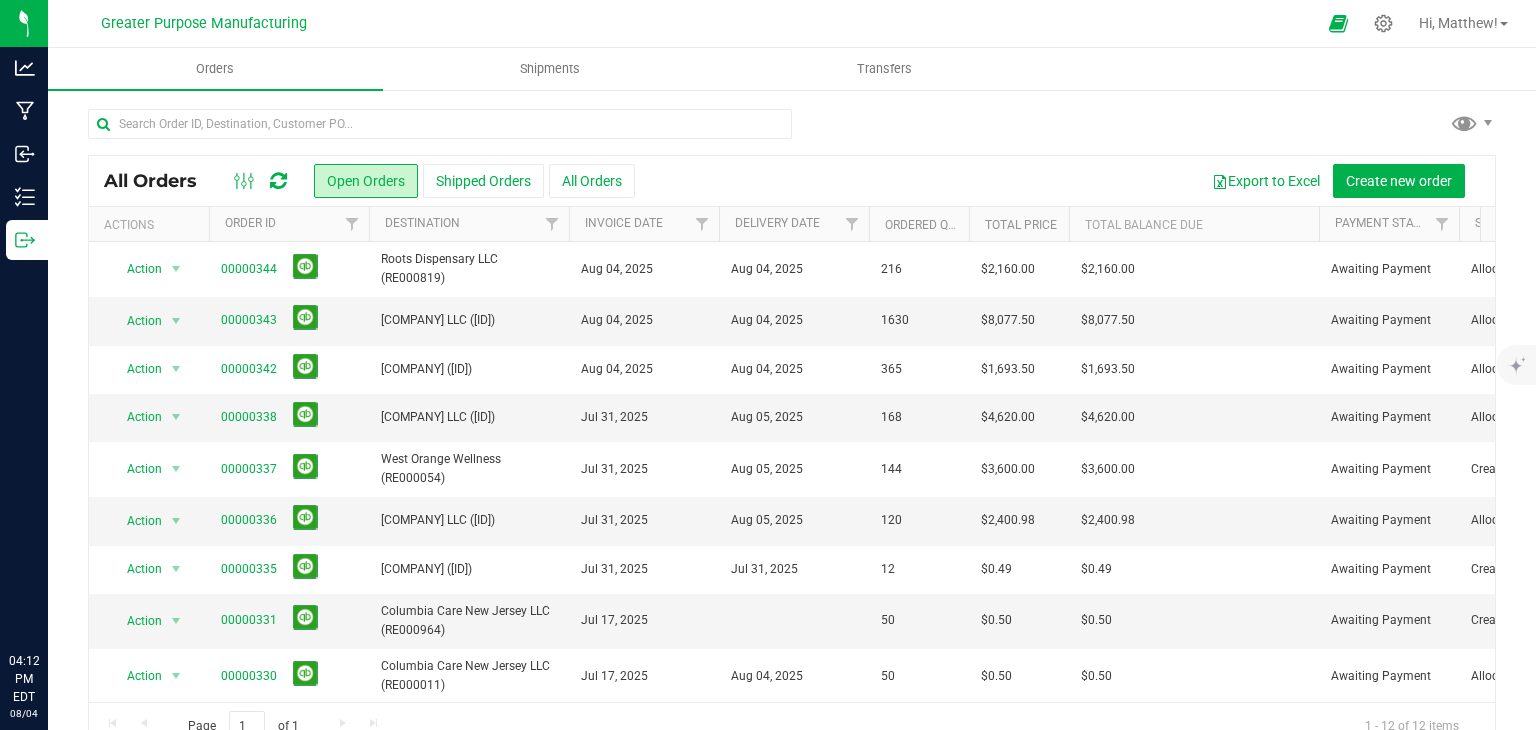 scroll, scrollTop: 0, scrollLeft: 0, axis: both 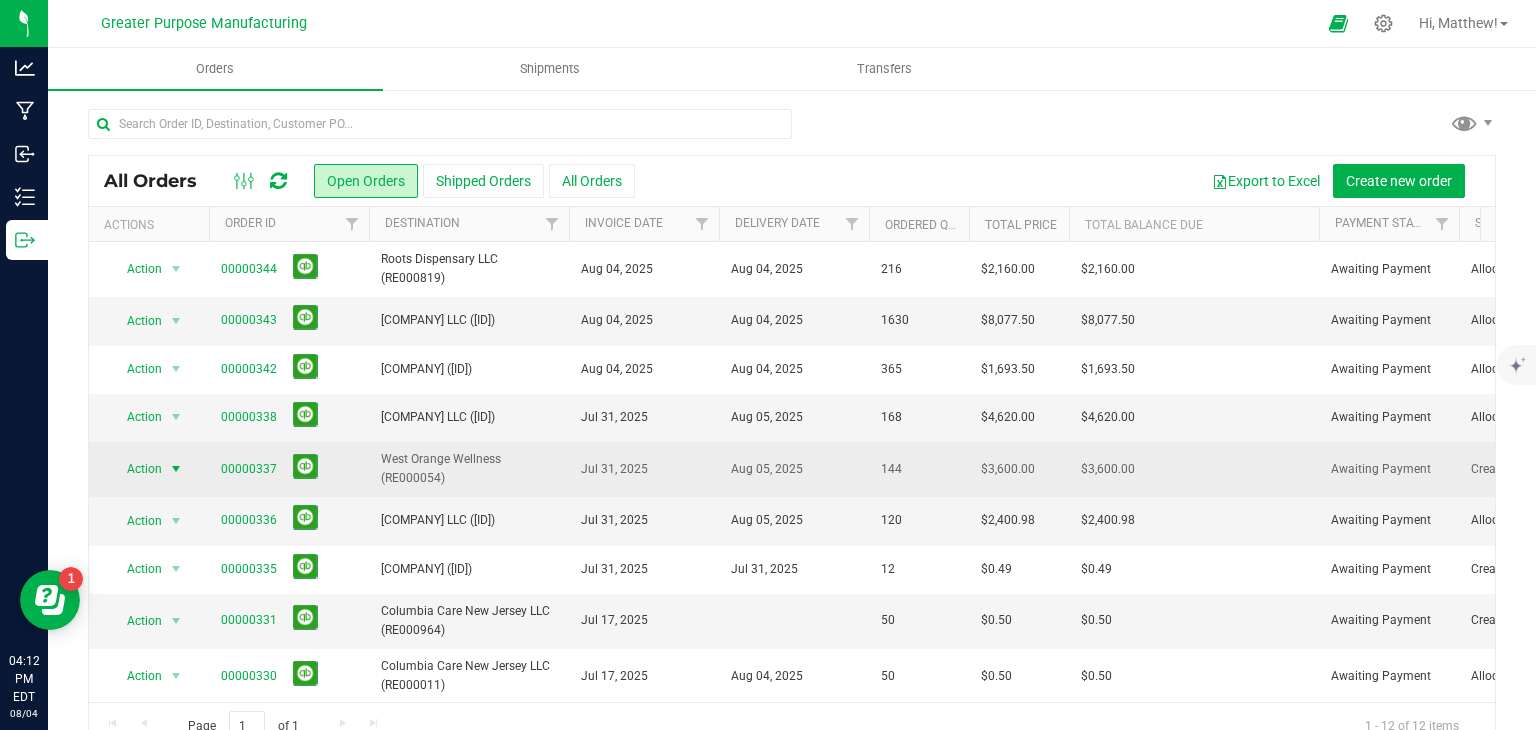 click at bounding box center [176, 469] 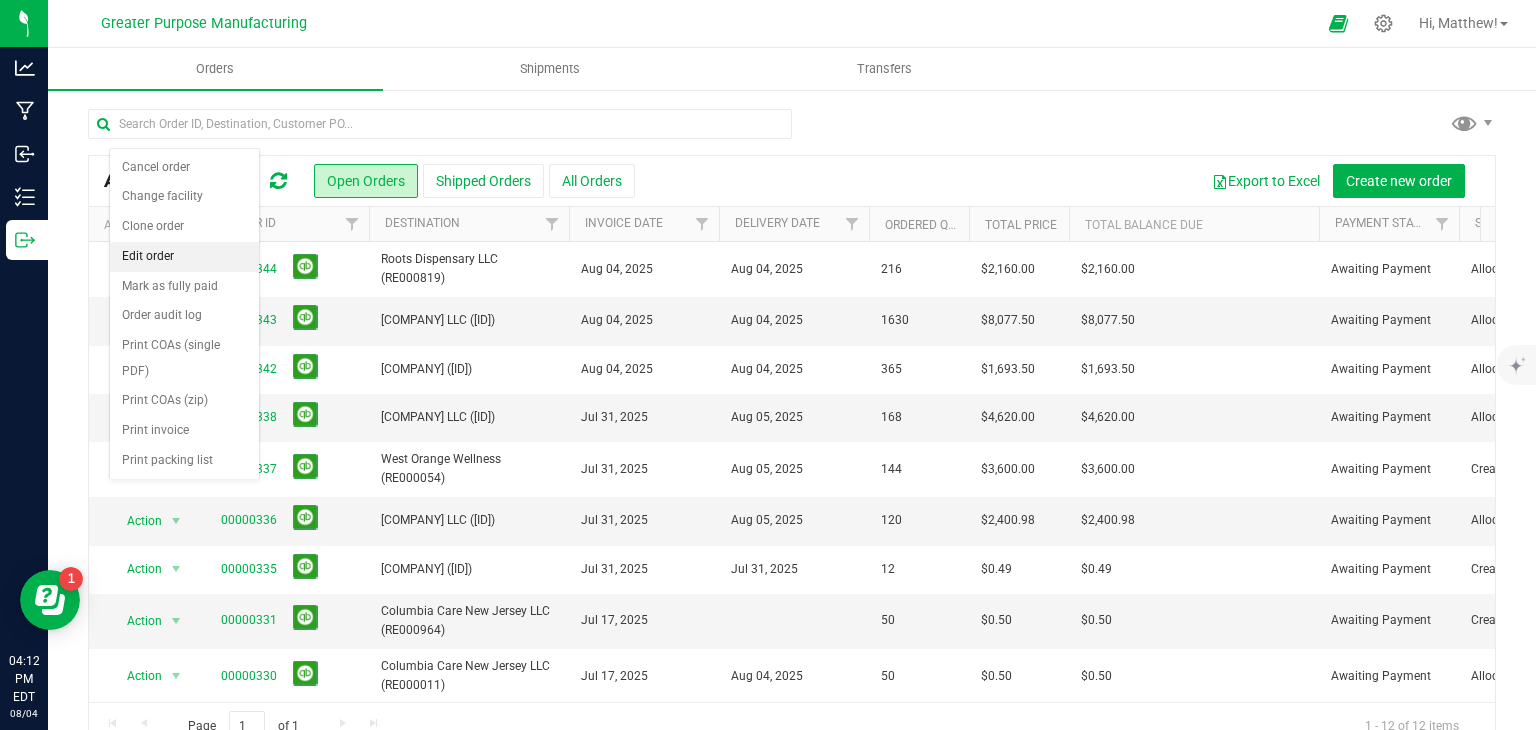 click on "Edit order" at bounding box center (184, 257) 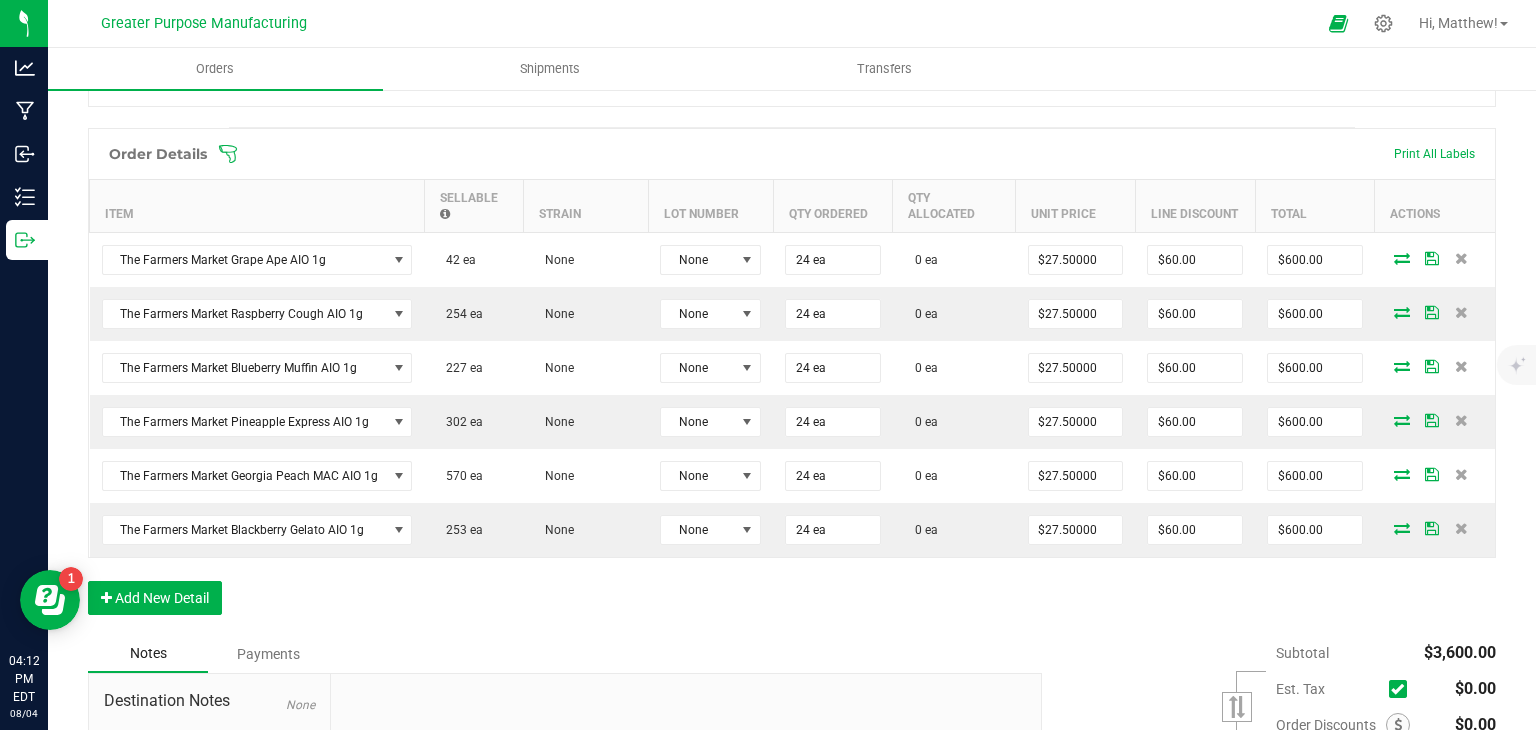 scroll, scrollTop: 526, scrollLeft: 0, axis: vertical 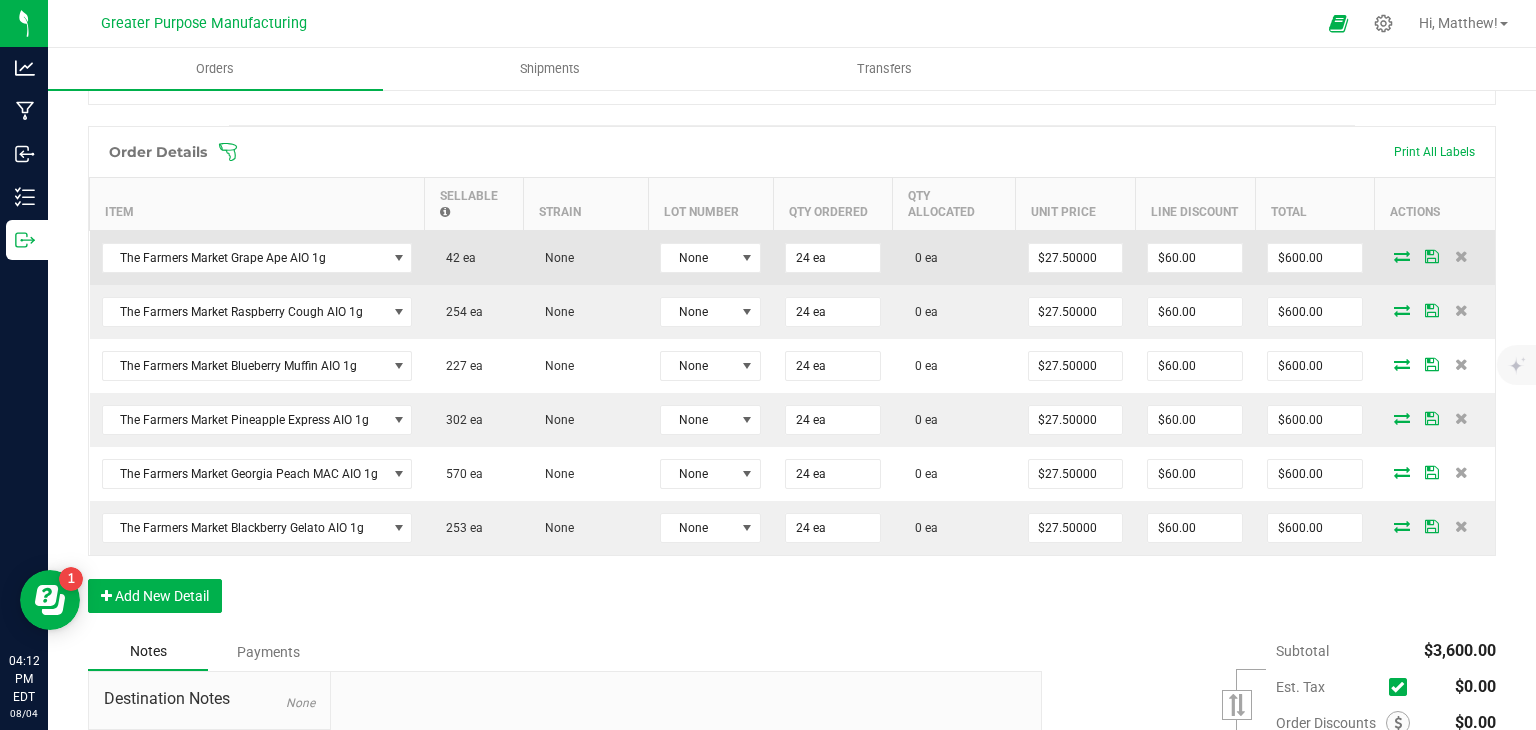click at bounding box center (1402, 256) 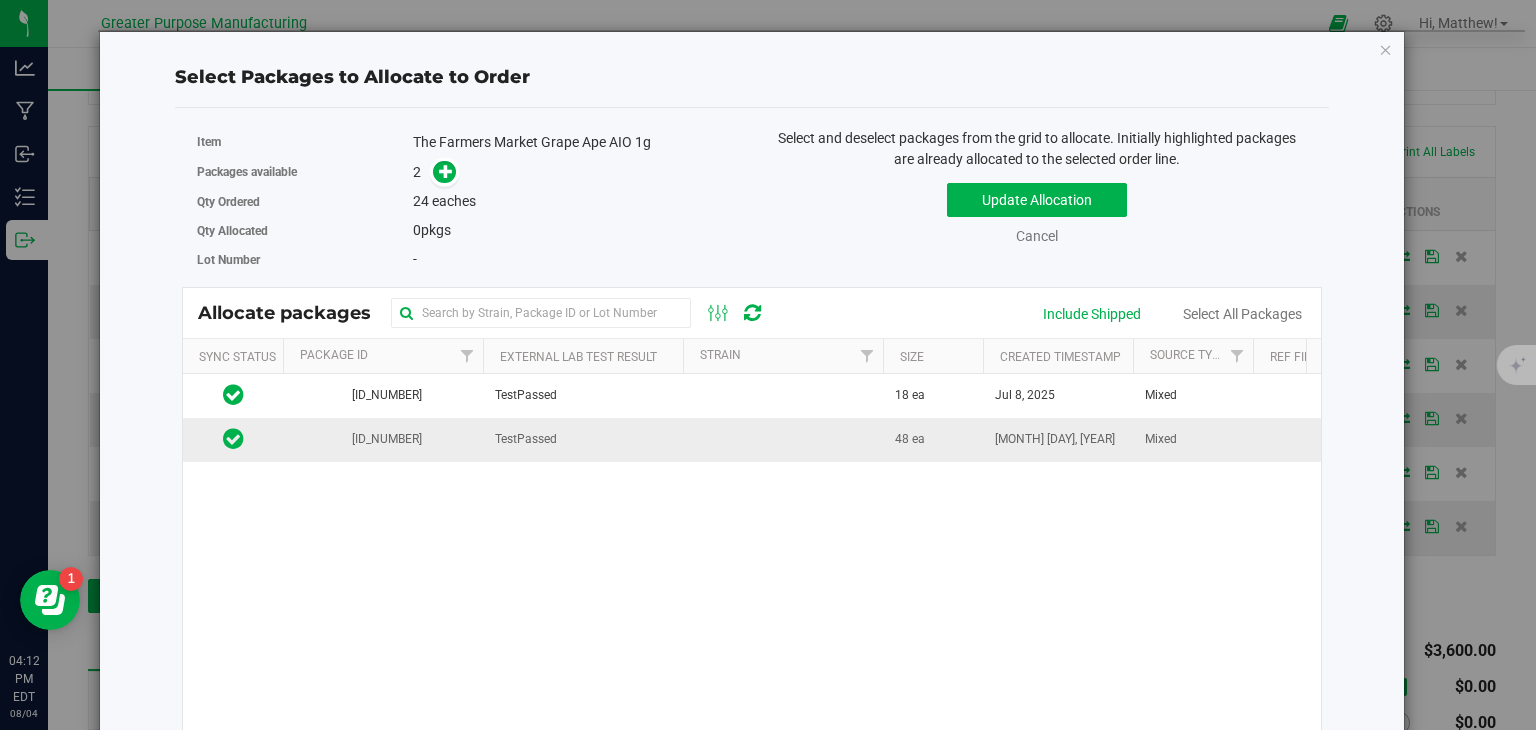 click at bounding box center (783, 439) 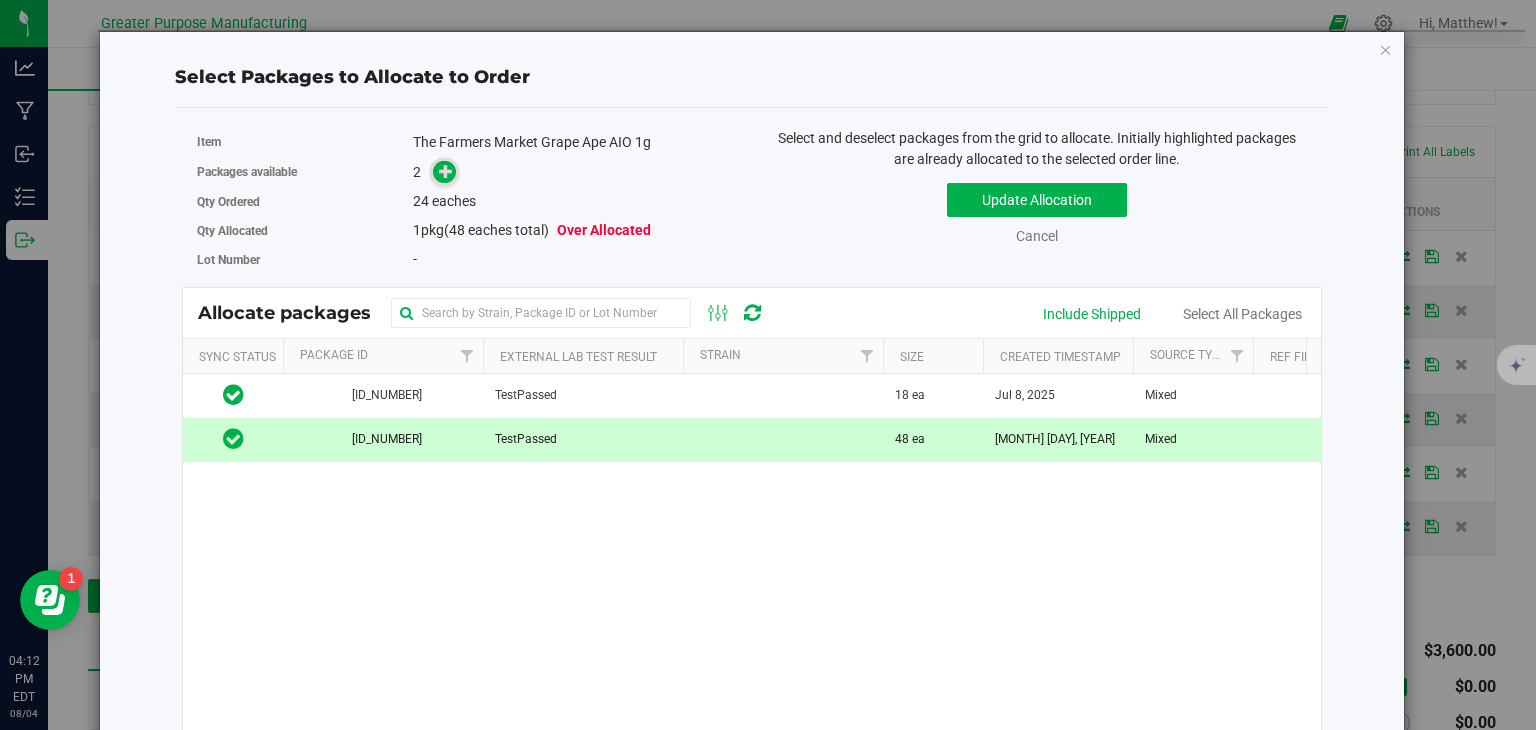 click at bounding box center [446, 171] 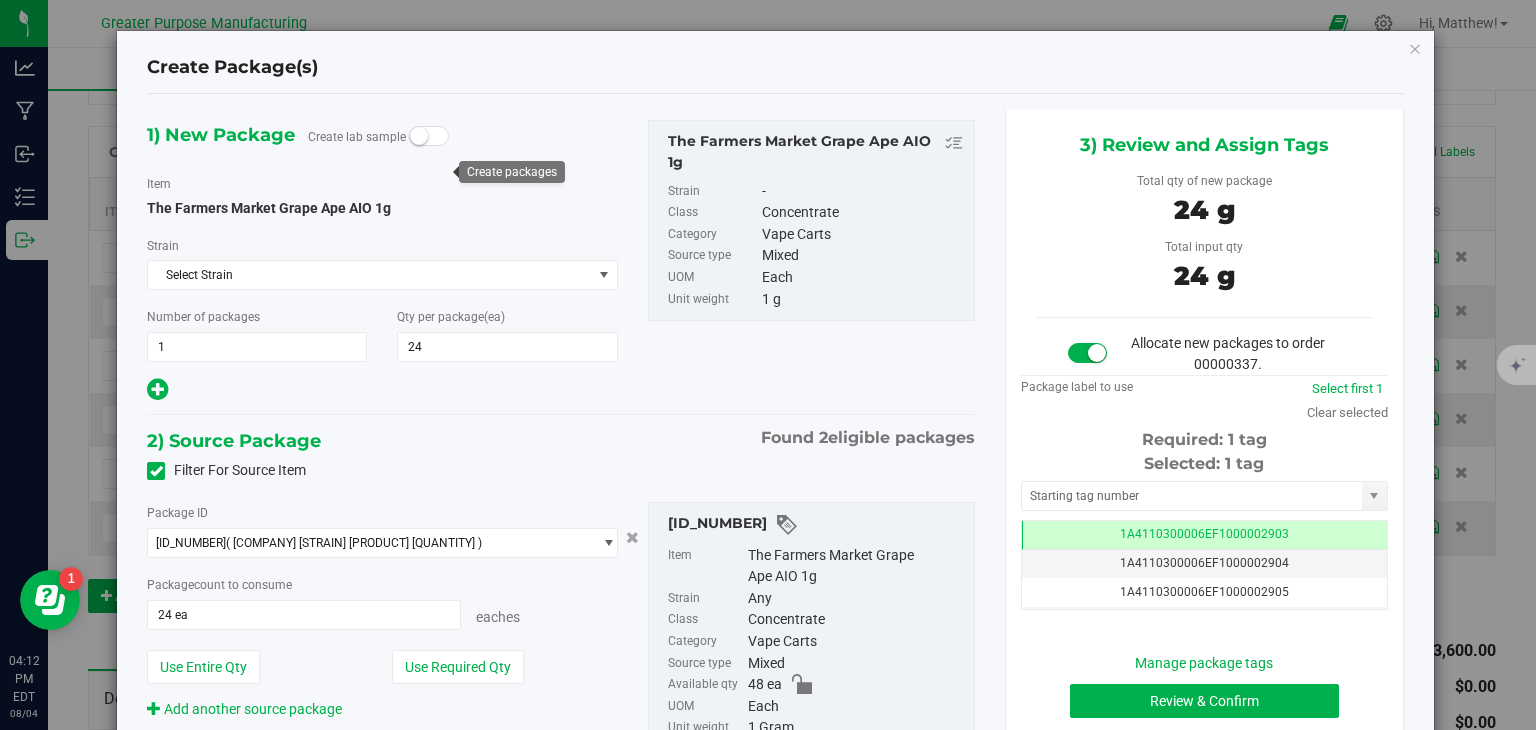scroll, scrollTop: 0, scrollLeft: 0, axis: both 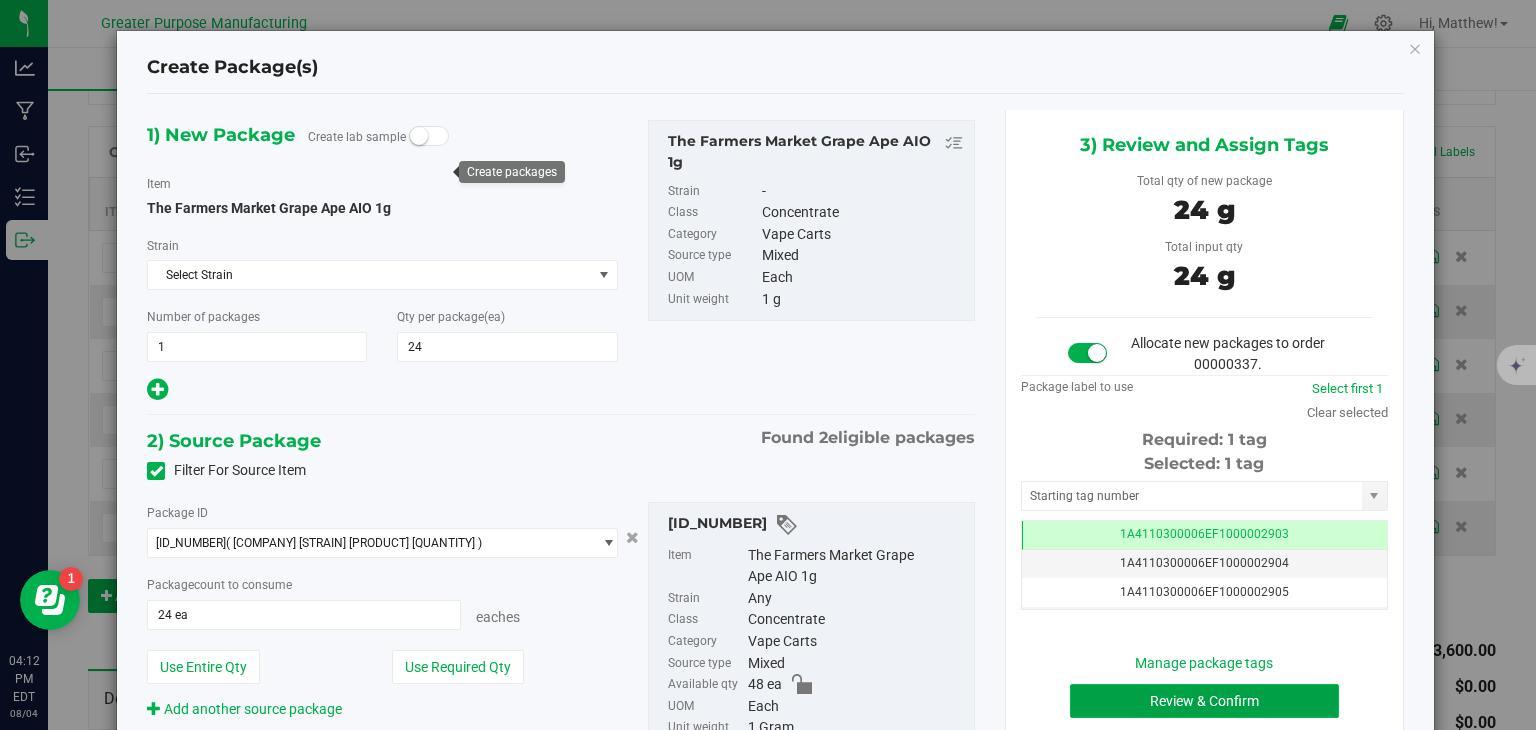 click on "Review & Confirm" at bounding box center (1204, 701) 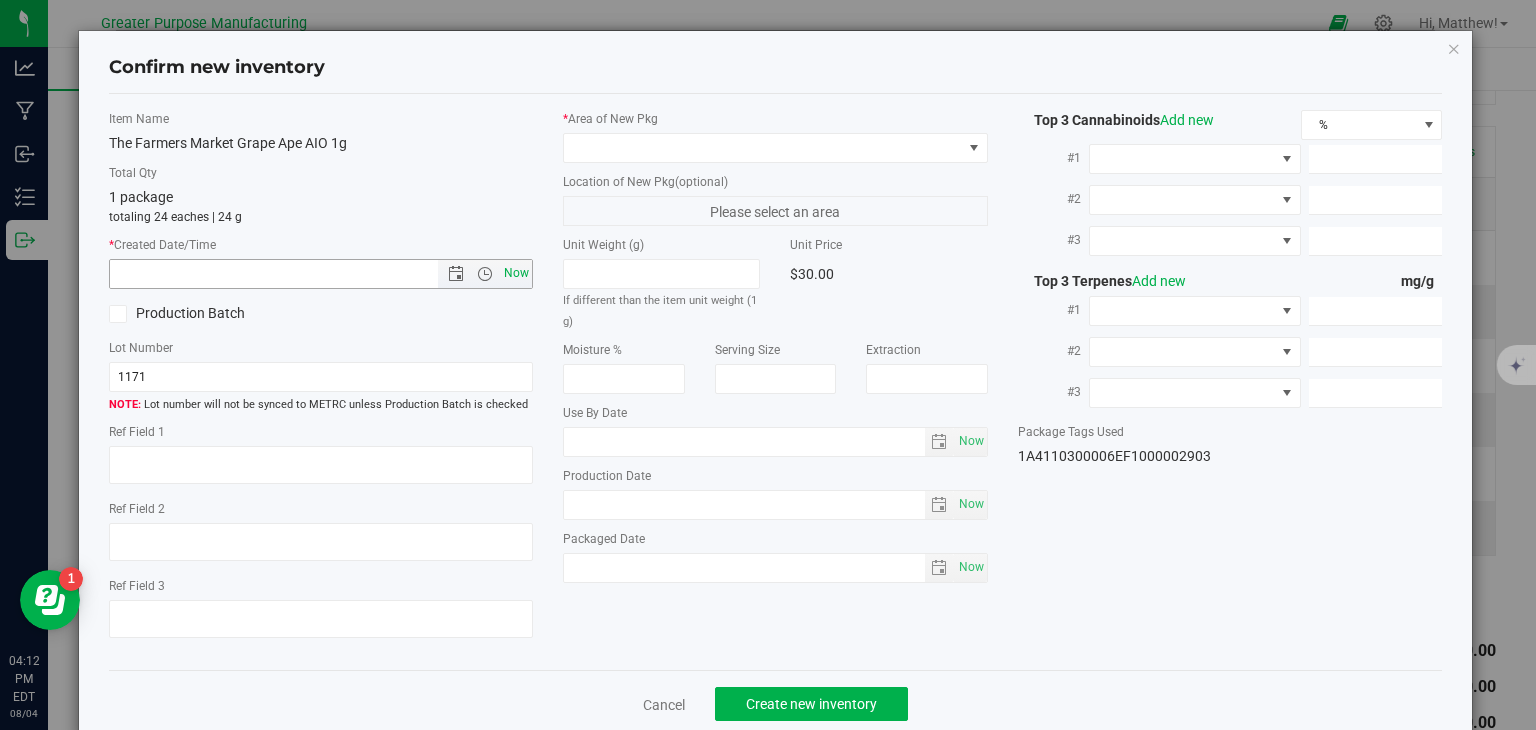 click on "Now" at bounding box center (517, 273) 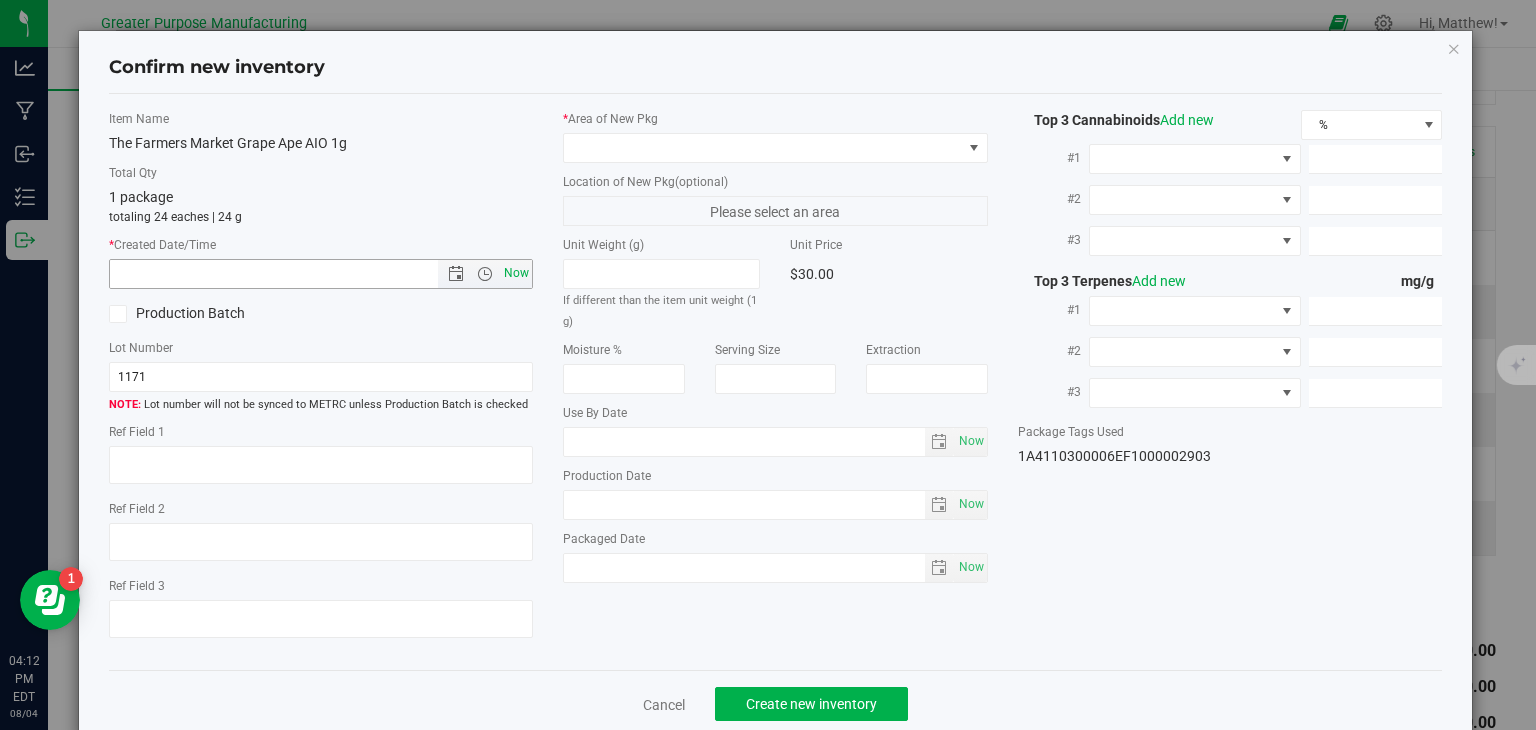type on "[DATE] [TIME]" 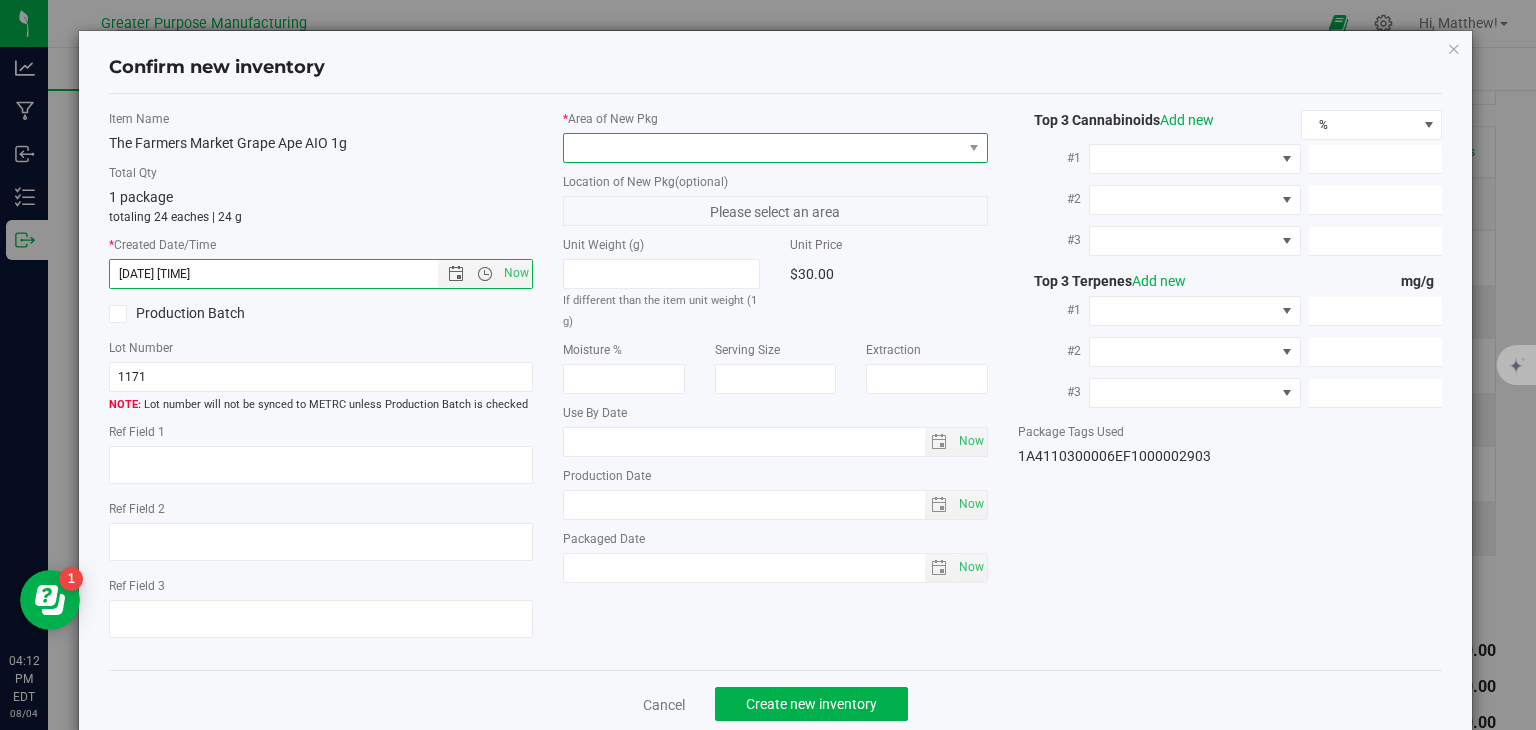 click at bounding box center [763, 148] 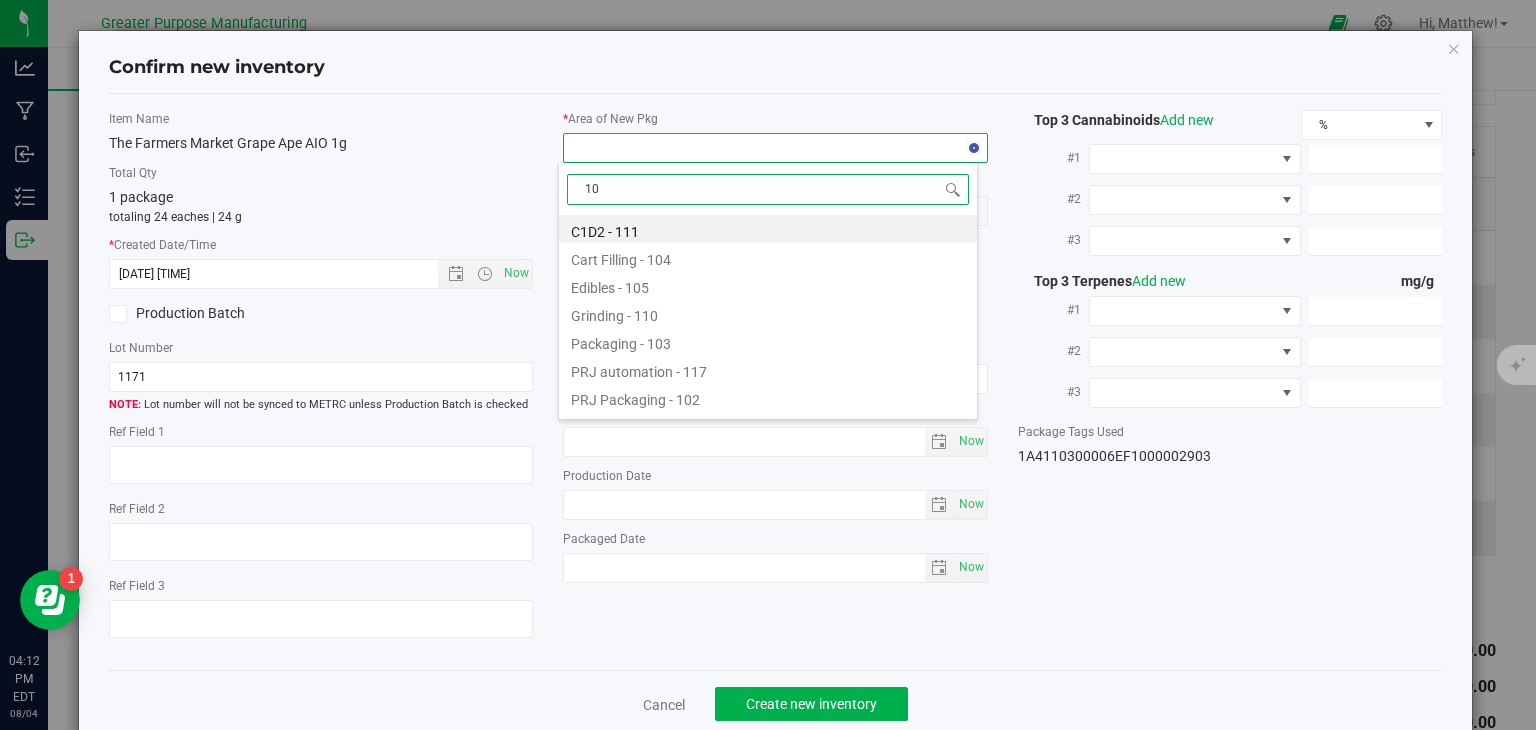 type on "108" 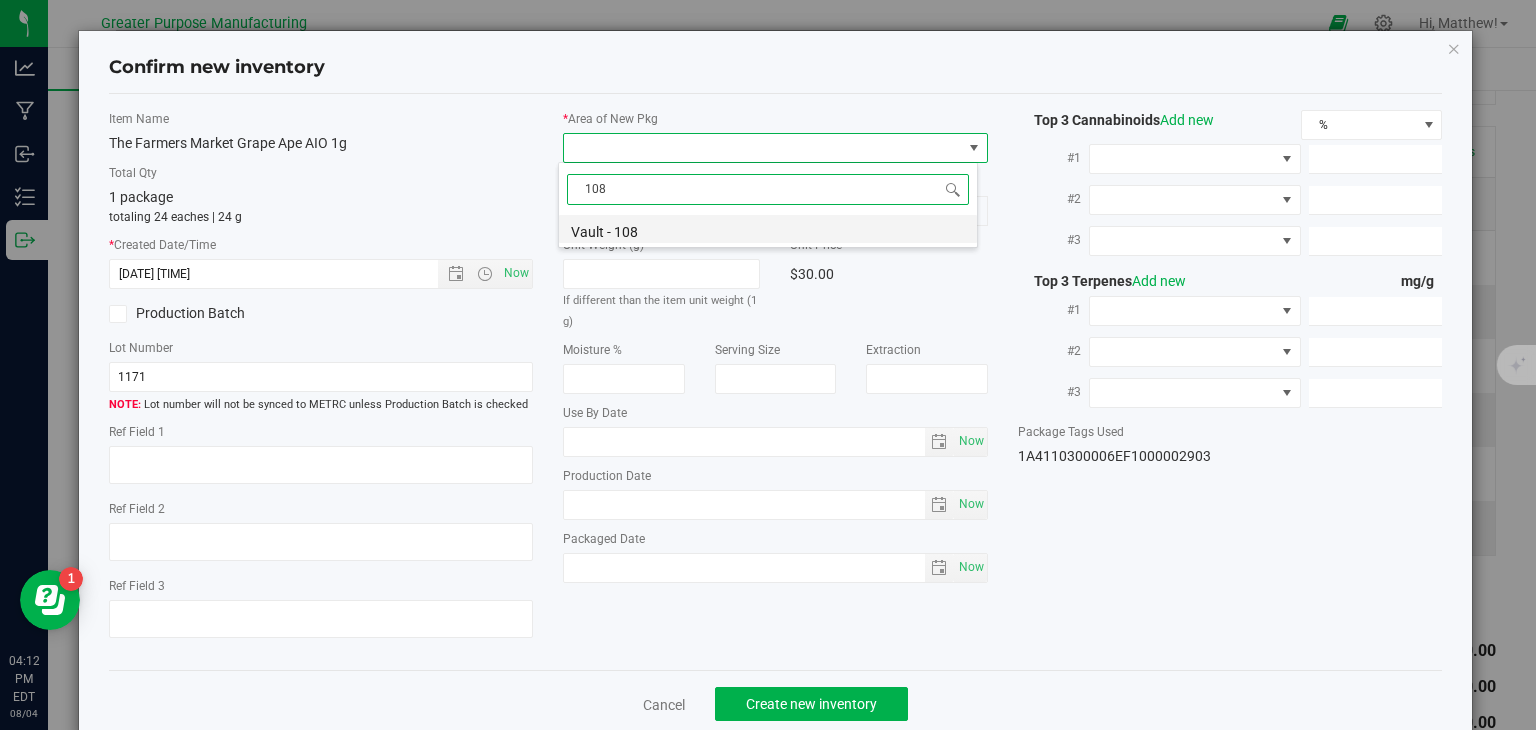 click on "Vault - 108" at bounding box center [768, 229] 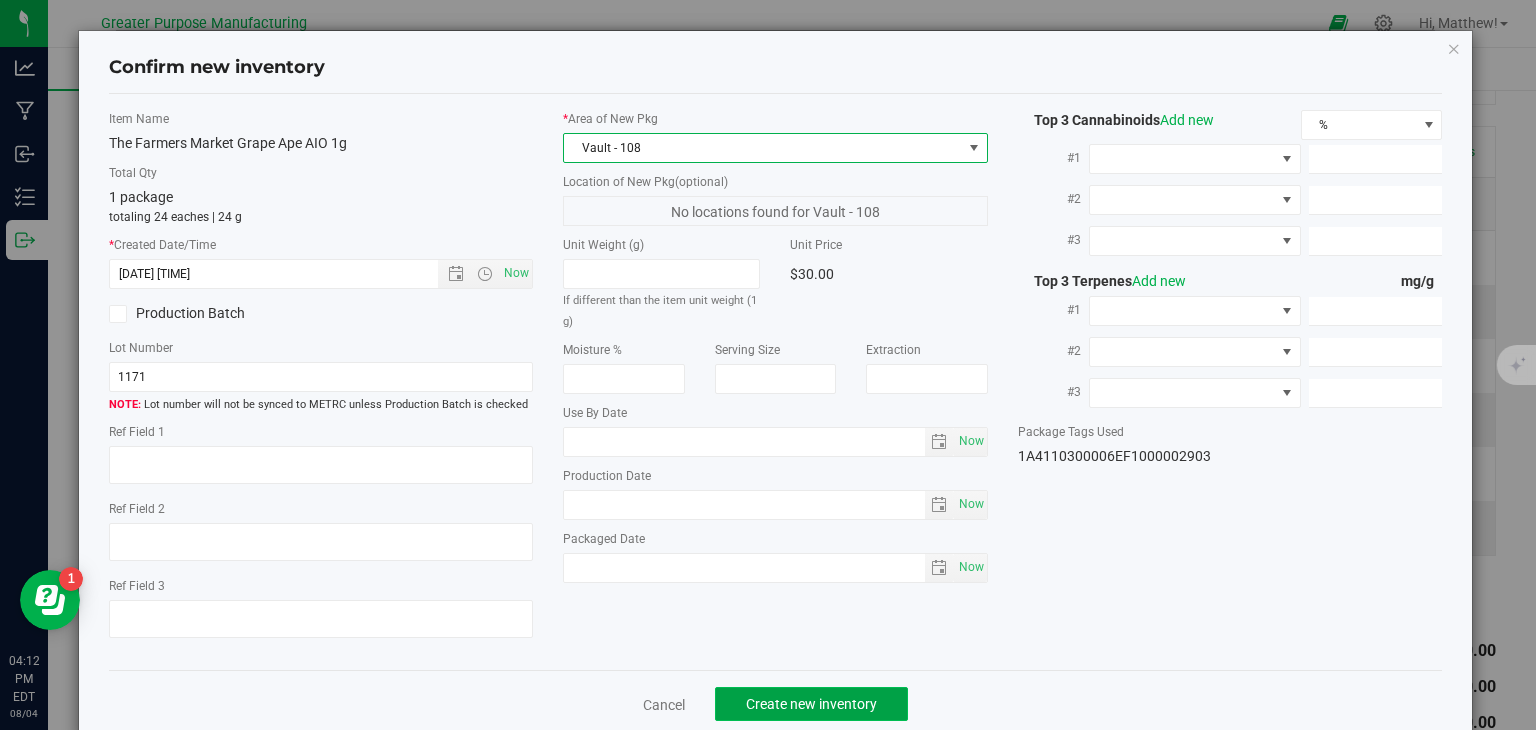 click on "Create new inventory" 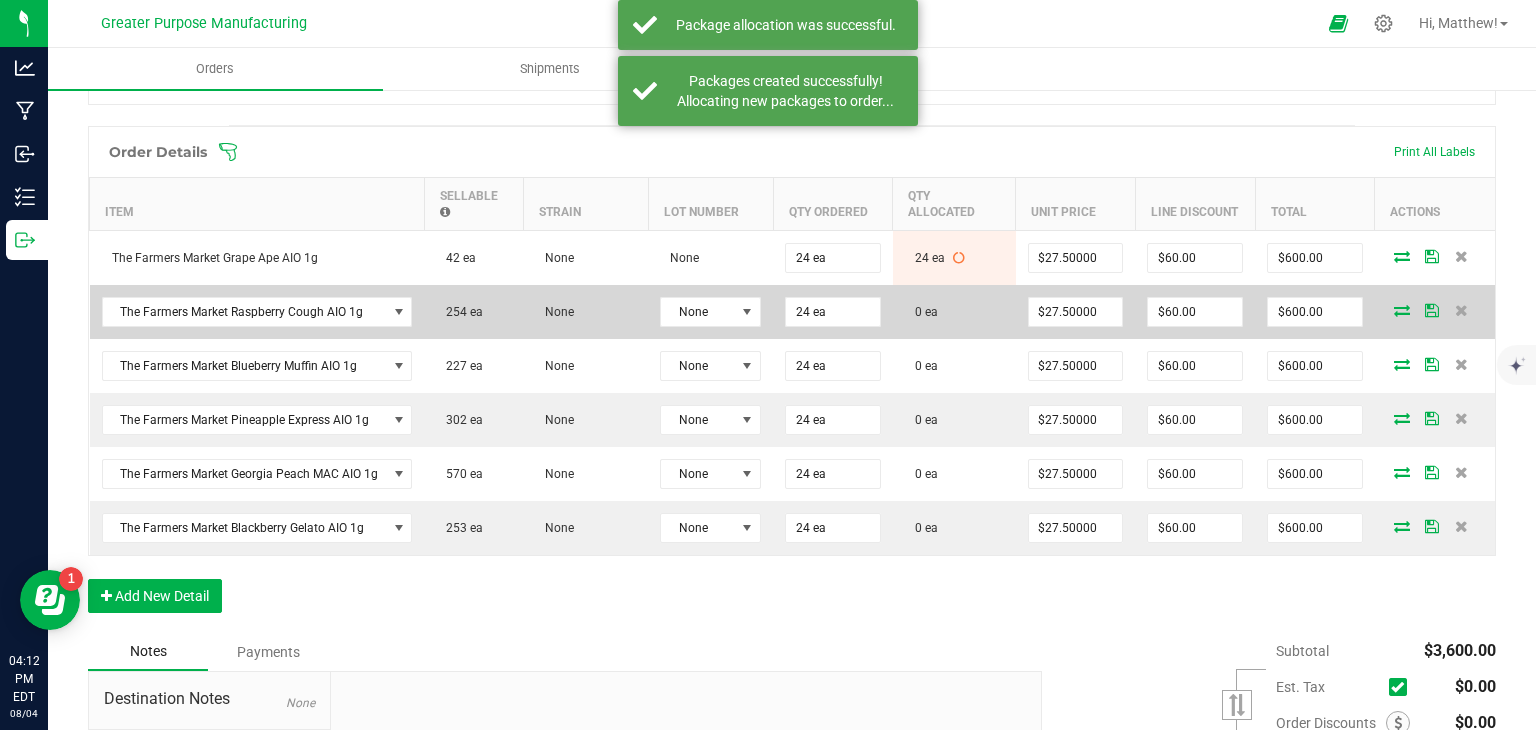 click at bounding box center (1402, 310) 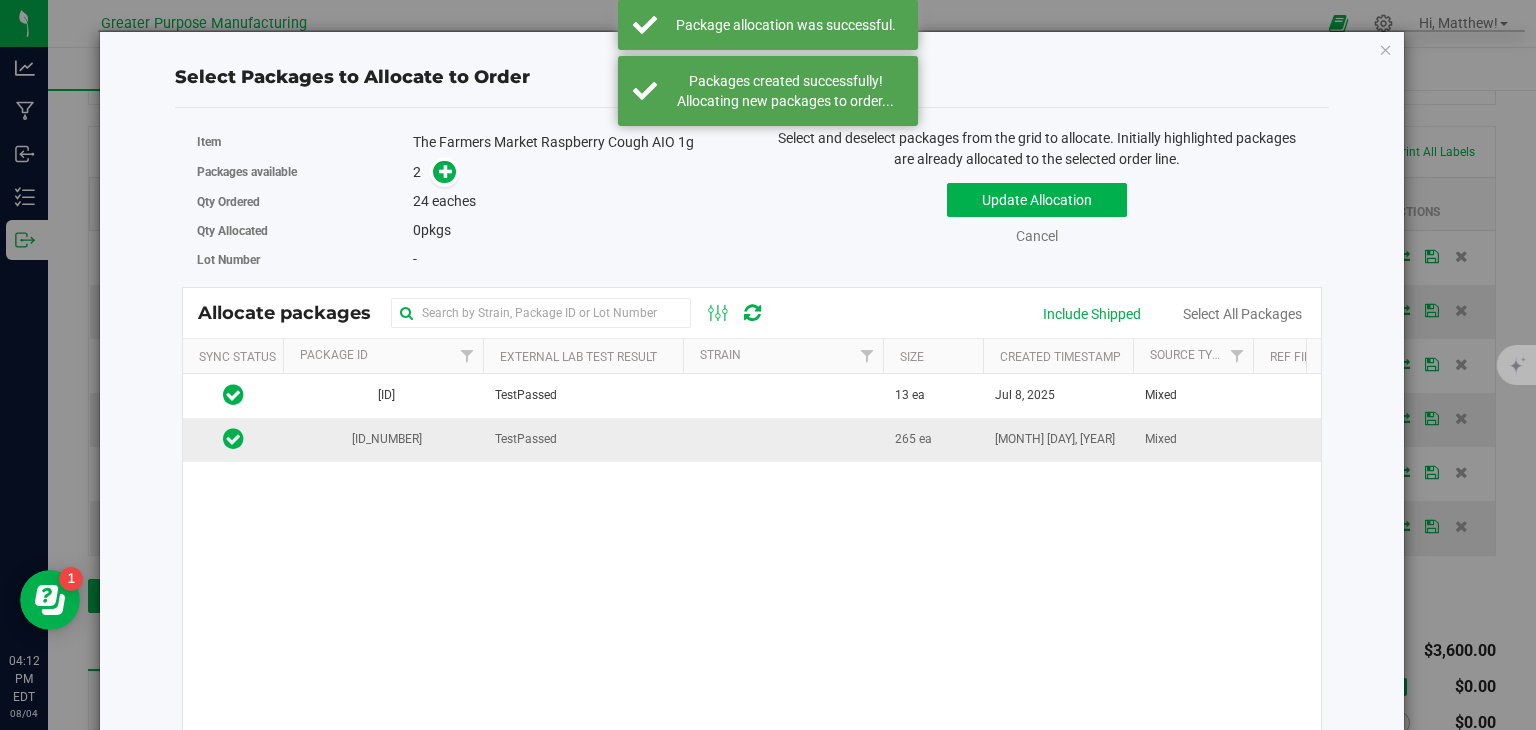 click on "TestPassed" at bounding box center [583, 439] 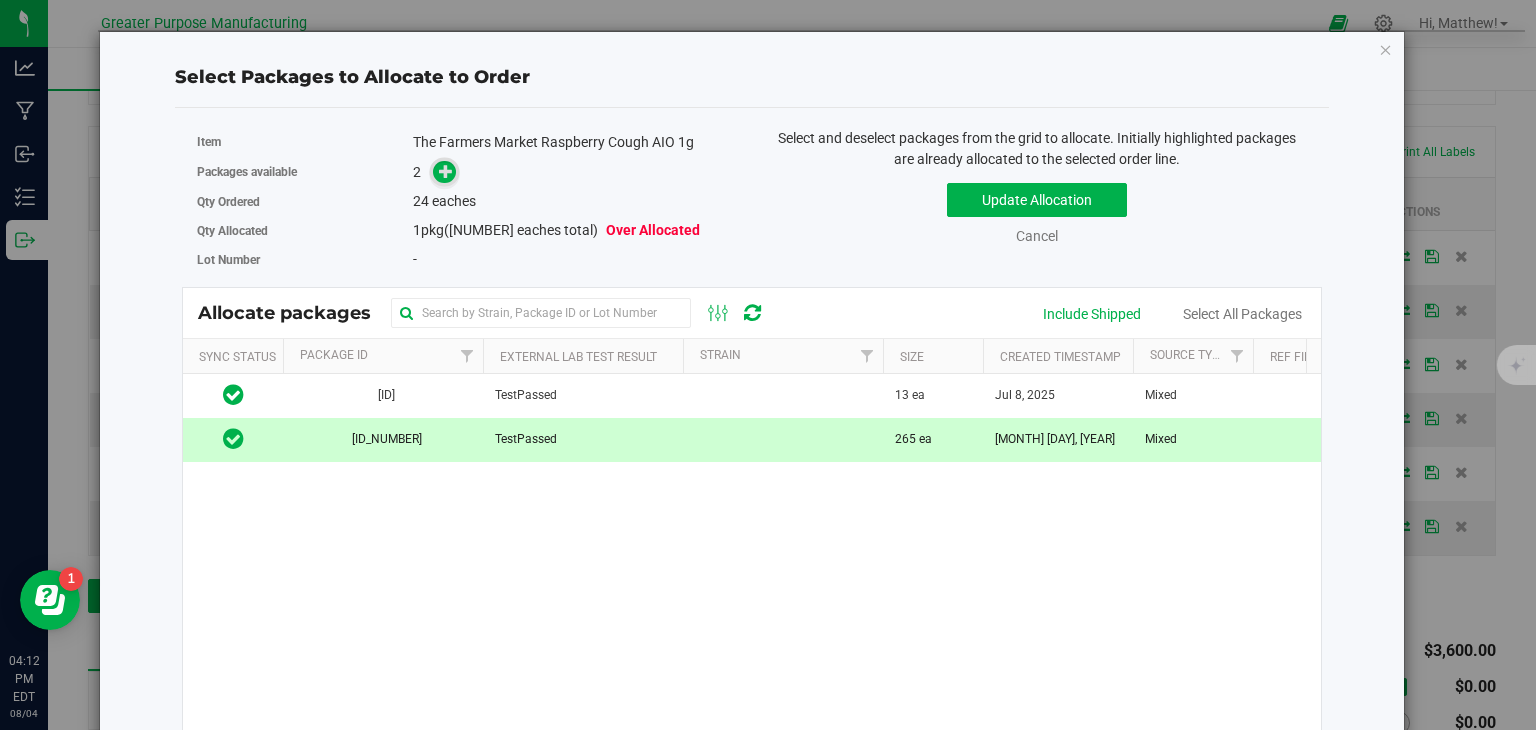 click at bounding box center [446, 171] 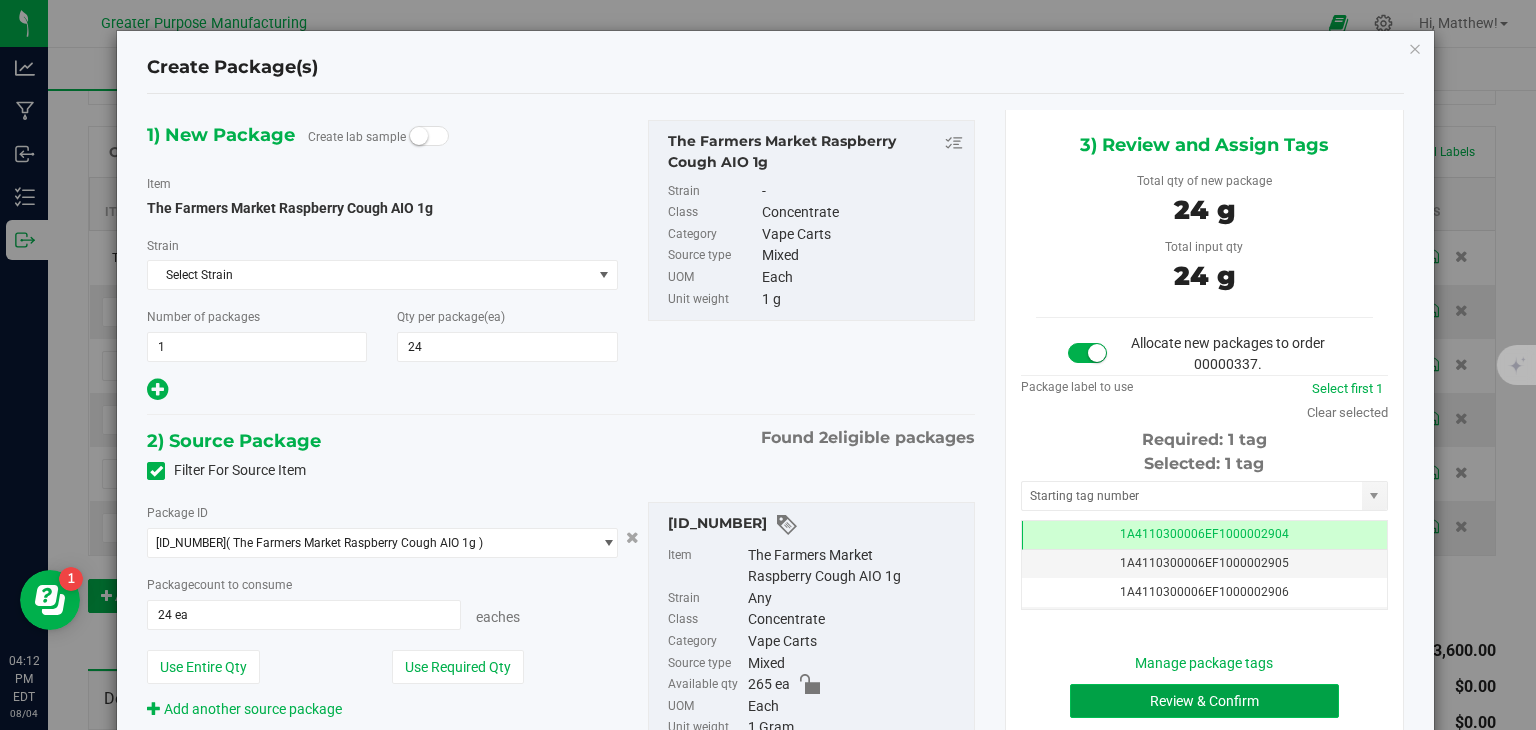 click on "Review & Confirm" at bounding box center [1204, 701] 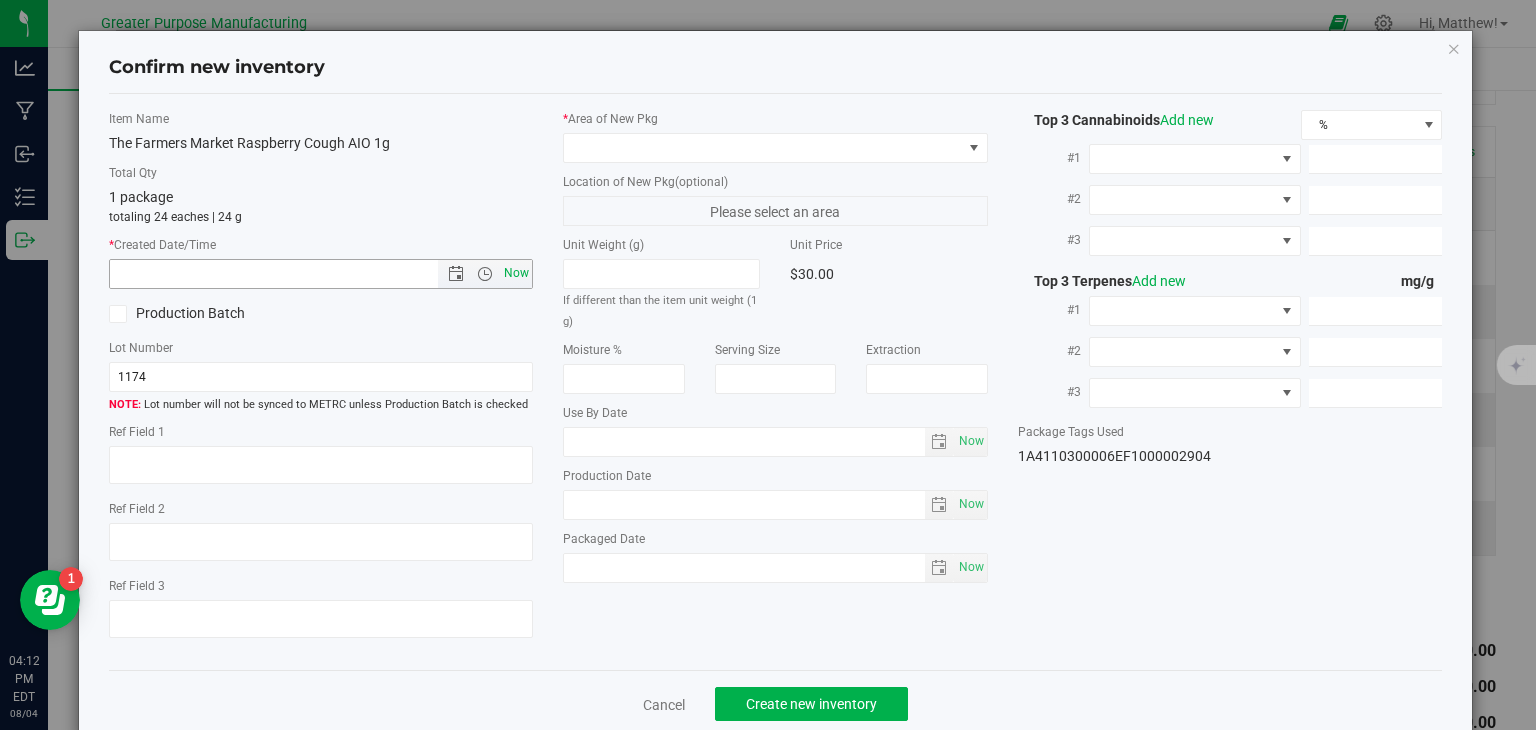 click on "Now" at bounding box center (517, 273) 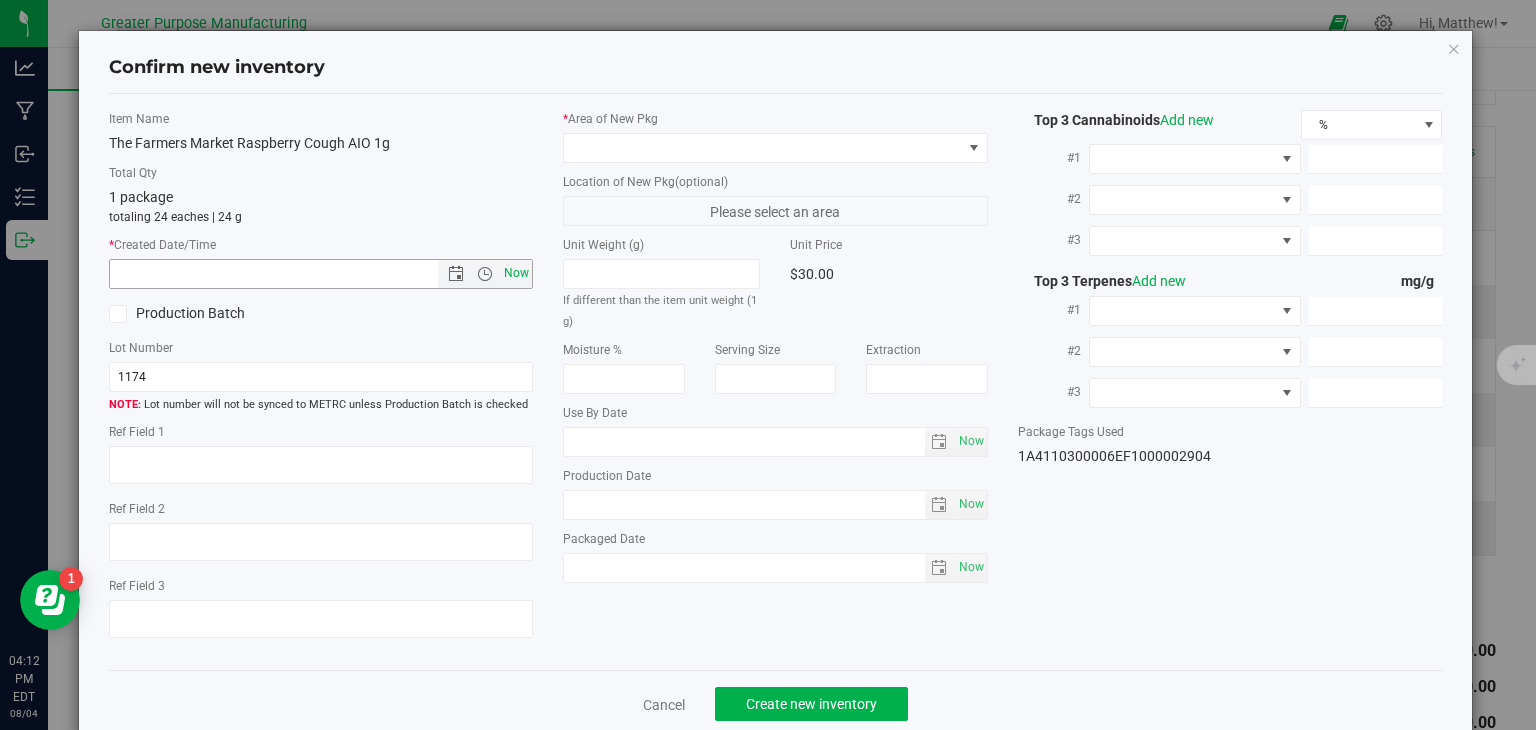 type on "[DATE] [TIME]" 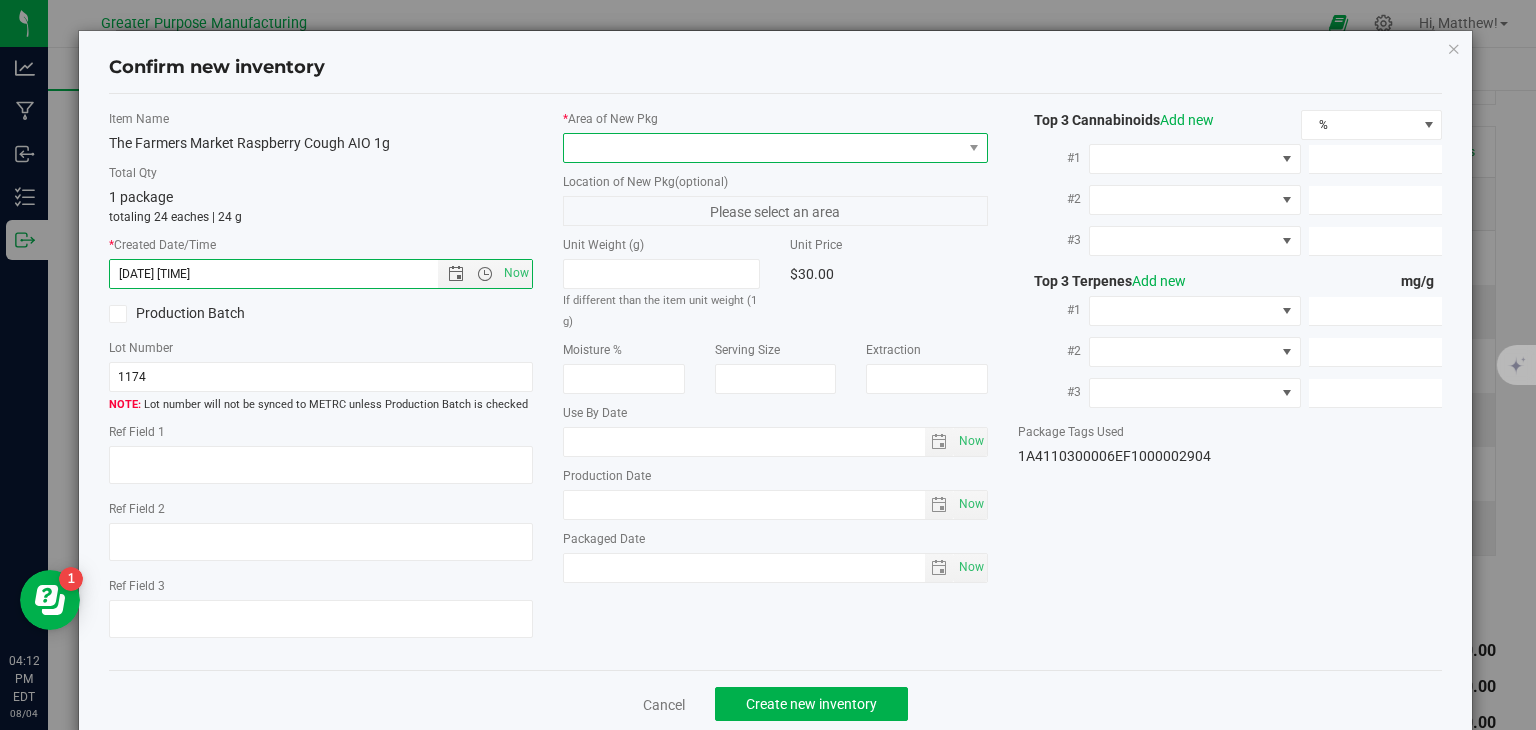 click at bounding box center [763, 148] 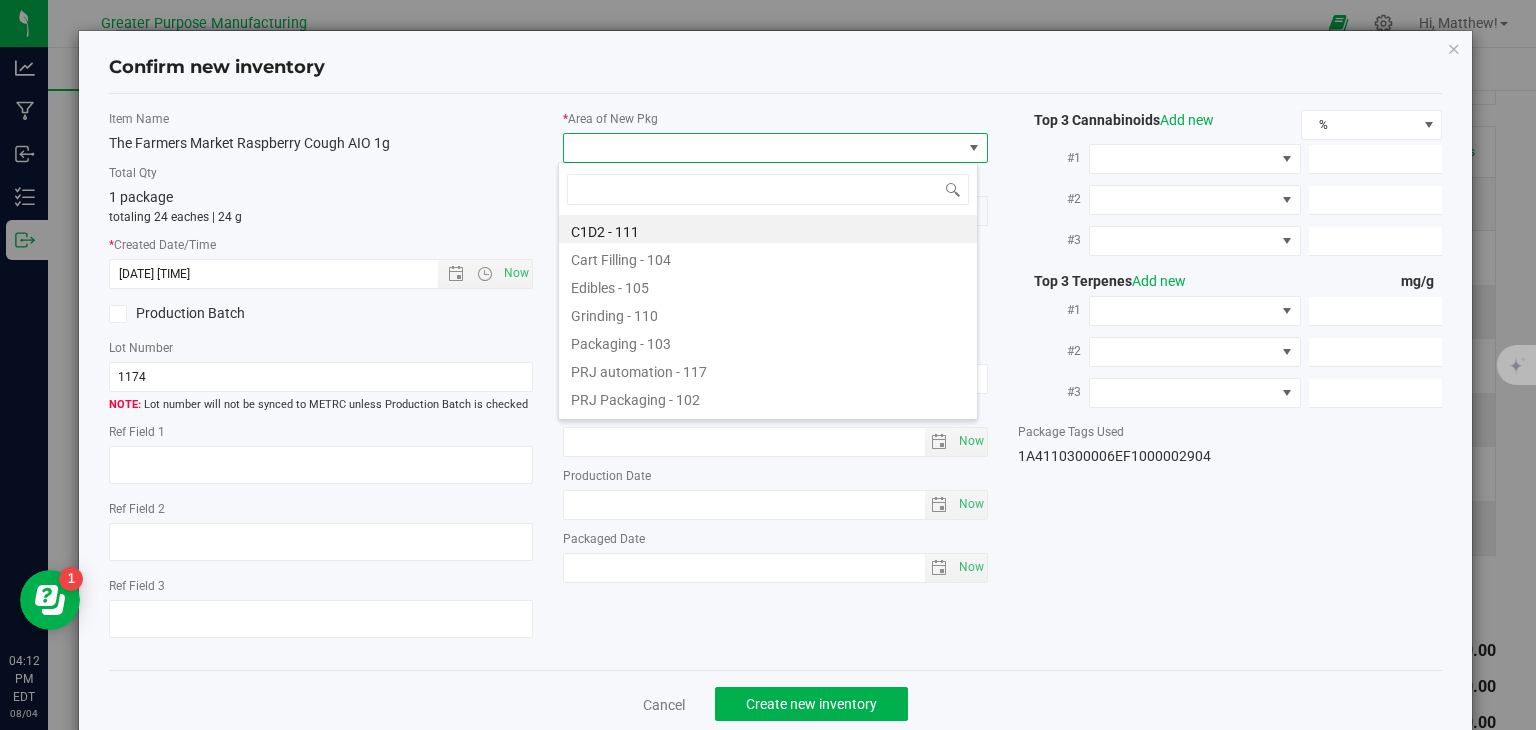 type on "108" 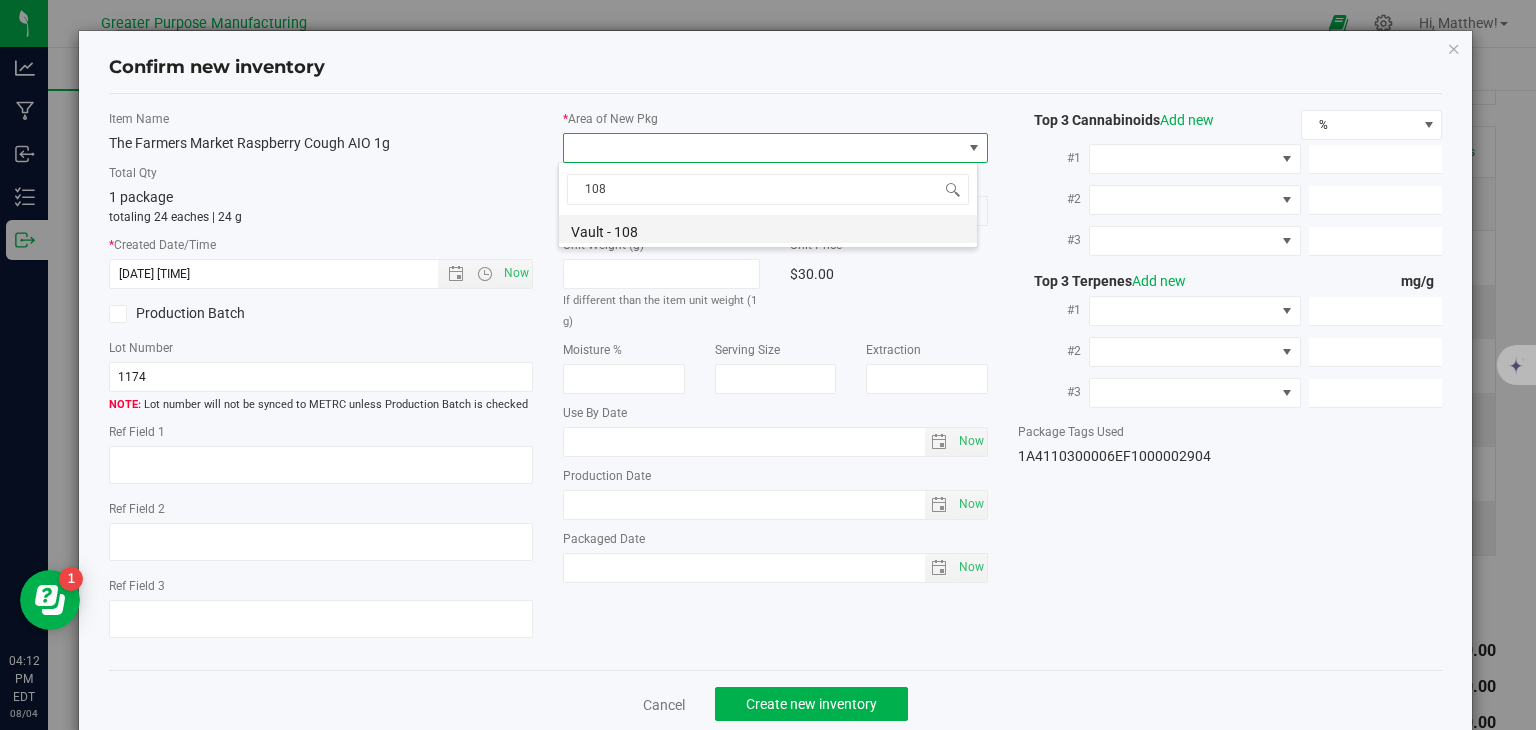 click on "Vault - 108" at bounding box center [768, 229] 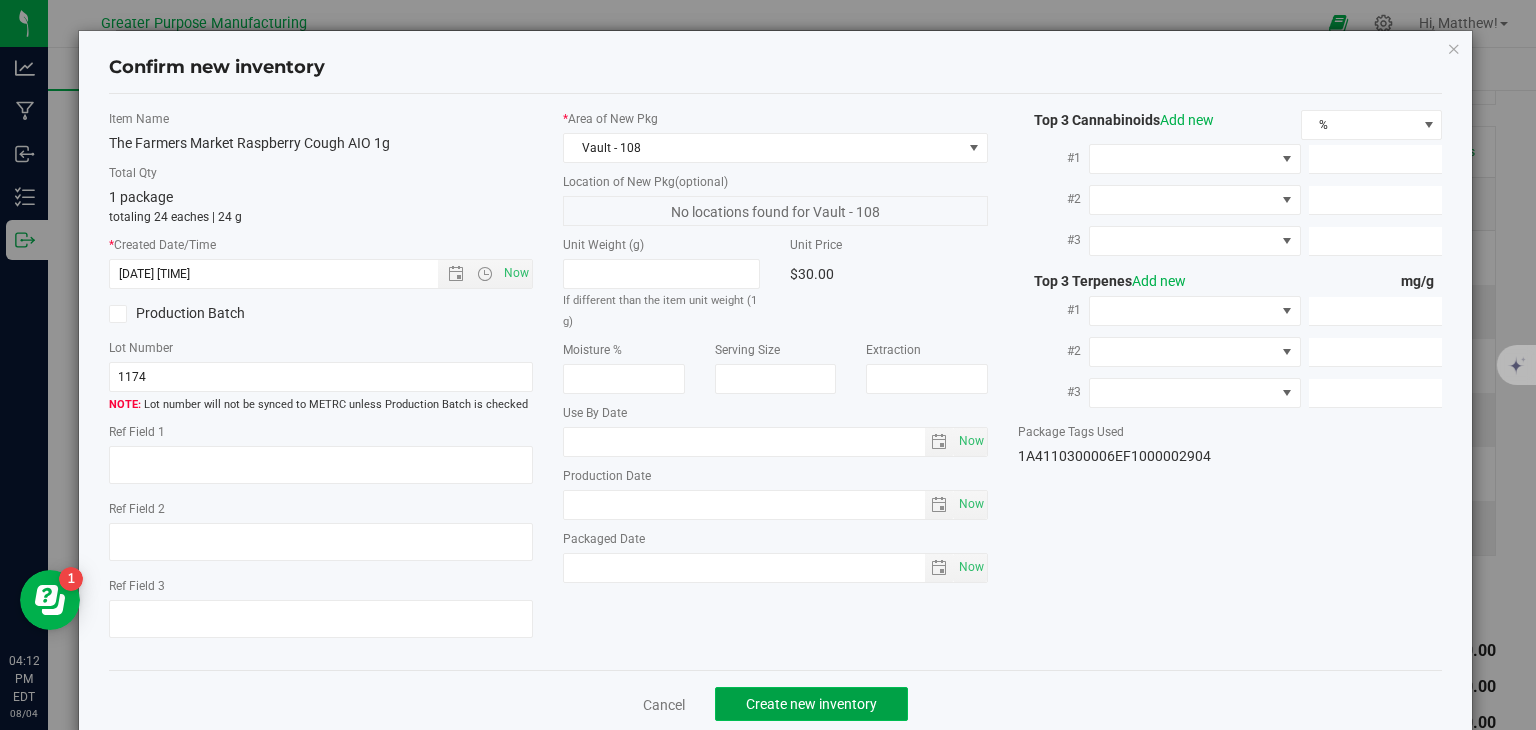 click on "Create new inventory" 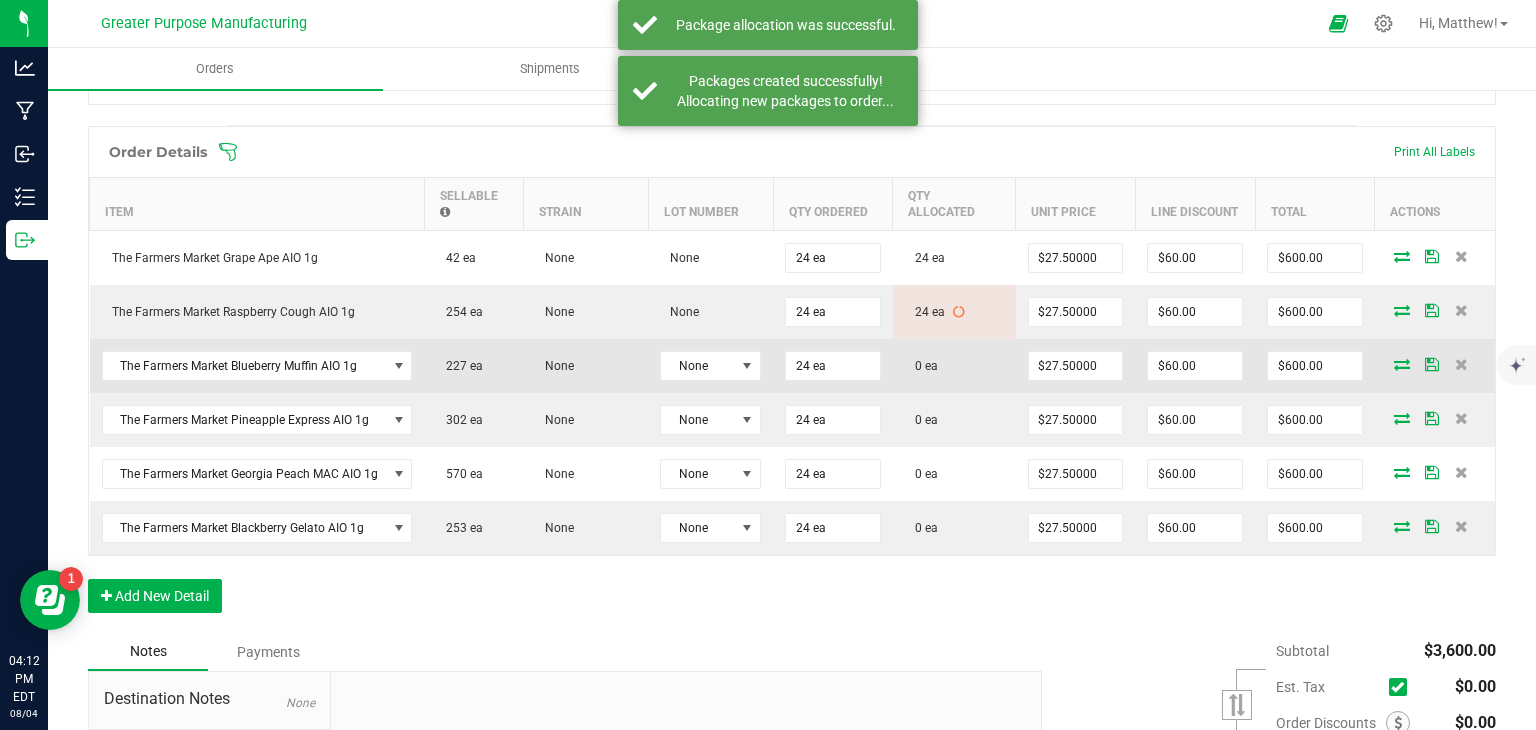 click at bounding box center (1402, 364) 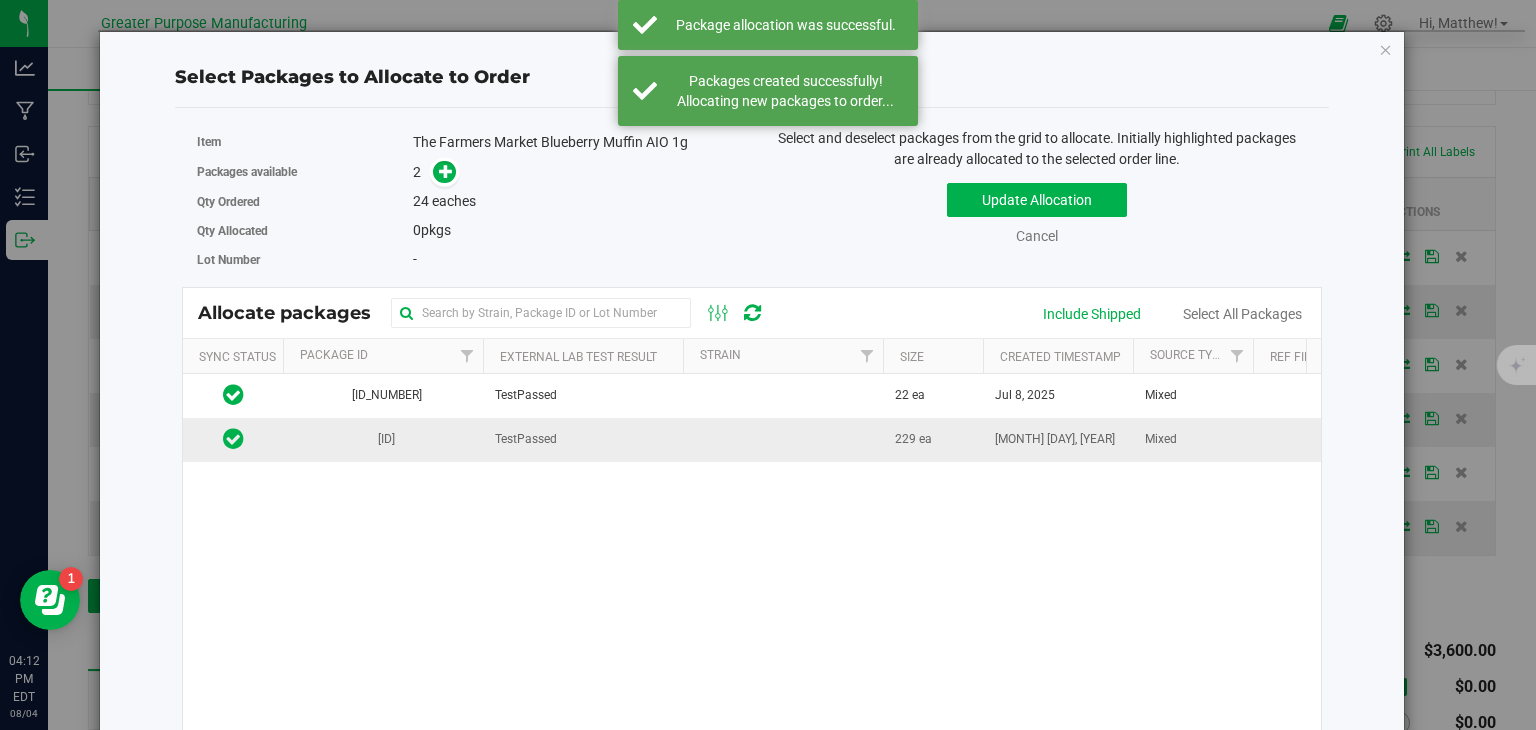 click at bounding box center (783, 439) 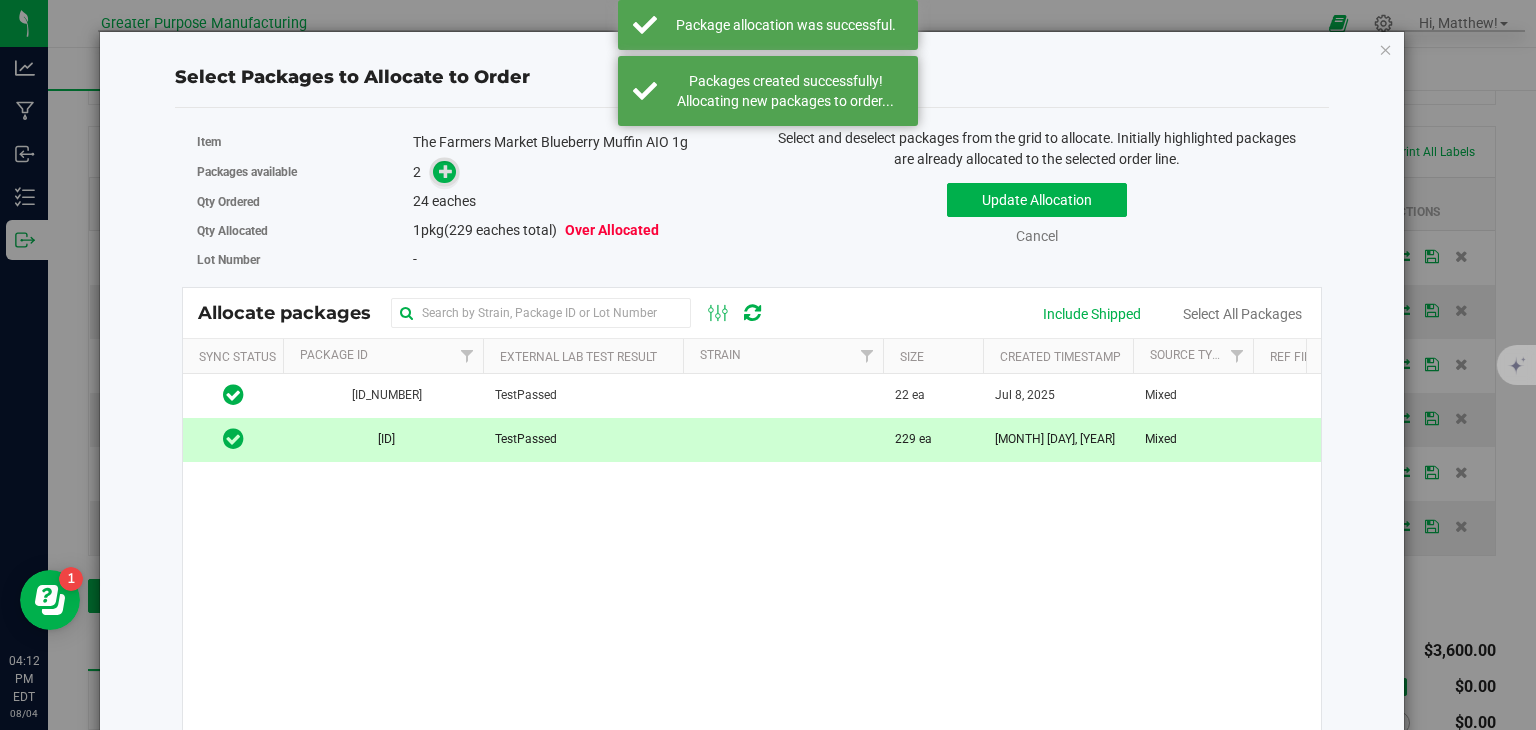 click at bounding box center (446, 171) 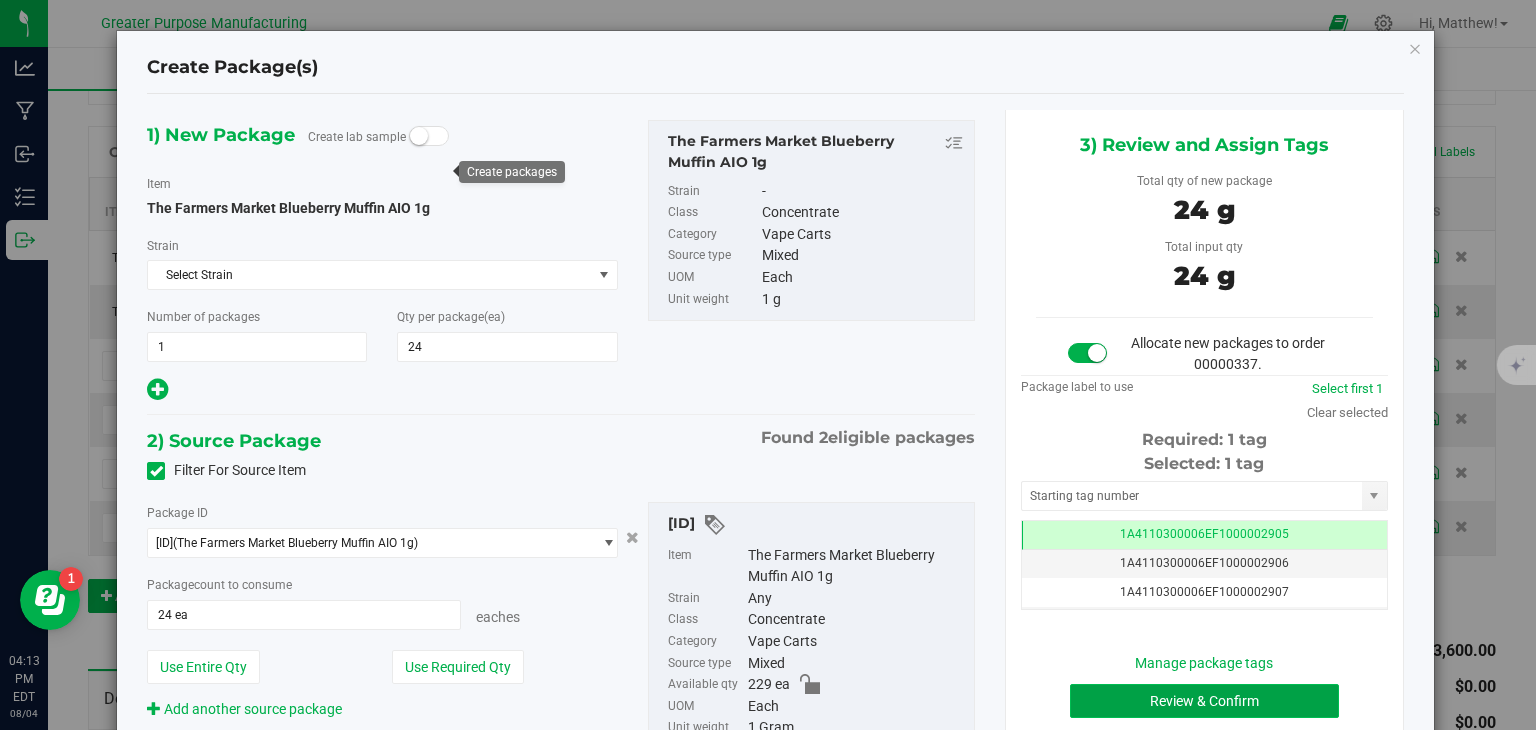 click on "Review & Confirm" at bounding box center (1204, 701) 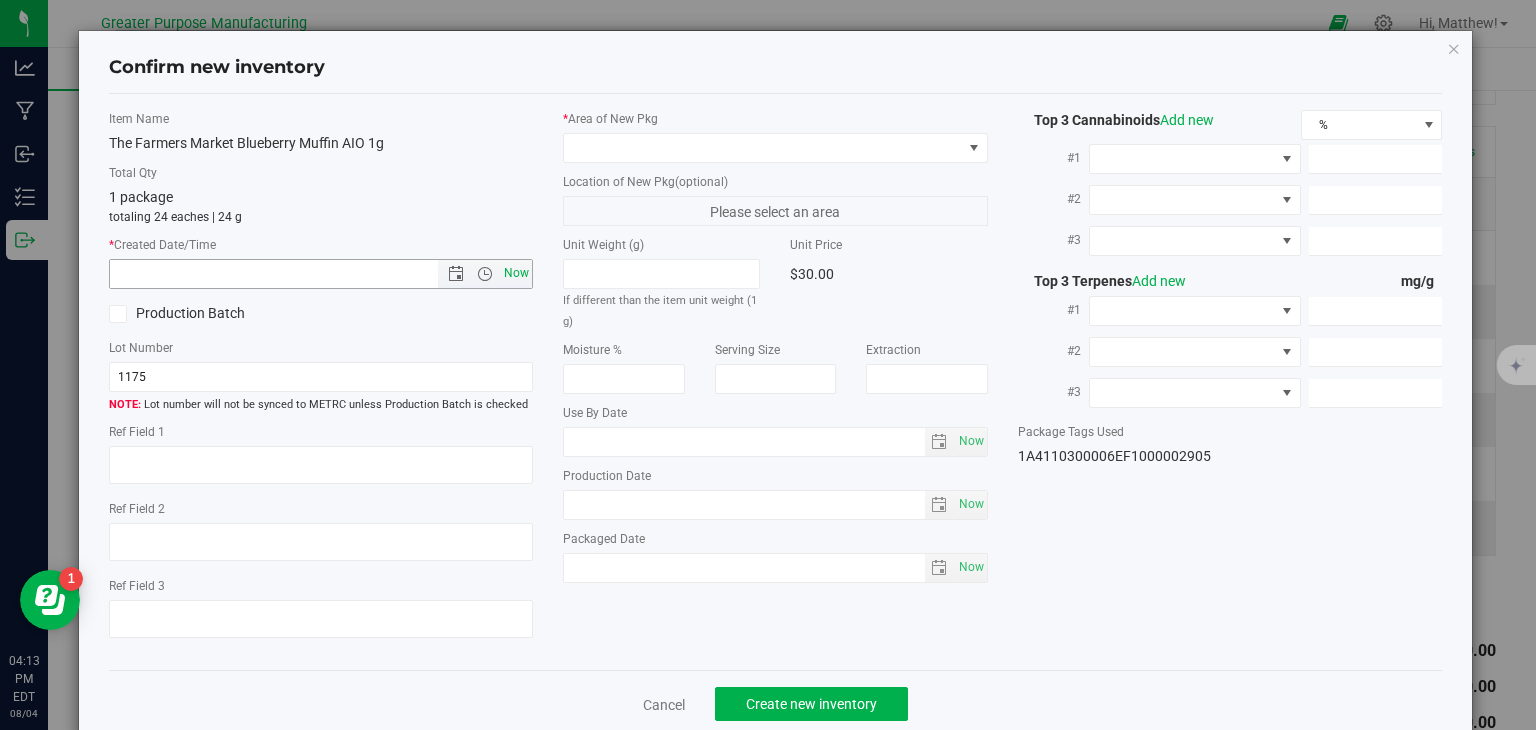 click on "Now" at bounding box center [517, 273] 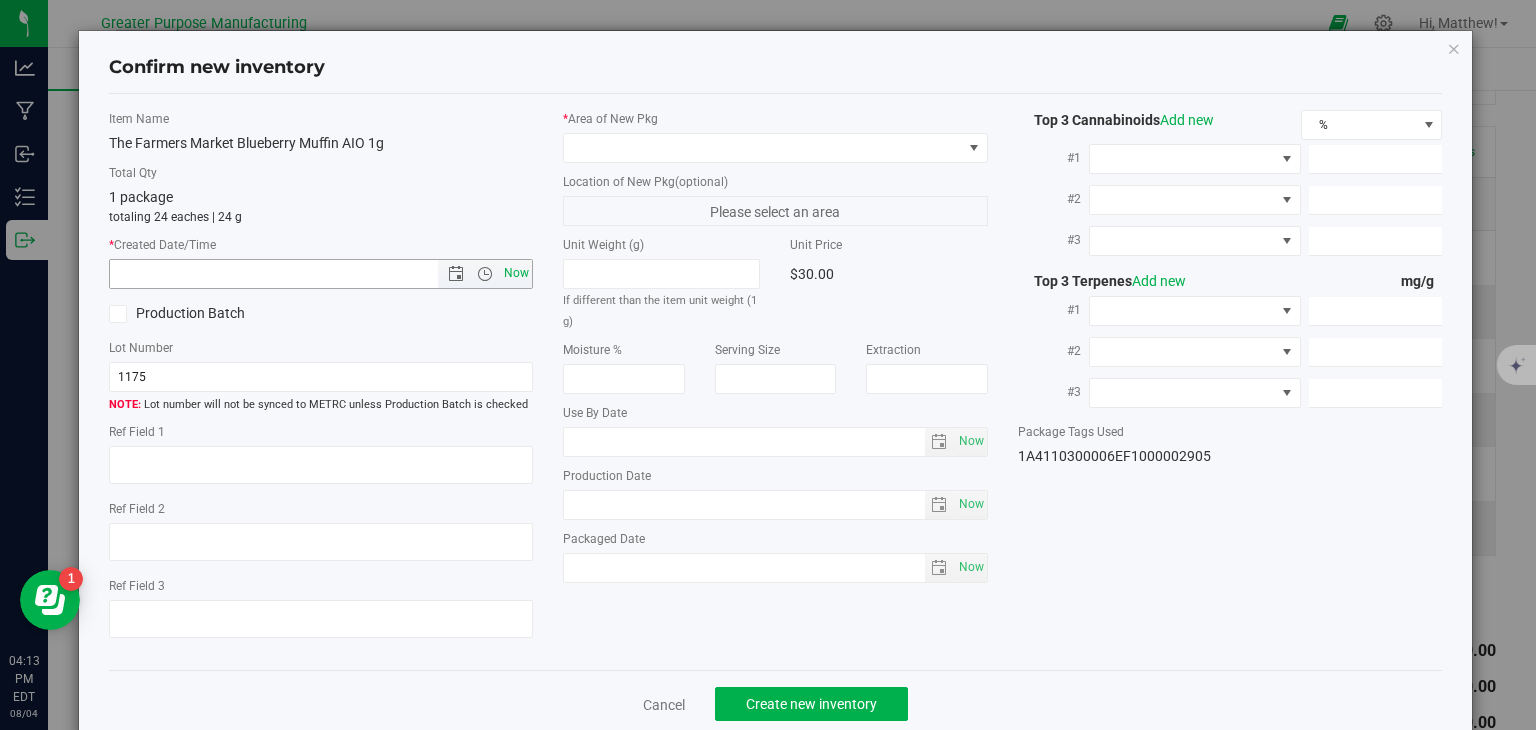 type on "8/4/2025 4:13 PM" 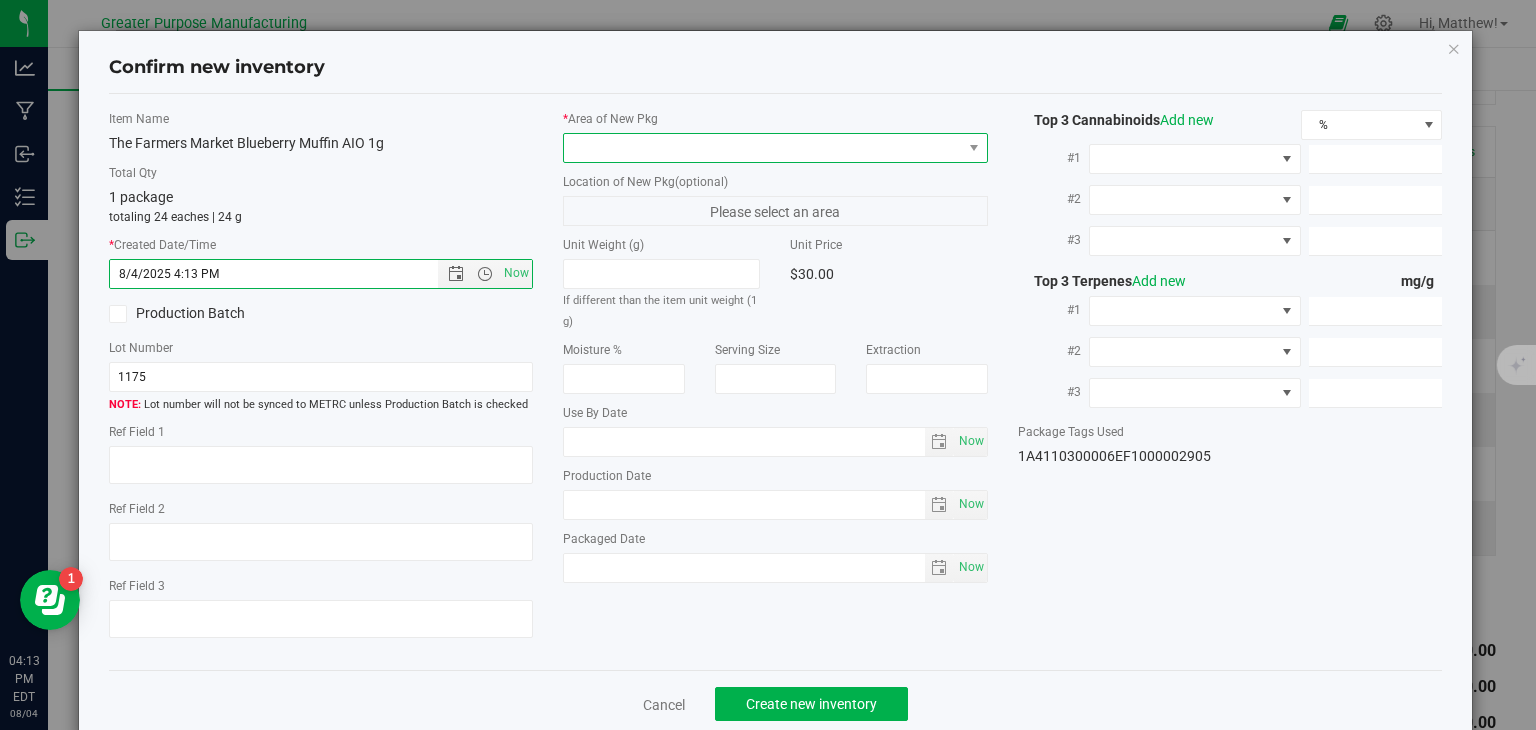 click at bounding box center [763, 148] 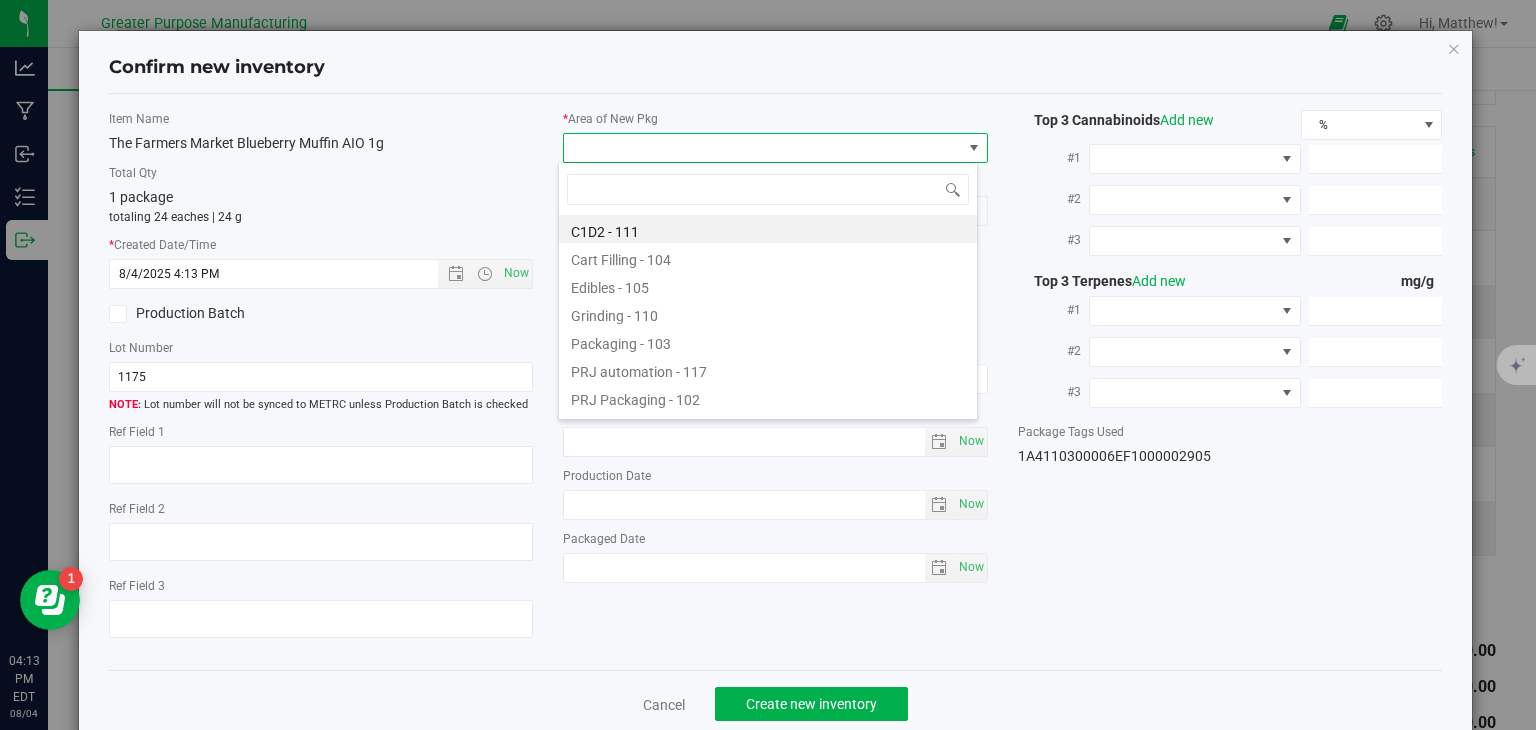 type on "108" 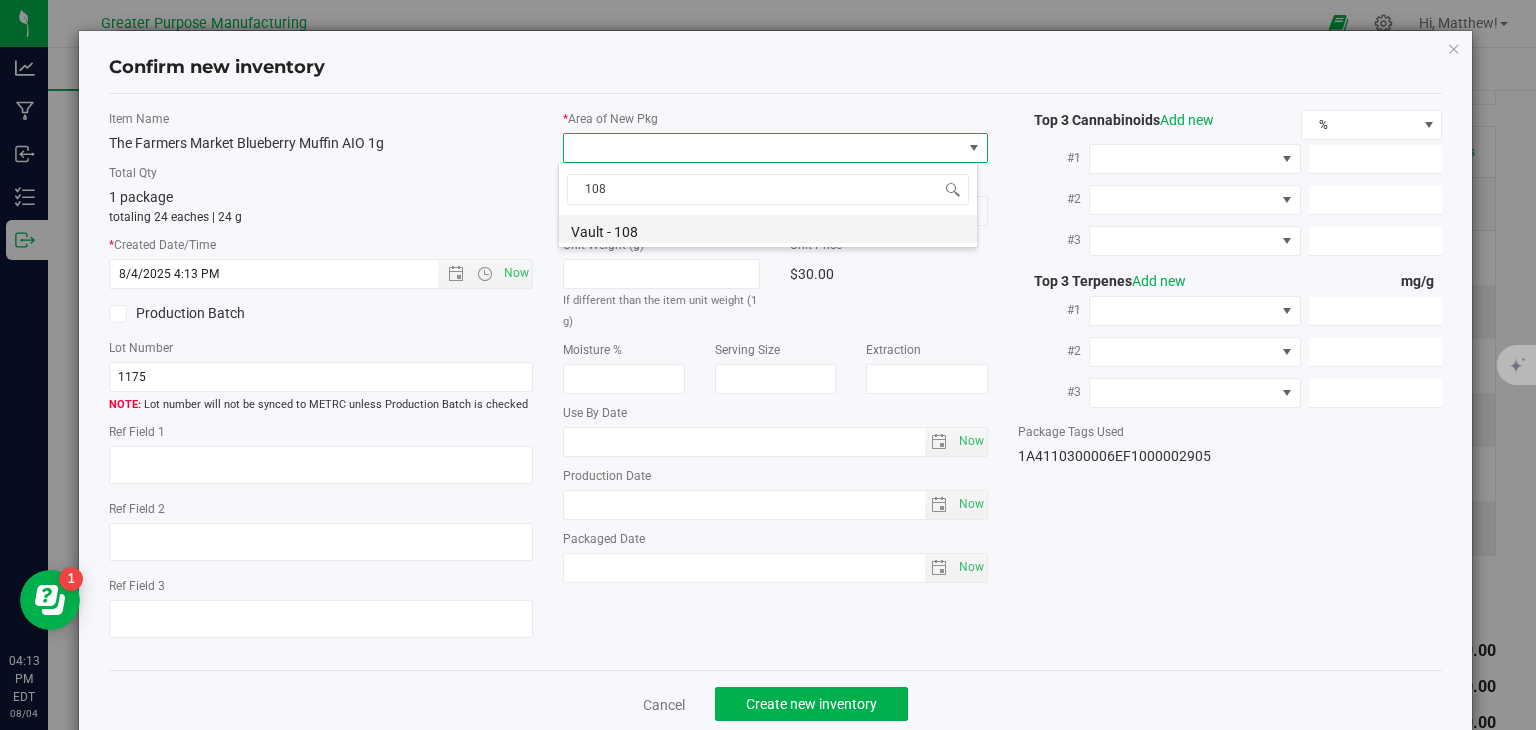 click on "Vault - 108" at bounding box center (768, 229) 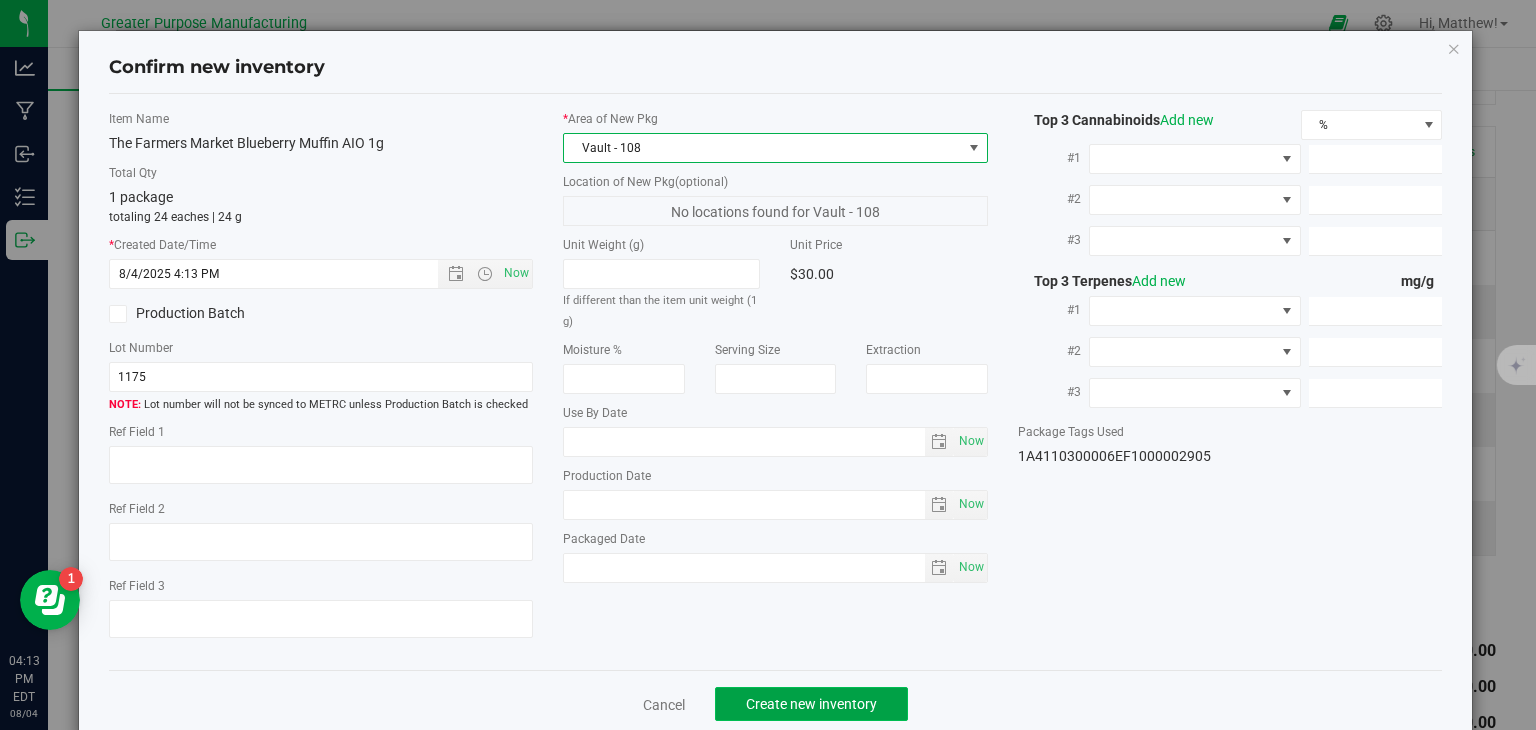 click on "Create new inventory" 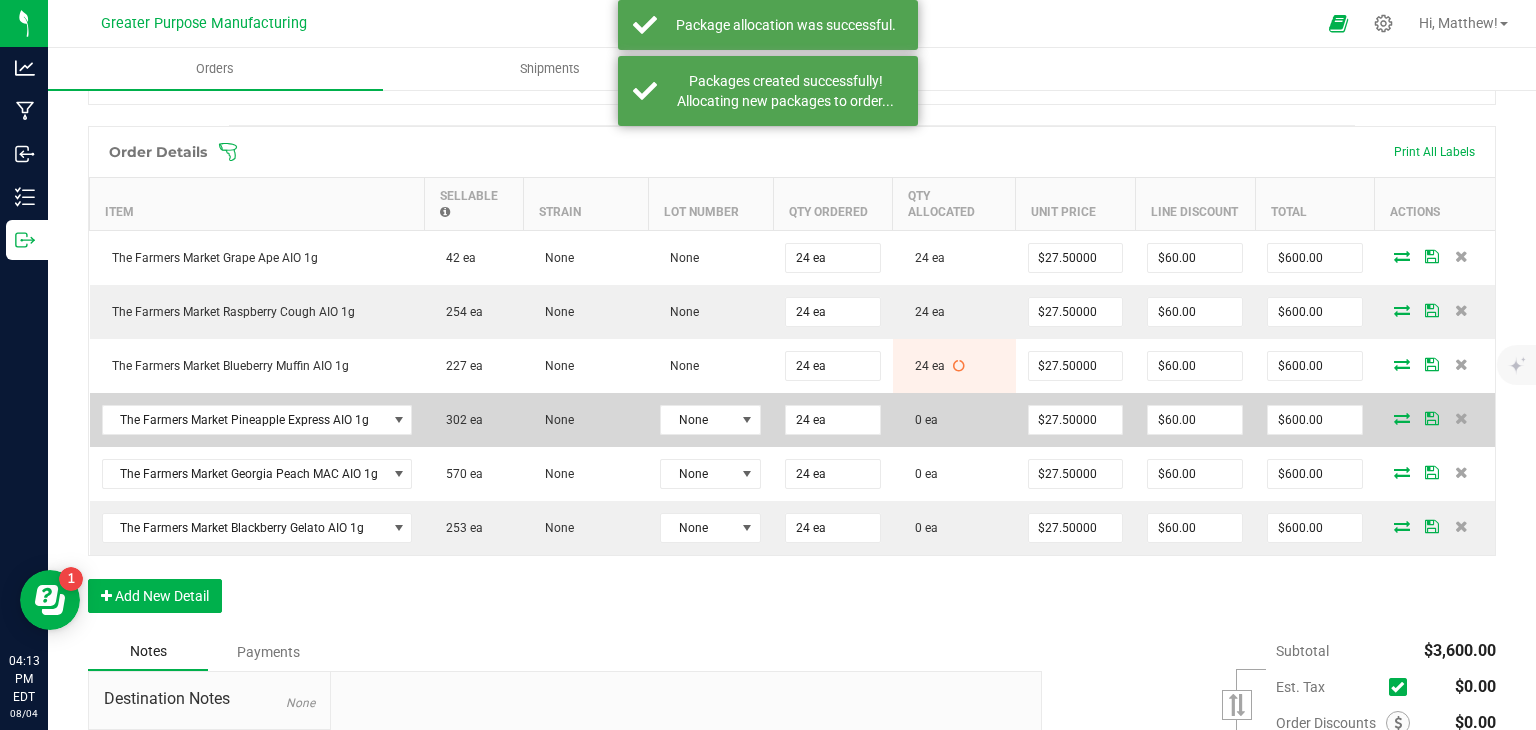 click at bounding box center (1402, 418) 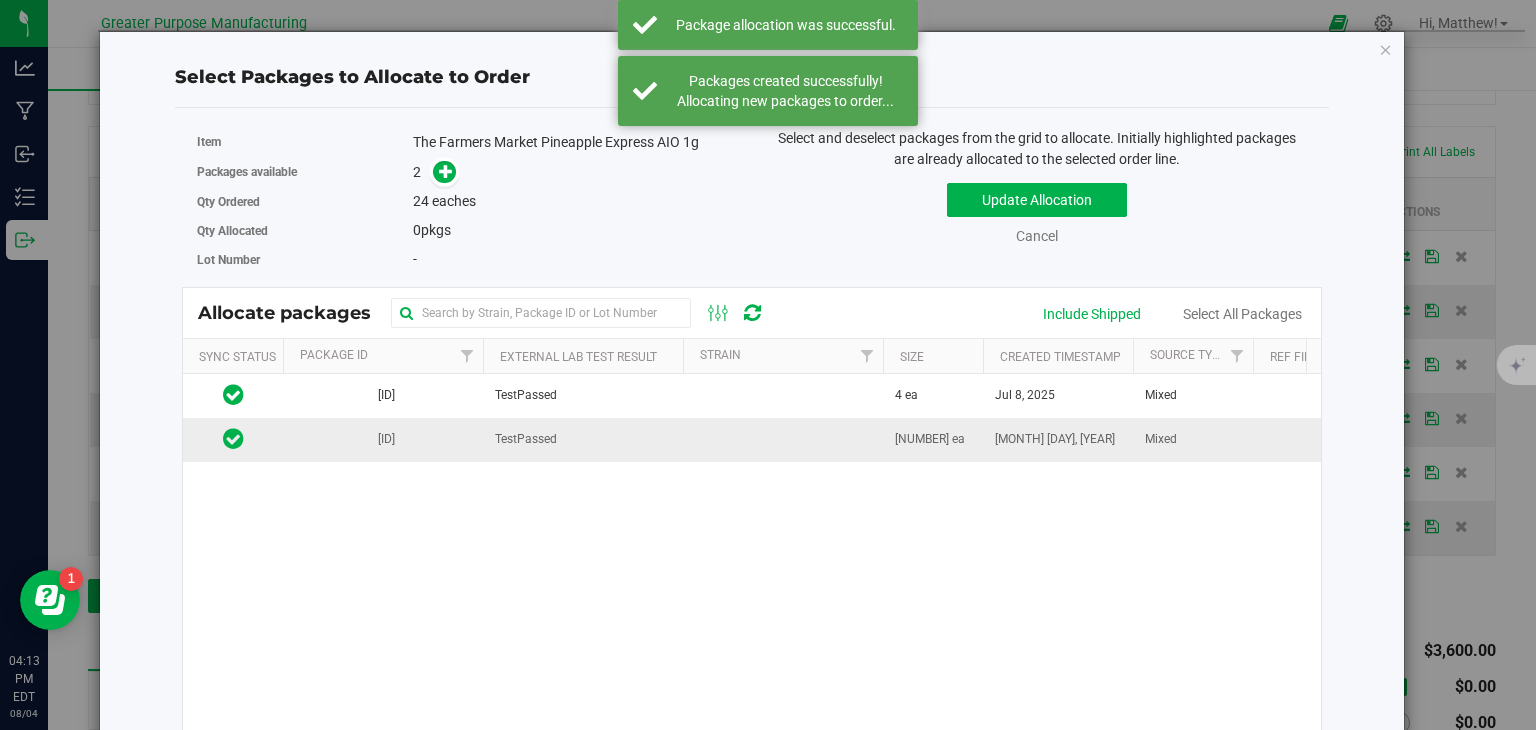 click on "TestPassed" at bounding box center [526, 439] 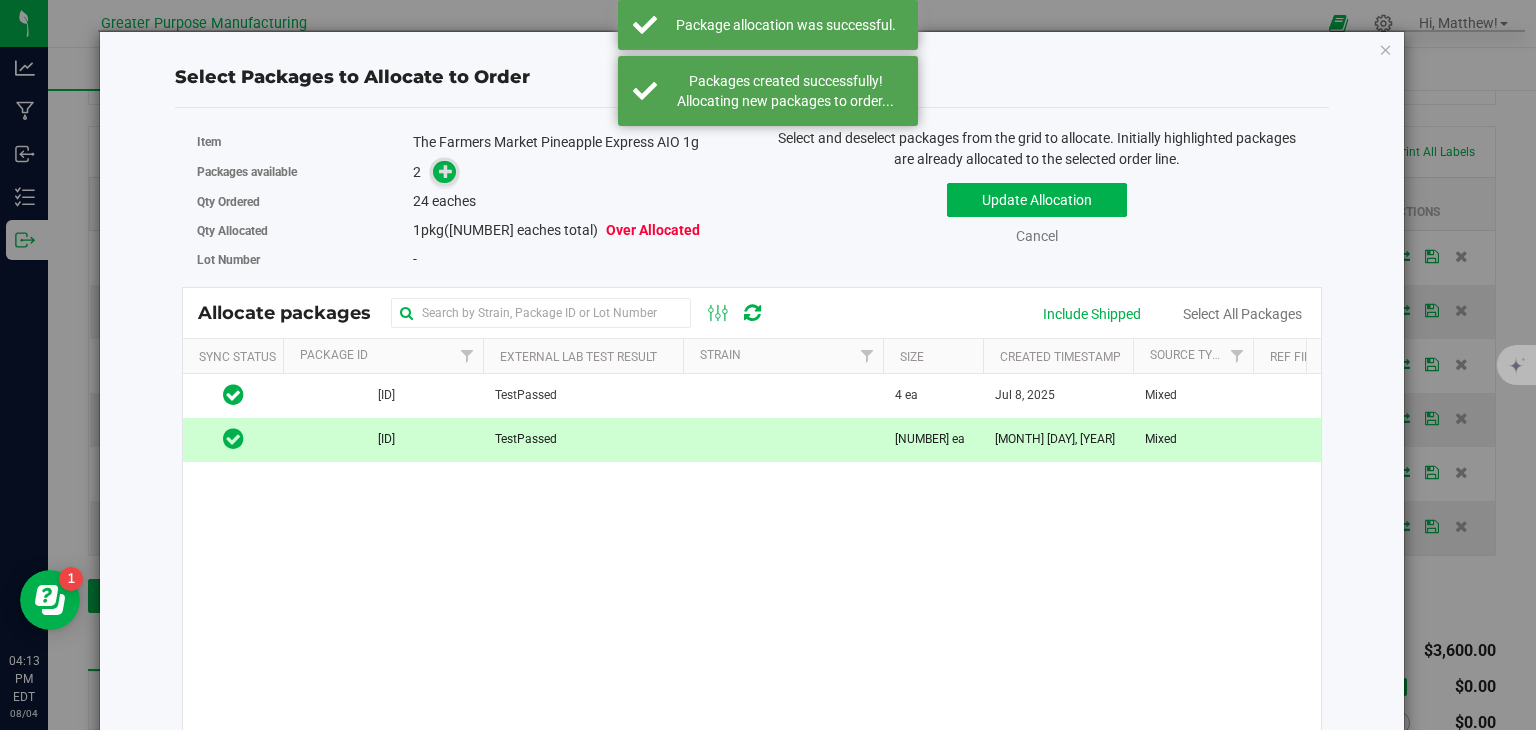 click at bounding box center (446, 171) 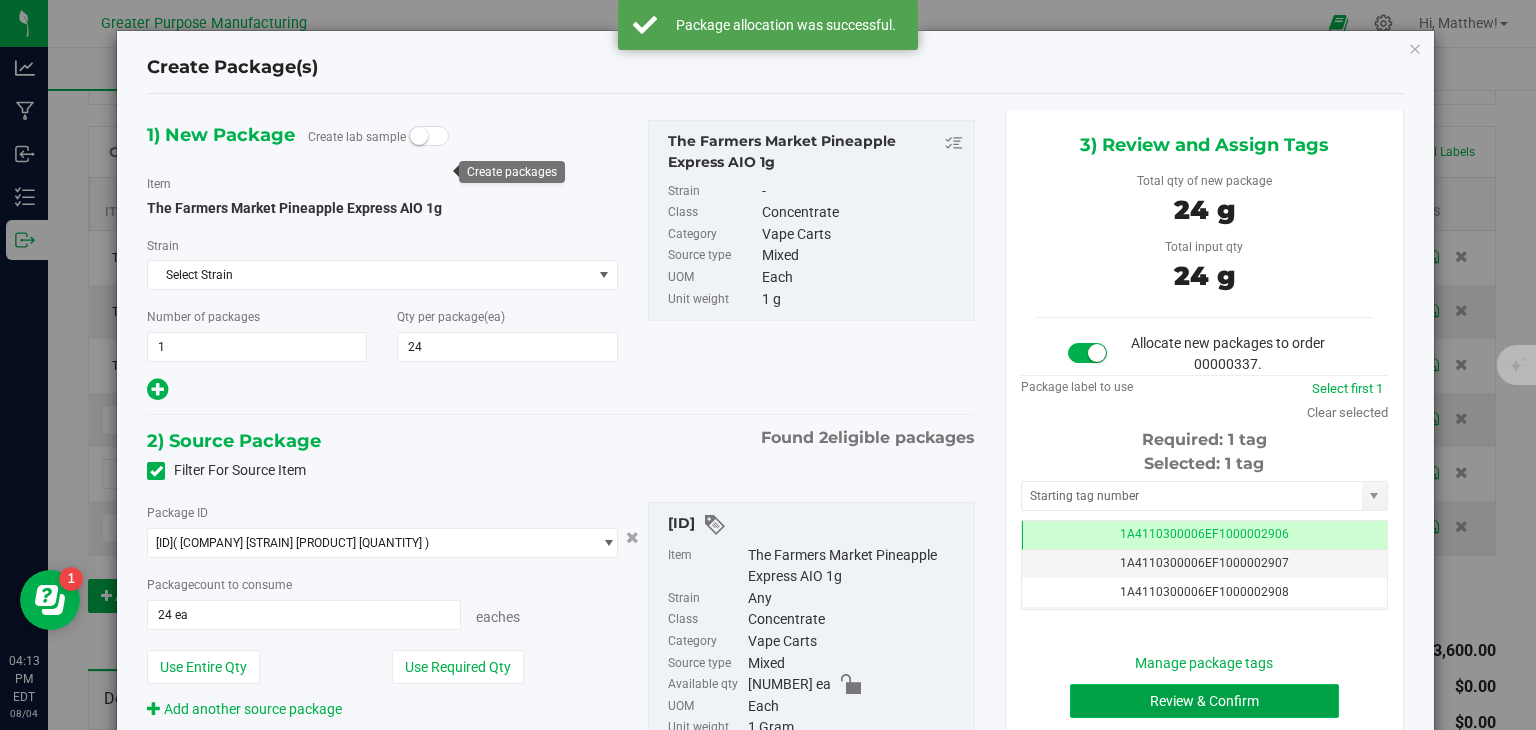 click on "Review & Confirm" at bounding box center (1204, 701) 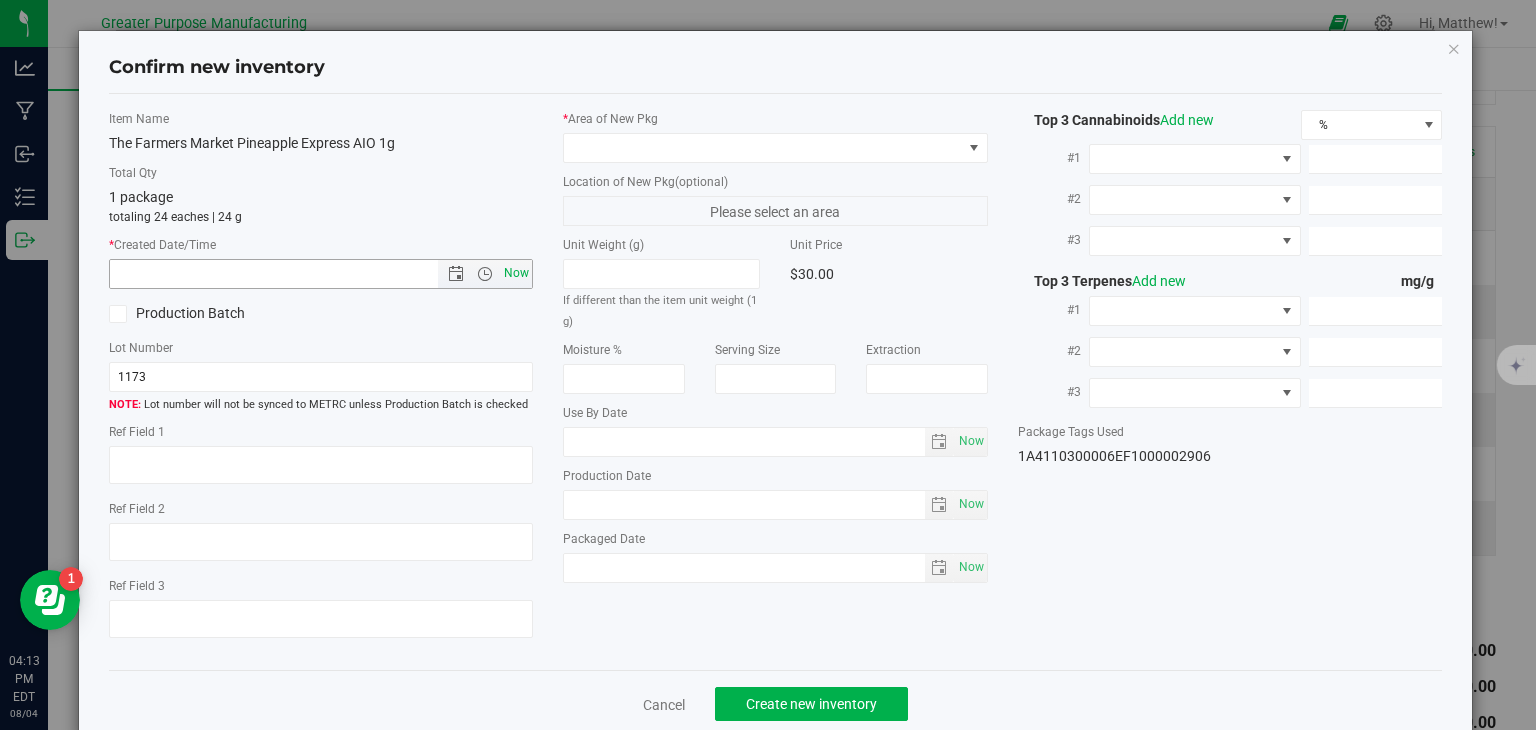 click on "Now" at bounding box center (517, 273) 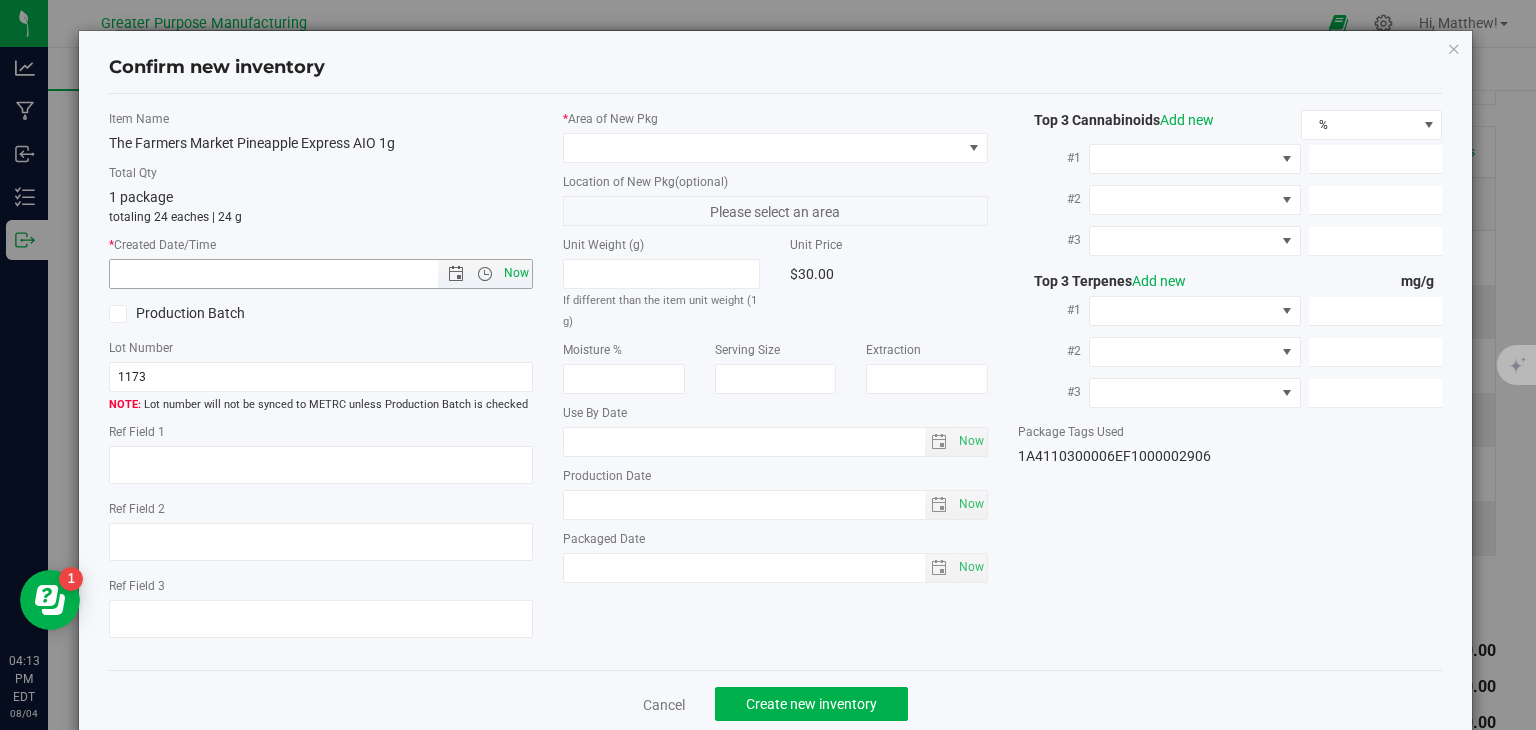 type on "8/4/2025 4:13 PM" 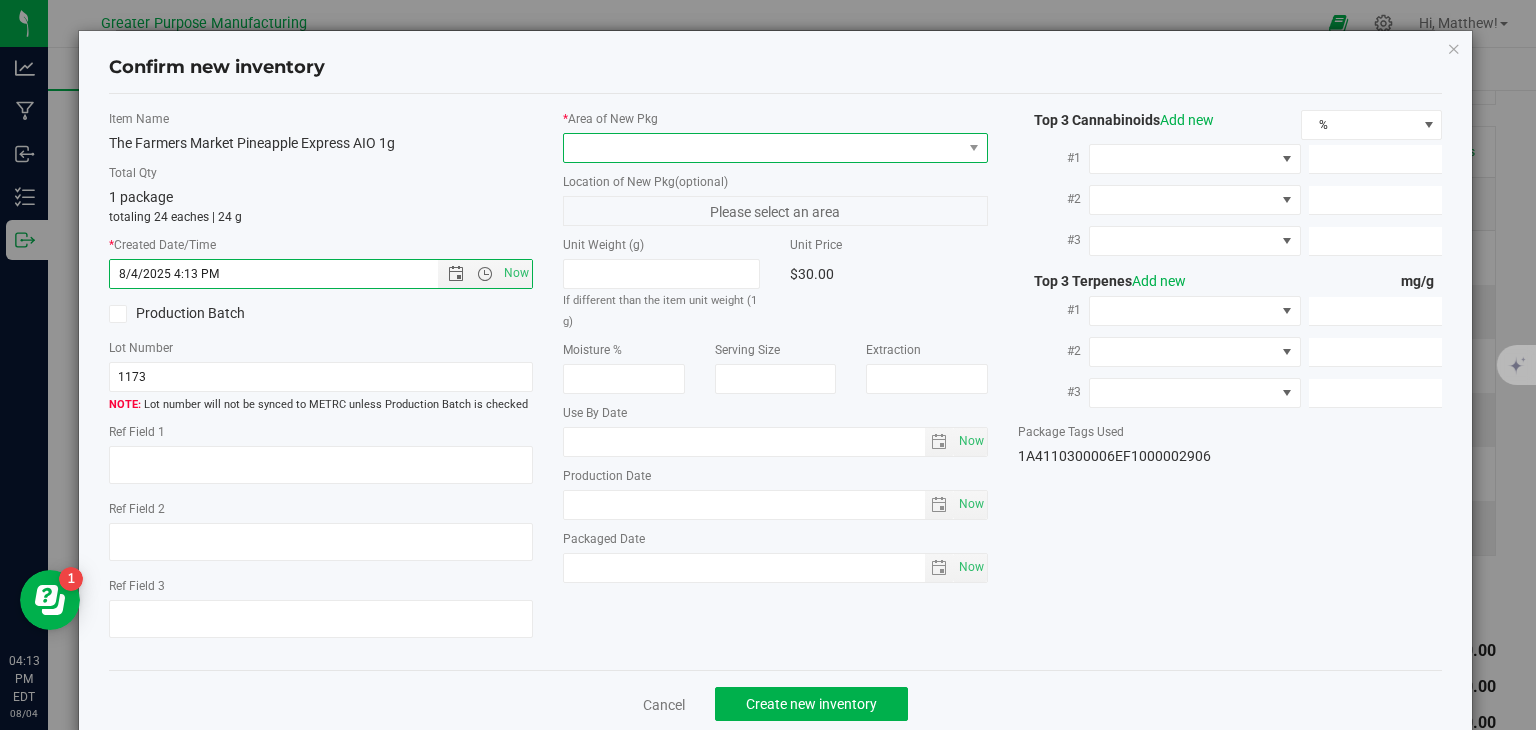 click at bounding box center (763, 148) 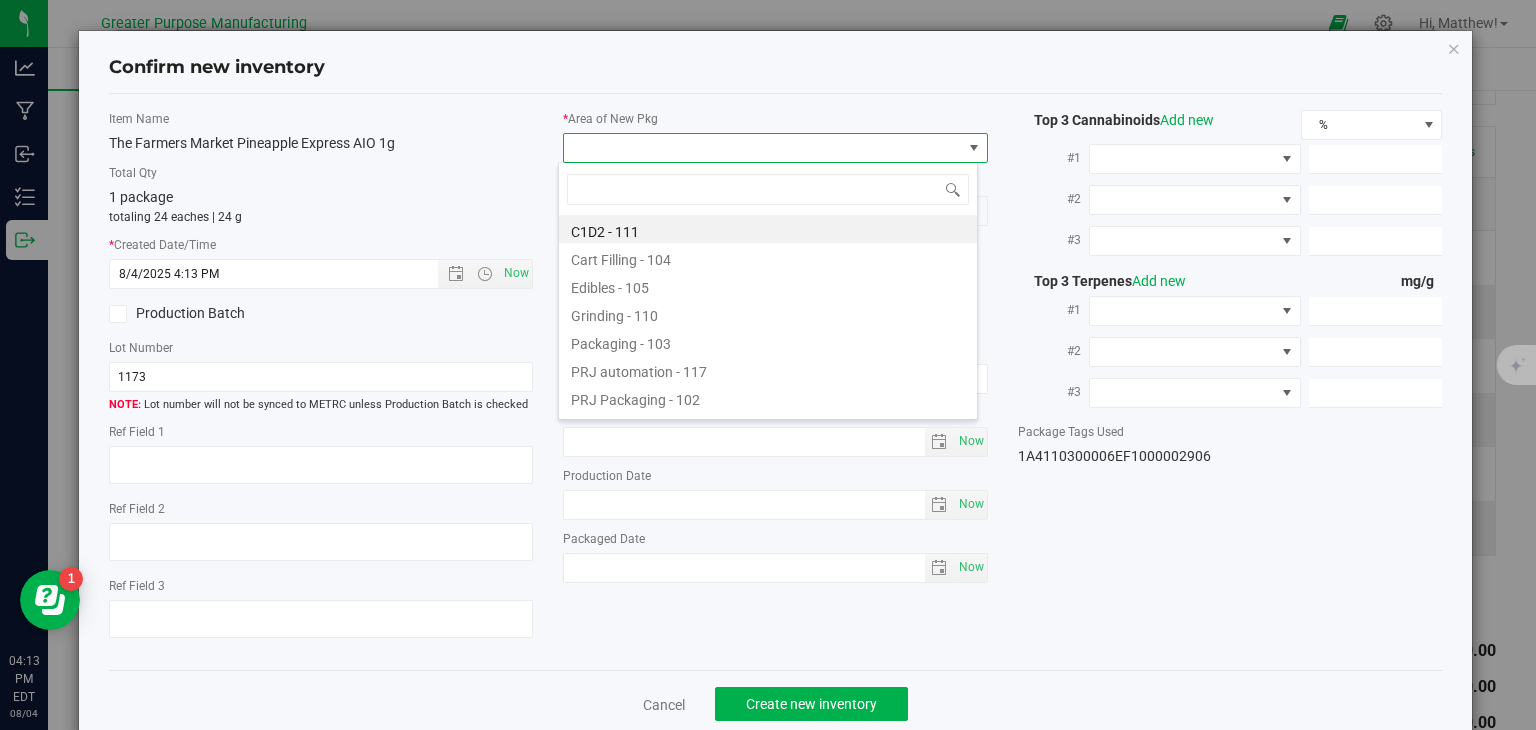 type on "108" 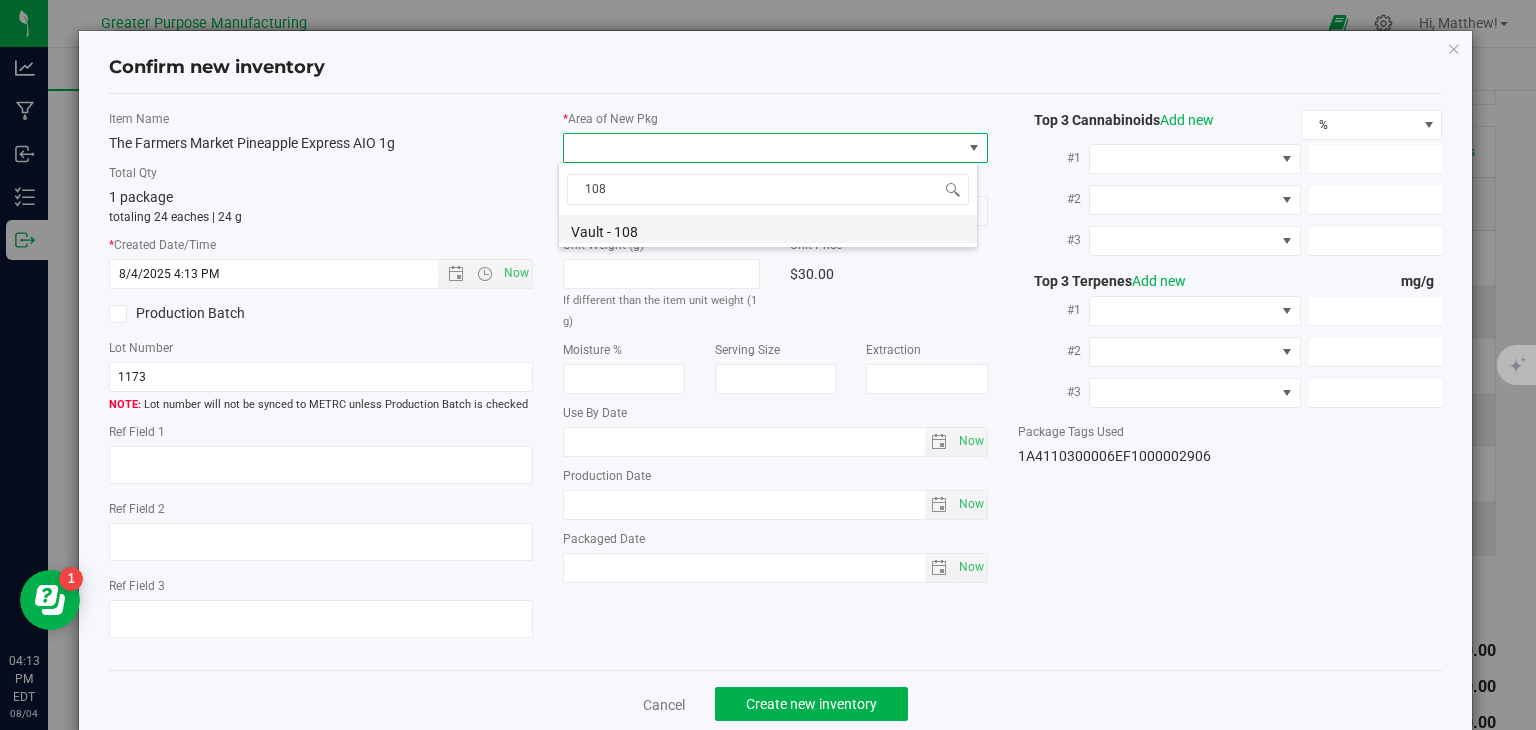 click on "Vault - 108" at bounding box center [768, 229] 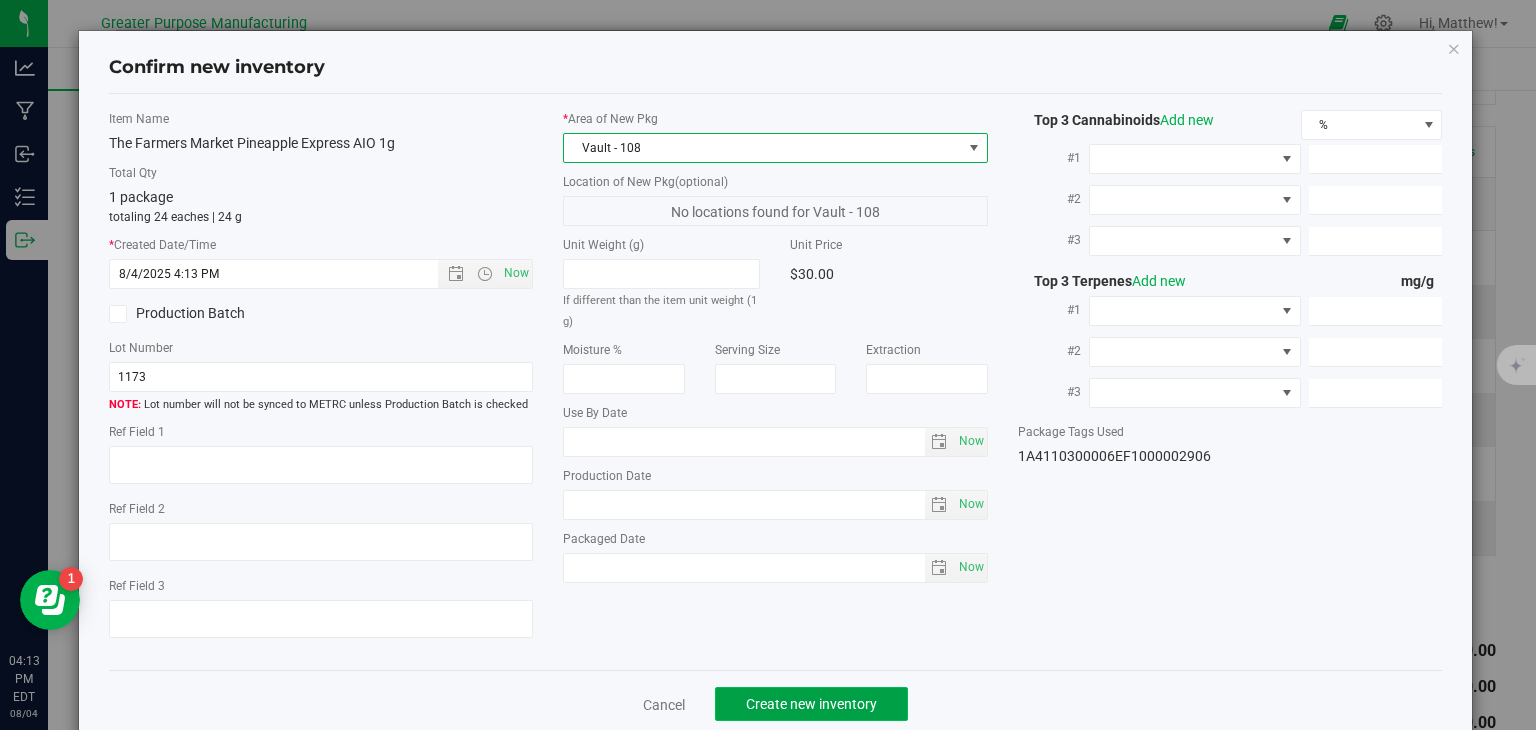 click on "Create new inventory" 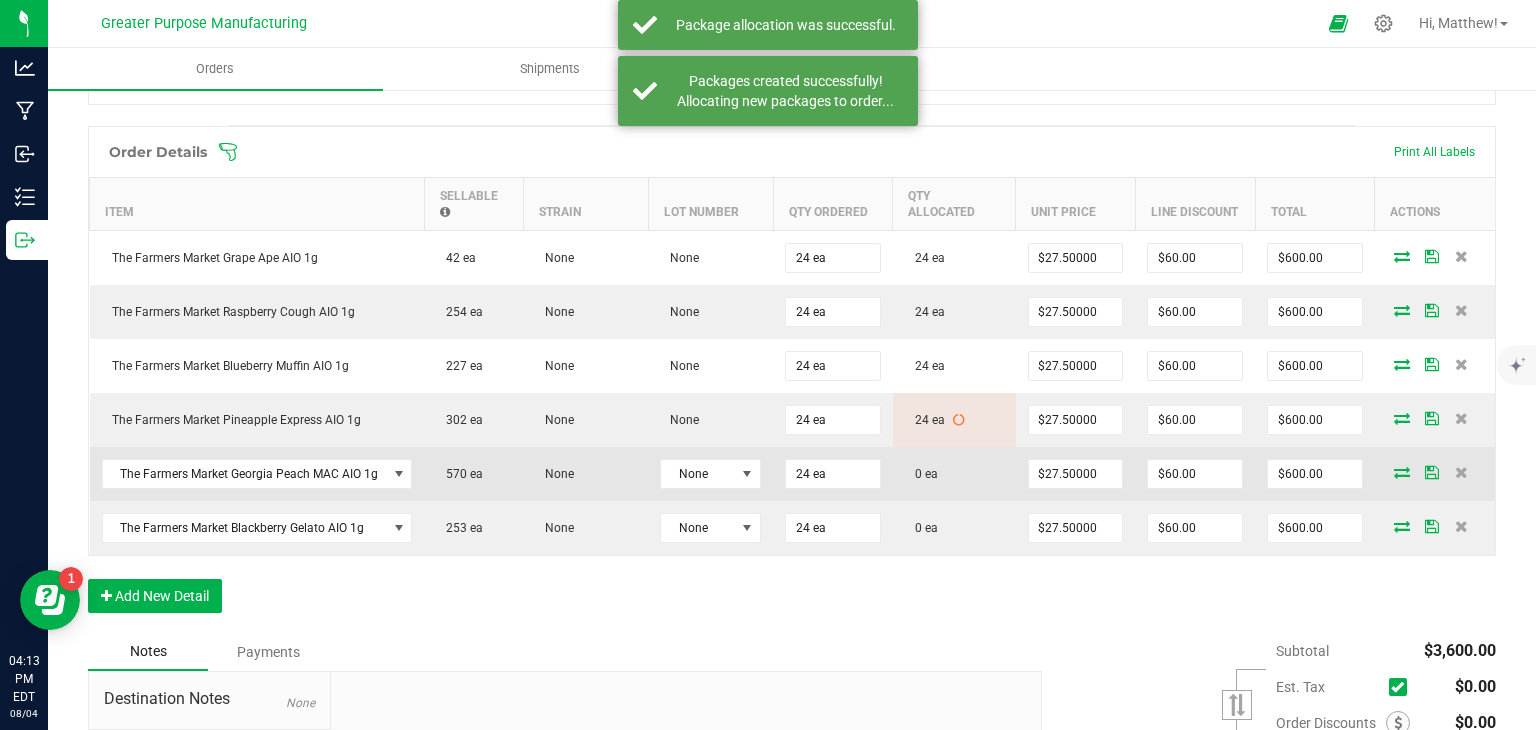 click at bounding box center [1402, 472] 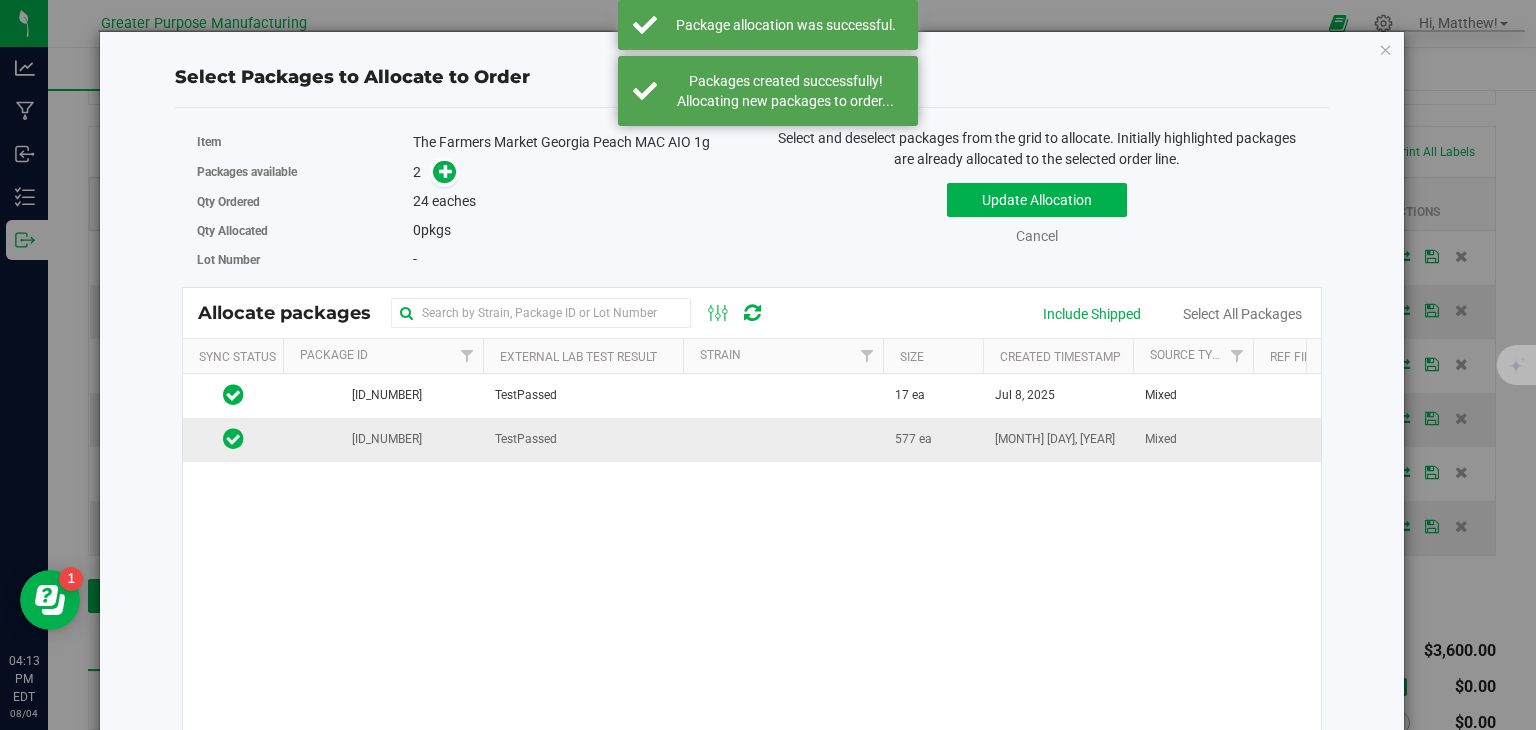 click on "TestPassed" at bounding box center (583, 439) 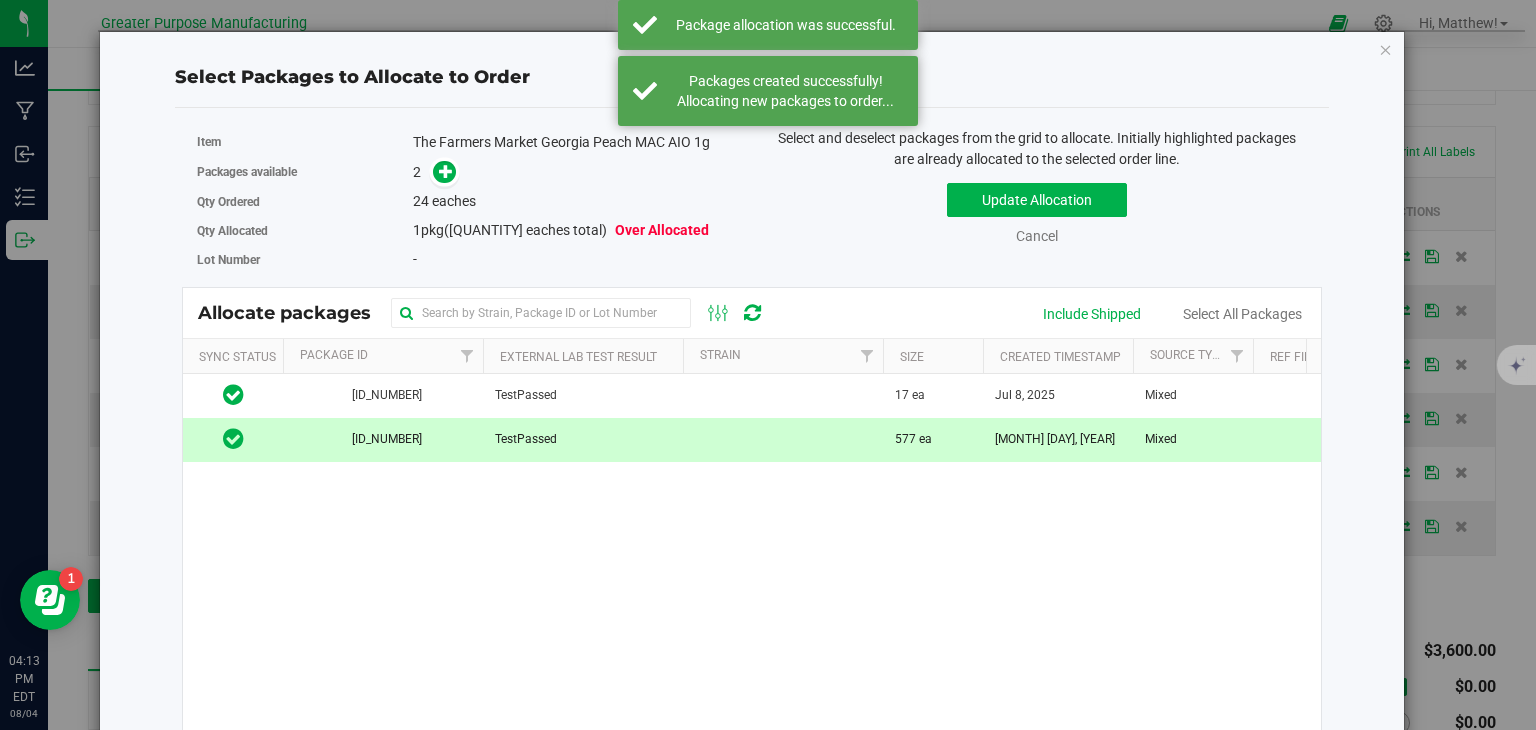 click at bounding box center [444, 172] 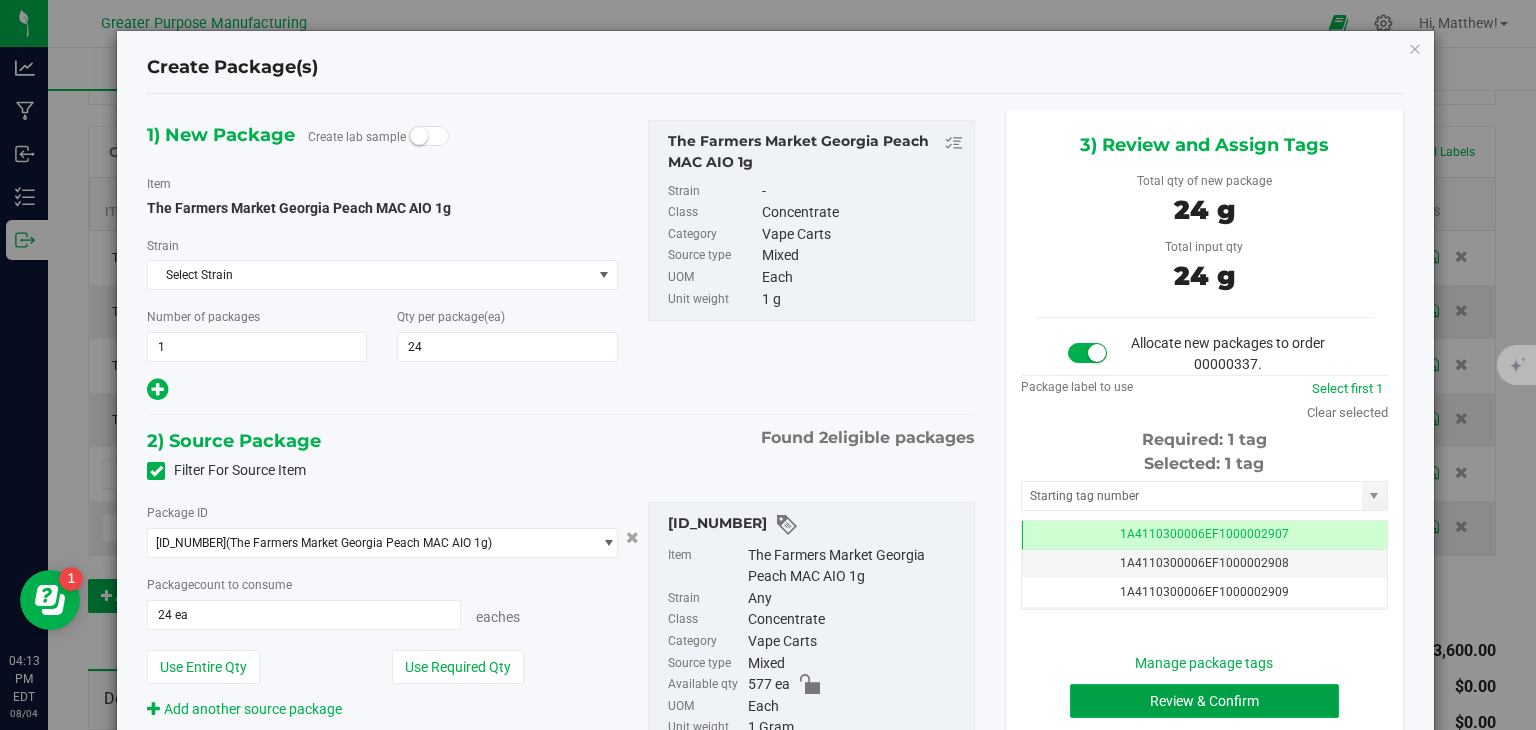 click on "Review & Confirm" at bounding box center (1204, 701) 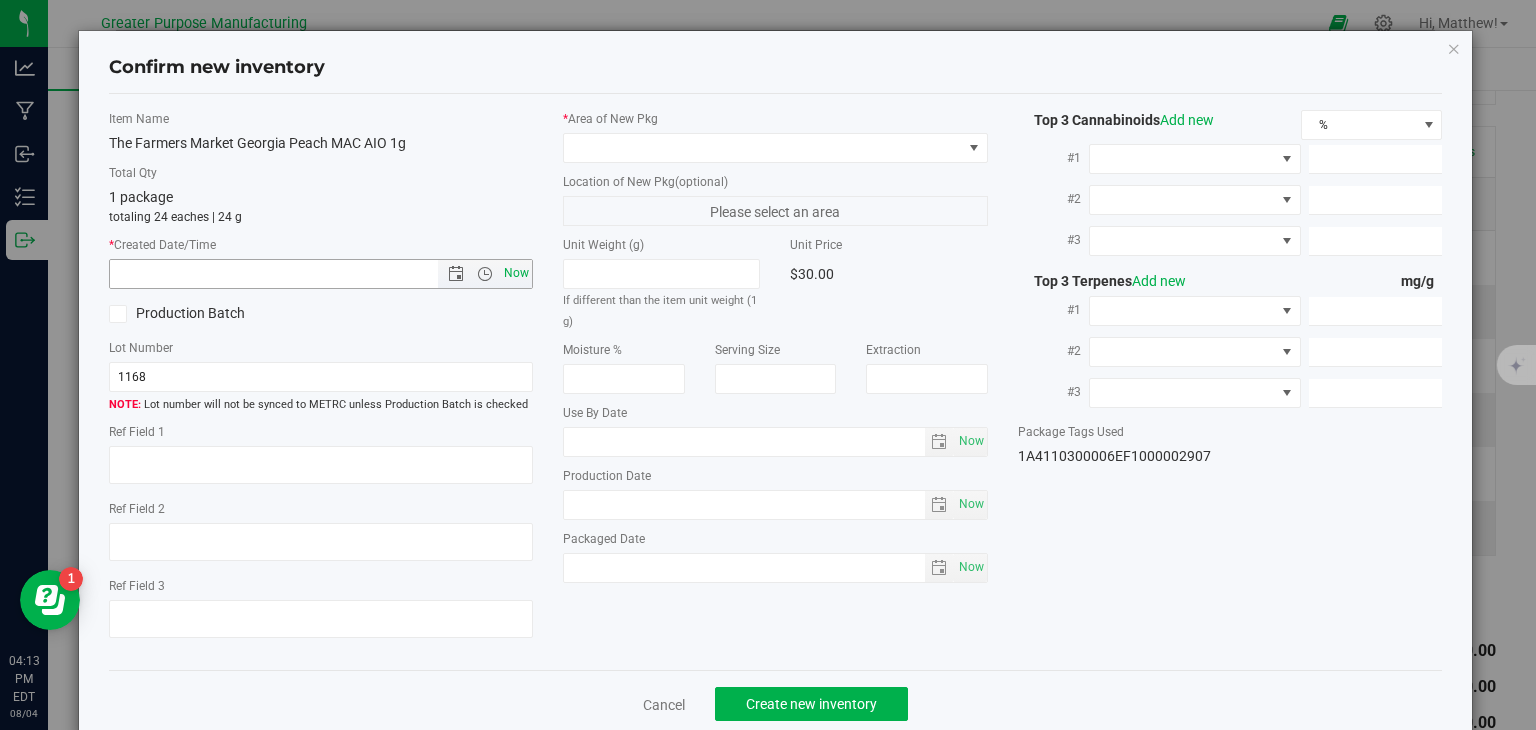 click on "Now" at bounding box center (517, 273) 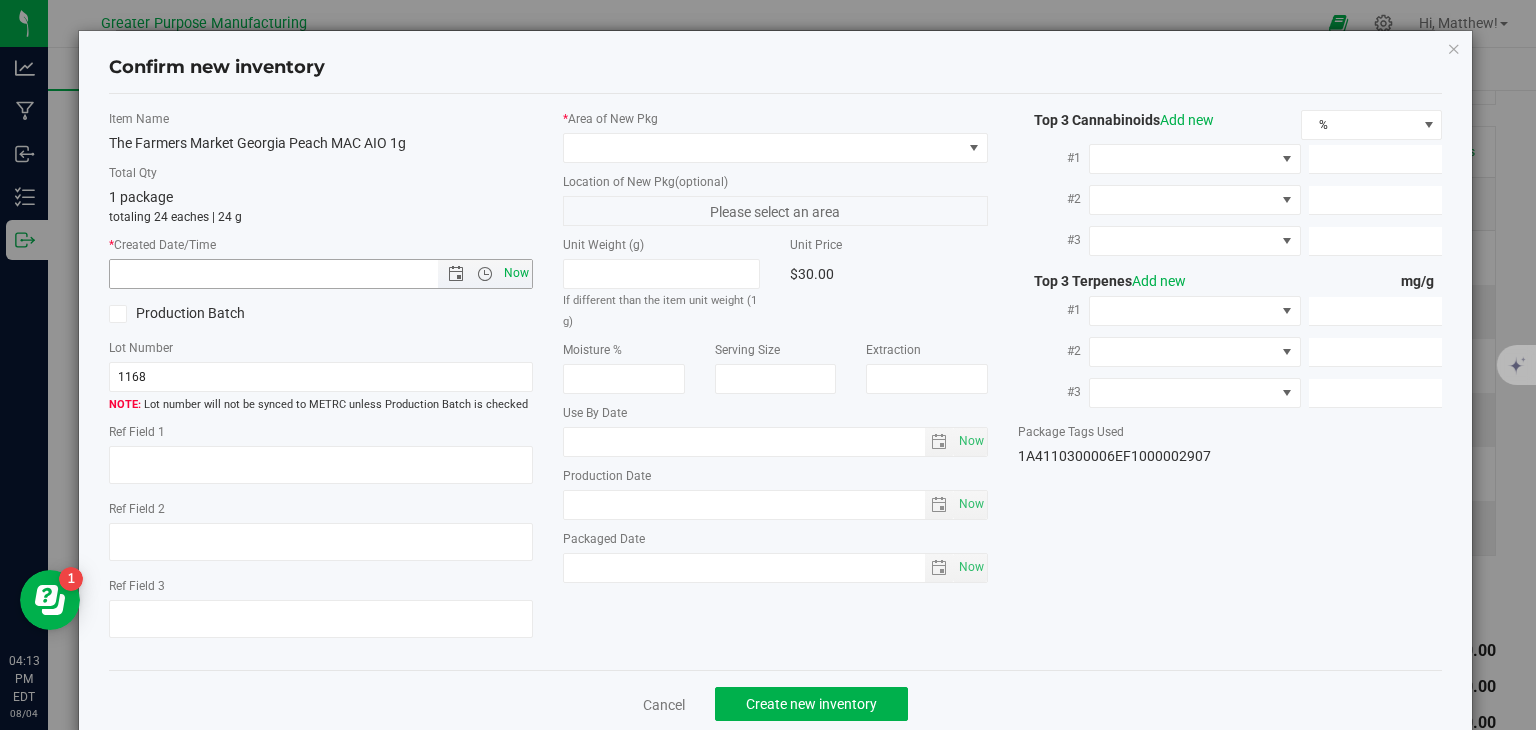 type on "8/4/2025 4:13 PM" 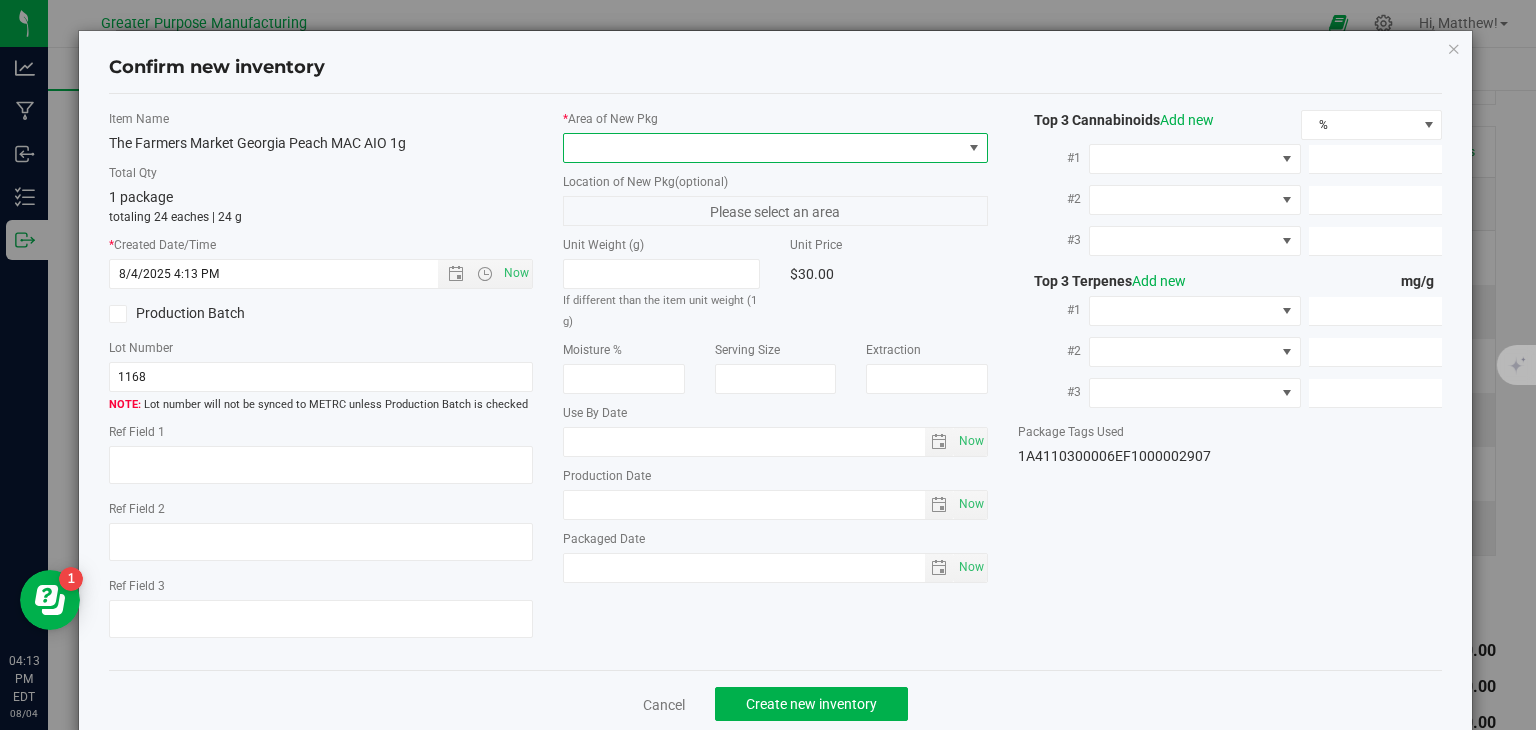 click at bounding box center [763, 148] 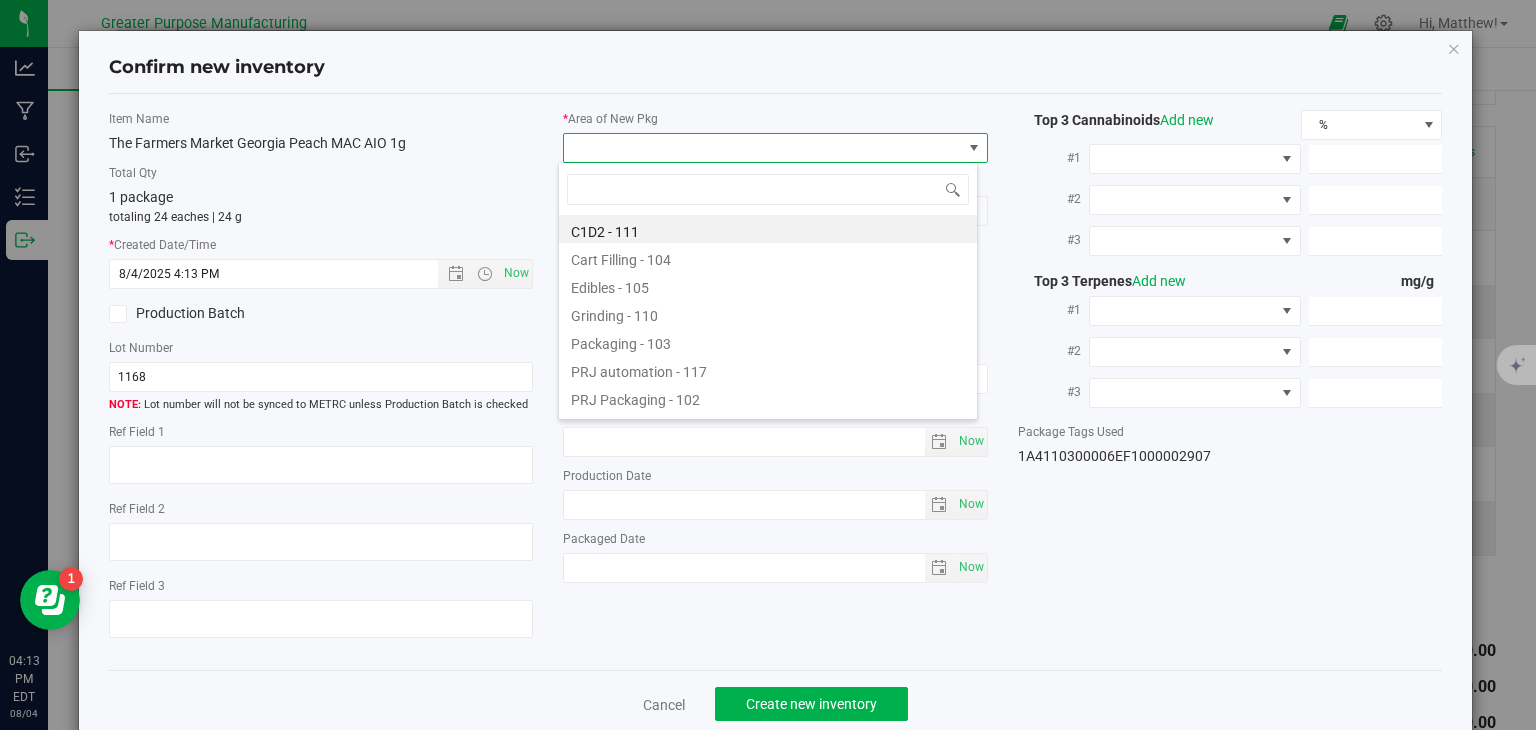 type on "108" 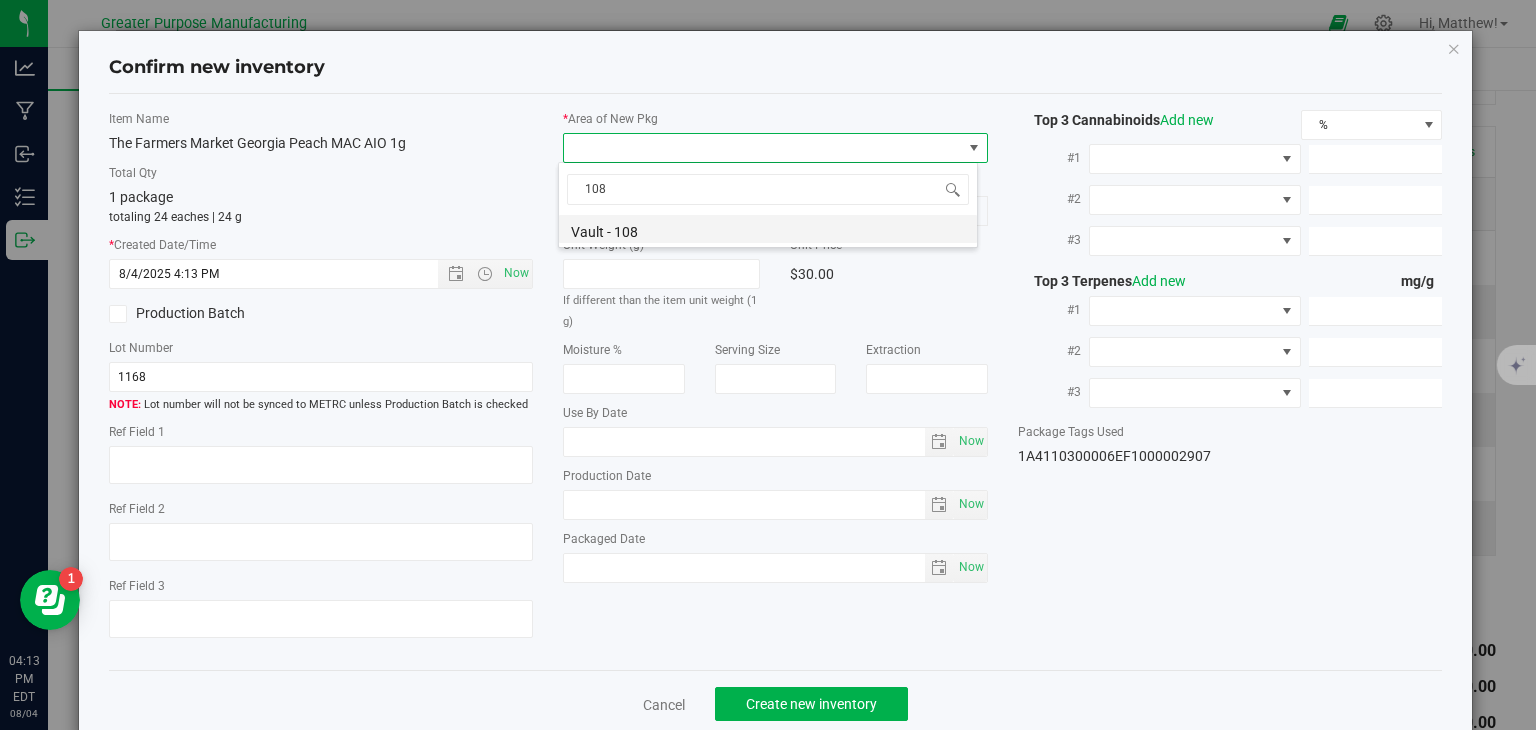 click on "Vault - 108" at bounding box center [768, 229] 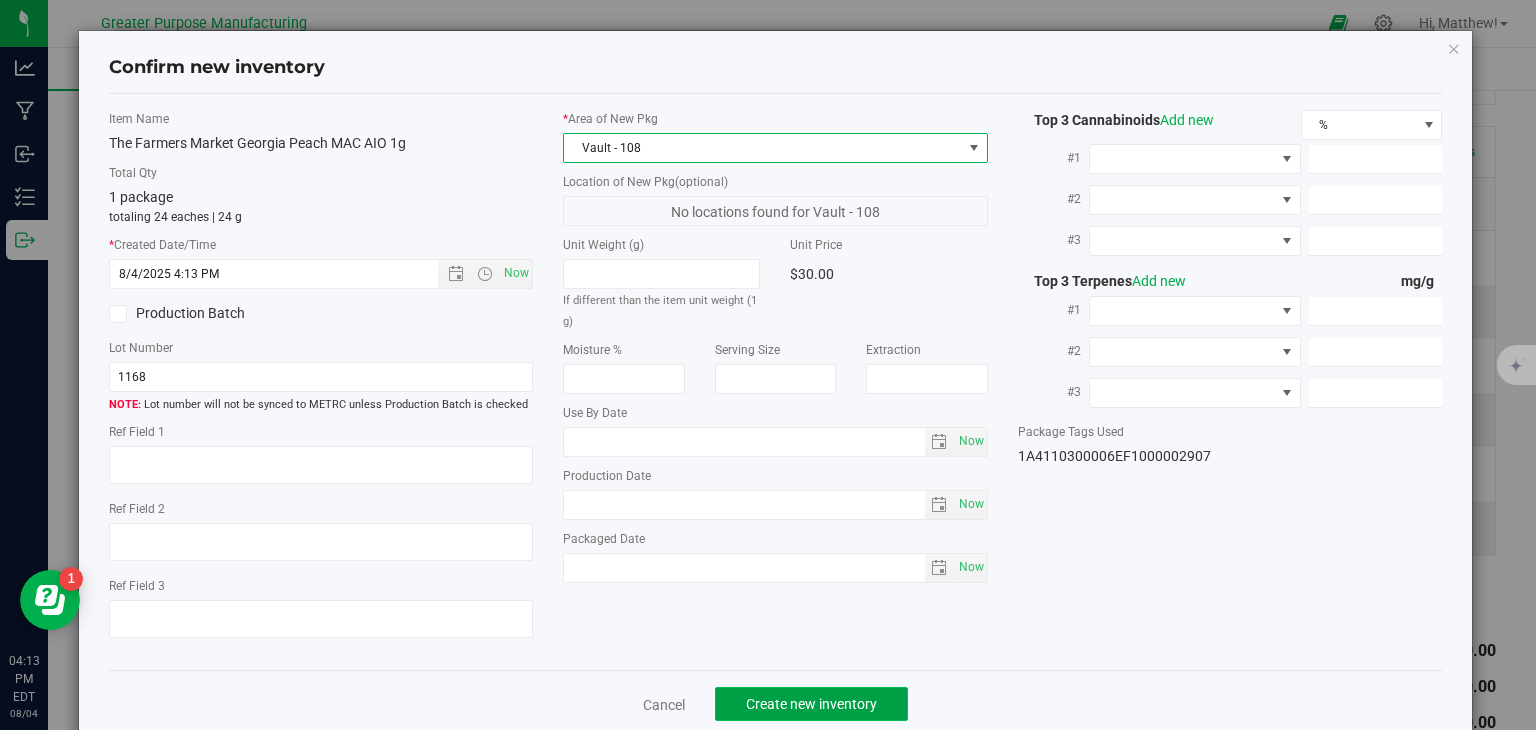 click on "Create new inventory" 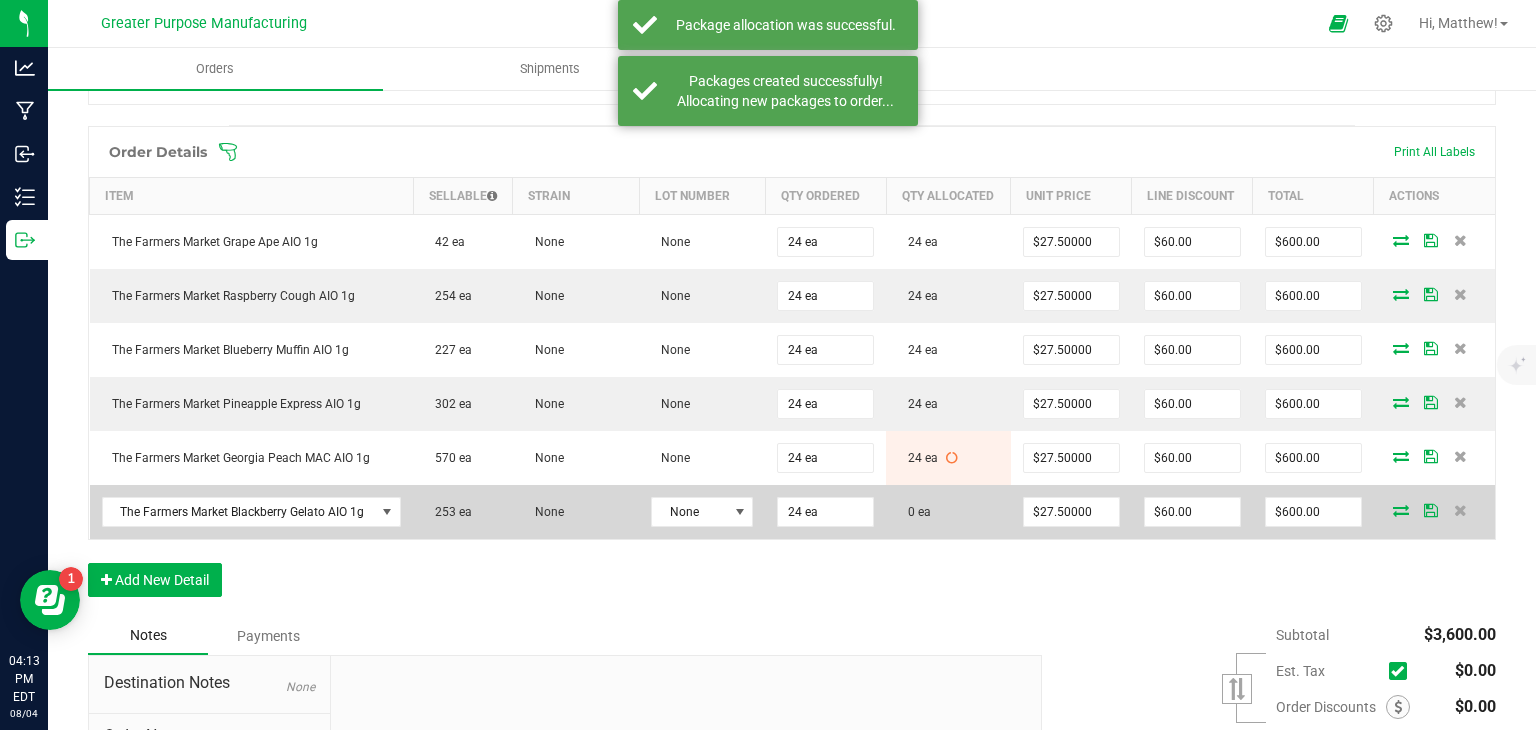 click at bounding box center (1401, 510) 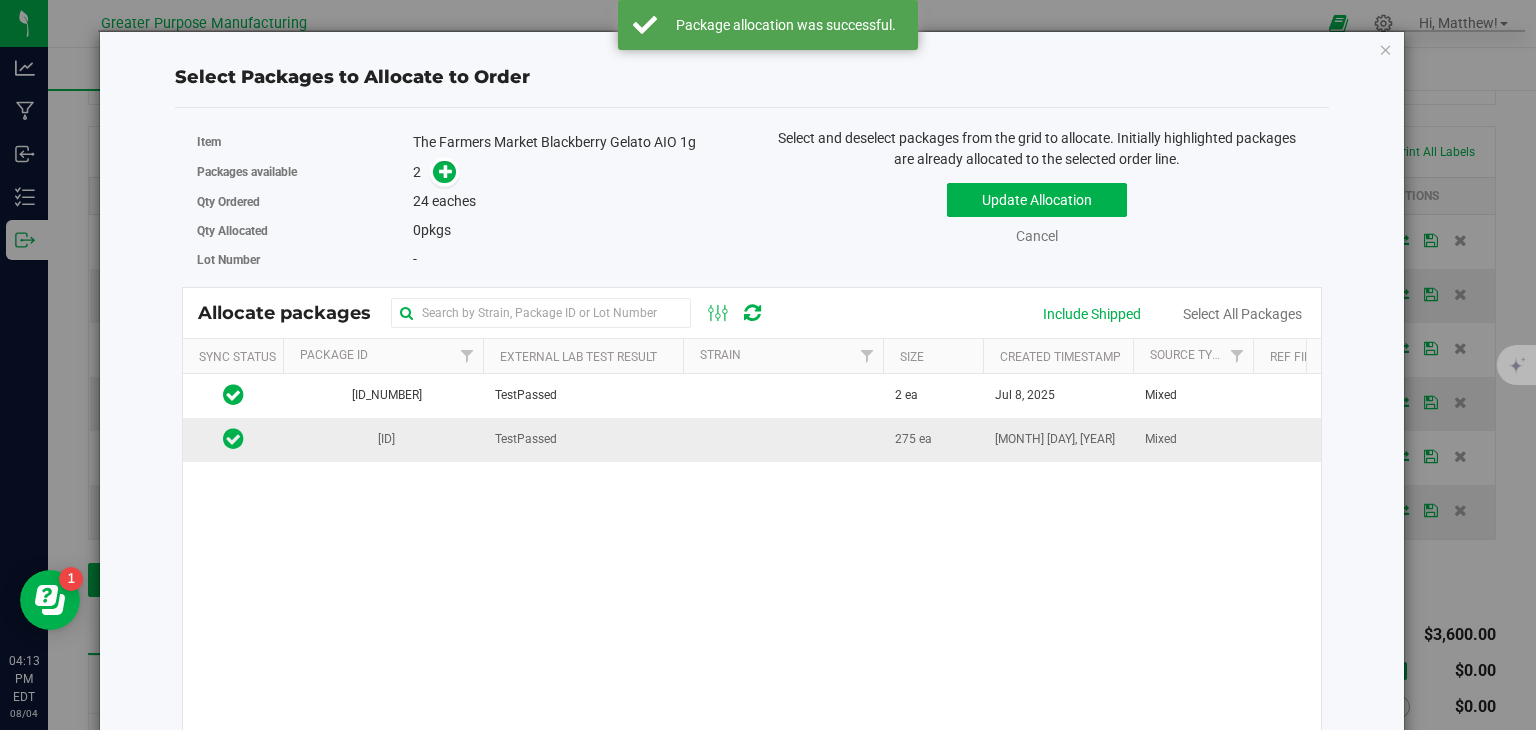 click on "TestPassed" at bounding box center [583, 439] 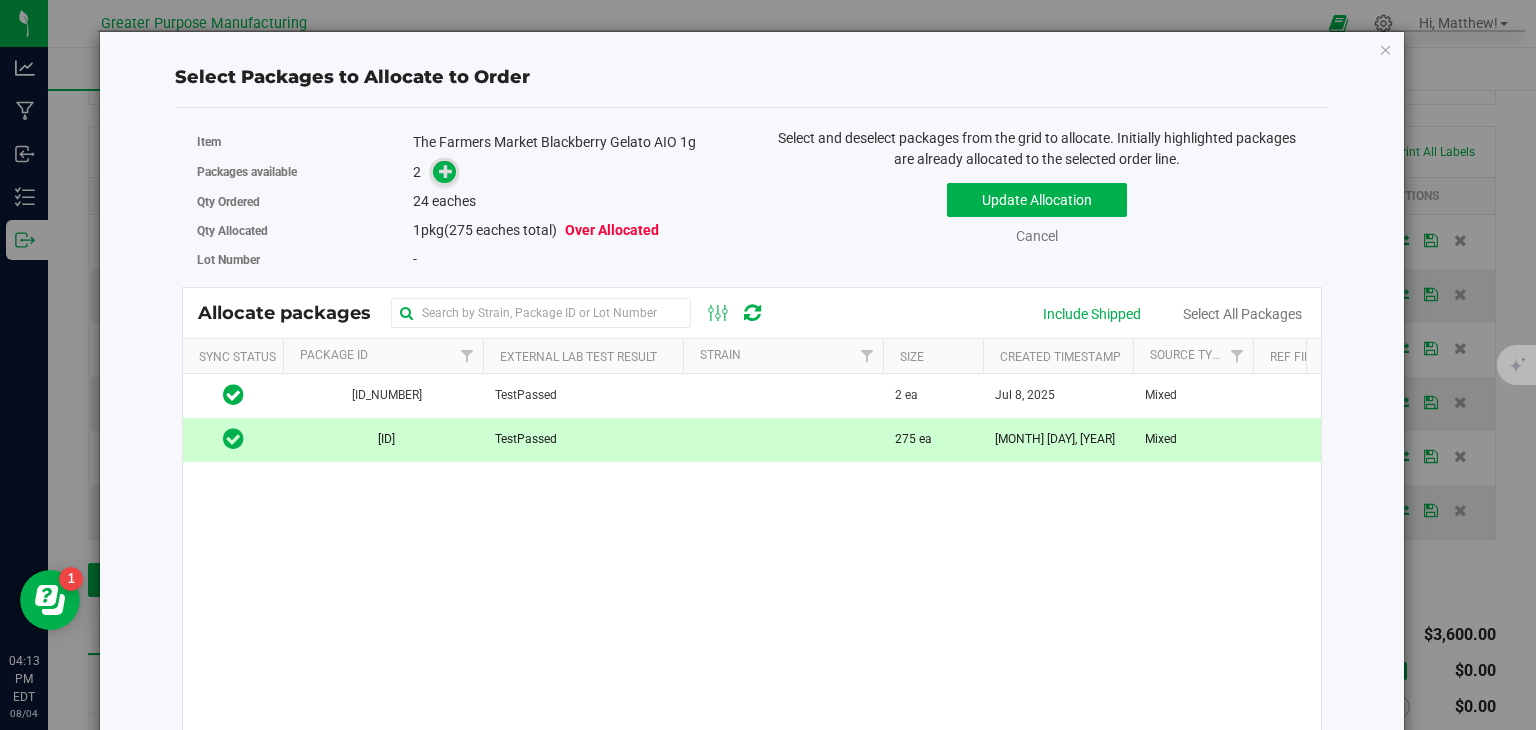 click at bounding box center (446, 171) 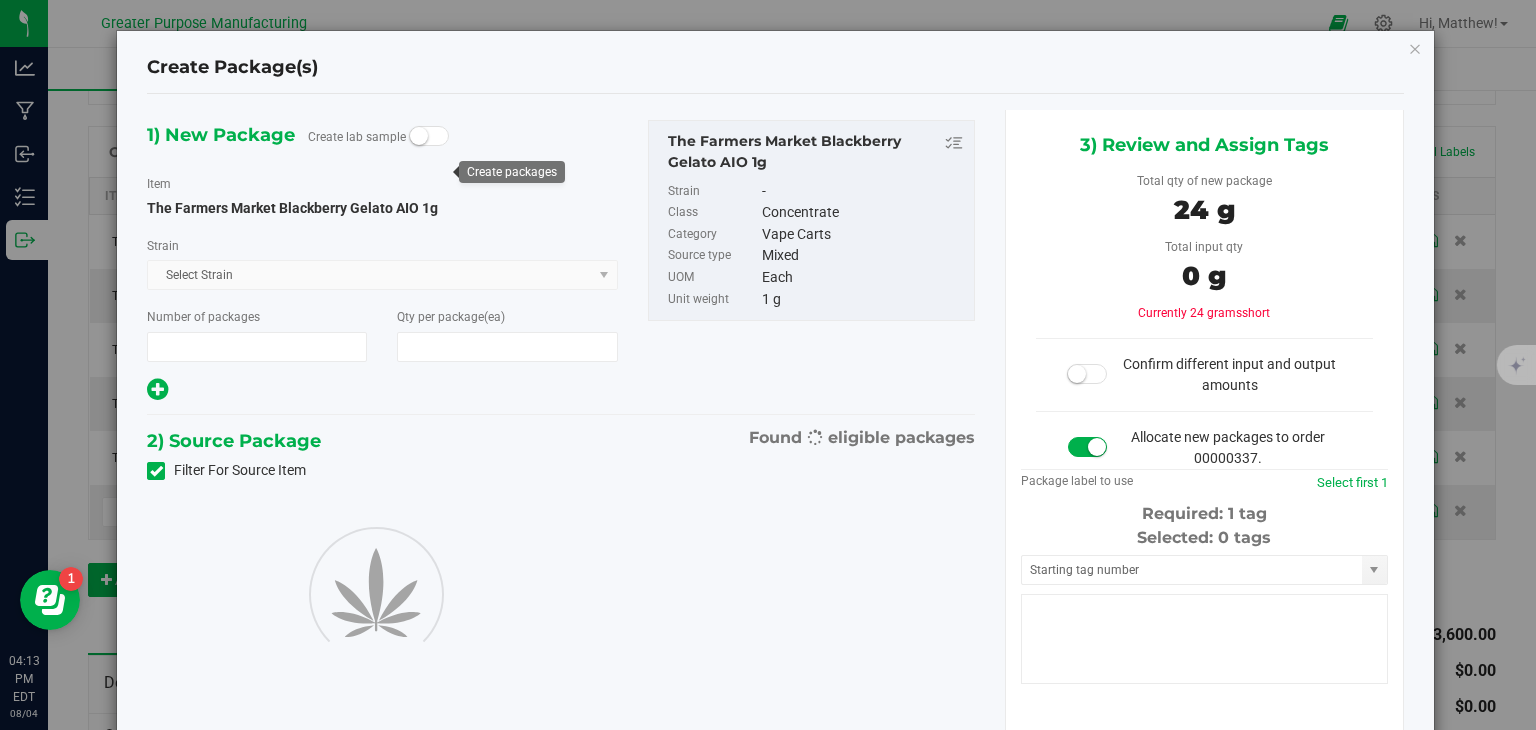 type on "1" 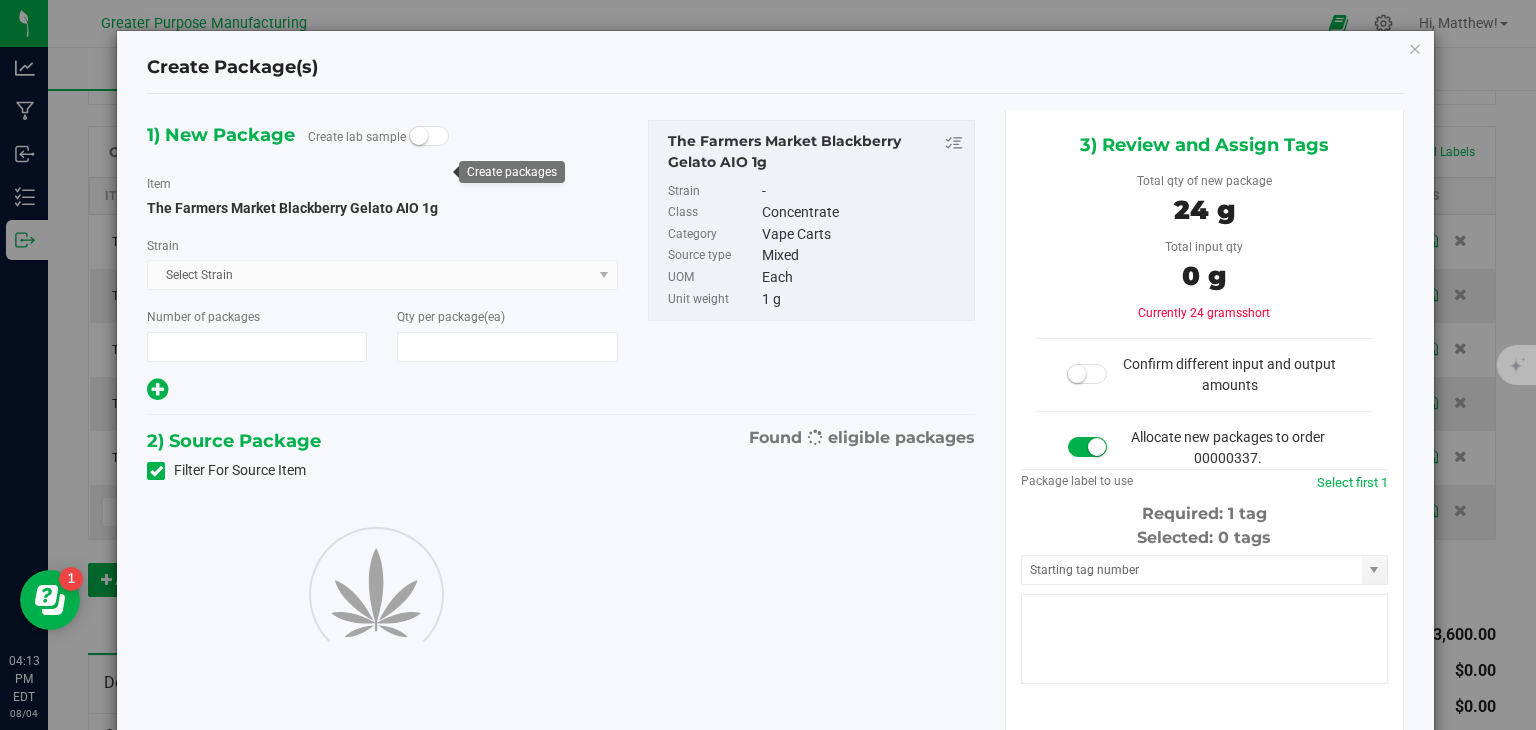 type on "24" 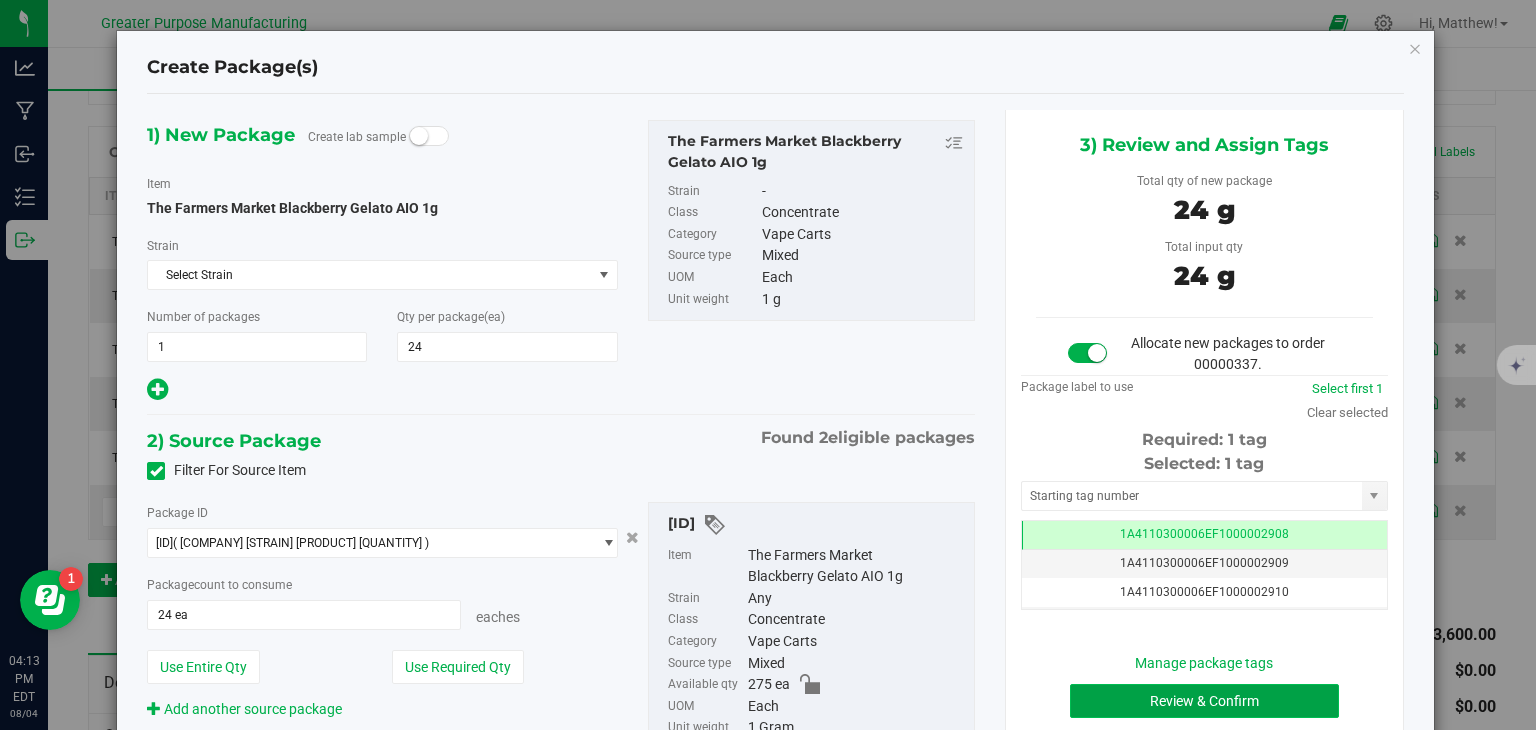 click on "Review & Confirm" at bounding box center [1204, 701] 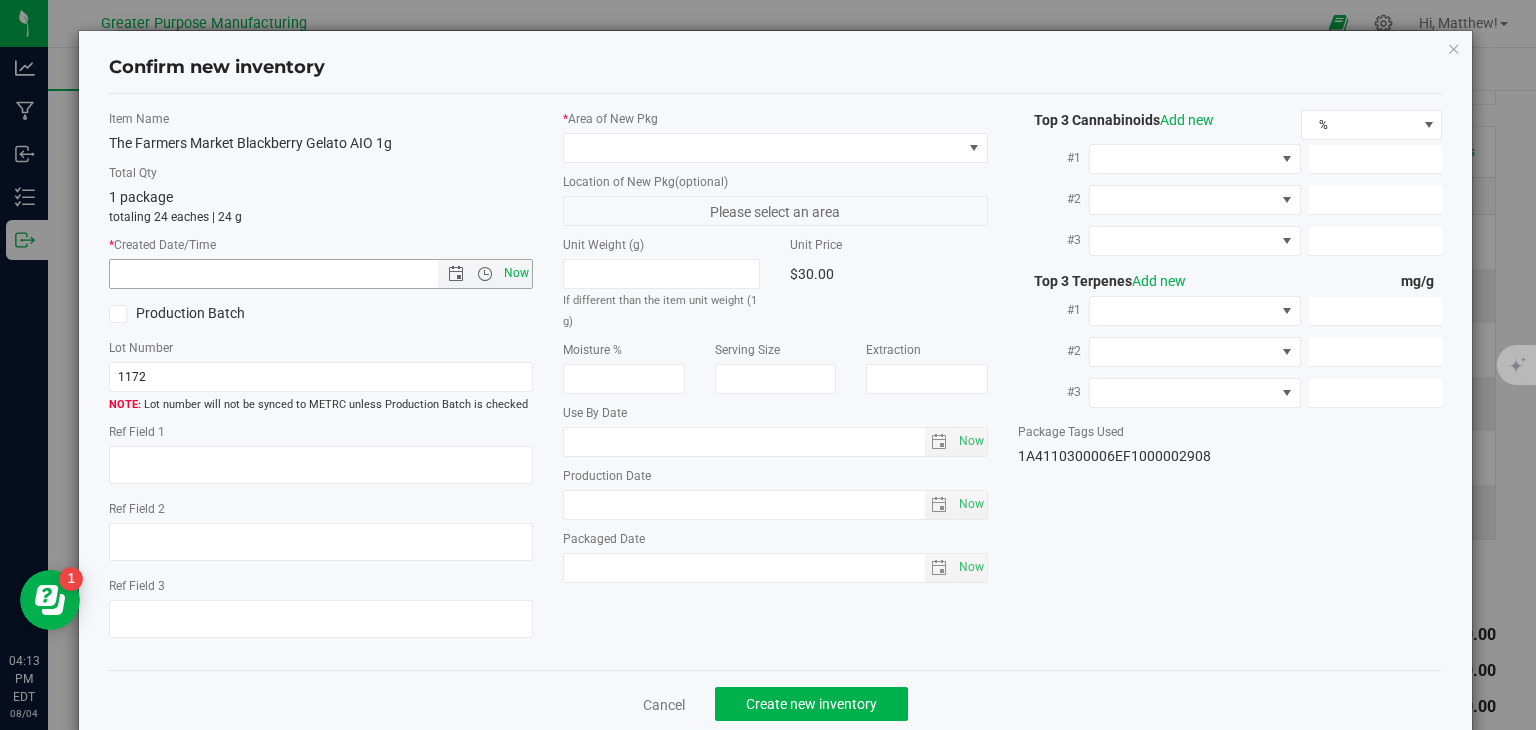 click on "Now" at bounding box center (517, 273) 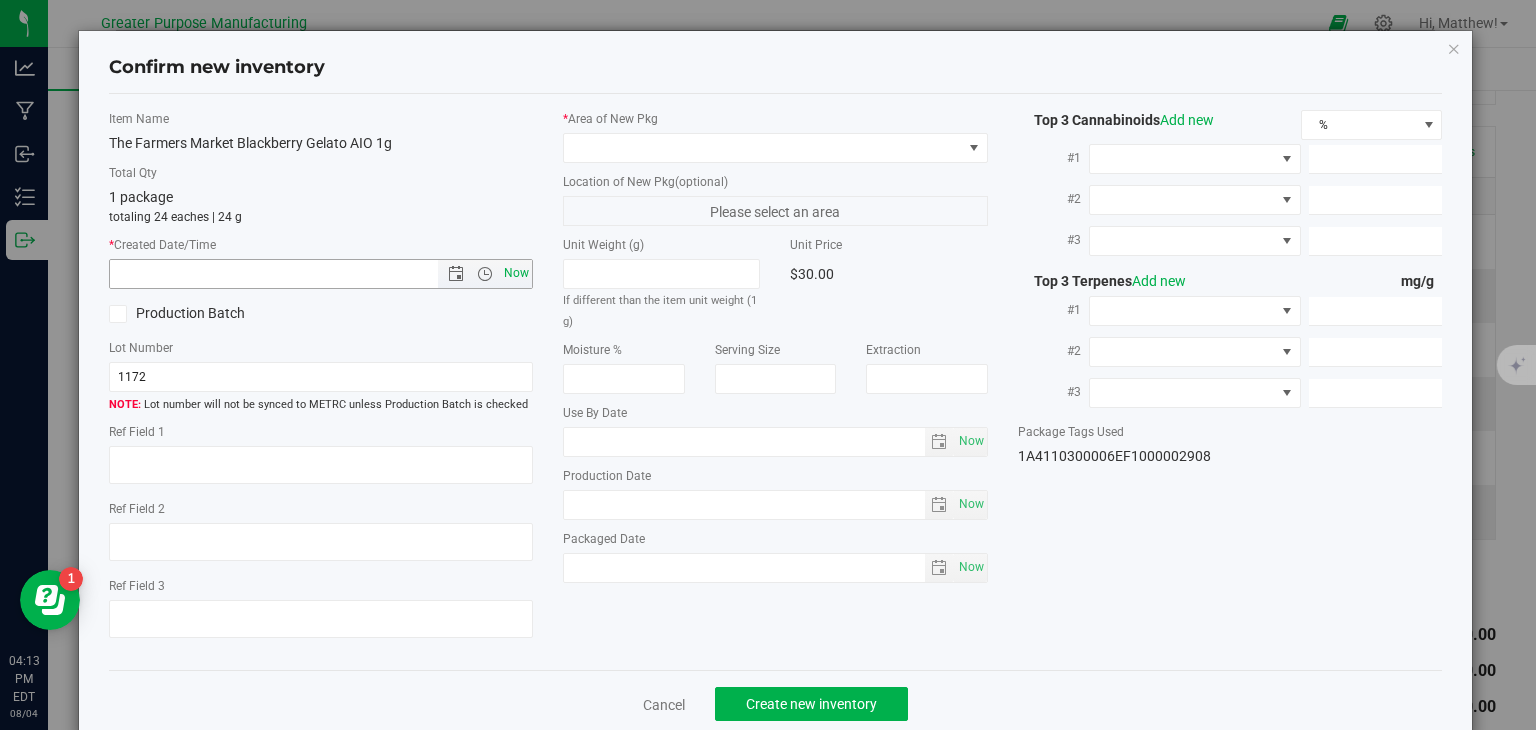 type on "8/4/2025 4:13 PM" 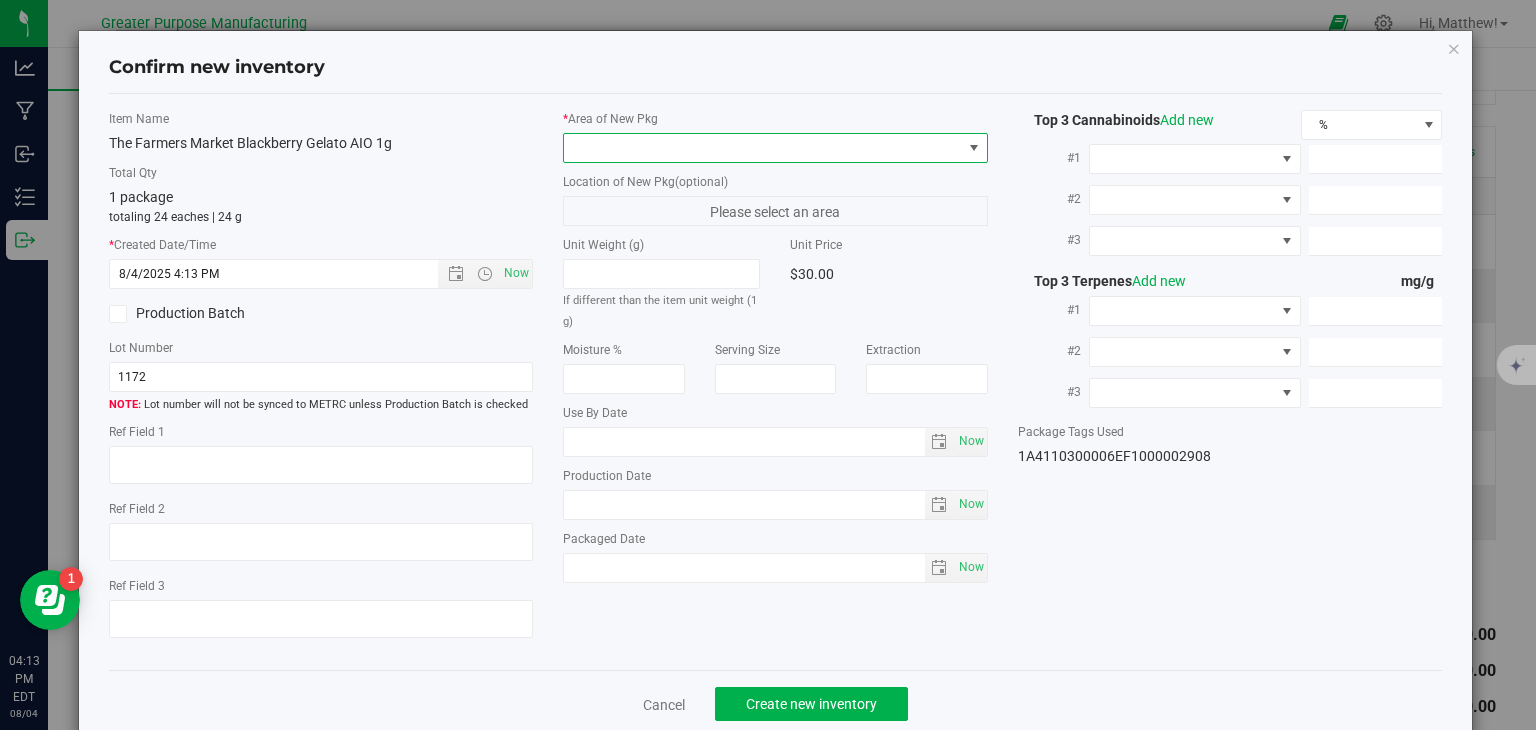 click at bounding box center [775, 148] 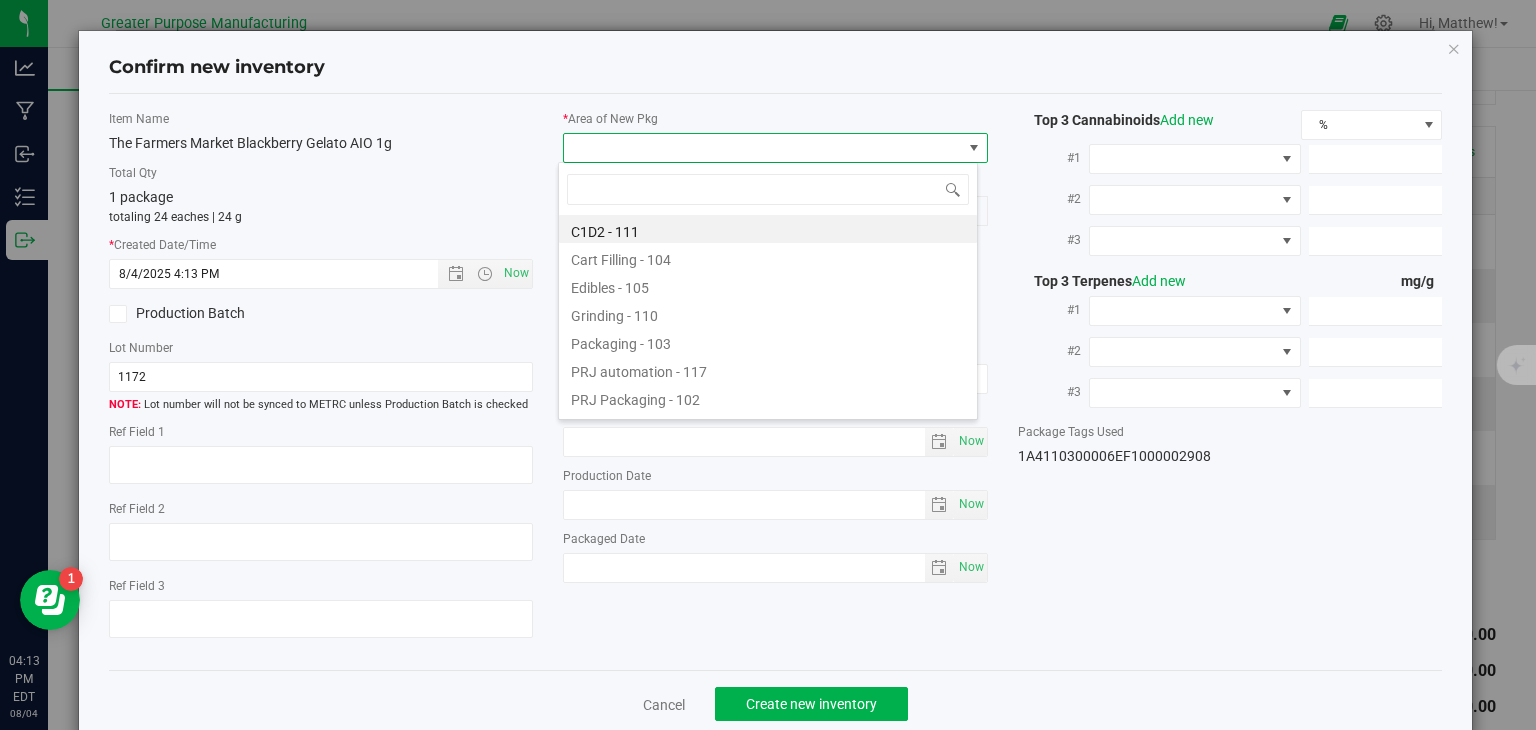 type on "108" 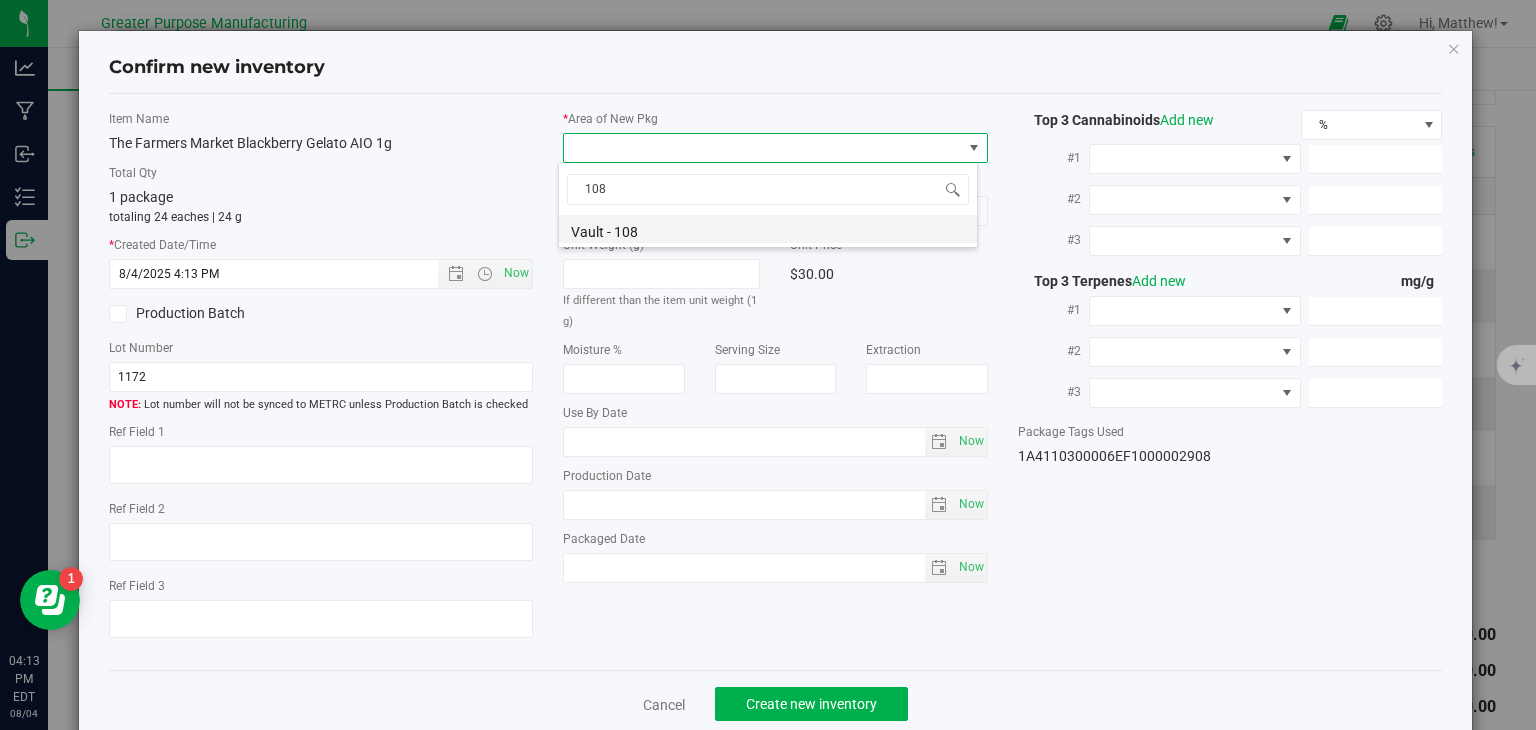 click on "Vault - 108" at bounding box center (768, 229) 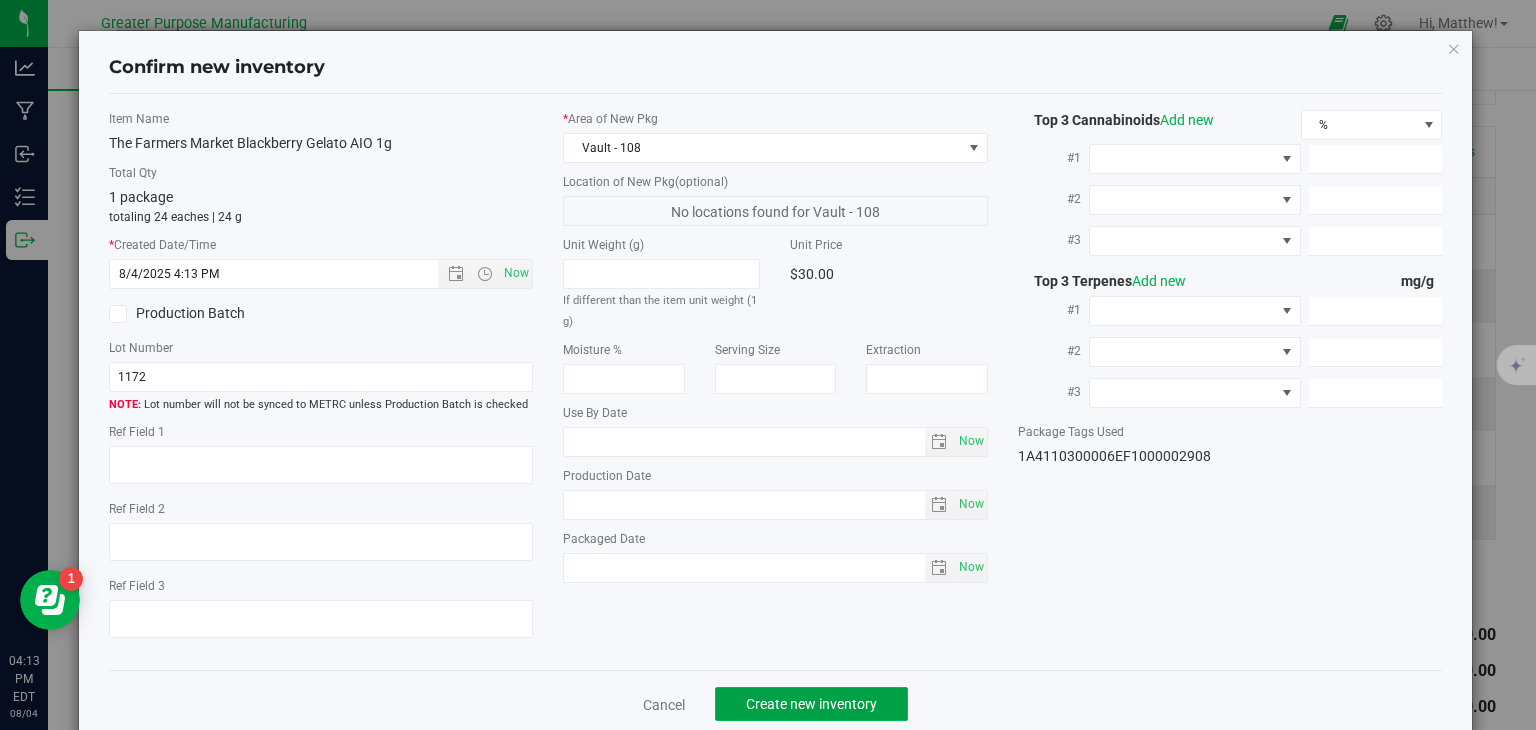 click on "Create new inventory" 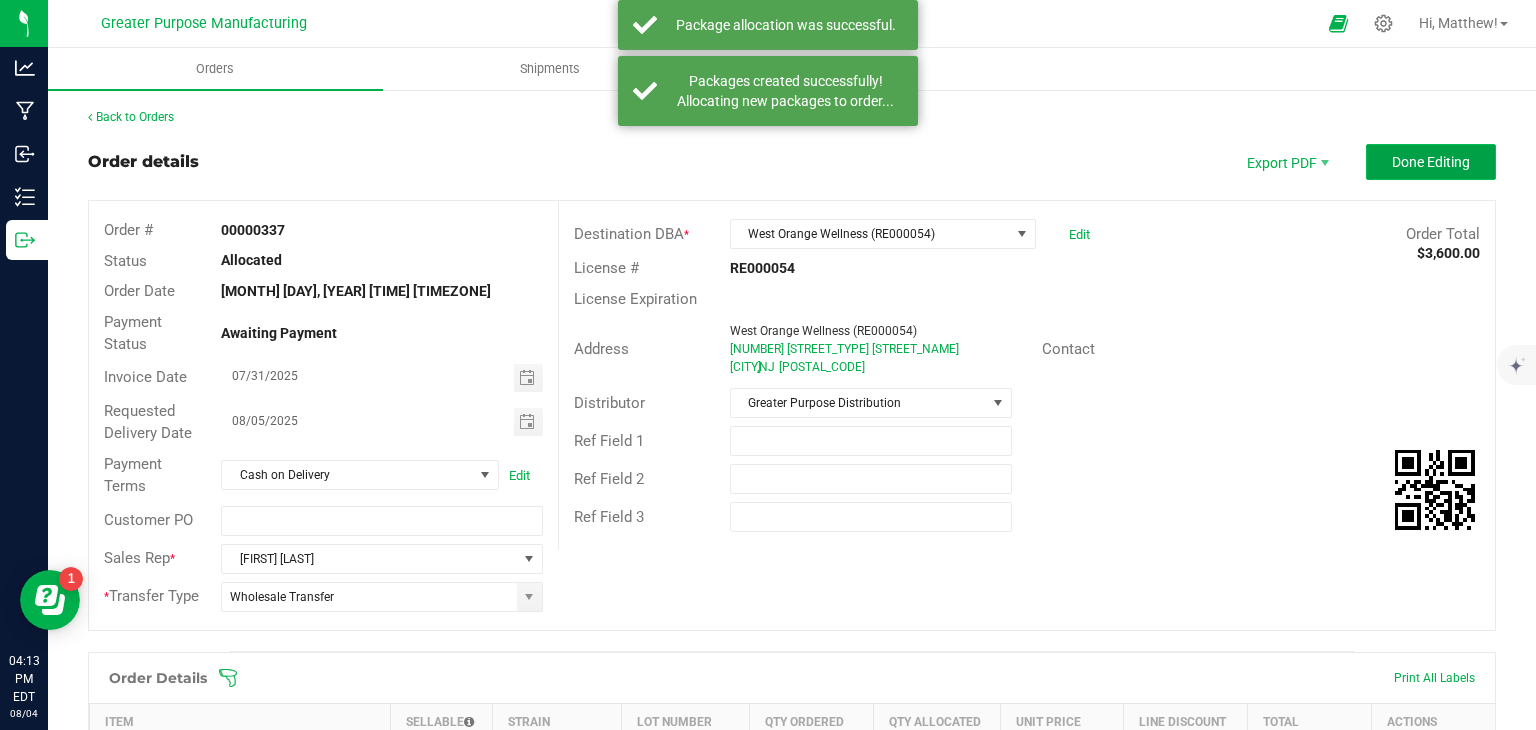 click on "Done Editing" at bounding box center [1431, 162] 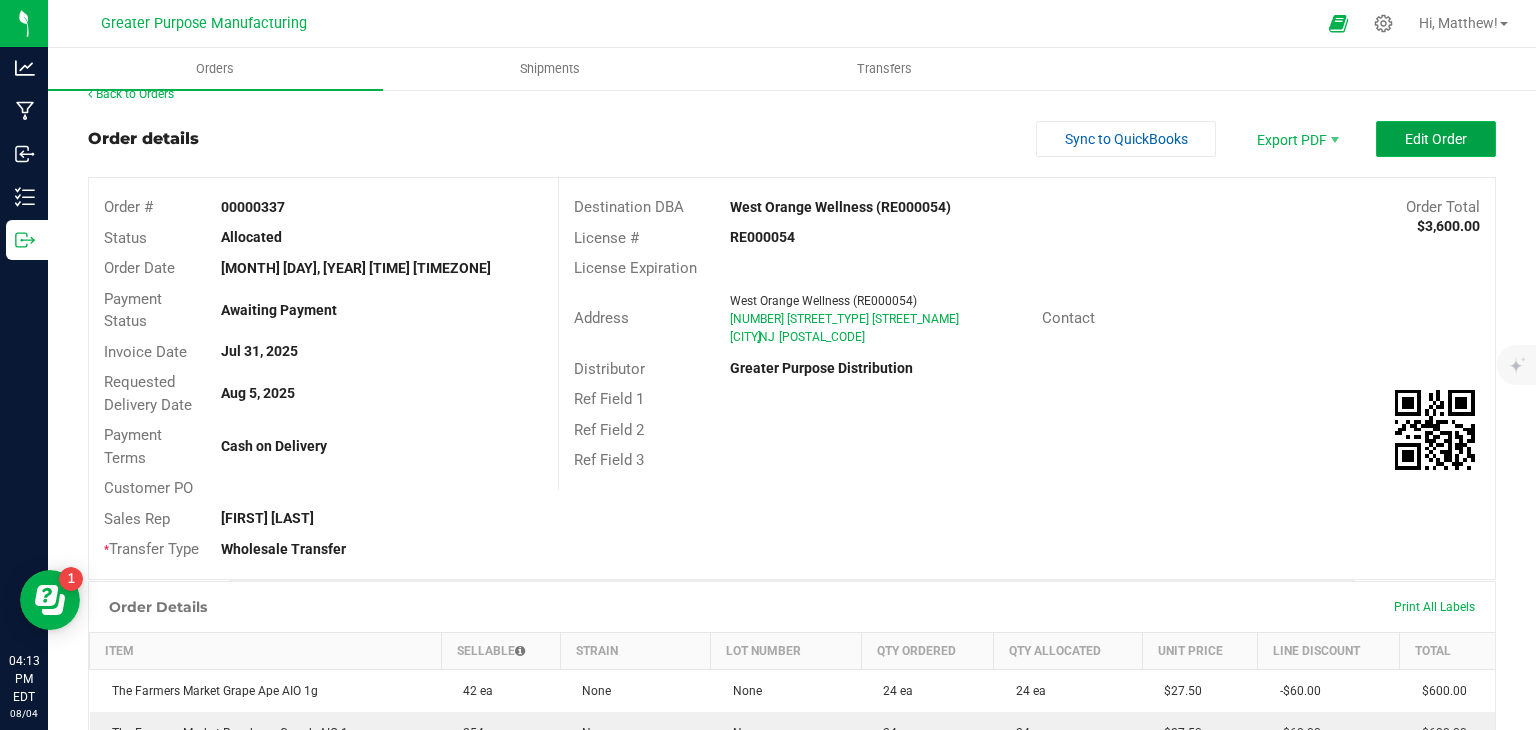 click on "Edit Order" at bounding box center [1436, 139] 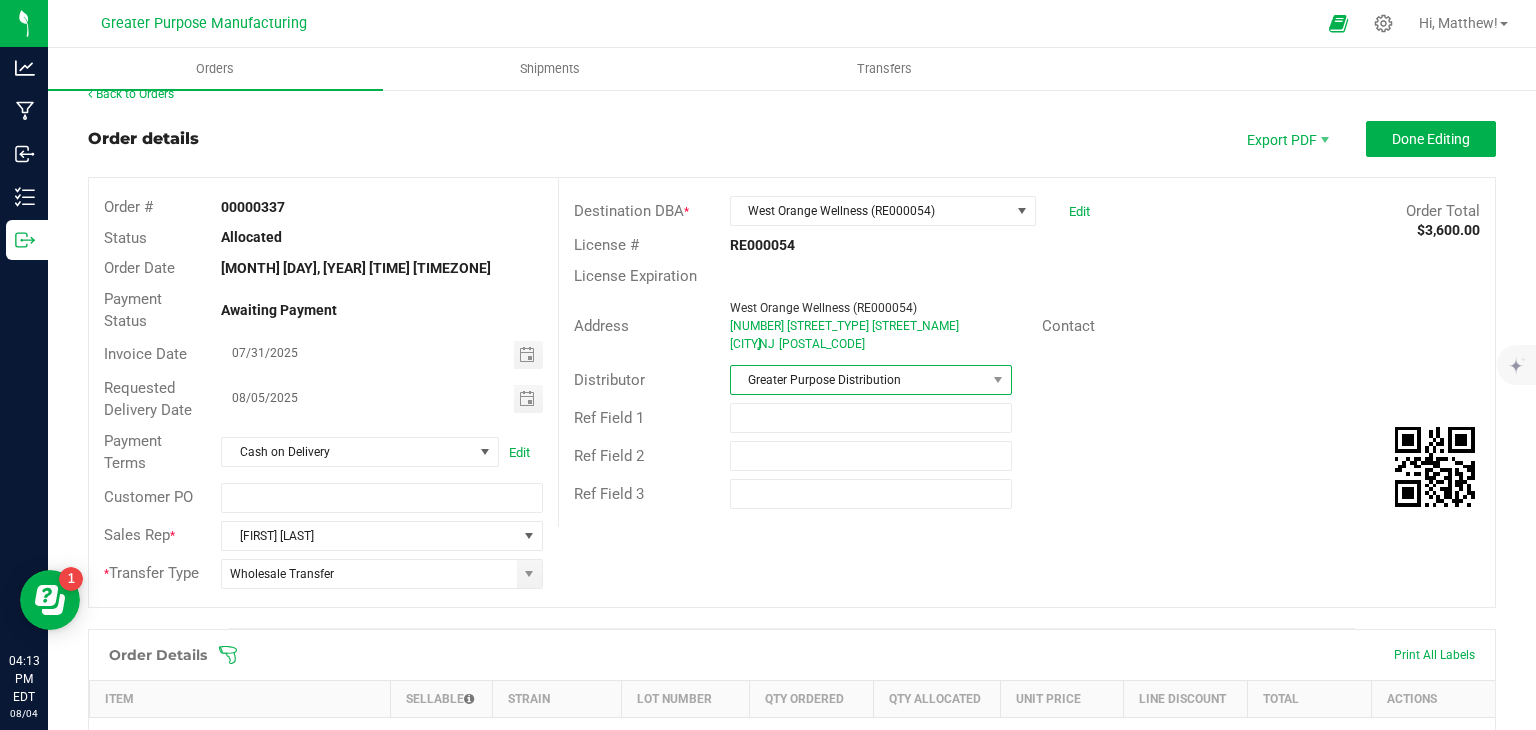 click on "Greater Purpose Distribution" at bounding box center [858, 380] 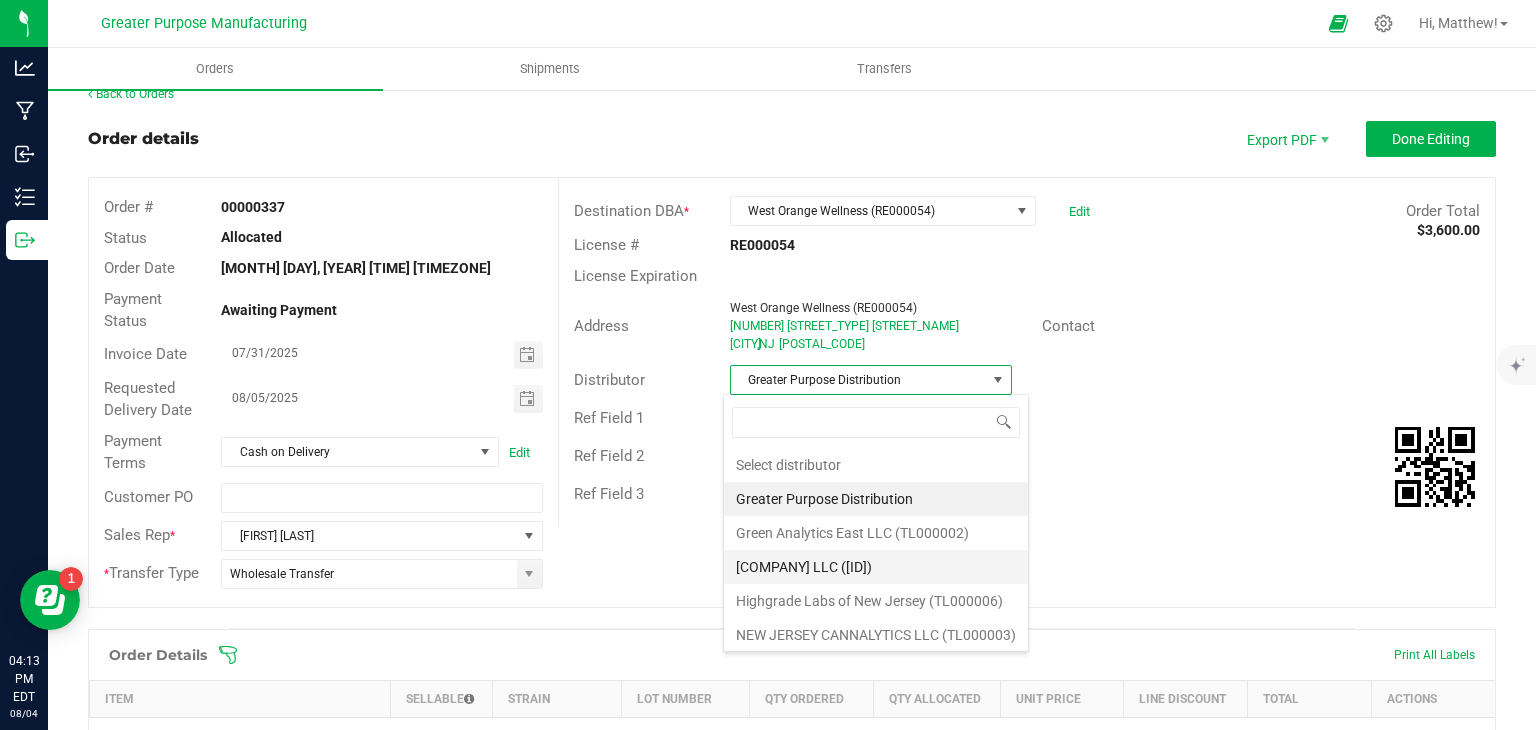 click on "[COMPANY] LLC ([ID])" at bounding box center (876, 567) 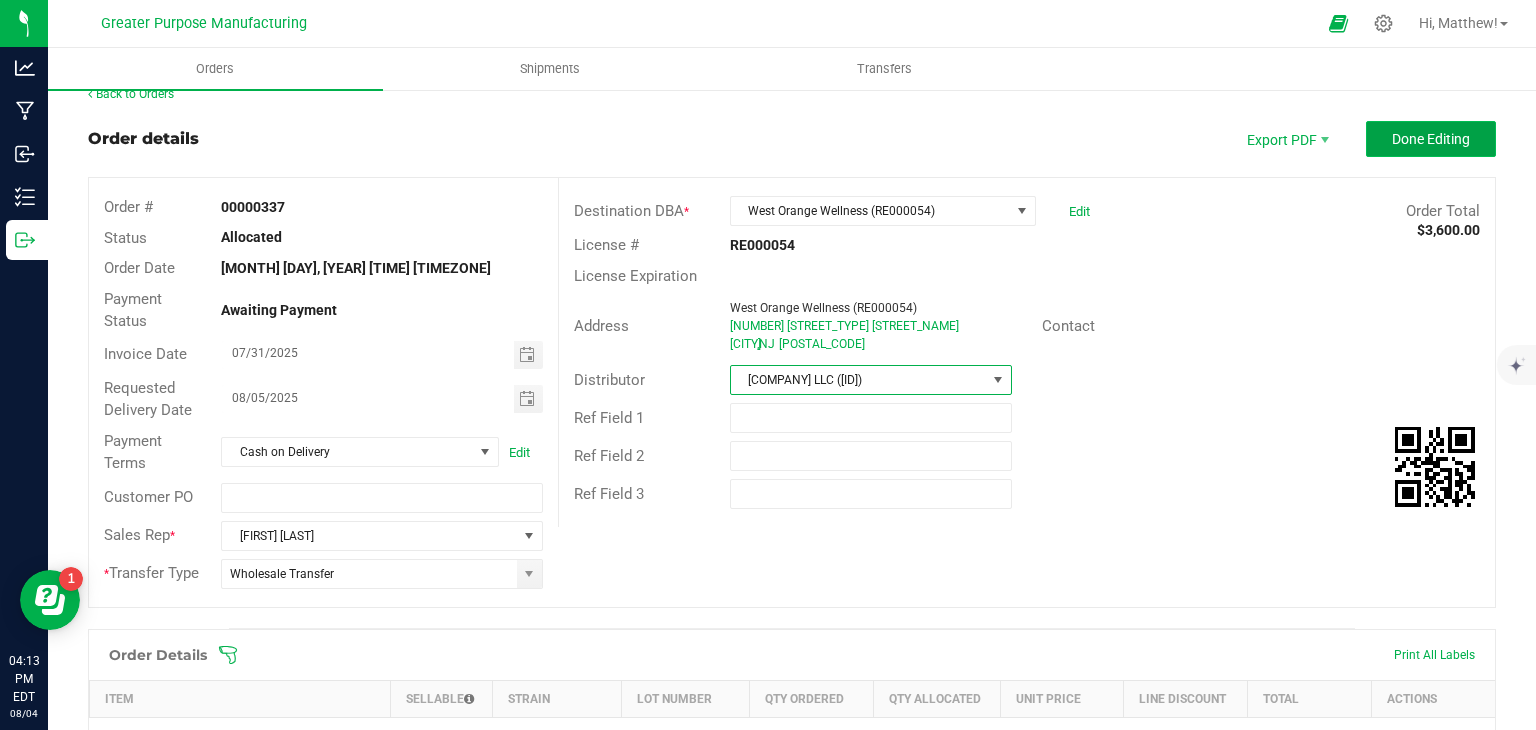 click on "Done Editing" at bounding box center (1431, 139) 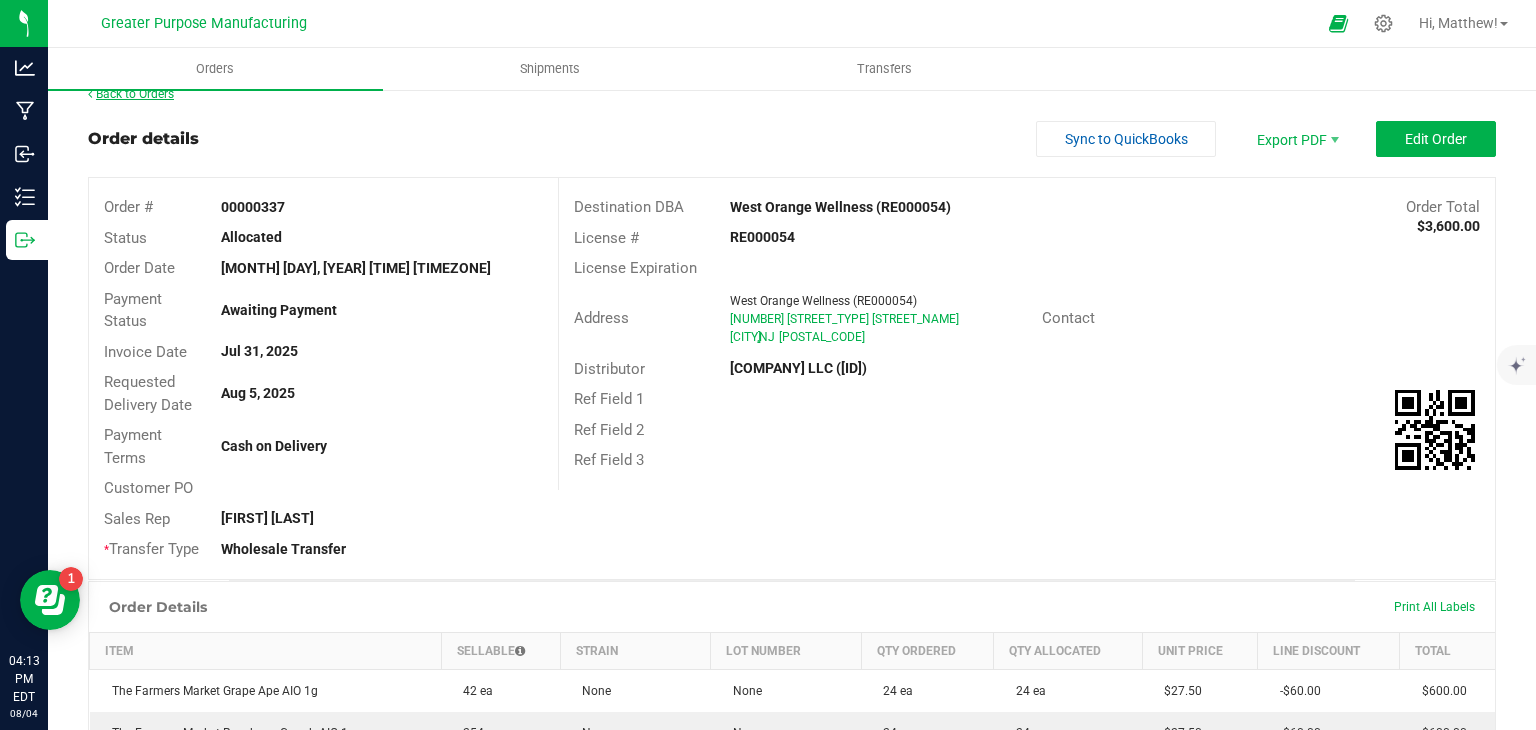 click on "Back to Orders" at bounding box center (131, 94) 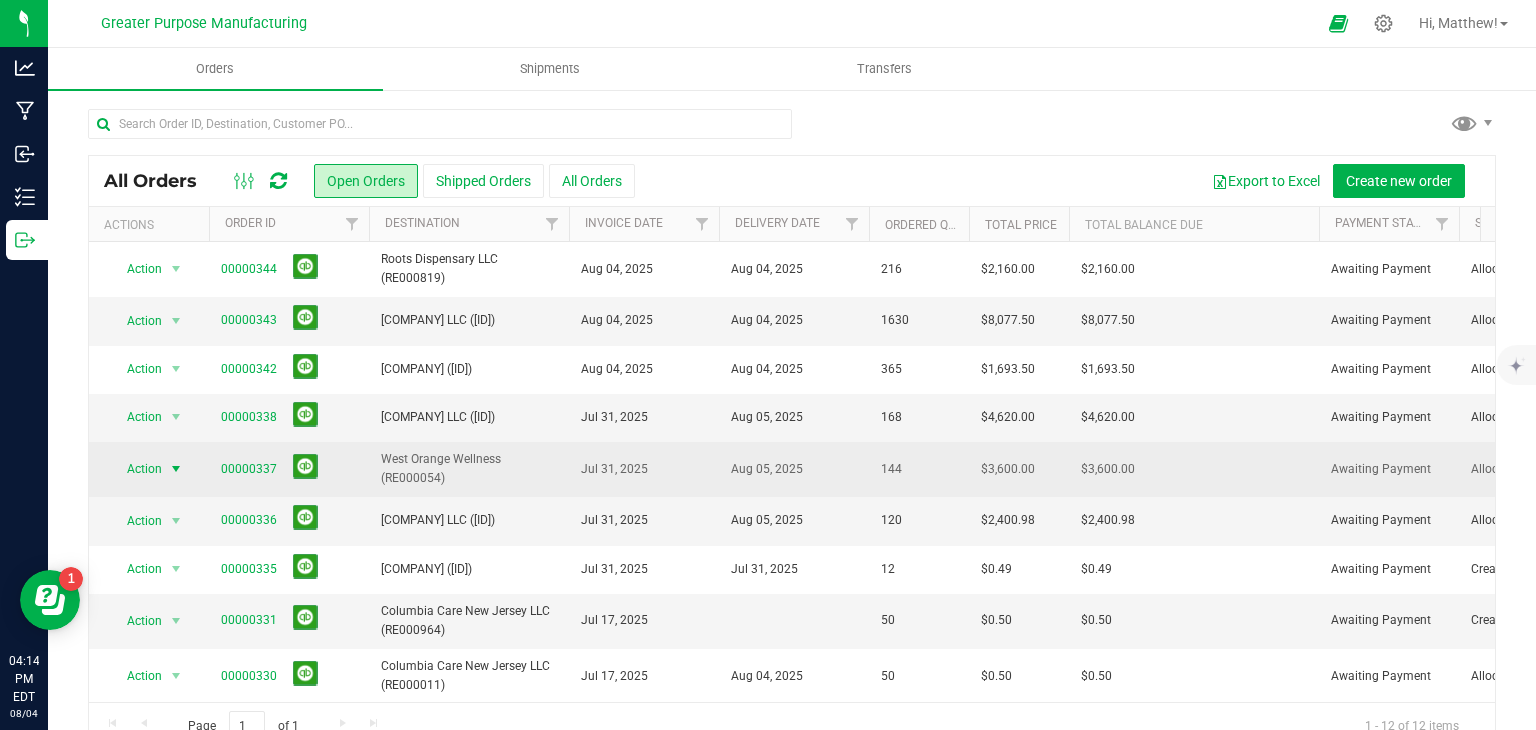 click at bounding box center [176, 469] 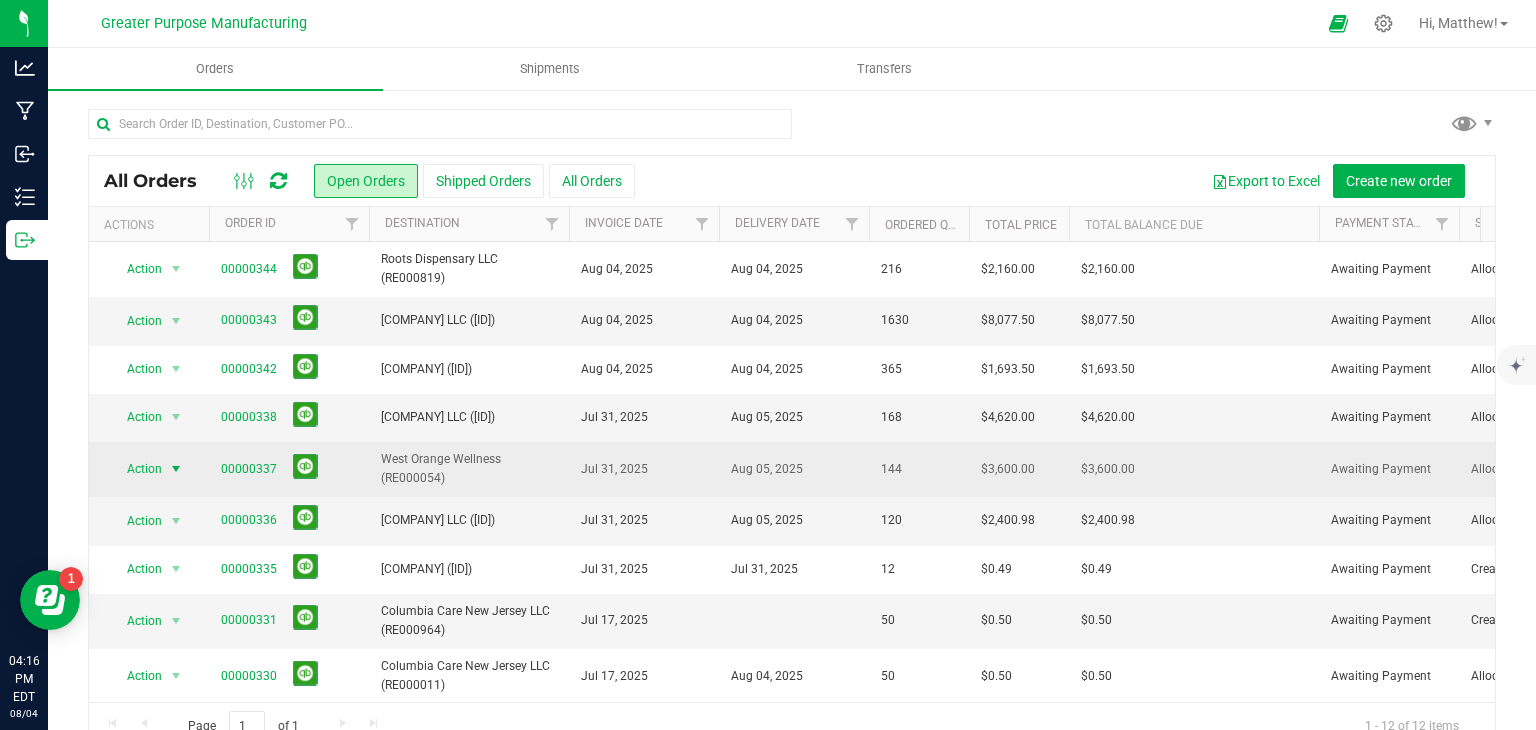 click at bounding box center (176, 469) 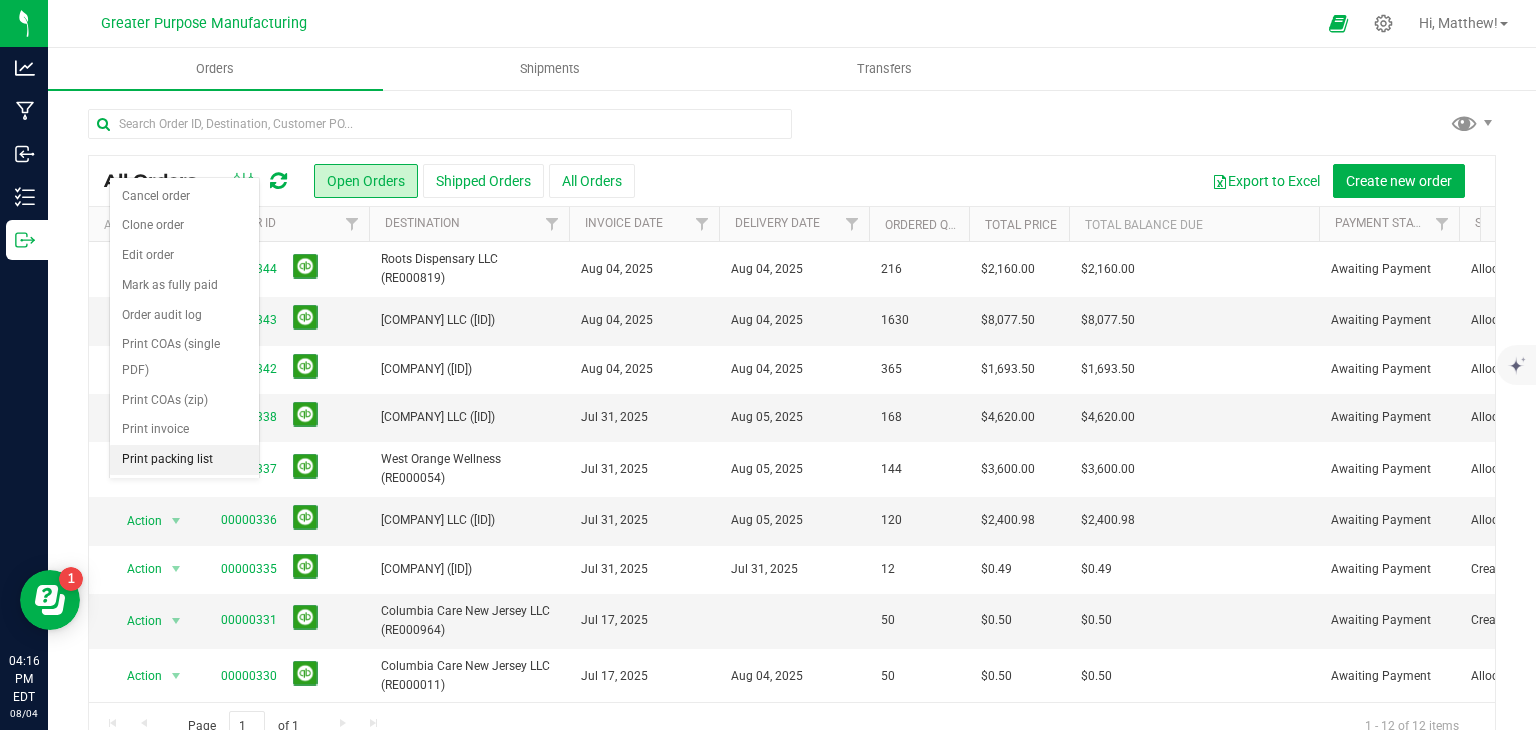 click on "Print packing list" at bounding box center (184, 460) 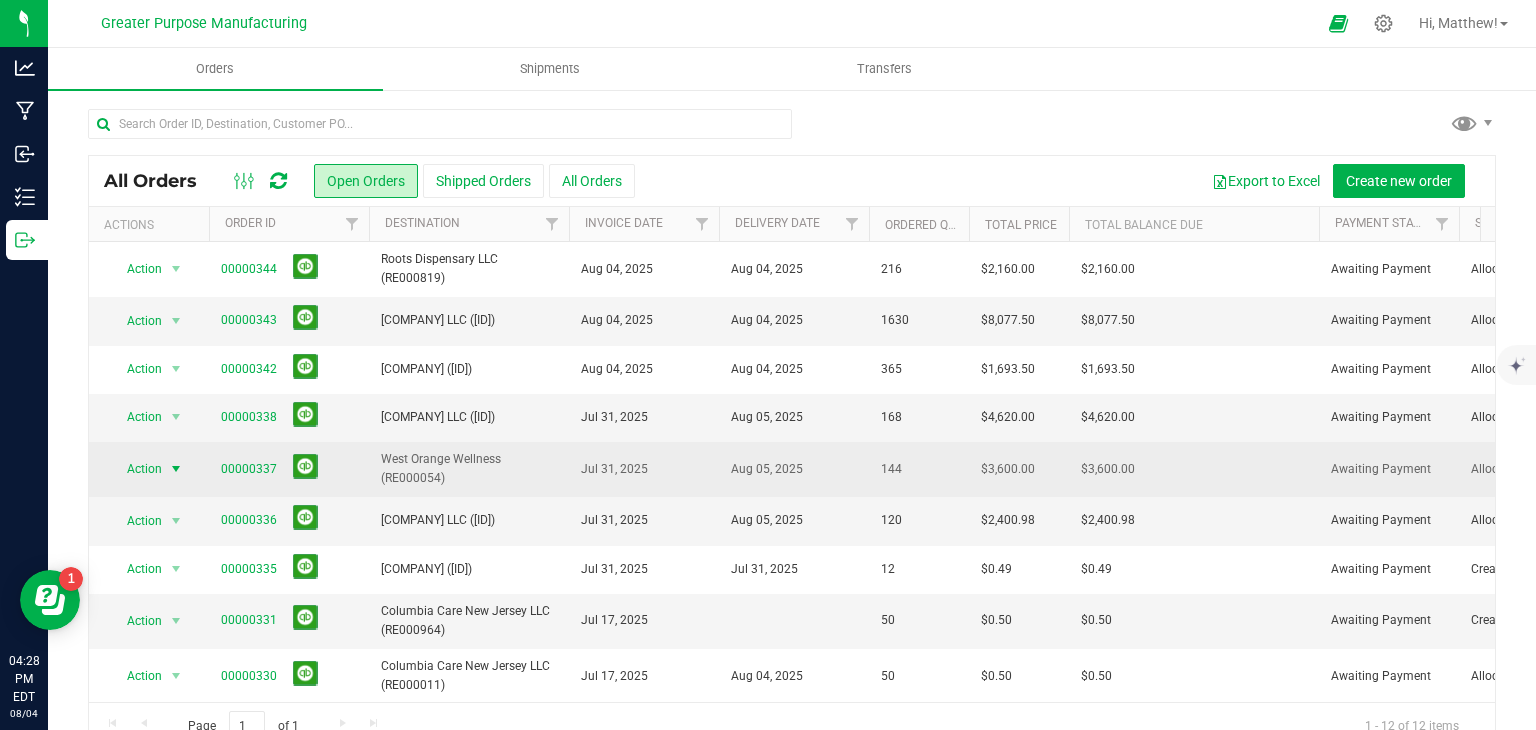 click at bounding box center (176, 469) 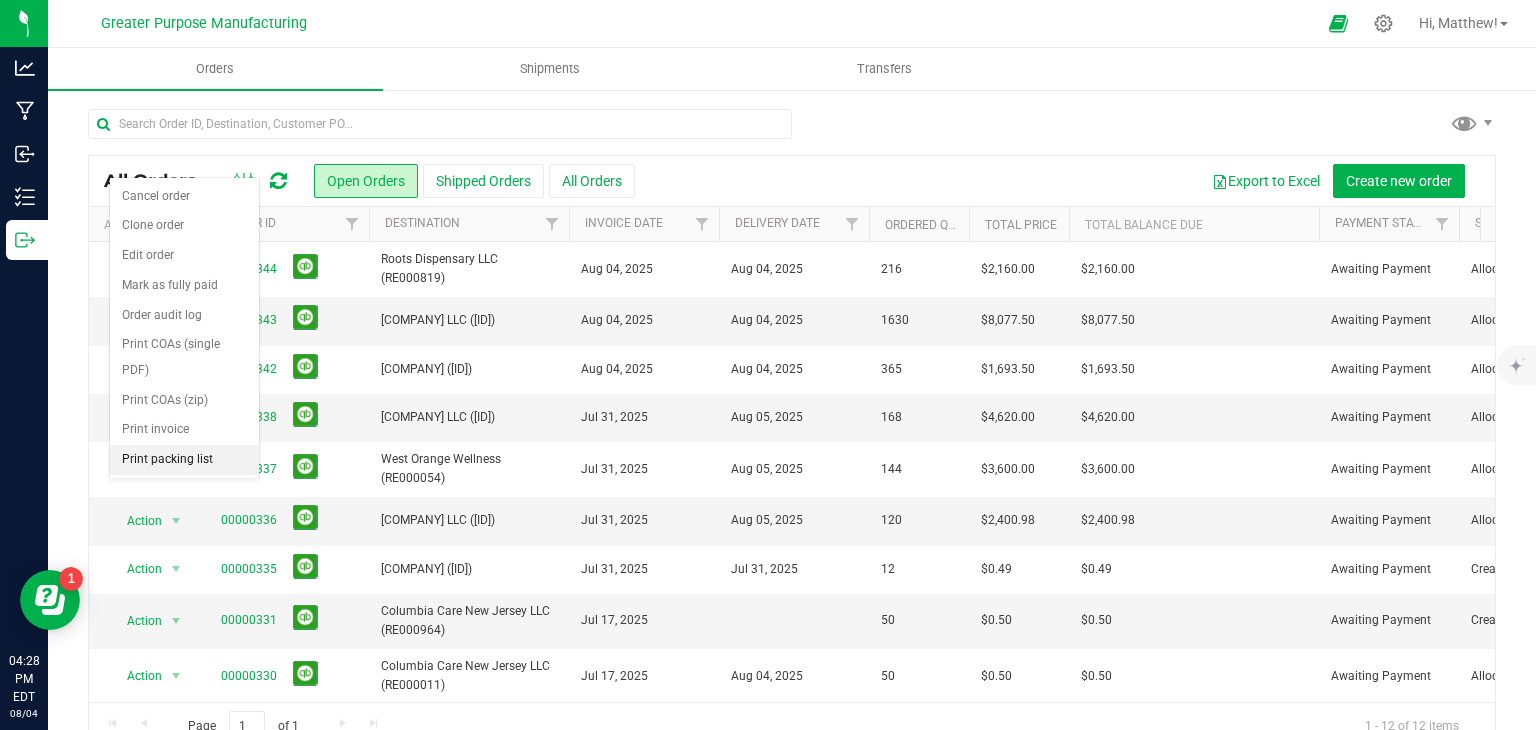 click on "Print packing list" at bounding box center [184, 460] 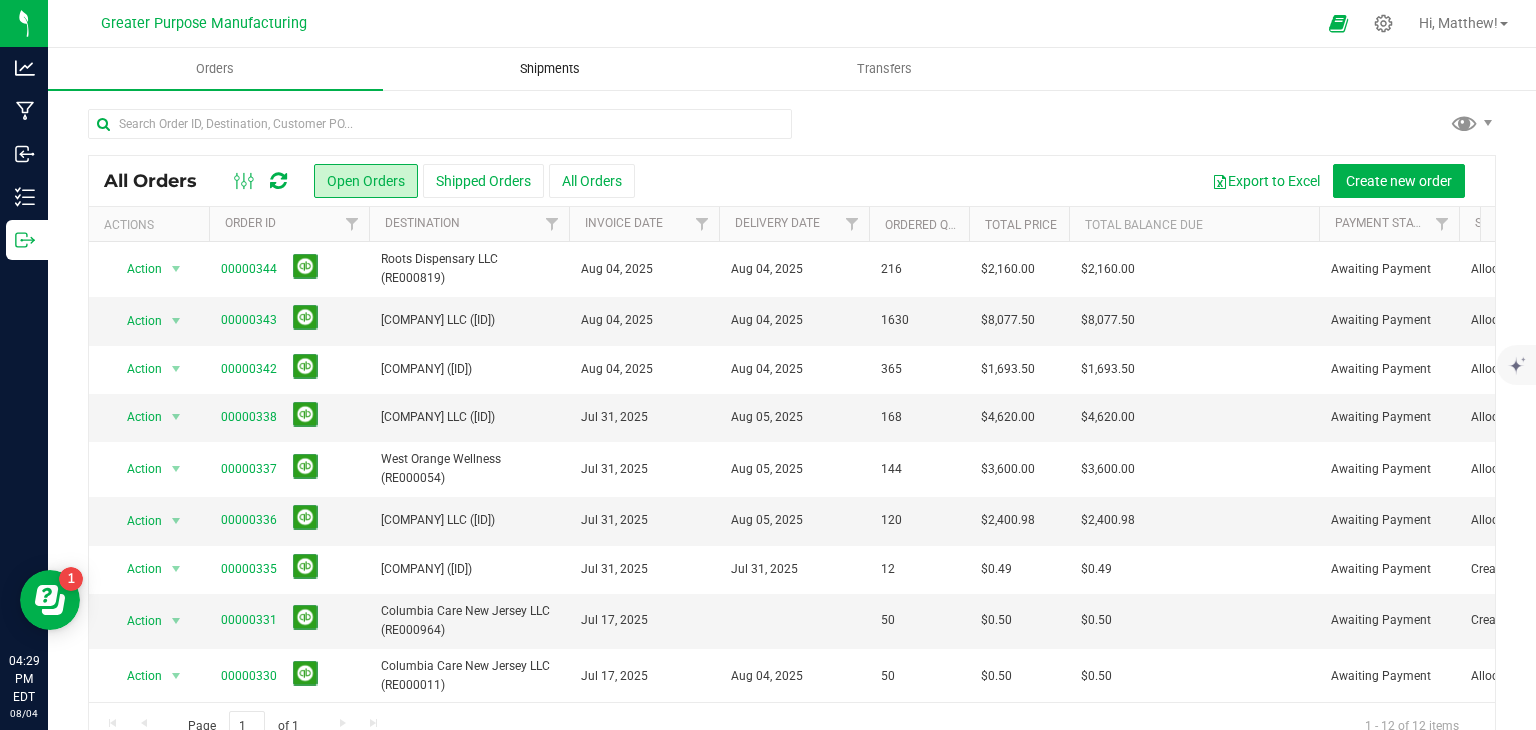 click on "Shipments" at bounding box center (550, 69) 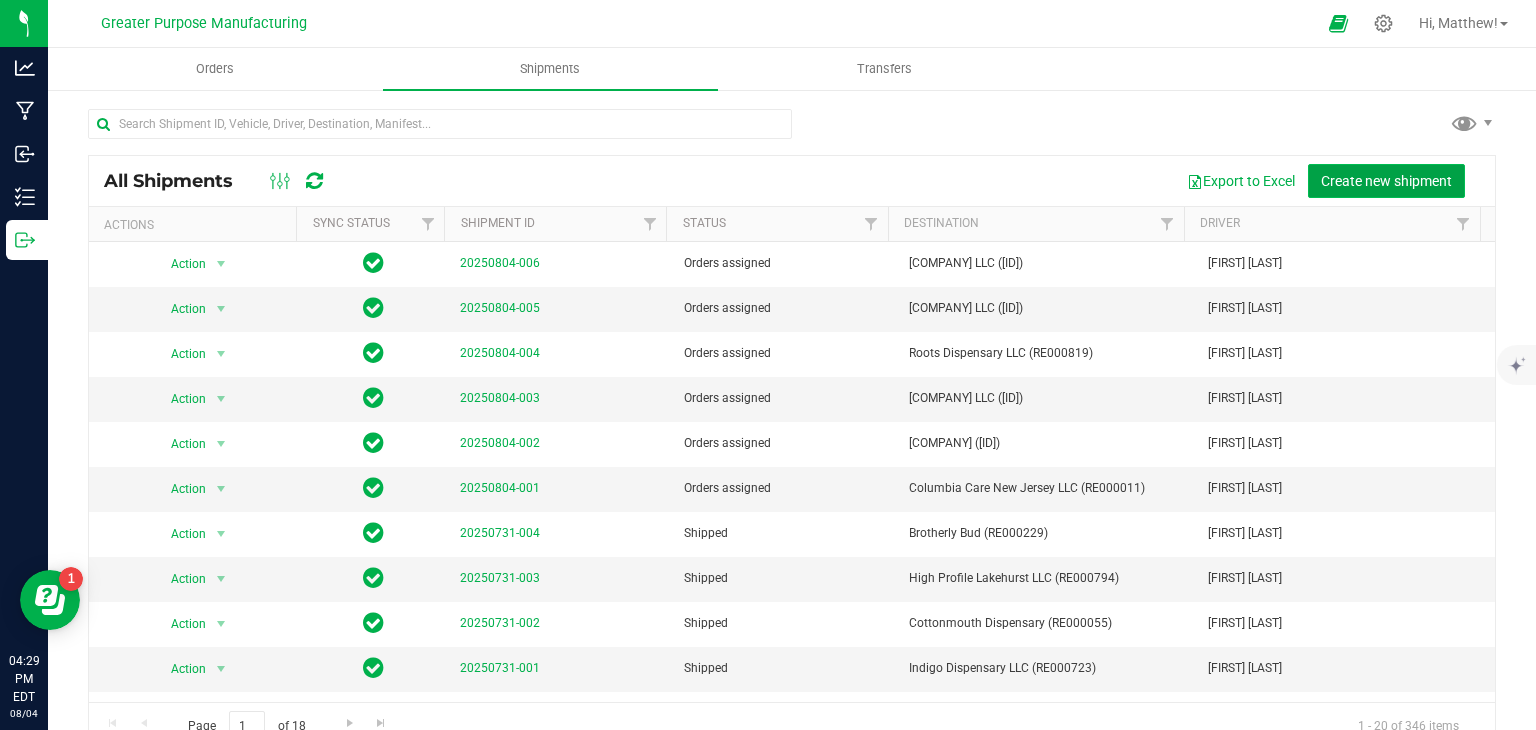 click on "Create new shipment" at bounding box center (1386, 181) 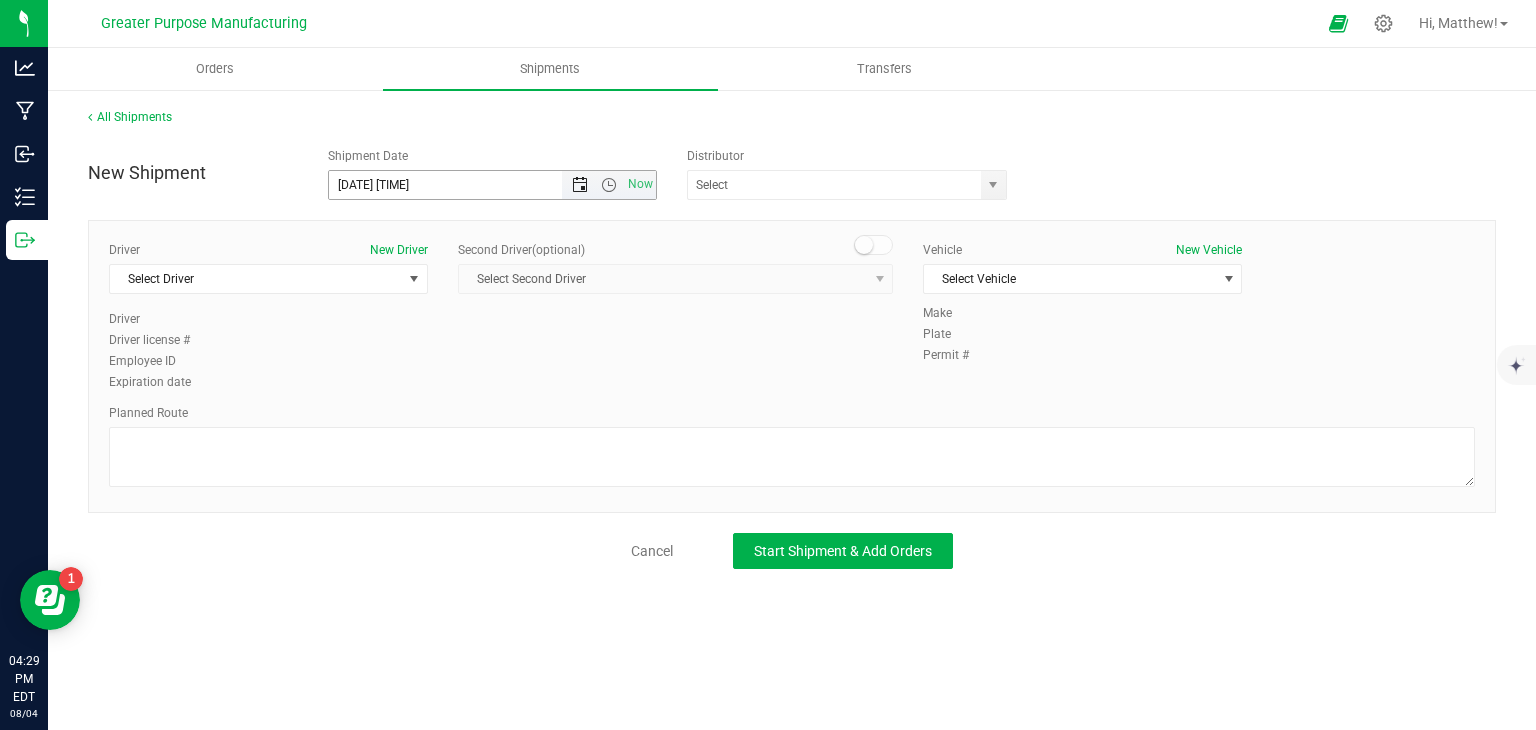 click at bounding box center [580, 185] 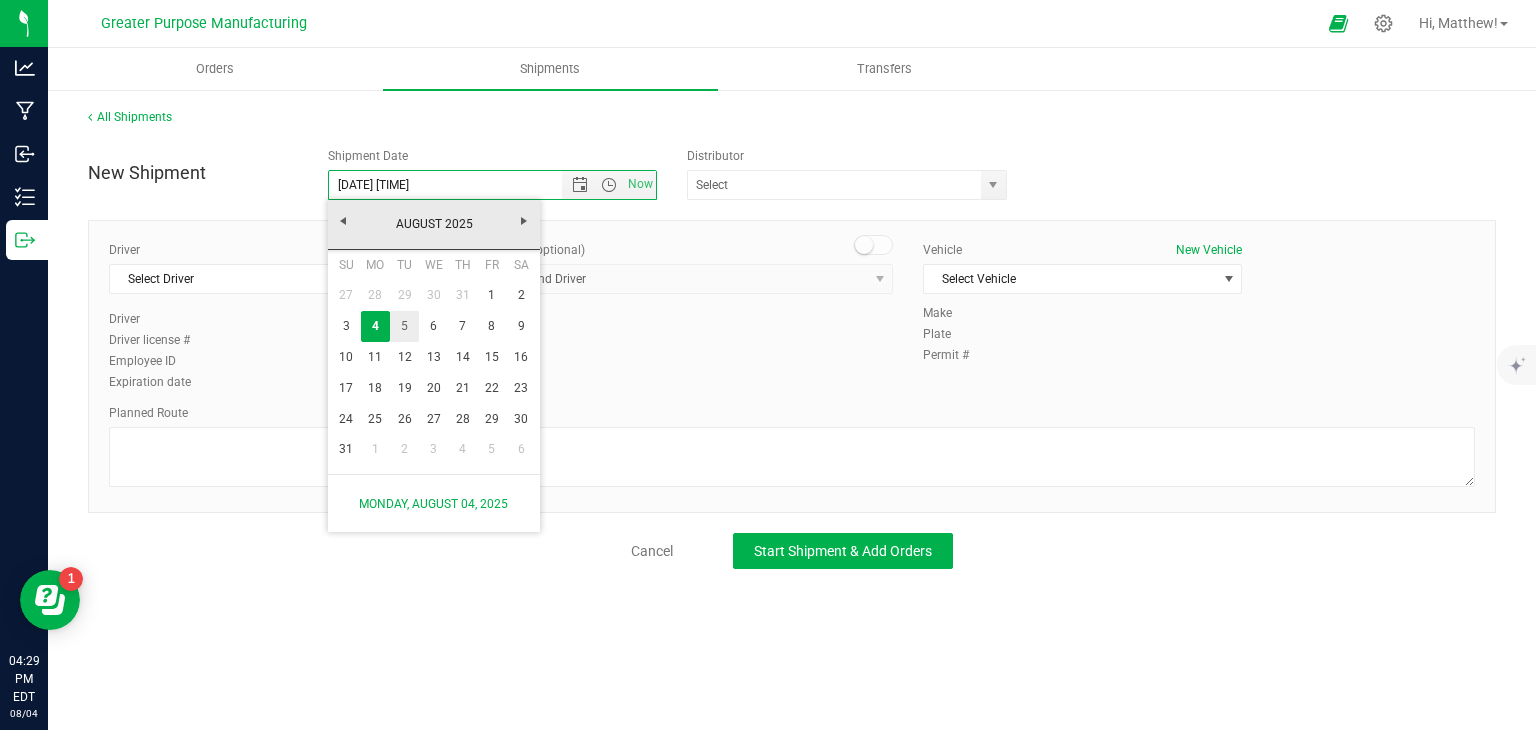 click on "5" at bounding box center (404, 326) 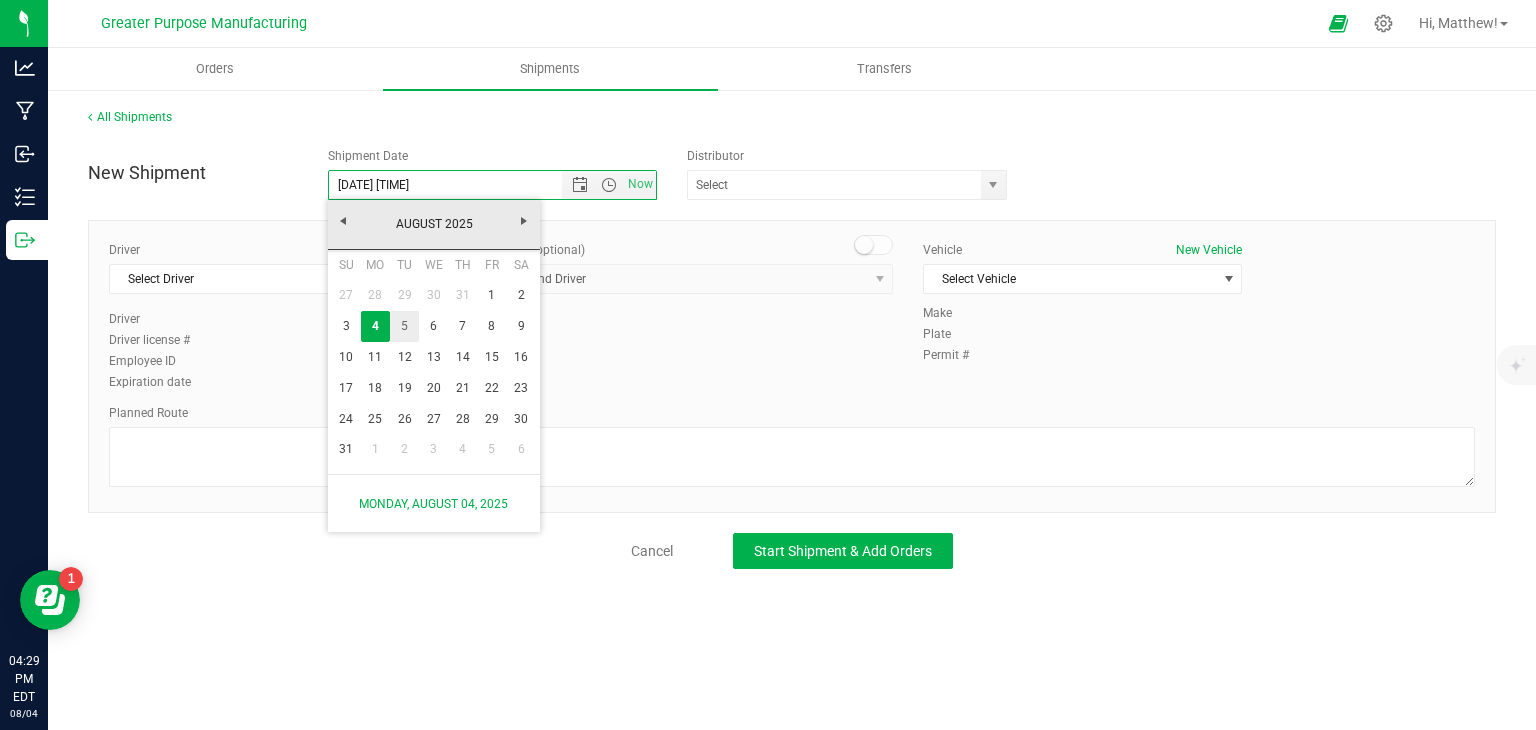 type on "[DATE] [TIME]" 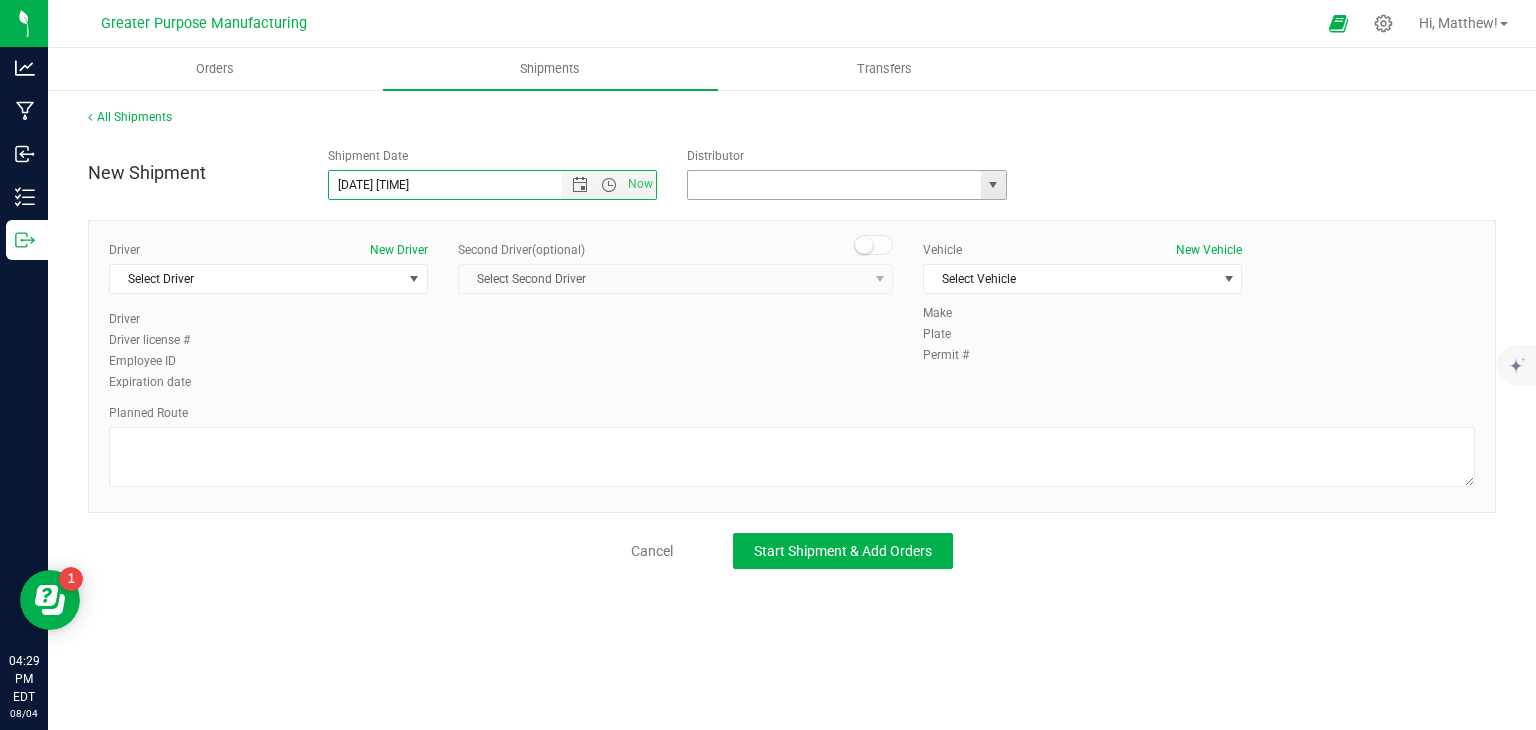 click at bounding box center [830, 185] 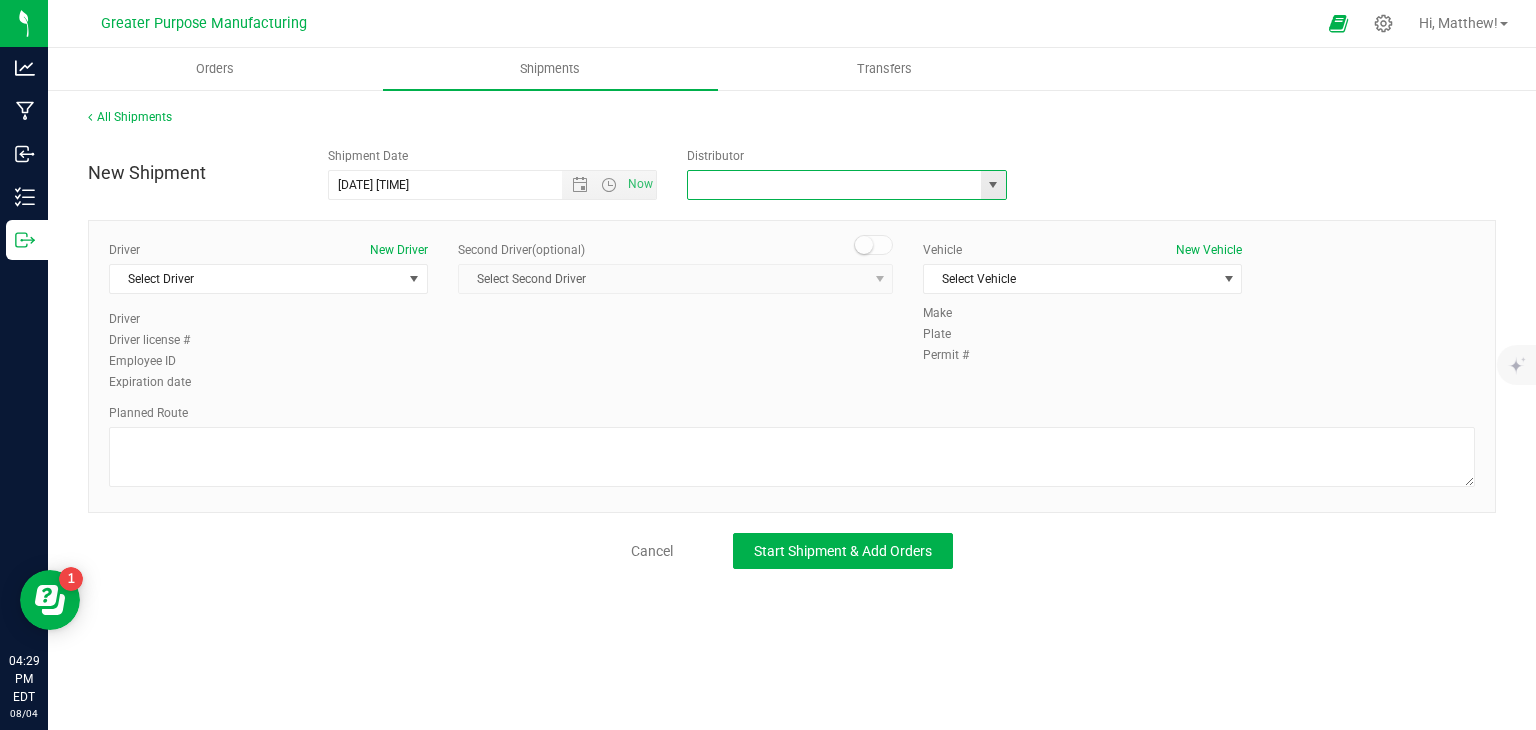 click at bounding box center (993, 185) 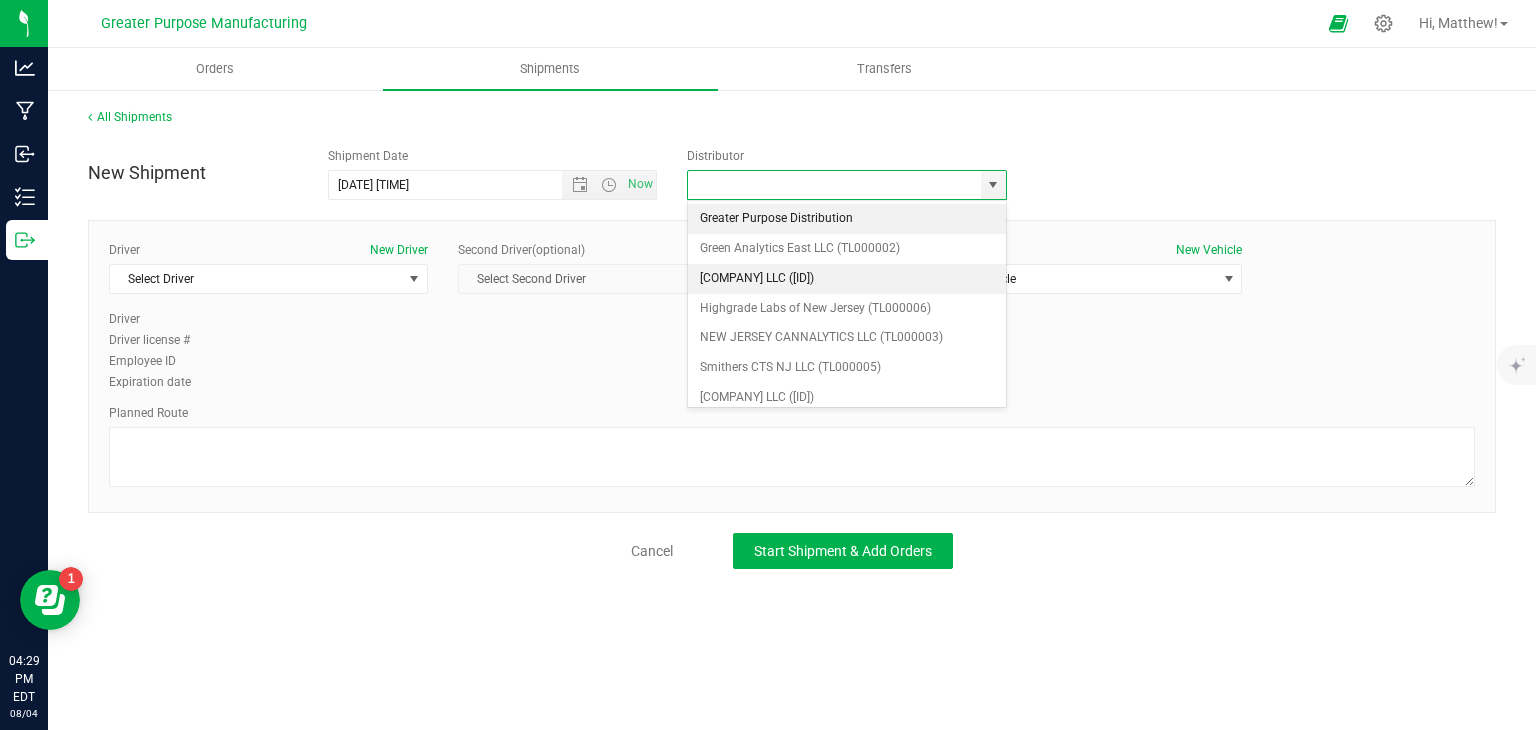 click on "[COMPANY] LLC ([ID])" at bounding box center (847, 279) 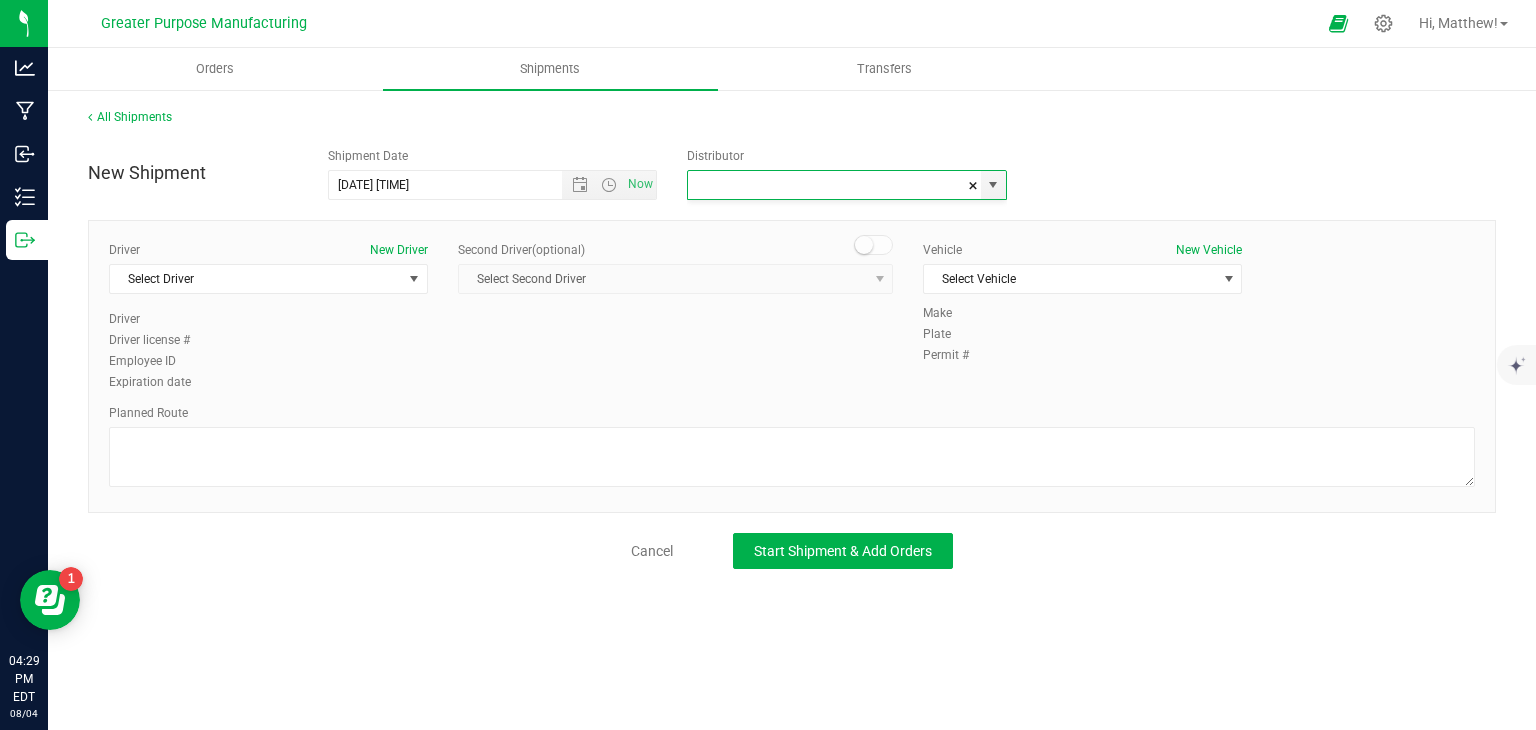 type on "[COMPANY] LLC ([ID])" 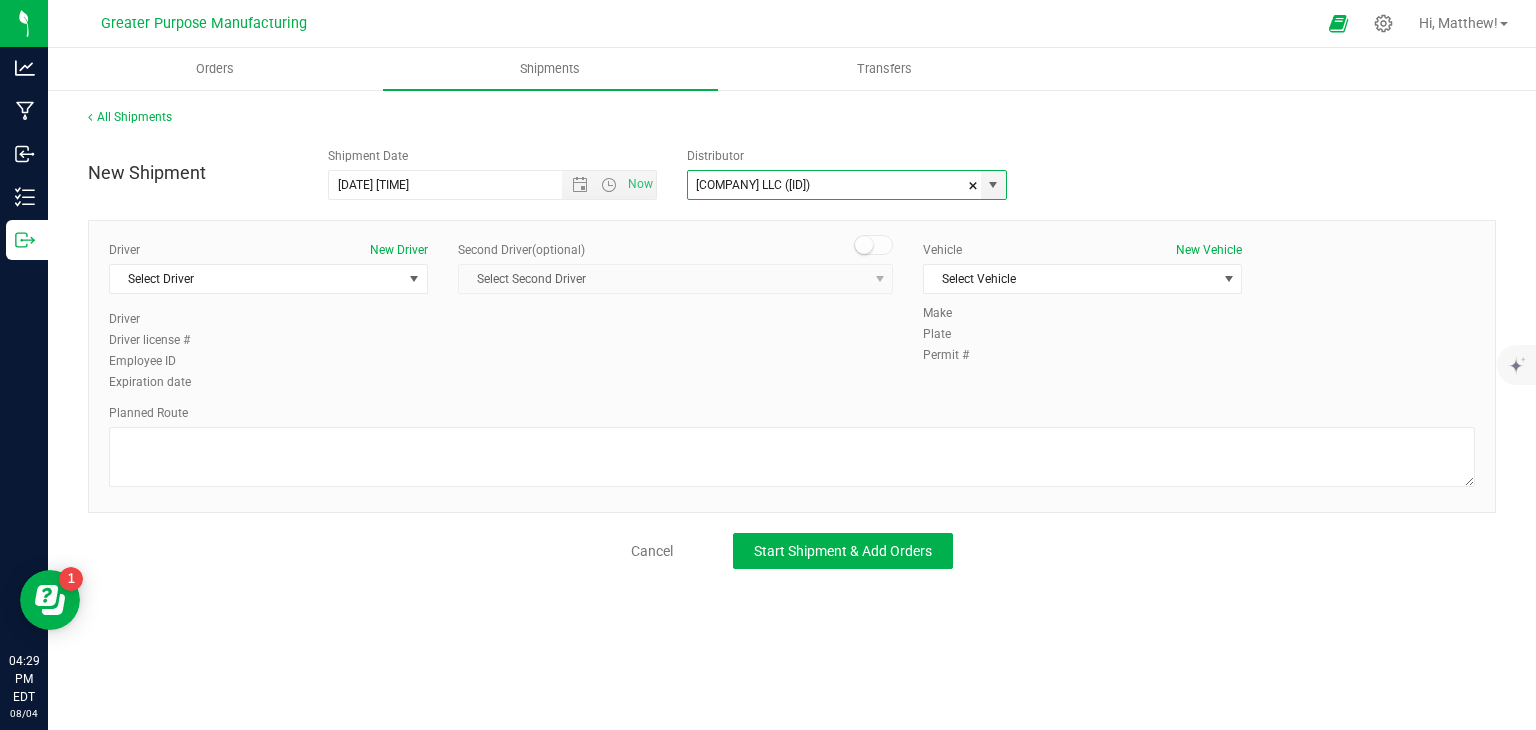 click on "Driver
New Driver
Select Driver Select Driver [PERSON_NAME] [PERSON_NAME] [PERSON_NAME] [PERSON_NAME] [PERSON_NAME] [PERSON_NAME] [PERSON_NAME]" at bounding box center (268, 275) 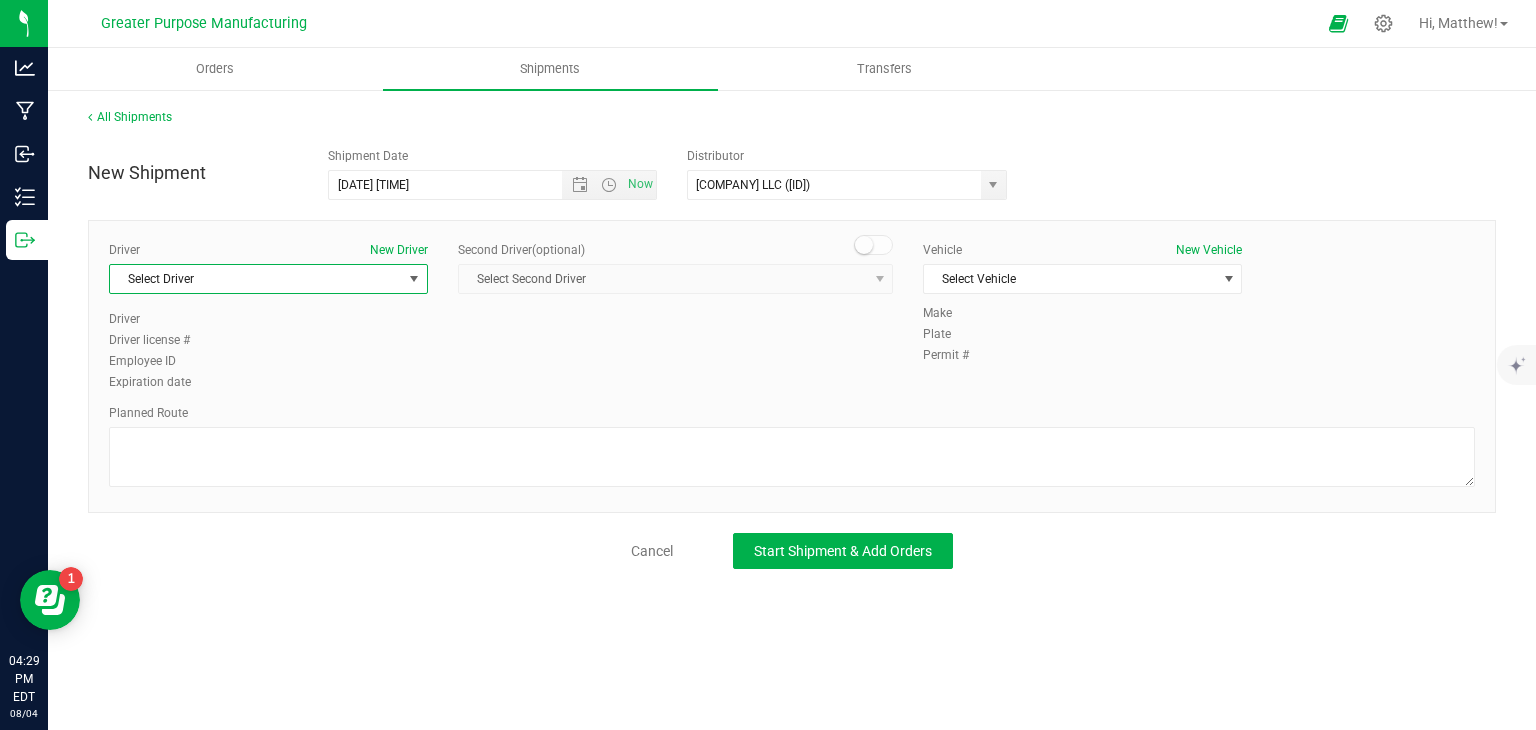 click on "Select Driver" at bounding box center (256, 279) 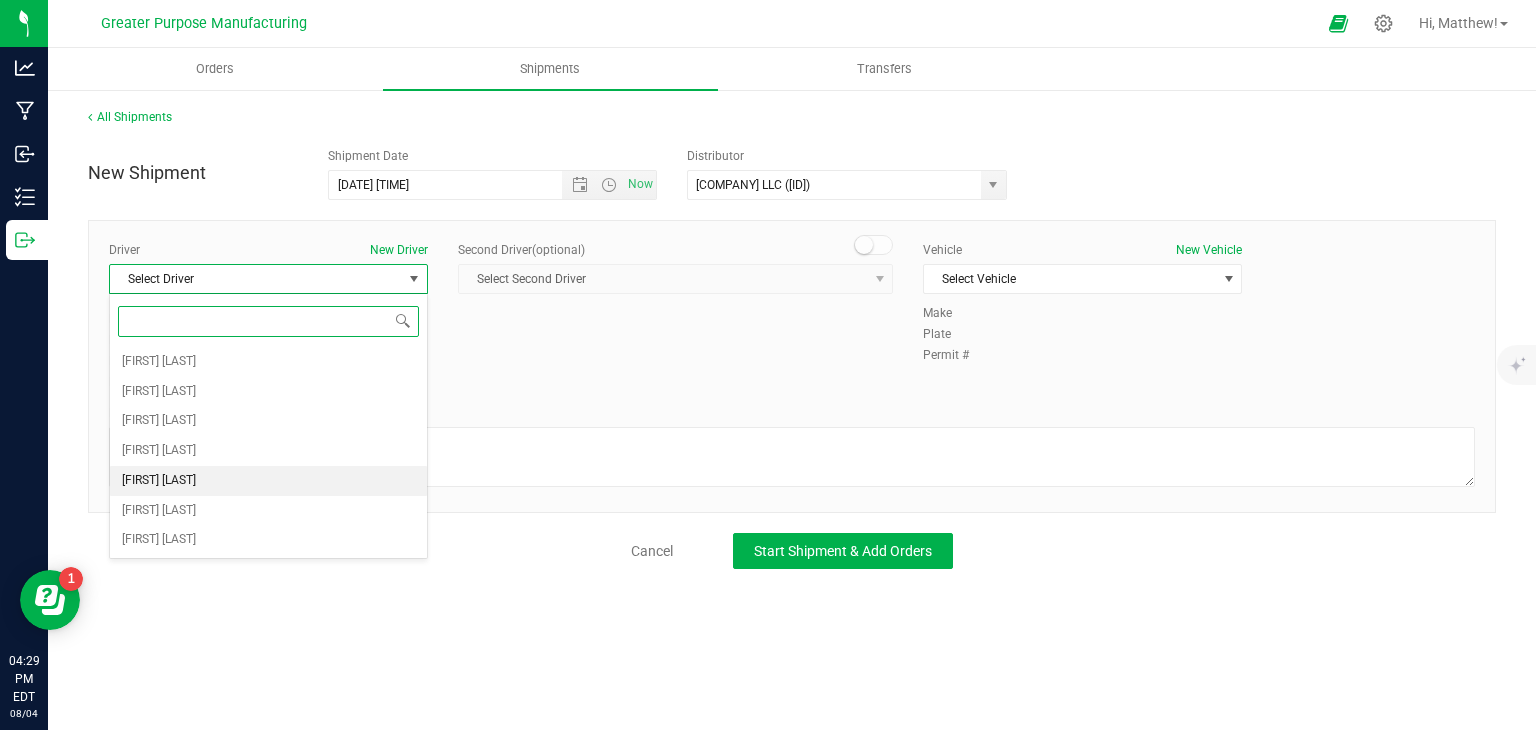 click on "[FIRST] [LAST]" at bounding box center (268, 481) 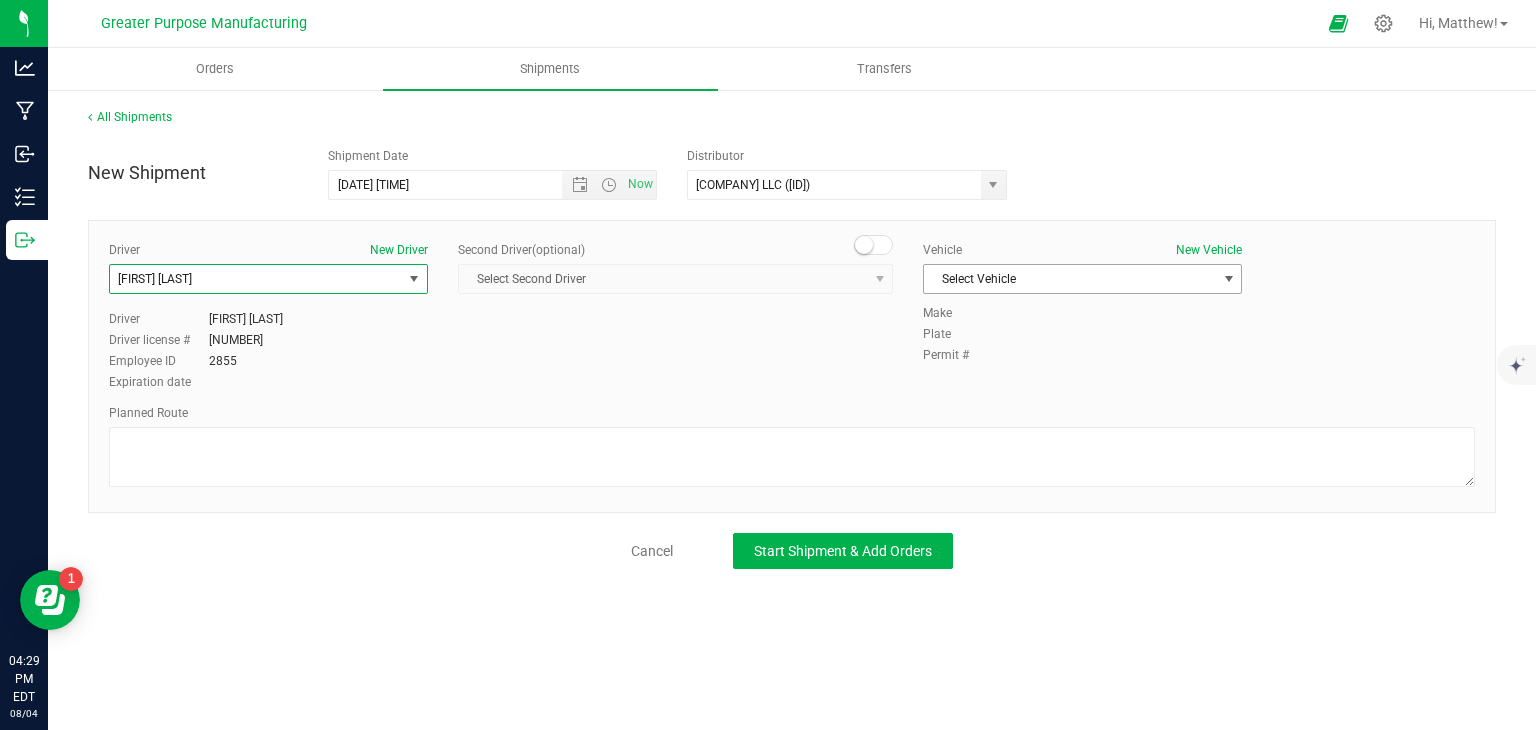 click on "Select Vehicle" at bounding box center [1070, 279] 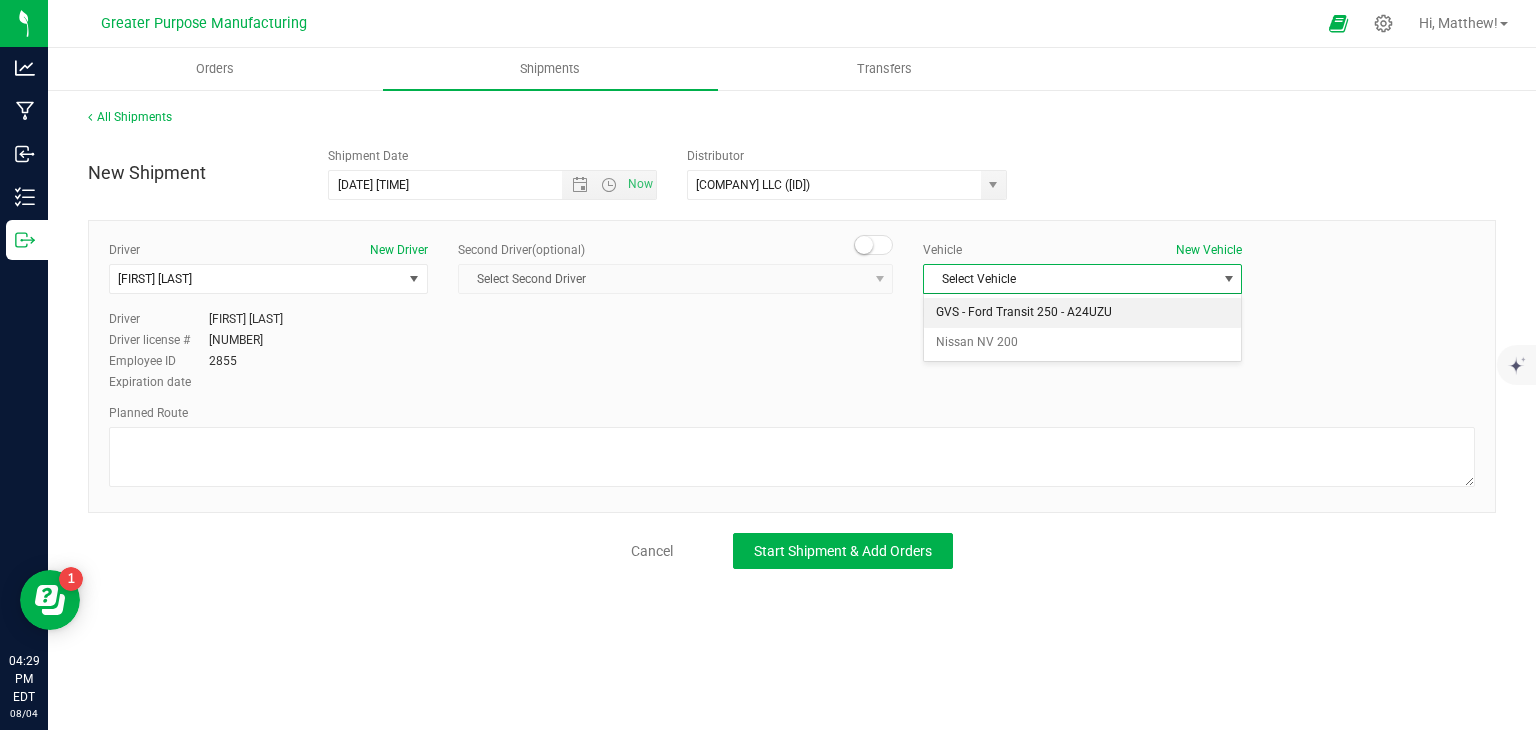 click on "GVS - Ford Transit 250 - A24UZU" at bounding box center [1082, 313] 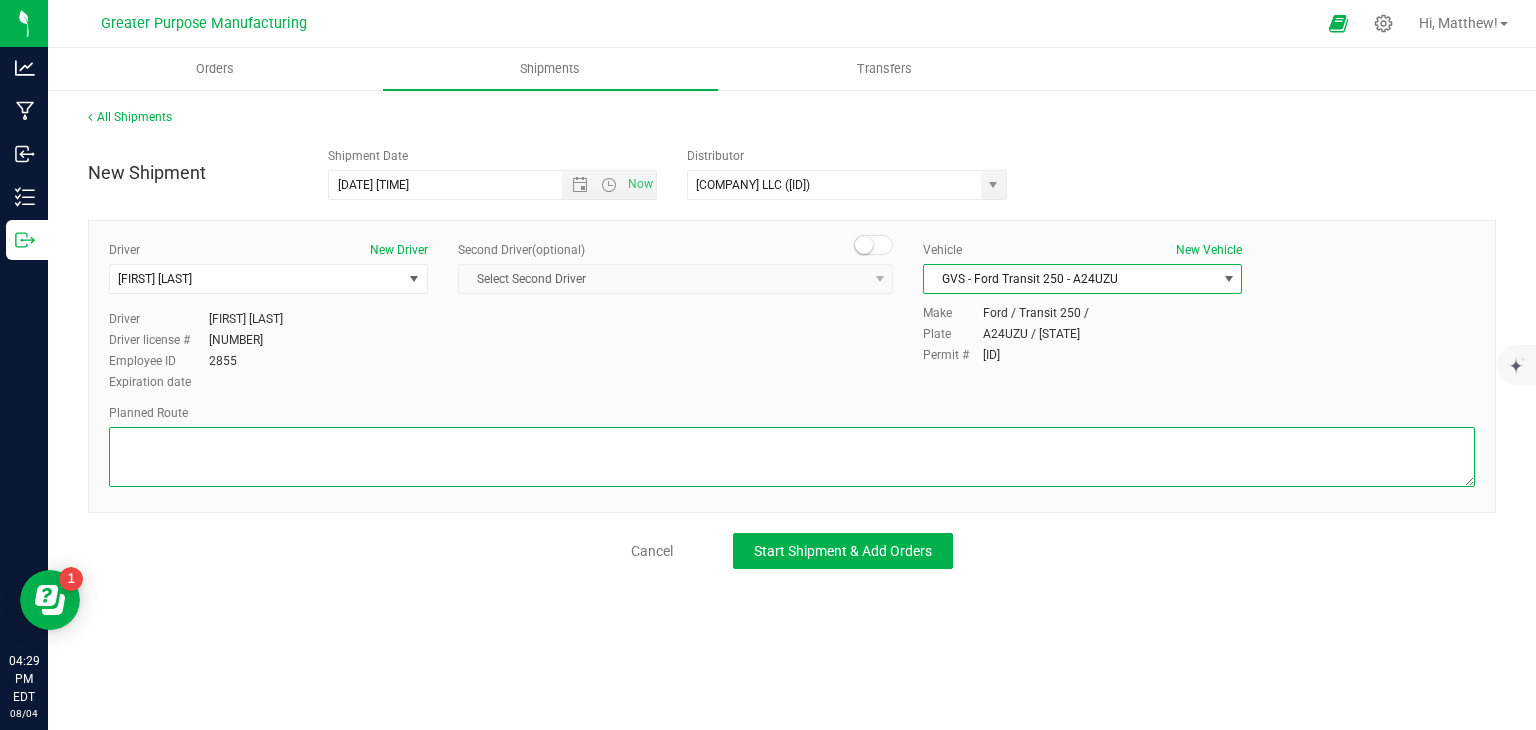 click at bounding box center [792, 457] 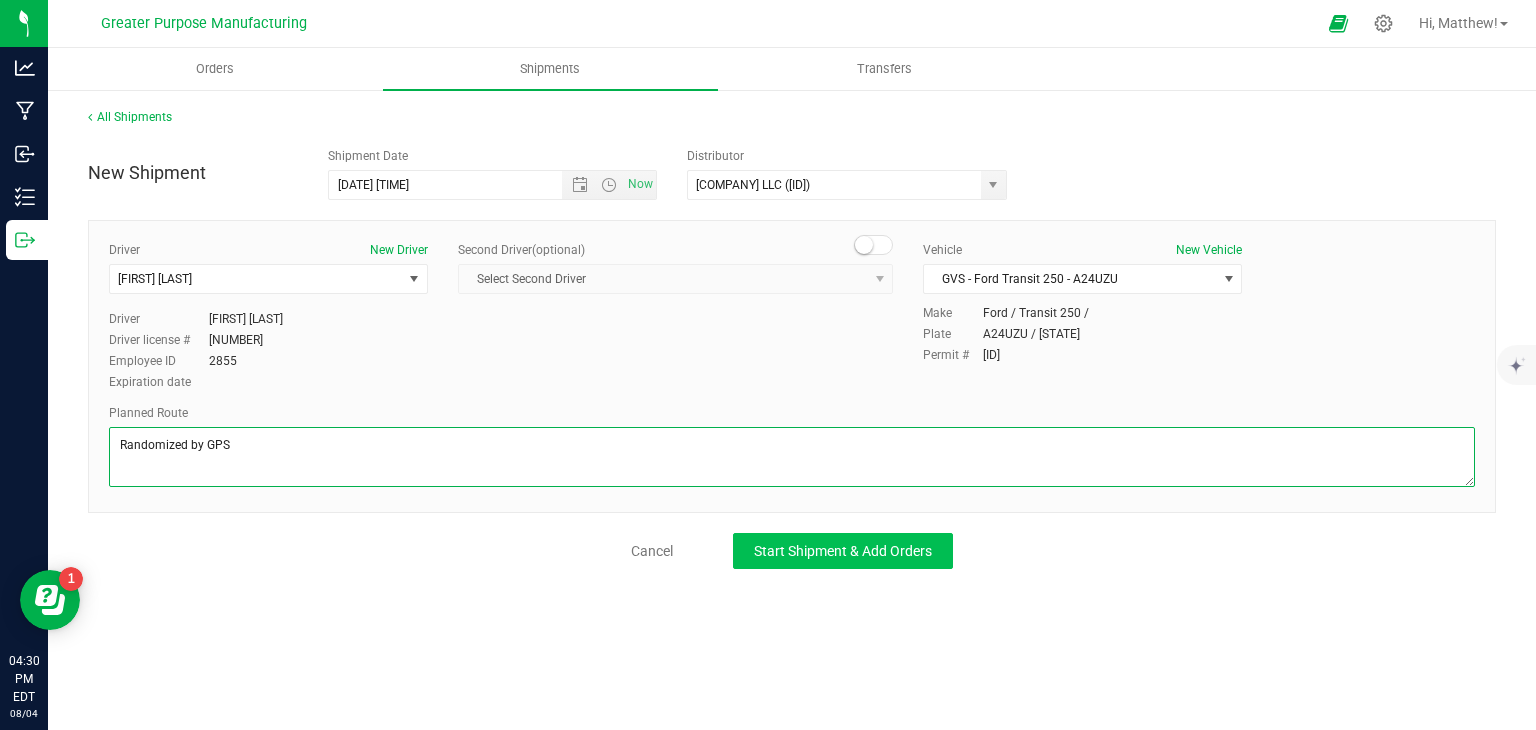 type on "Randomized by GPS" 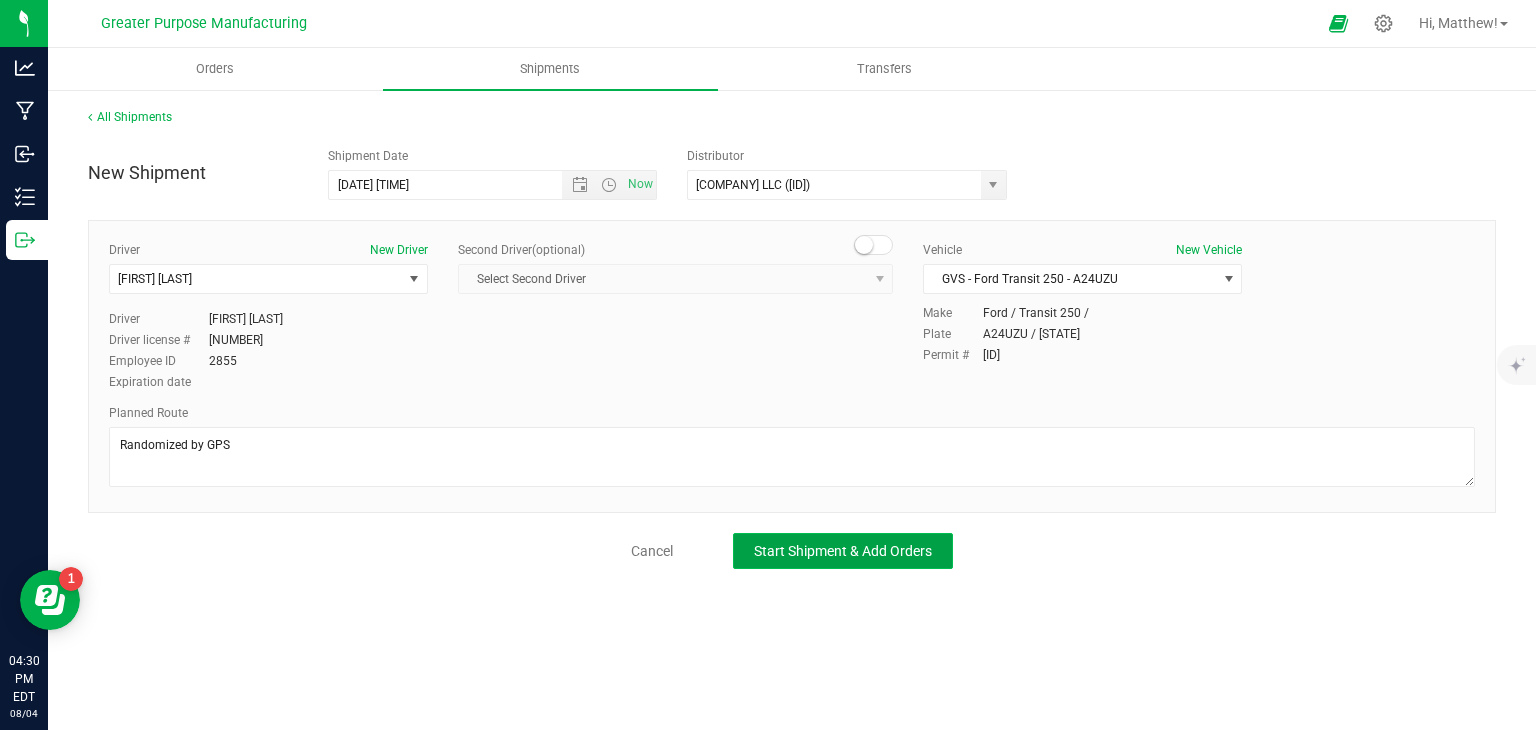click on "Start Shipment & Add Orders" 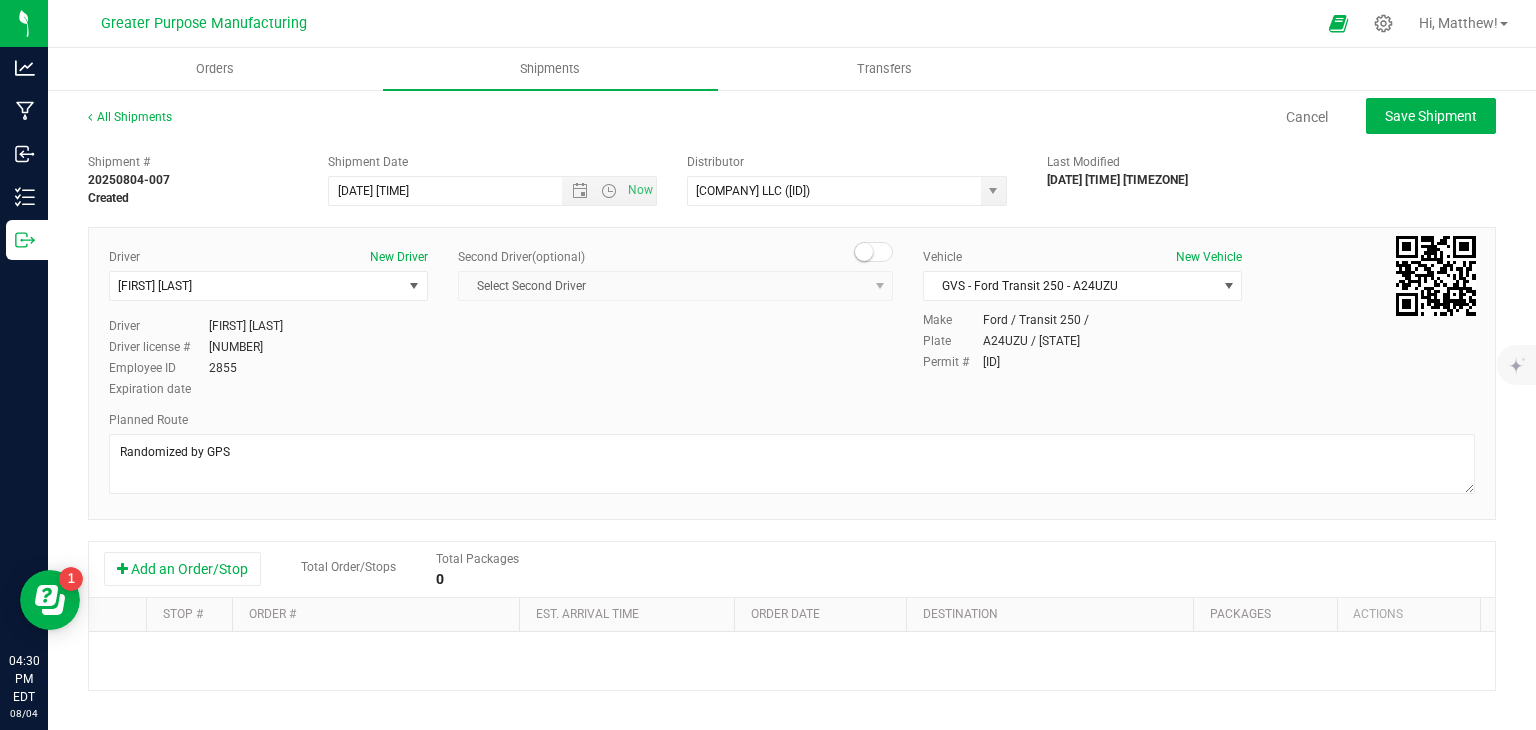 scroll, scrollTop: 138, scrollLeft: 0, axis: vertical 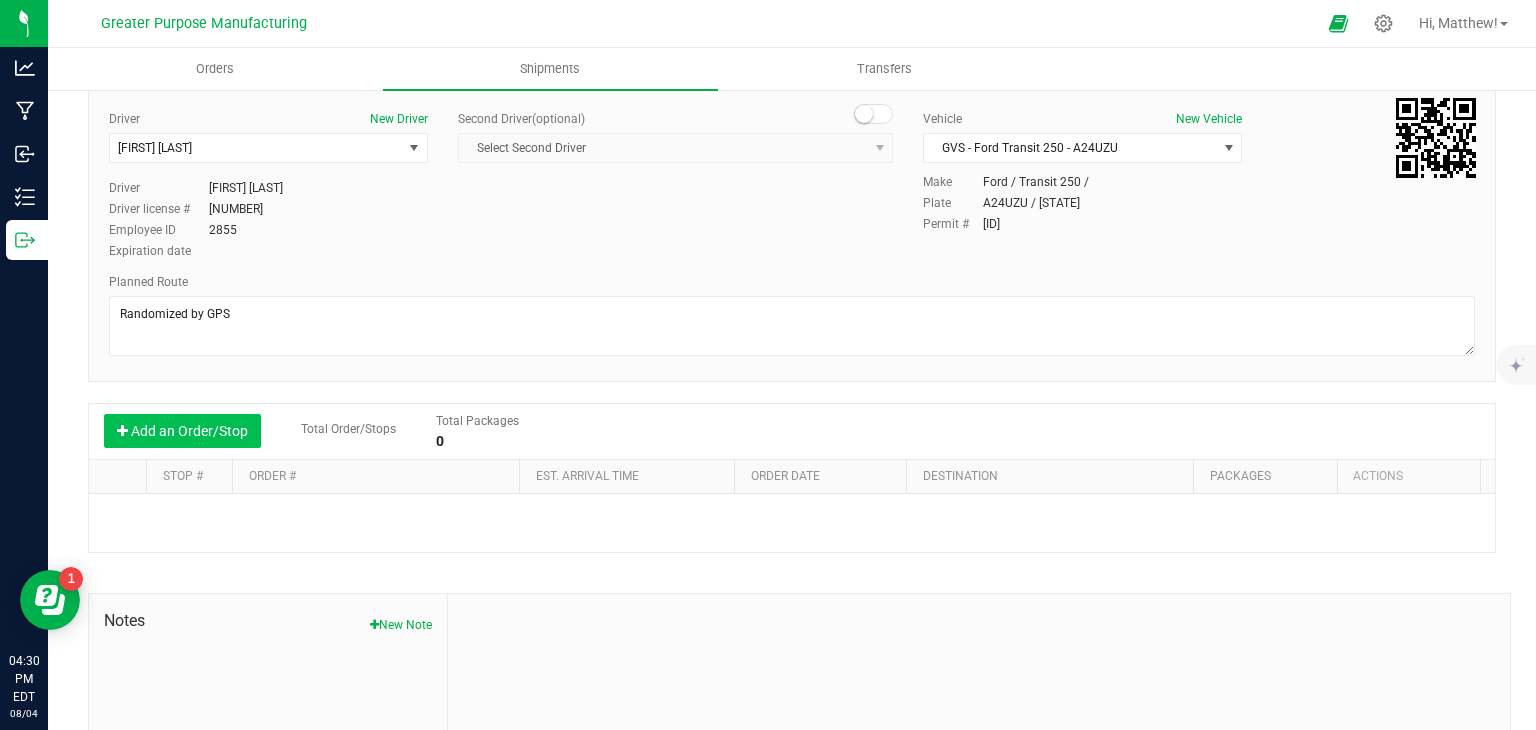 click on "Add an Order/Stop" at bounding box center [182, 431] 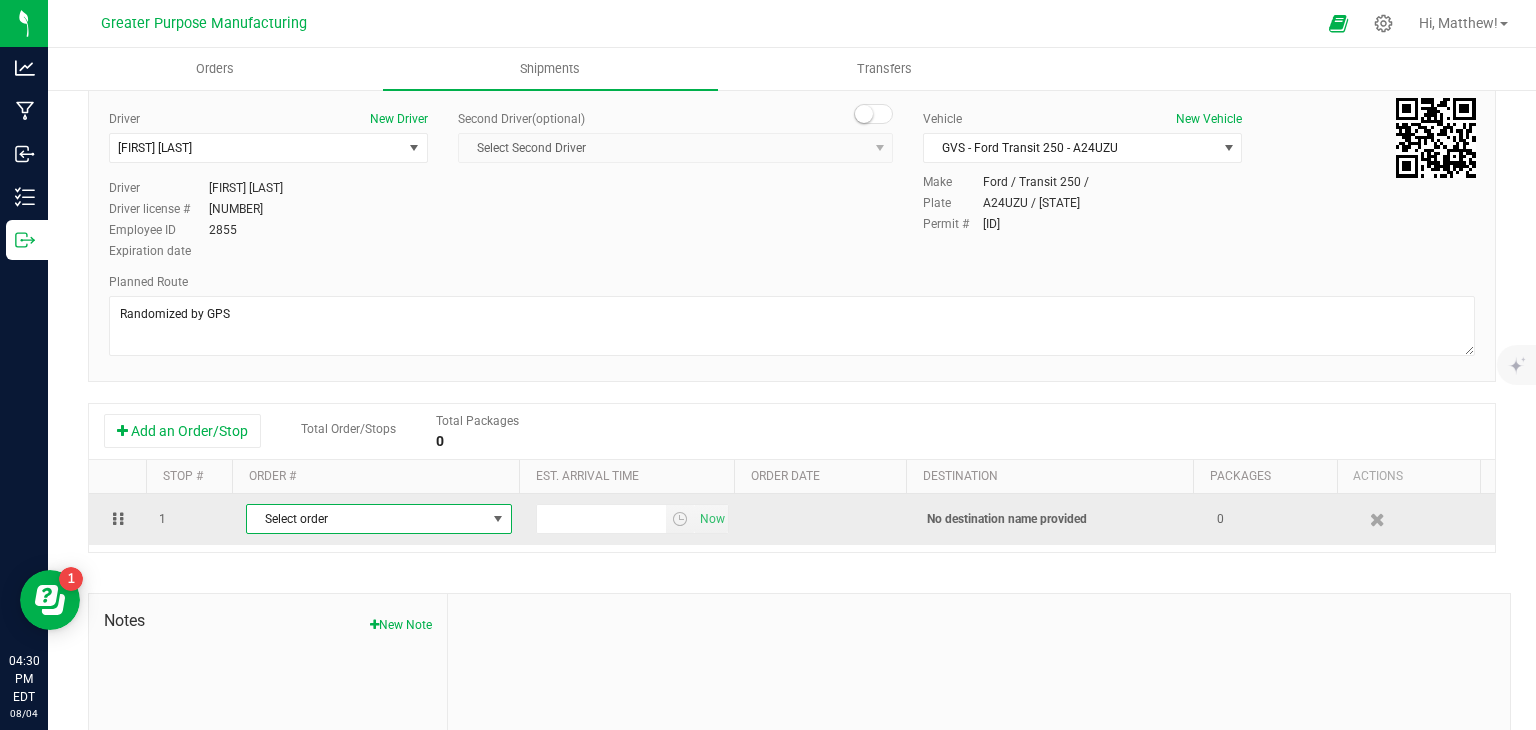 click on "Select order" at bounding box center [366, 519] 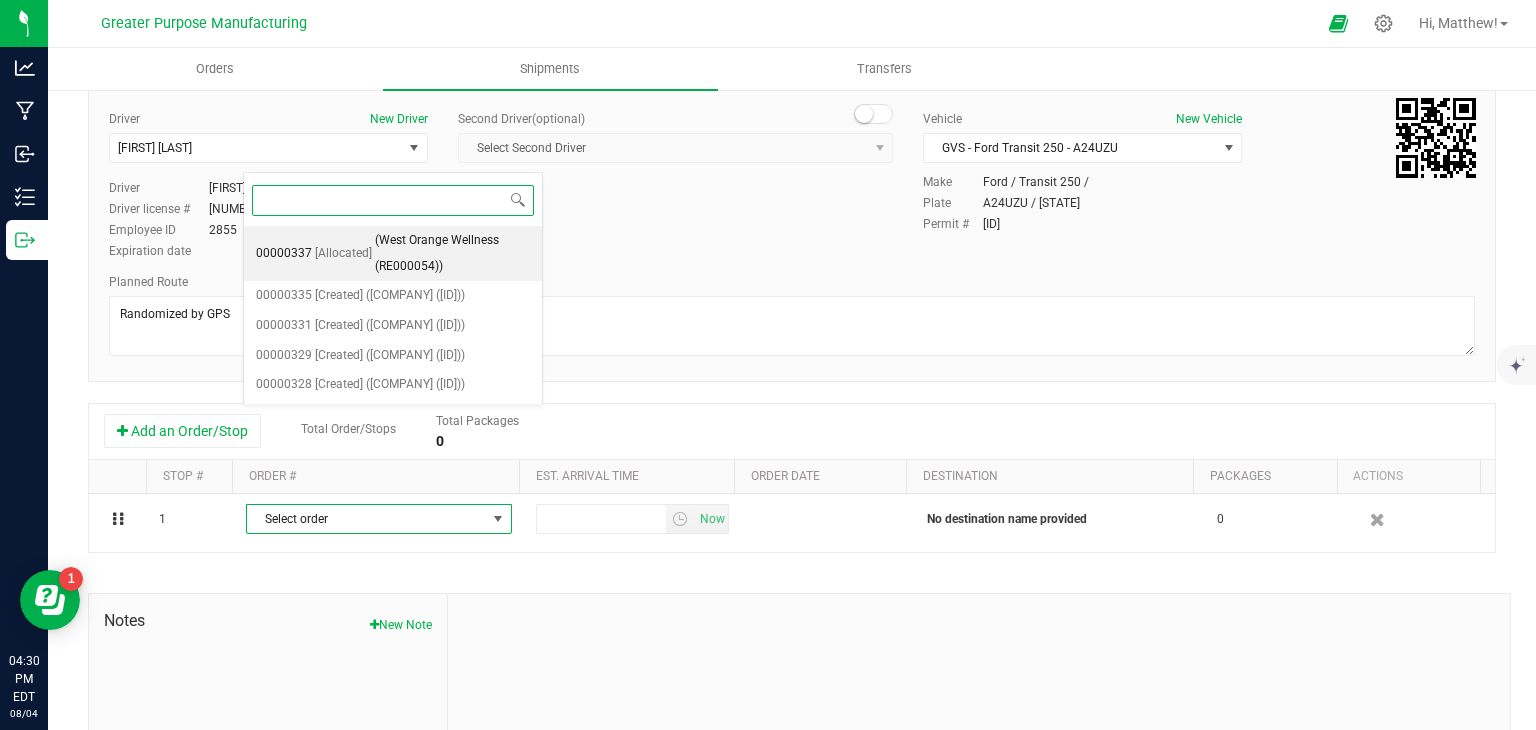 click on "(West Orange Wellness (RE000054))" at bounding box center (452, 253) 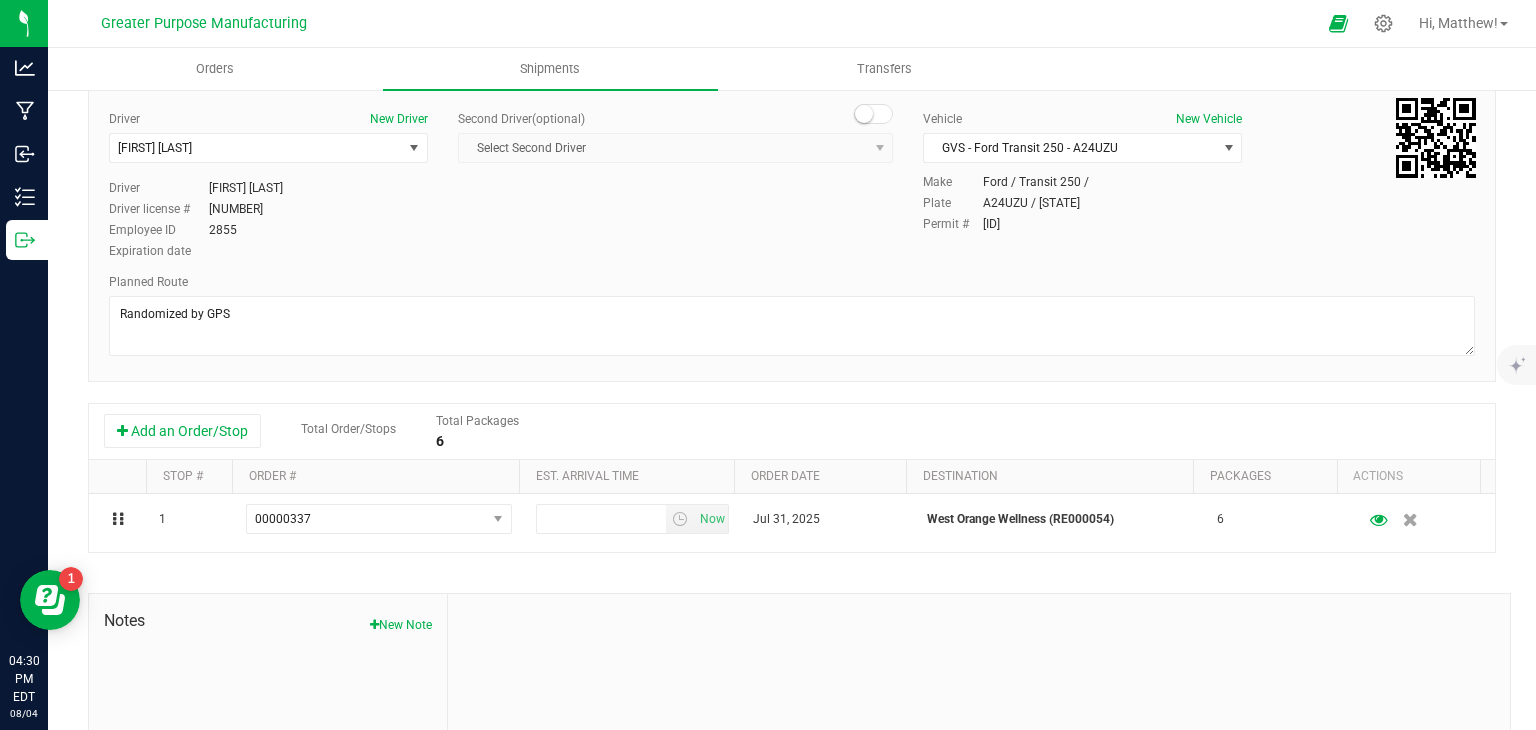 scroll, scrollTop: 0, scrollLeft: 0, axis: both 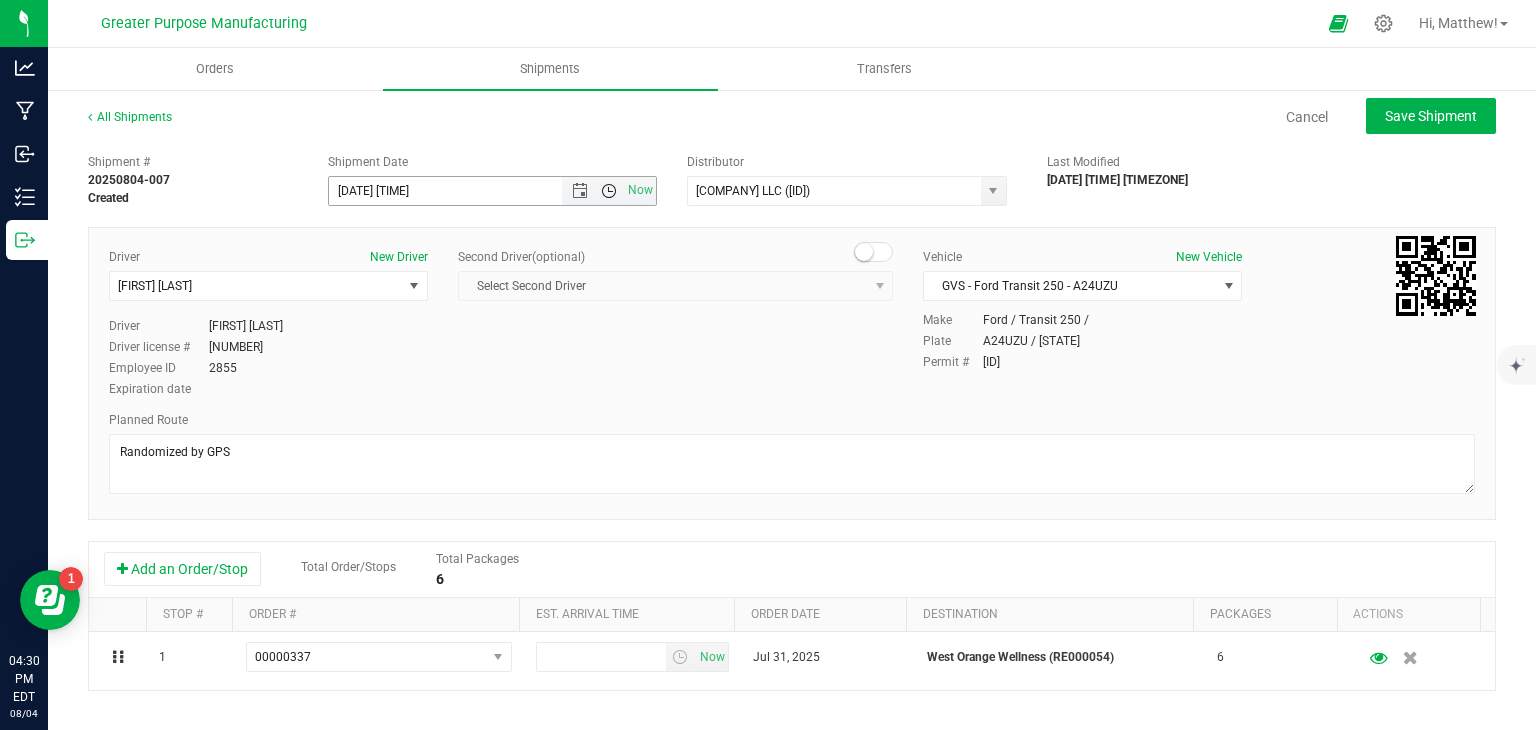 click at bounding box center (609, 191) 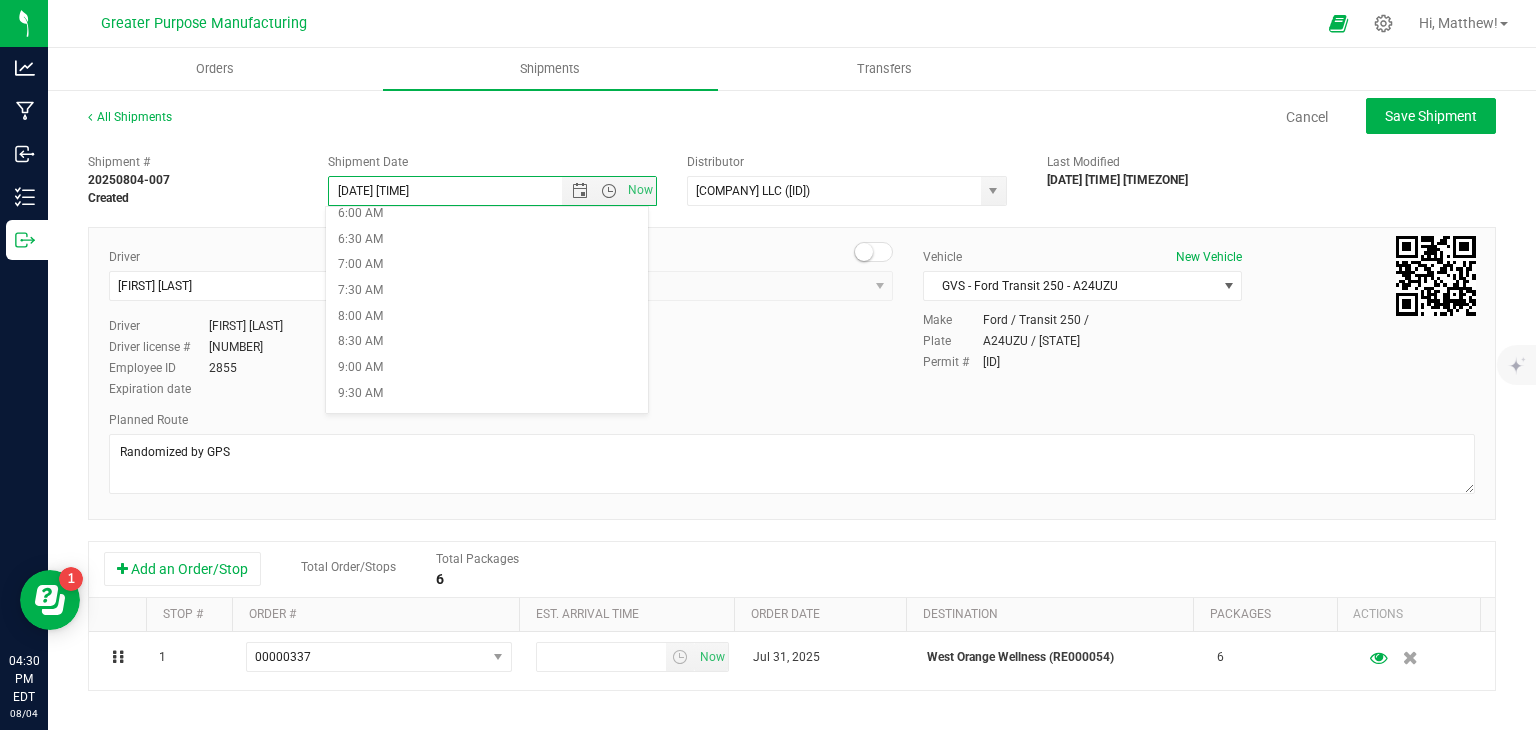 scroll, scrollTop: 320, scrollLeft: 0, axis: vertical 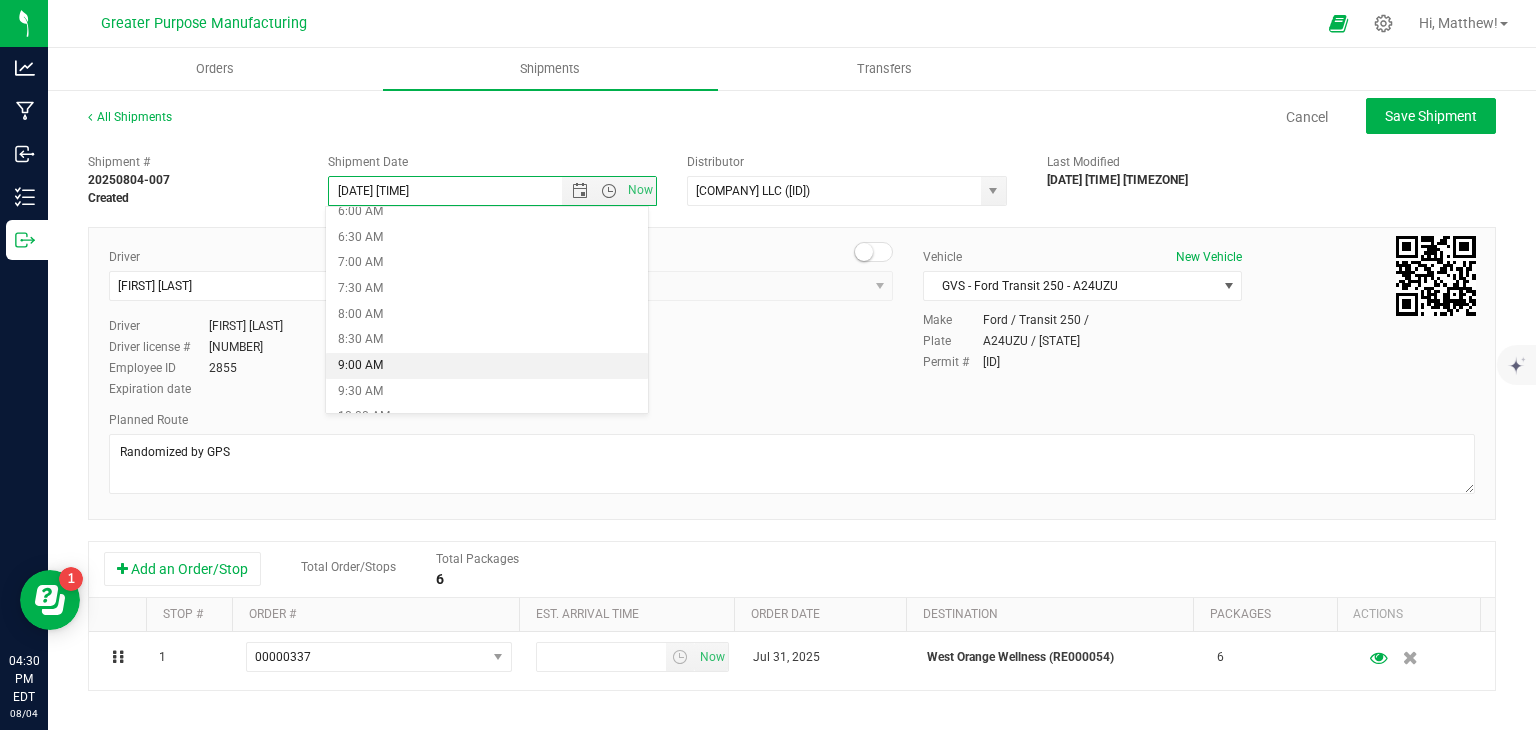 click on "9:00 AM" at bounding box center [487, 366] 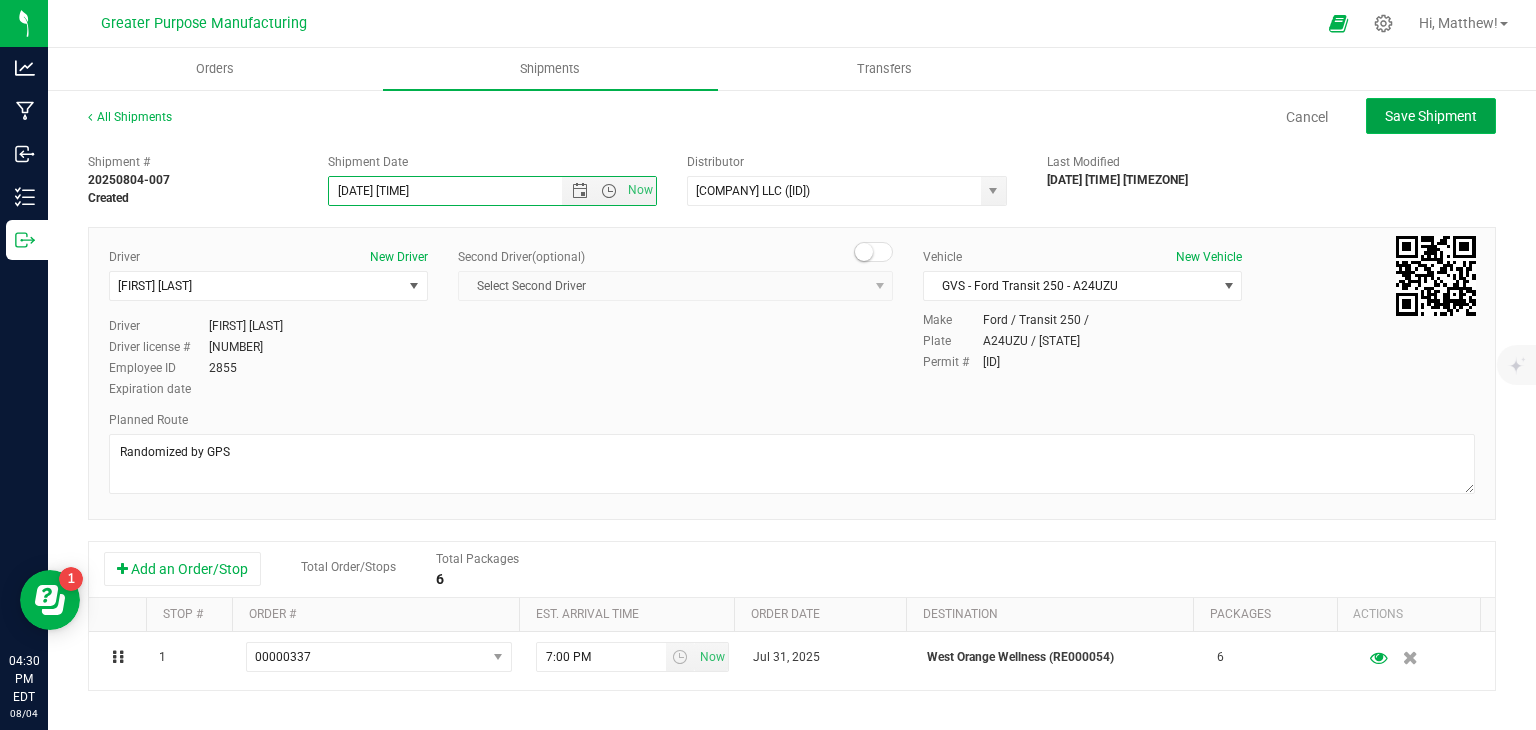 click on "Save Shipment" 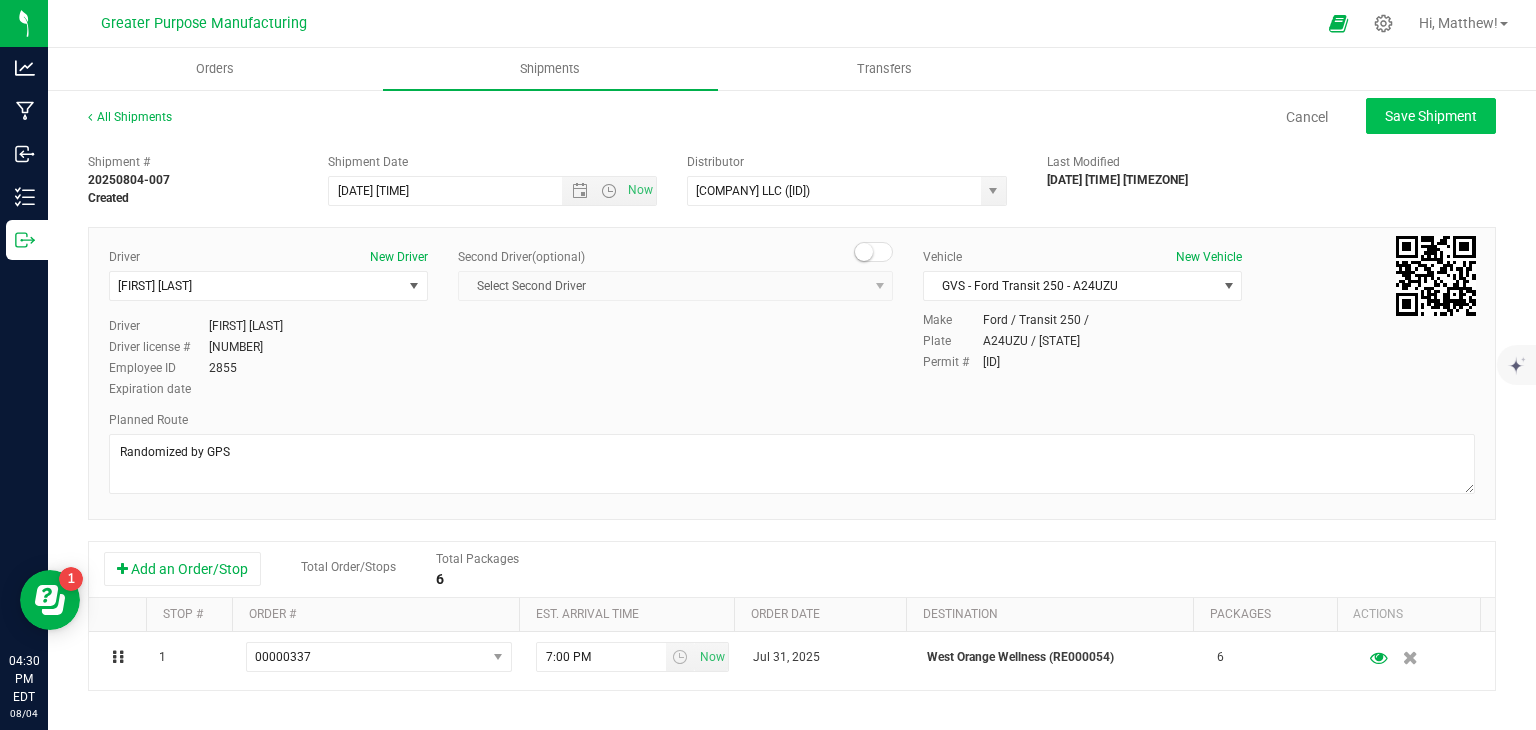 type on "[DATE] [TIME]" 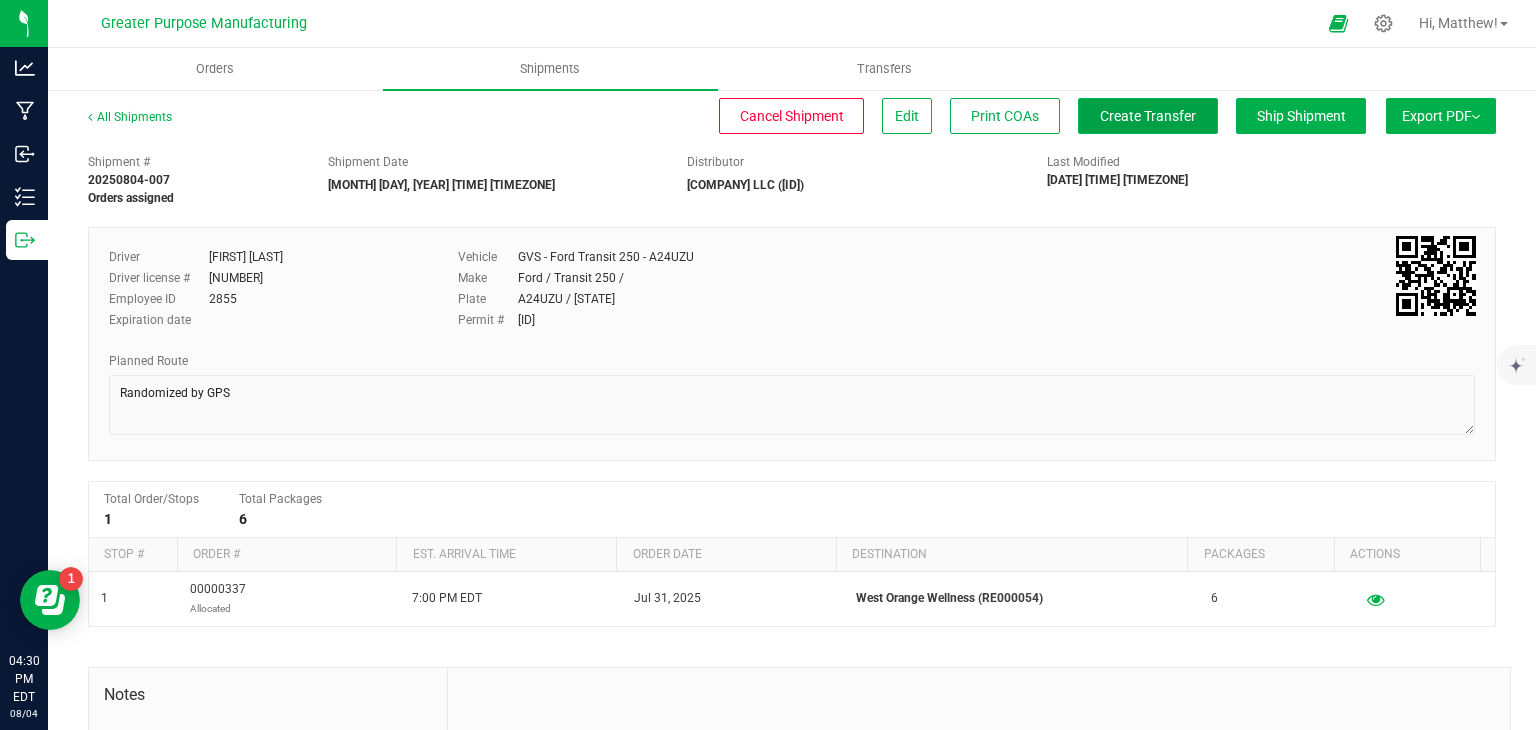 click on "Create Transfer" at bounding box center [1148, 116] 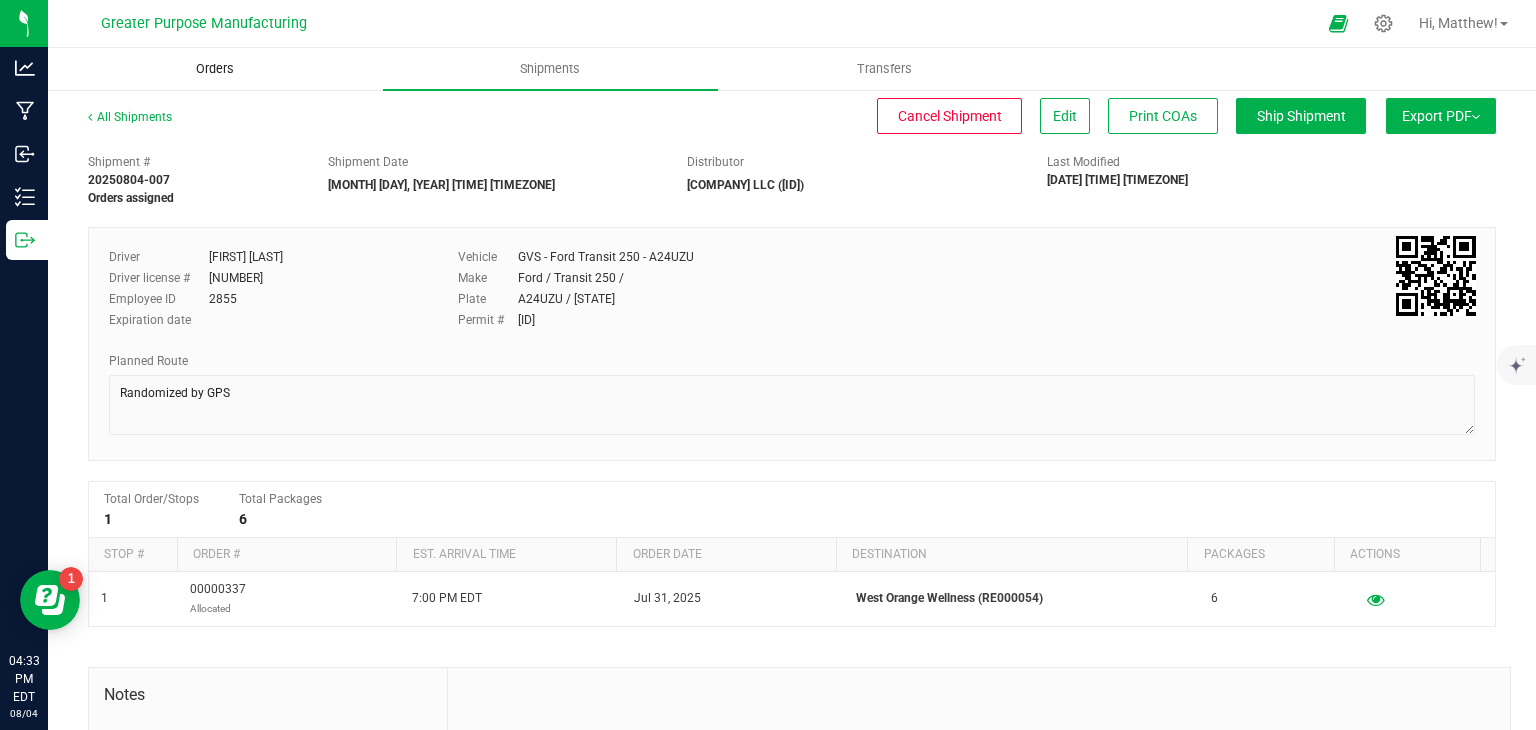 click on "Orders" at bounding box center (215, 69) 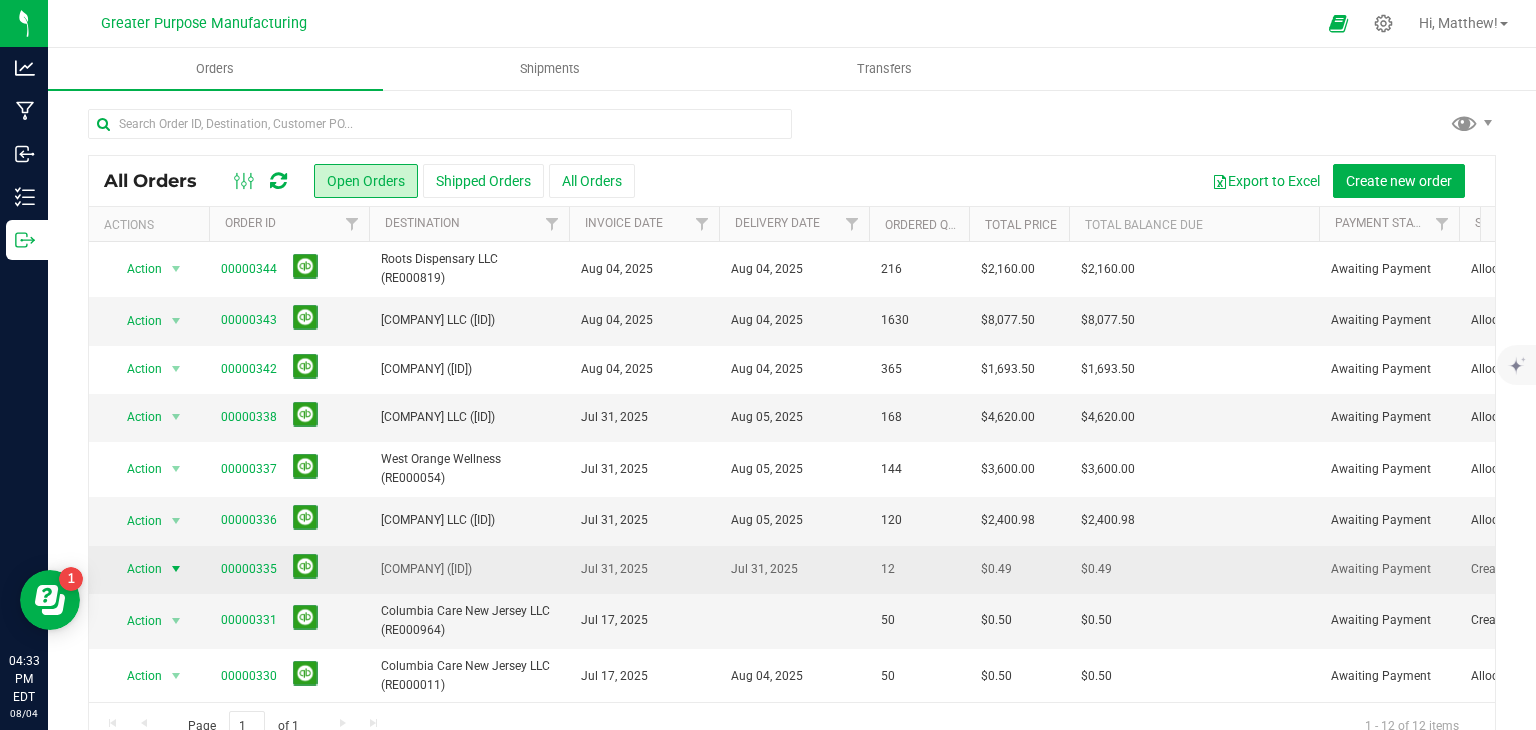 click at bounding box center (176, 569) 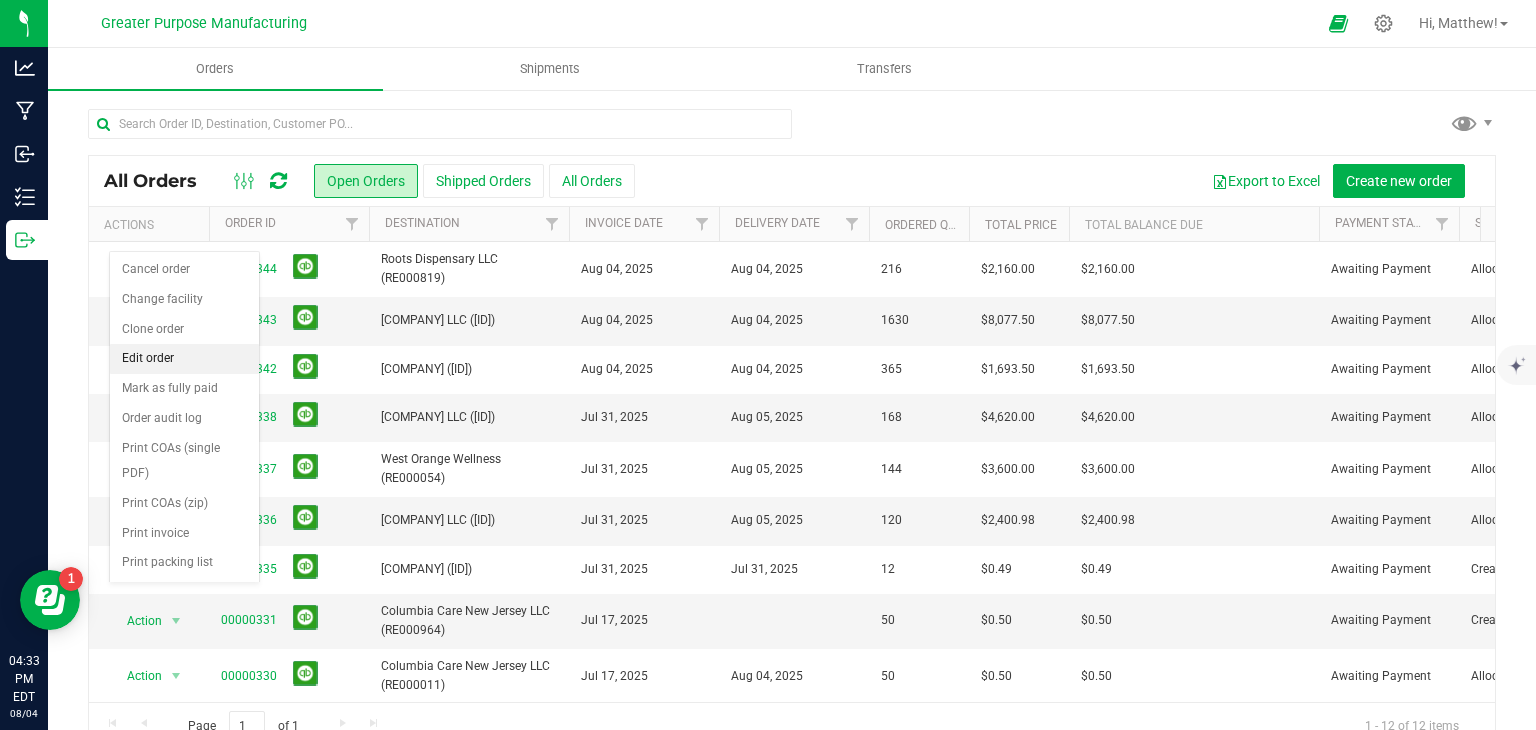 click on "Edit order" at bounding box center [184, 359] 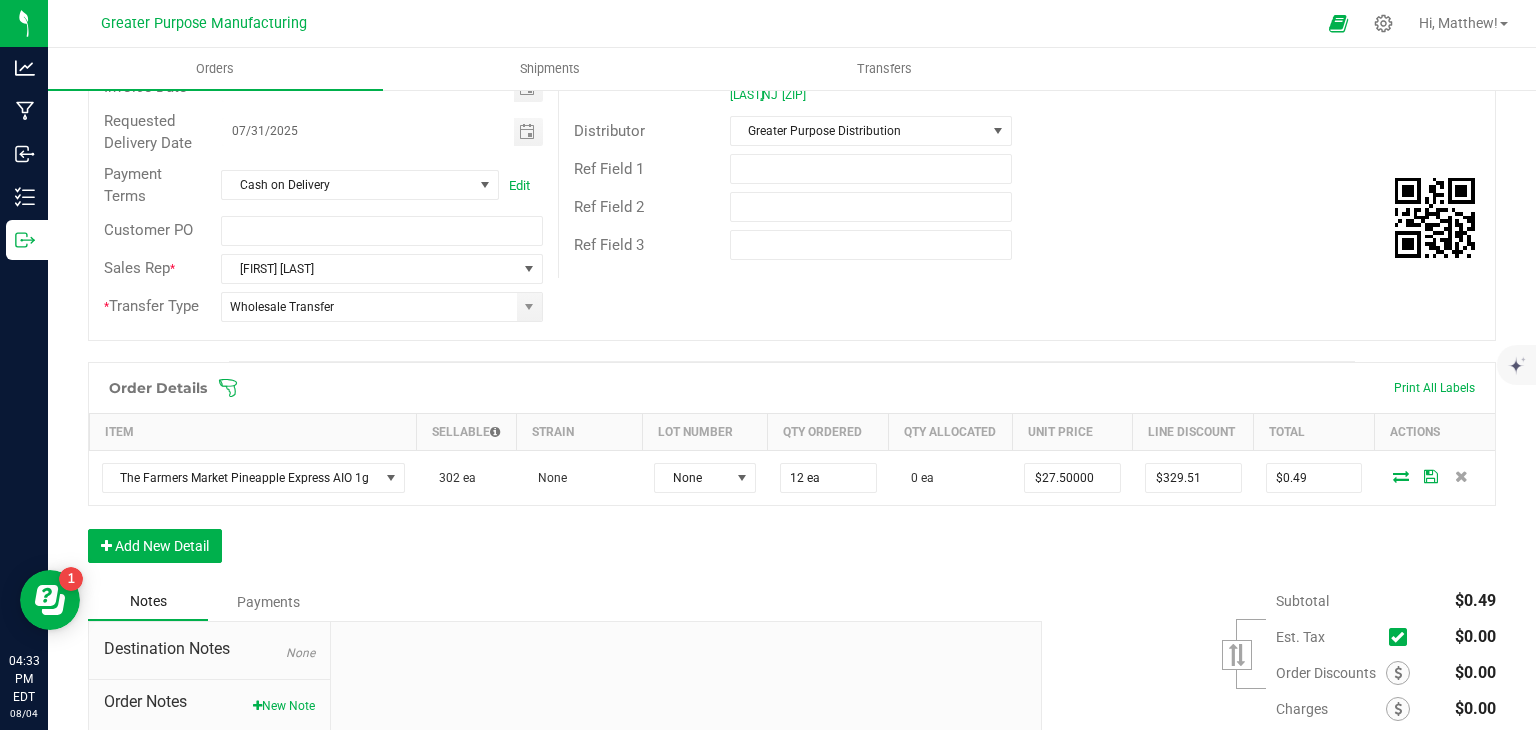 scroll, scrollTop: 291, scrollLeft: 0, axis: vertical 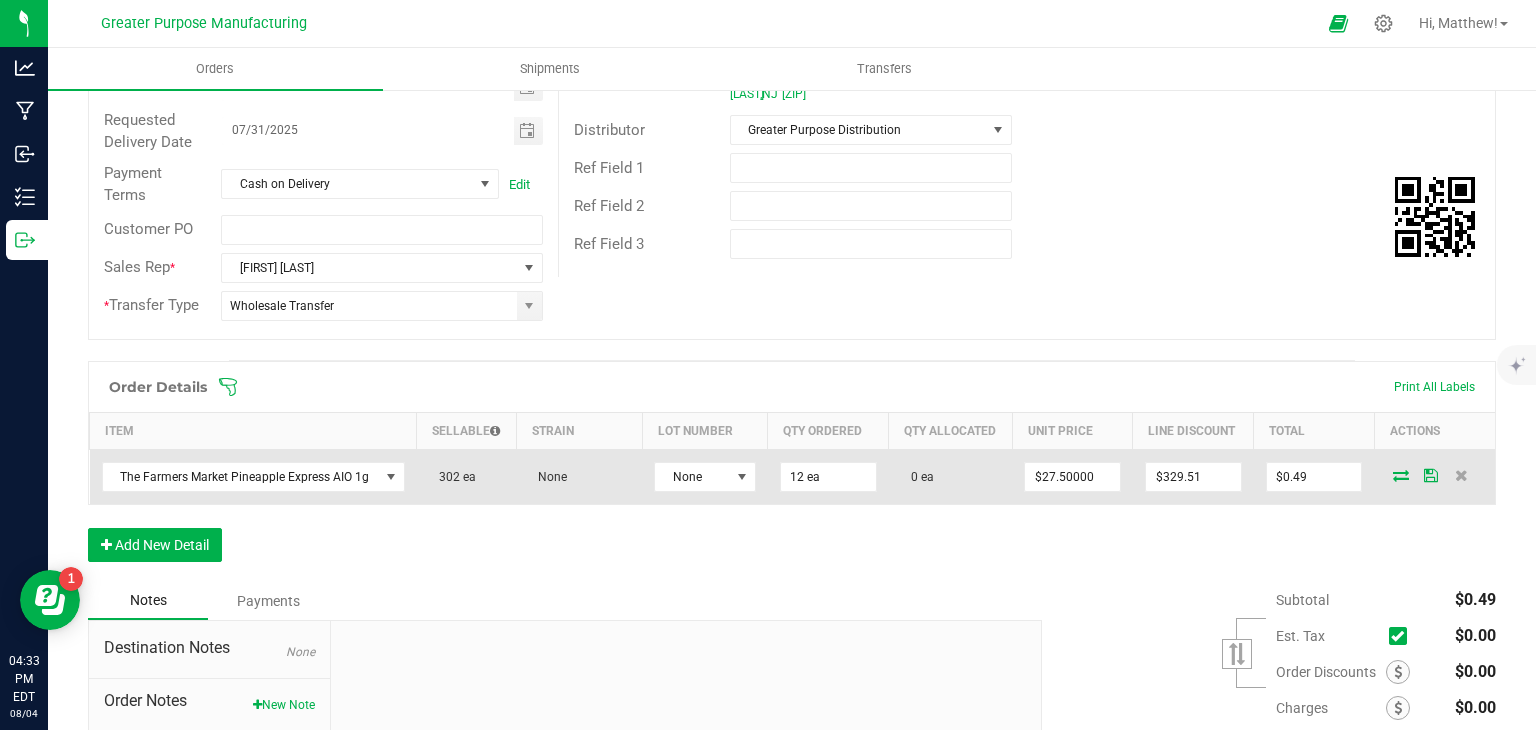 click at bounding box center (1401, 475) 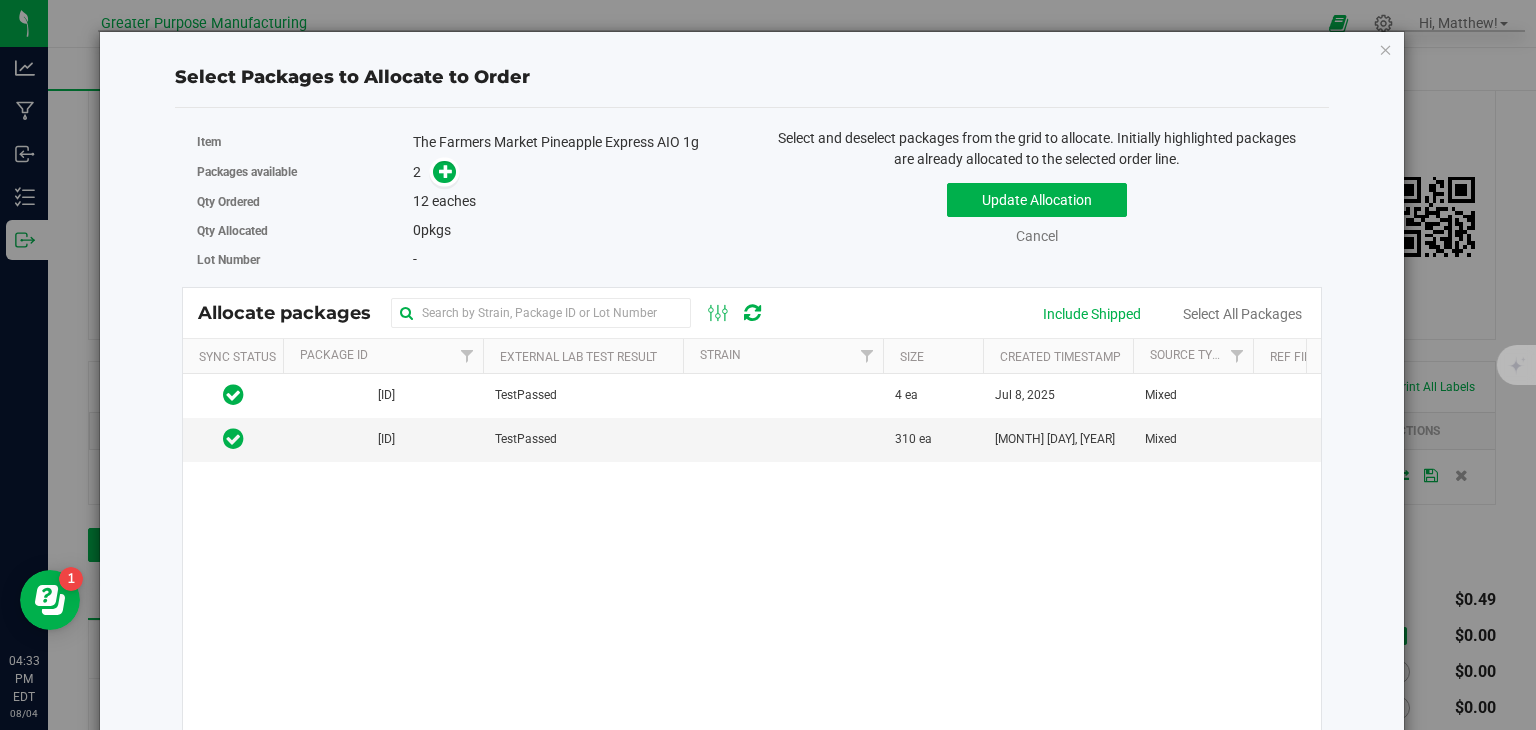 click on "[ID] TestPassed
[QUANTITY] ea
[DATE]  Mixed            [NUMBER]   Vault - [NUMBER]     [DATE] $[PRICE] $[PRICE]
[ID] TestPassed
[QUANTITY] ea
[DATE]  Mixed            [NUMBER]   Vault - [NUMBER]     $[PRICE] $[PRICE]" at bounding box center [752, 624] 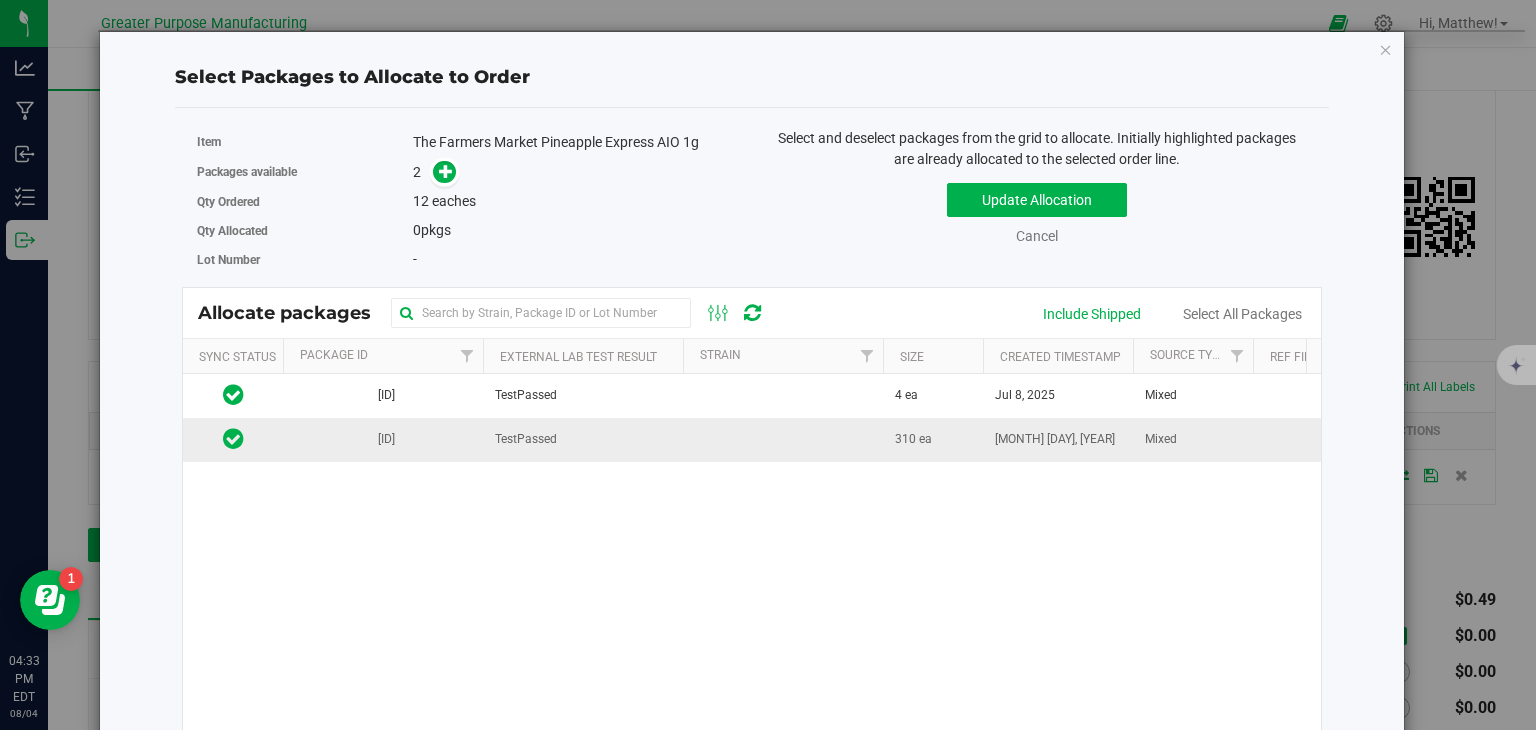 click at bounding box center (783, 439) 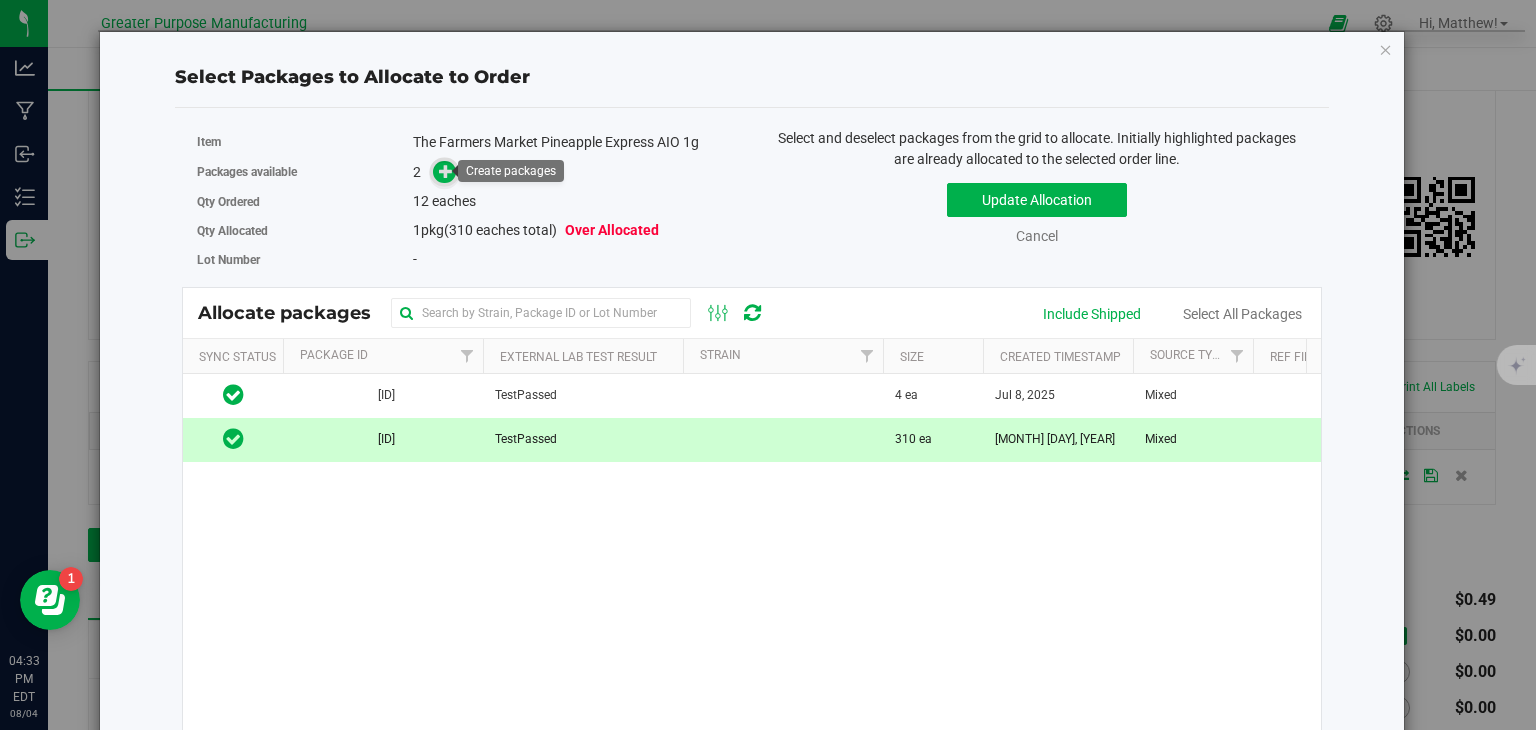 click at bounding box center (446, 171) 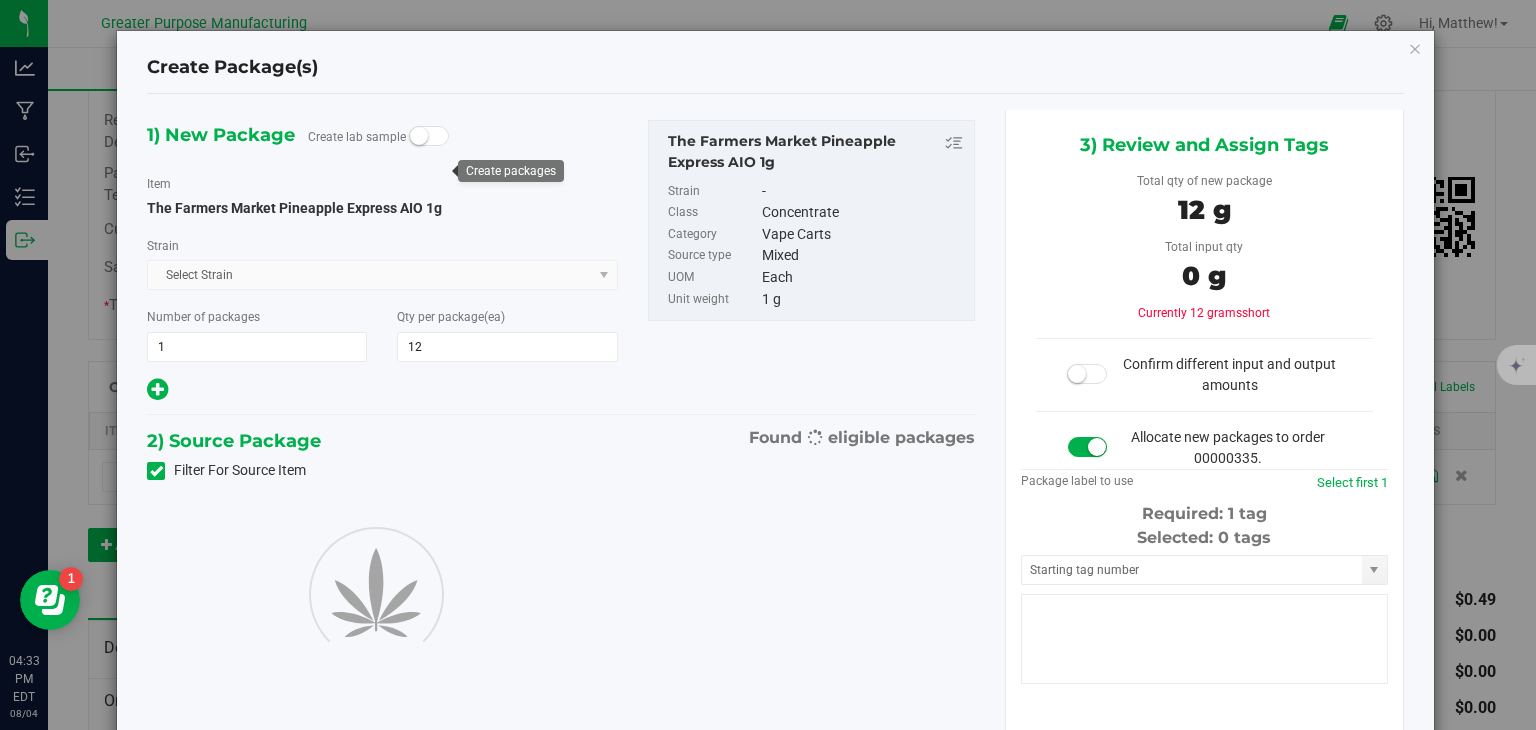 type on "12" 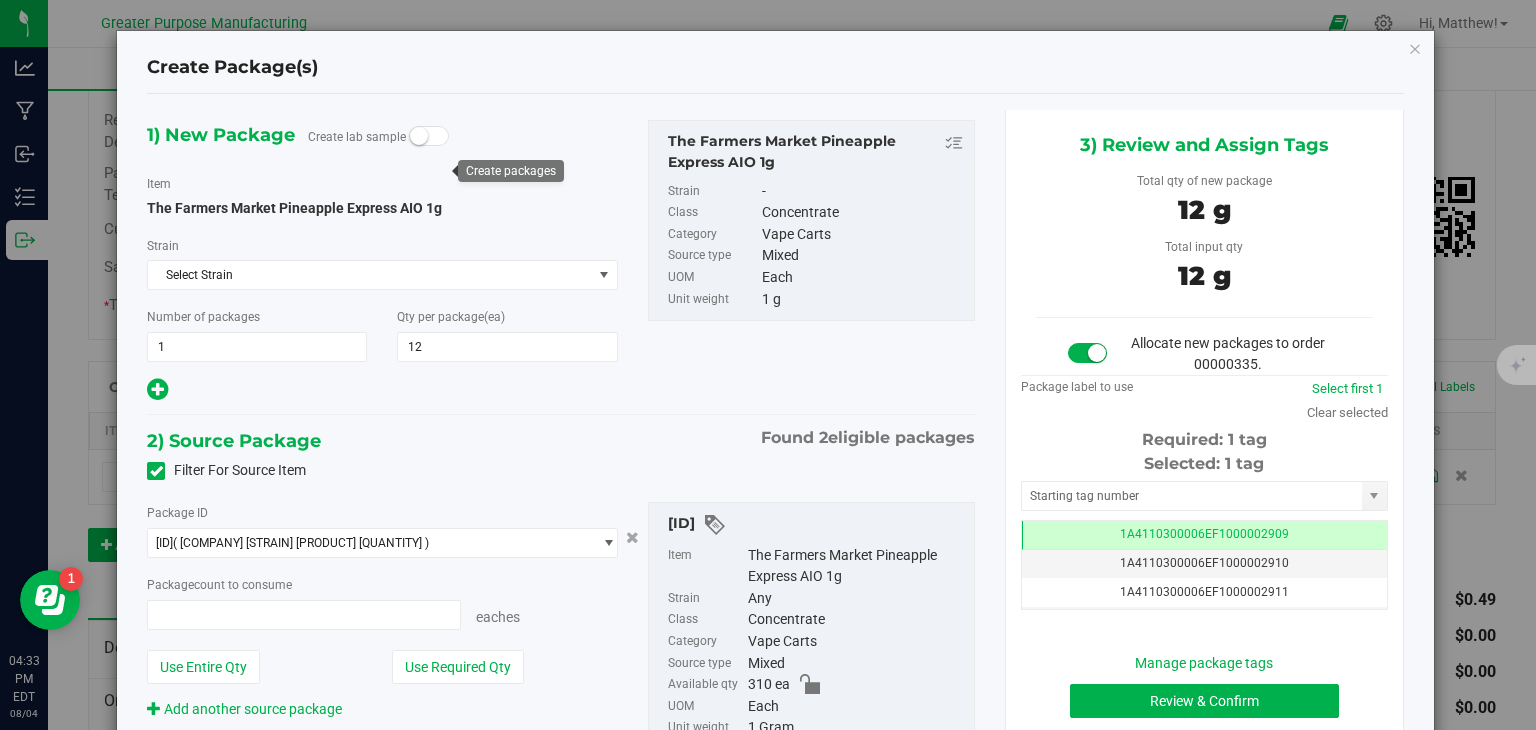 type on "12 ea" 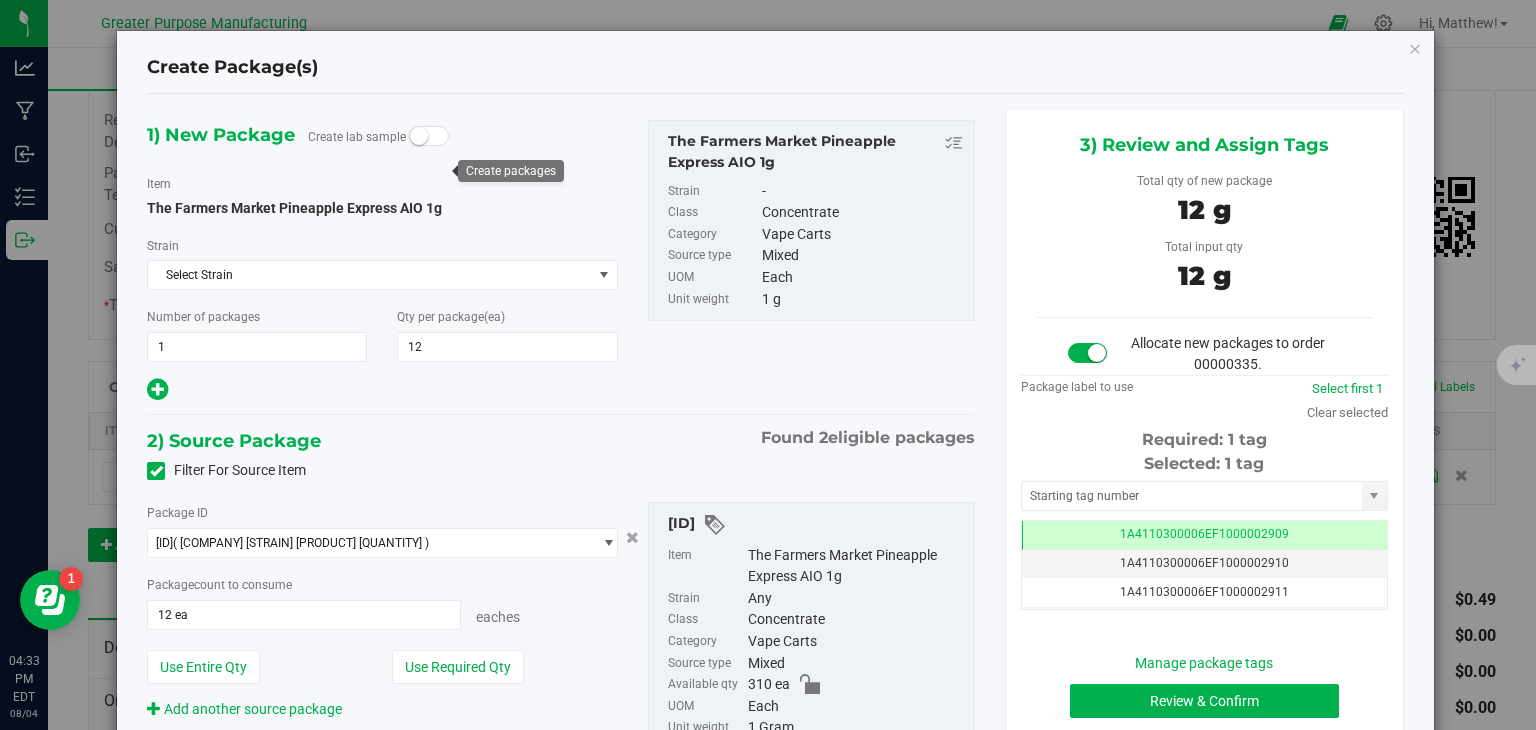 scroll, scrollTop: 0, scrollLeft: 0, axis: both 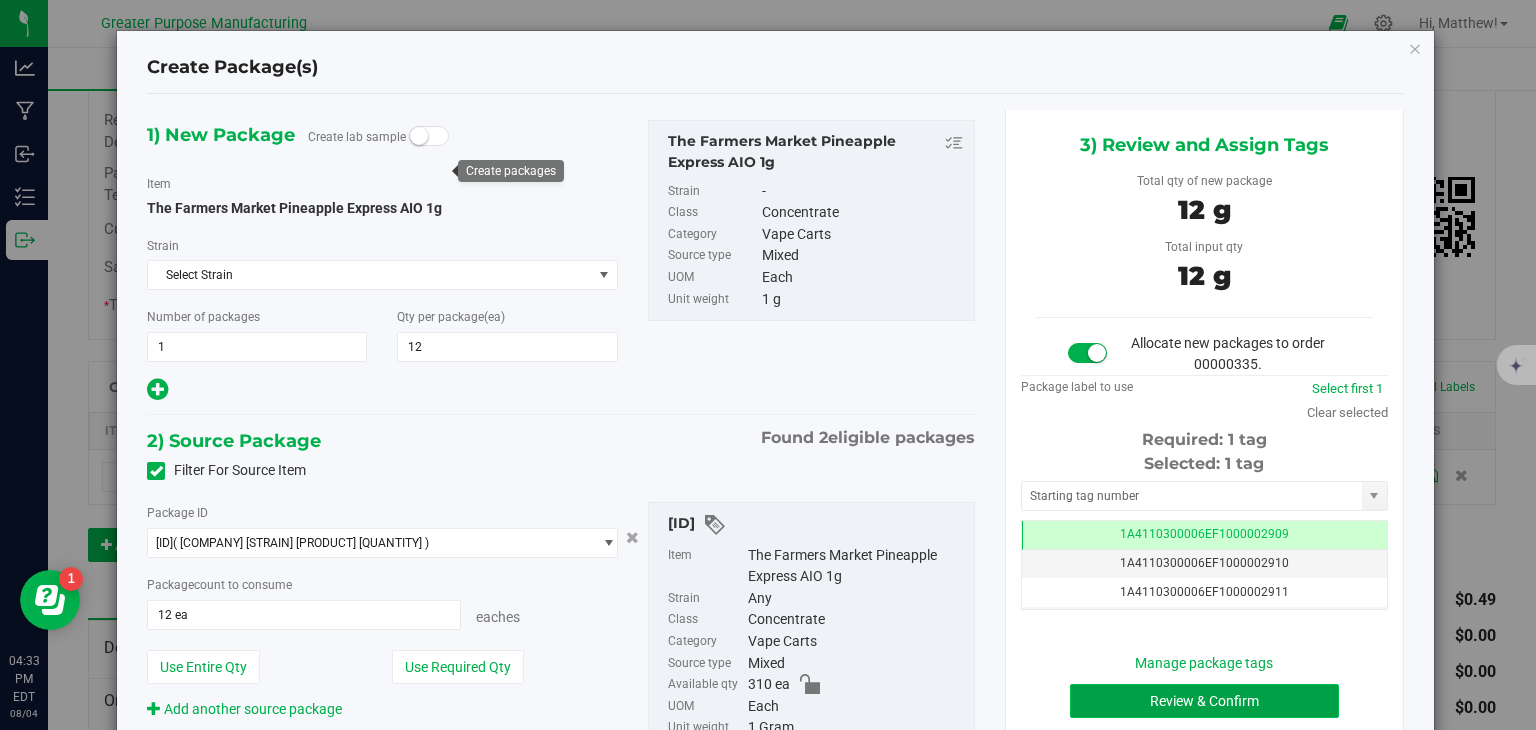 click on "Review & Confirm" at bounding box center (1204, 701) 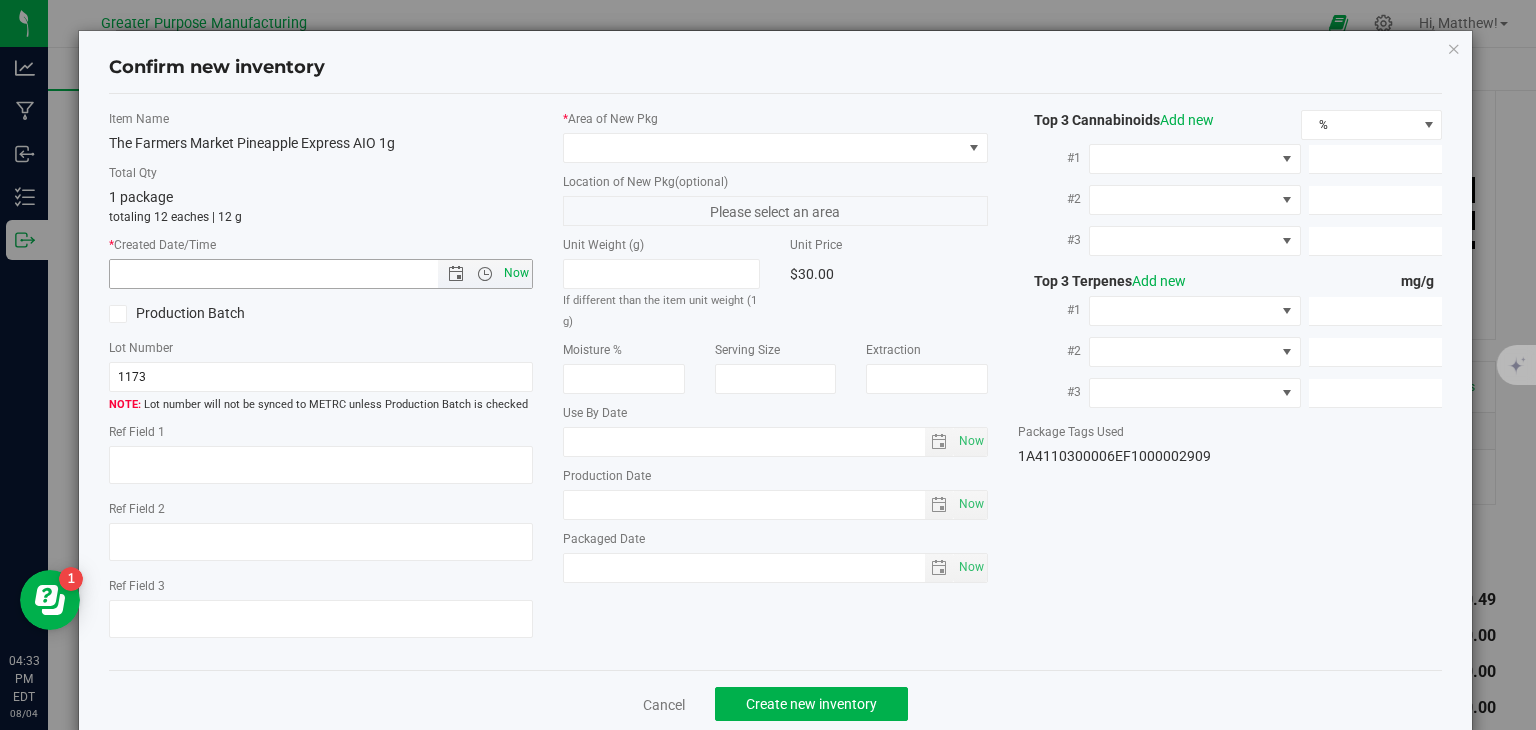 click on "Now" at bounding box center [517, 273] 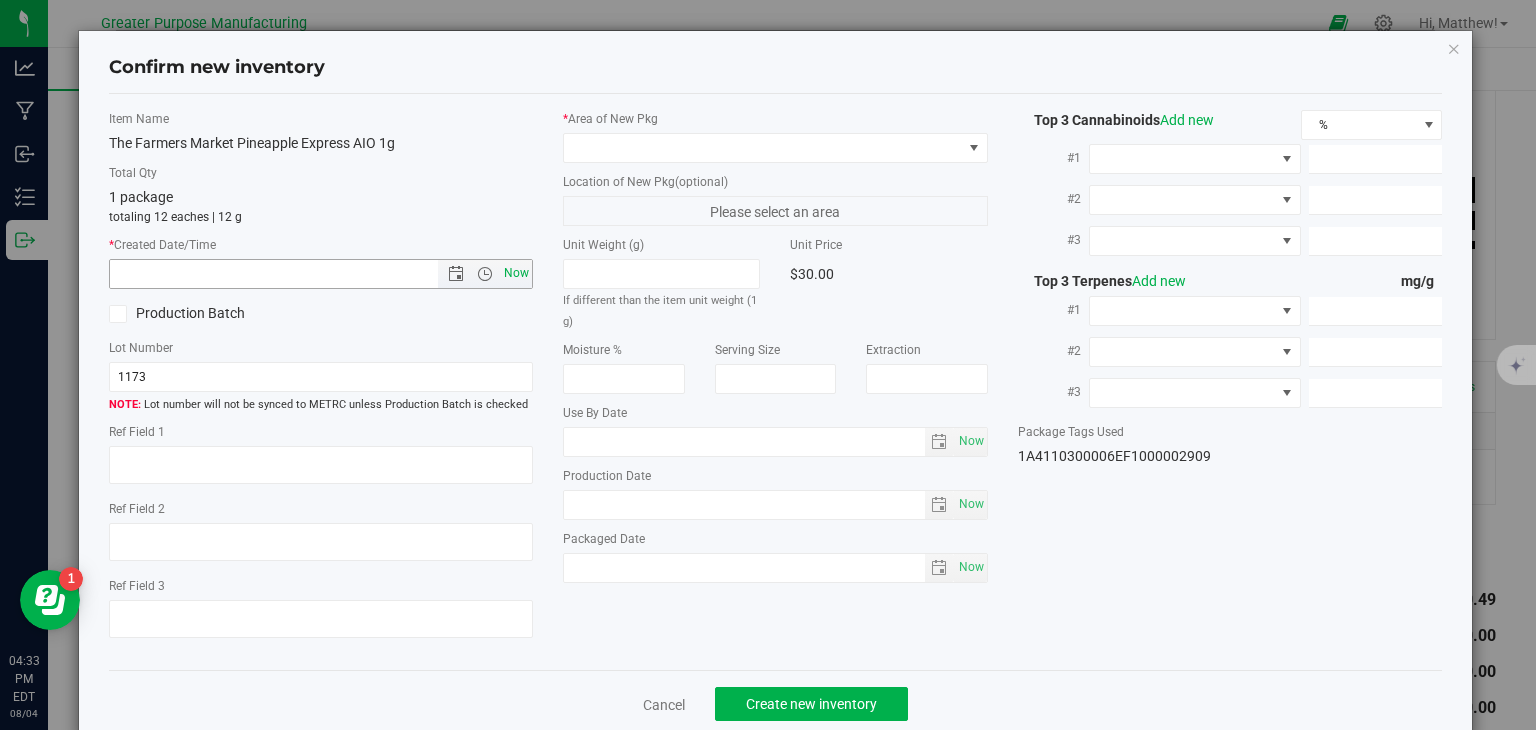 type on "[DATE] [TIME]" 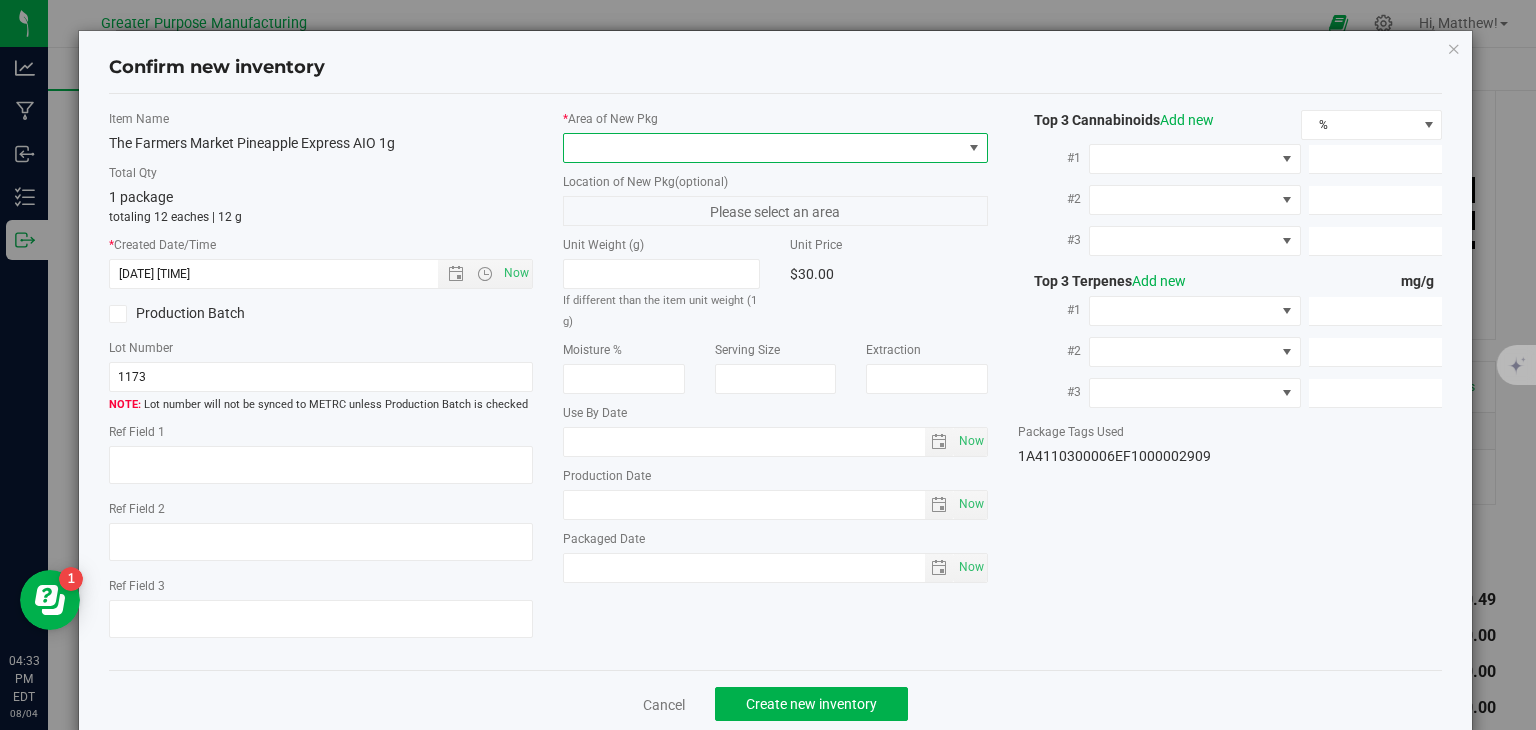 click at bounding box center (763, 148) 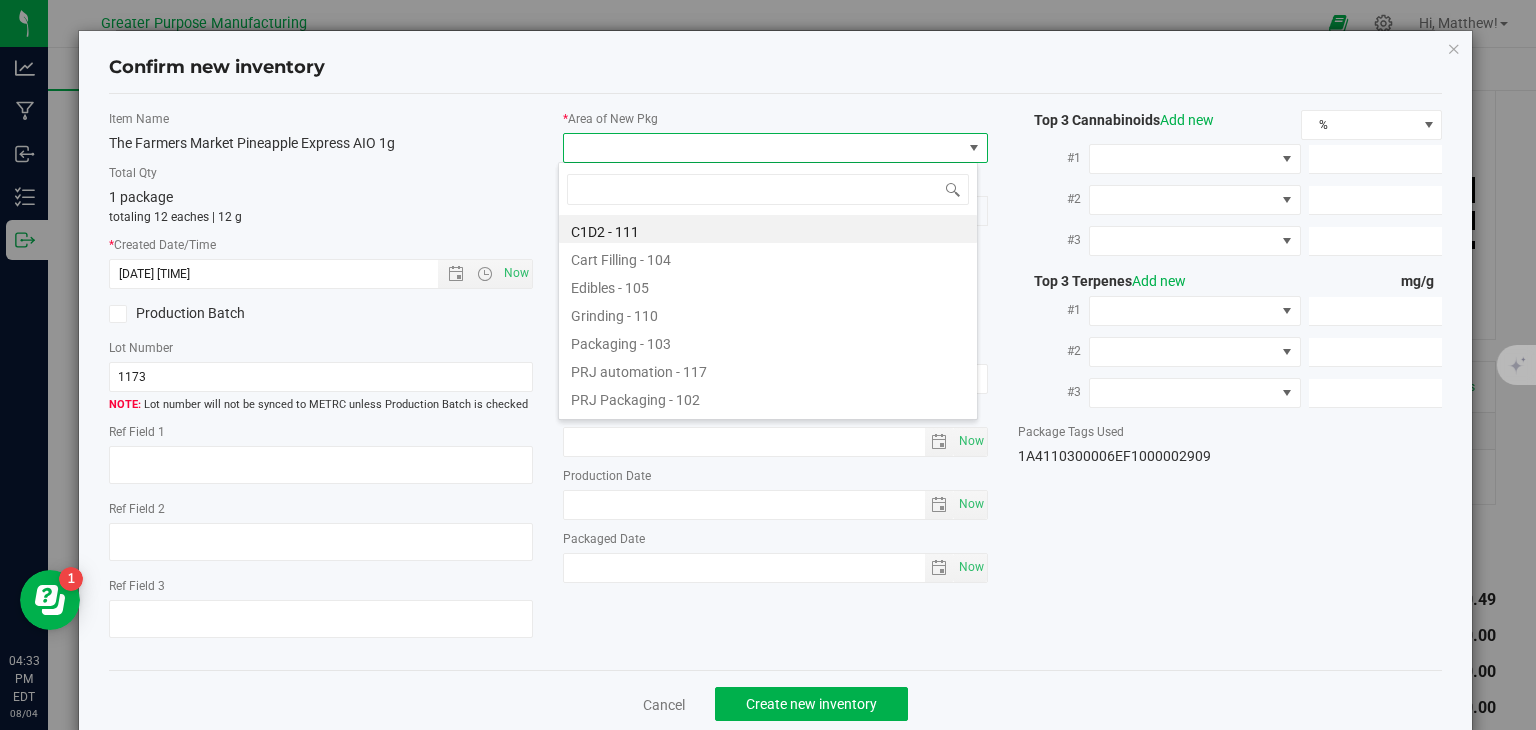 scroll, scrollTop: 99970, scrollLeft: 99580, axis: both 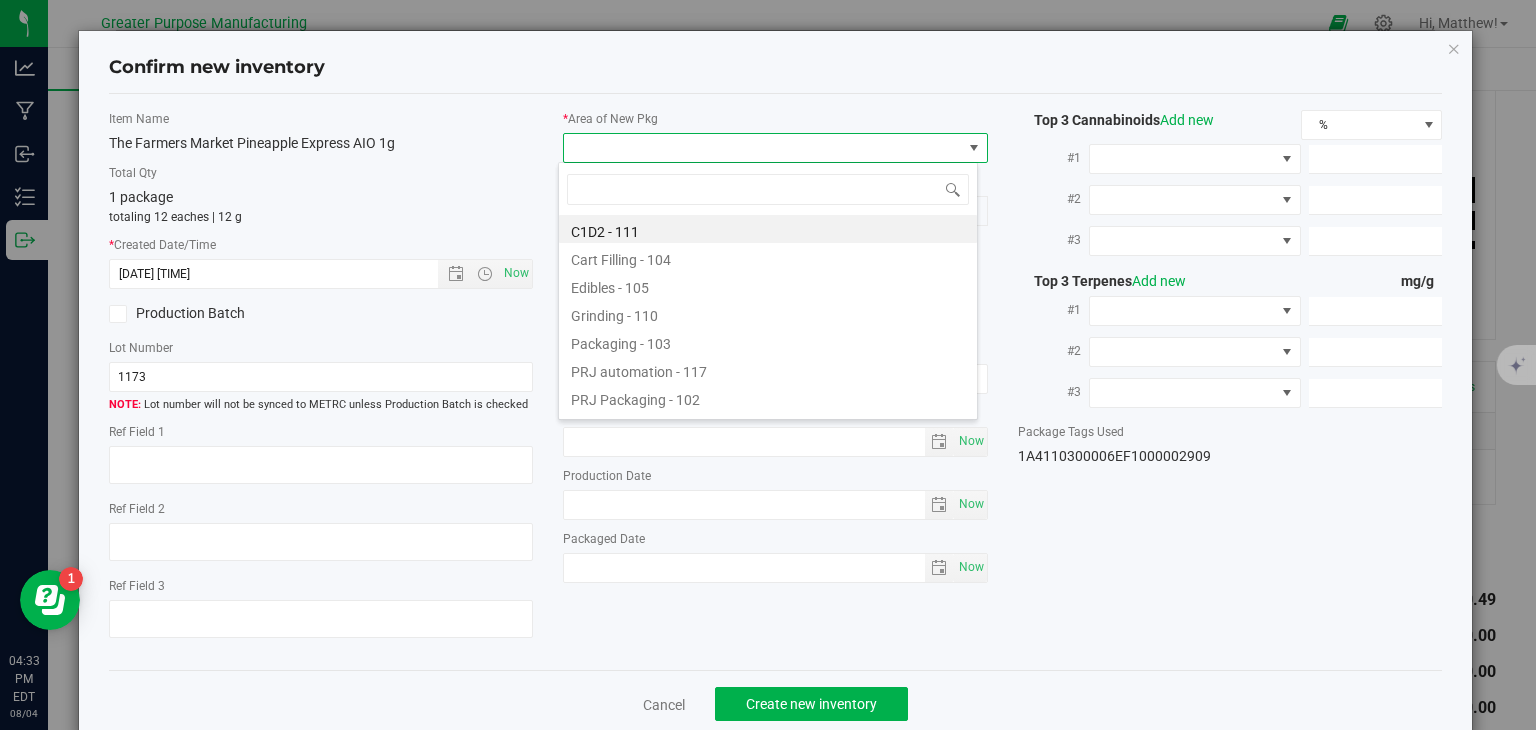 type on "108" 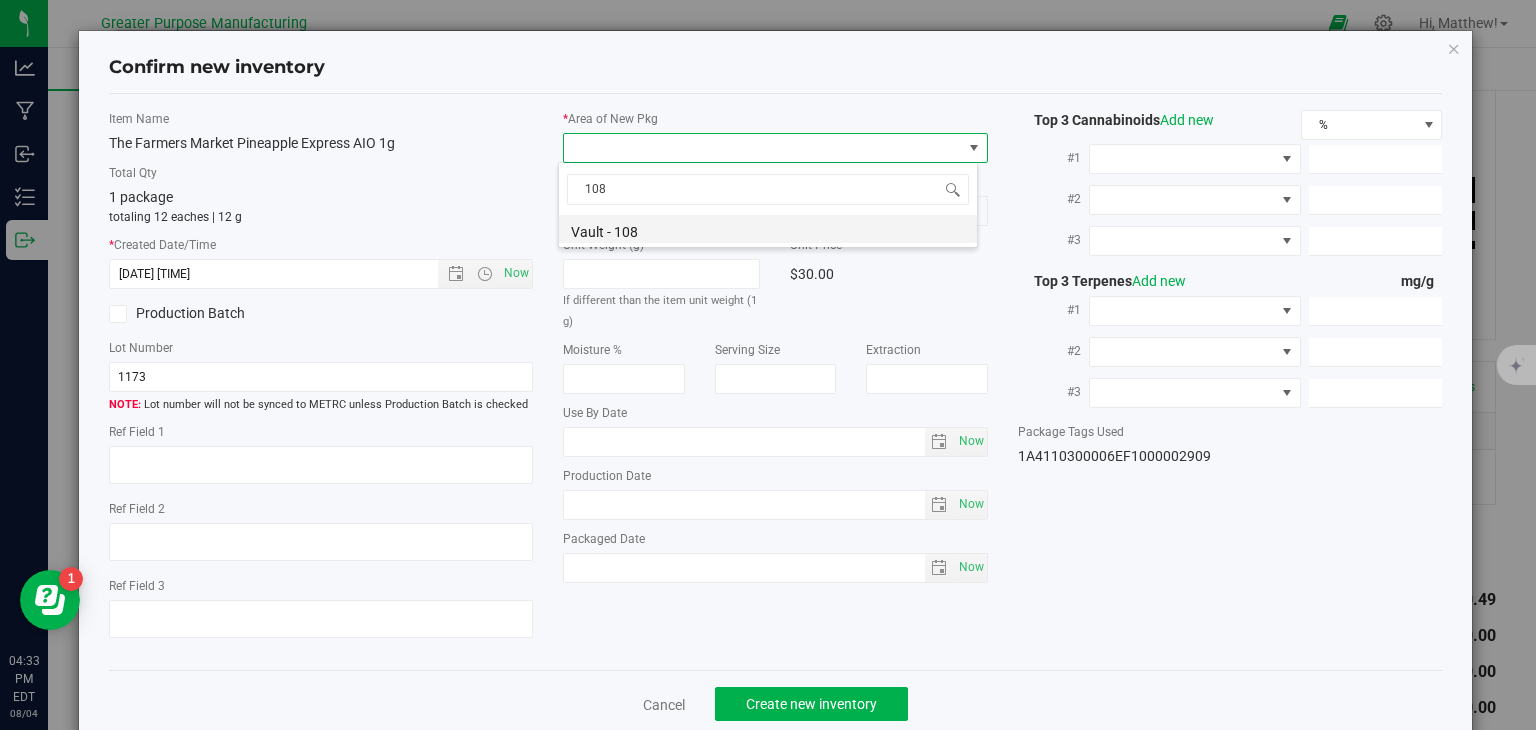 click on "Vault - 108" at bounding box center (768, 229) 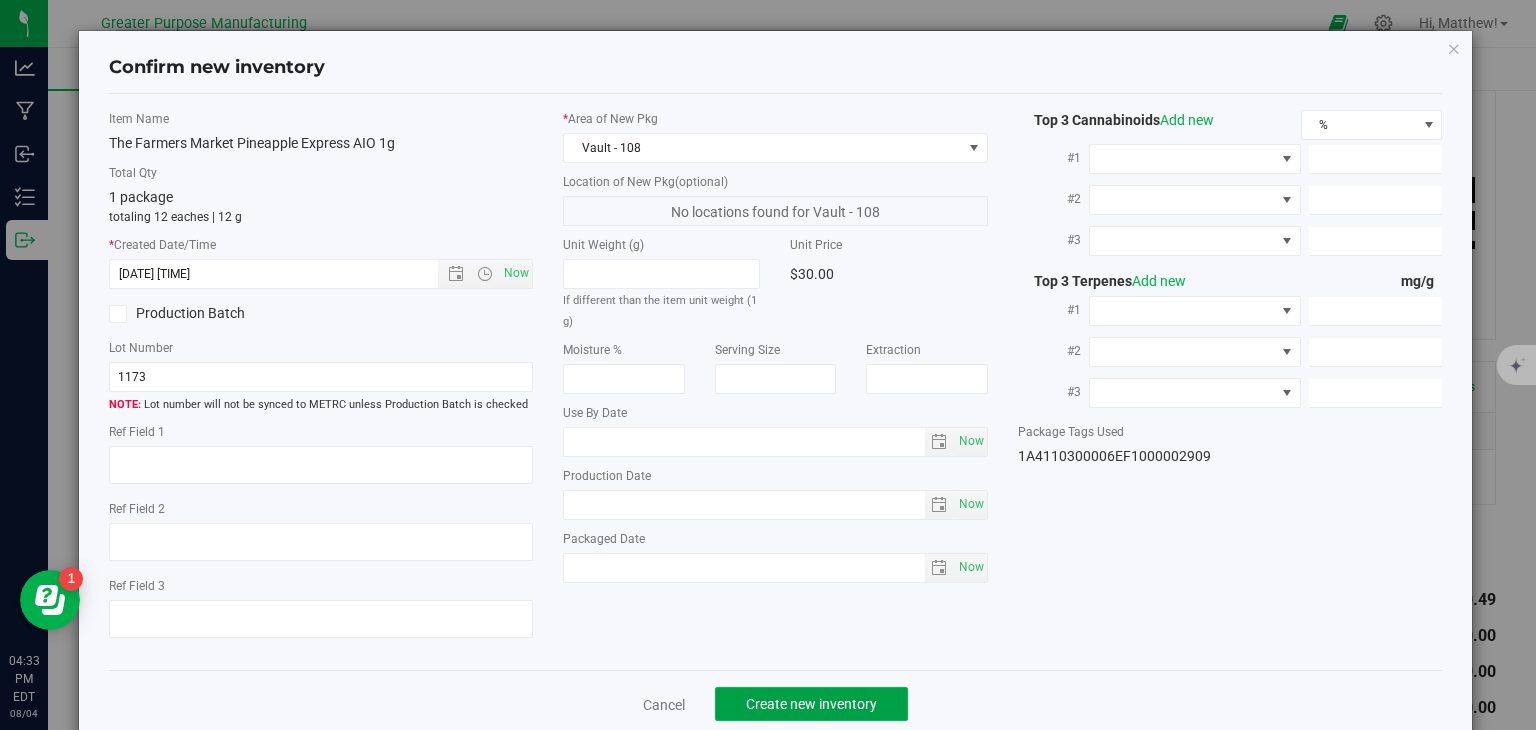 click on "Create new inventory" 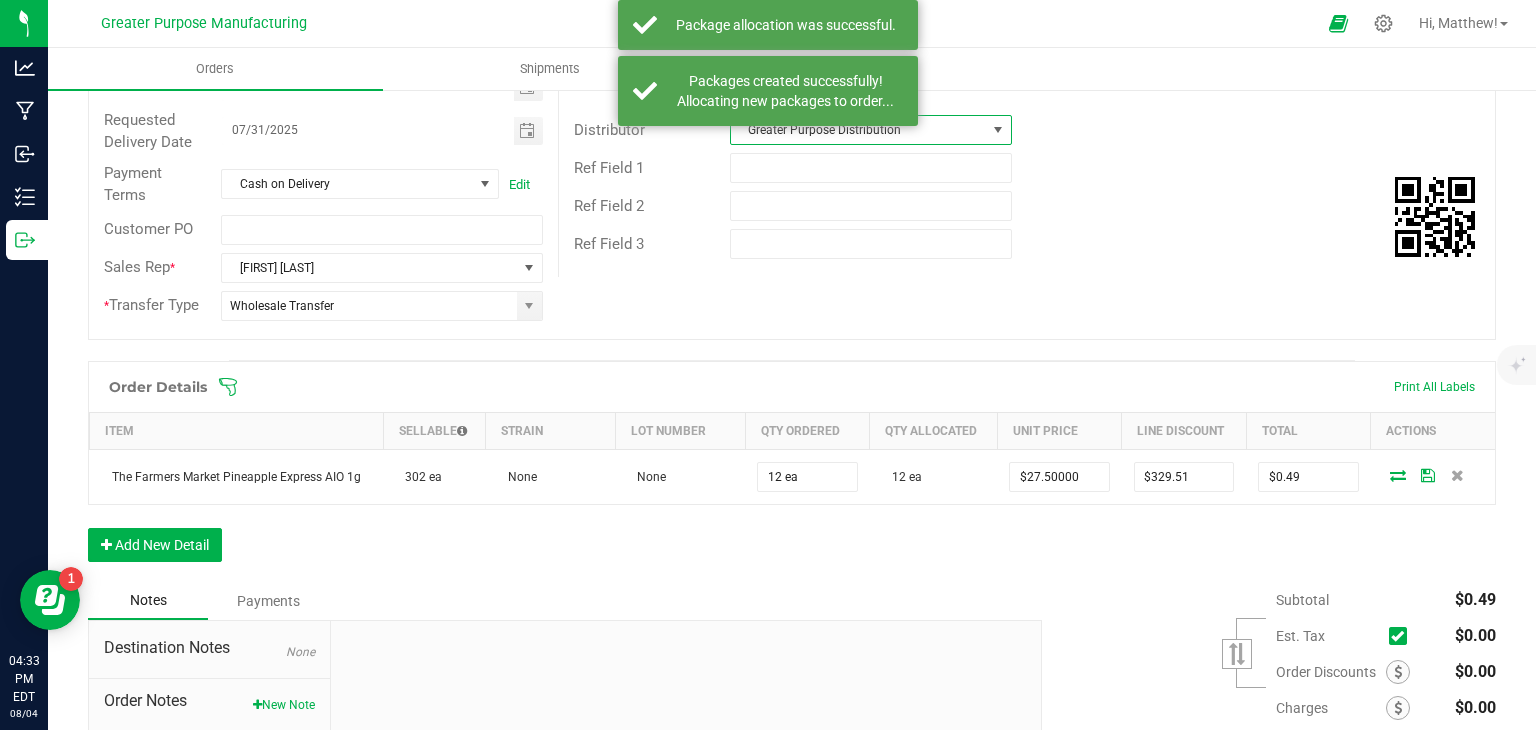 click on "Greater Purpose Distribution" at bounding box center [858, 130] 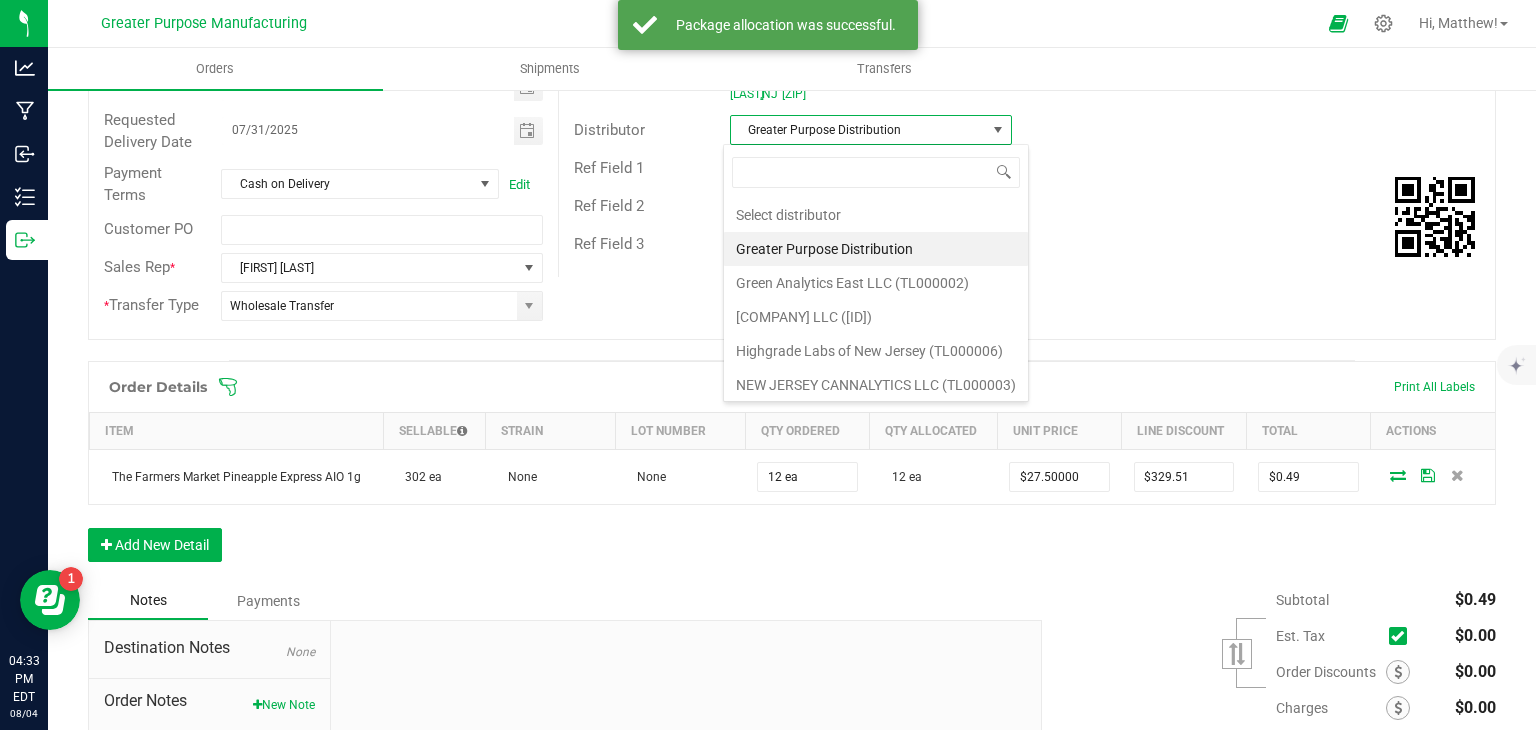 scroll, scrollTop: 99970, scrollLeft: 99720, axis: both 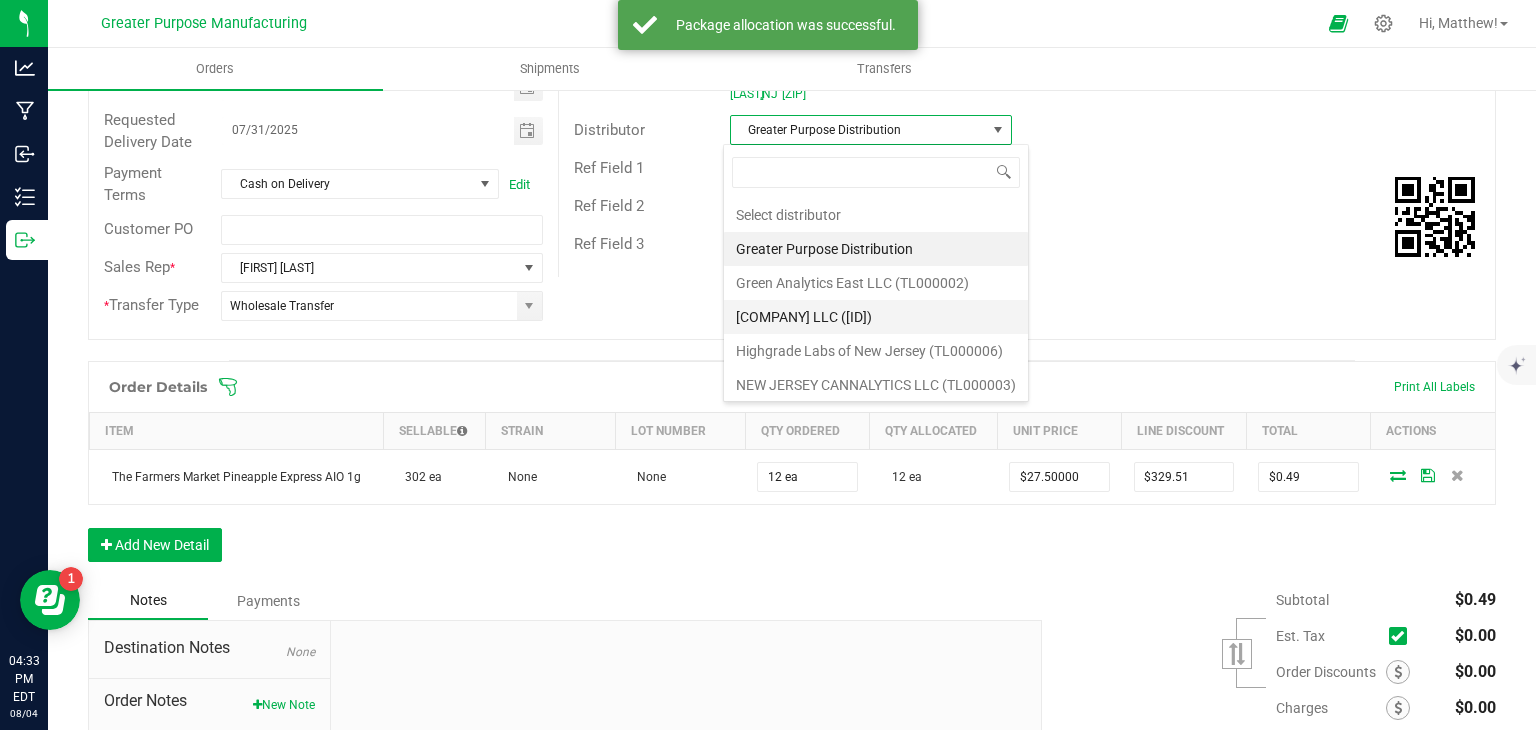 click on "[COMPANY] LLC ([ID])" at bounding box center (876, 317) 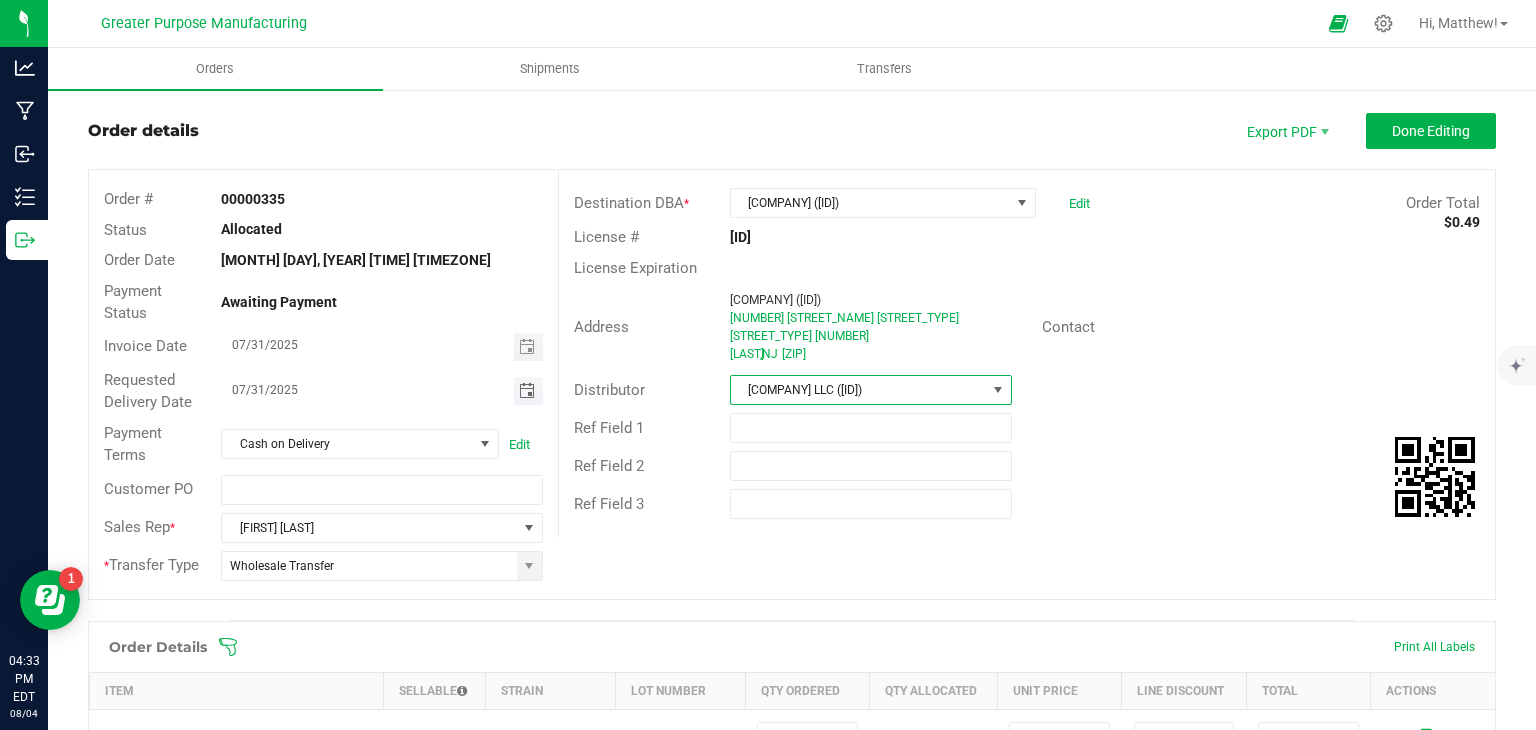 click at bounding box center (527, 391) 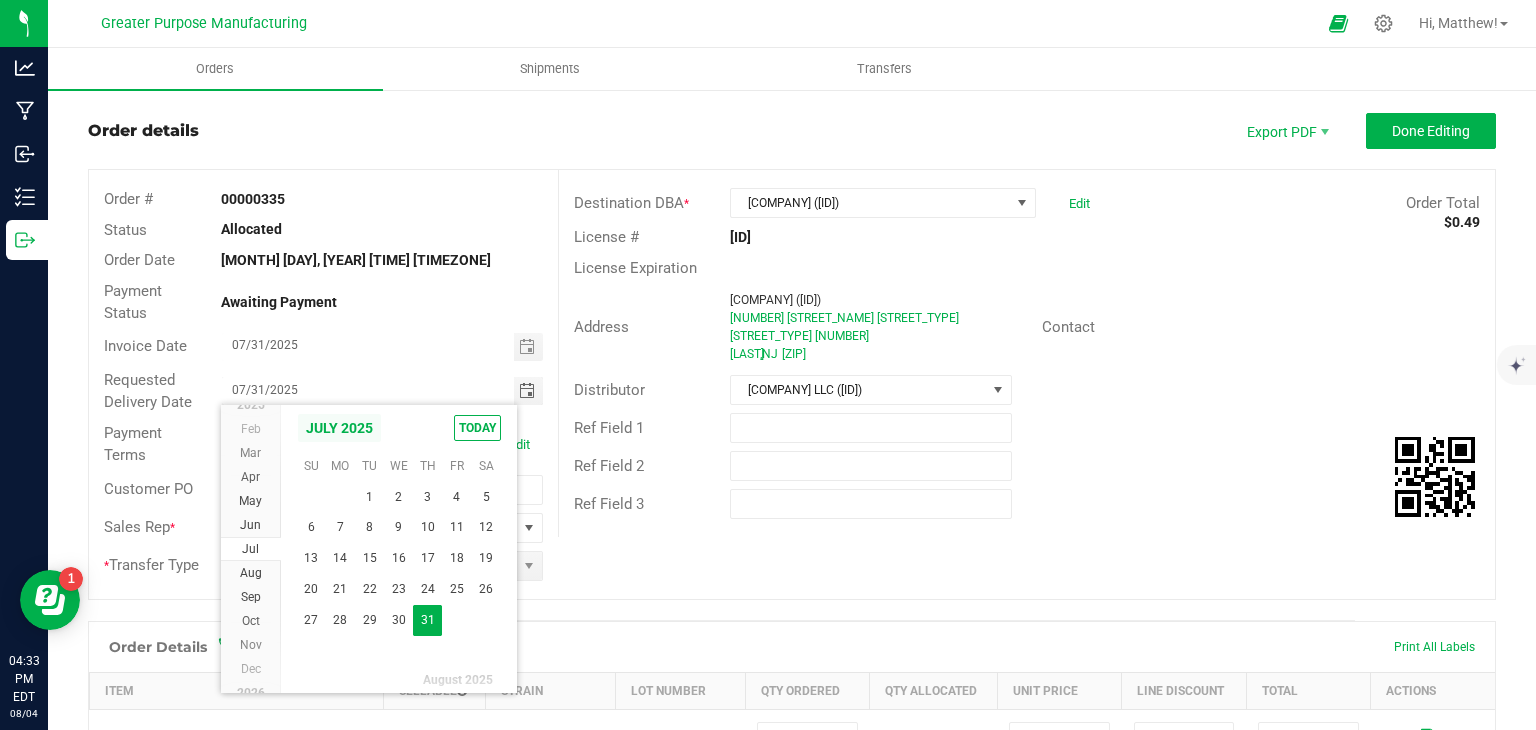 click on "July 2025" 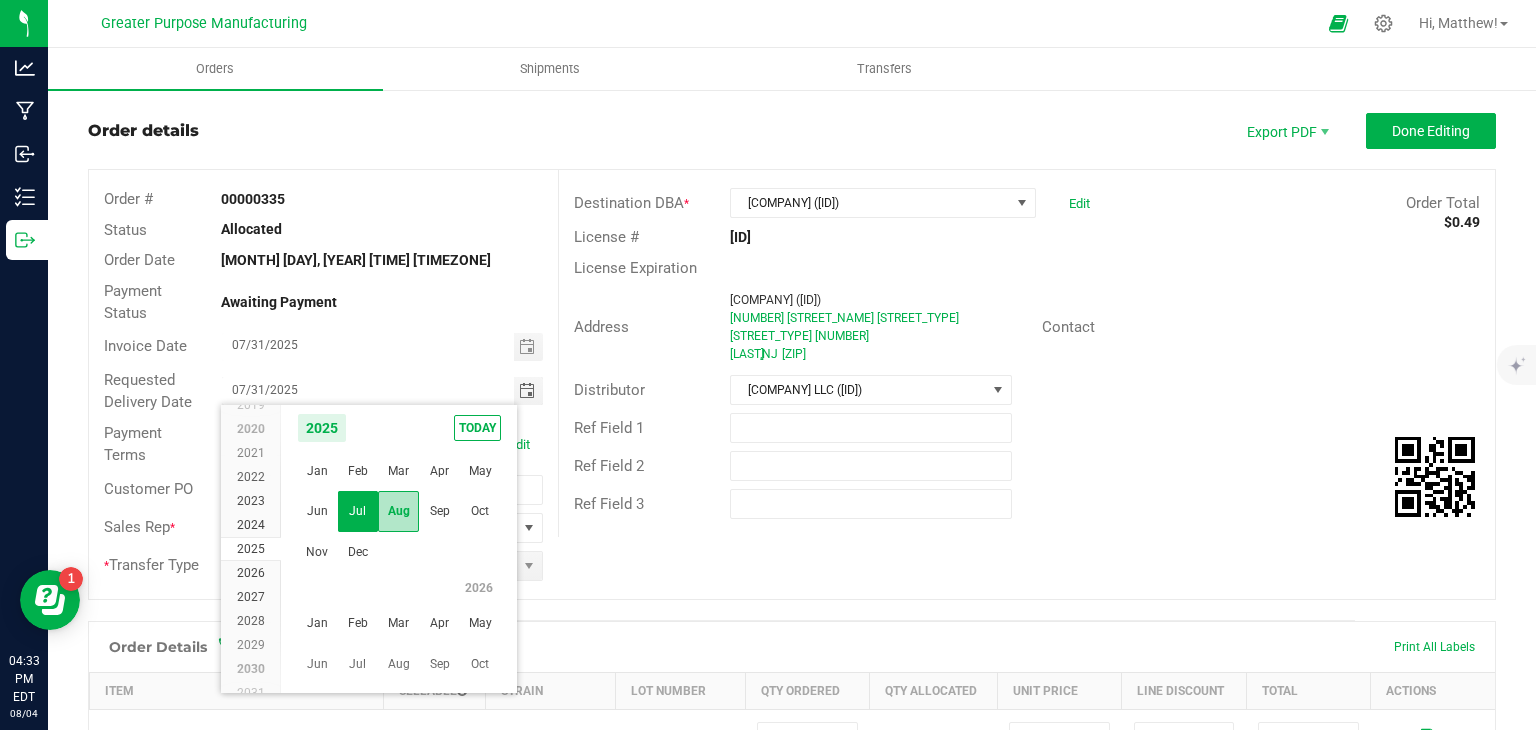 click on "Aug" at bounding box center [398, 511] 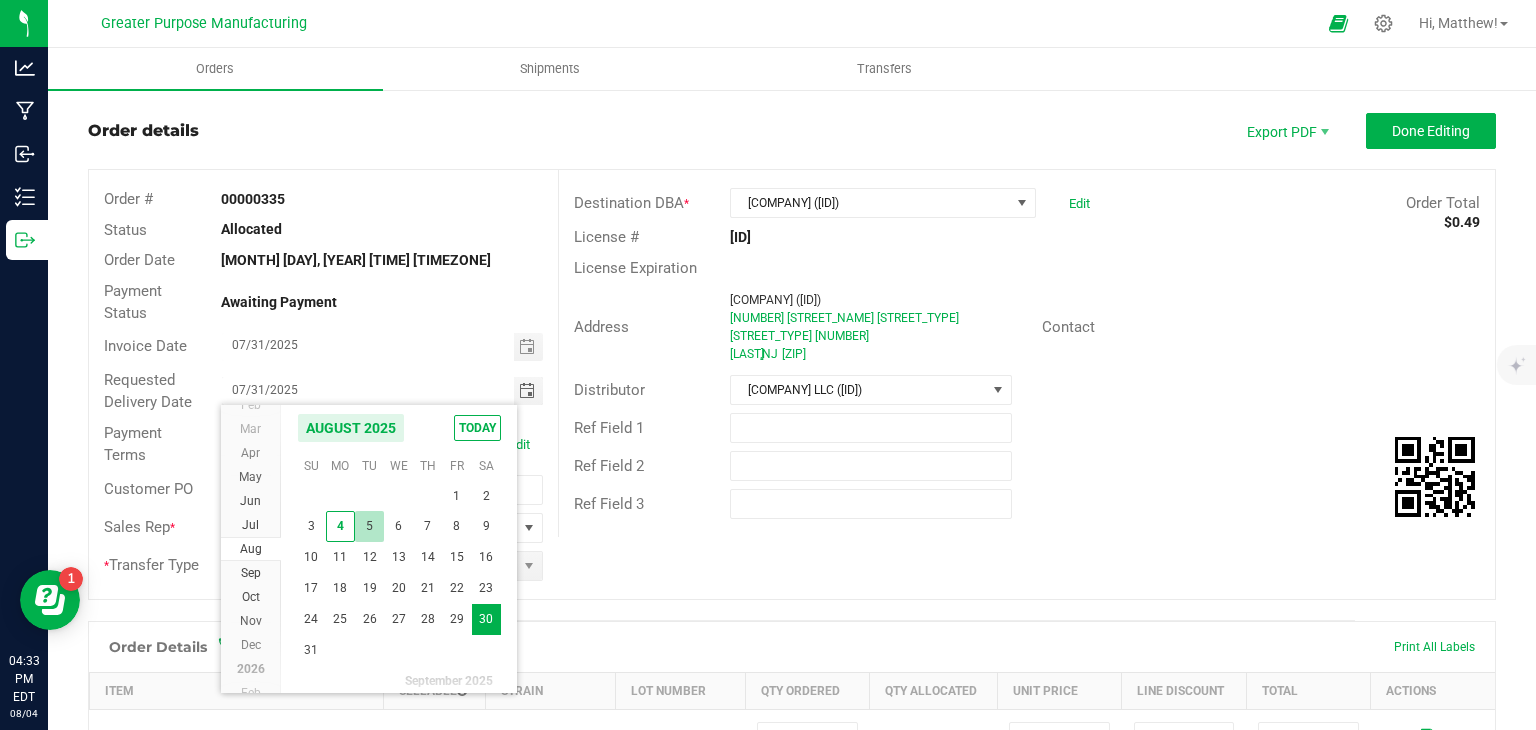 click on "5" at bounding box center (369, 526) 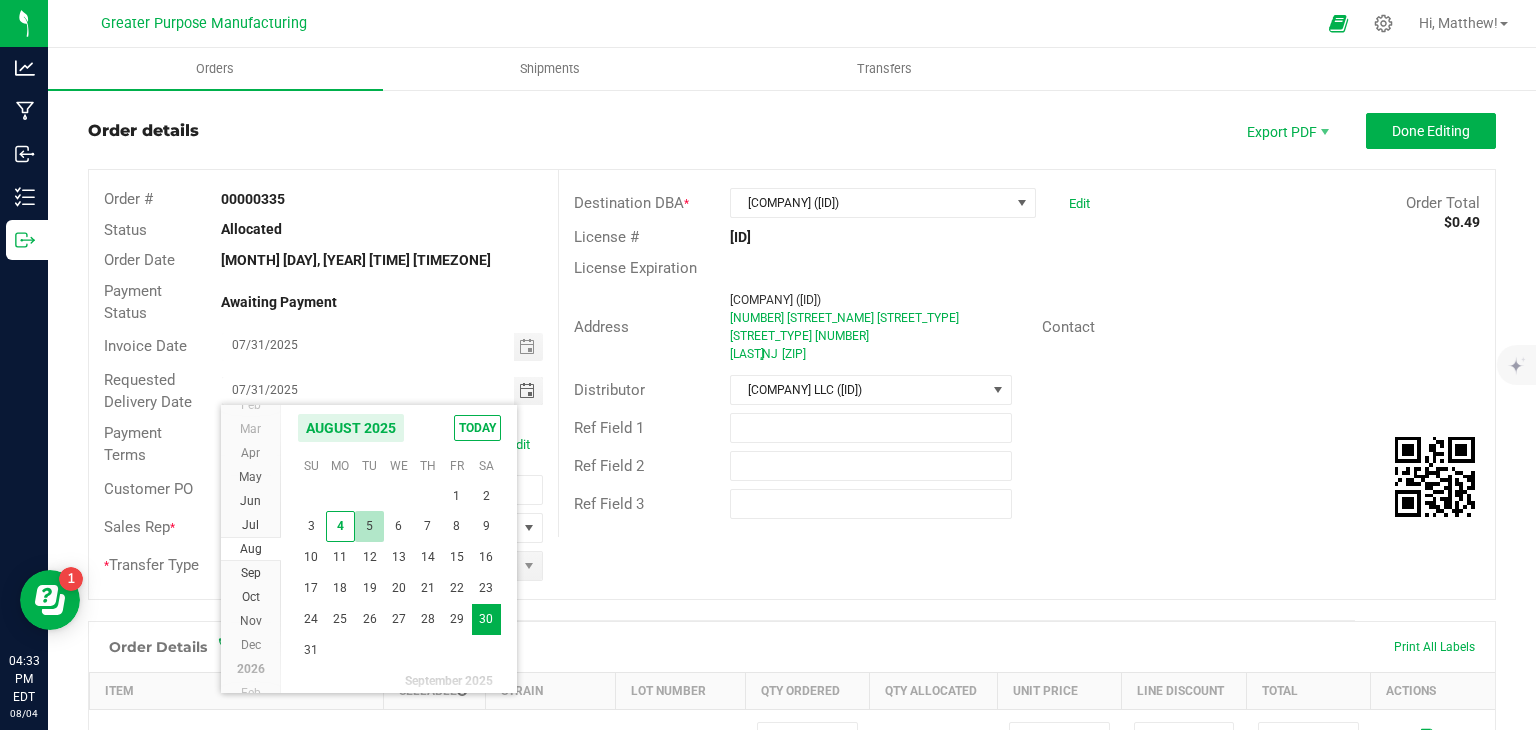 type on "08/05/2025" 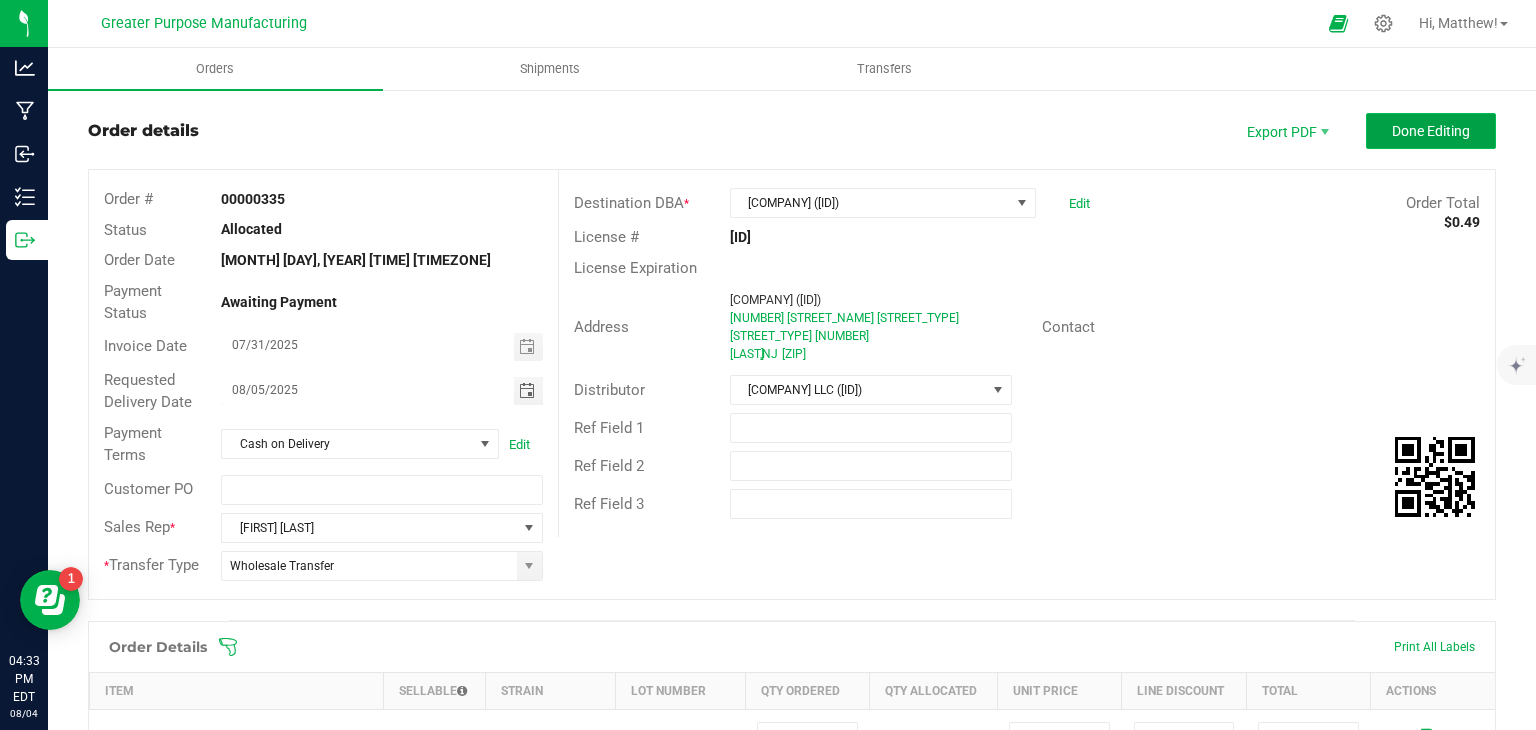 click on "Done Editing" at bounding box center [1431, 131] 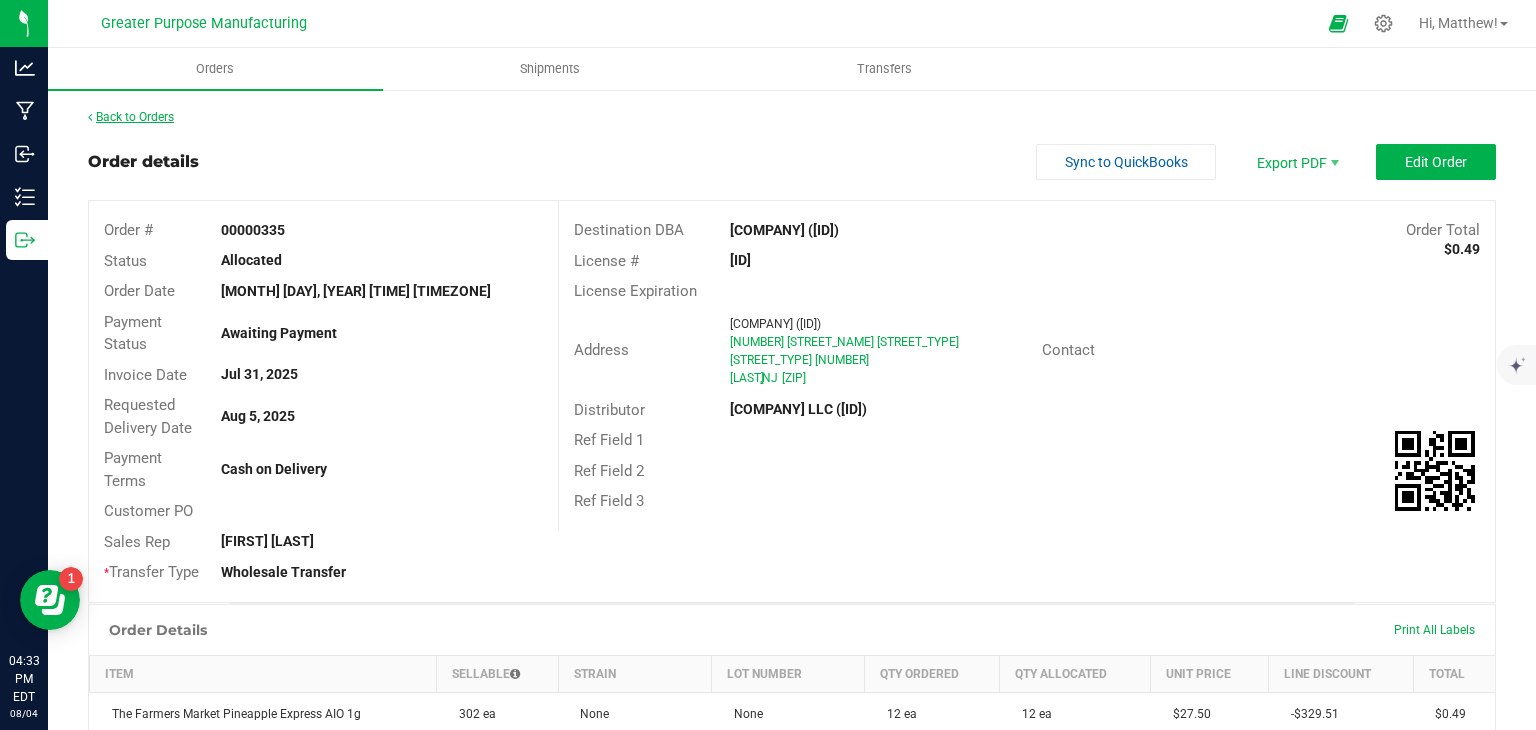 click on "Back to Orders" at bounding box center [131, 117] 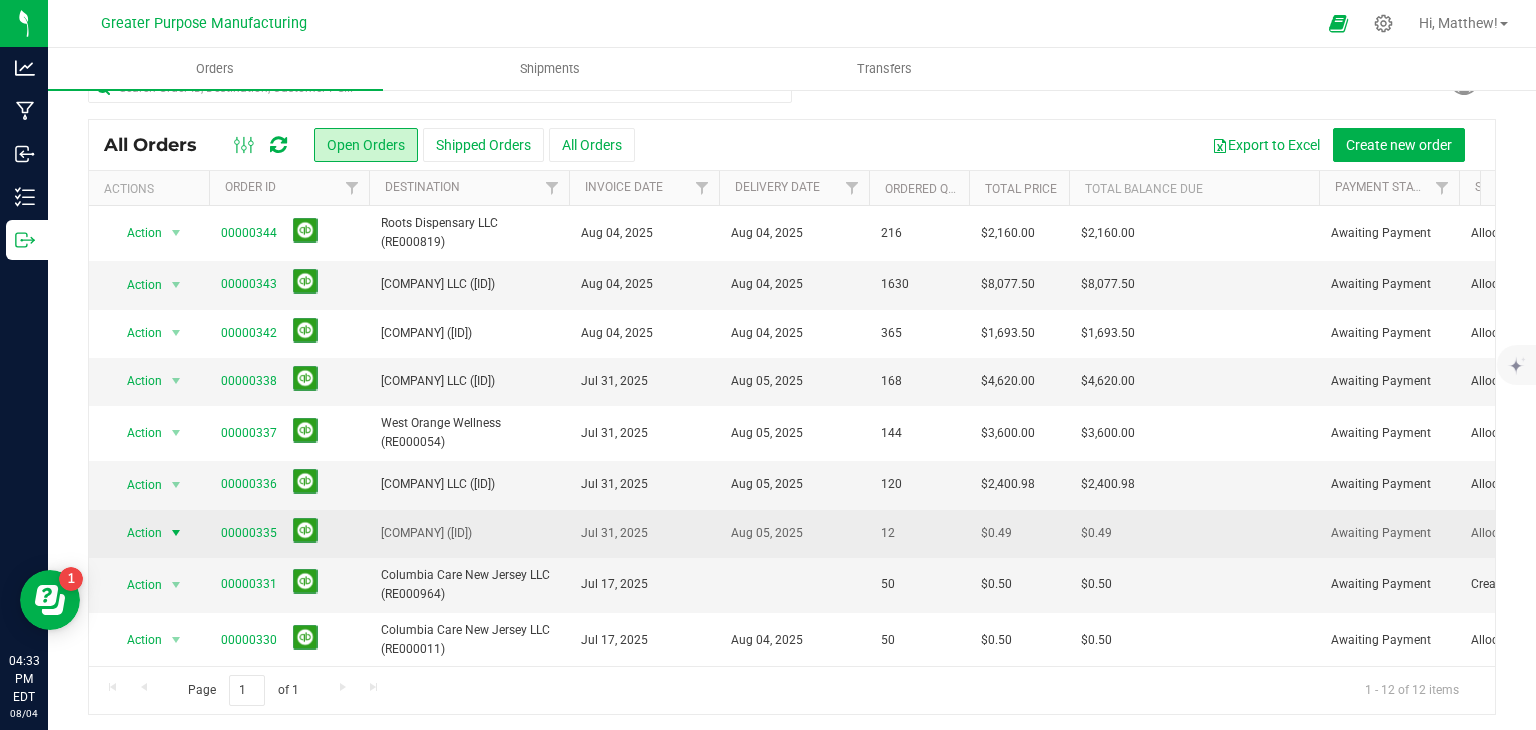 click at bounding box center (176, 533) 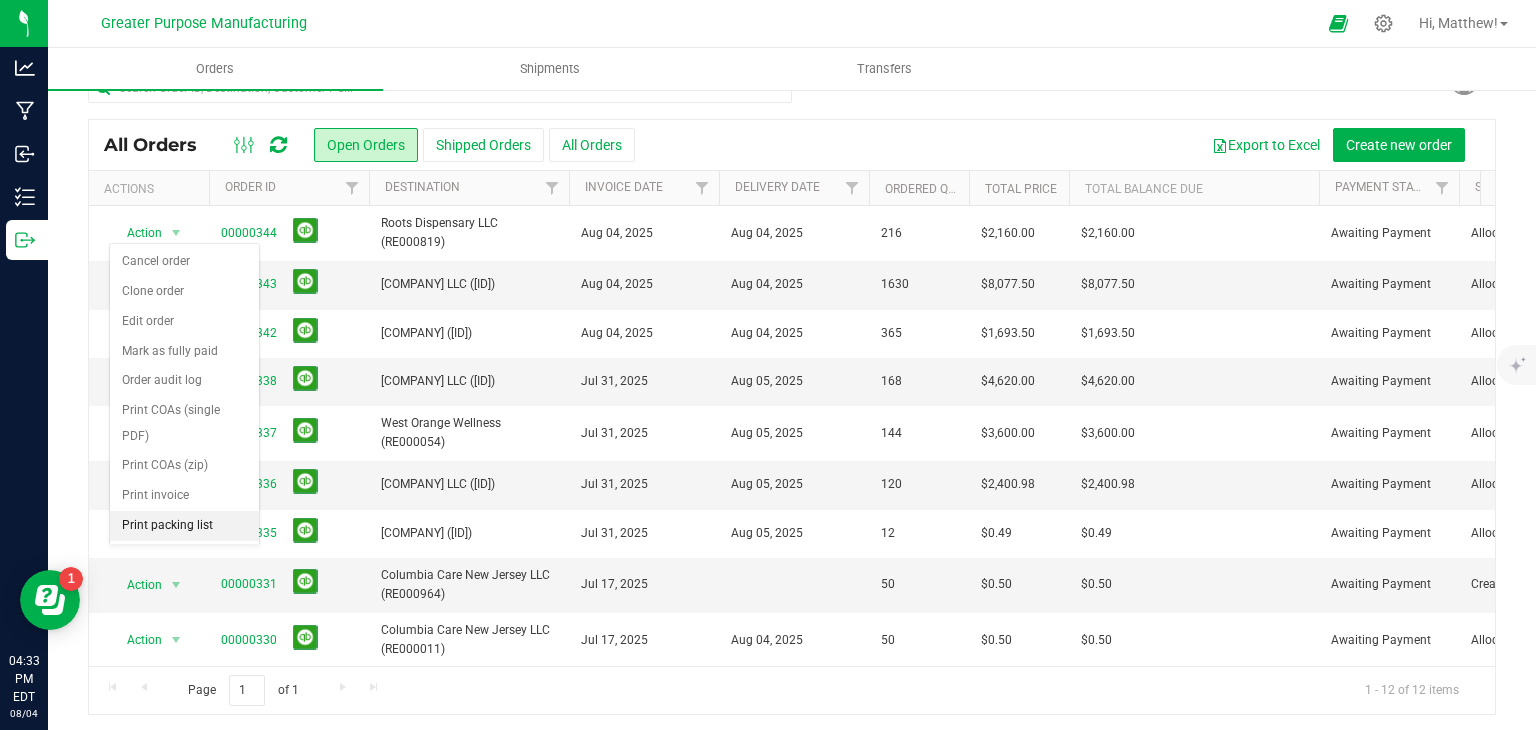 click on "Print packing list" at bounding box center (184, 526) 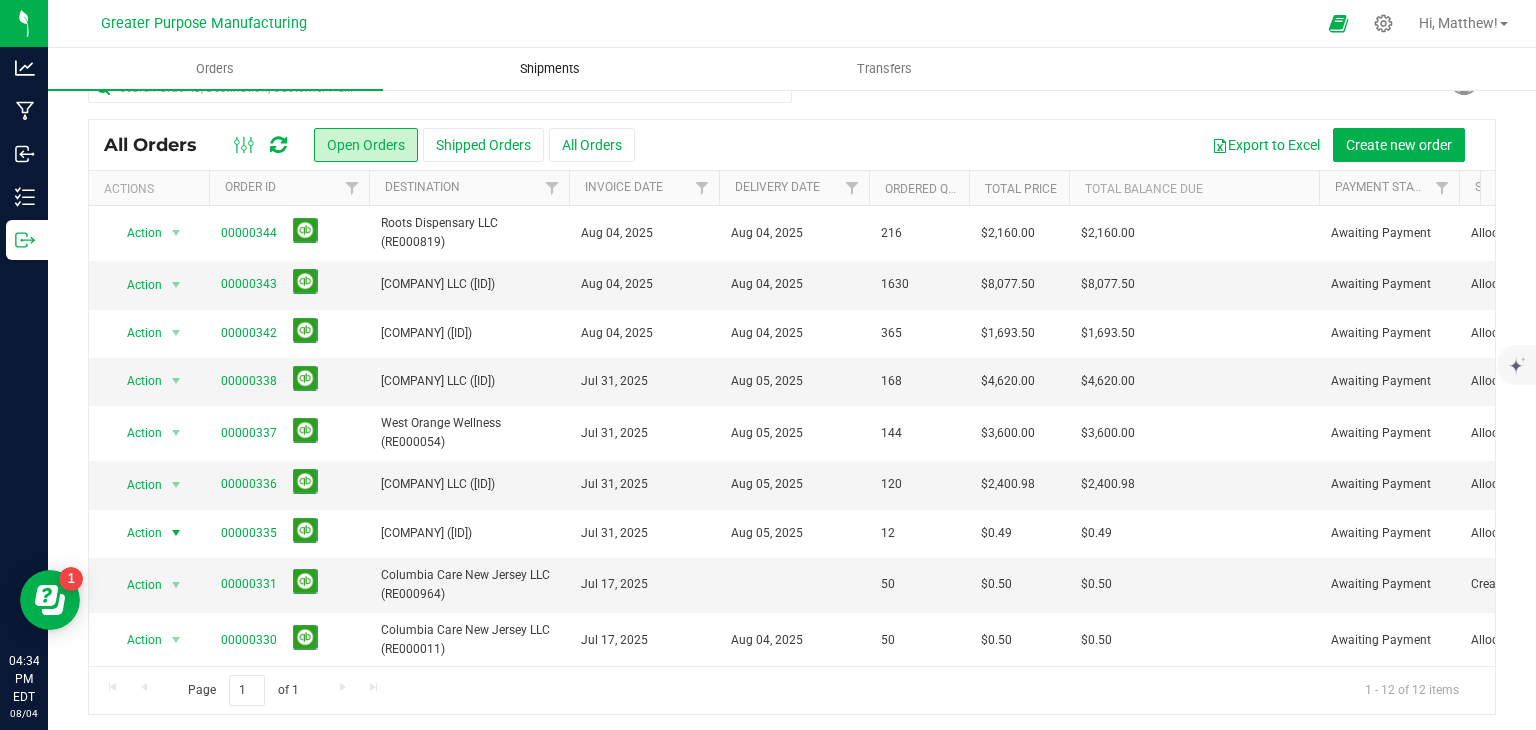 click on "Shipments" at bounding box center [550, 69] 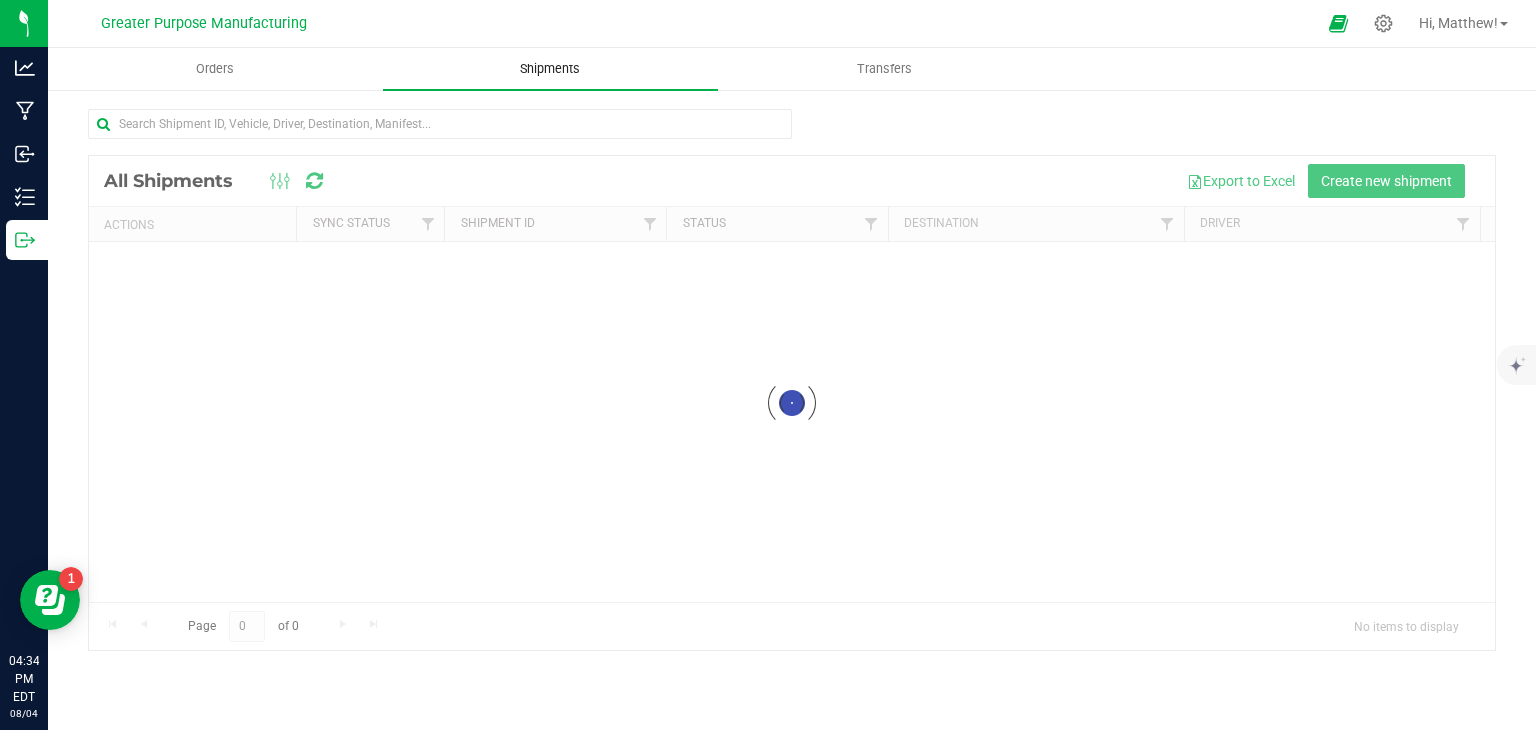 scroll, scrollTop: 0, scrollLeft: 0, axis: both 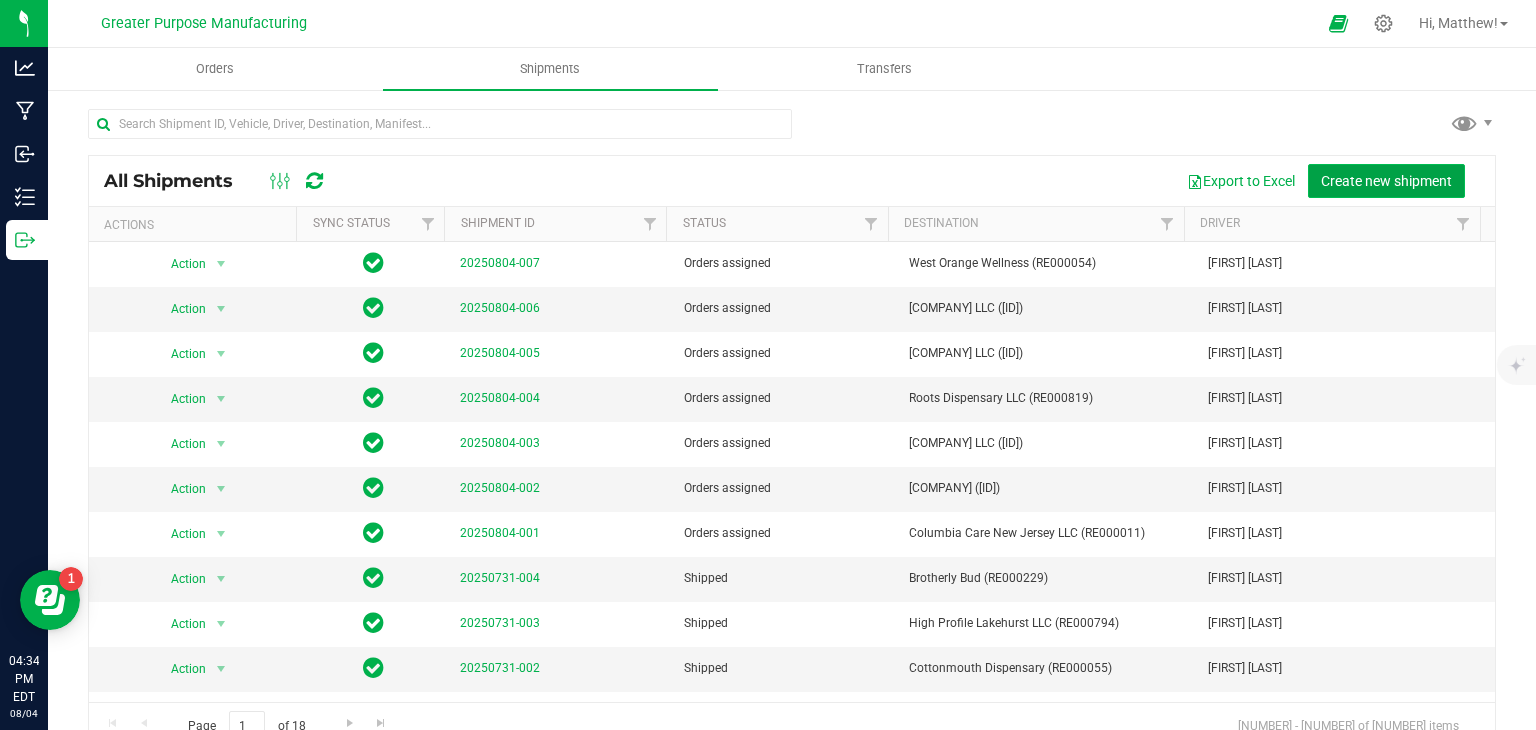 click on "Create new shipment" at bounding box center (1386, 181) 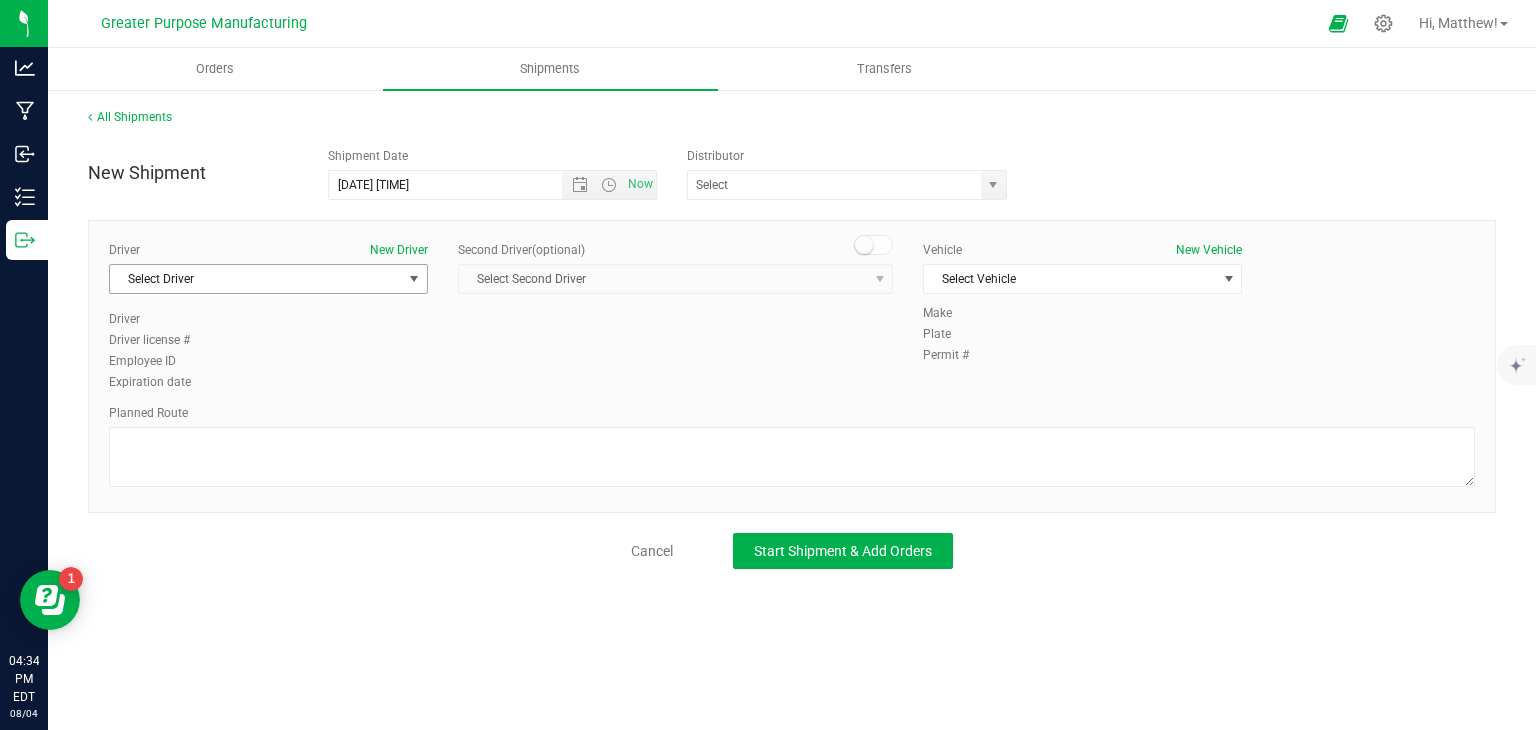click on "Select Driver" at bounding box center [256, 279] 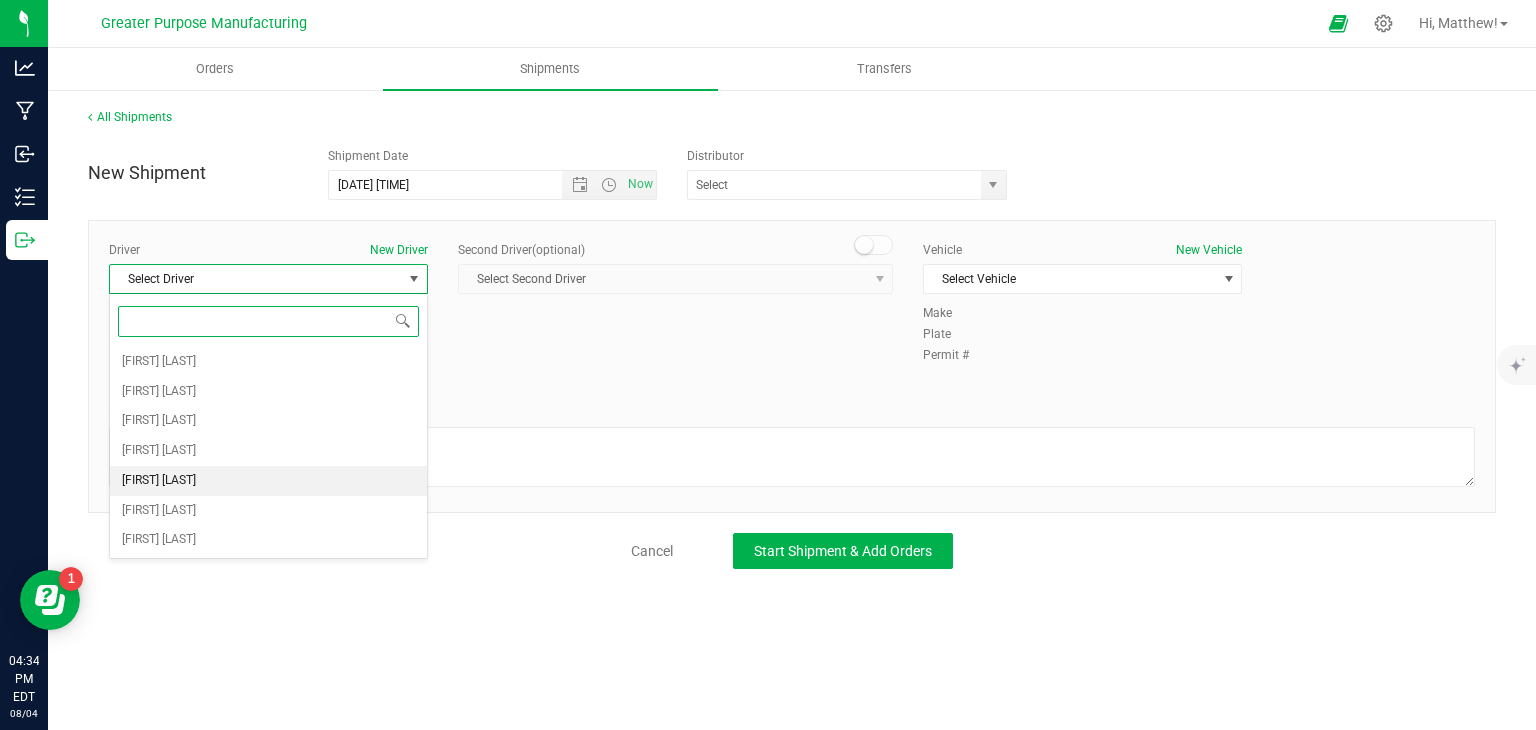 click on "[FIRST] [LAST]" at bounding box center (268, 481) 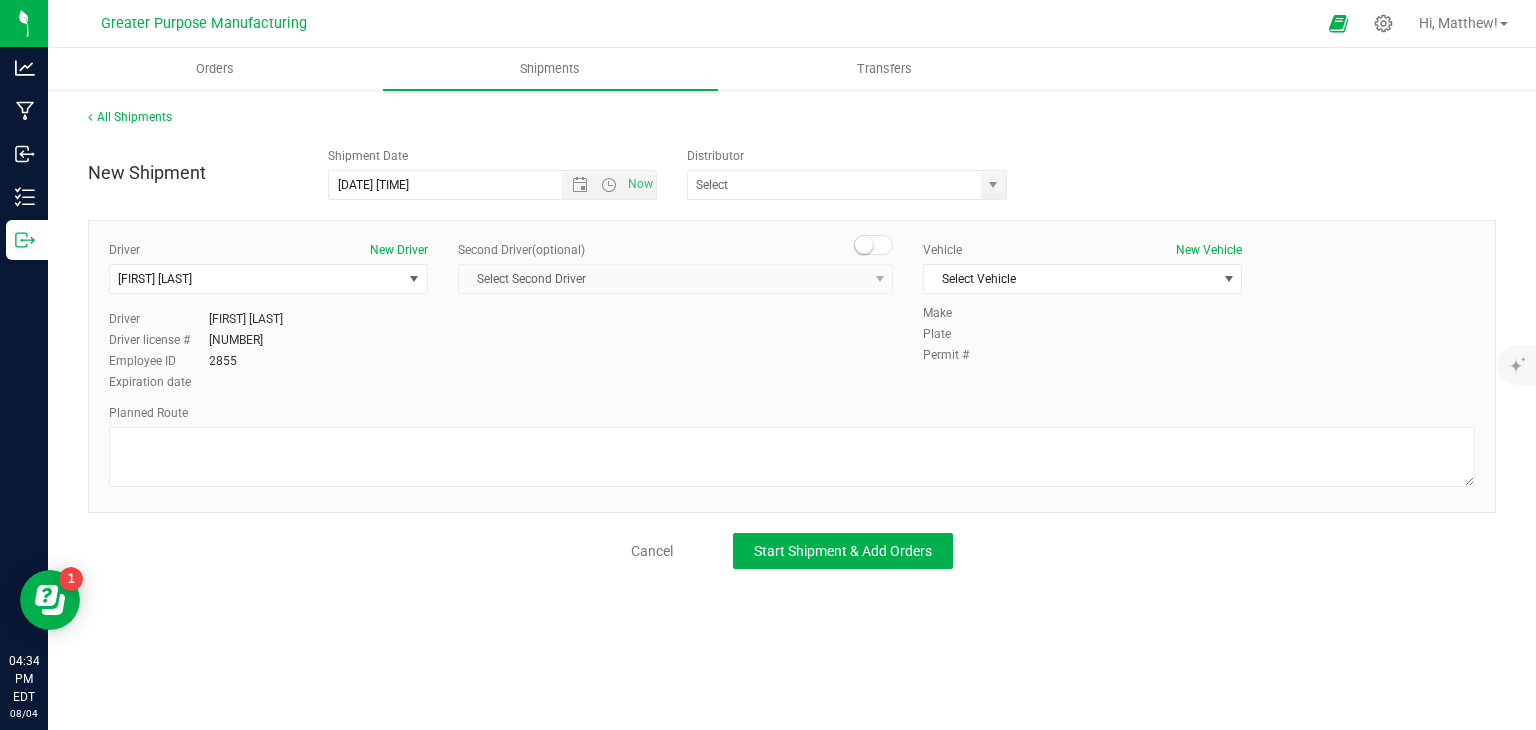 click on "Vehicle
New Vehicle
Select Vehicle Select Vehicle [COMPANY] - [VEHICLE_MODEL] - [ID] [VEHICLE_MODEL] [VEHICLE_MODEL]" at bounding box center [1082, 272] 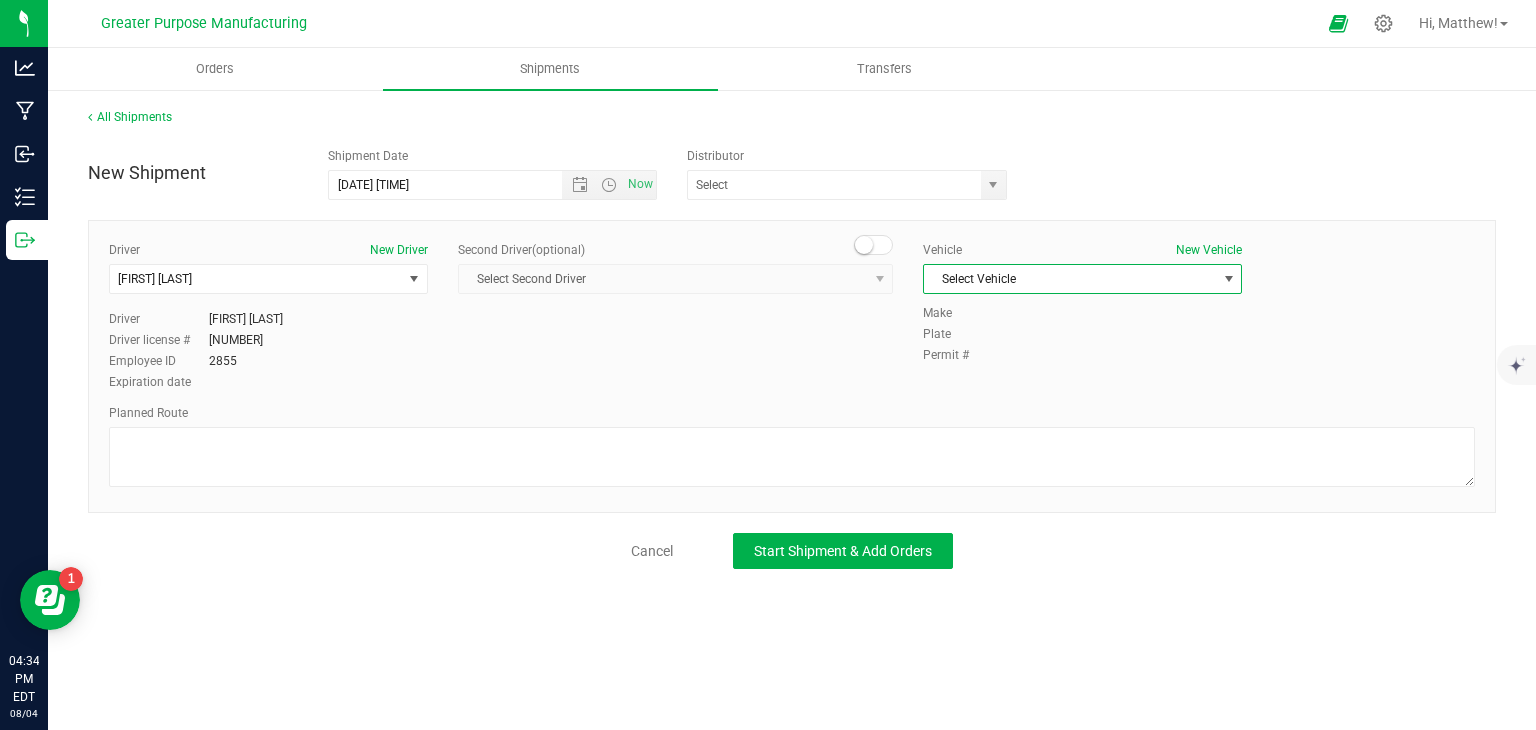 click on "Select Vehicle" at bounding box center (1070, 279) 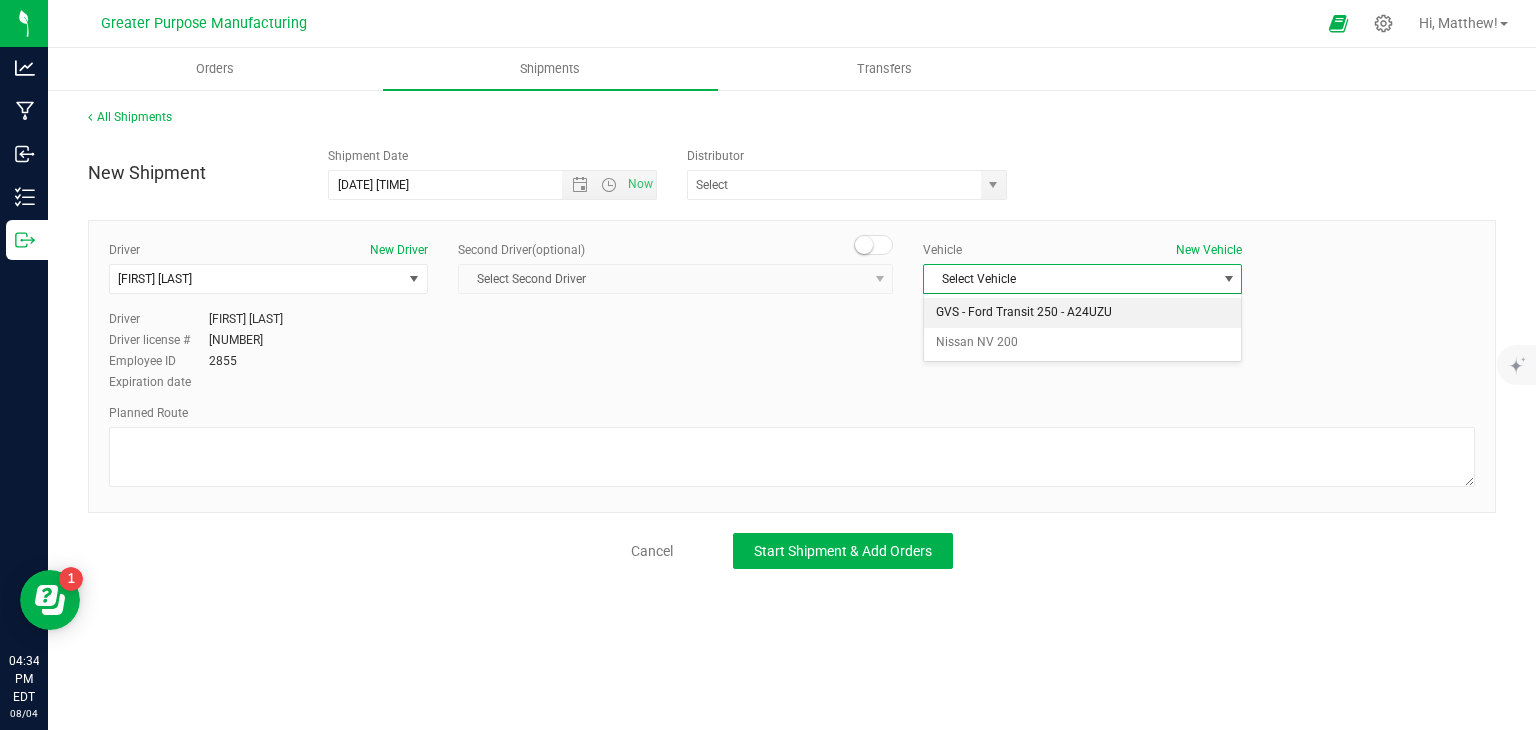 click on "GVS - Ford Transit 250 - A24UZU" at bounding box center (1082, 313) 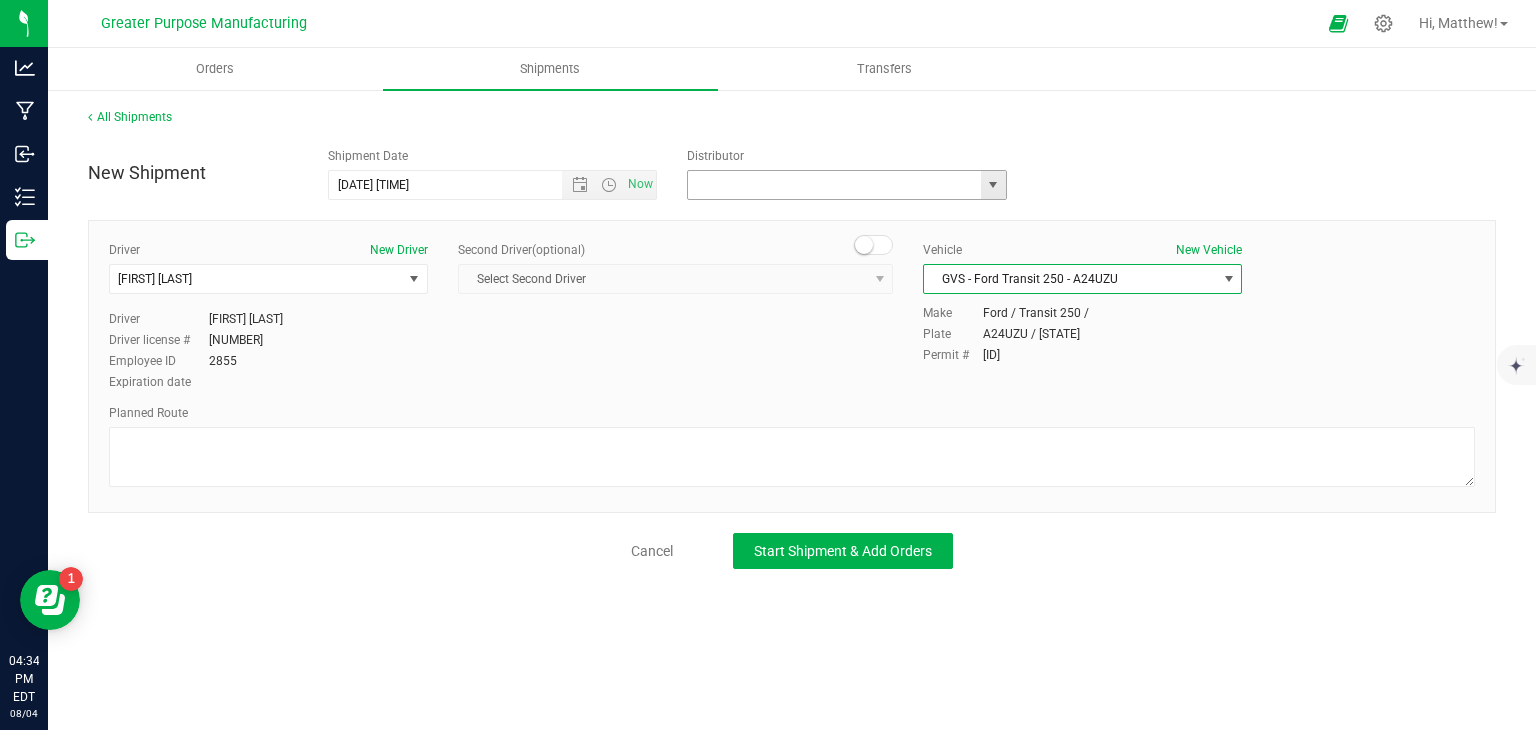 click at bounding box center [830, 185] 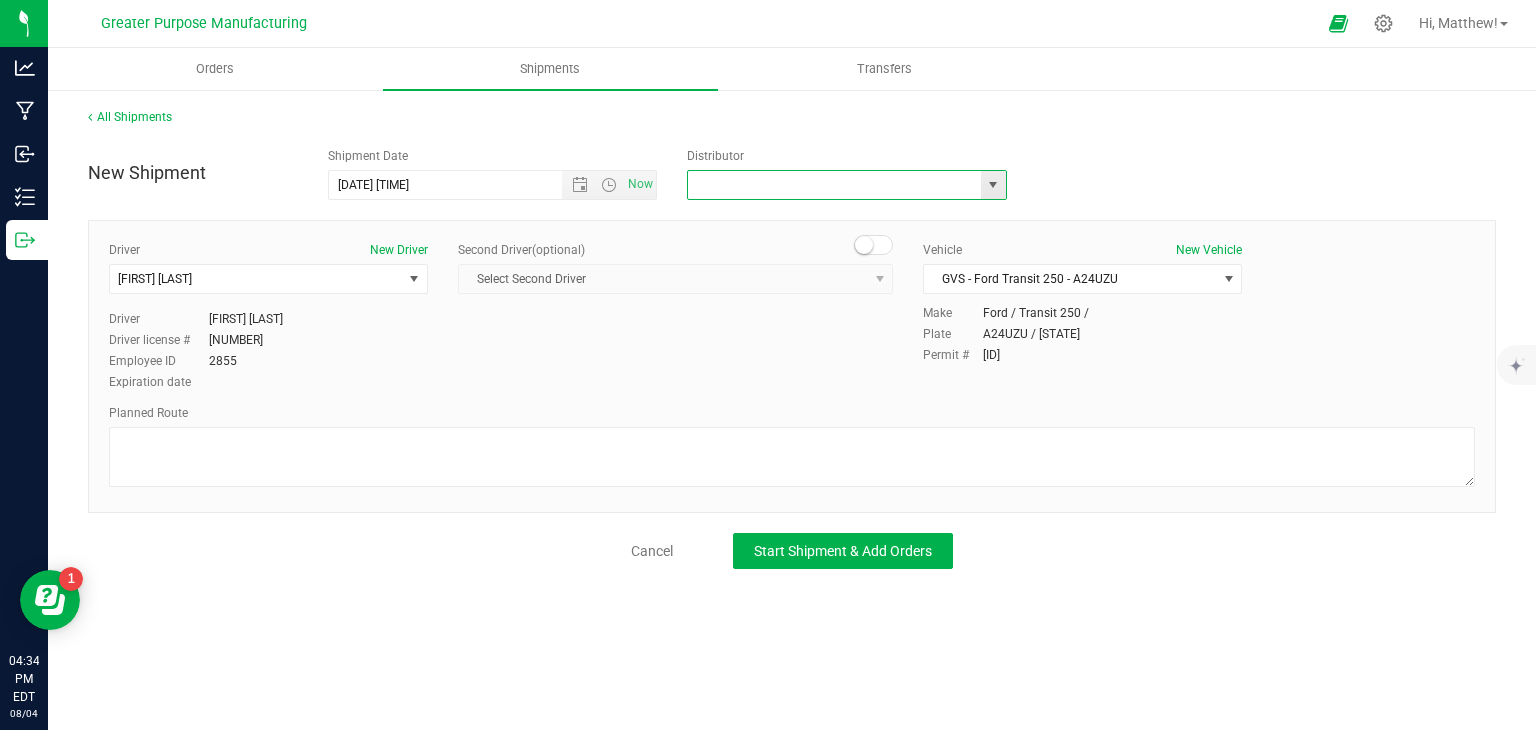 click at bounding box center [993, 185] 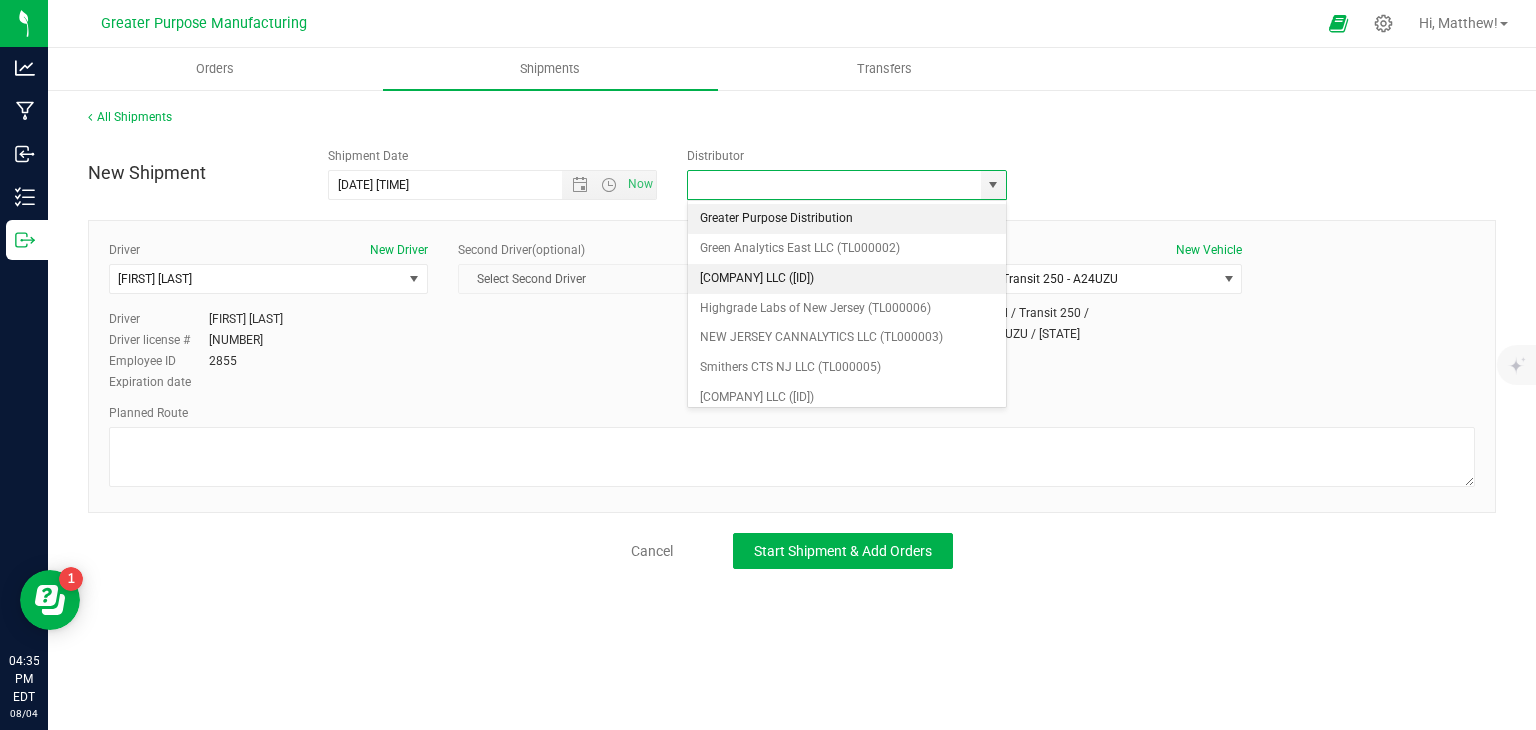 click on "[COMPANY] LLC ([ID])" at bounding box center (847, 279) 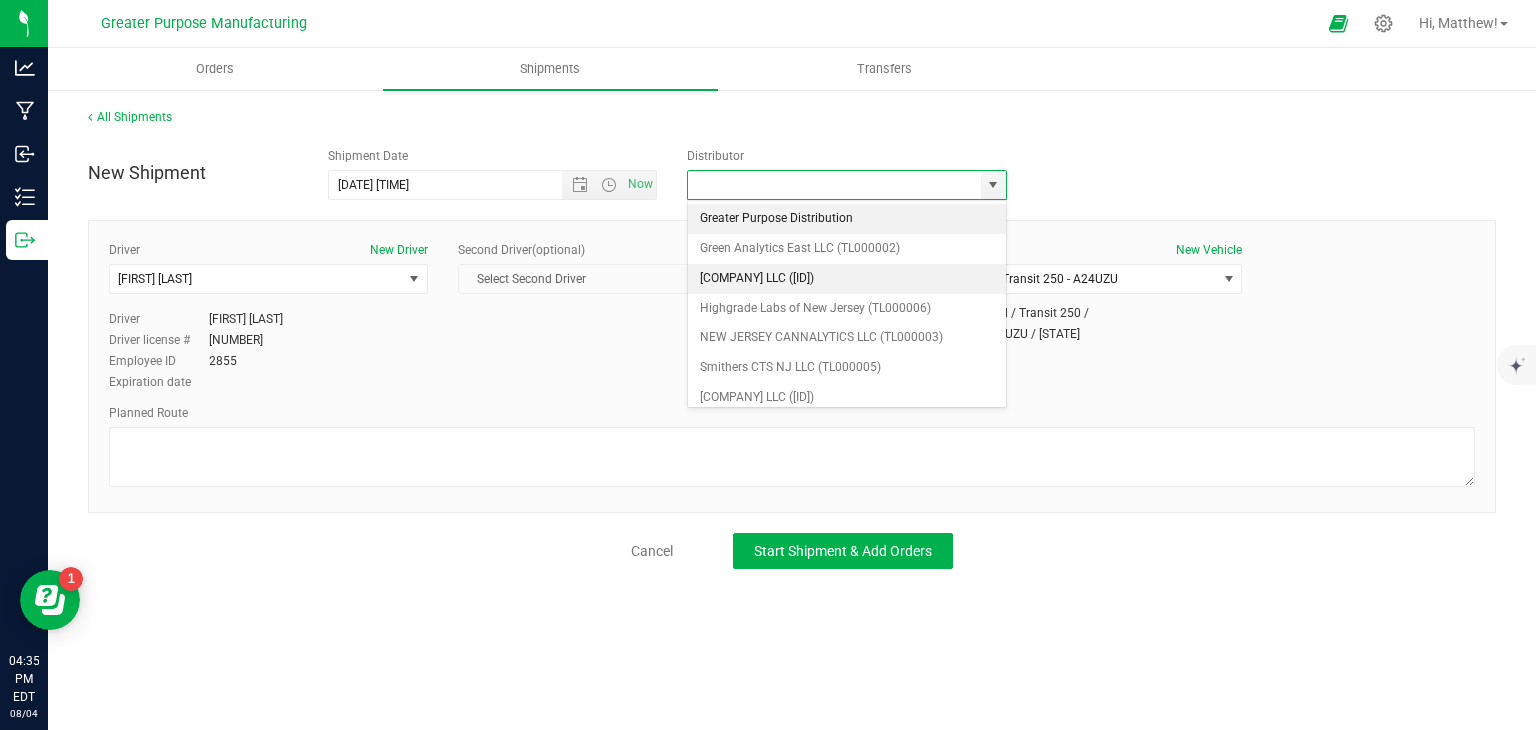 type on "[COMPANY] LLC ([ID])" 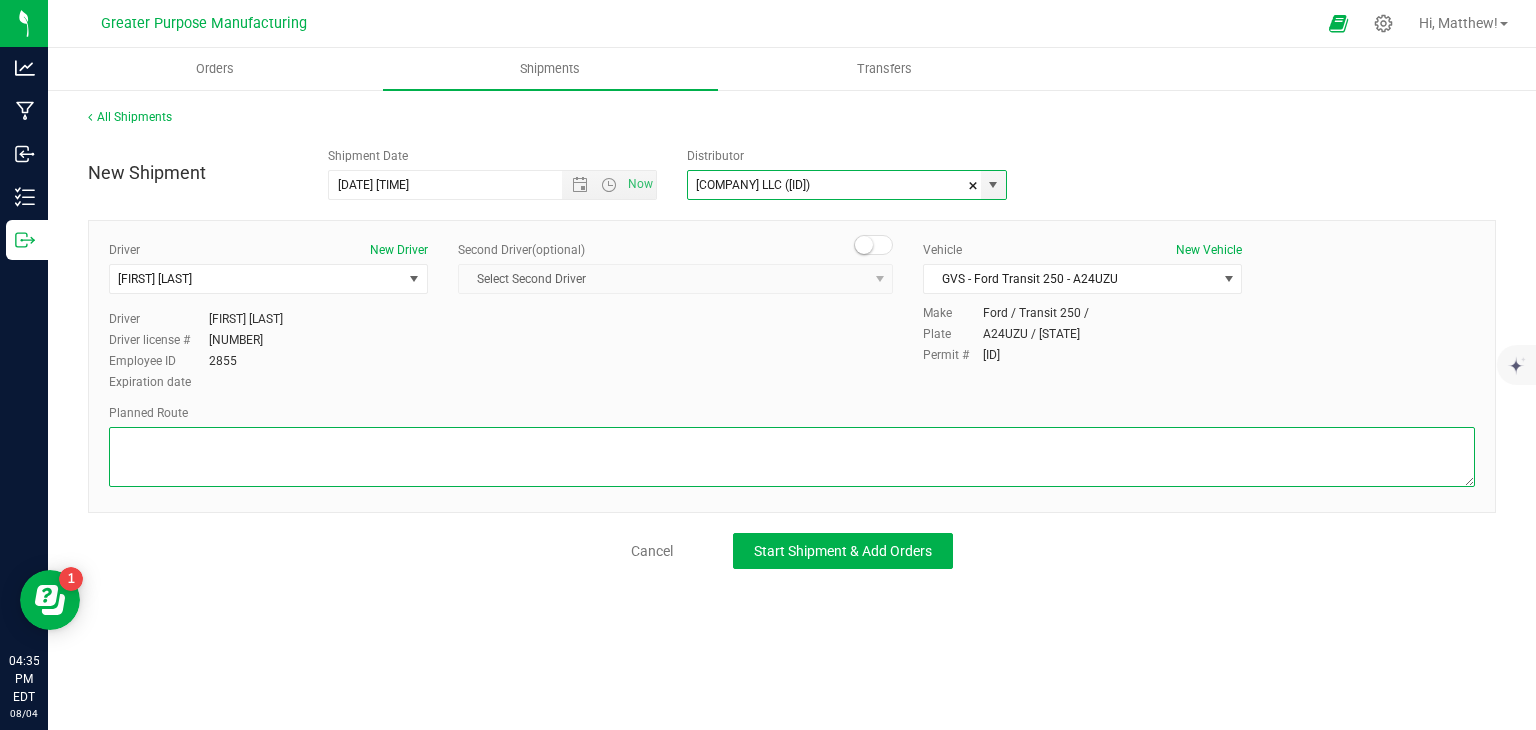 click at bounding box center [792, 457] 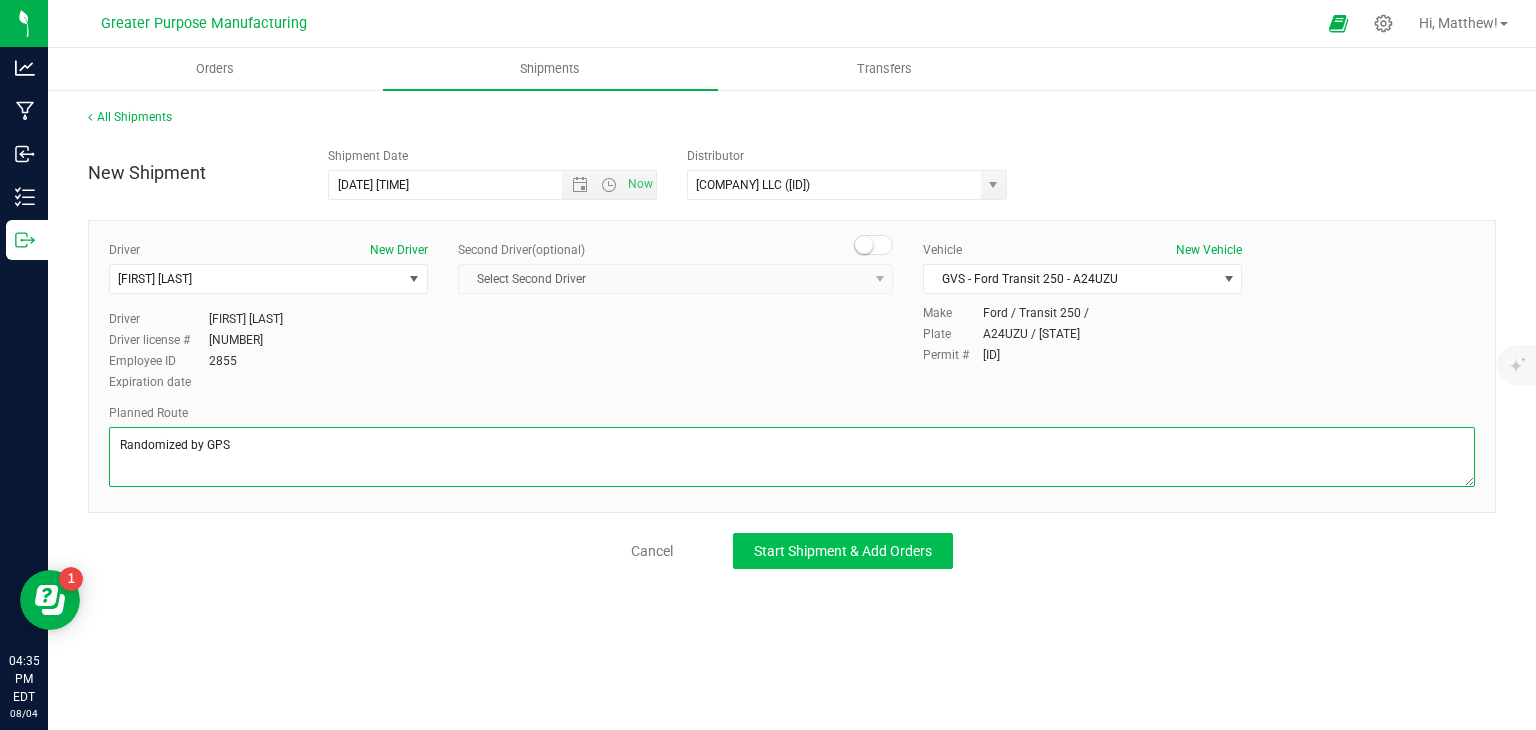 type on "Randomized by GPS" 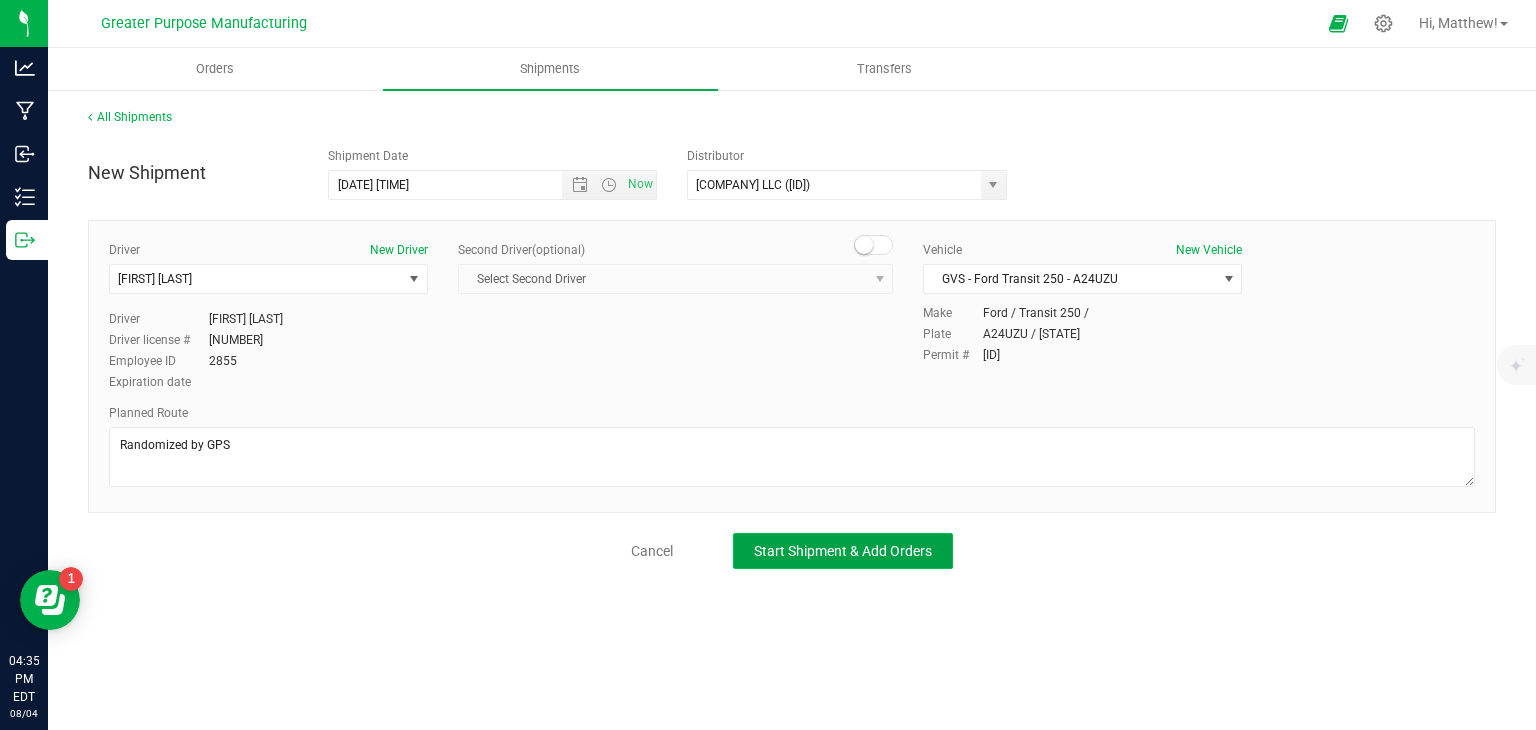 click on "Start Shipment & Add Orders" 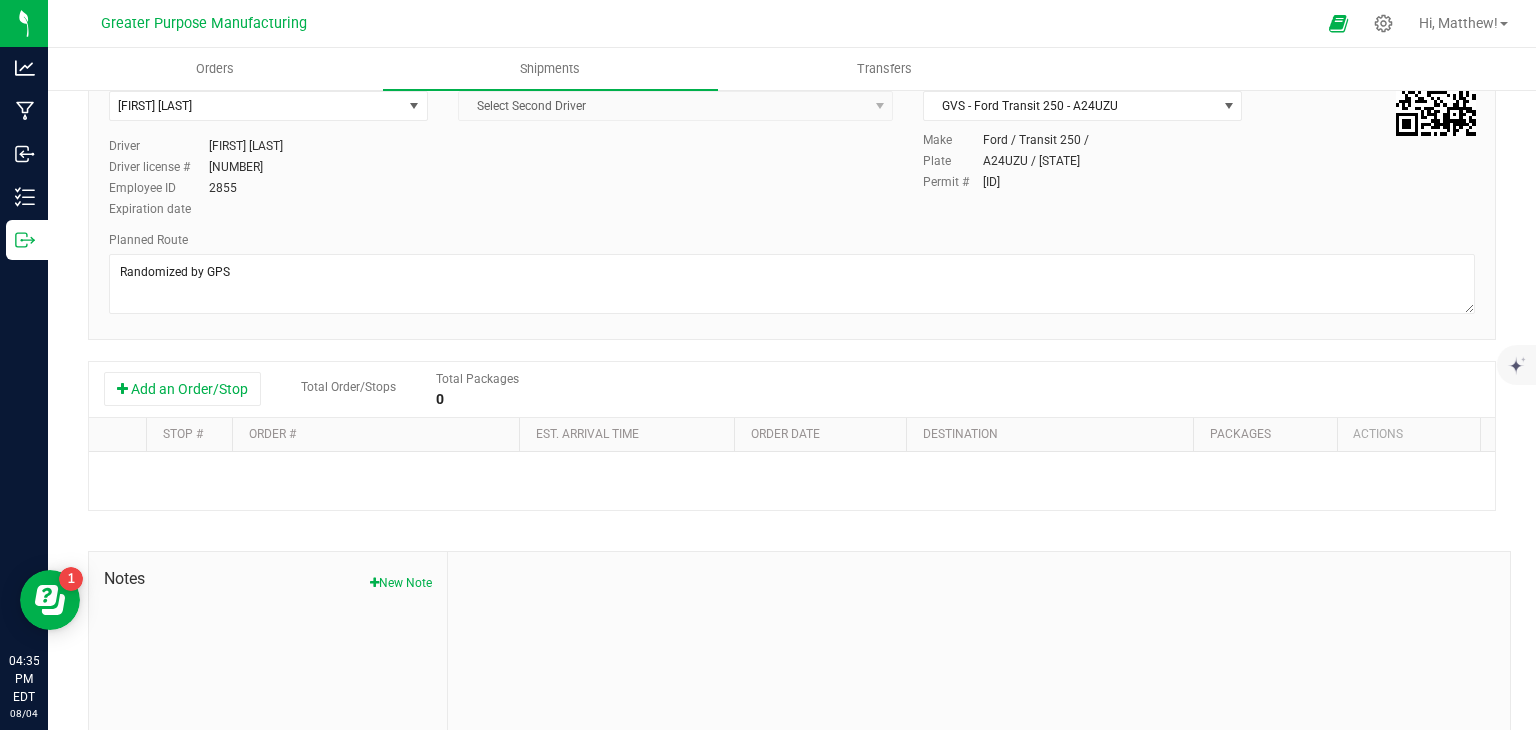 scroll, scrollTop: 186, scrollLeft: 0, axis: vertical 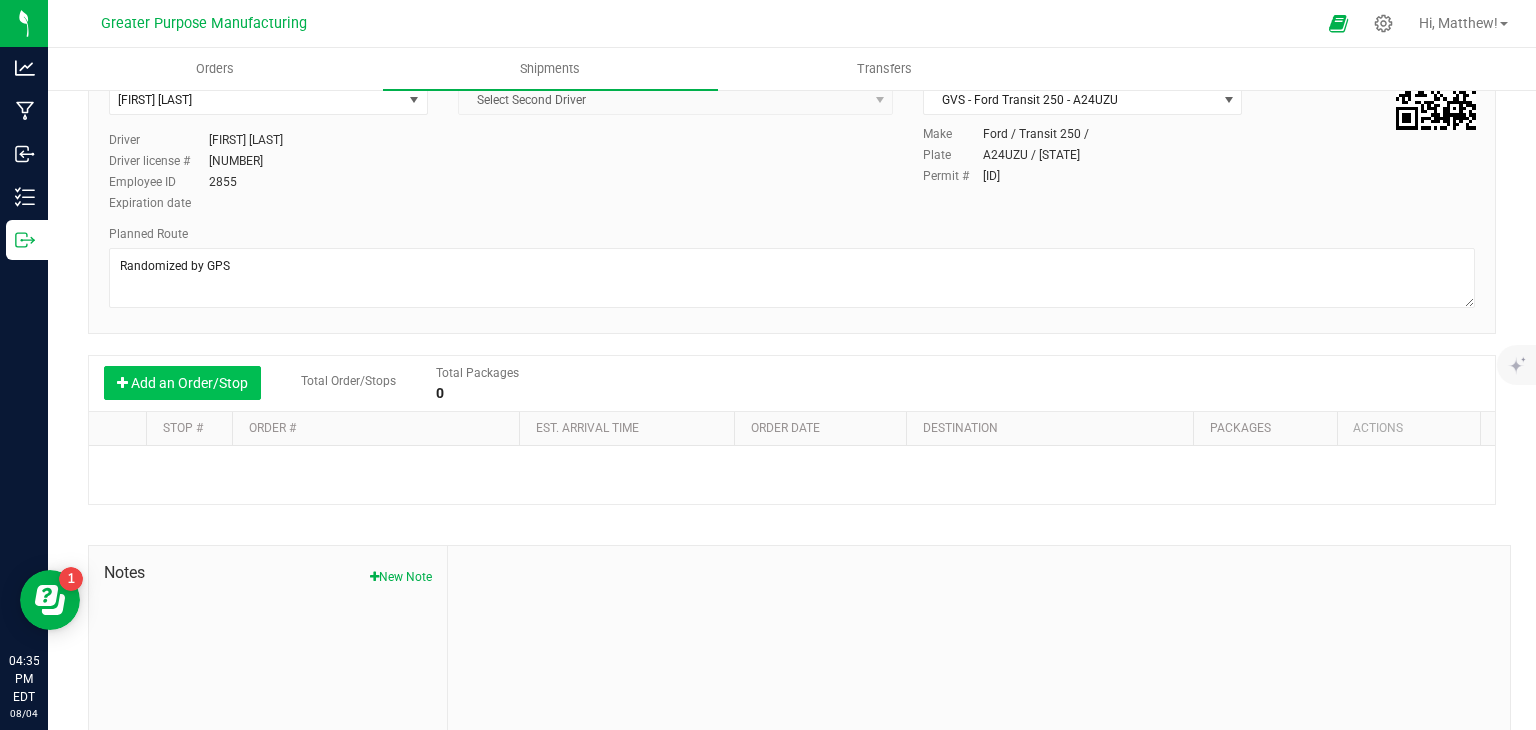 click on "Add an Order/Stop" at bounding box center (182, 383) 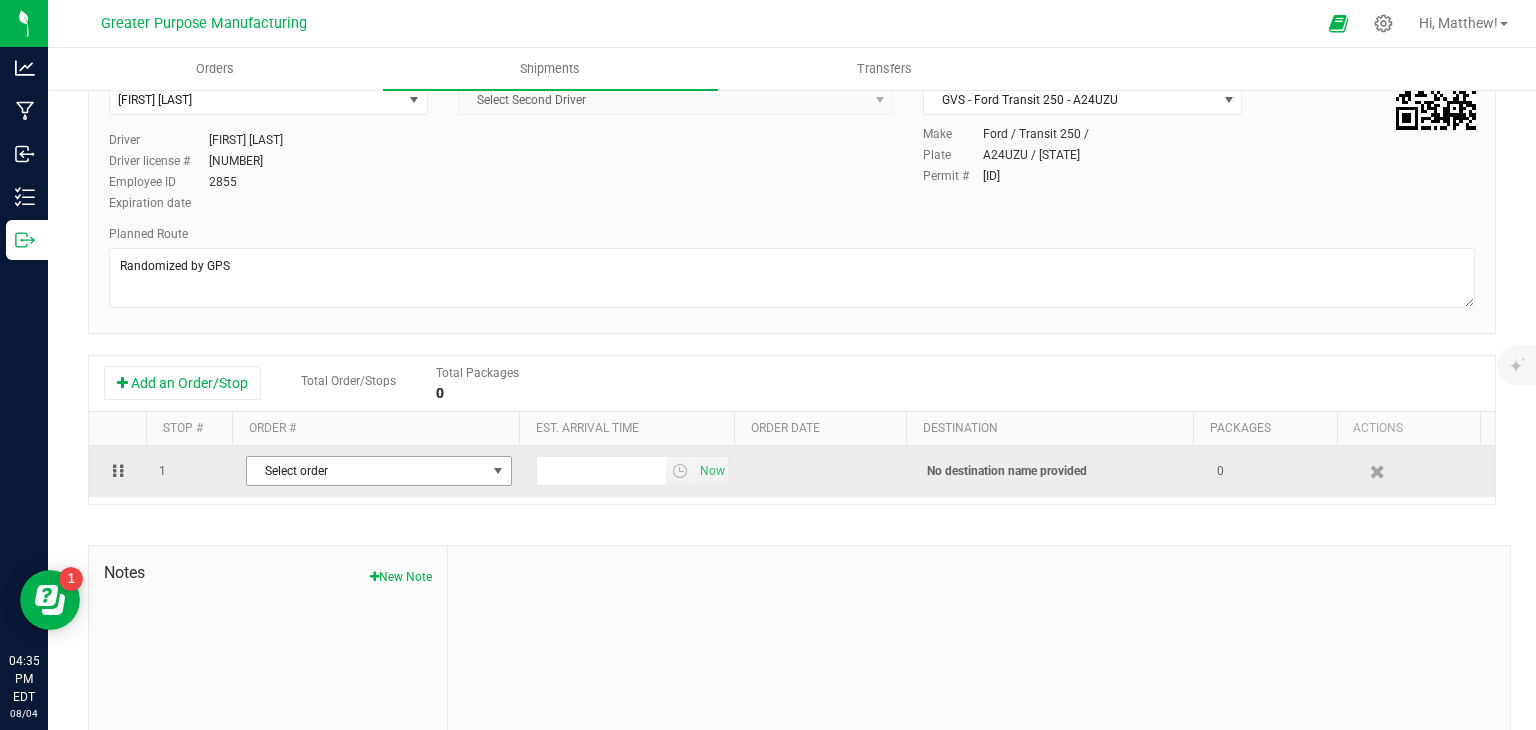 click on "Select order" at bounding box center (366, 471) 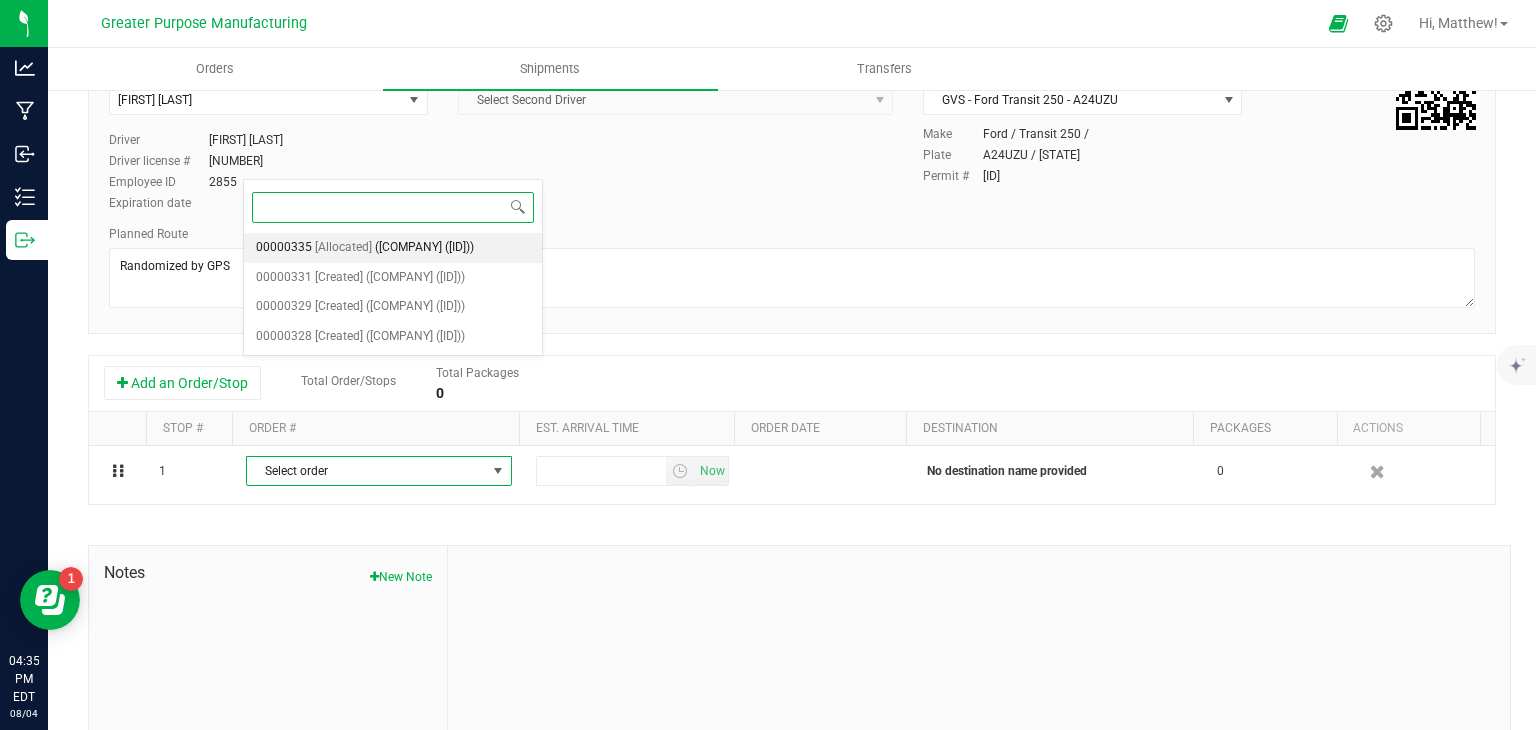 click on "([COMPANY] ([ID]))" at bounding box center [424, 248] 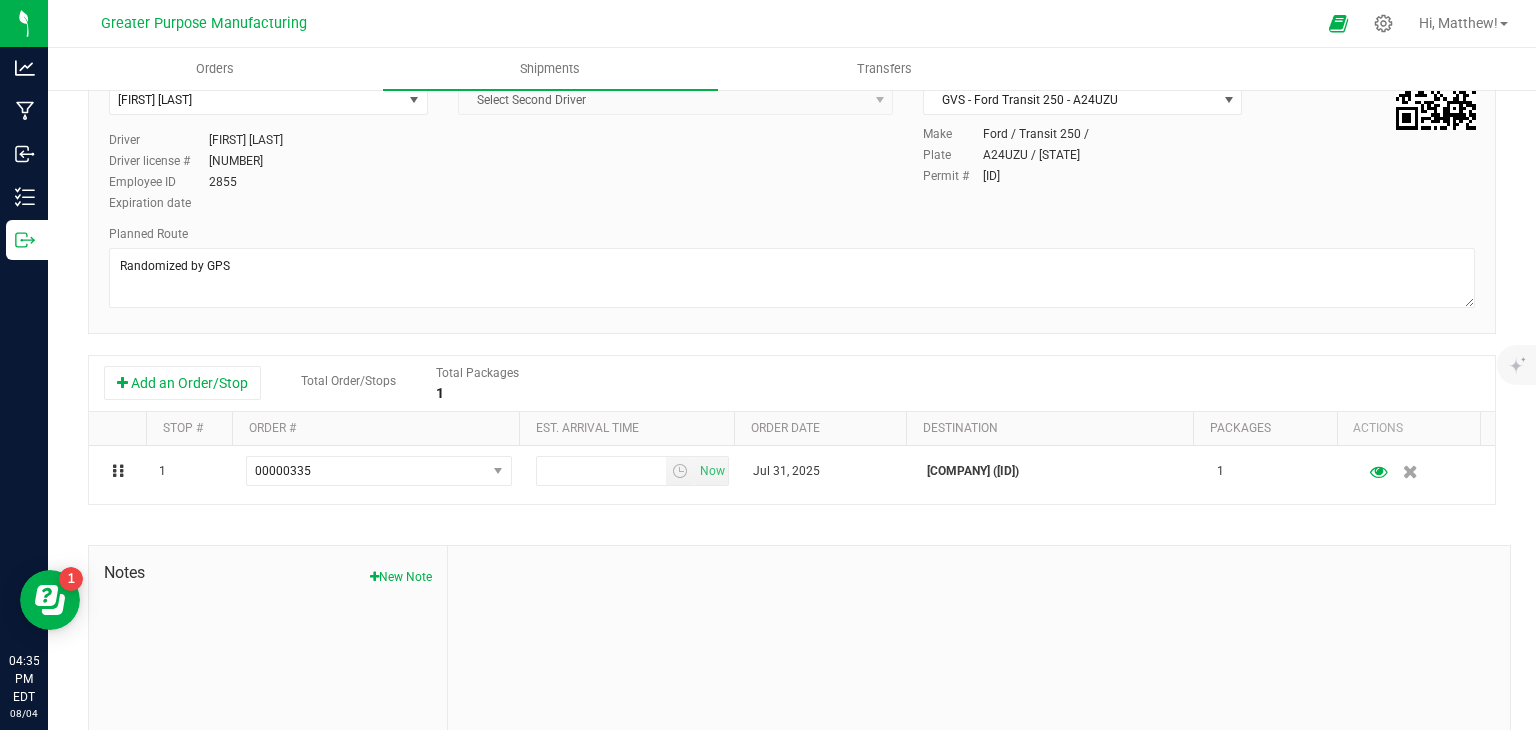 scroll, scrollTop: 0, scrollLeft: 0, axis: both 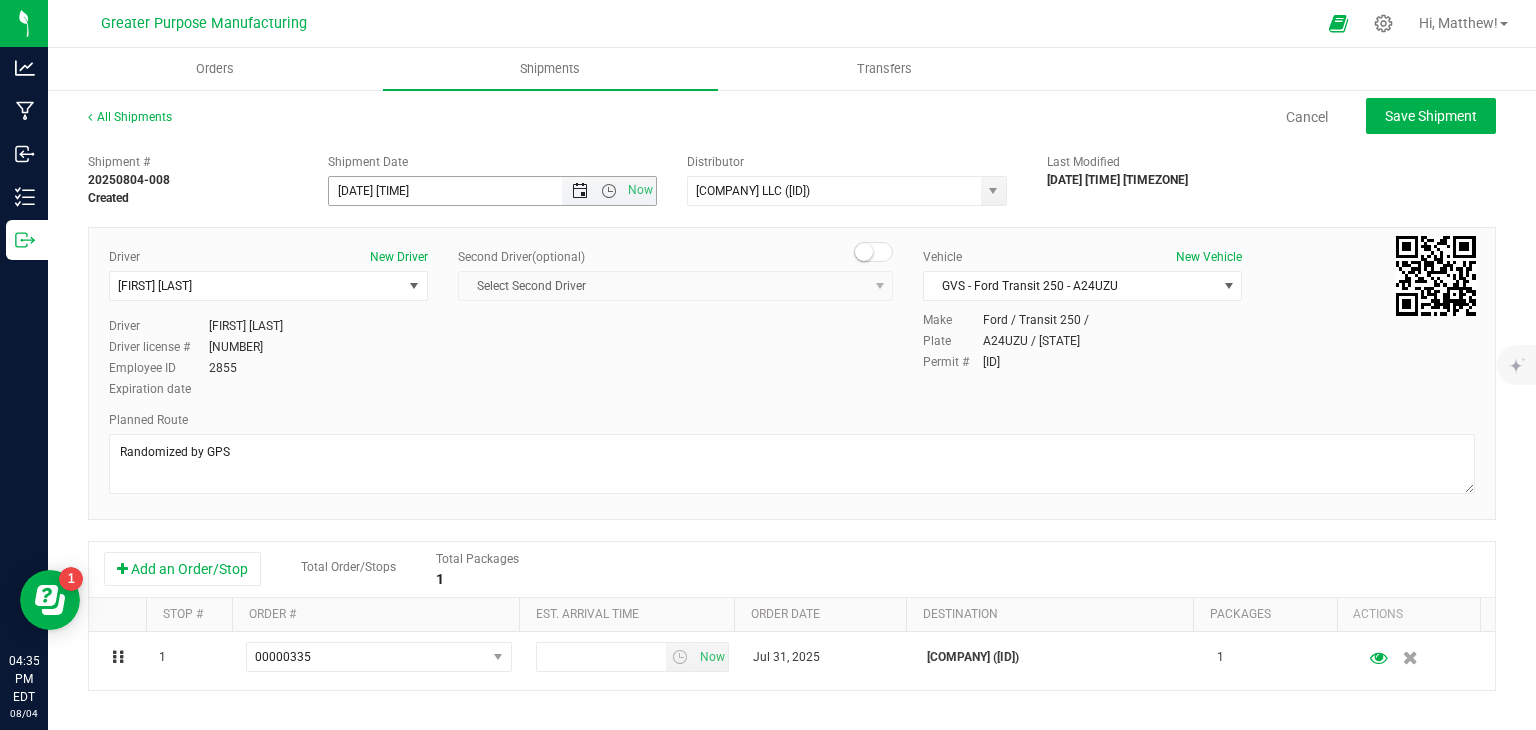 click at bounding box center [580, 191] 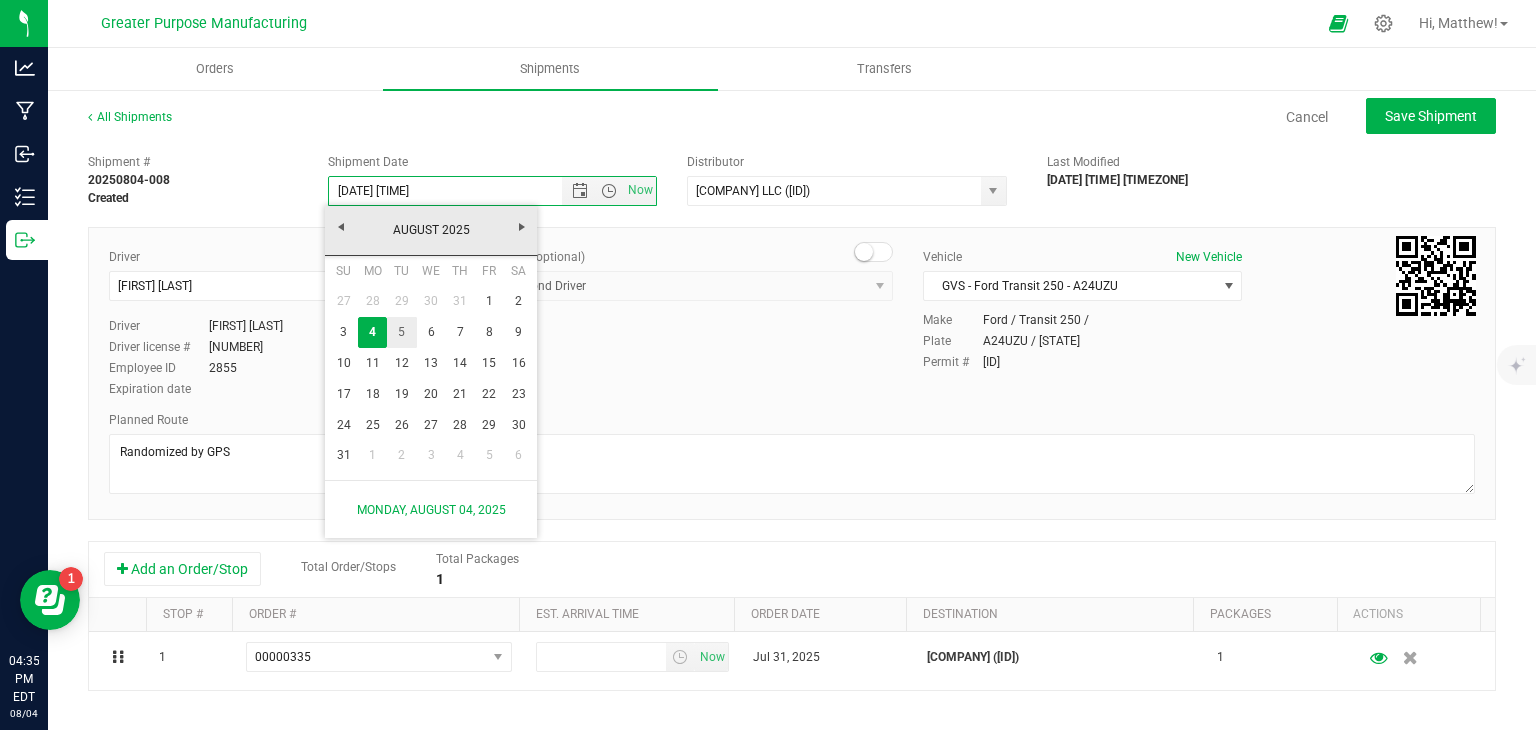 click on "5" at bounding box center [401, 332] 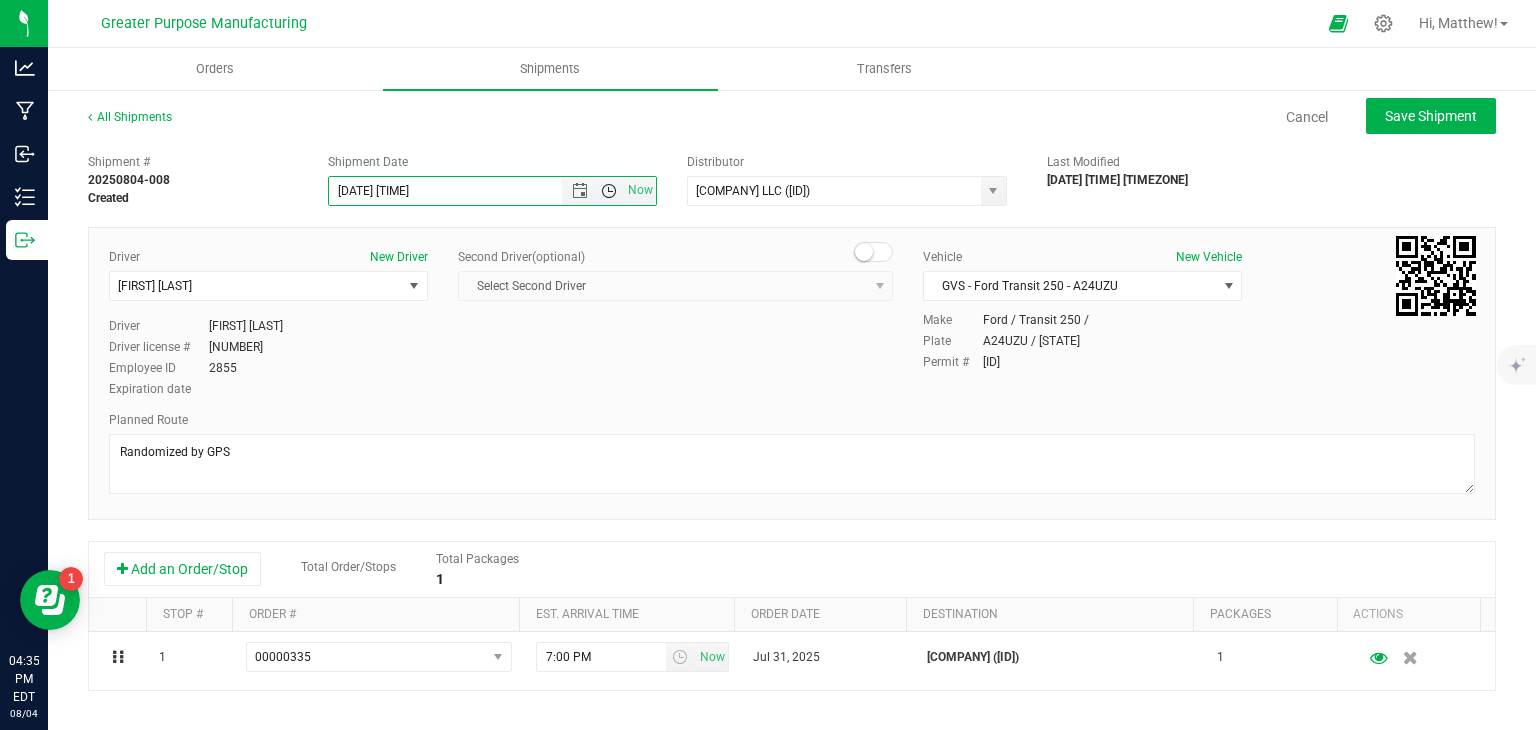 click at bounding box center [609, 191] 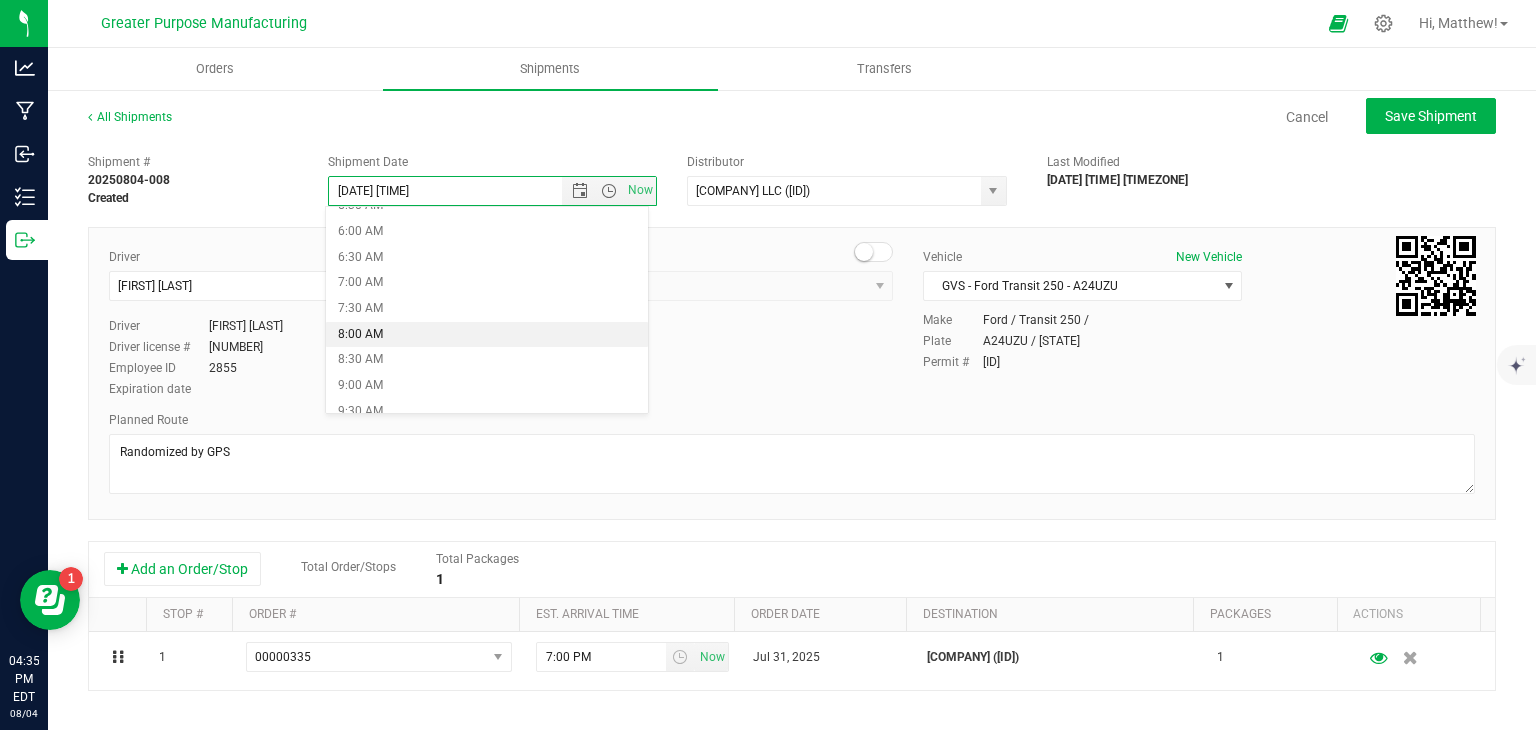 scroll, scrollTop: 302, scrollLeft: 0, axis: vertical 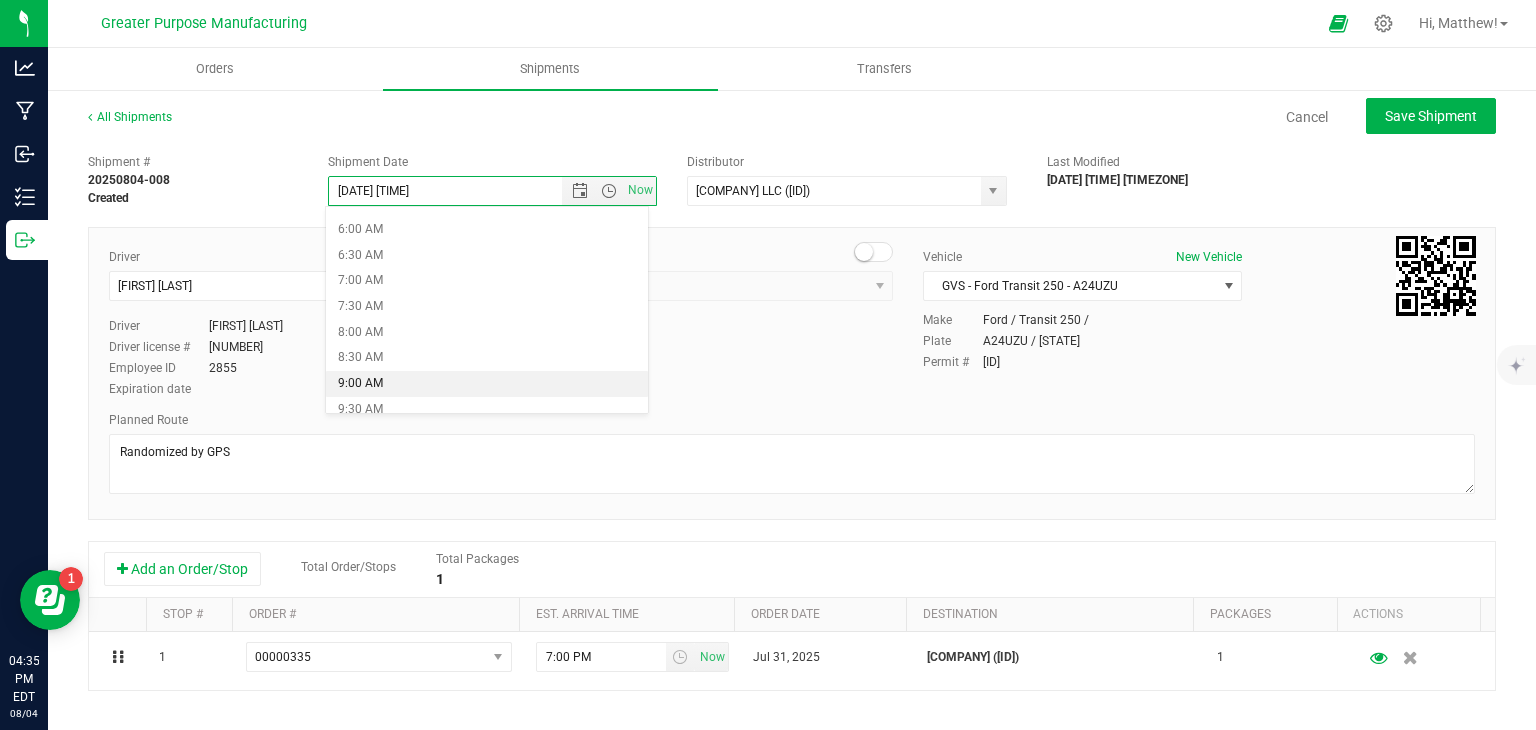 click on "9:00 AM" at bounding box center [487, 384] 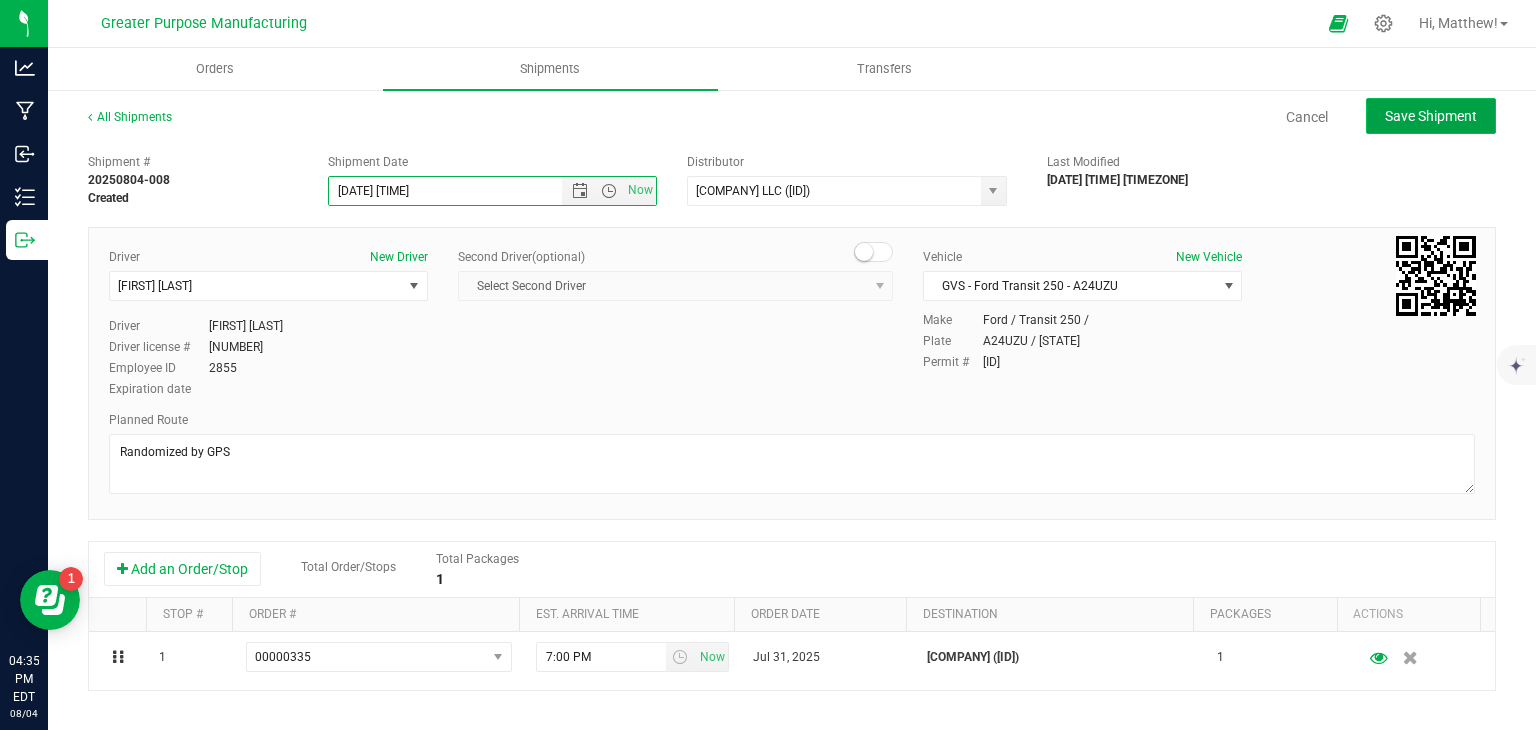 click on "Save Shipment" 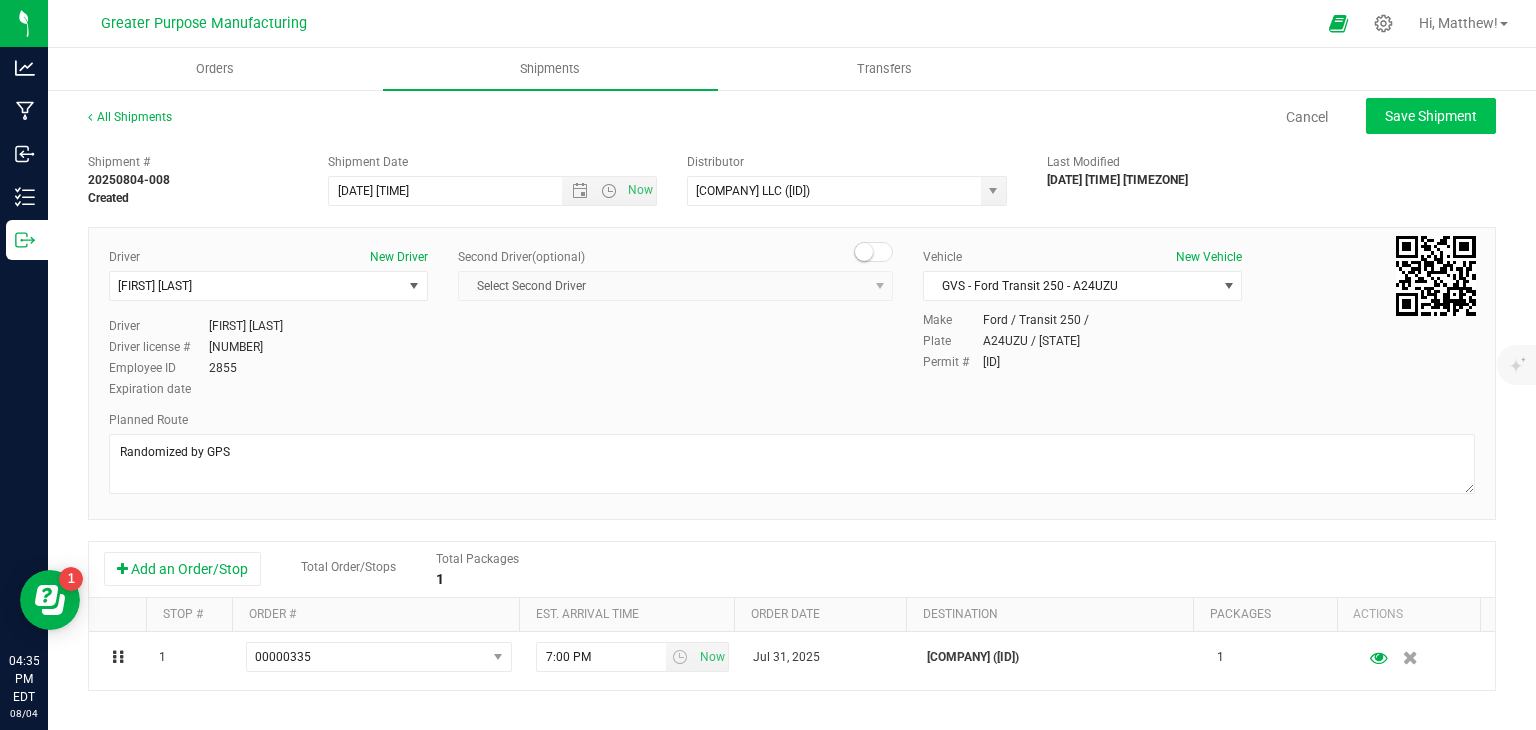 type on "[DATE] [TIME]" 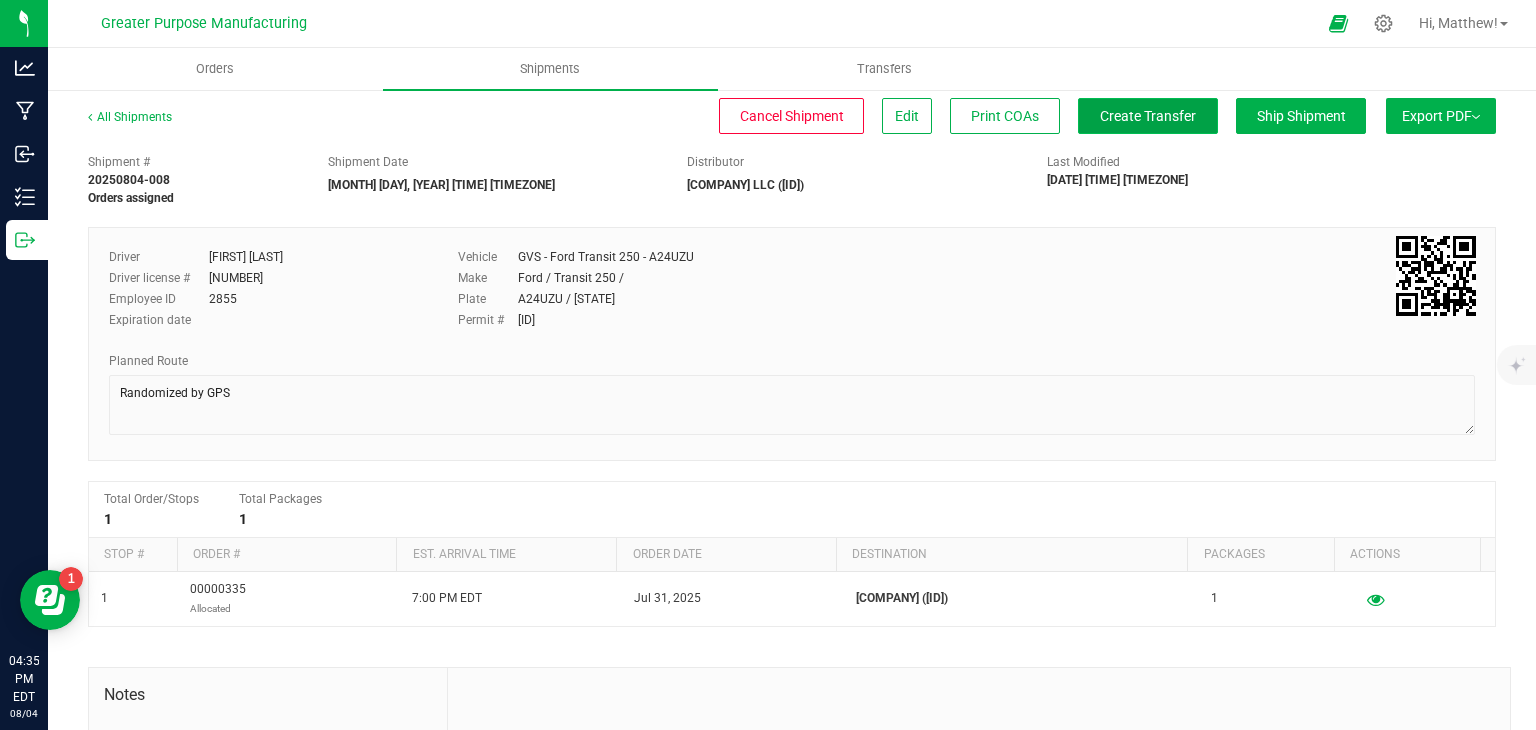 click on "Create Transfer" at bounding box center (1148, 116) 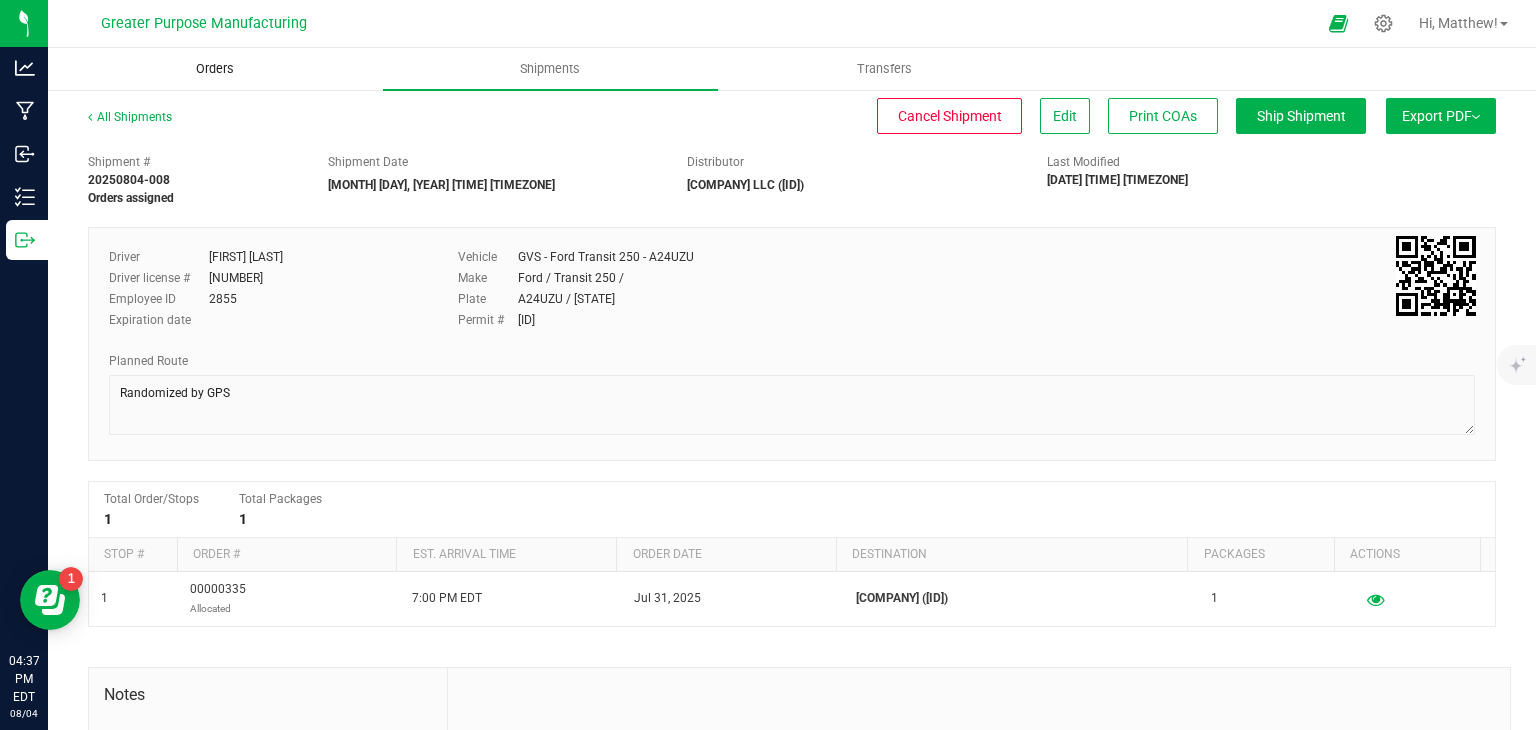 click on "Orders" at bounding box center [215, 69] 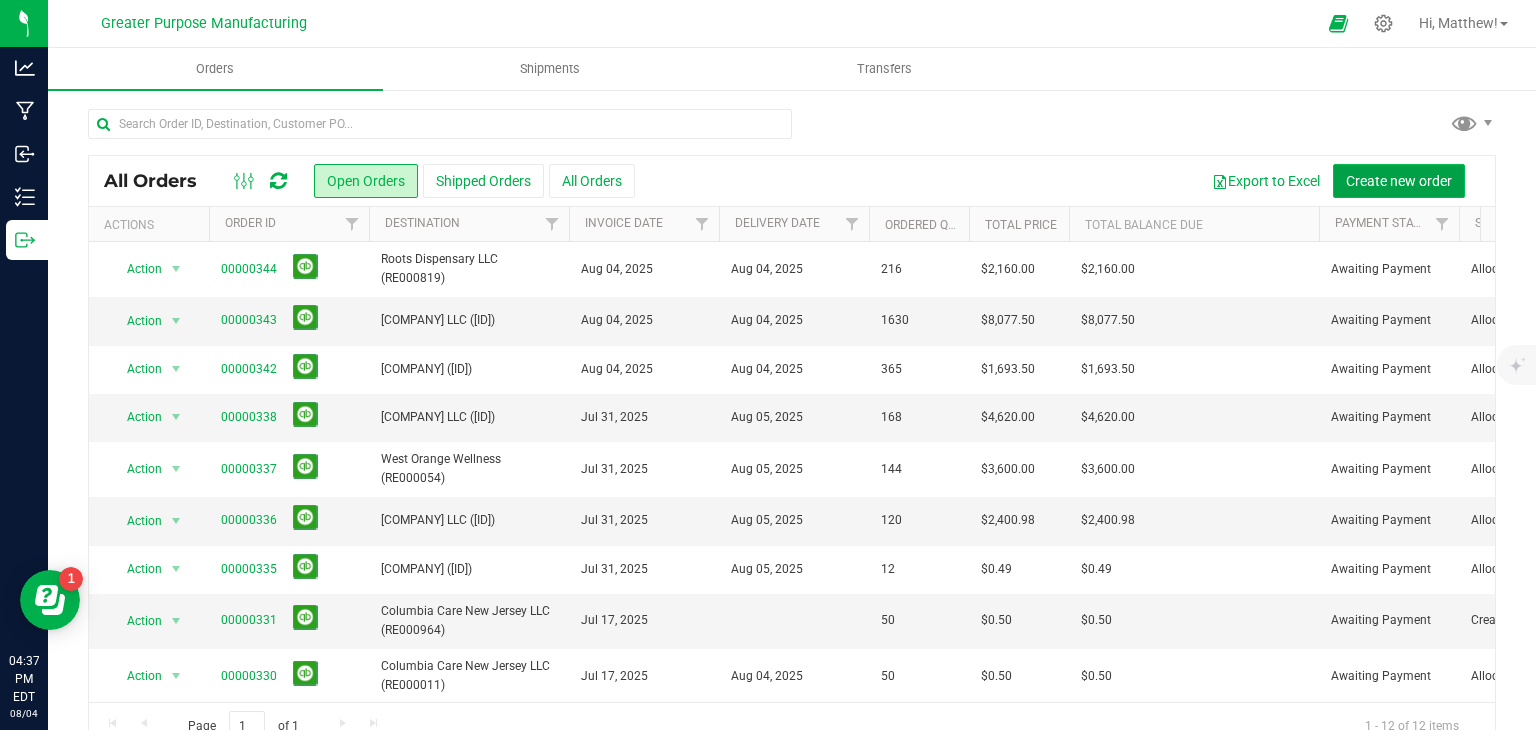 click on "Create new order" at bounding box center (1399, 181) 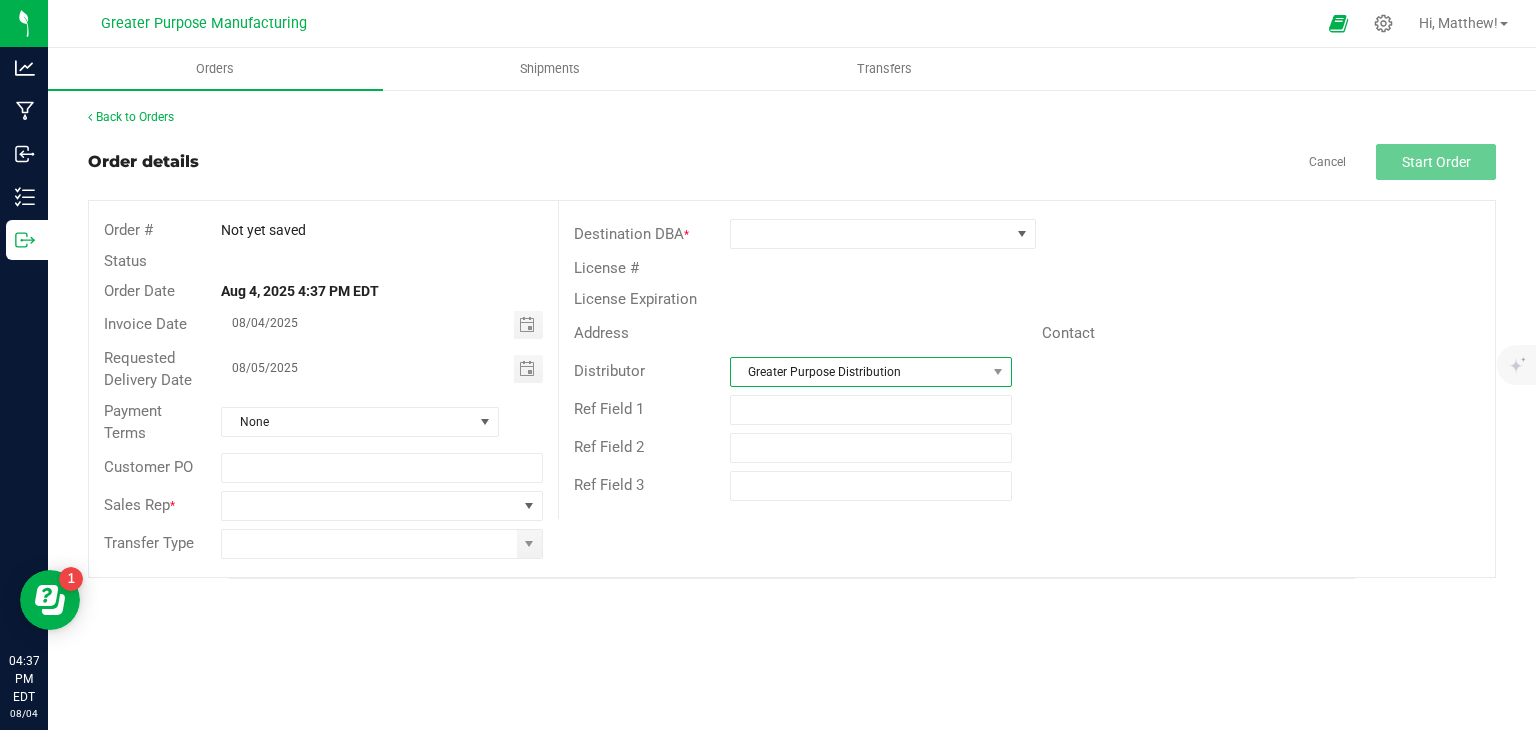 click on "Greater Purpose Distribution" at bounding box center [858, 372] 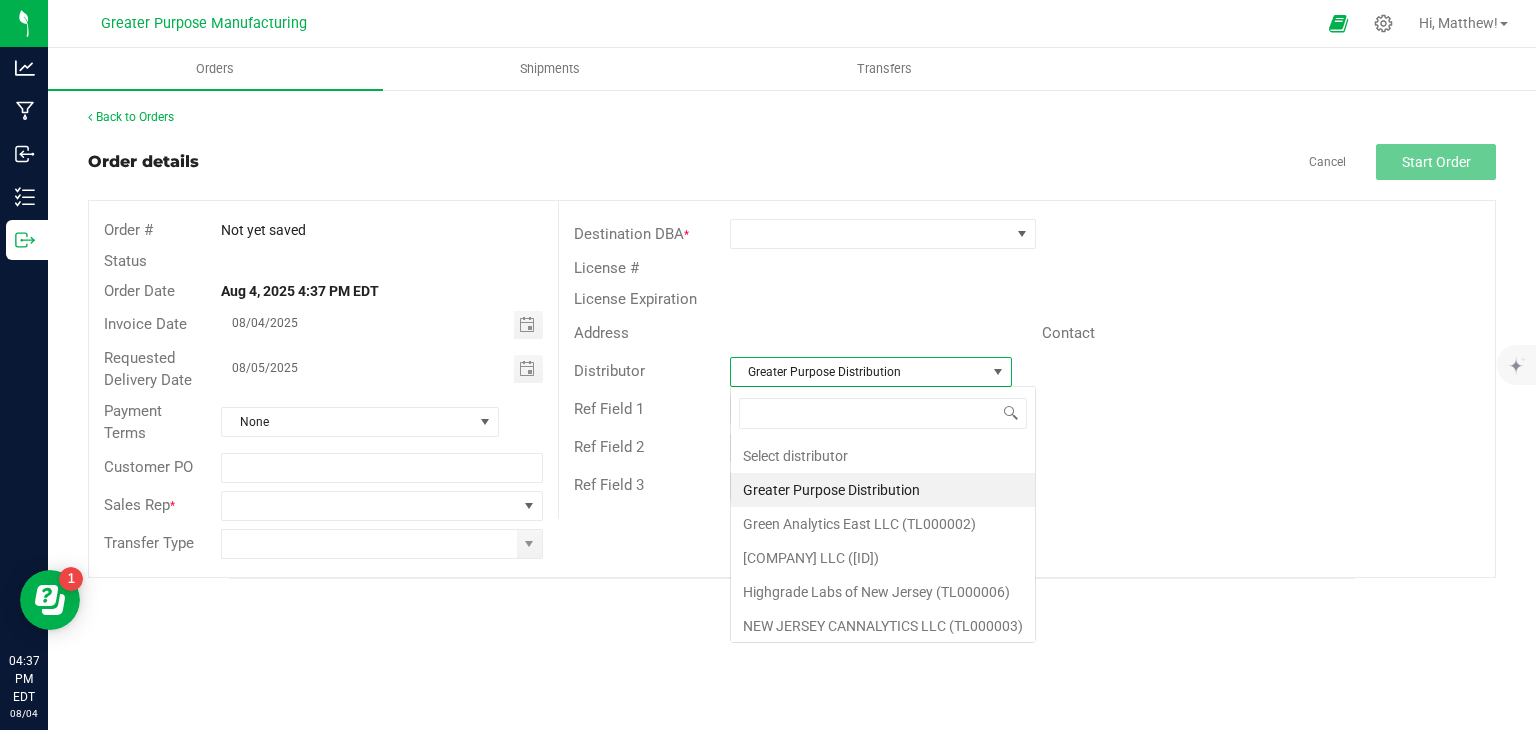 scroll, scrollTop: 99970, scrollLeft: 99717, axis: both 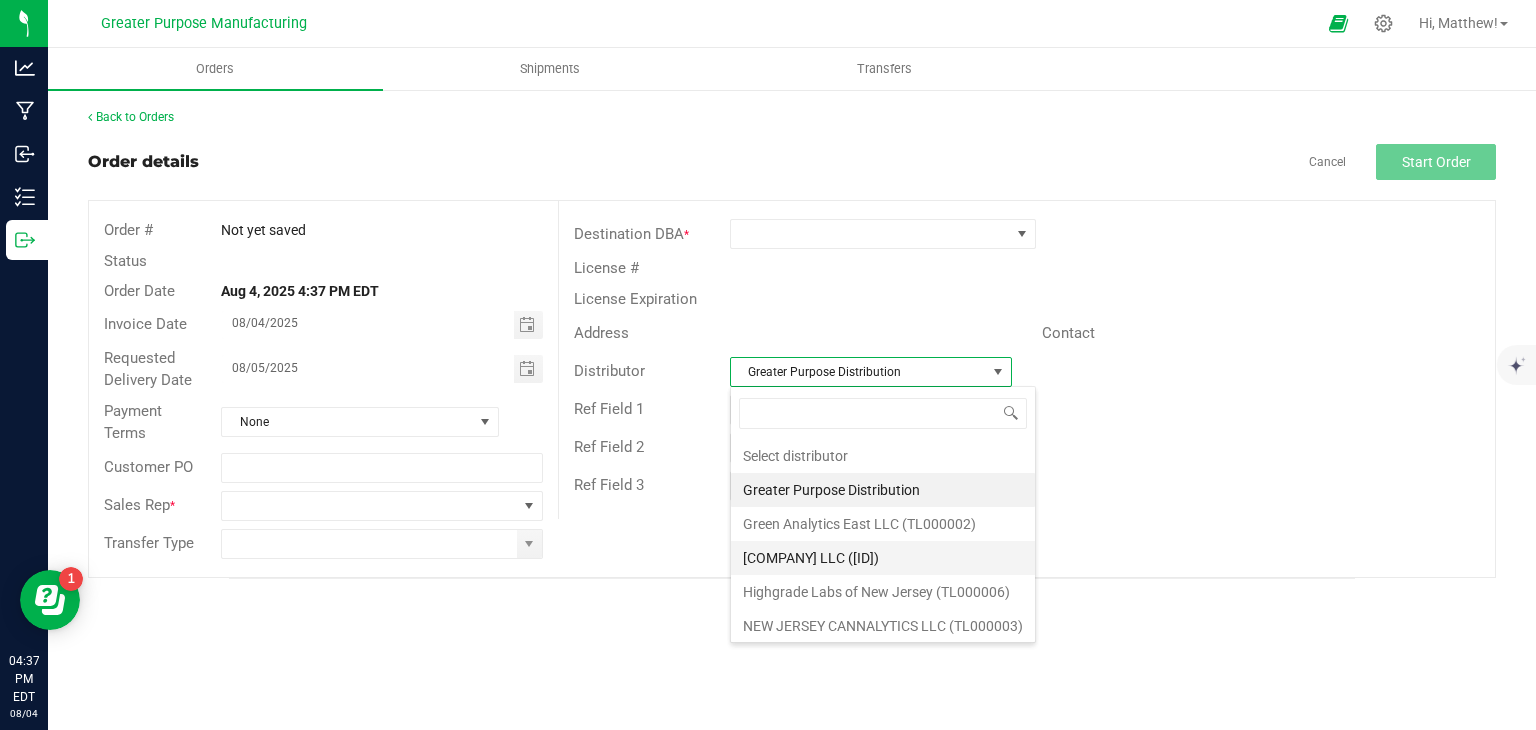 click on "[COMPANY] LLC ([ID])" at bounding box center [883, 558] 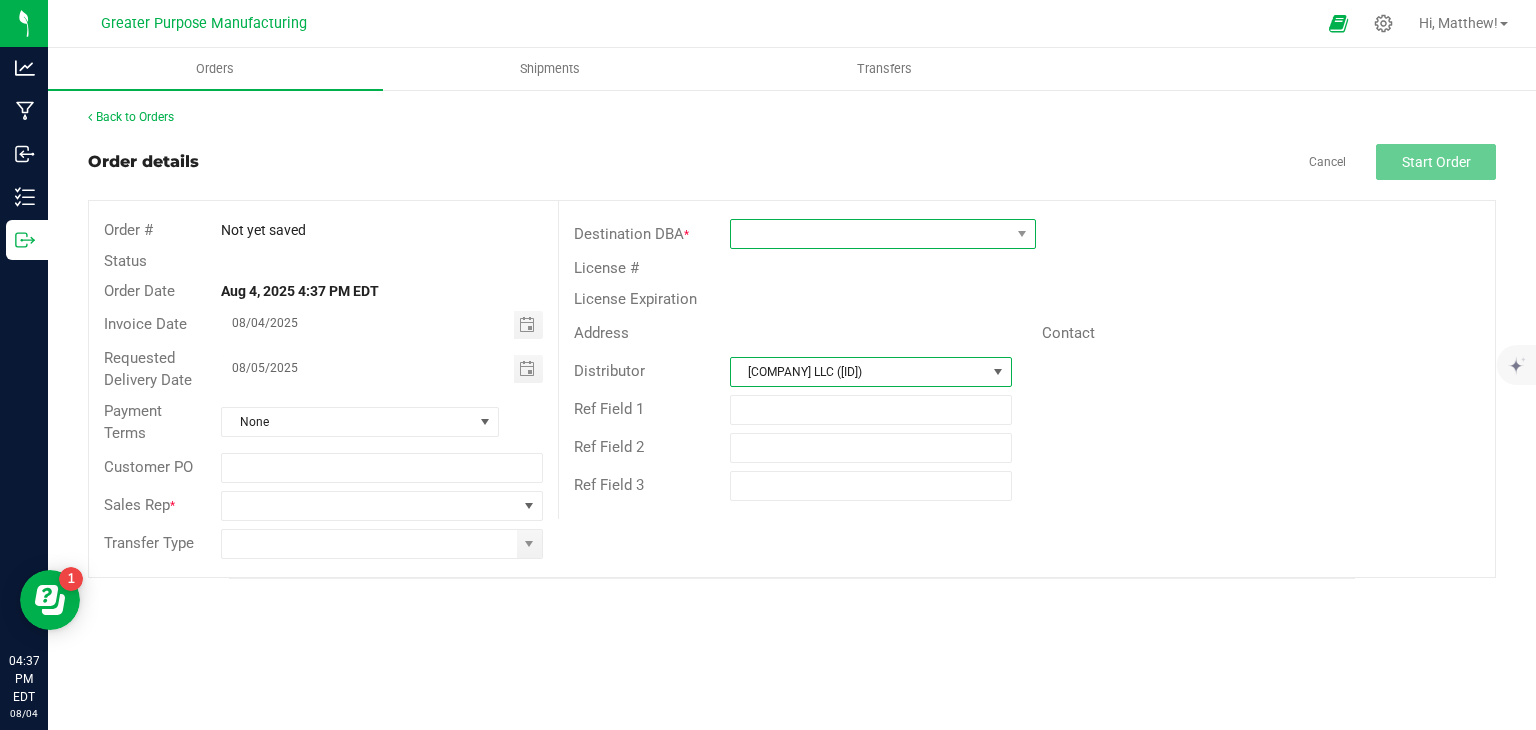 click at bounding box center [870, 234] 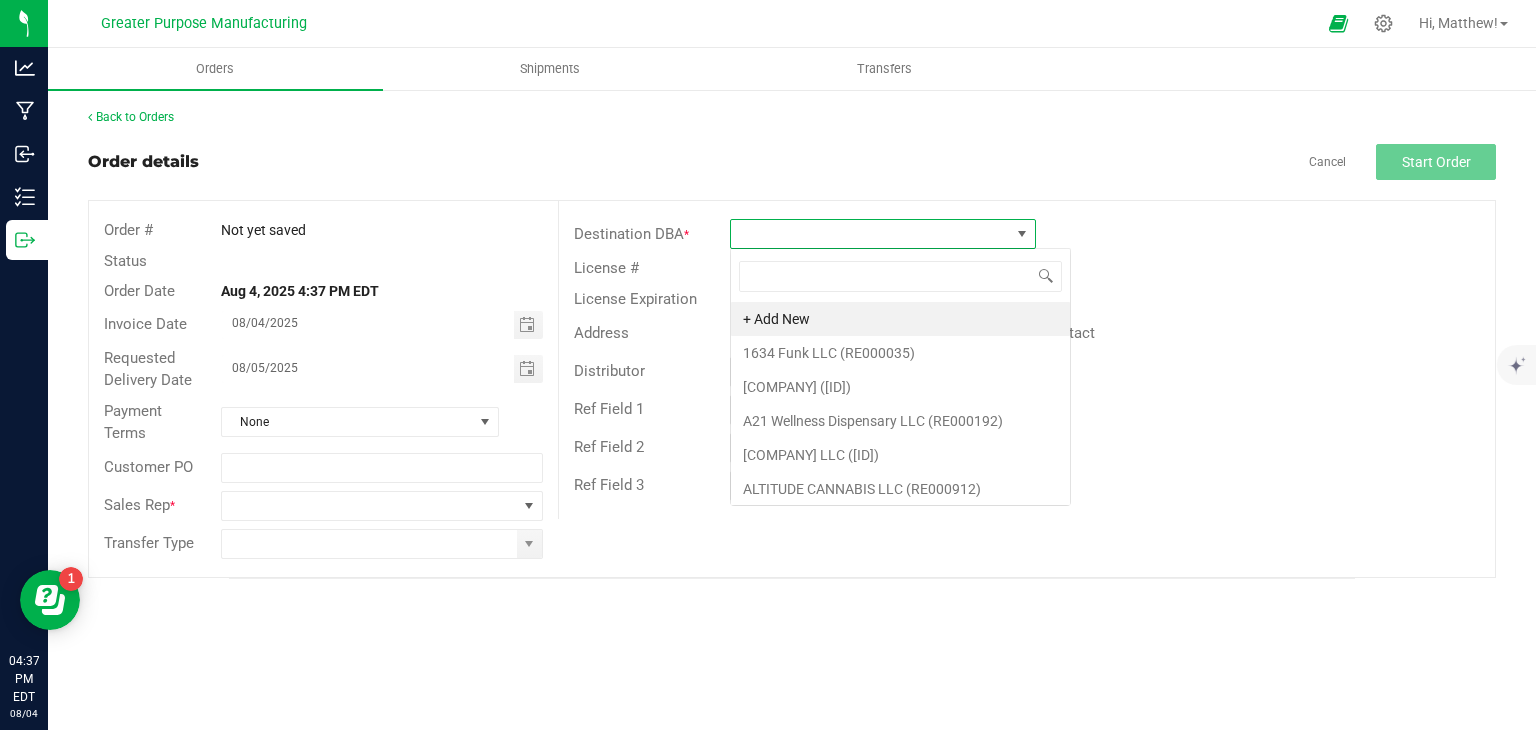 scroll, scrollTop: 99970, scrollLeft: 99693, axis: both 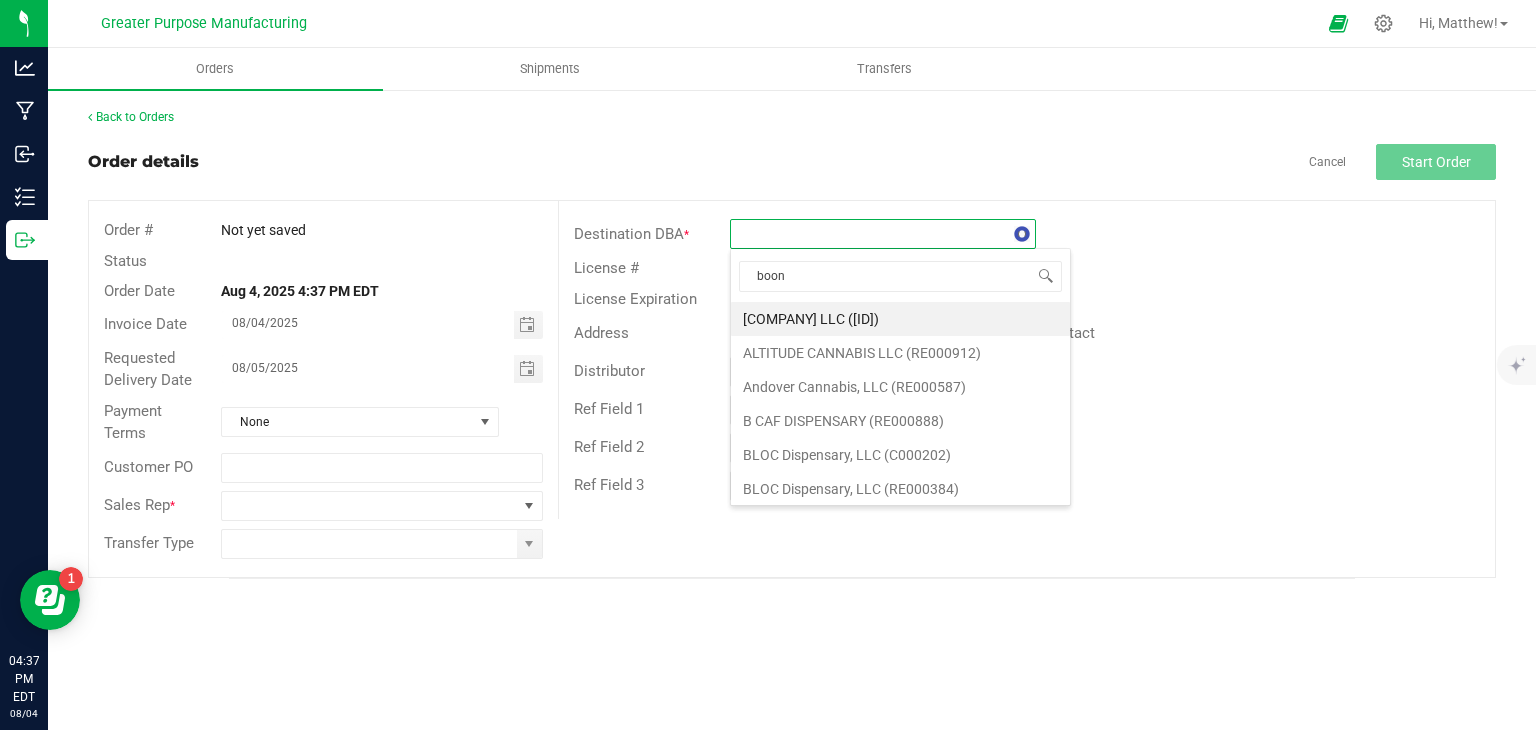 type on "boone" 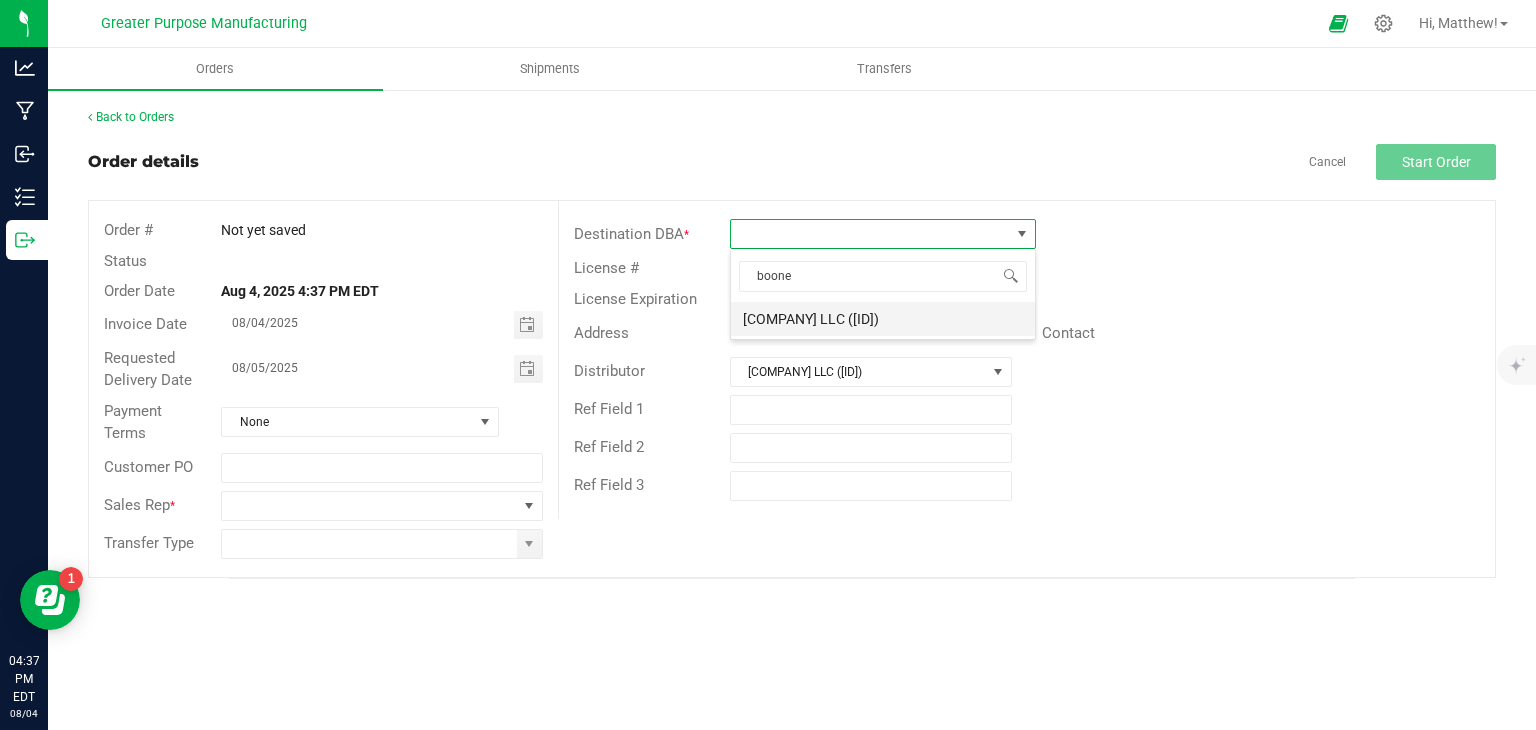 click on "[COMPANY] LLC ([ID])" at bounding box center (883, 319) 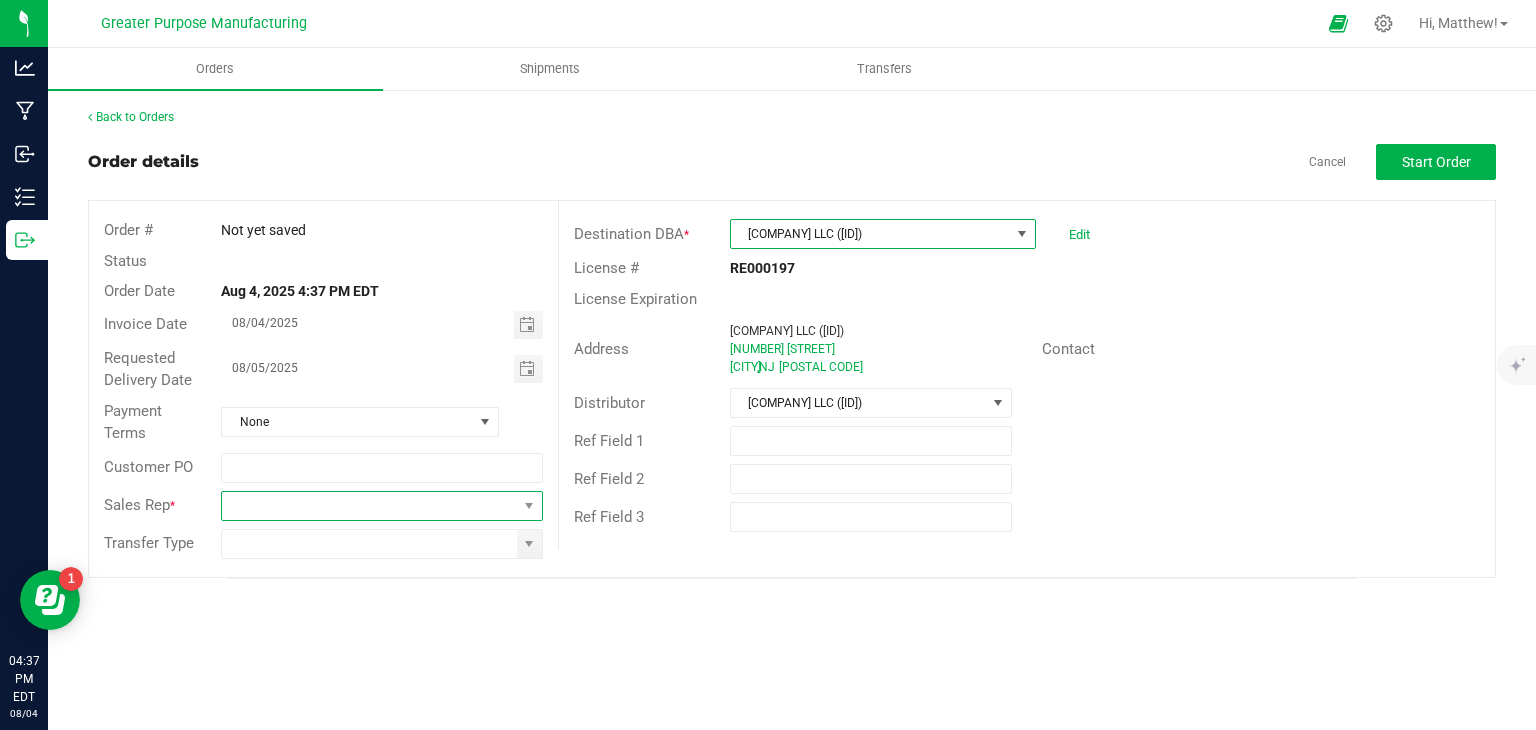 click at bounding box center [369, 506] 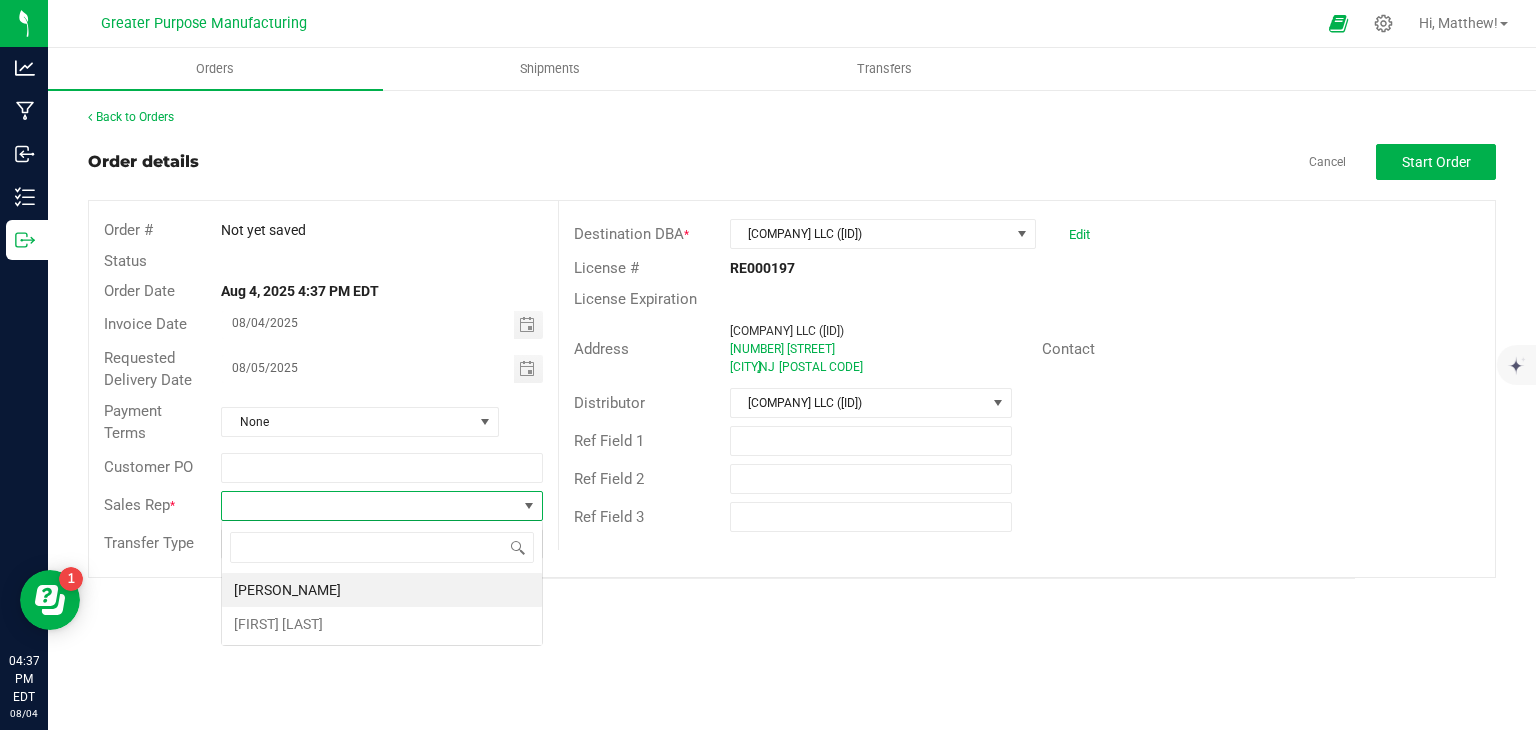 scroll, scrollTop: 99970, scrollLeft: 99678, axis: both 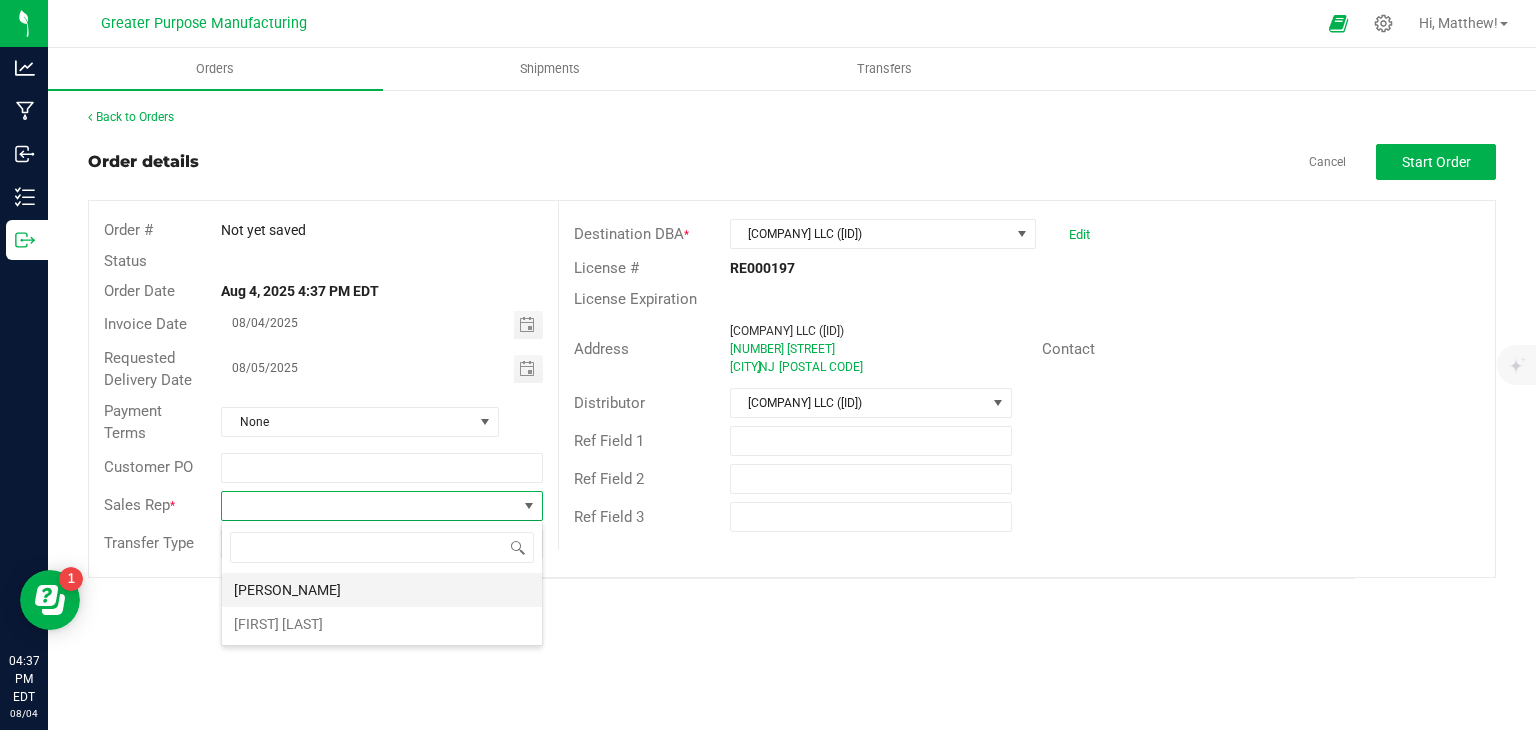 click on "[PERSON_NAME]" at bounding box center [382, 590] 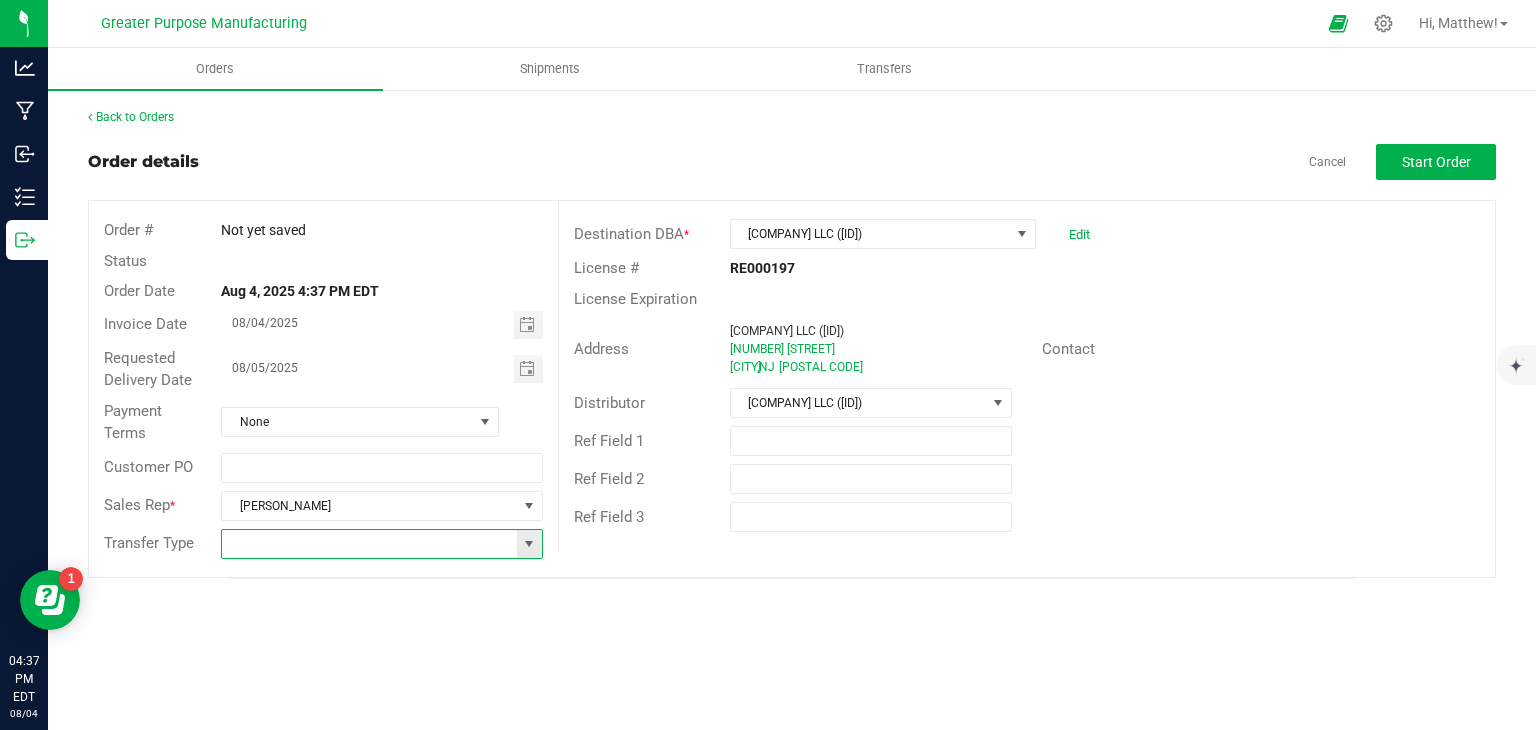 click at bounding box center (369, 544) 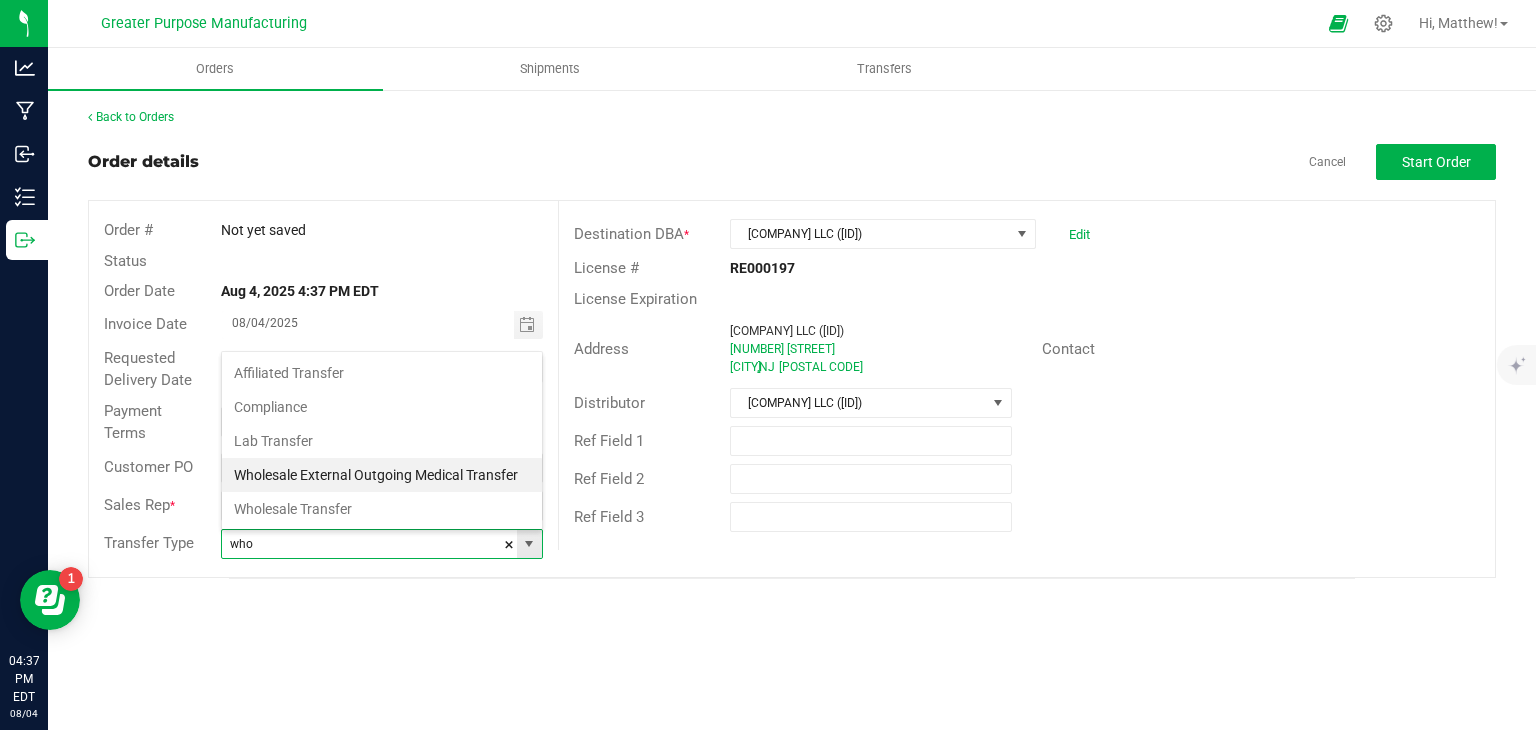 scroll, scrollTop: 99970, scrollLeft: 99678, axis: both 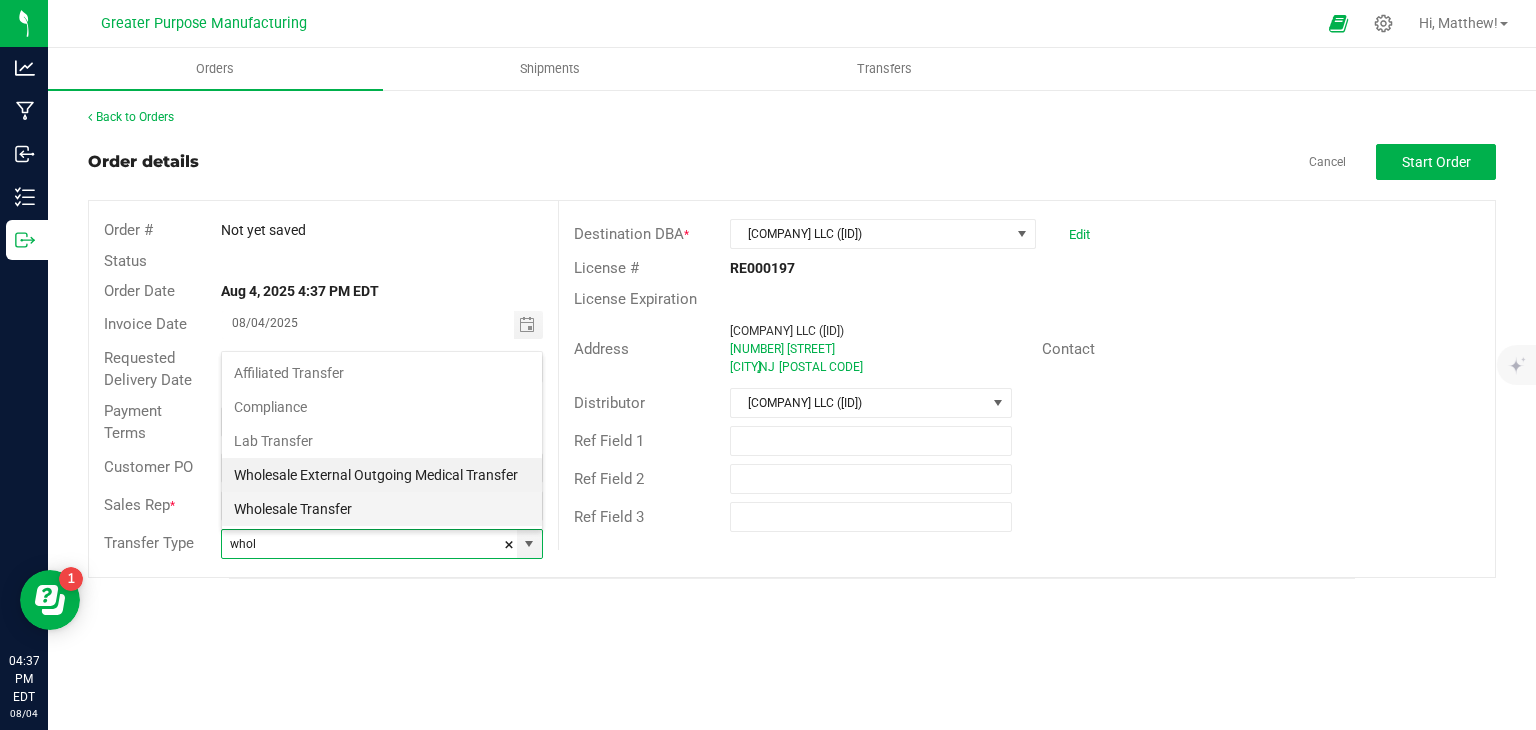 click on "Wholesale Transfer" at bounding box center (382, 509) 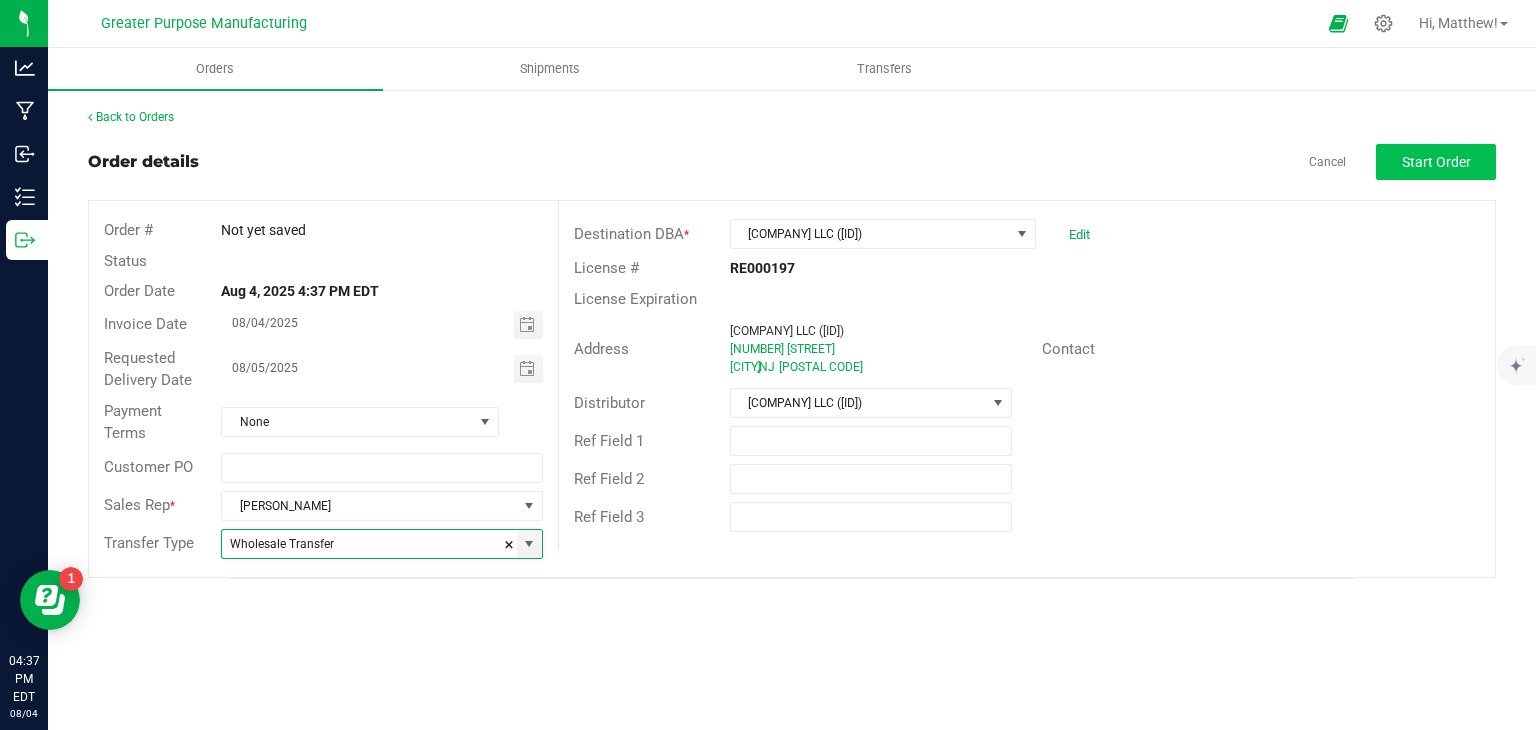 type on "Wholesale Transfer" 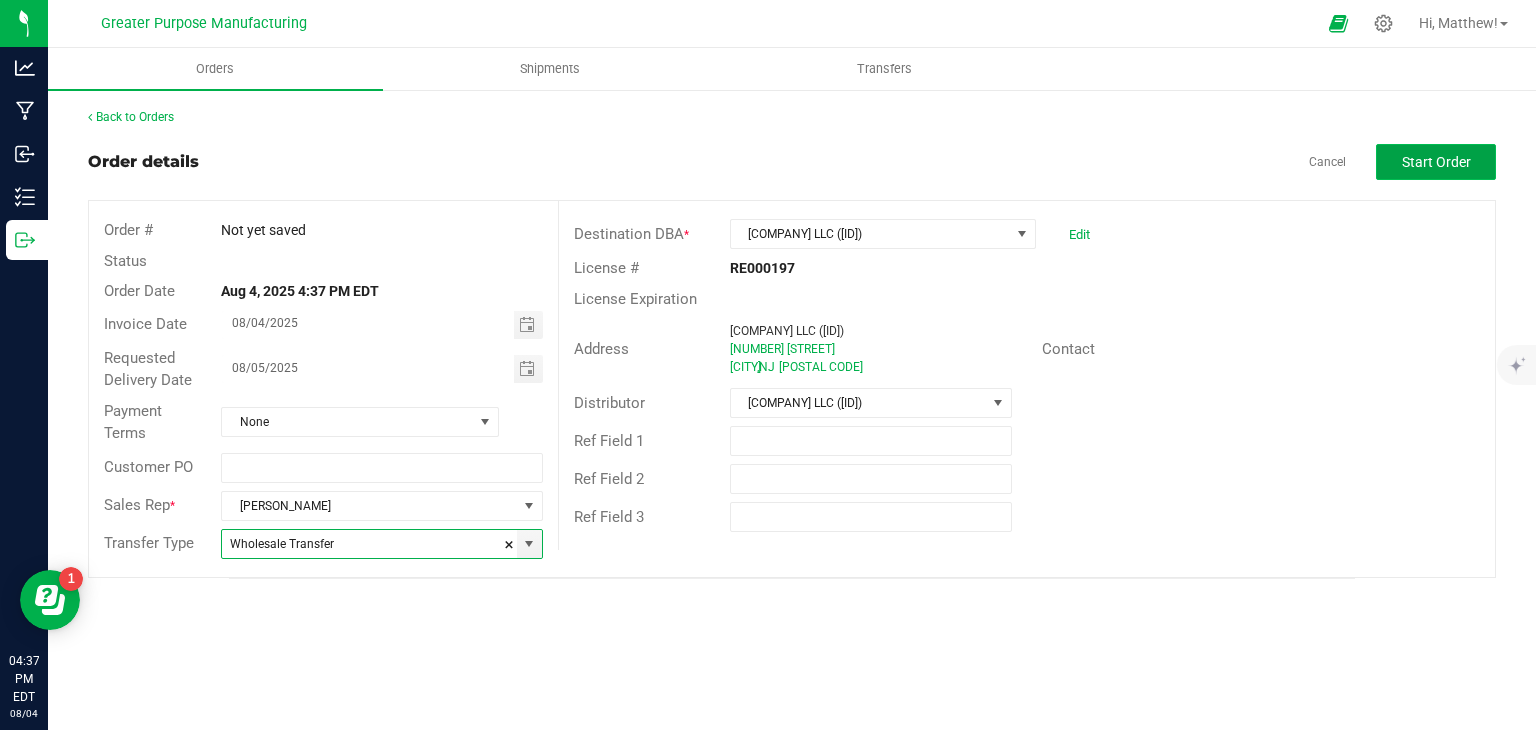 click on "Start Order" at bounding box center (1436, 162) 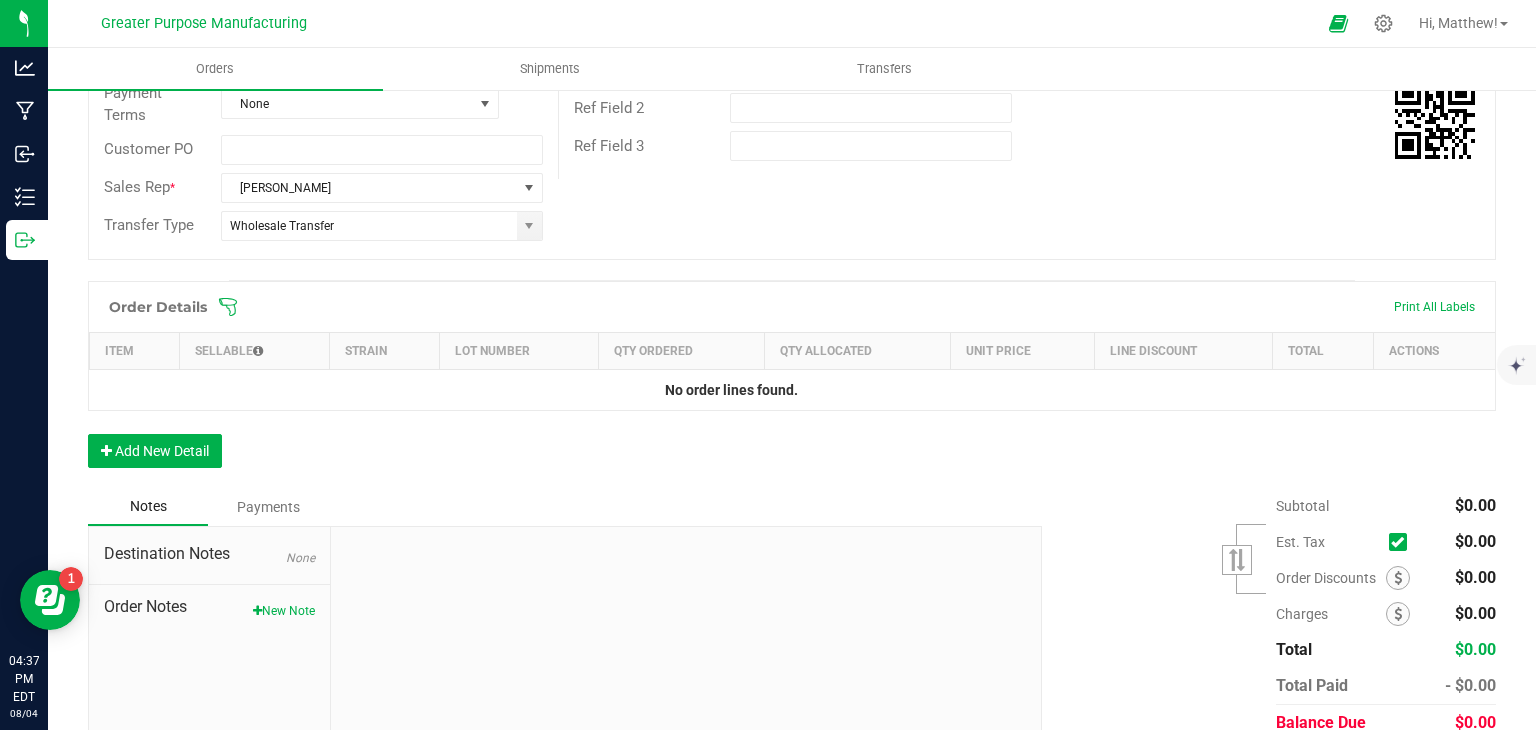 scroll, scrollTop: 453, scrollLeft: 0, axis: vertical 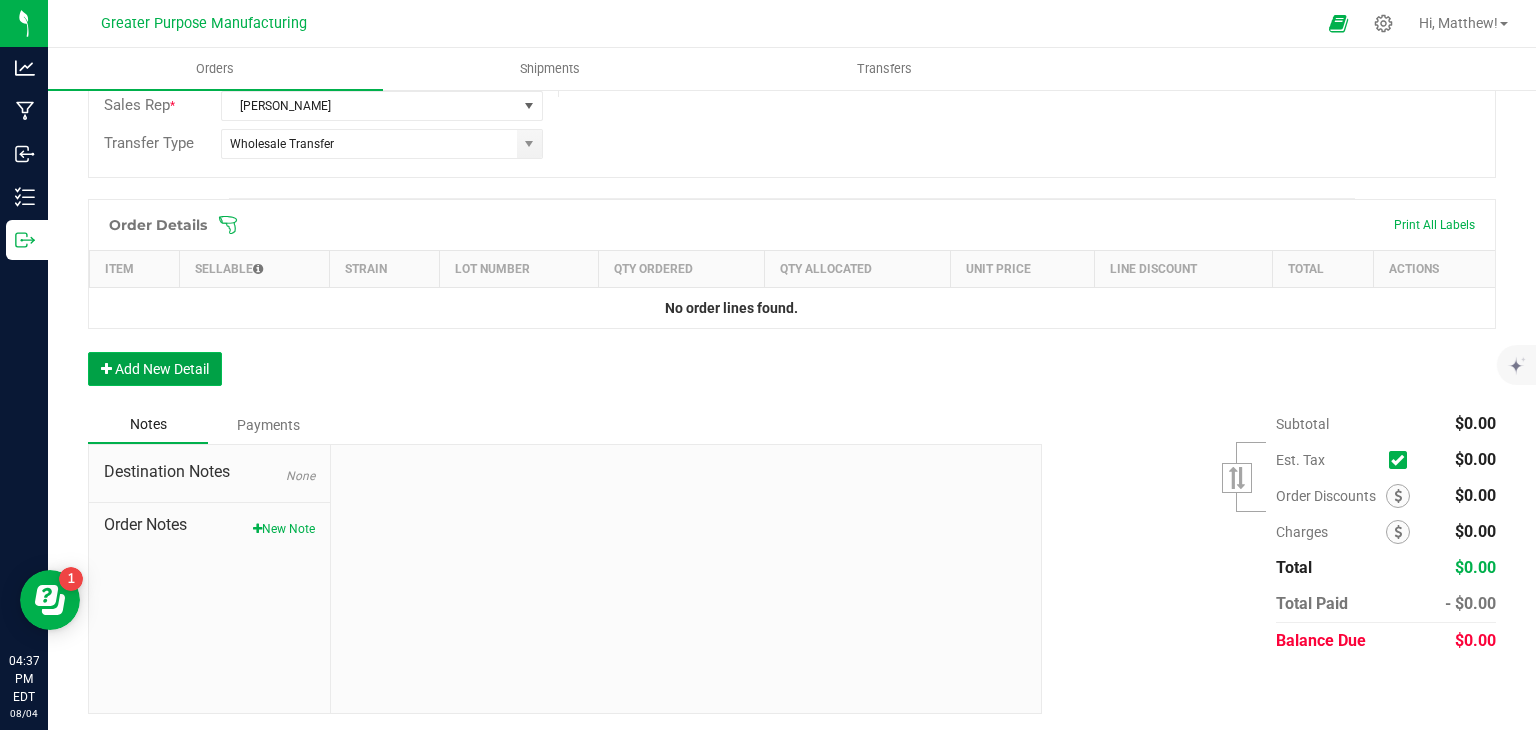 click on "Add New Detail" at bounding box center (155, 369) 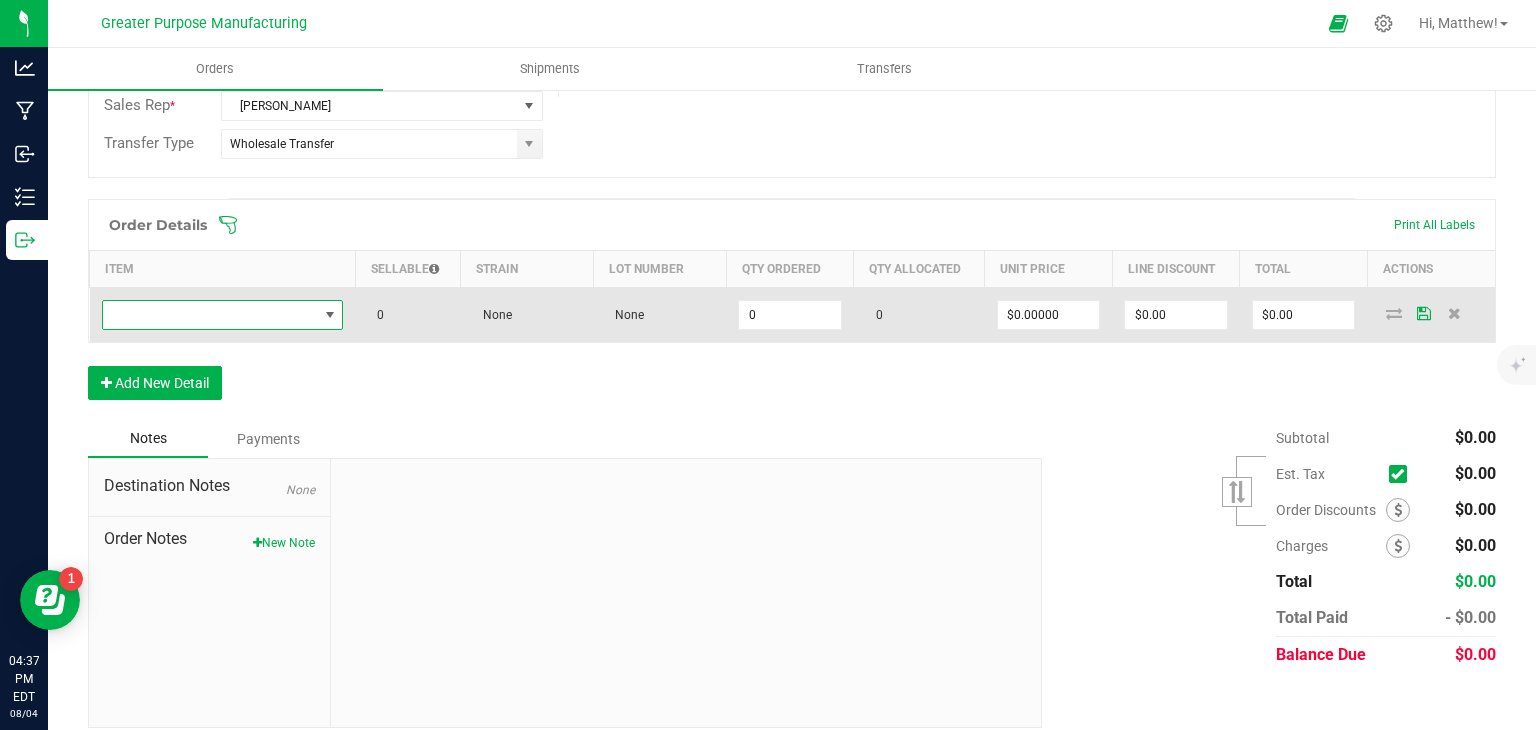 click at bounding box center (210, 315) 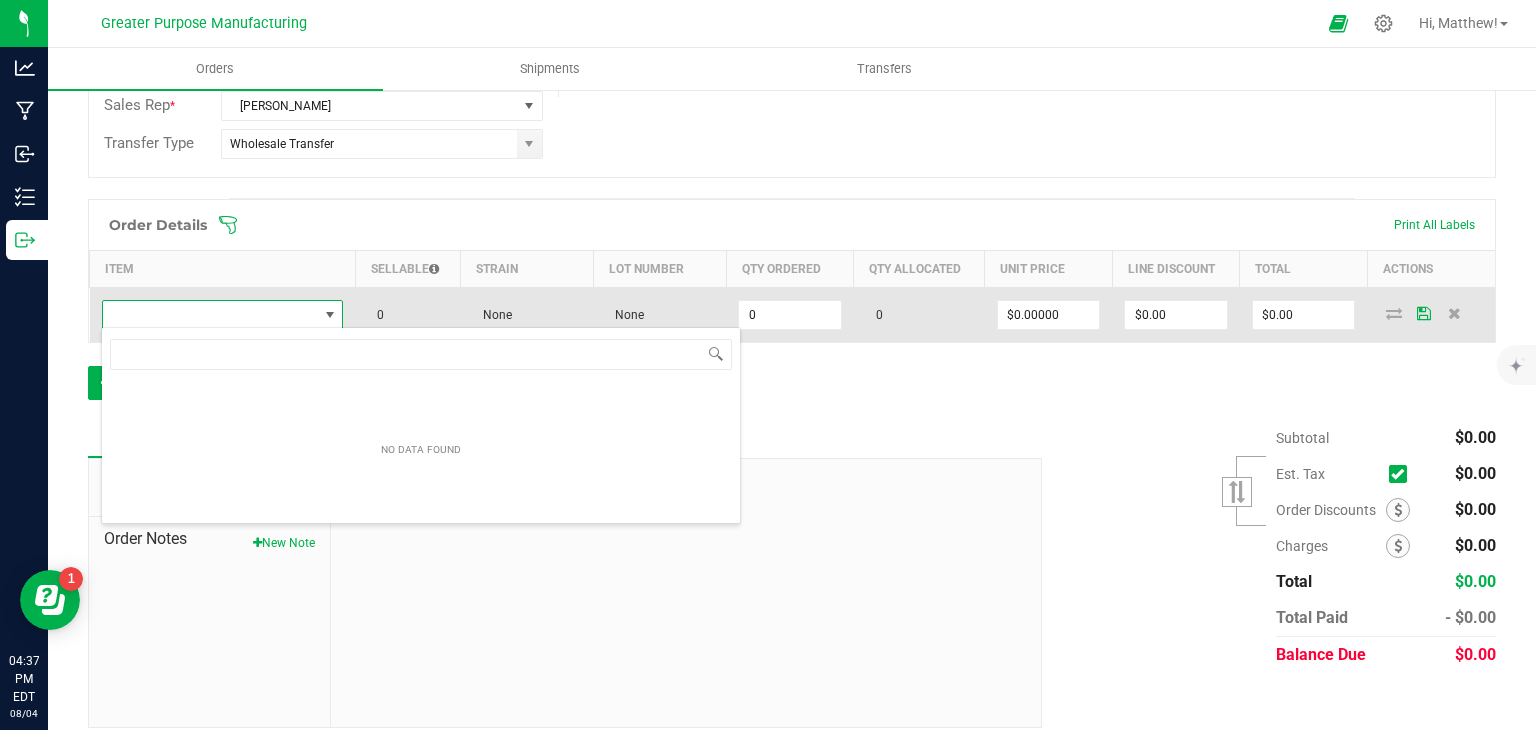 scroll, scrollTop: 99970, scrollLeft: 99761, axis: both 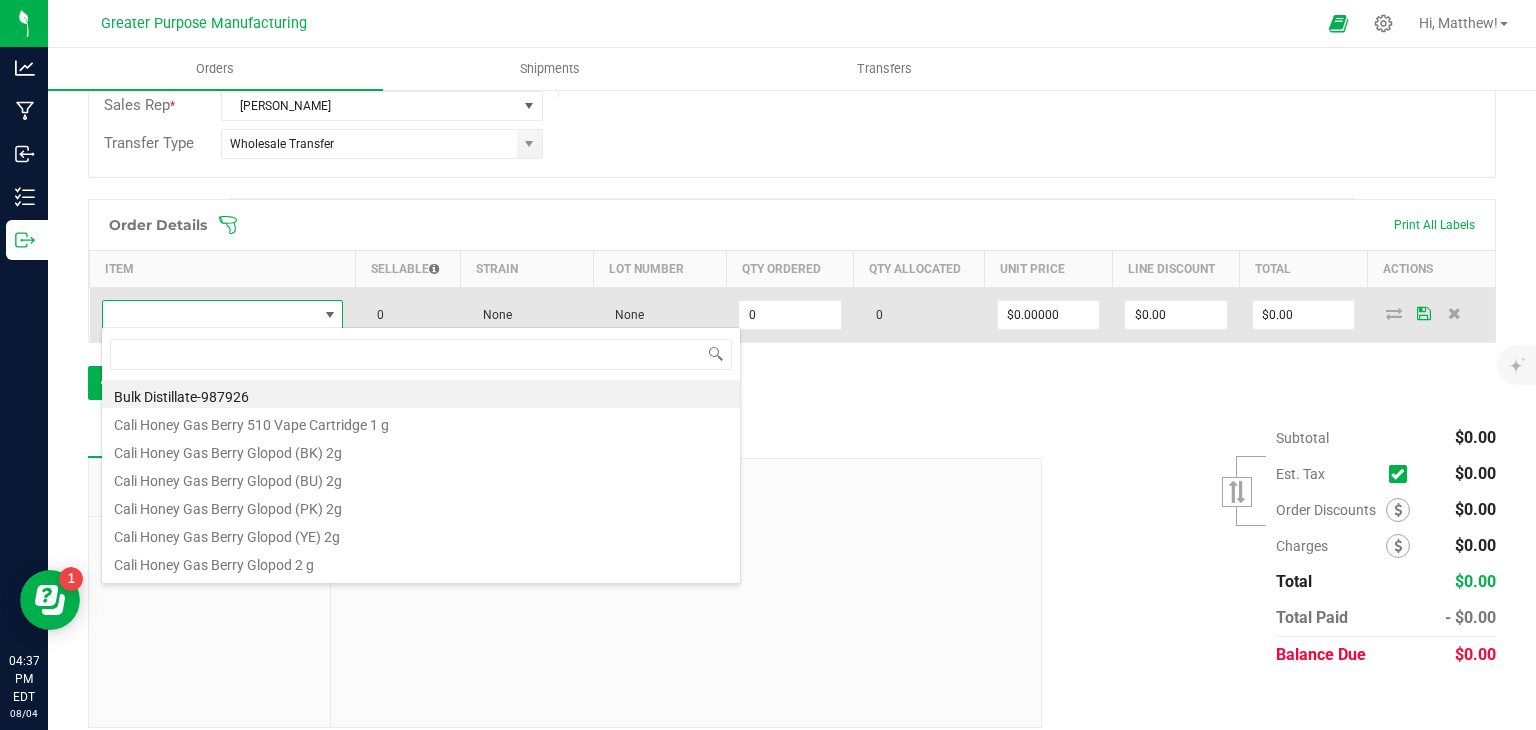 type on "1.37.61.470.0" 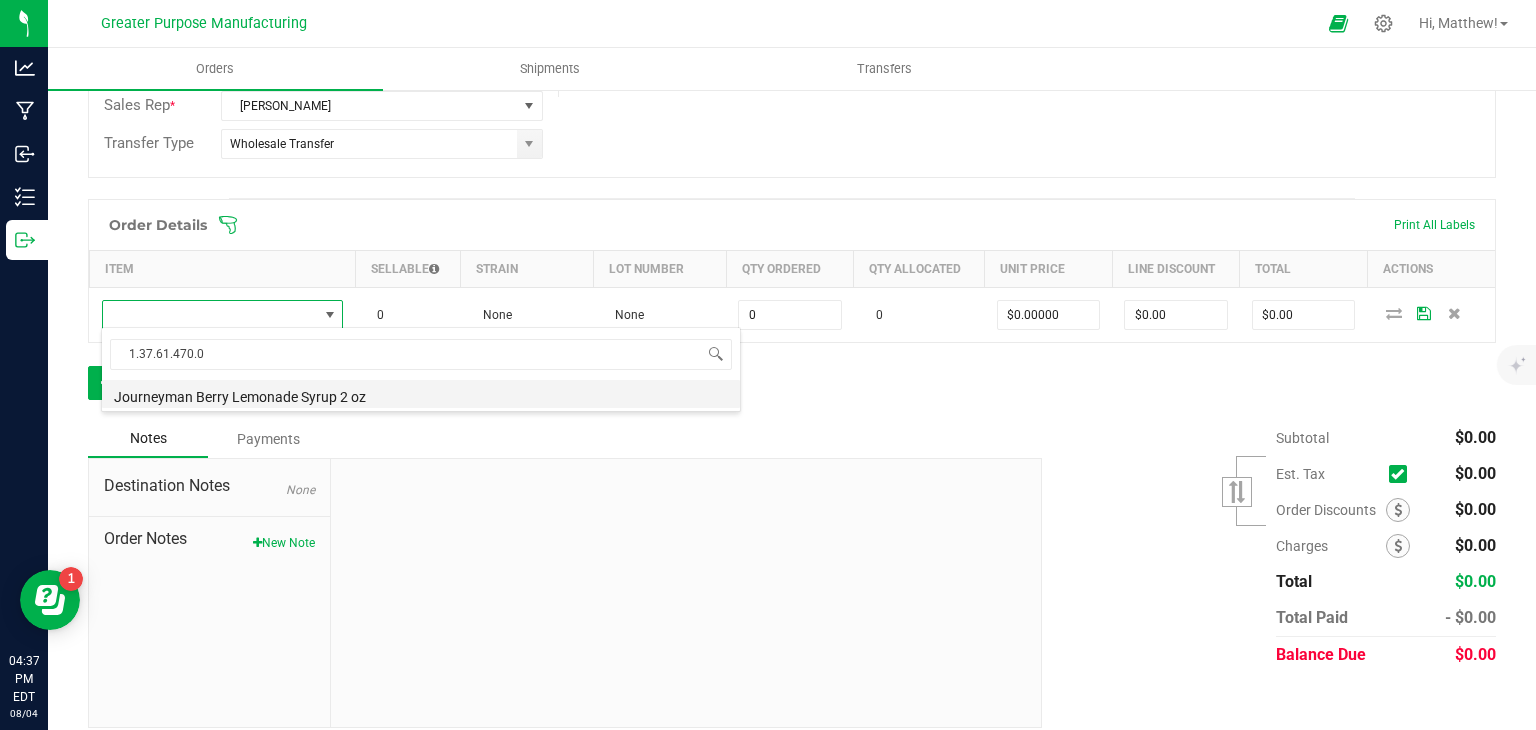 click on "Journeyman Berry Lemonade Syrup 2 oz" at bounding box center (421, 394) 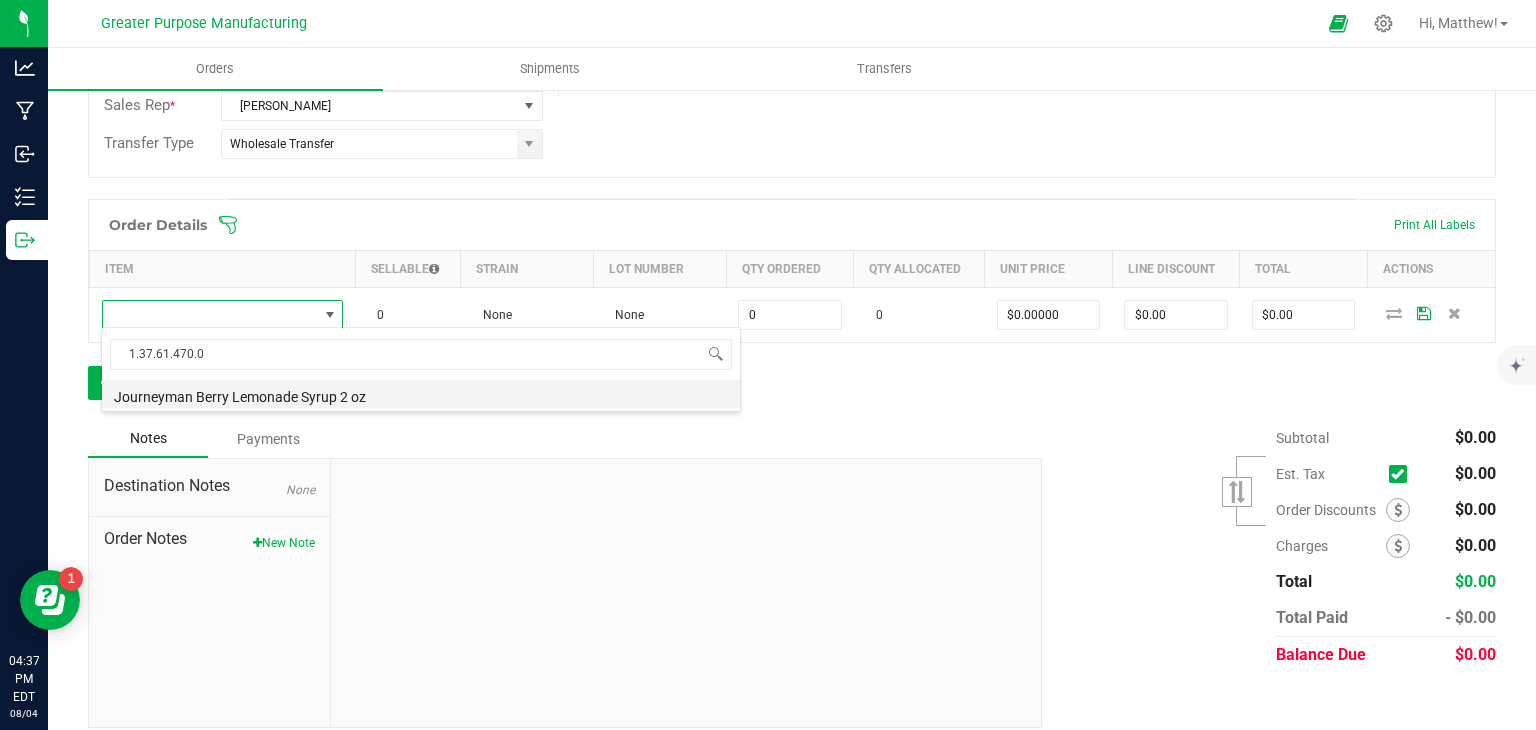 type on "0 ea" 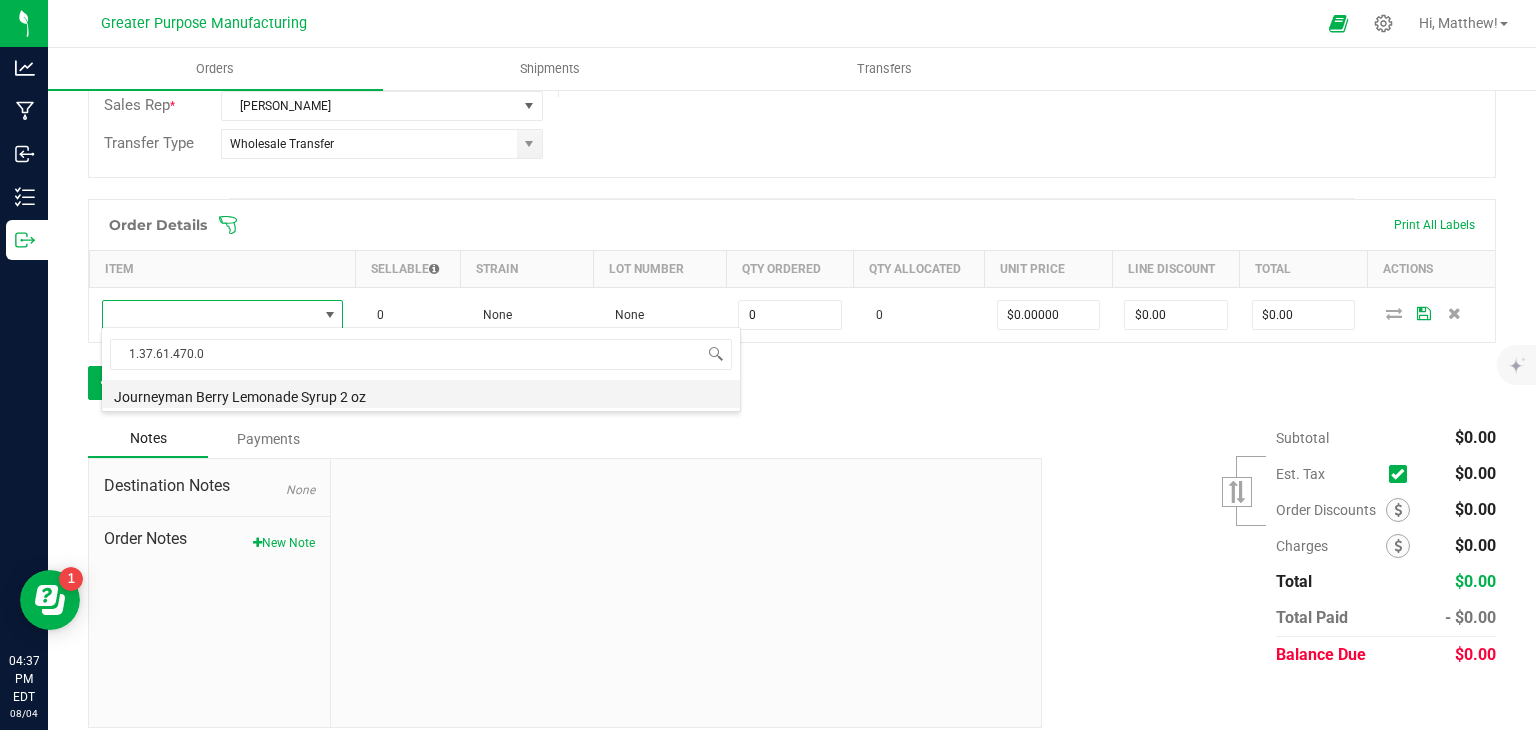 type on "$10.00000" 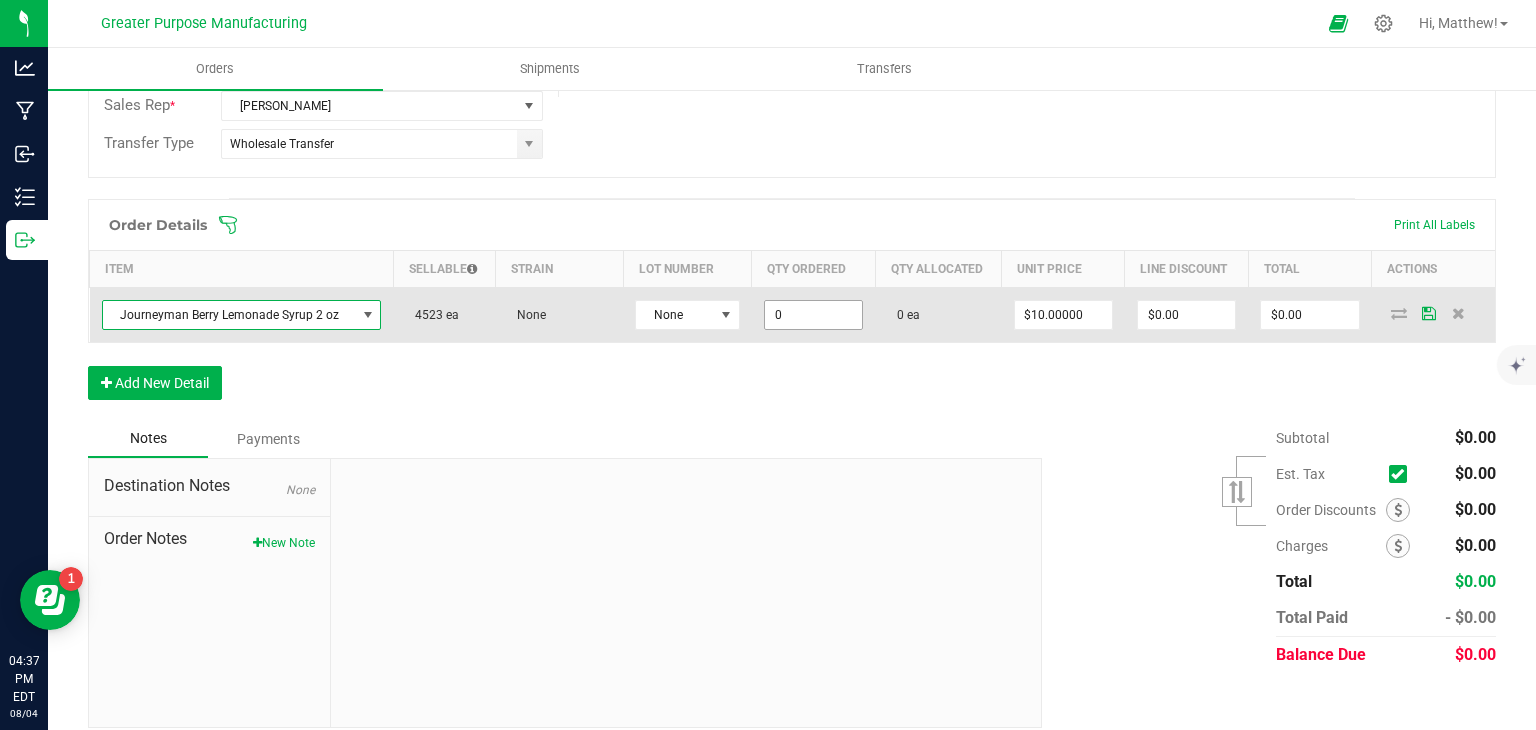 click on "0" at bounding box center [813, 315] 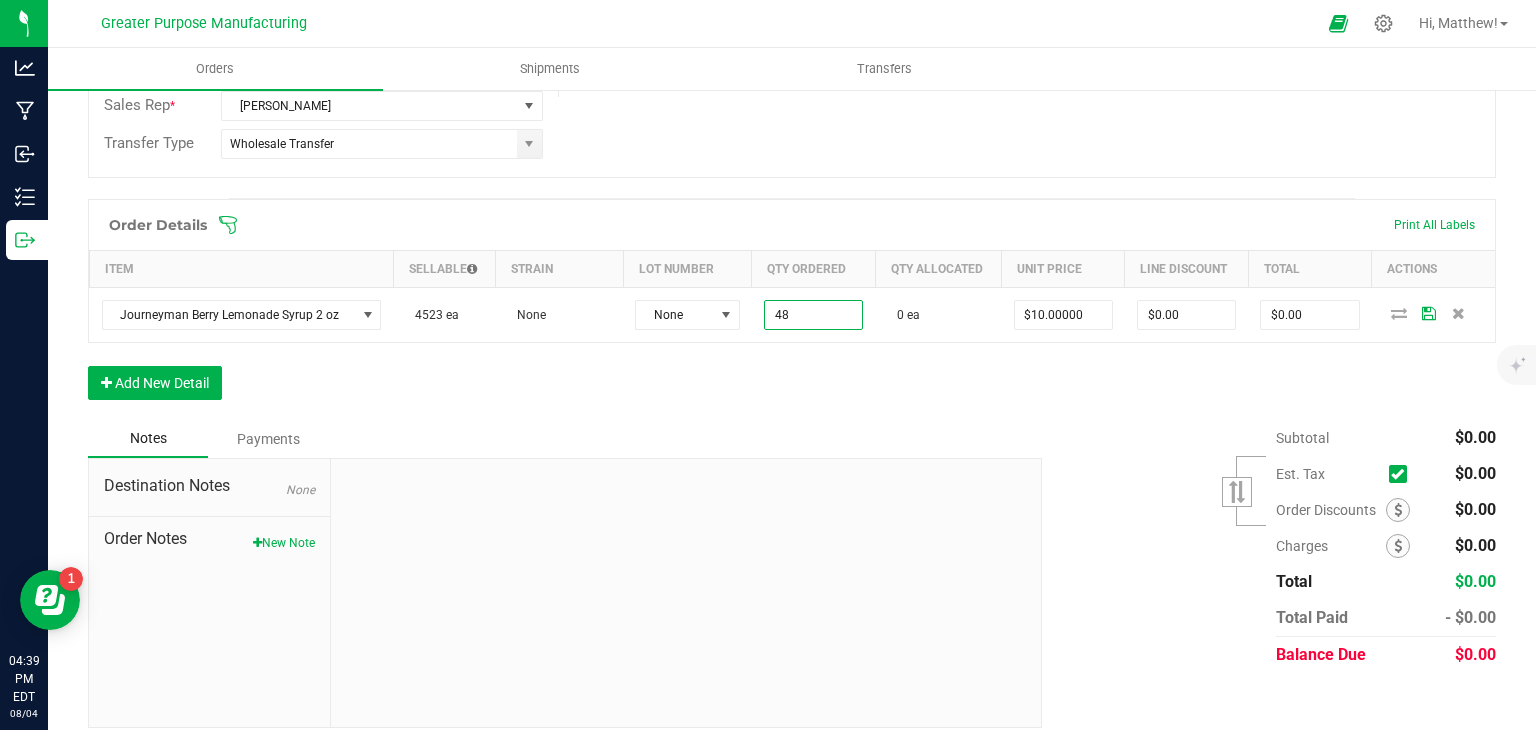 type on "48 ea" 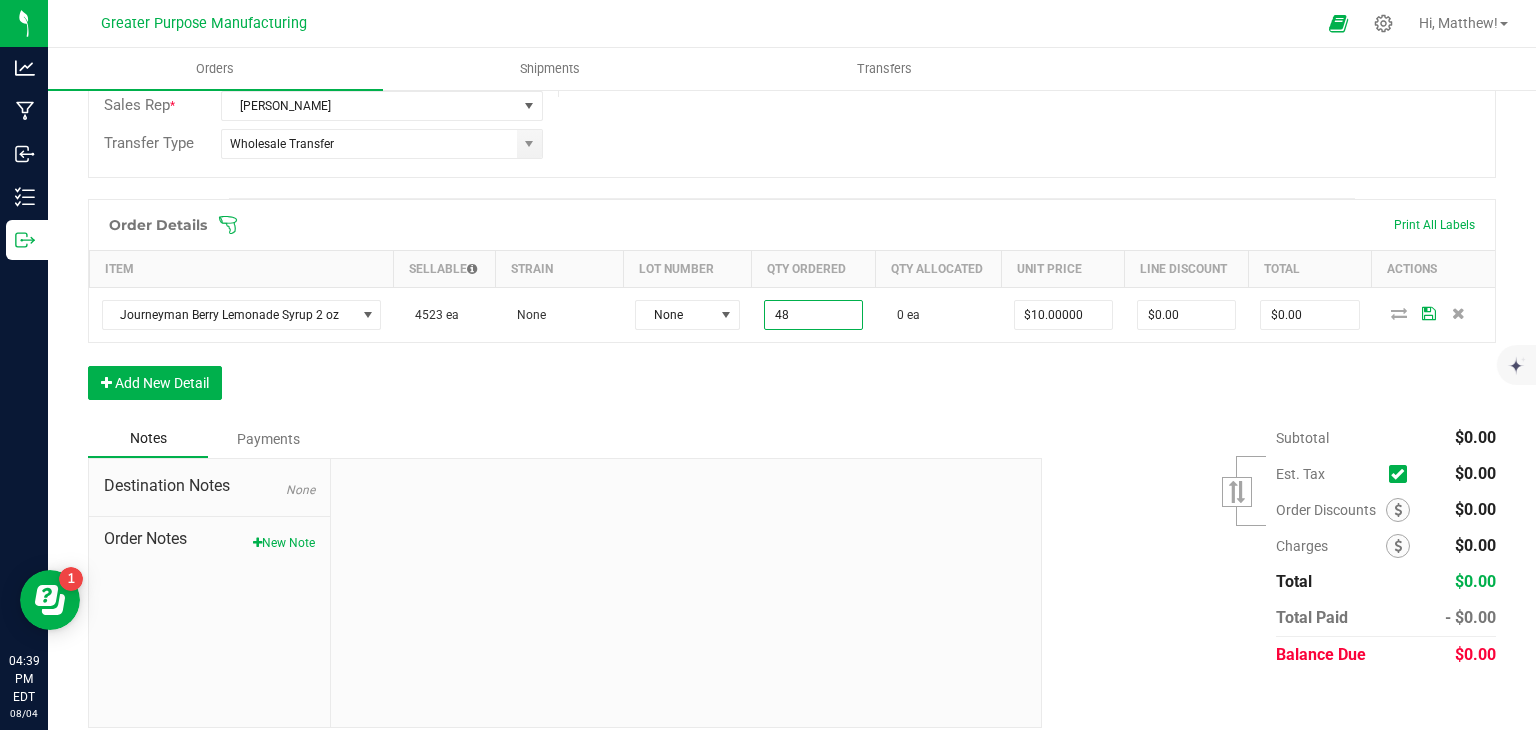 type on "$480.00" 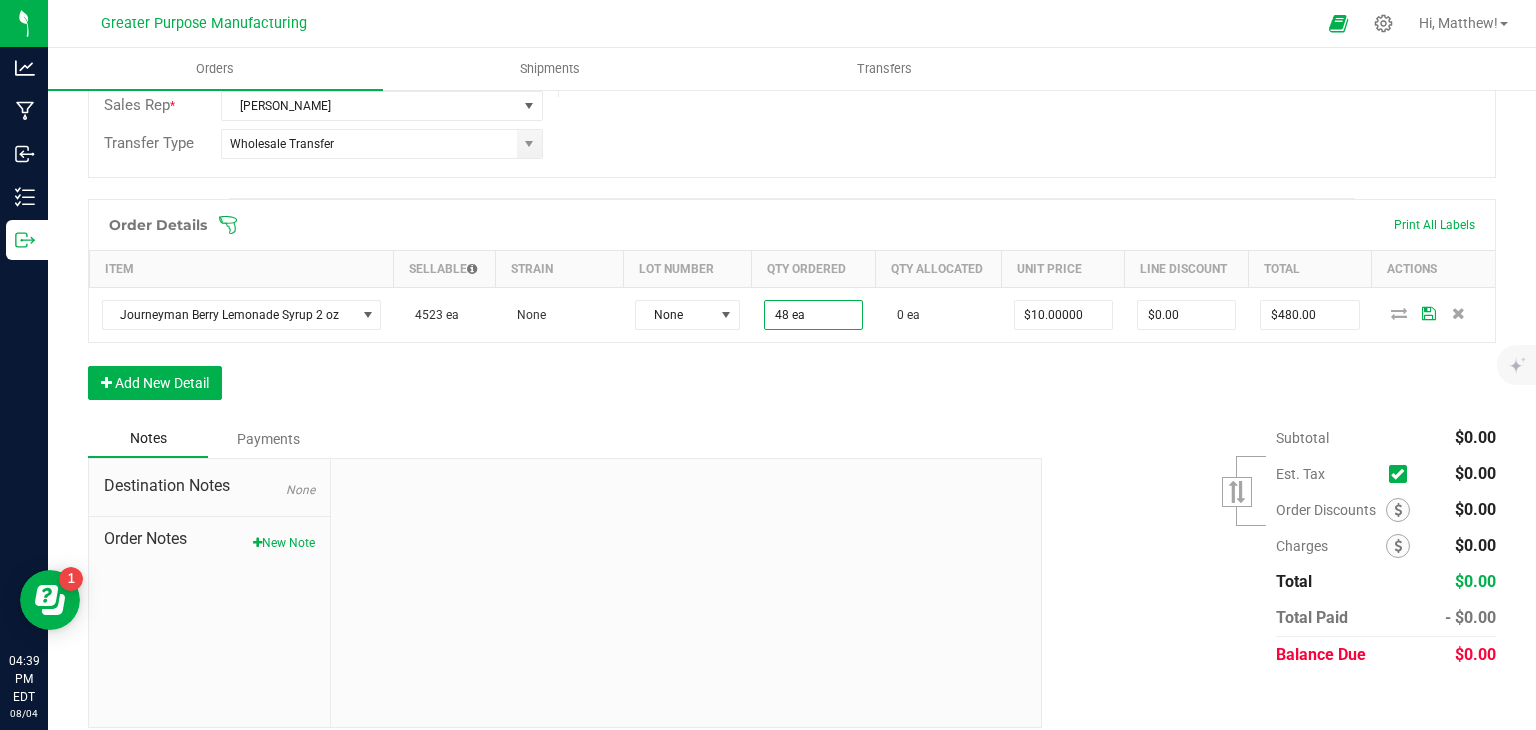 click on "Order Details Print All Labels Item Sellable Strain Lot Number Qty Ordered Qty Allocated Unit Price Line Discount Total Actions Journeyman Berry Lemonade Syrup 2 oz 4523 ea None None 48 ea 0 ea $10.00000 $0.00 $480.00
Add New Detail" at bounding box center (792, 309) 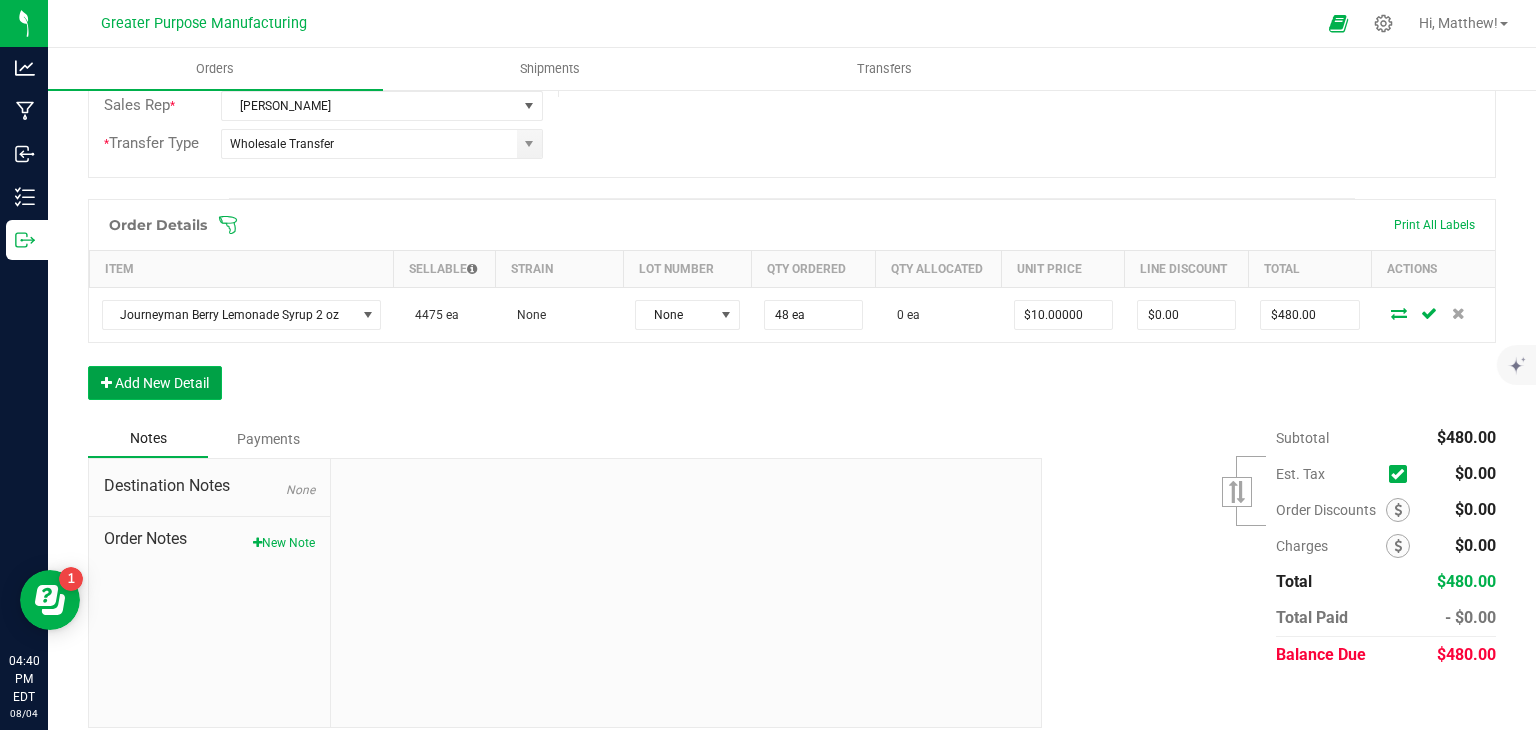 click on "Add New Detail" at bounding box center [155, 383] 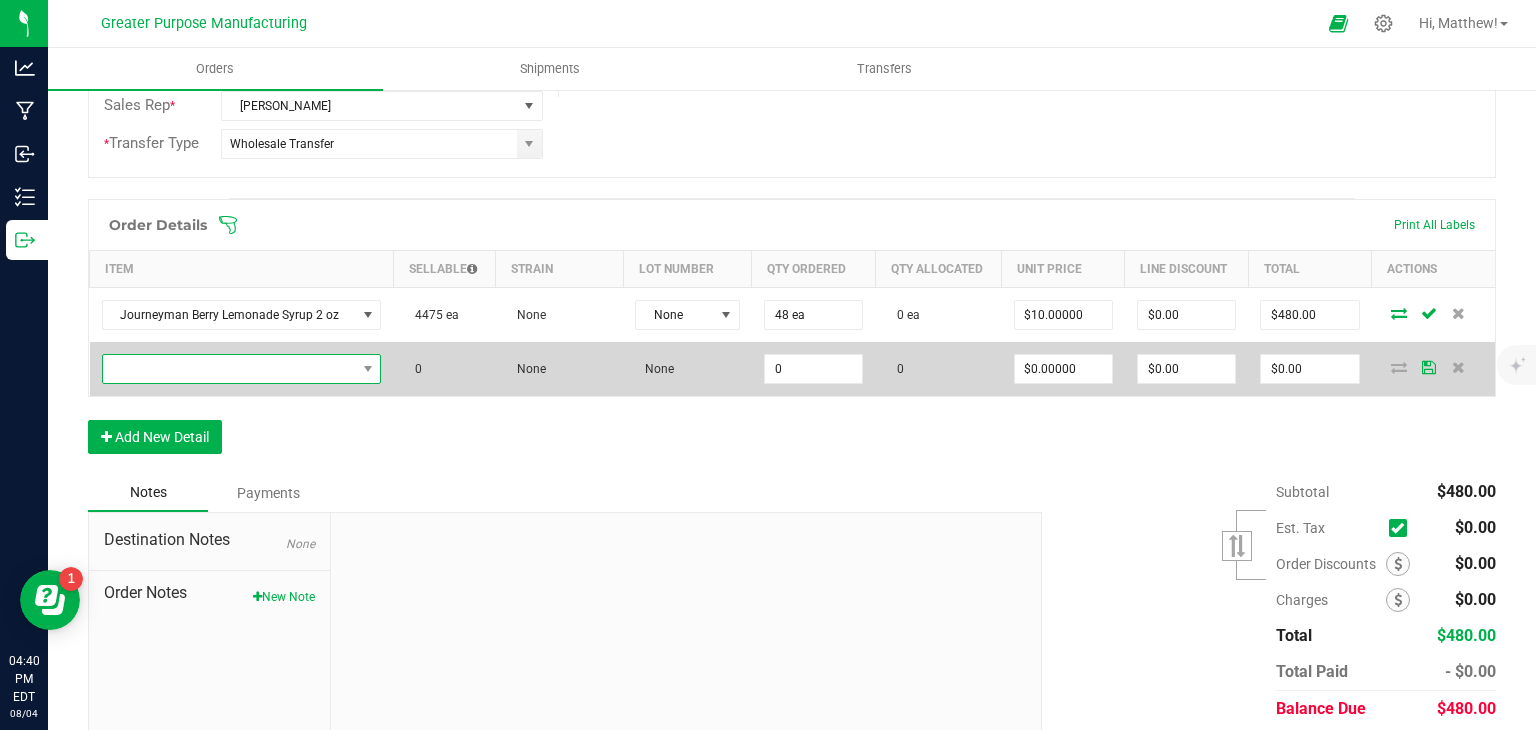 click at bounding box center (229, 369) 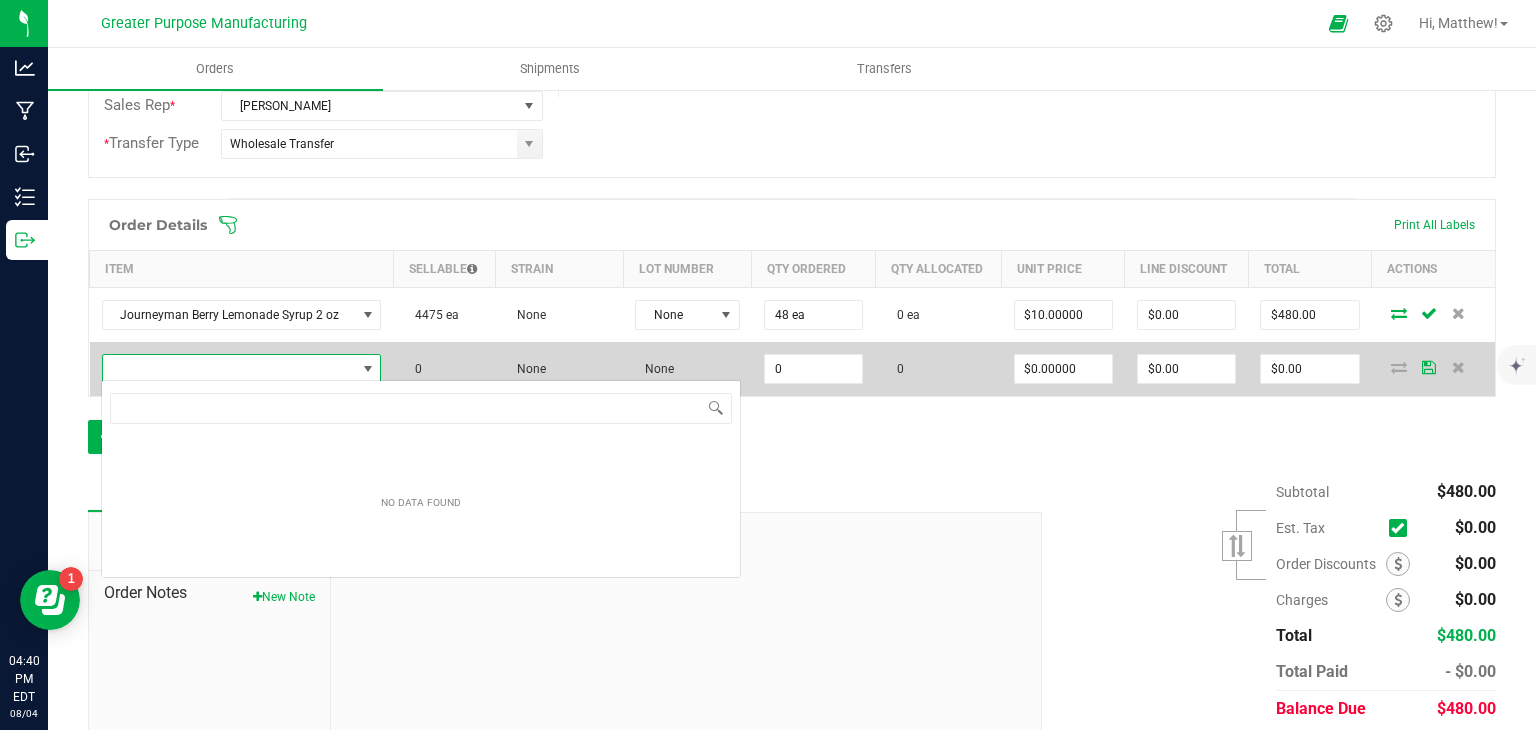 scroll, scrollTop: 99970, scrollLeft: 99727, axis: both 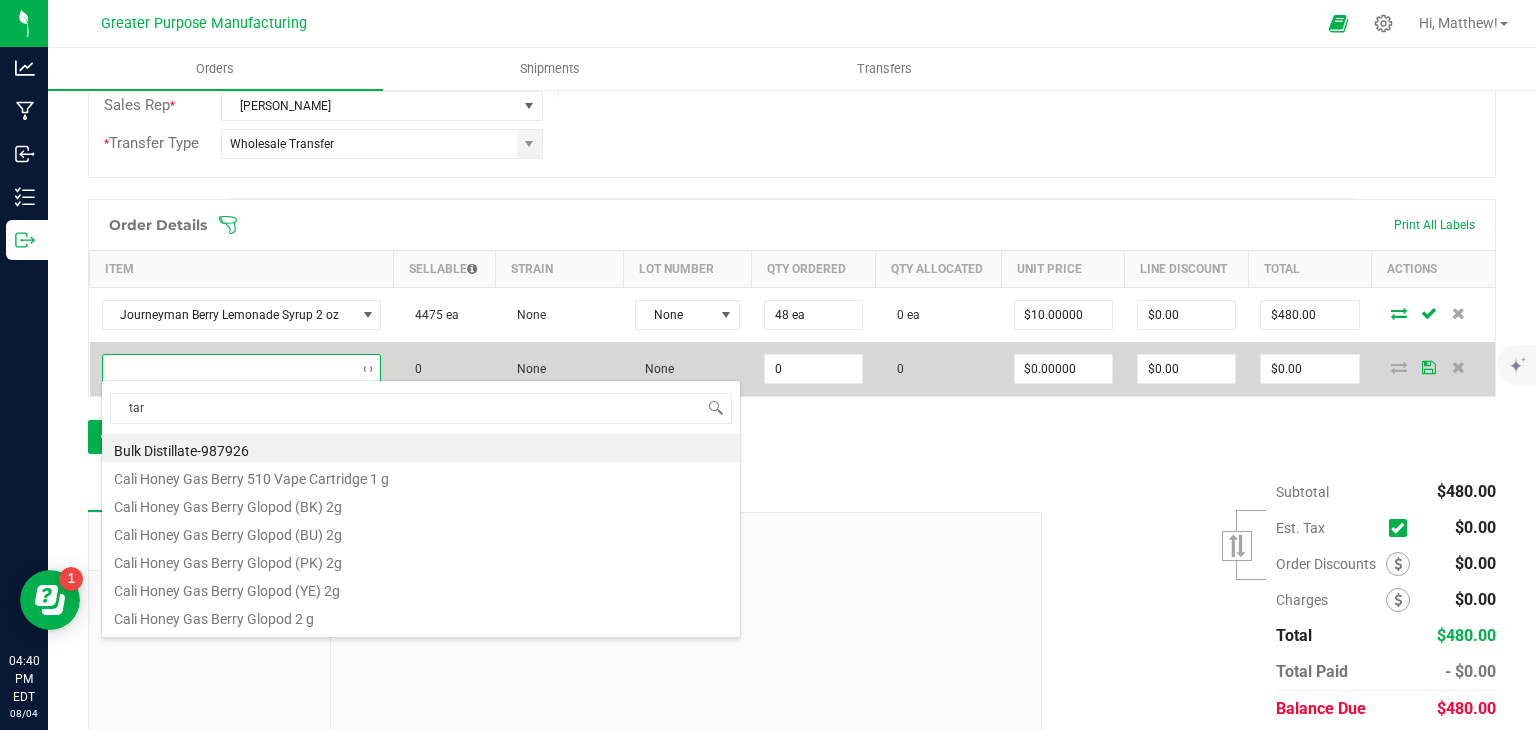type on "tart" 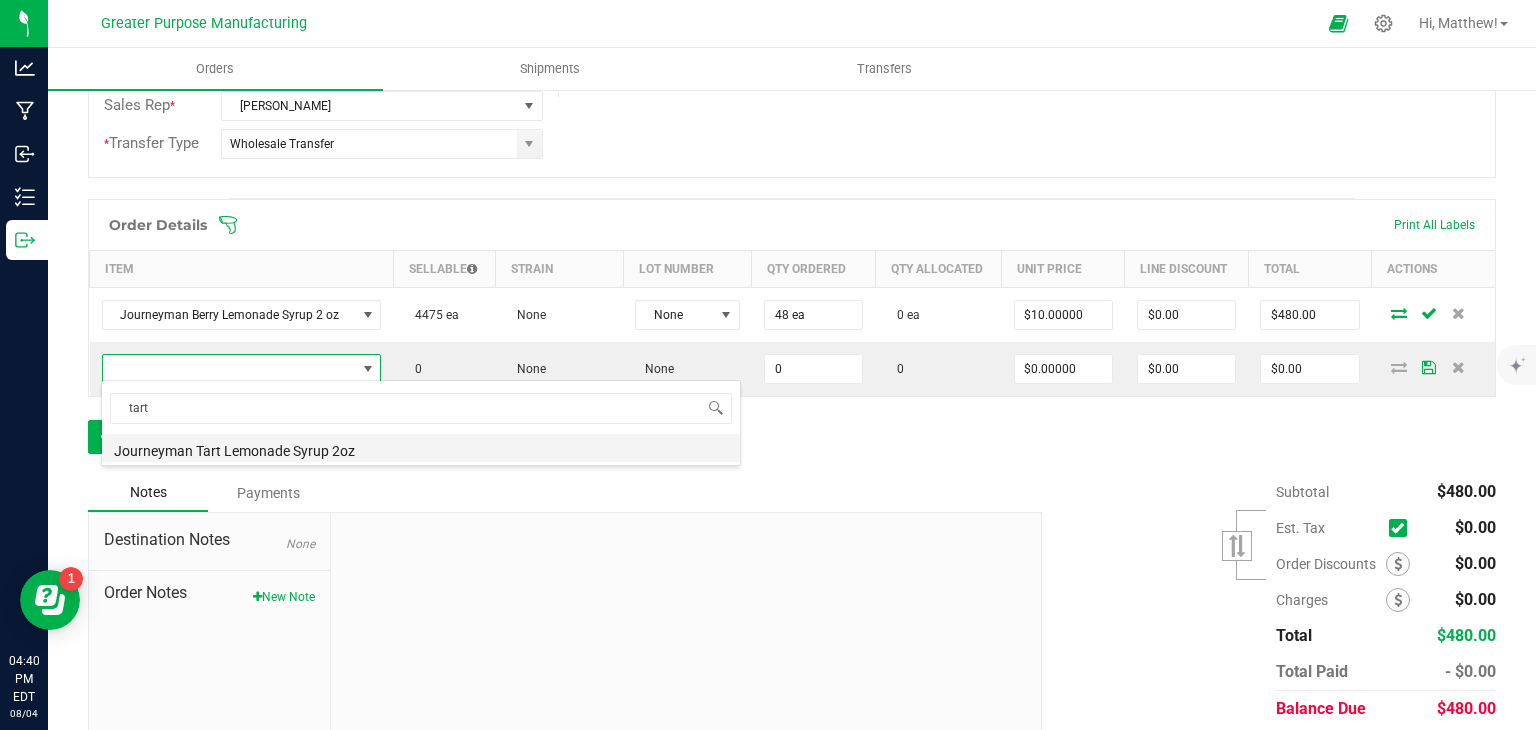 click on "Journeyman Tart Lemonade Syrup 2oz" at bounding box center (421, 448) 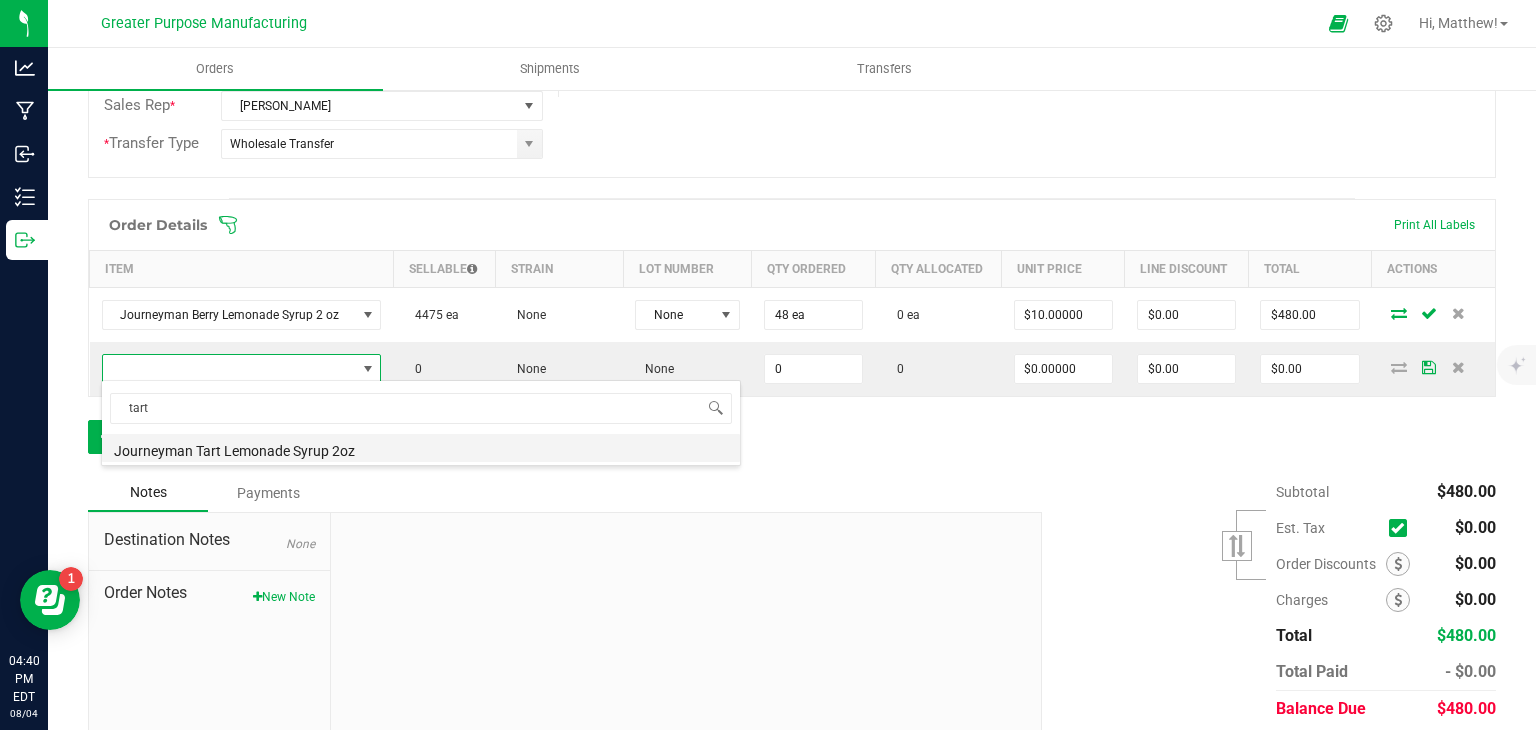 type on "0 ea" 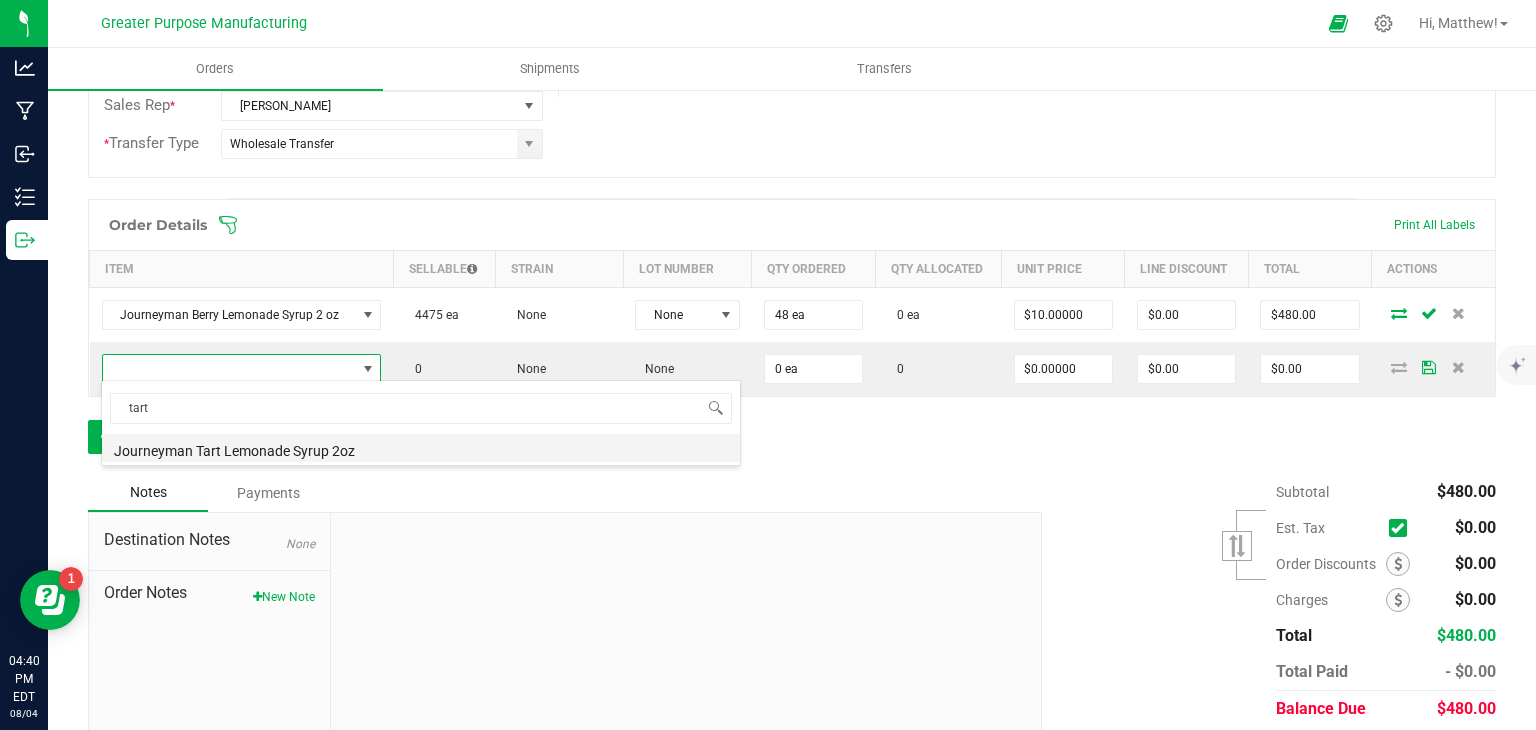 type on "$10.00000" 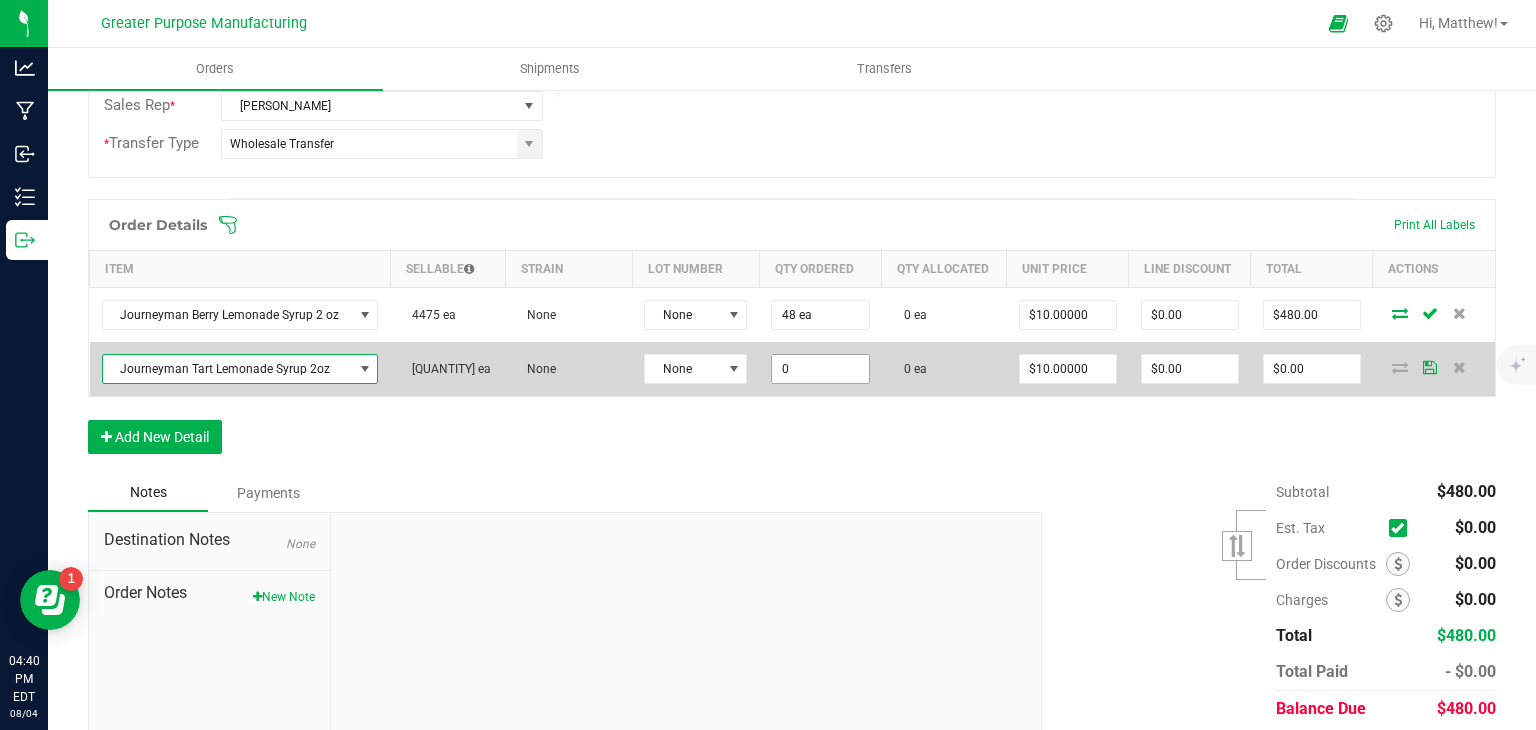 click on "0" at bounding box center [820, 369] 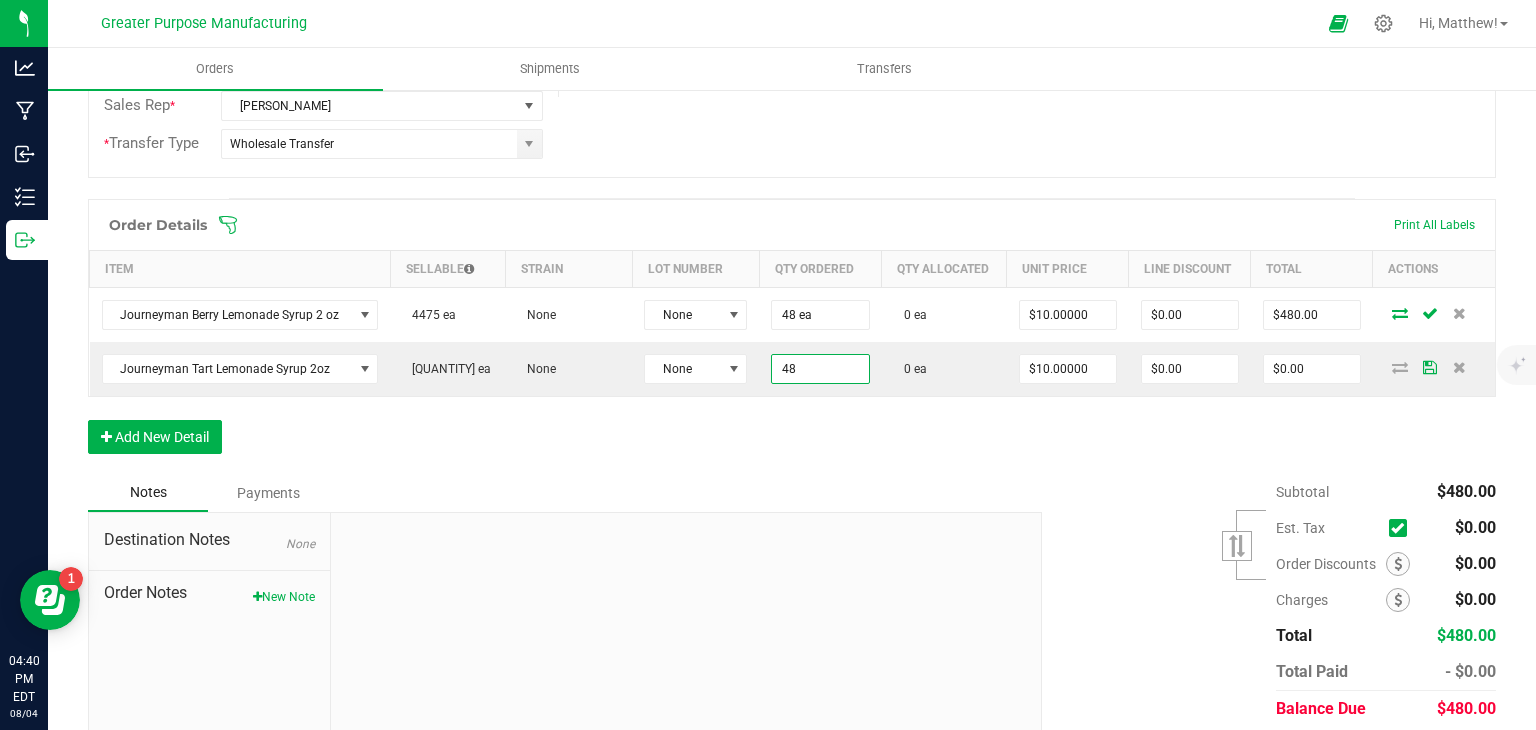 type on "48 ea" 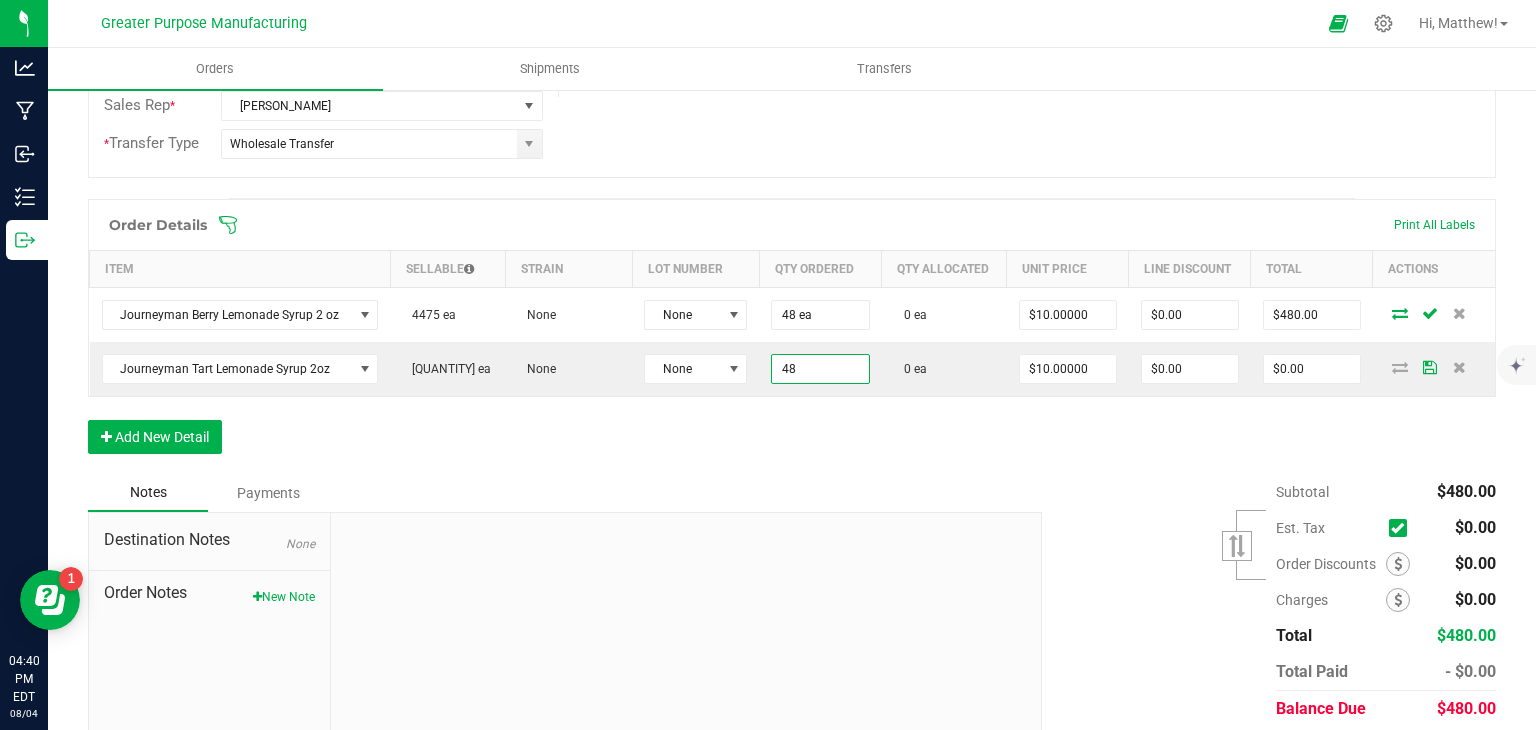 type on "$480.00" 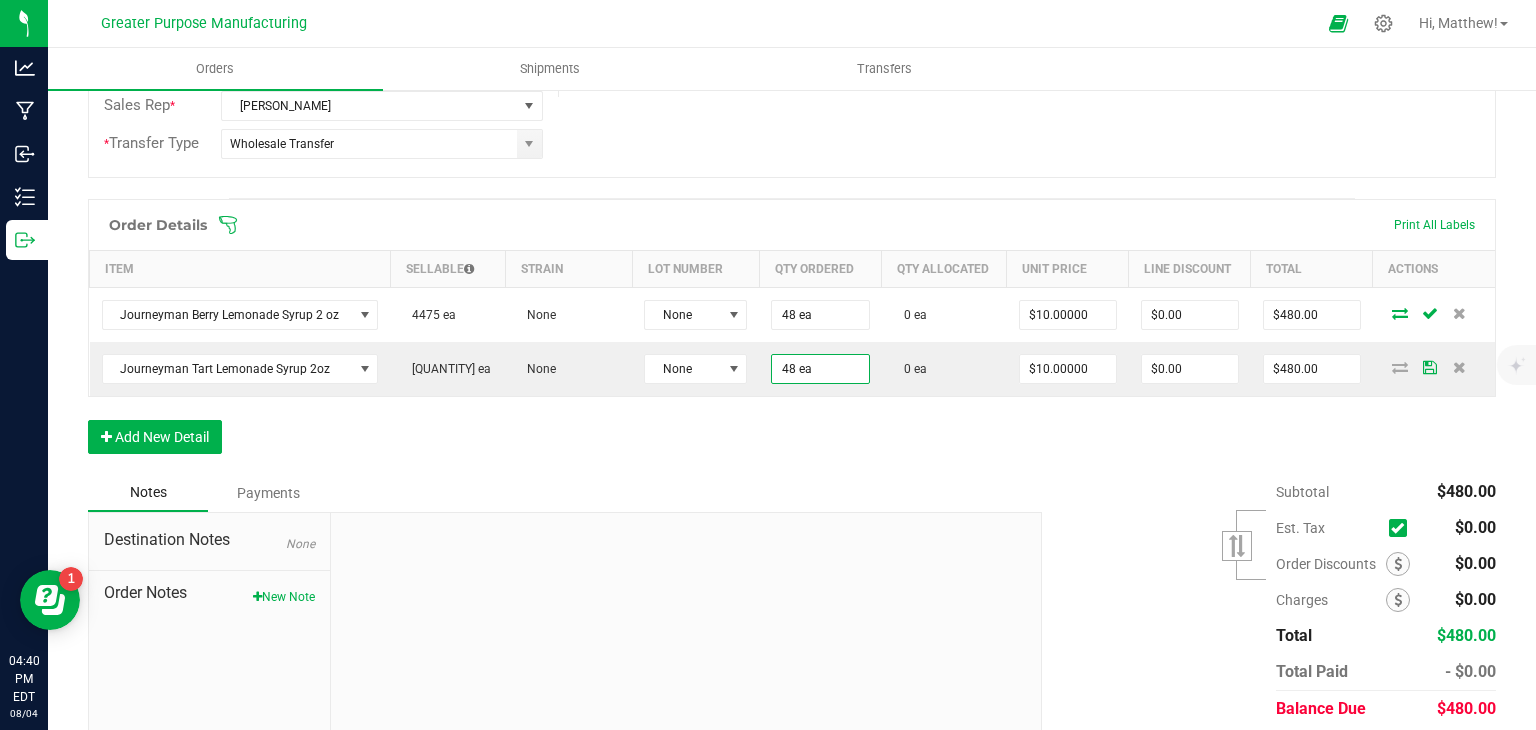 click on "Notes
Payments" at bounding box center (557, 493) 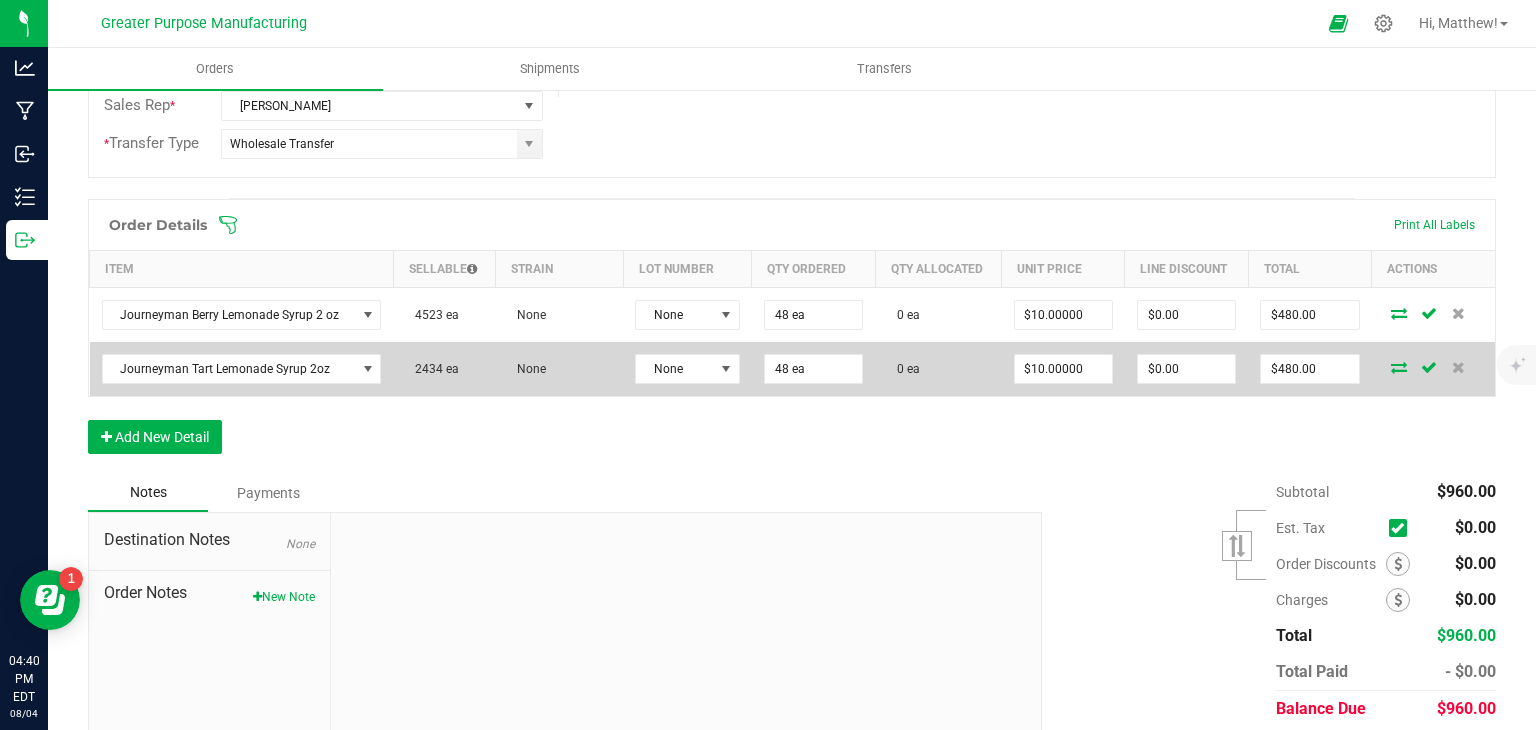 click at bounding box center (1399, 367) 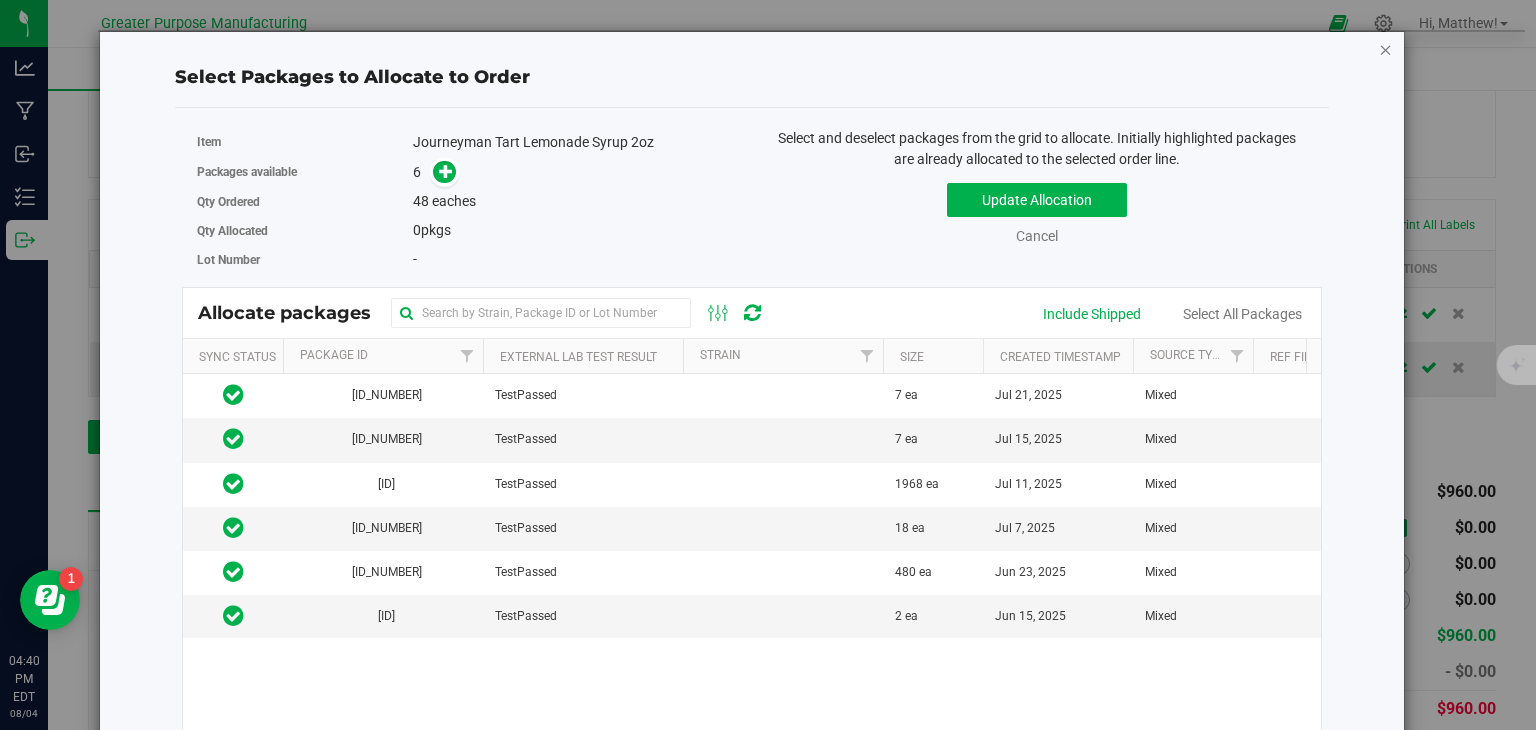 click at bounding box center [1386, 49] 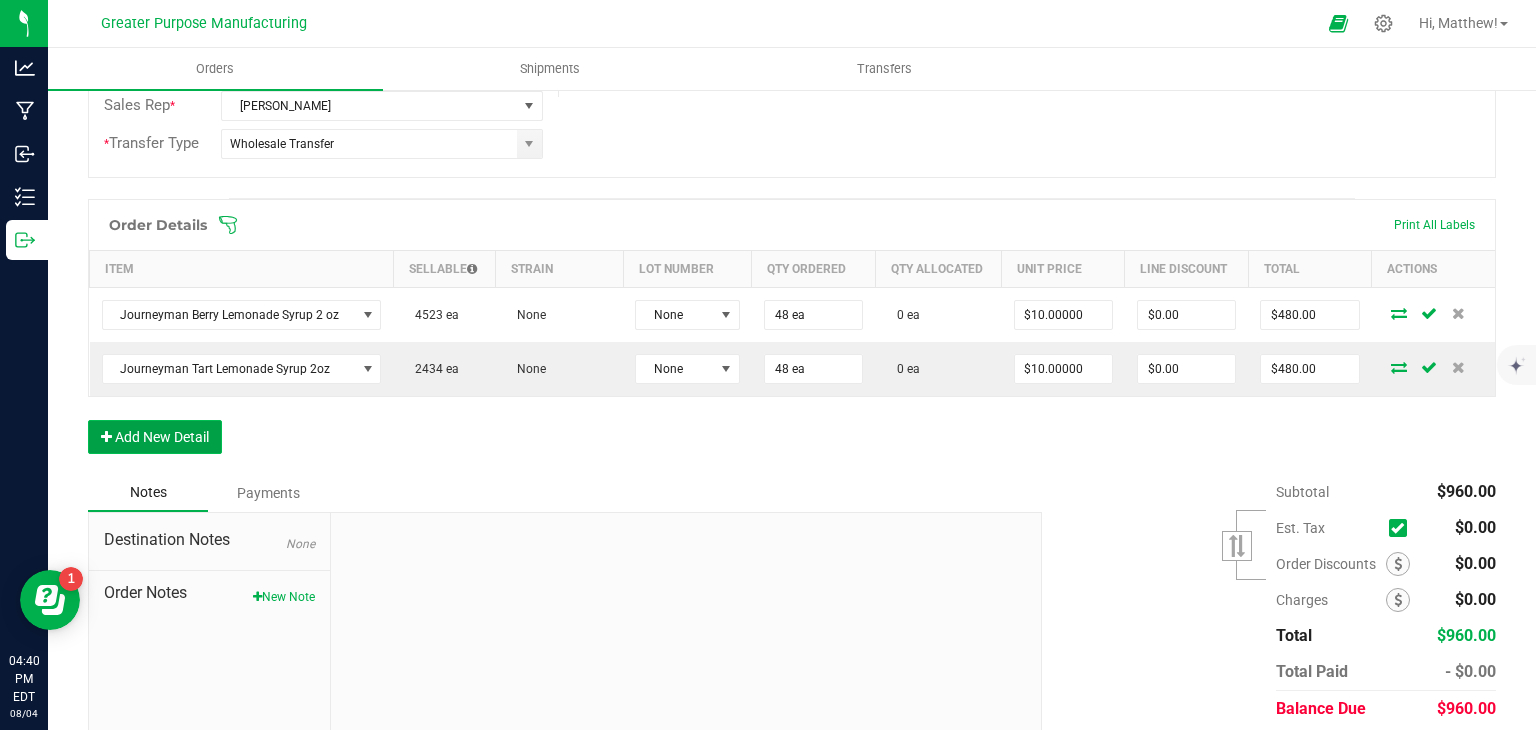 click on "Add New Detail" at bounding box center [155, 437] 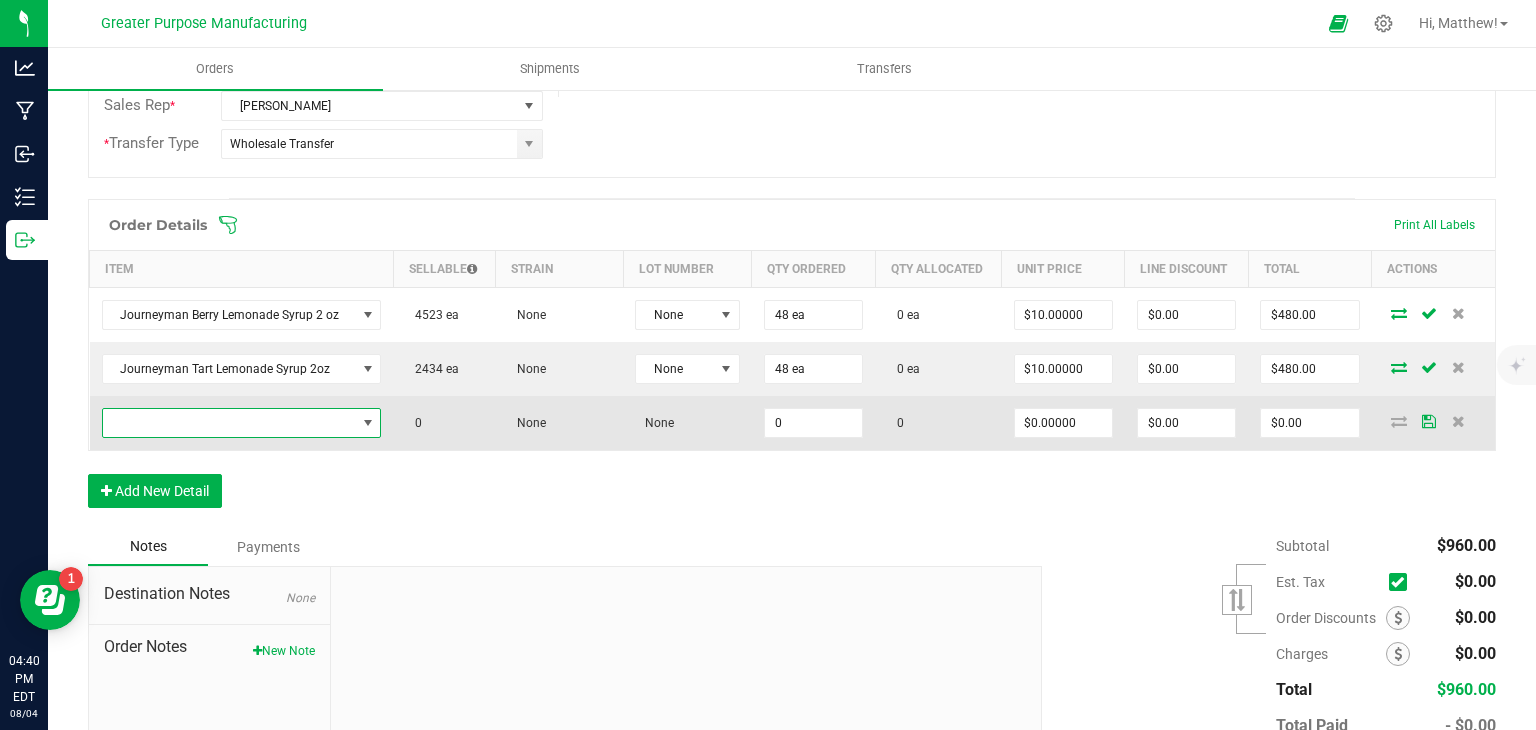 click at bounding box center (229, 423) 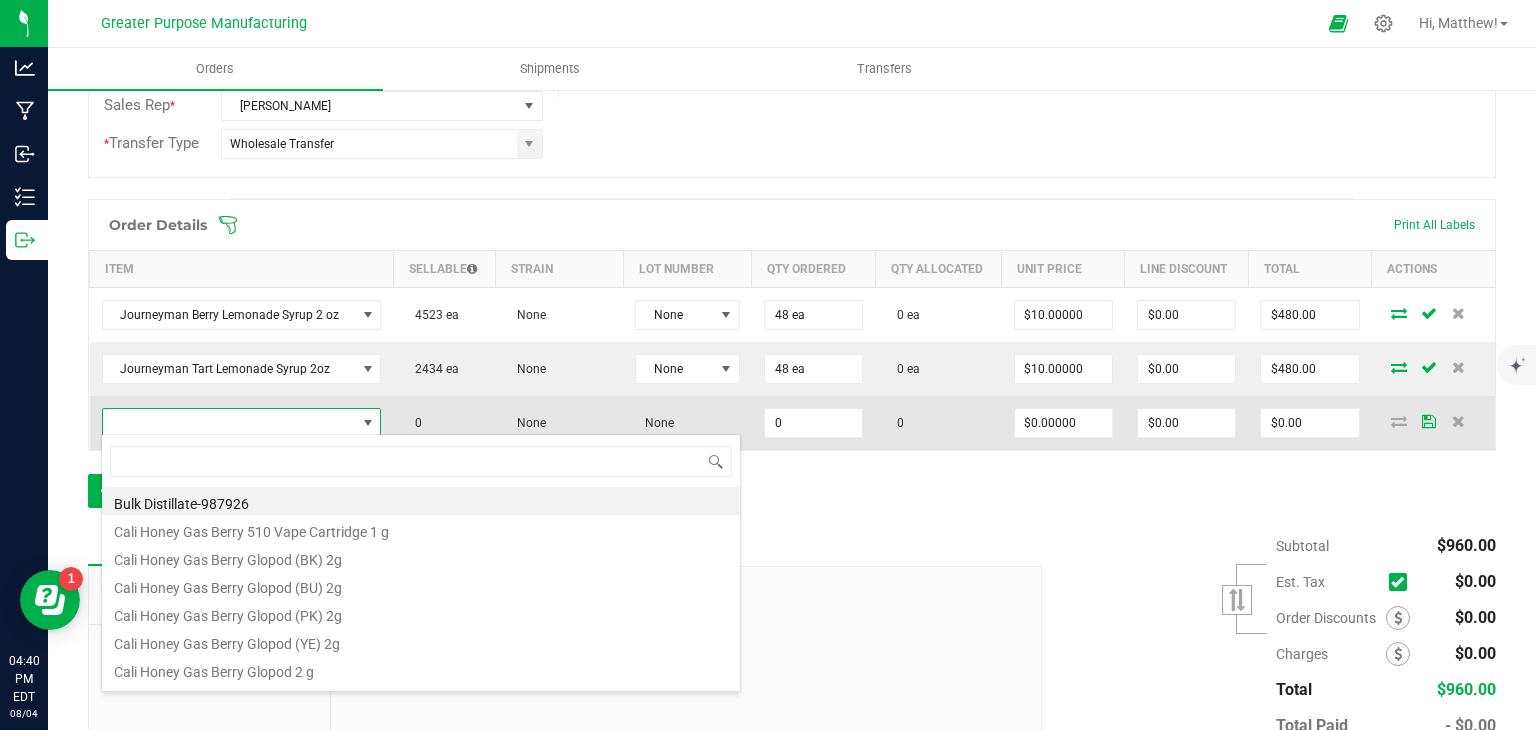 scroll, scrollTop: 99970, scrollLeft: 99727, axis: both 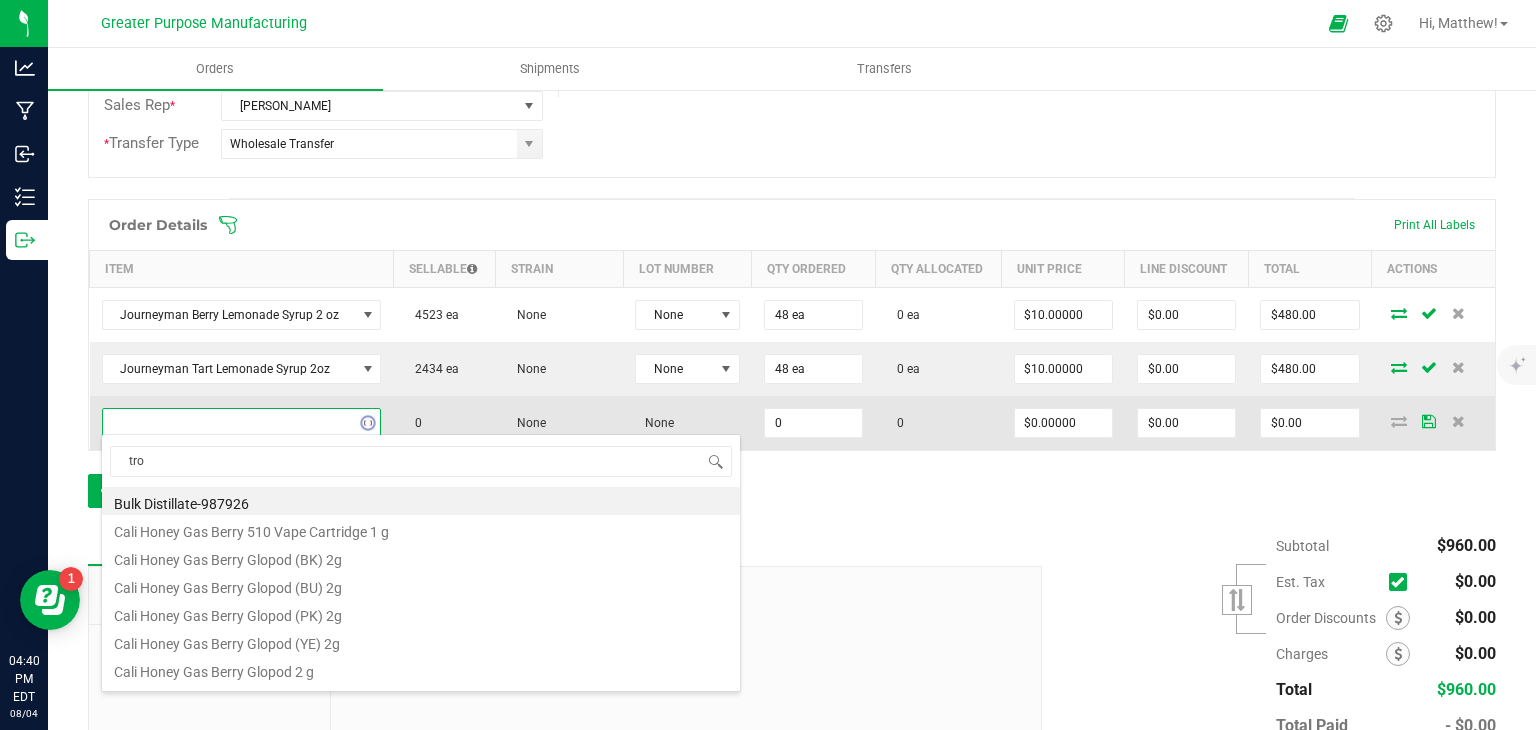 type on "trop" 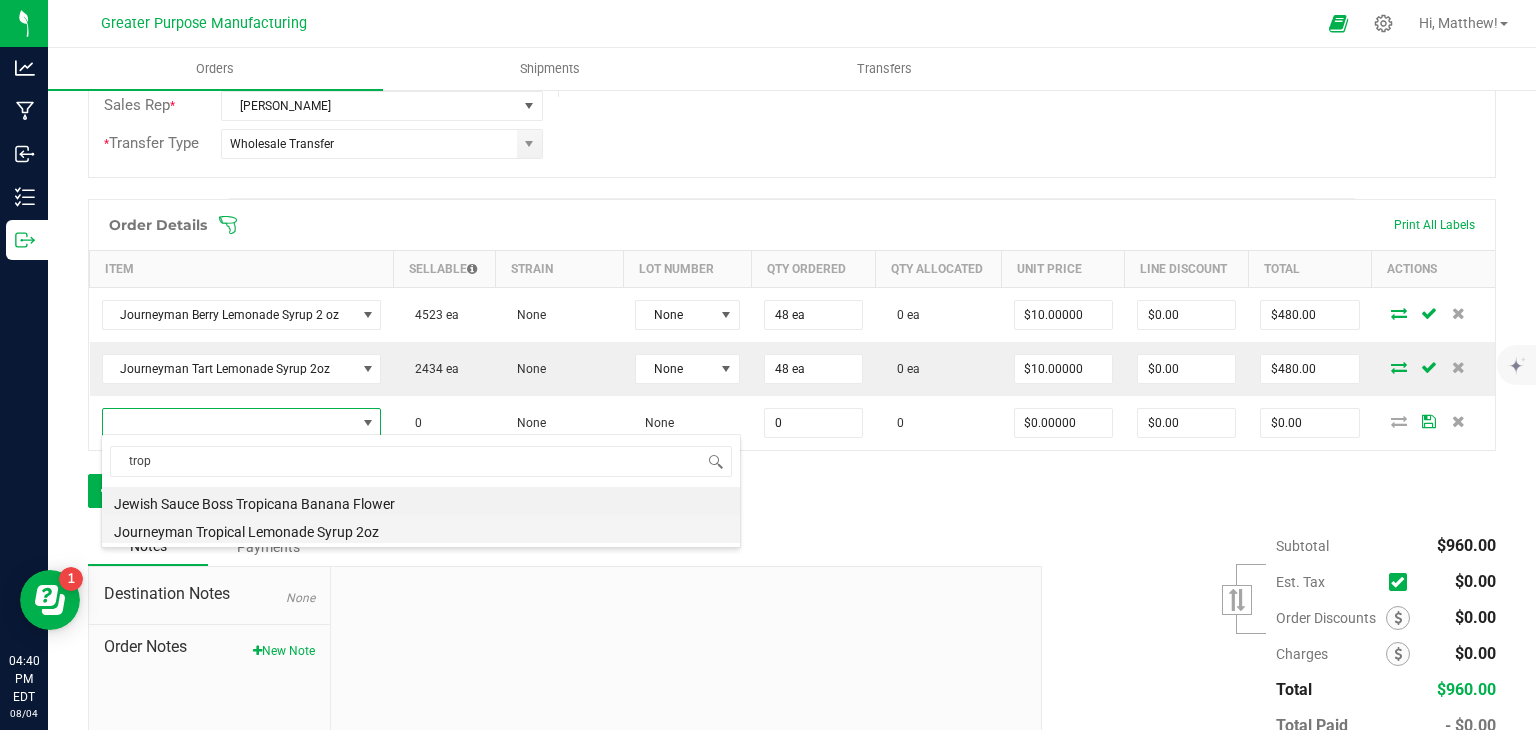 click on "Journeyman Tropical Lemonade Syrup 2oz" at bounding box center (421, 529) 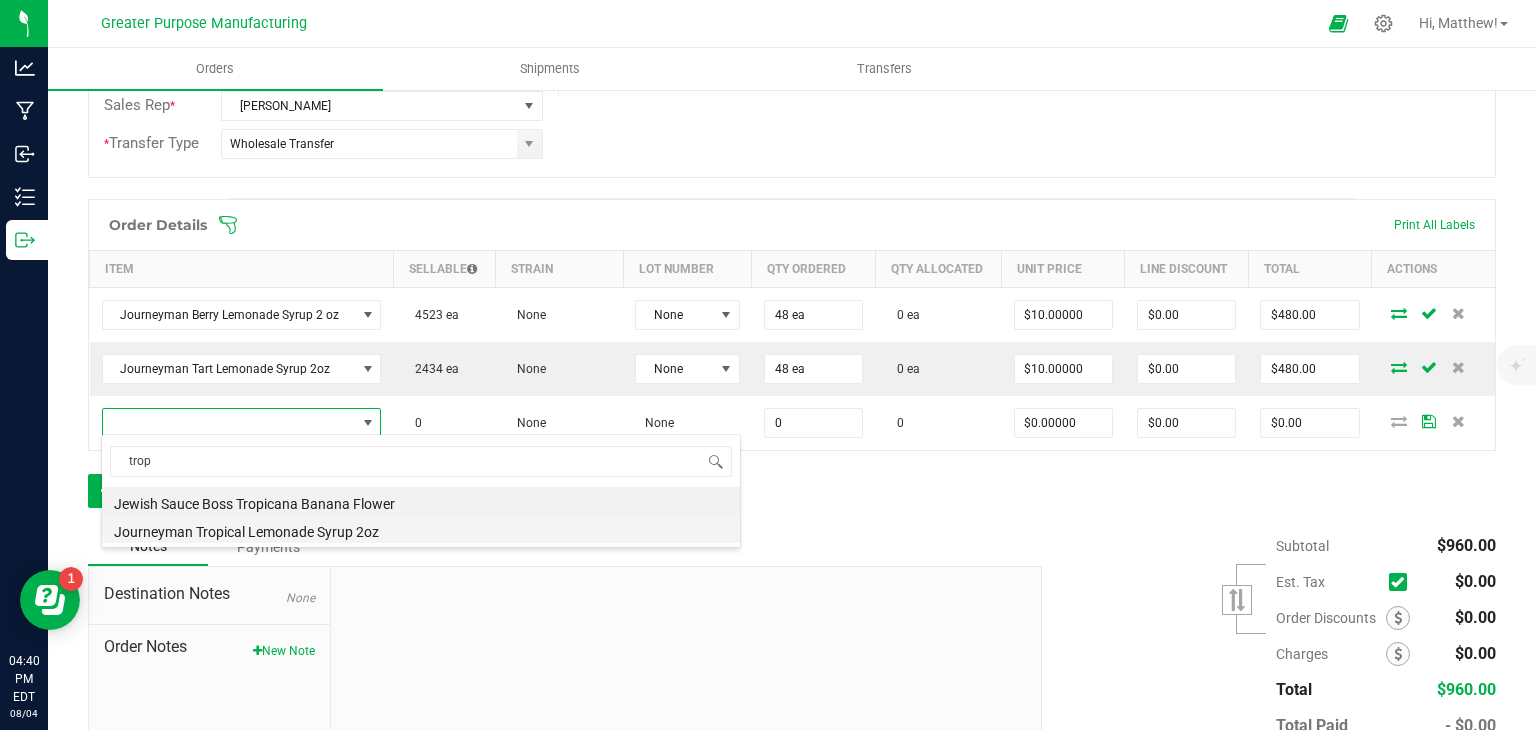 type on "0 ea" 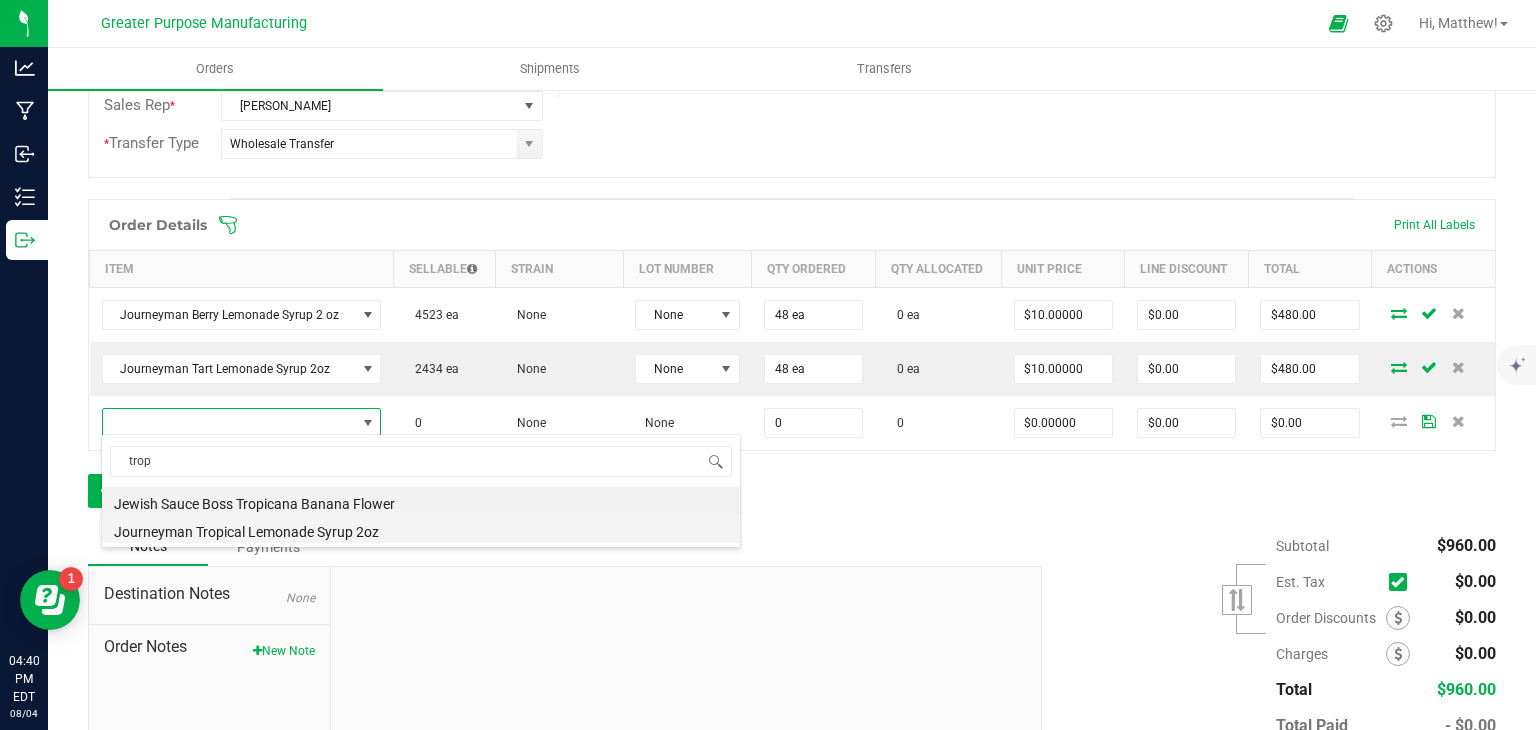 type on "$10.00000" 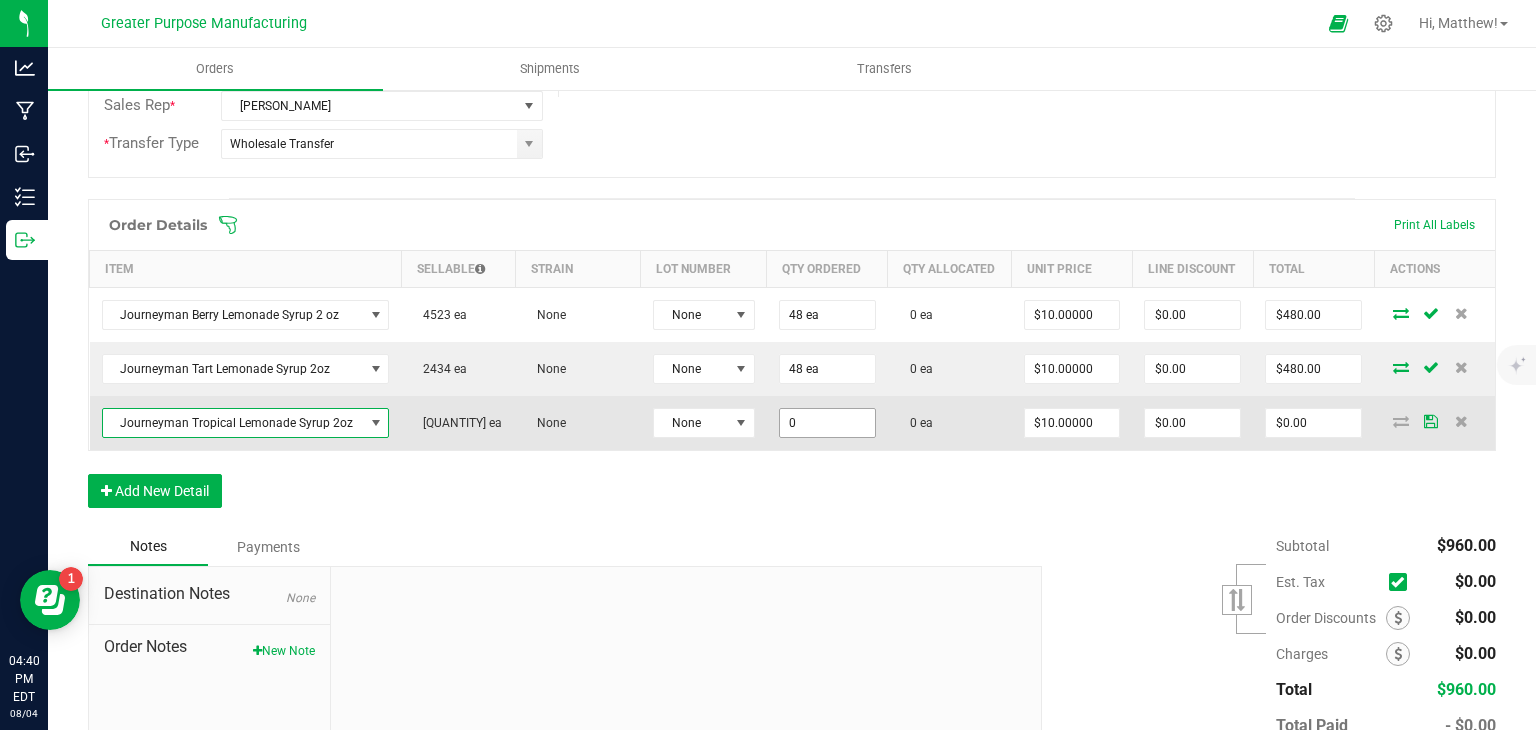 click on "0" at bounding box center [827, 423] 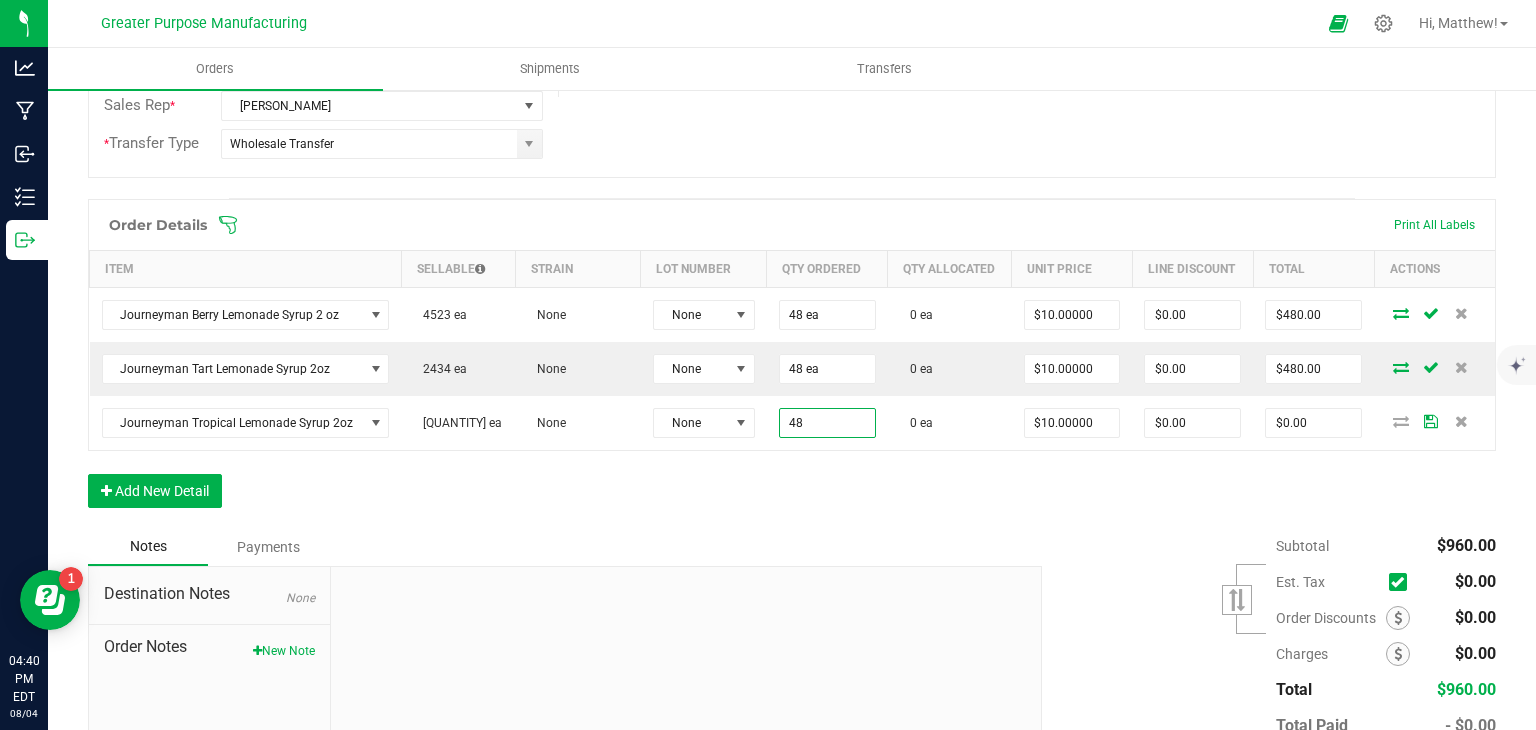 type on "48 ea" 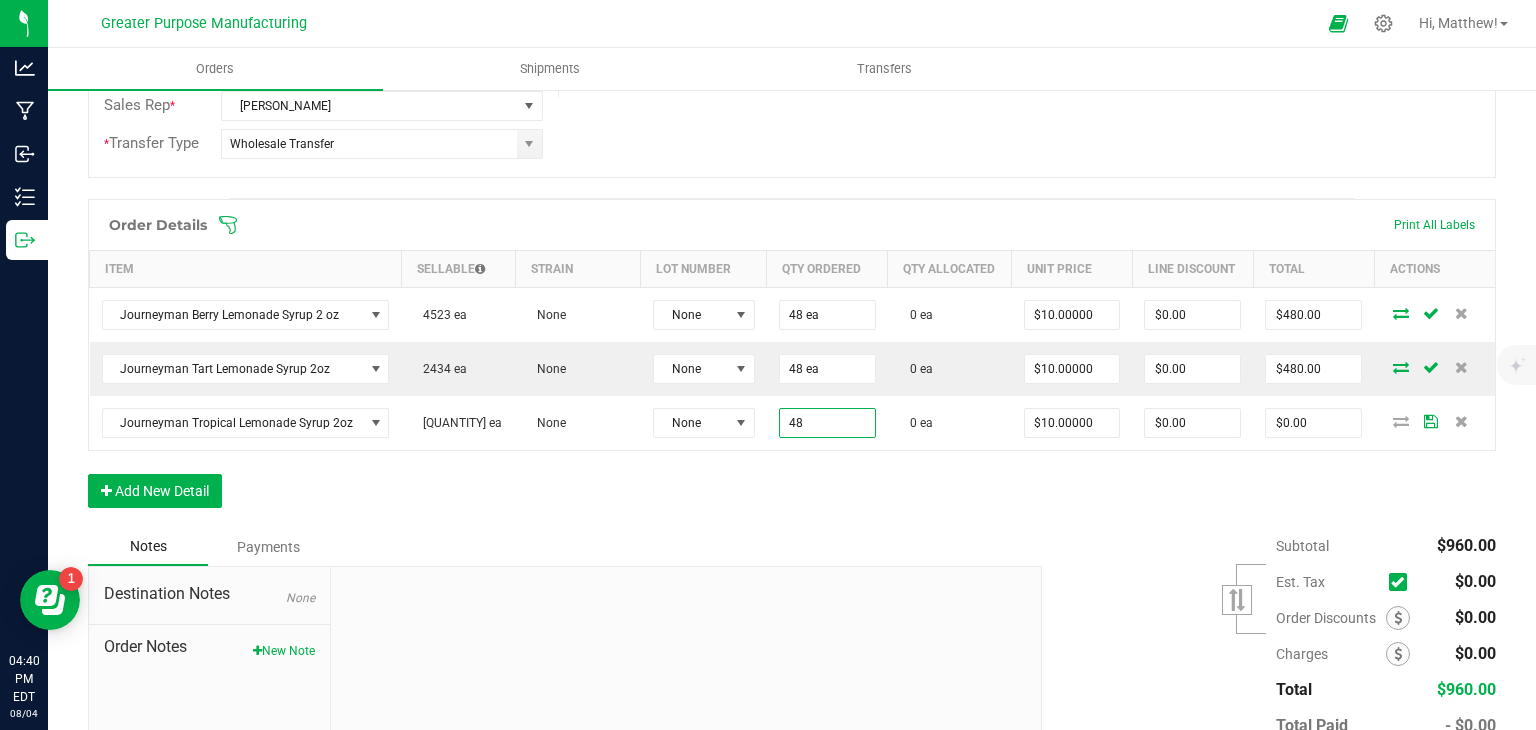 type on "$480.00" 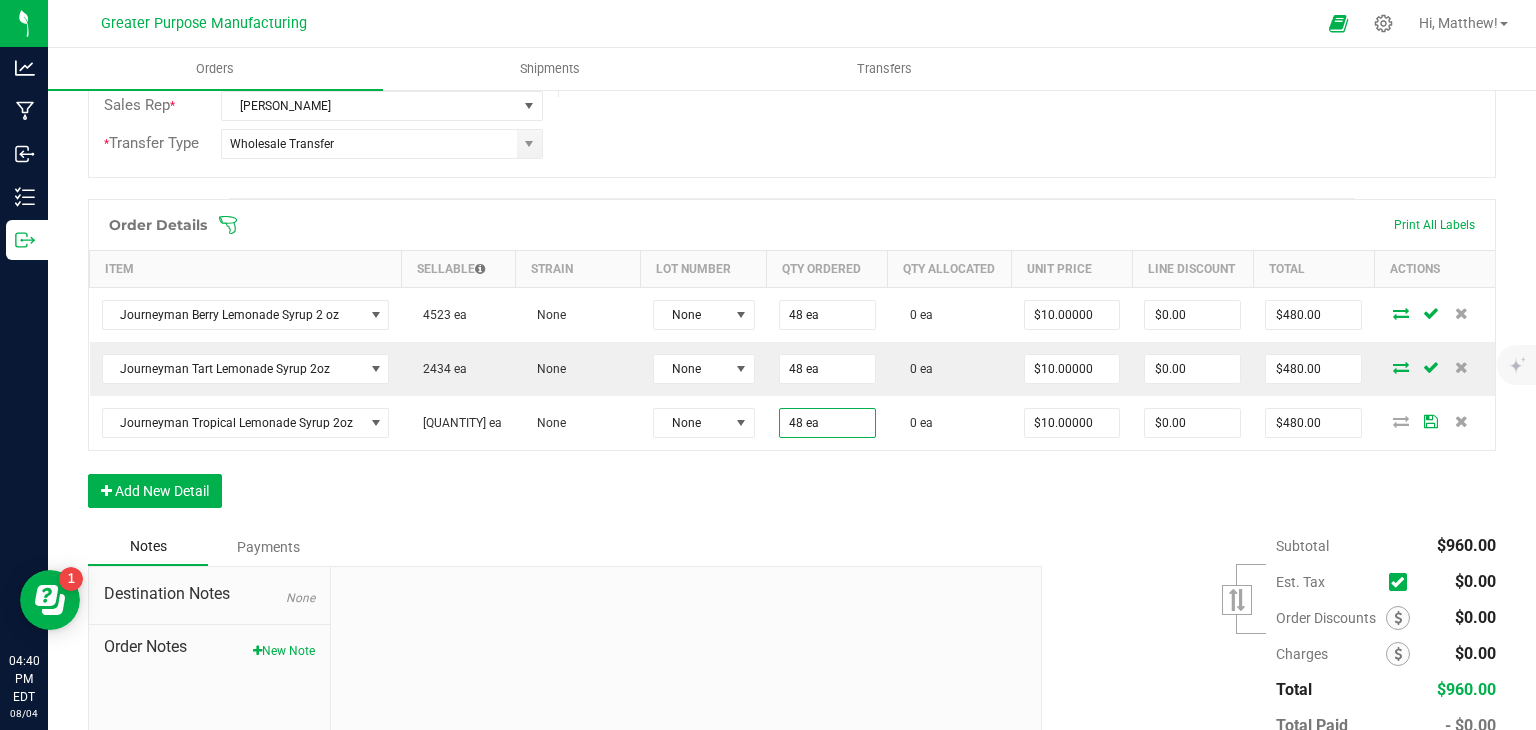 click on "Order Details Print All Labels Item Sellable Strain Lot Number Qty Ordered Qty Allocated Unit Price Line Discount Total Actions Journeyman Berry Lemonade Syrup 2 oz 4523 ea None None 48 ea 0 ea $10.00000 $0.00 $480.00 Journeyman Tart Lemonade Syrup 2oz 2434 ea None None 48 ea 0 ea $10.00000 $0.00 $480.00 Journeyman Tropical Lemonade Syrup 2oz 4221 ea None None 48 ea 0 ea $10.00000 $0.00 $480.00
Add New Detail" at bounding box center (792, 363) 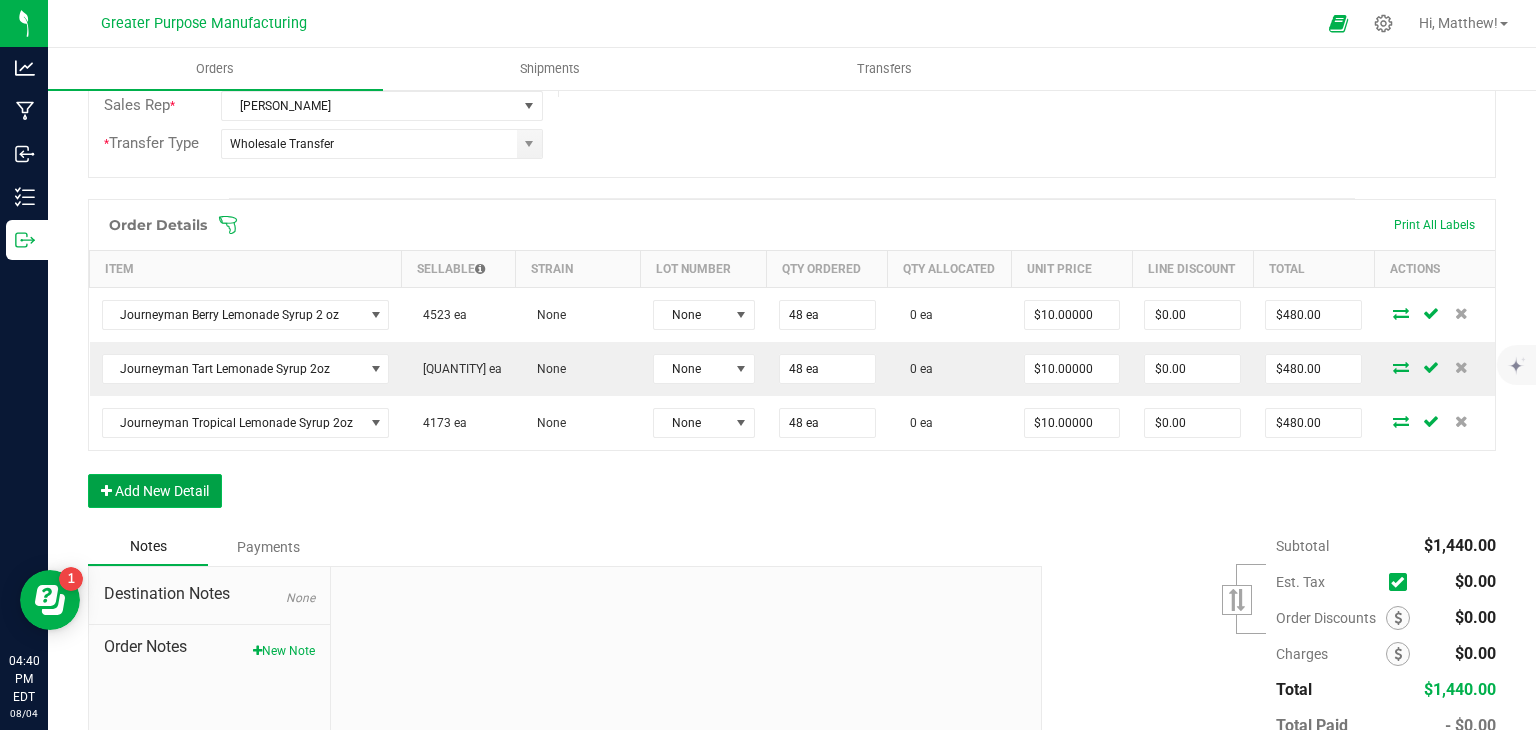 click on "Add New Detail" at bounding box center (155, 491) 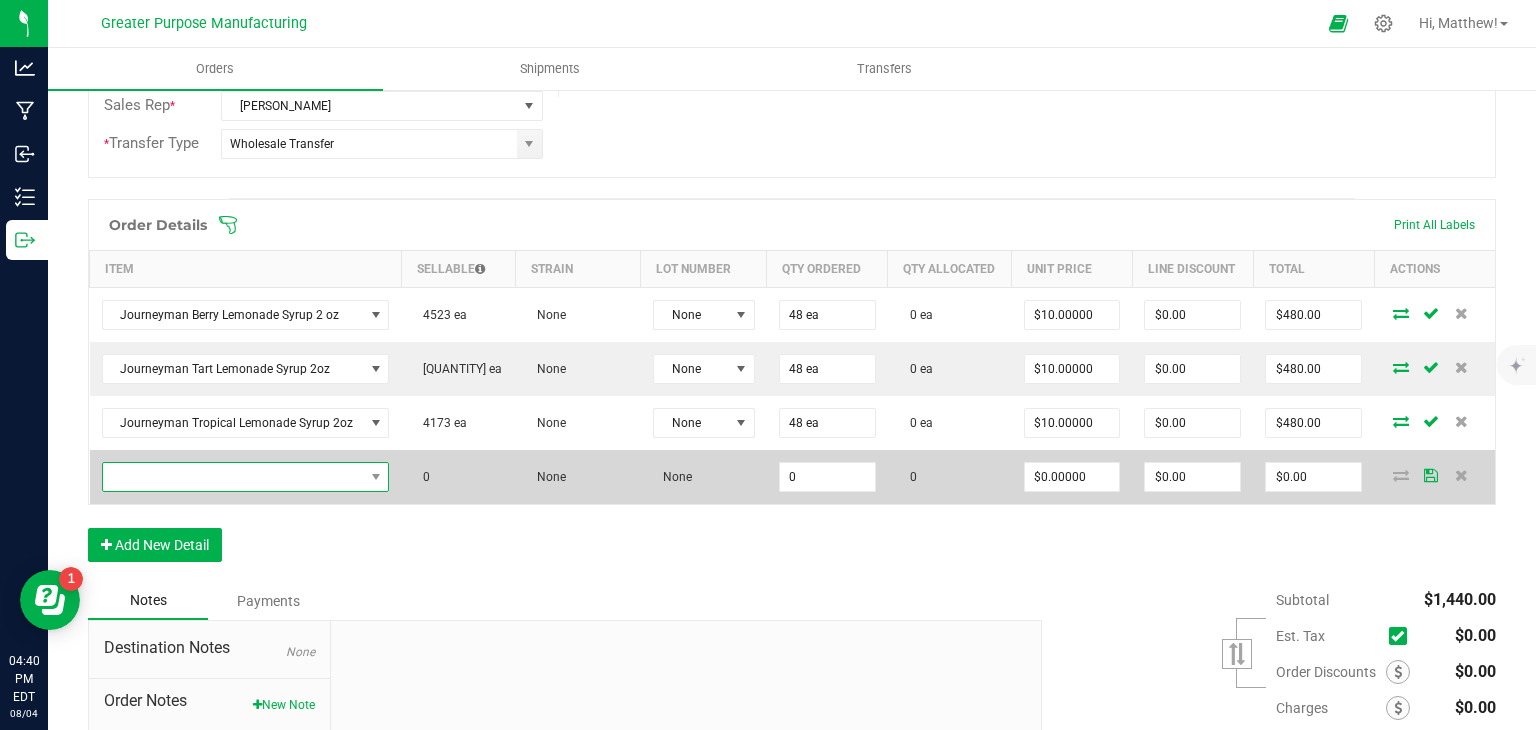 click at bounding box center [246, 477] 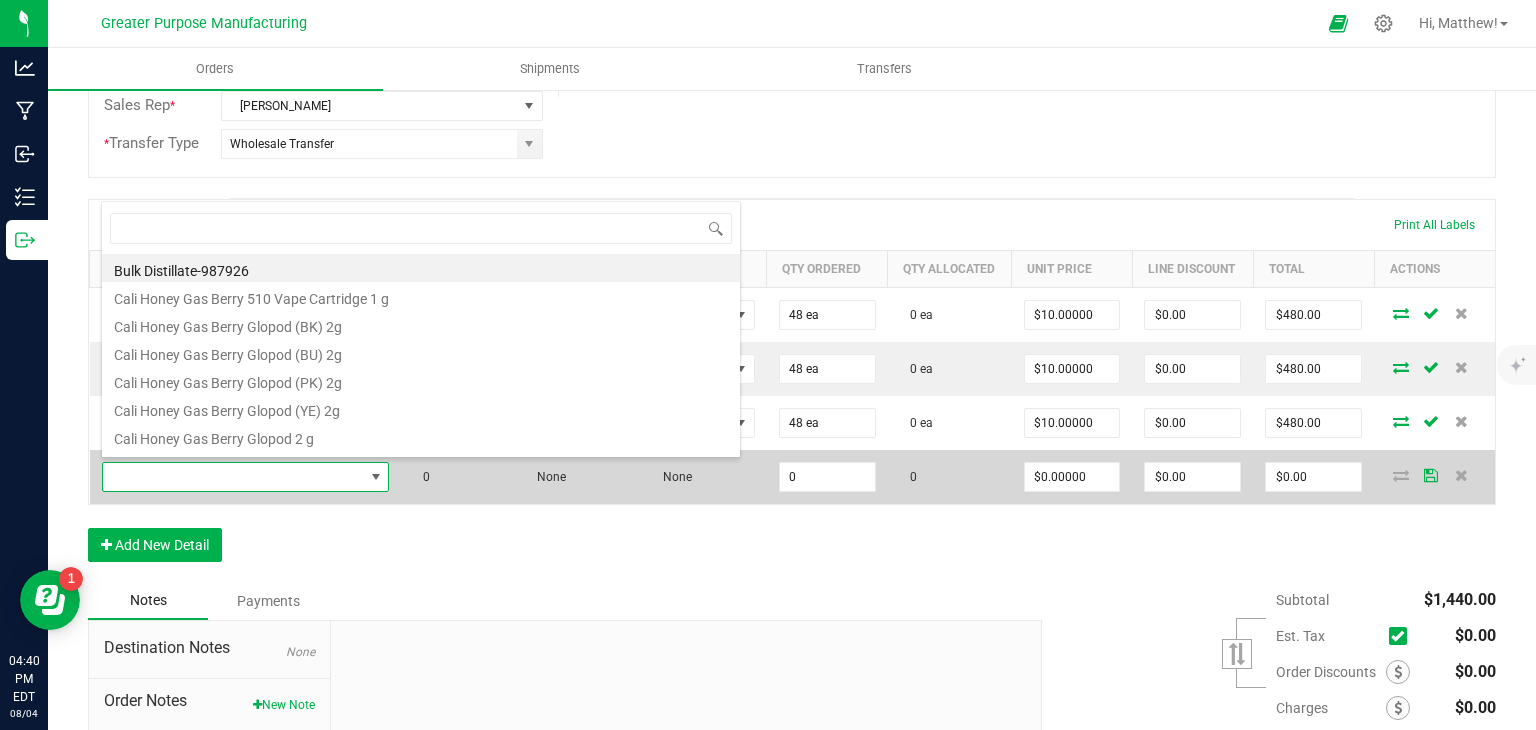scroll, scrollTop: 99970, scrollLeft: 99717, axis: both 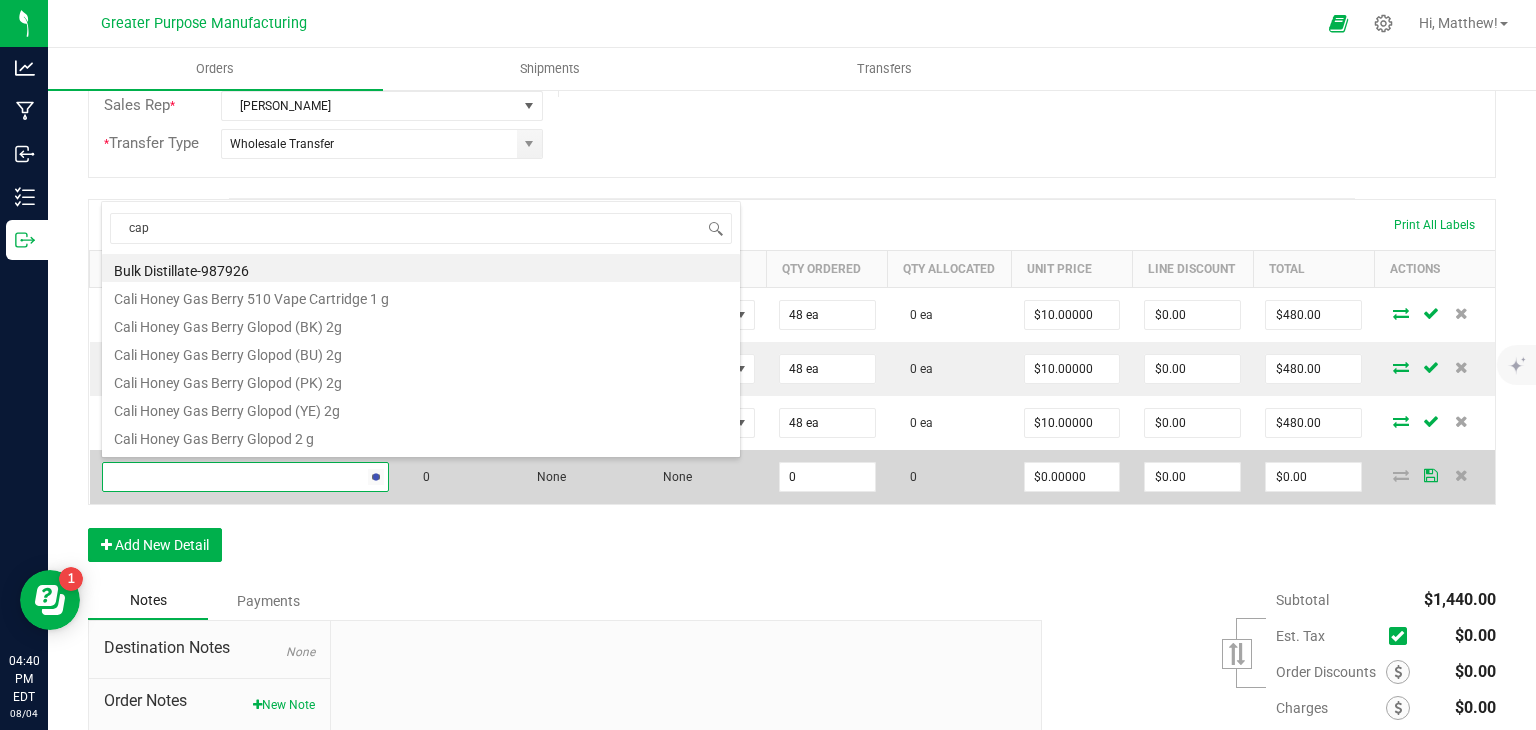 type on "caps" 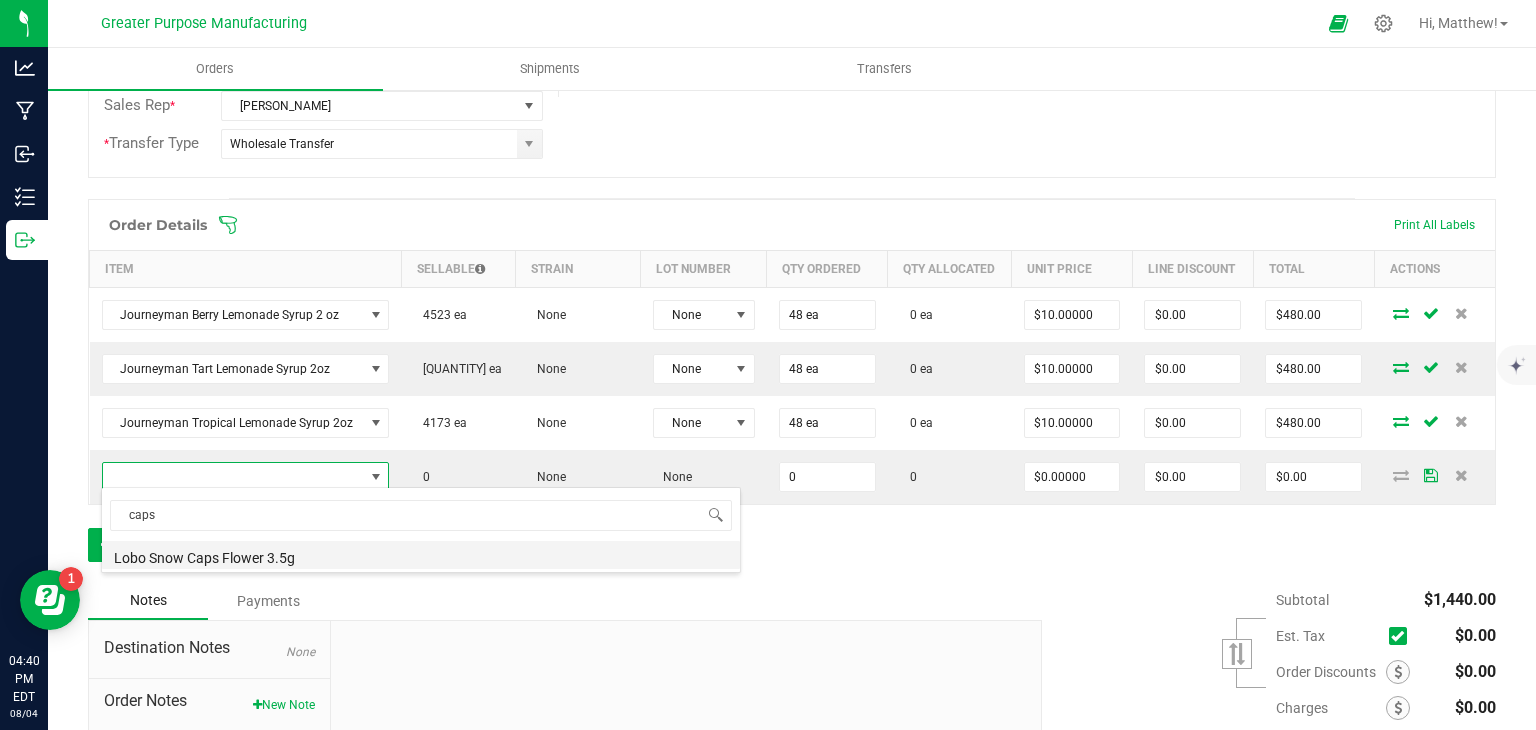 click on "Lobo Snow Caps Flower 3.5g" at bounding box center [421, 555] 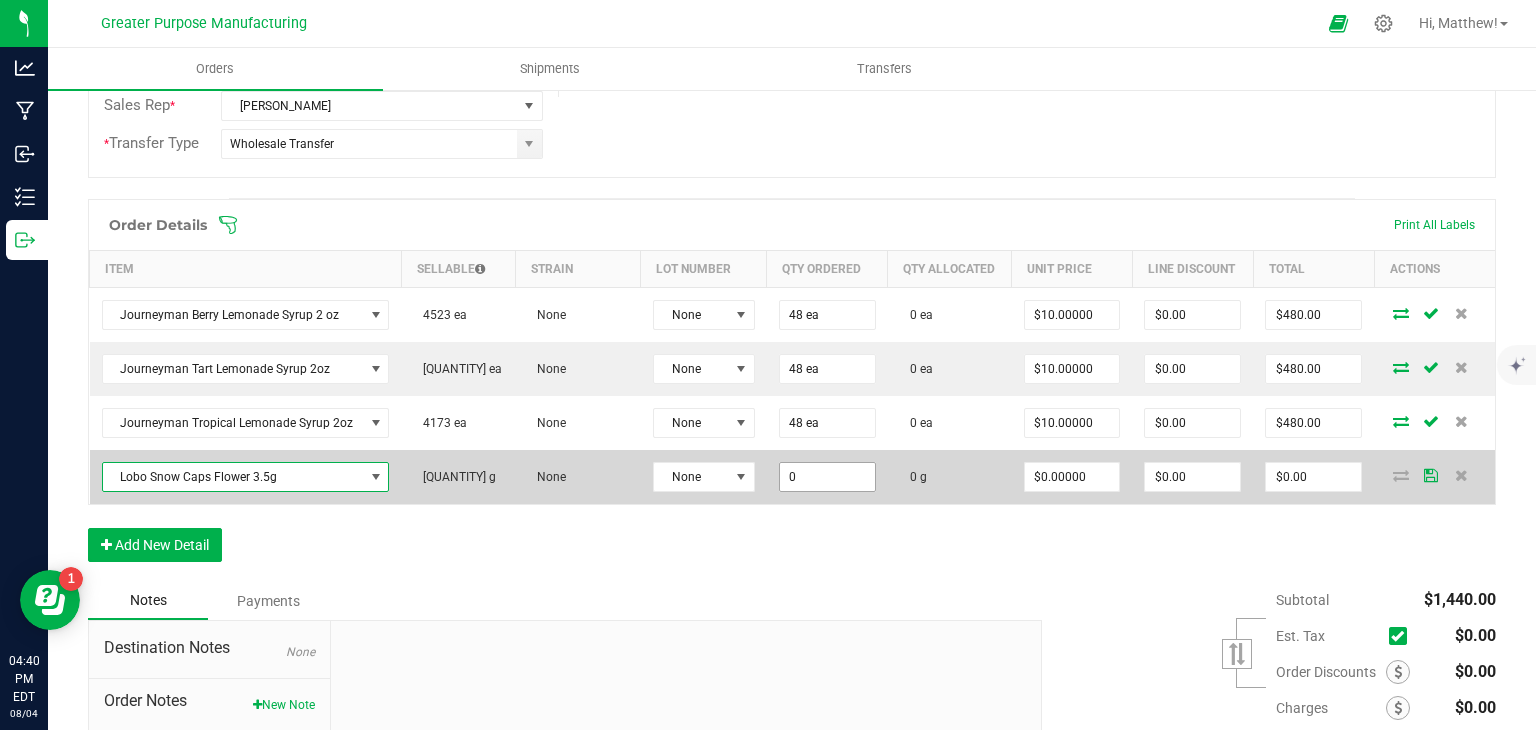 click on "0" at bounding box center (827, 477) 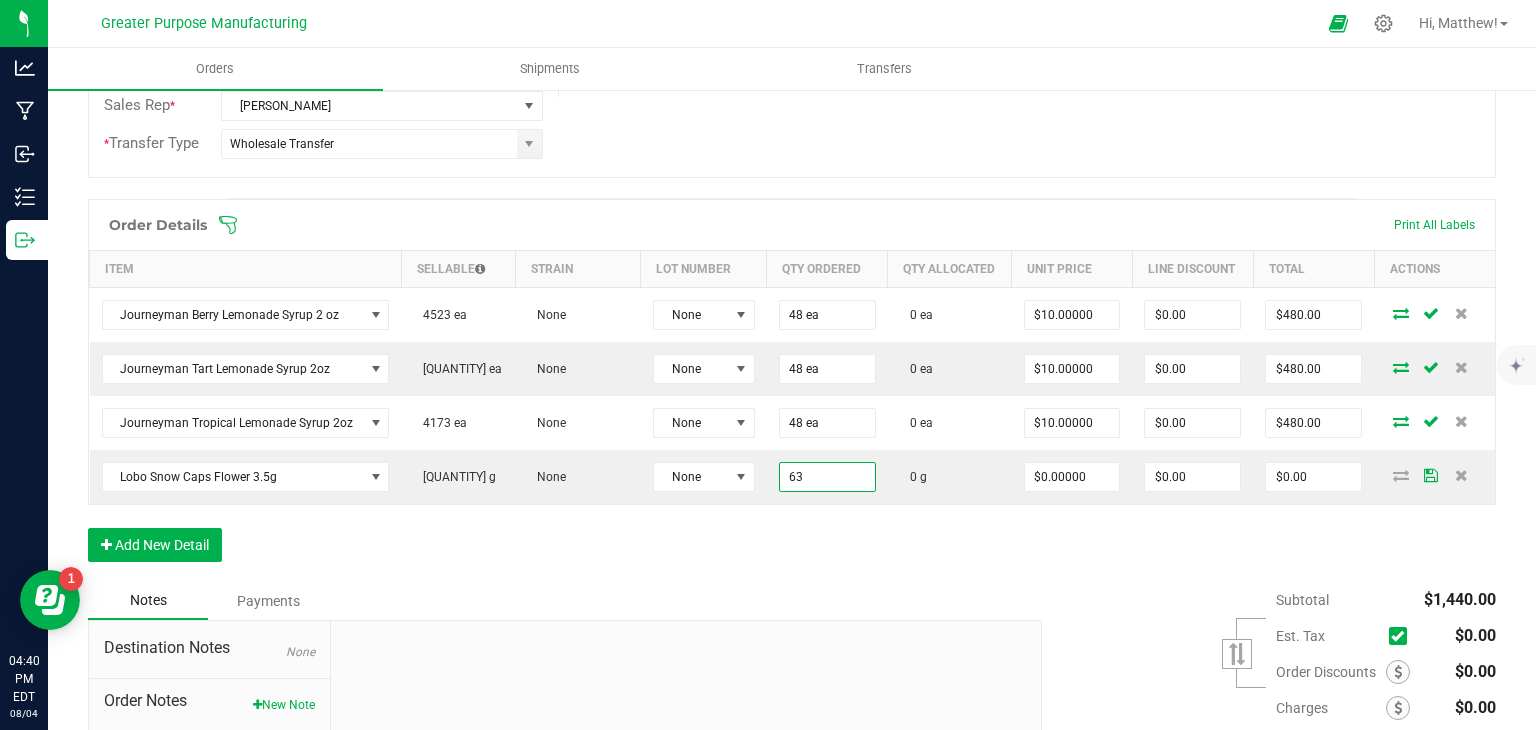type on "63.0000 g" 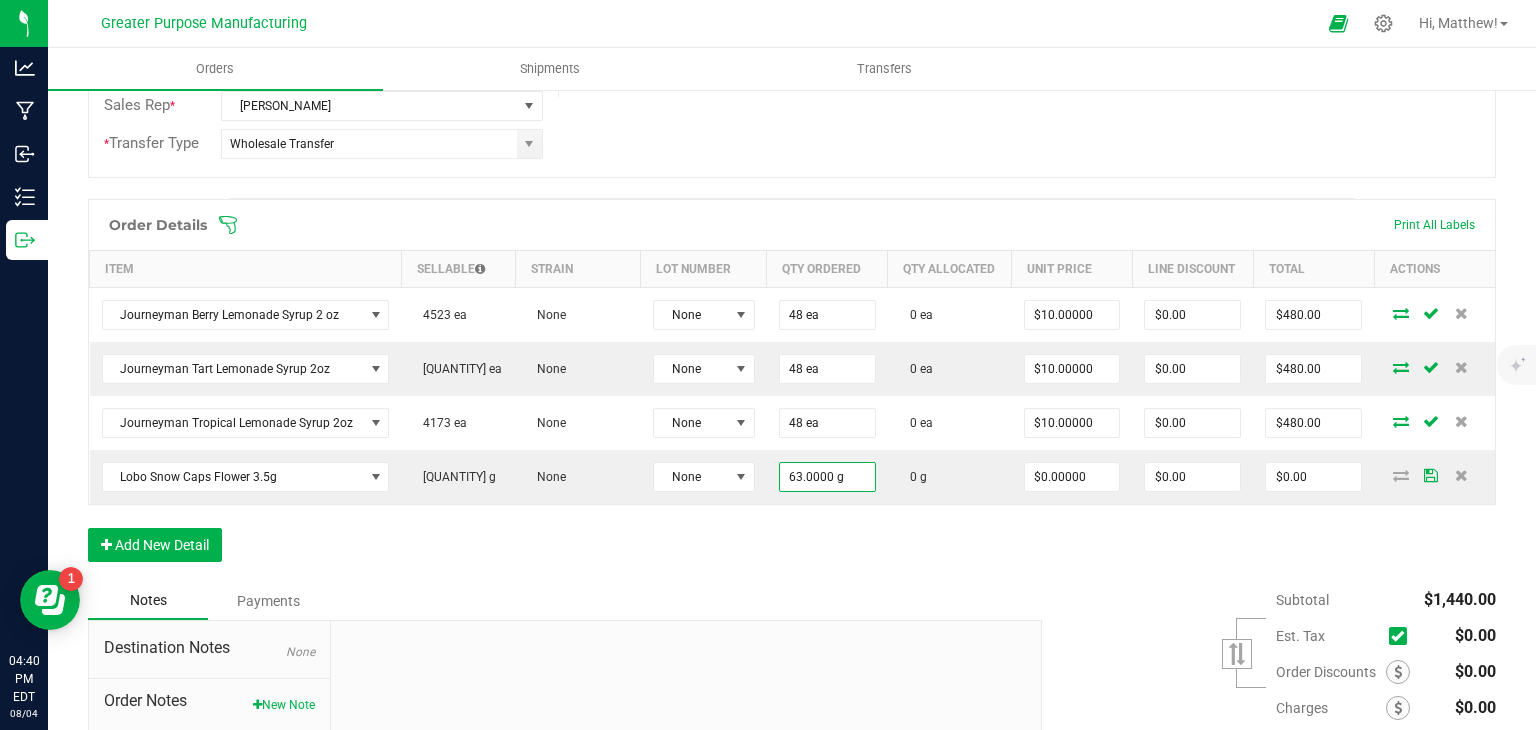 click on "Order Details Print All Labels Item Sellable Strain Lot Number Qty Ordered Qty Allocated Unit Price Line Discount Total Actions Journeyman Berry Lemonade Syrup 2 oz 4523 ea None None 48 ea 0 ea $10.00000 $0.00 $480.00 Journeyman Tart Lemonade Syrup 2oz 2482 ea None None 48 ea 0 ea $10.00000 $0.00 $480.00 Journeyman Tropical Lemonade Syrup 2oz 4173 ea None None 48 ea 0 ea $10.00000 $0.00 $480.00 Lobo Snow Caps Flower 3.5g 2068.5 g None None 63.0000 g 0 g $0.00000 $0.00 $0.00
Add New Detail" at bounding box center (792, 390) 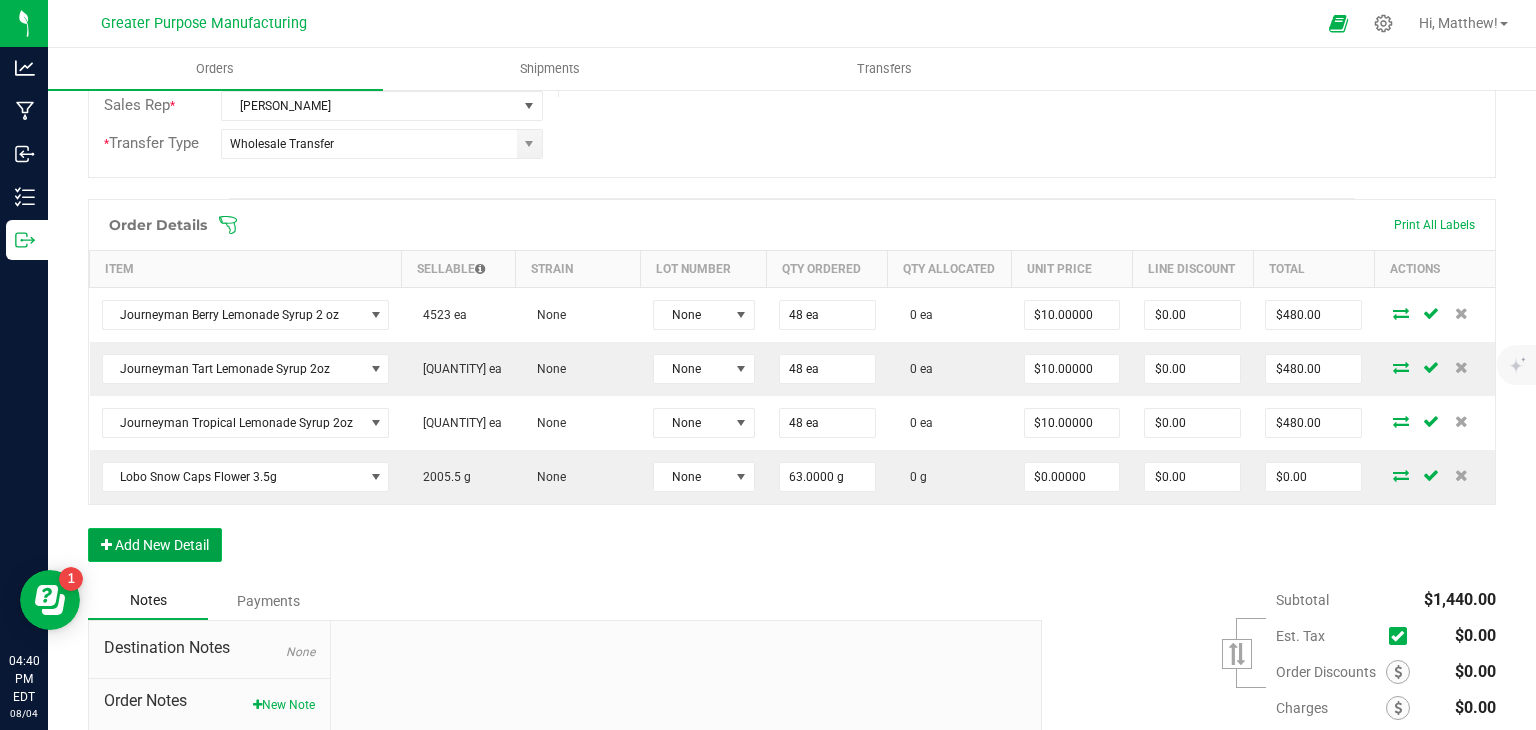 click on "Add New Detail" at bounding box center (155, 545) 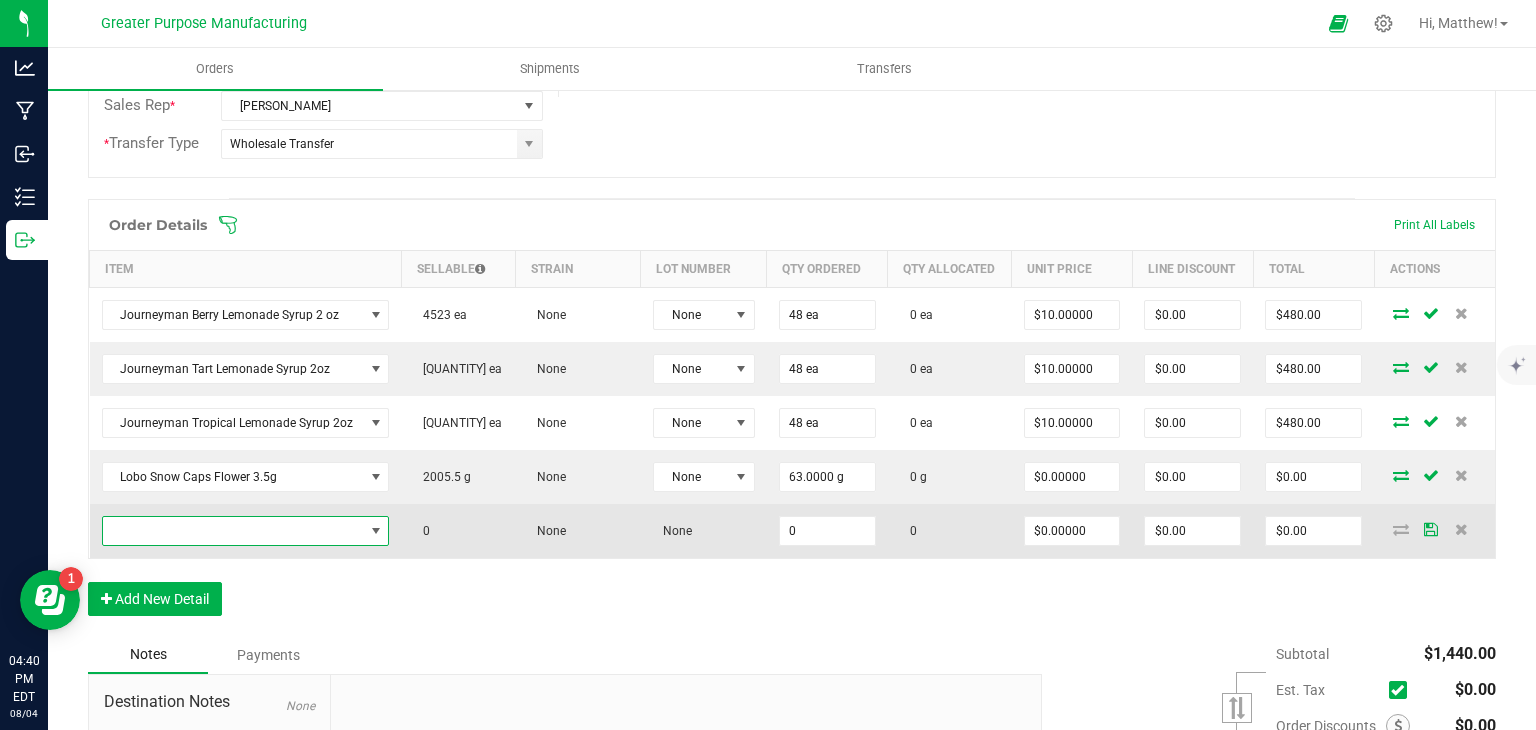 click at bounding box center (233, 531) 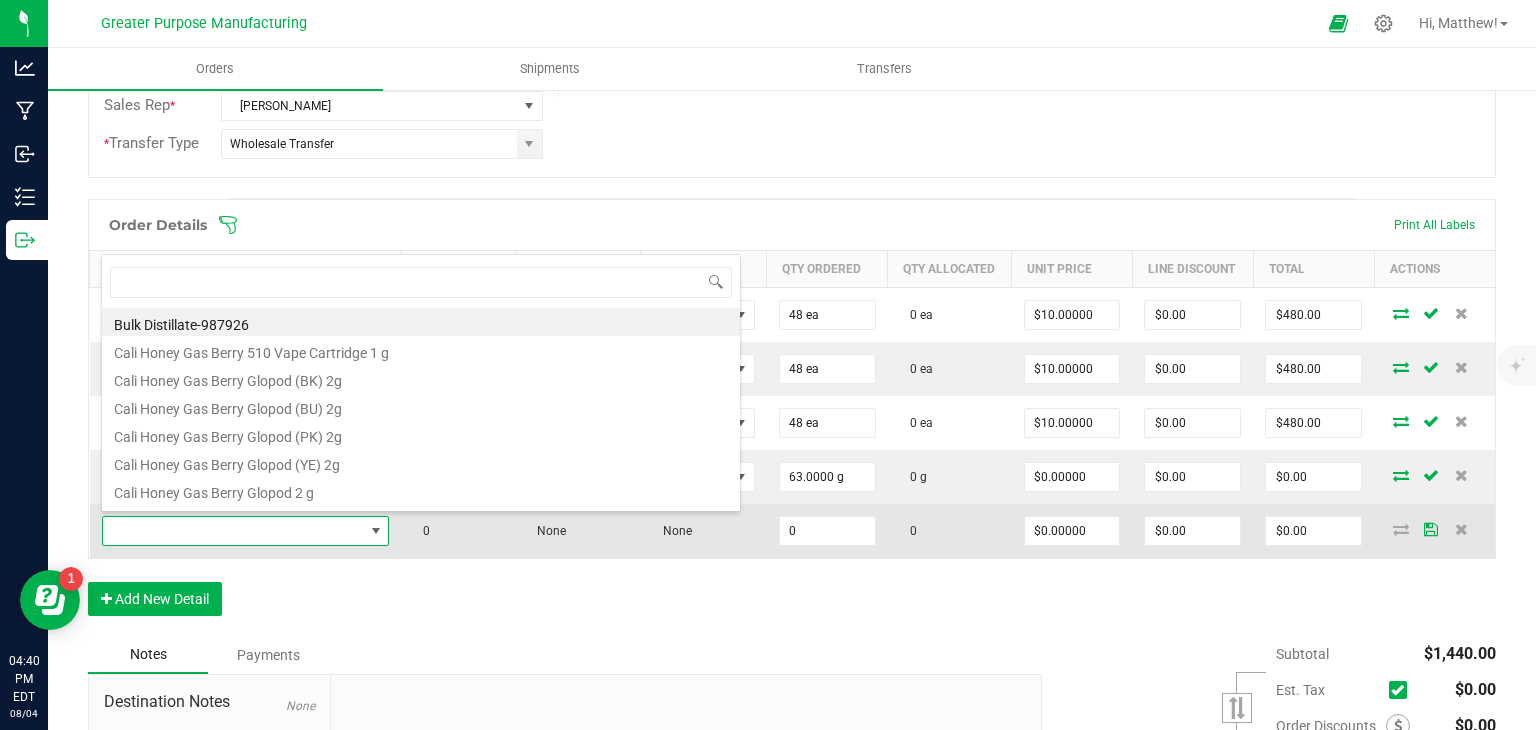 scroll, scrollTop: 99970, scrollLeft: 99717, axis: both 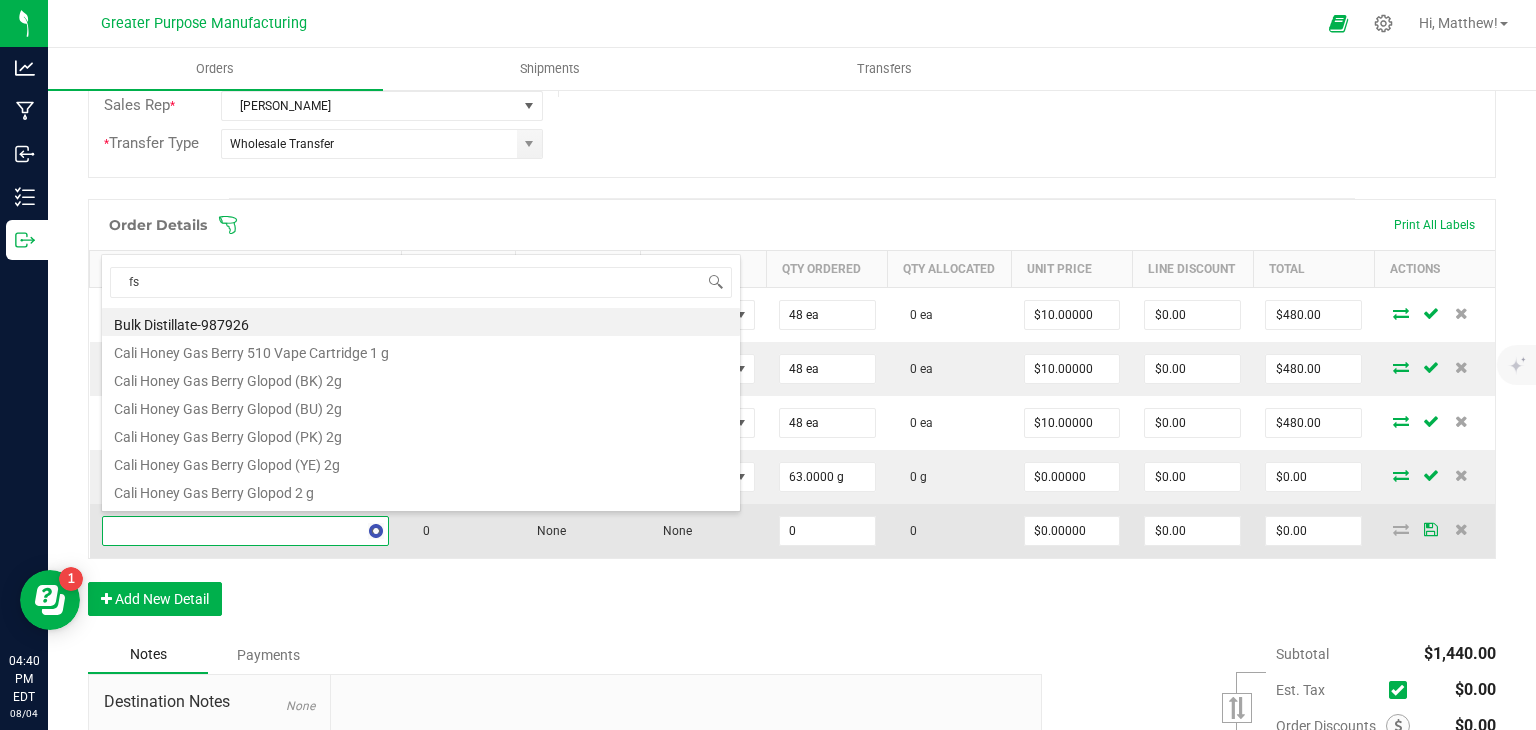 type on "fso" 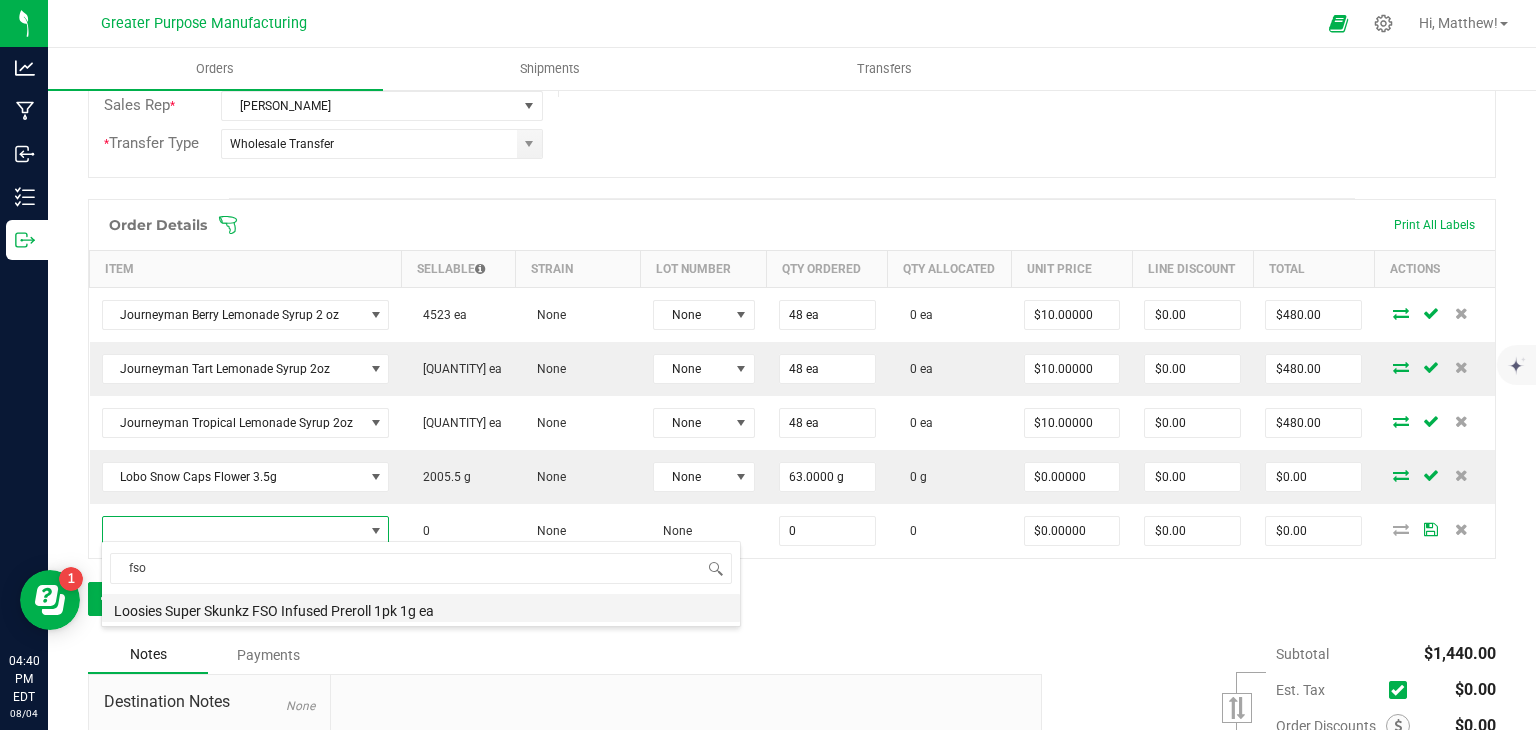 click on "Loosies Super Skunkz FSO Infused Preroll 1pk 1g ea" at bounding box center [421, 608] 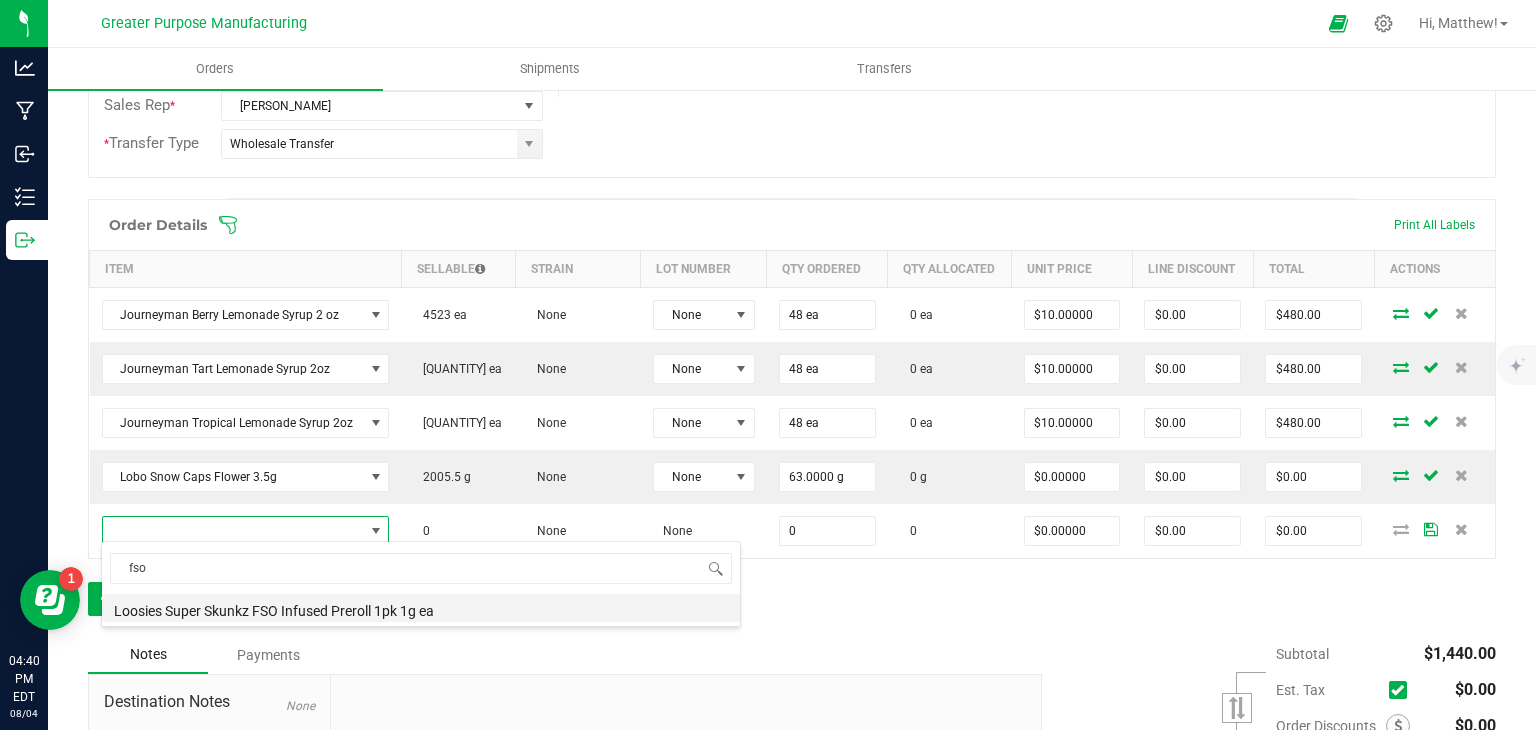 type on "0.0000 g" 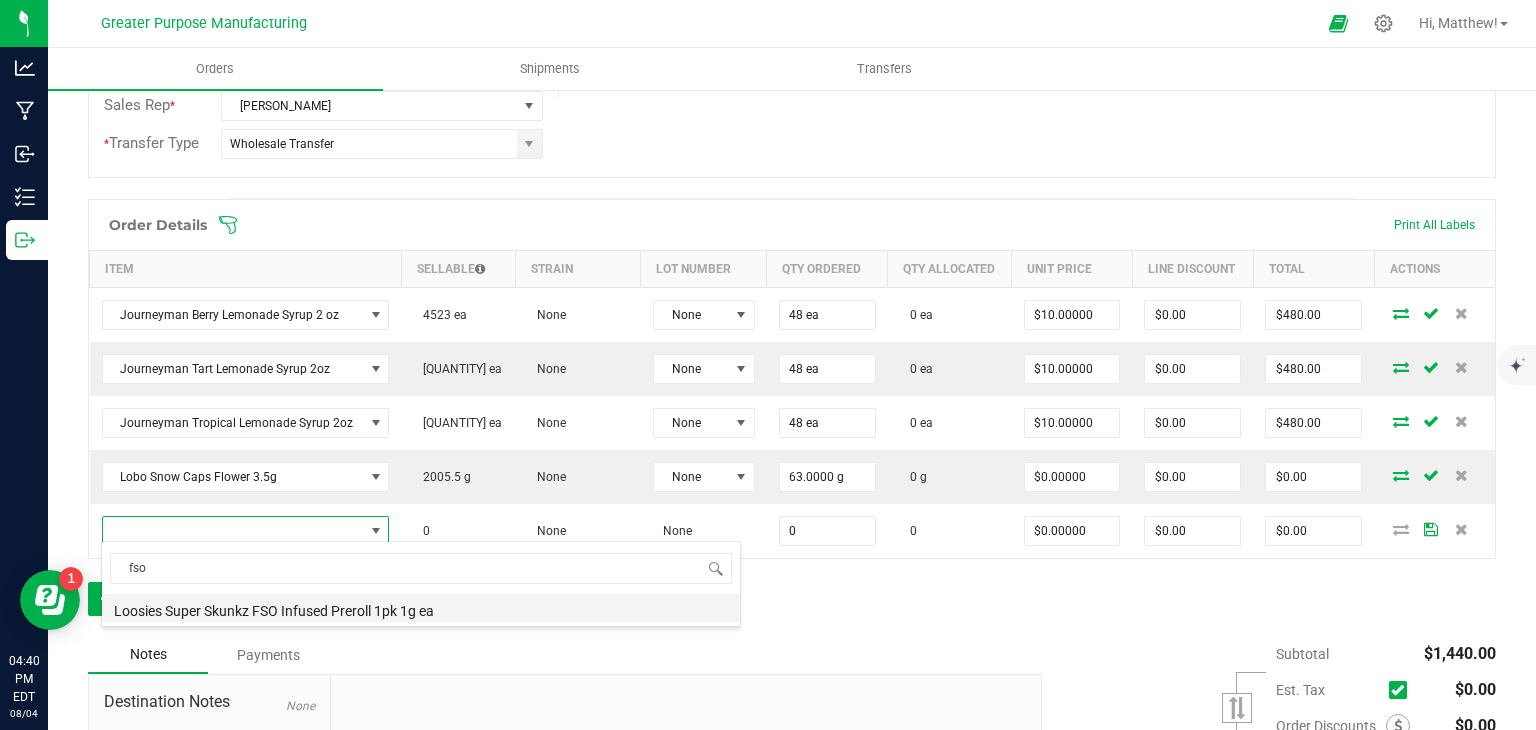 type on "$11.00000" 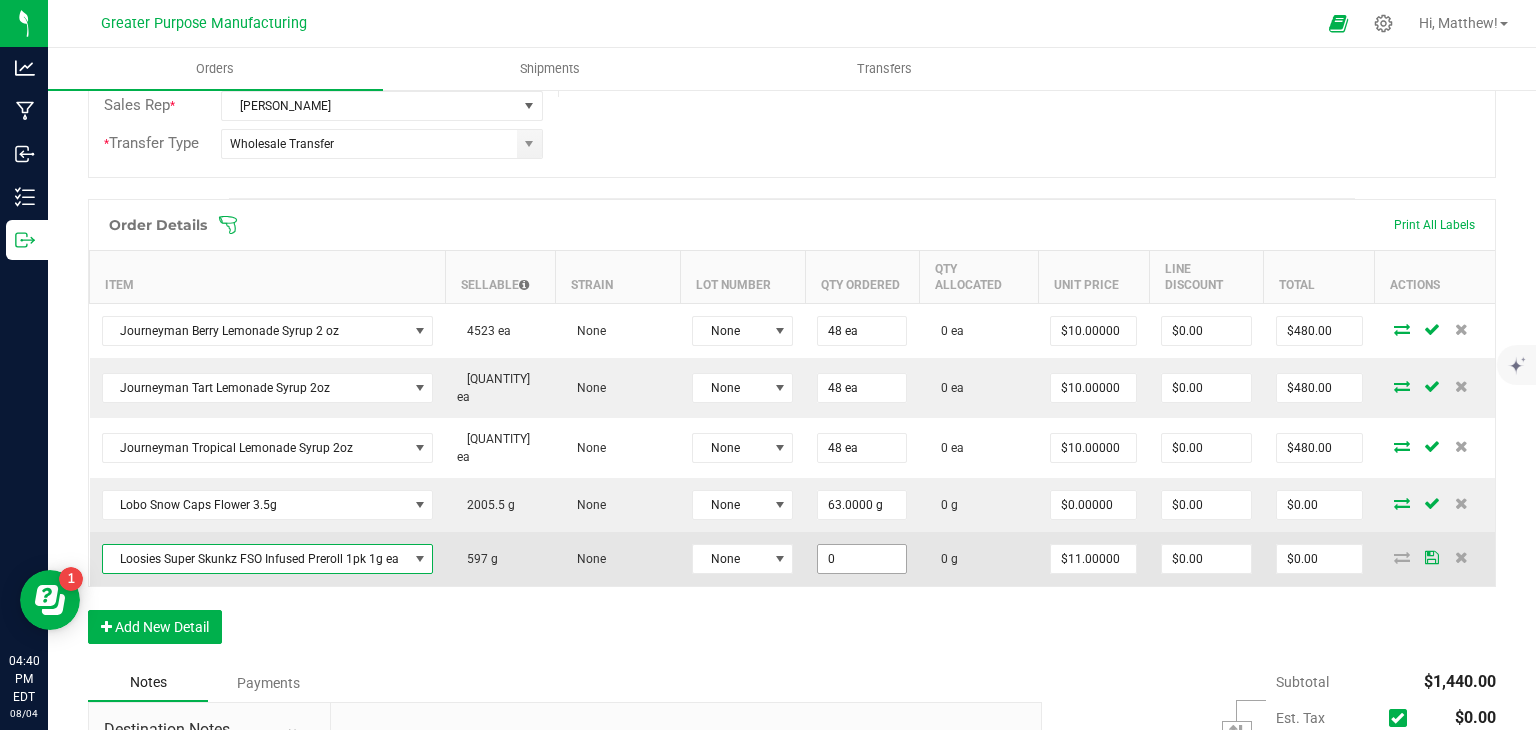 click on "0" at bounding box center (862, 559) 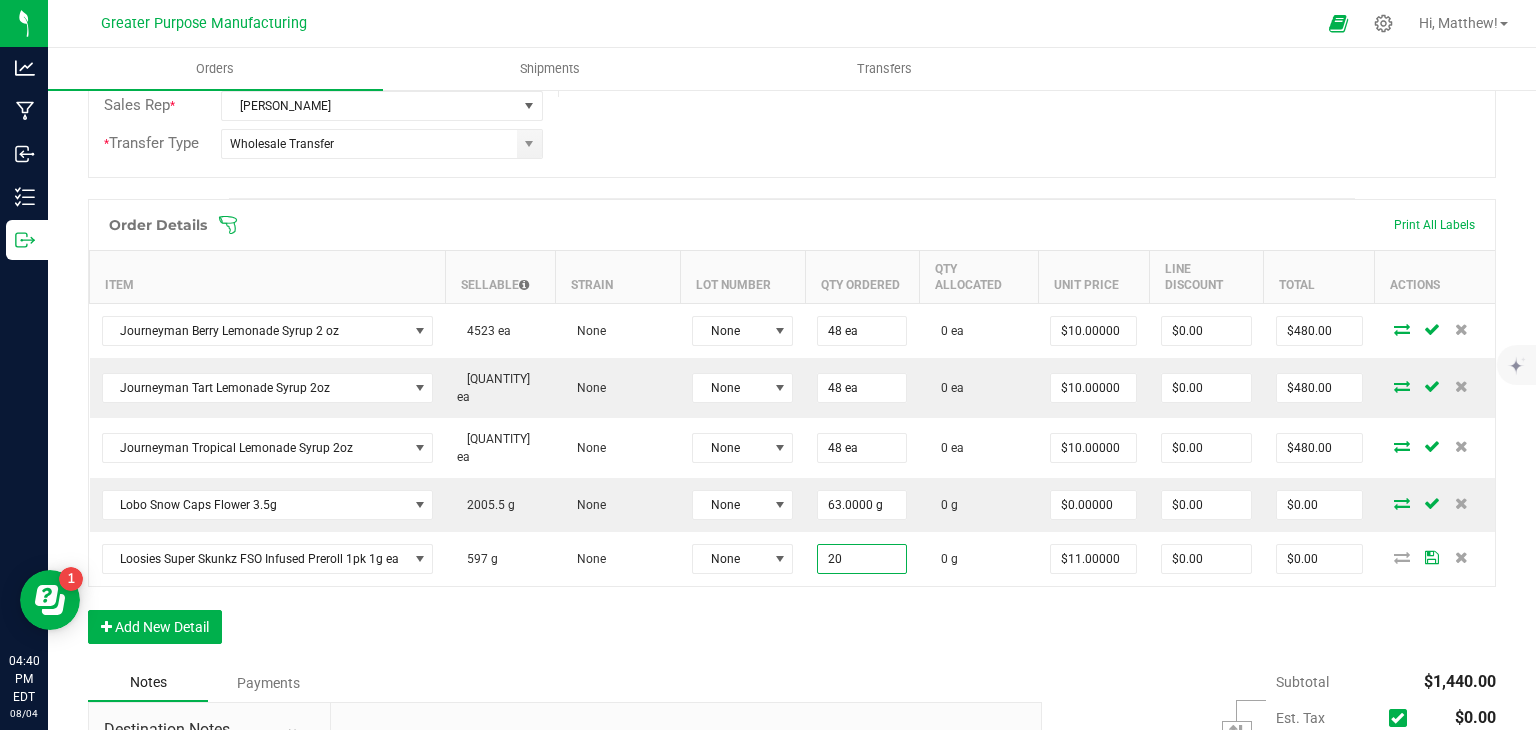 type on "[QUANTITY] g" 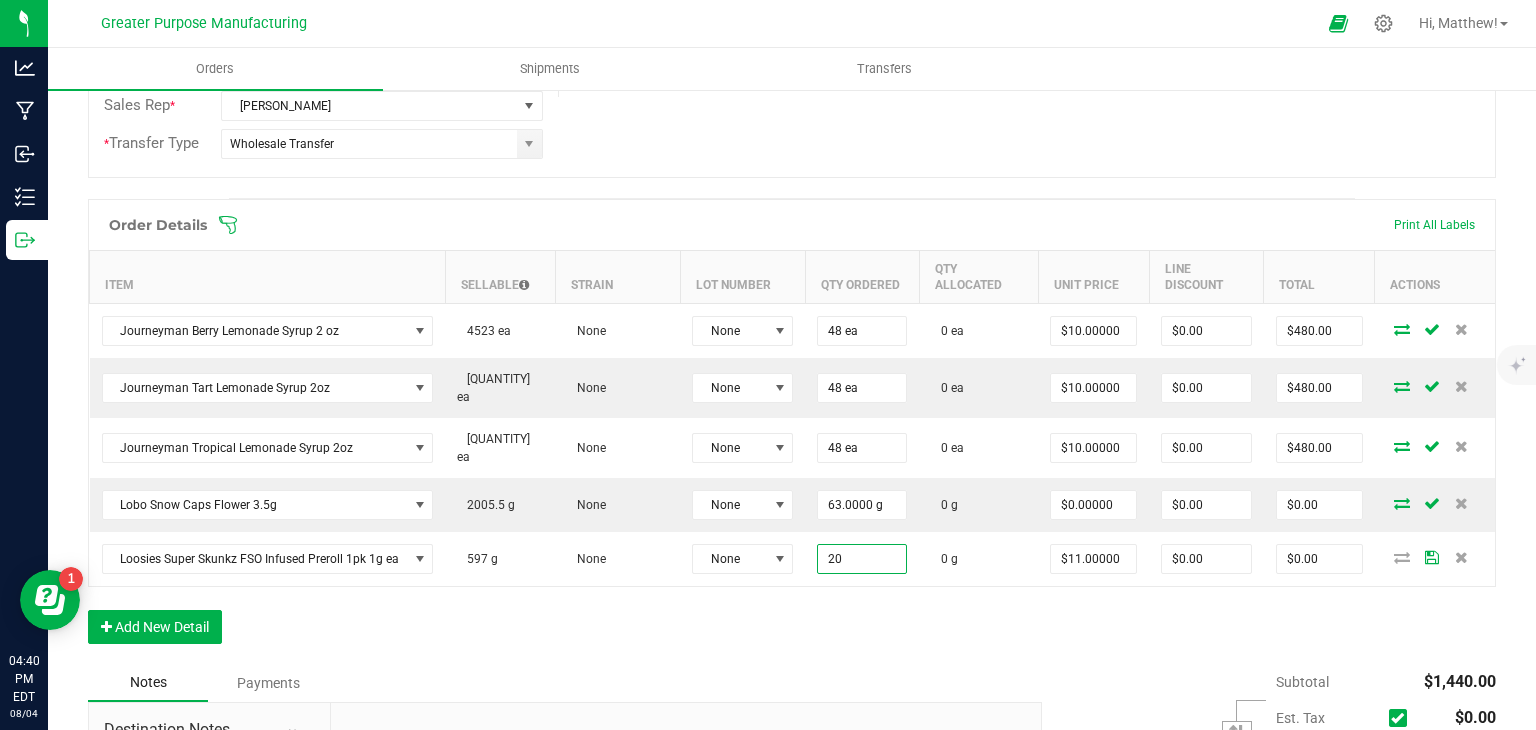 type on "$220.00" 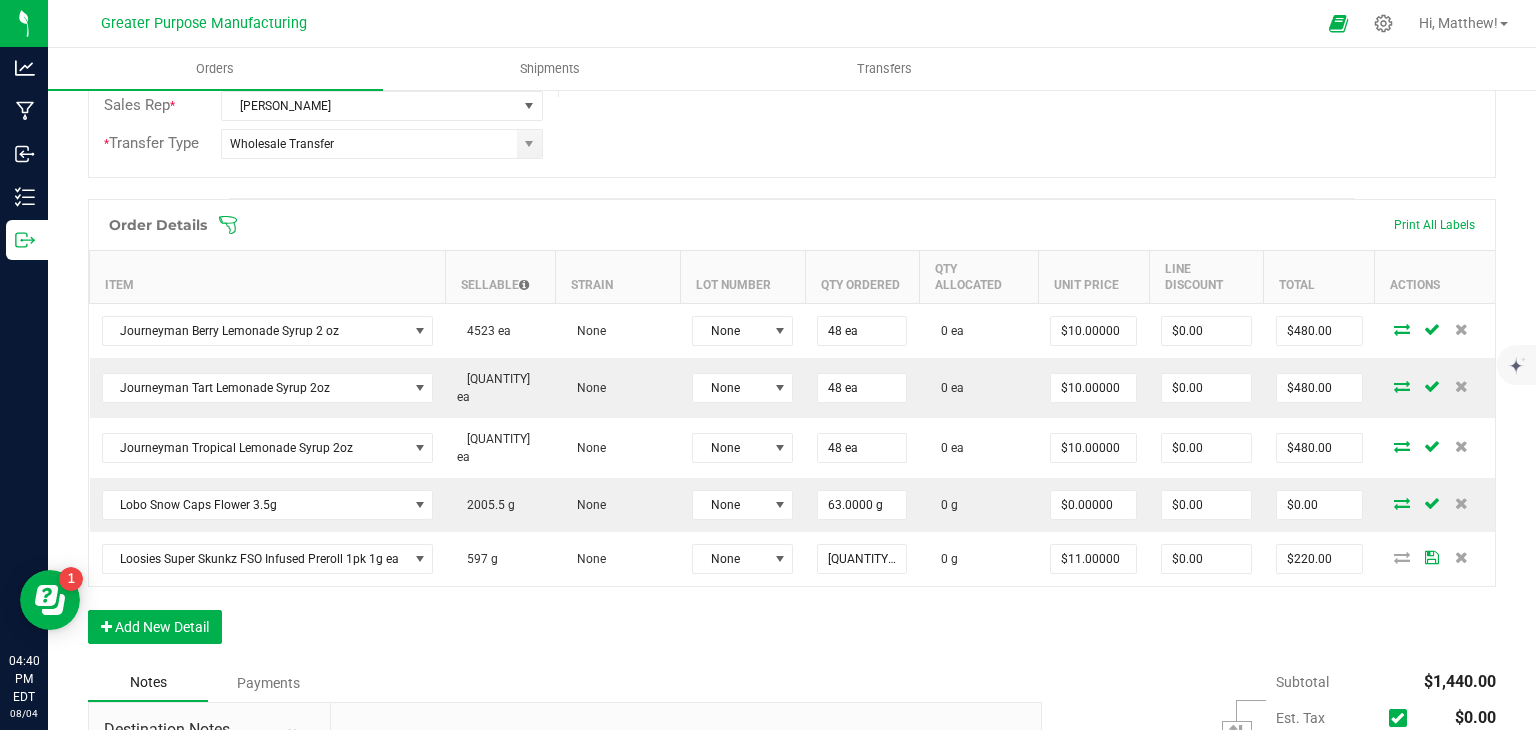 click on "Order Details Print All Labels Item Sellable Strain Lot Number Qty Ordered Qty Allocated Unit Price Line Discount Total Actions Journeyman Berry Lemonade Syrup 2 oz 4523 ea None None 48 ea 0 ea $10.00000 $0.00 $480.00 Journeyman Tart Lemonade Syrup 2oz 2482 ea None None 48 ea 0 ea $10.00000 $0.00 $480.00 Journeyman Tropical Lemonade Syrup 2oz 4221 ea None None 48 ea 0 ea $10.00000 $0.00 $480.00 Lobo Snow Caps Flower 3.5g 2005.5 g None None 63.0000 g 0 g $0.00000 $0.00 $0.00 Loosies Super Skunkz FSO Infused Preroll 1pk 1g ea 597 g None None 20.0000 g 0 g $11.00000 $0.00 $220.00
Add New Detail" at bounding box center [792, 431] 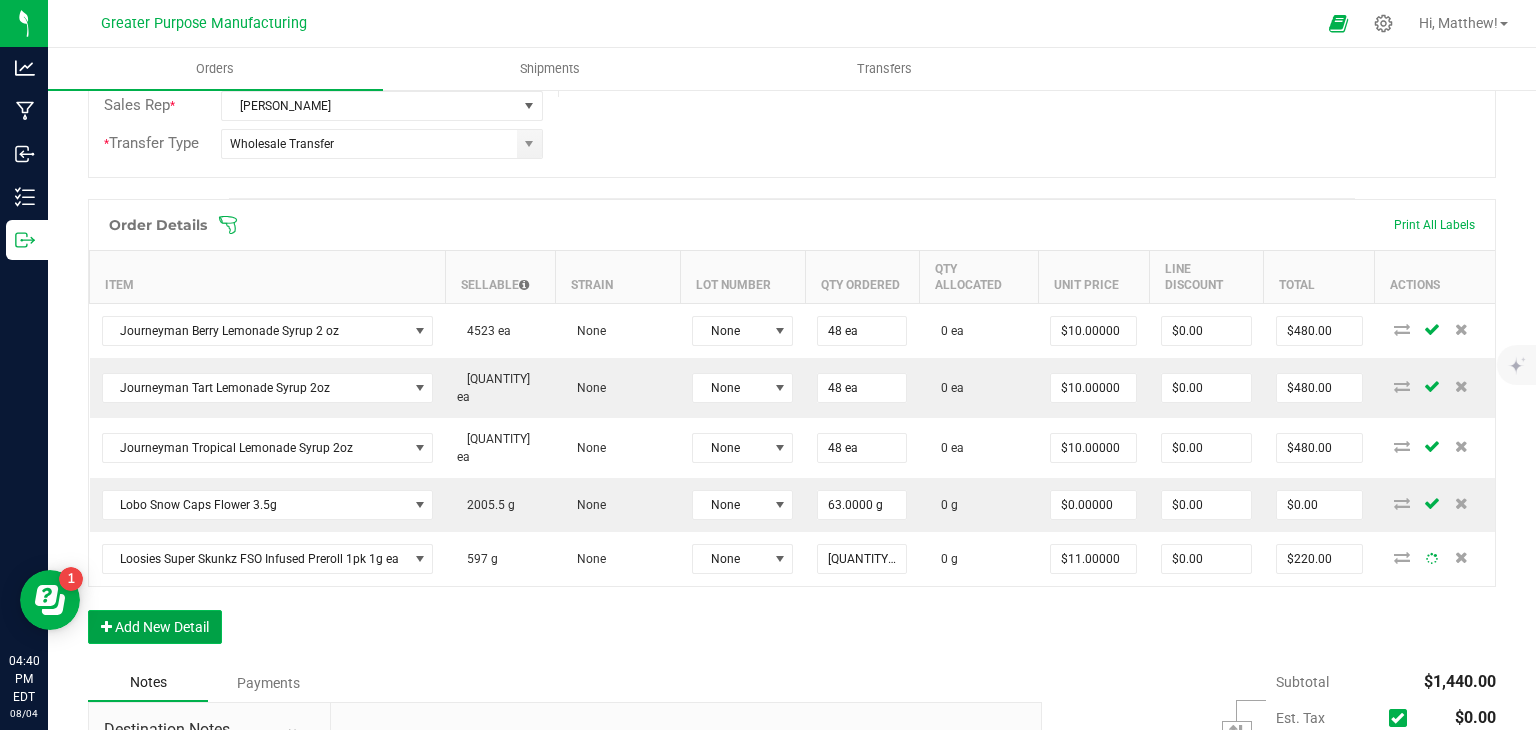 click on "Add New Detail" at bounding box center [155, 627] 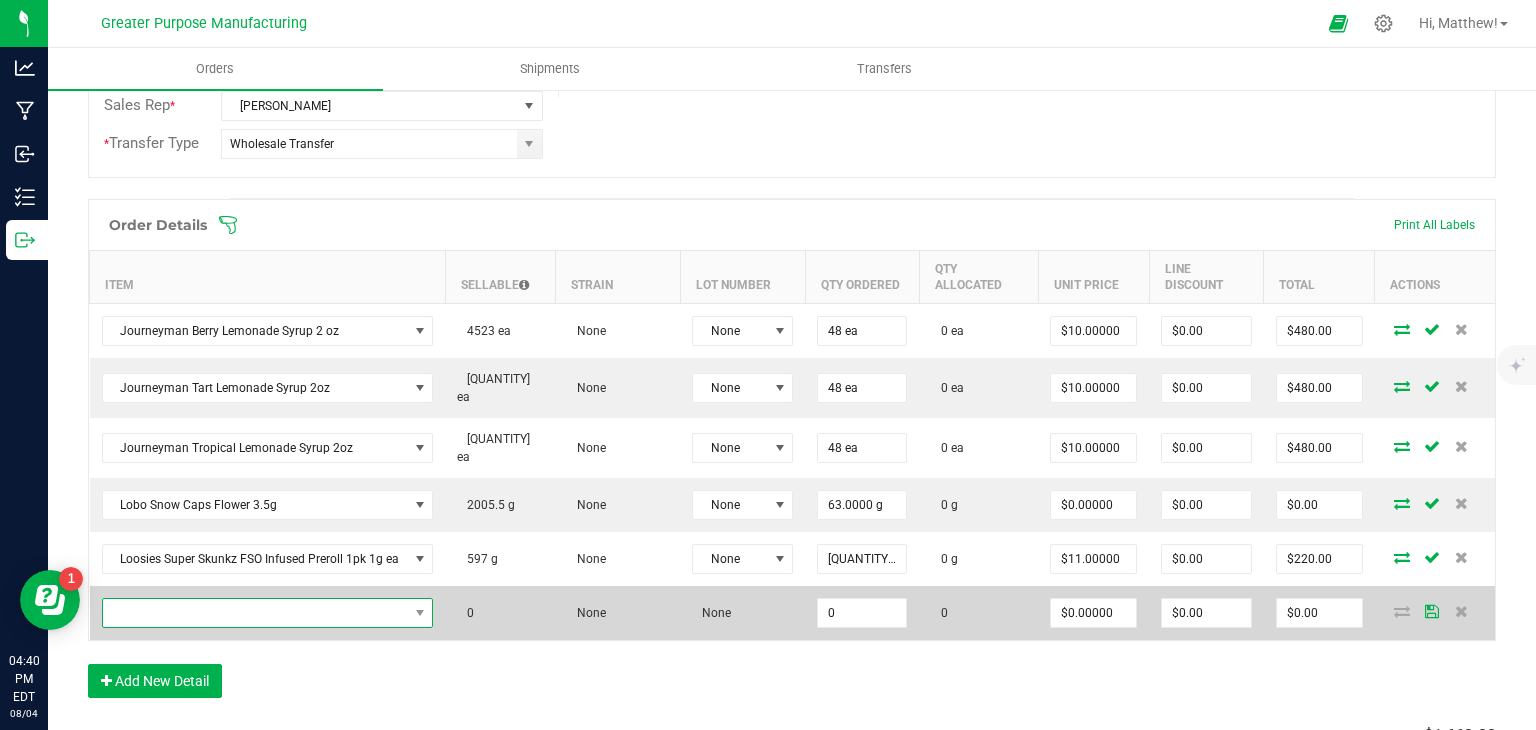 click at bounding box center (255, 613) 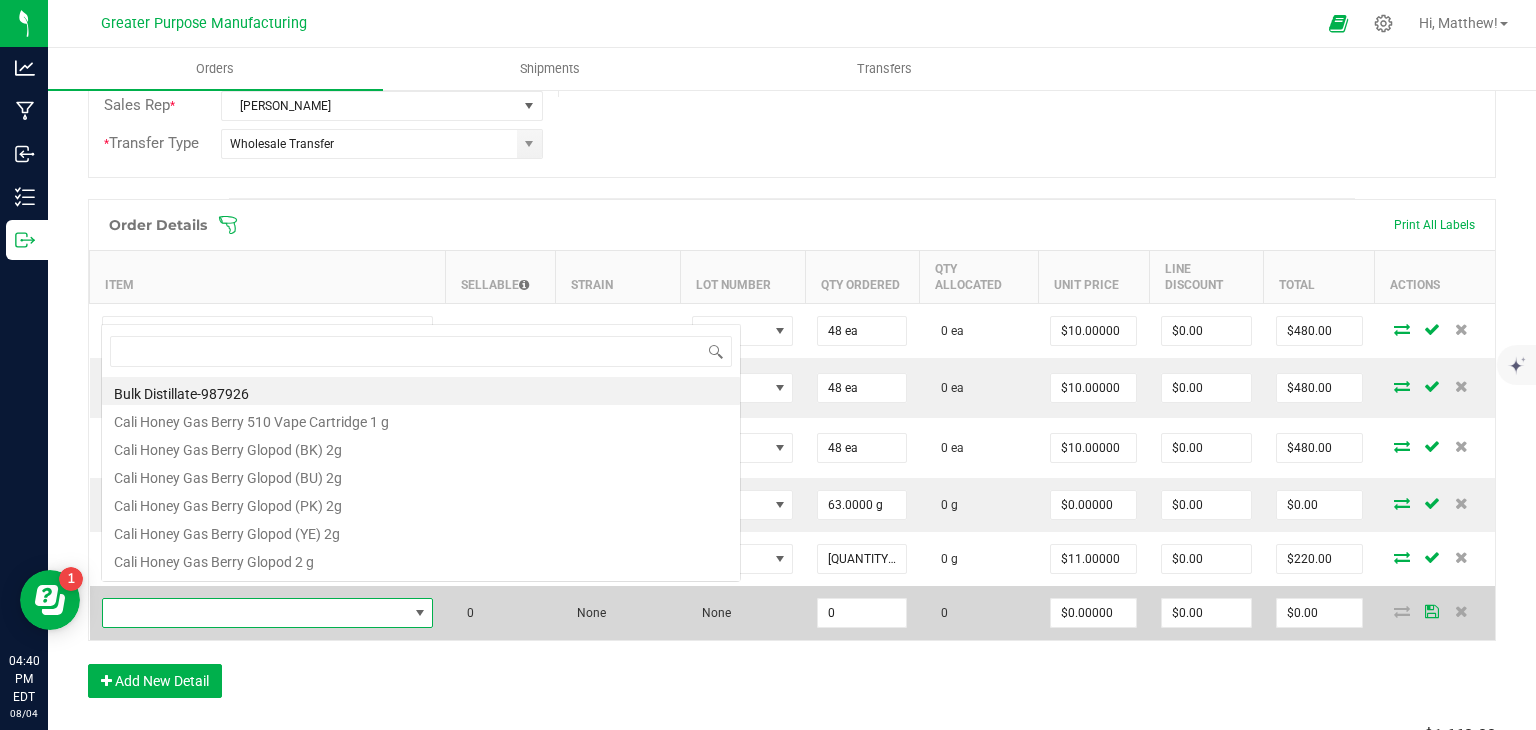 scroll, scrollTop: 0, scrollLeft: 0, axis: both 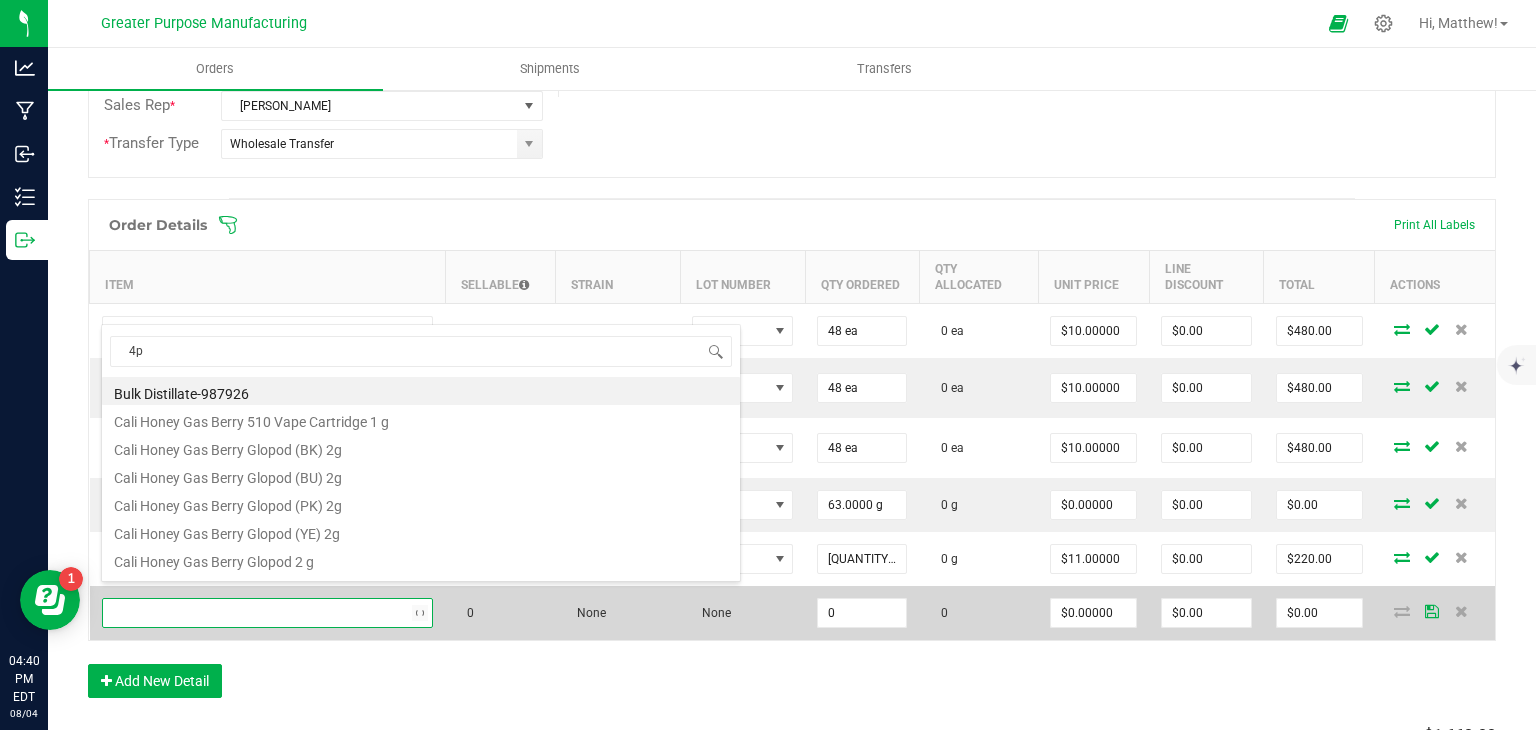 type on "4pk" 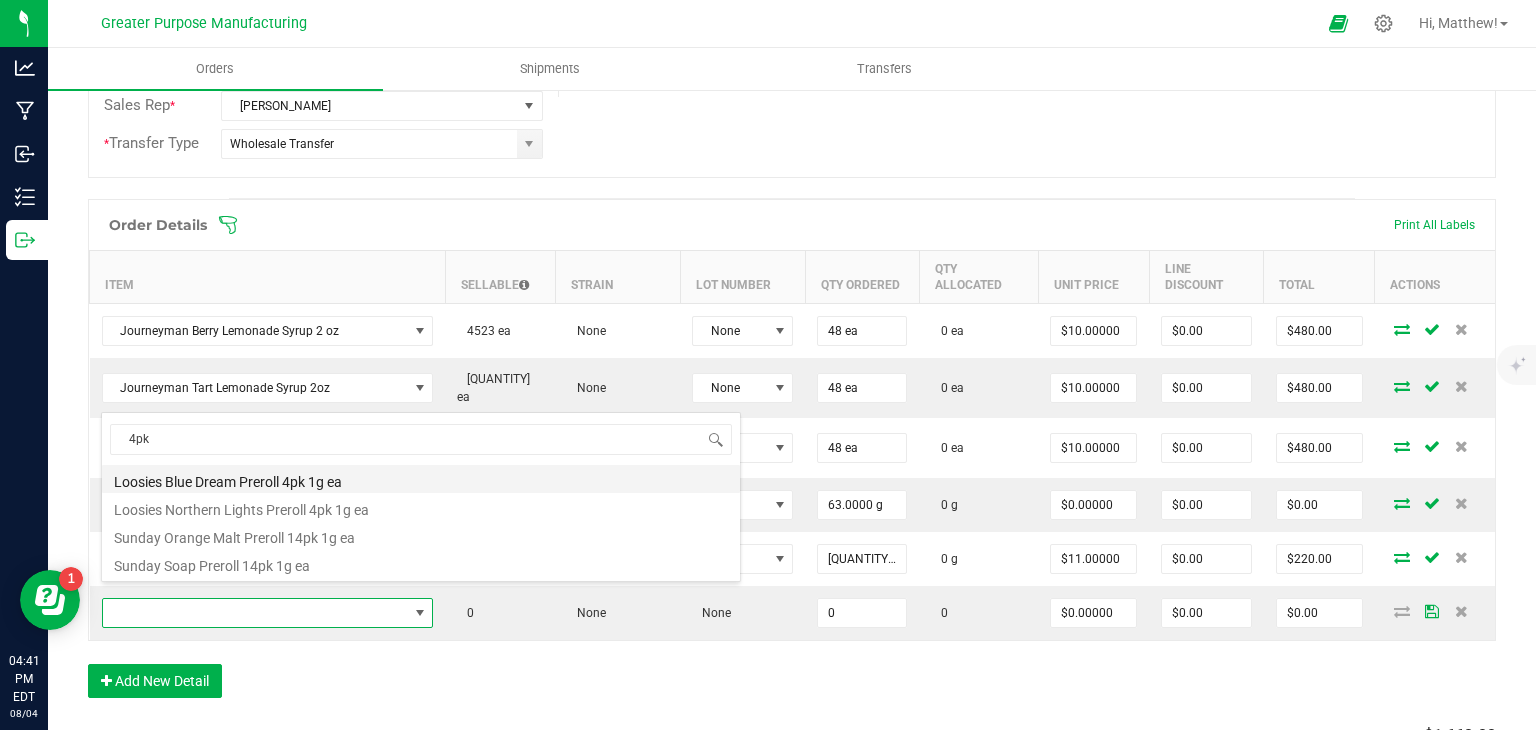 click on "Loosies Blue Dream Preroll 4pk 1g ea" at bounding box center (421, 479) 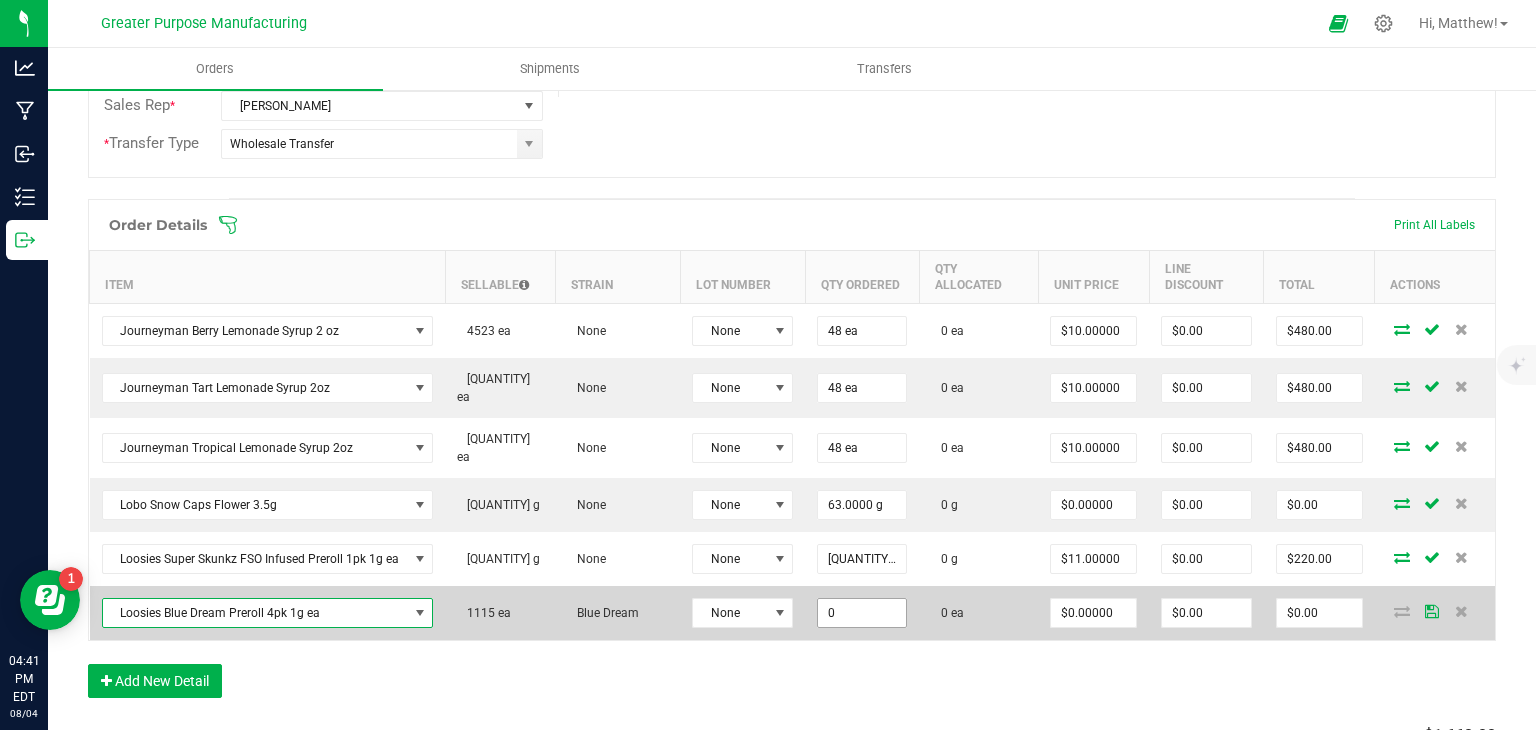 click on "0" at bounding box center [862, 613] 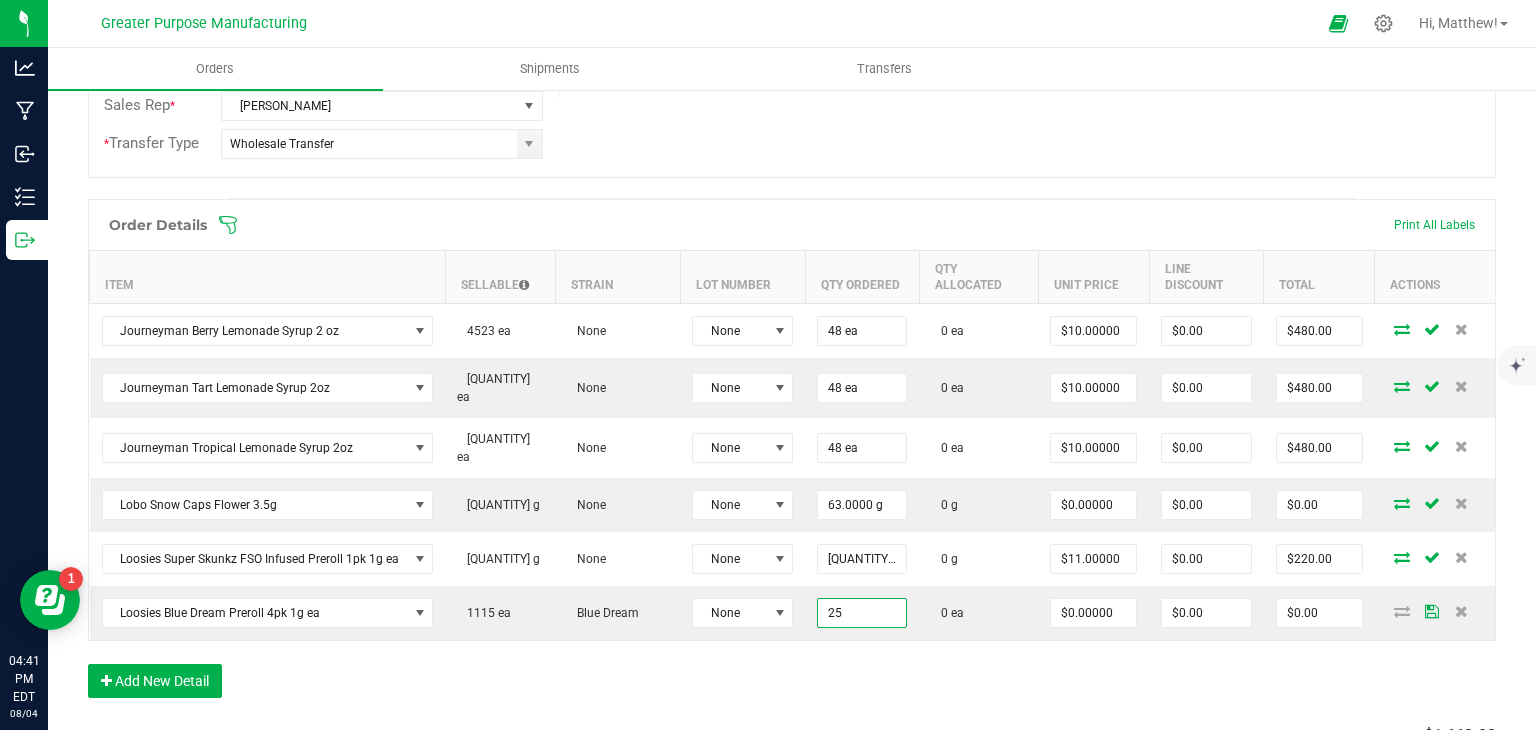 type on "25 ea" 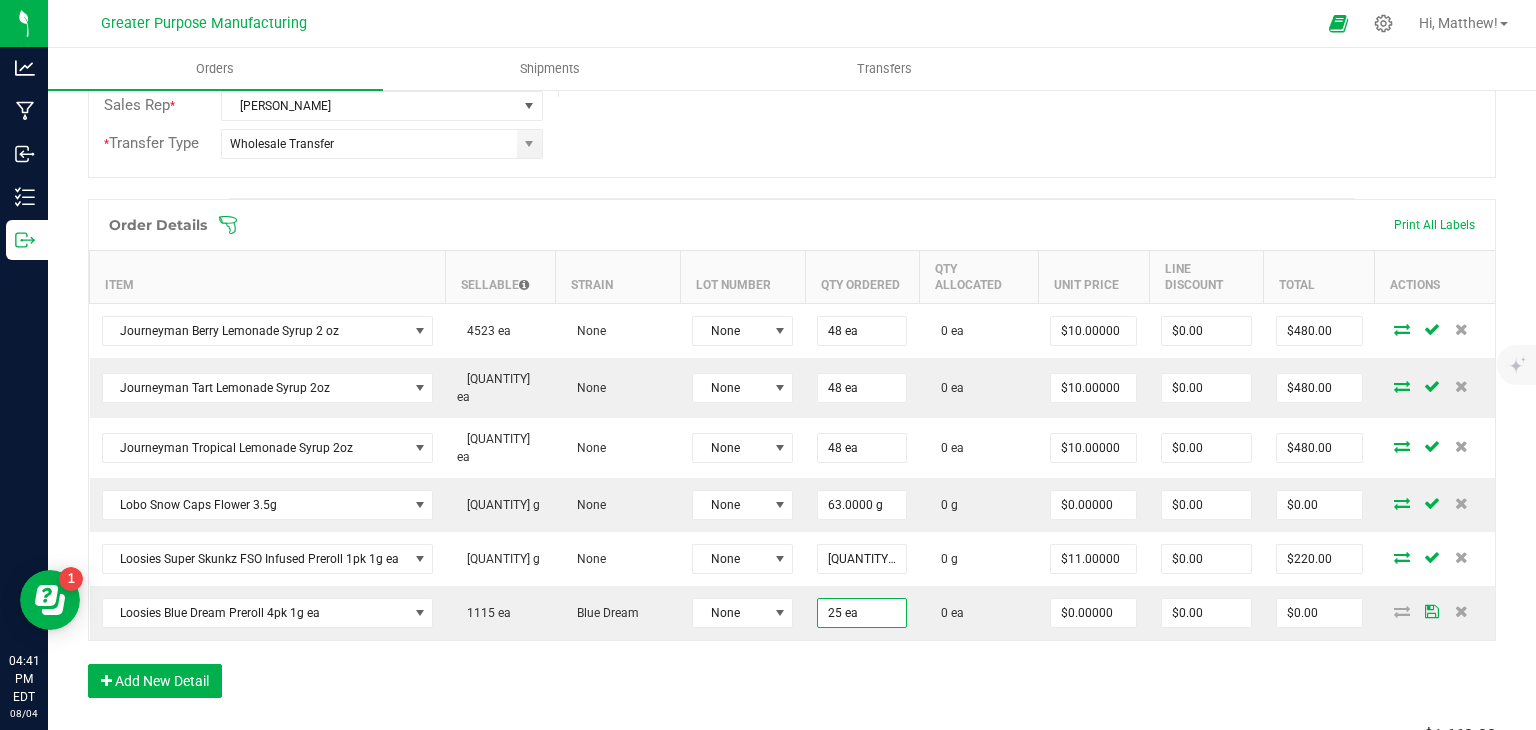 click on "Order Details Print All Labels Item Sellable Strain Lot Number Qty Ordered Qty Allocated Unit Price Line Discount Total Actions Journeyman Berry Lemonade Syrup 2 oz 4523 ea None None 48 ea 0 ea $10.00000 $0.00 $480.00 Journeyman Tart Lemonade Syrup 2oz 2482 ea None None 48 ea 0 ea $10.00000 $0.00 $480.00 Journeyman Tropical Lemonade Syrup 2oz 4221 ea None None 48 ea 0 ea $10.00000 $0.00 $480.00 Lobo Snow Caps Flower 3.5g 63.0000 g 0 g $0.00000 $0.00 $0.00 Loosies Super Skunkz FSO Infused Preroll 1pk 1g ea 577 g None None 20.0000 g 0 g $11.00000 $0.00 $220.00 Loosies Blue Dream Preroll 4pk 1g ea 1115 ea Blue Dream None 25 ea 0 ea $0.00000 $0.00 $0.00
Add New Detail" at bounding box center (792, 458) 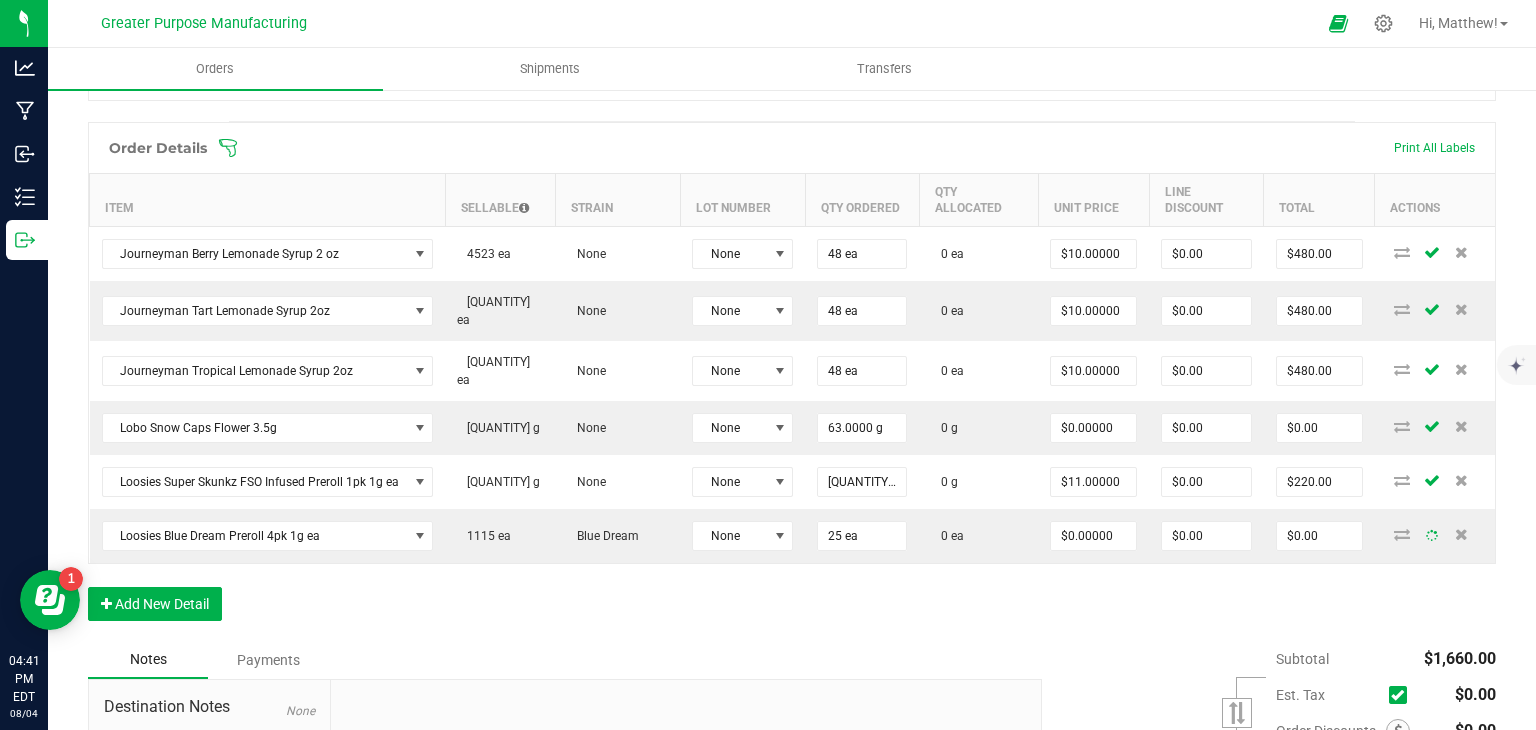 scroll, scrollTop: 553, scrollLeft: 0, axis: vertical 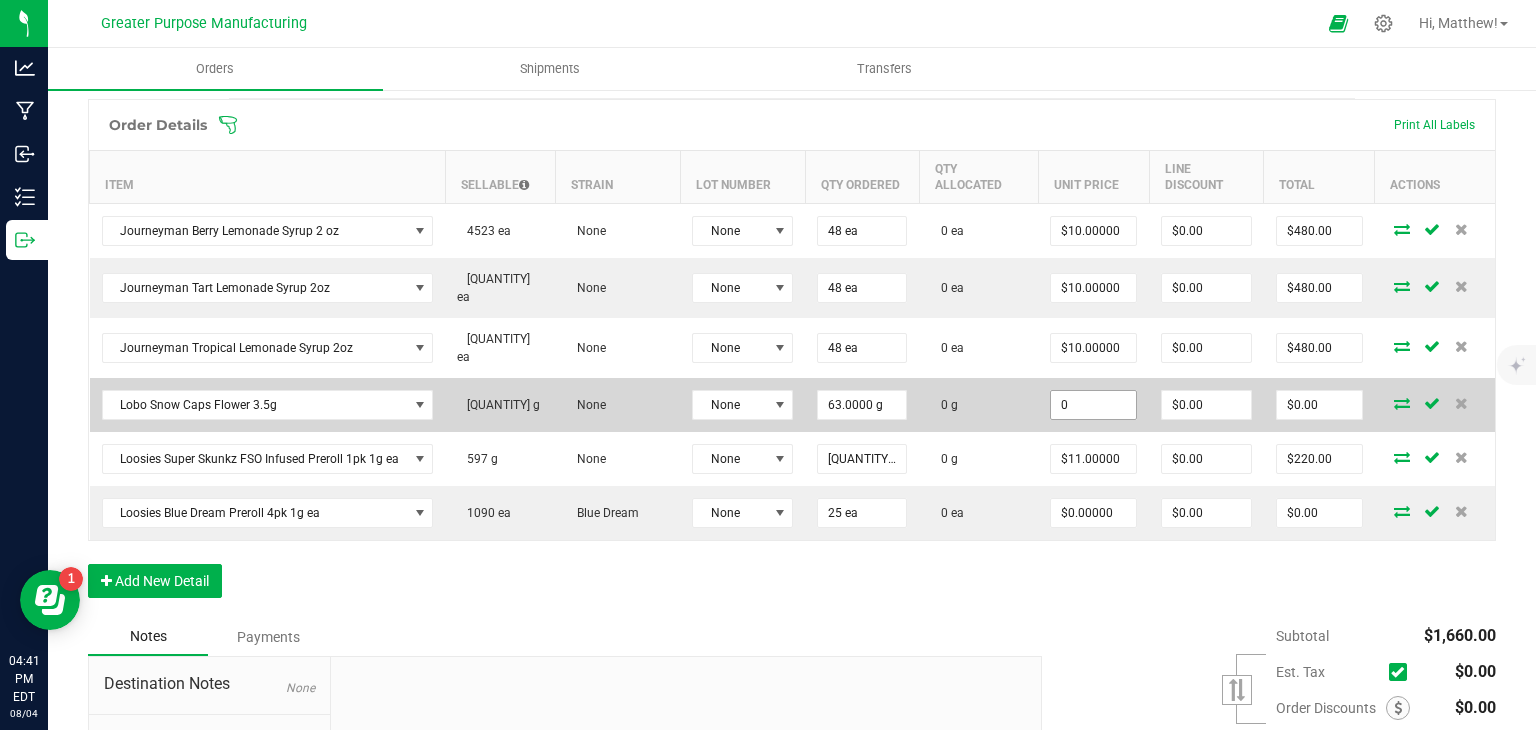 click on "0" at bounding box center [1093, 405] 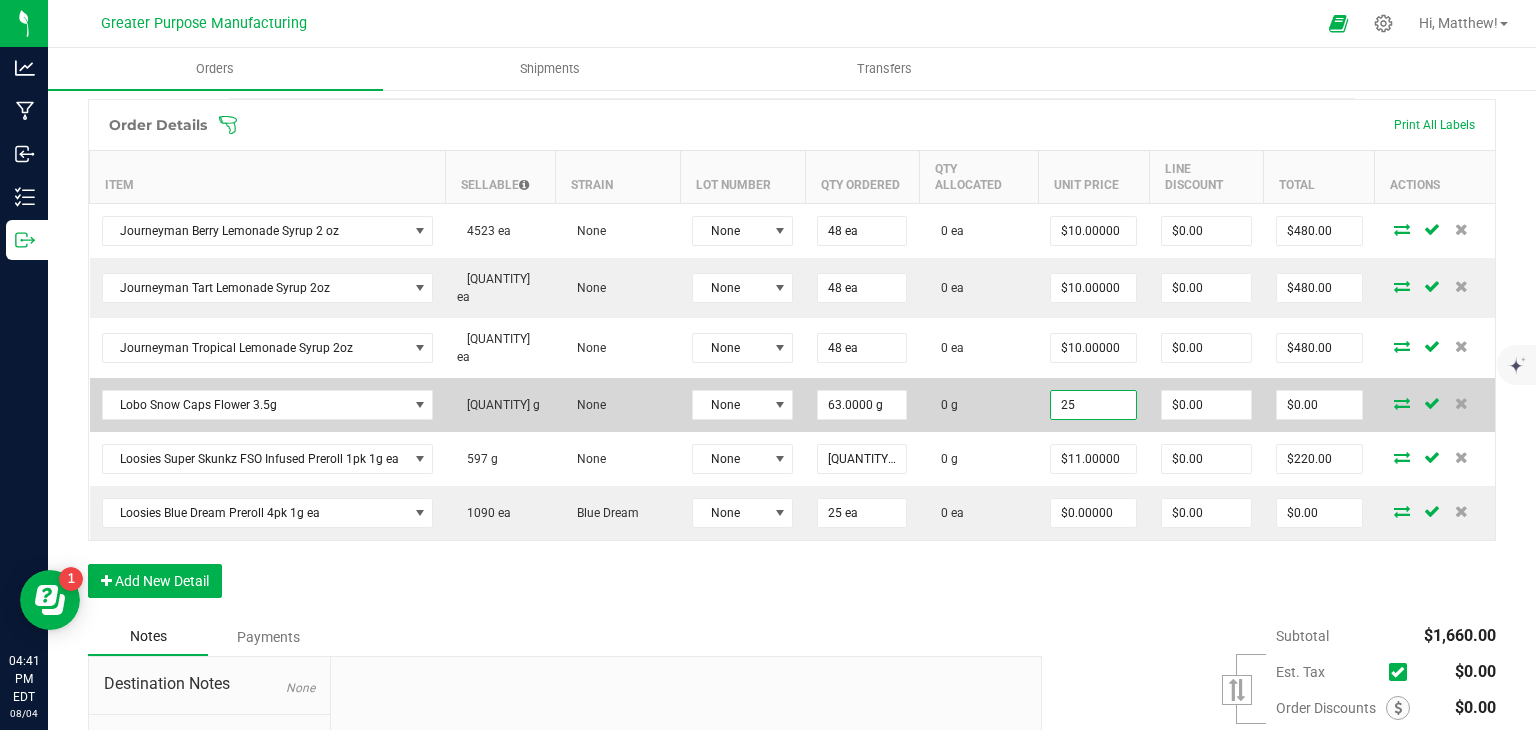 type on "2" 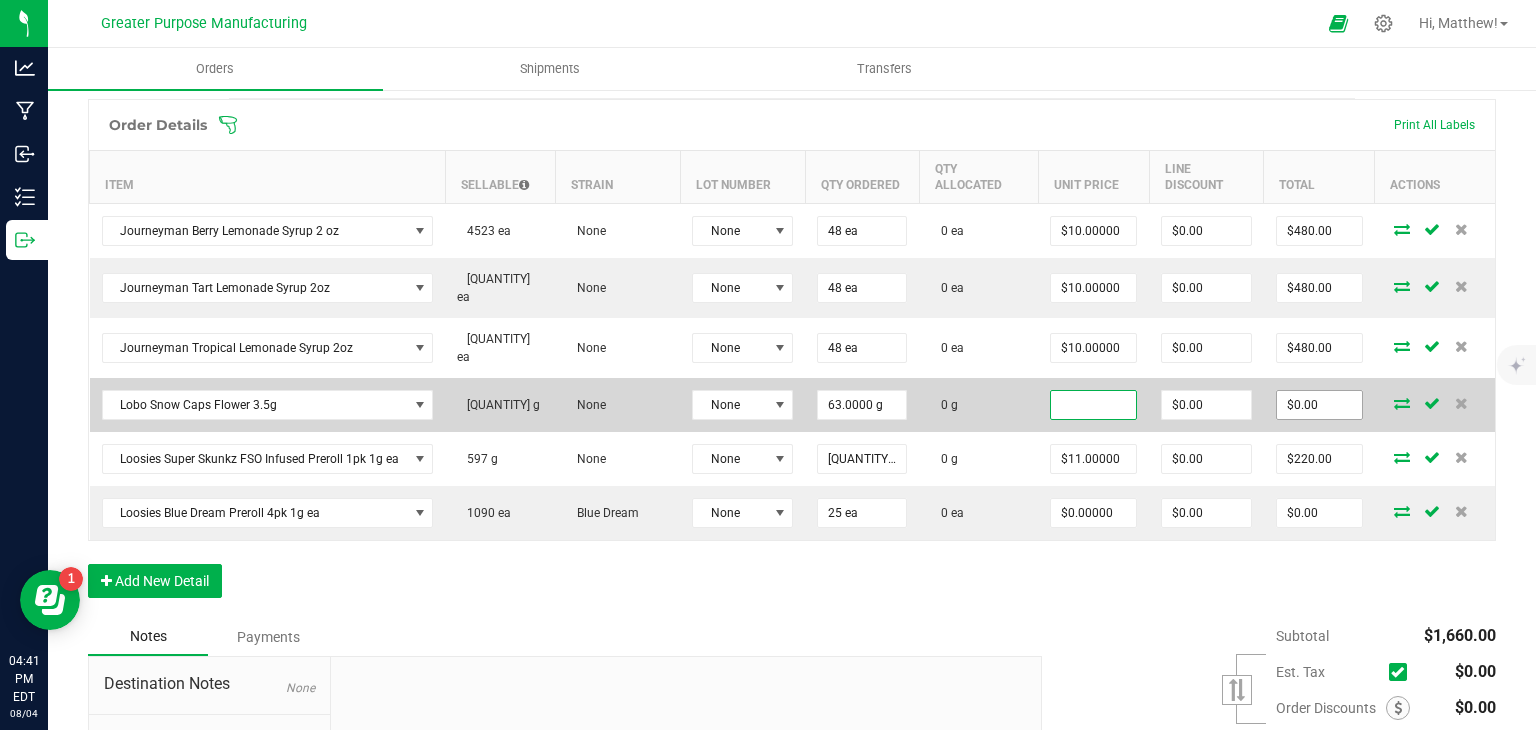 type 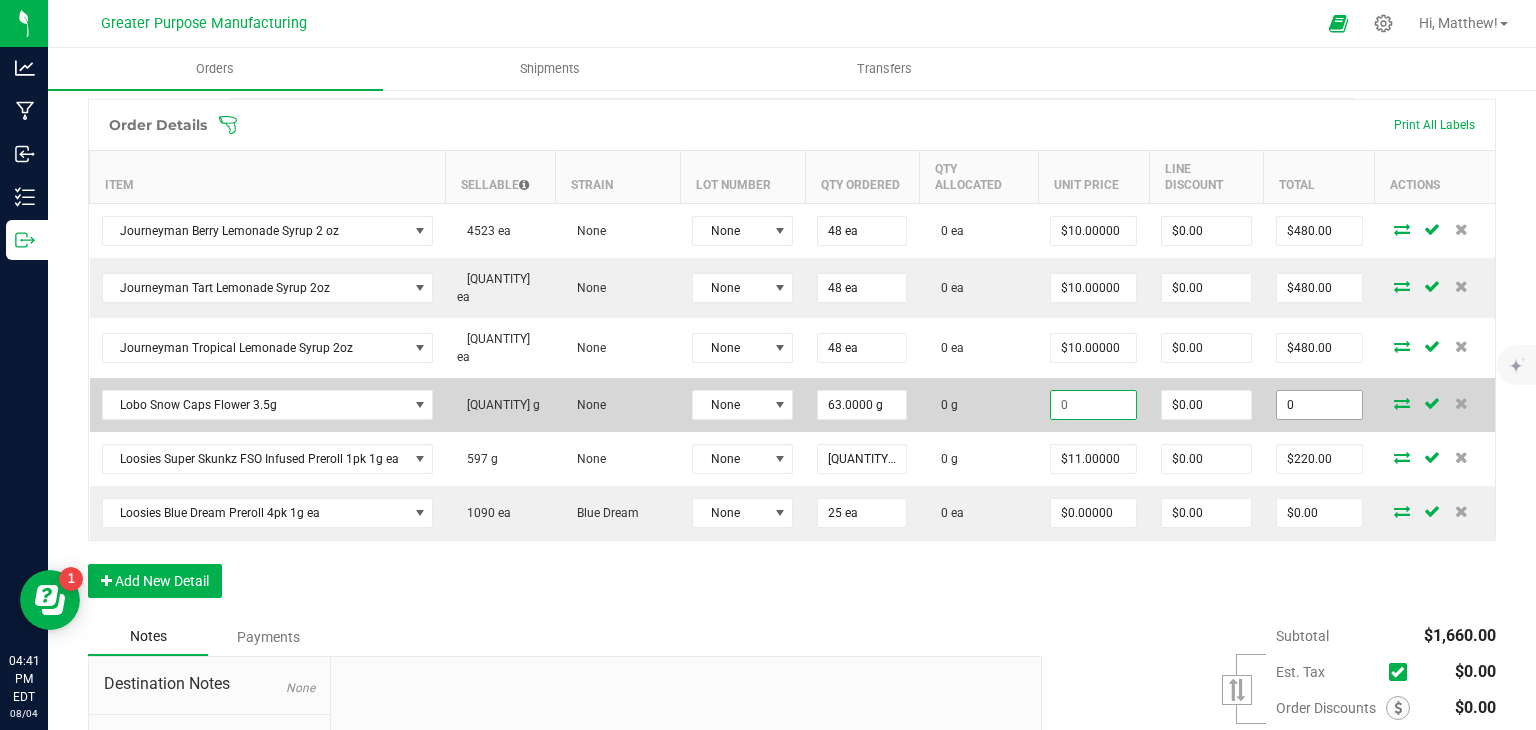 click on "0" at bounding box center [1319, 405] 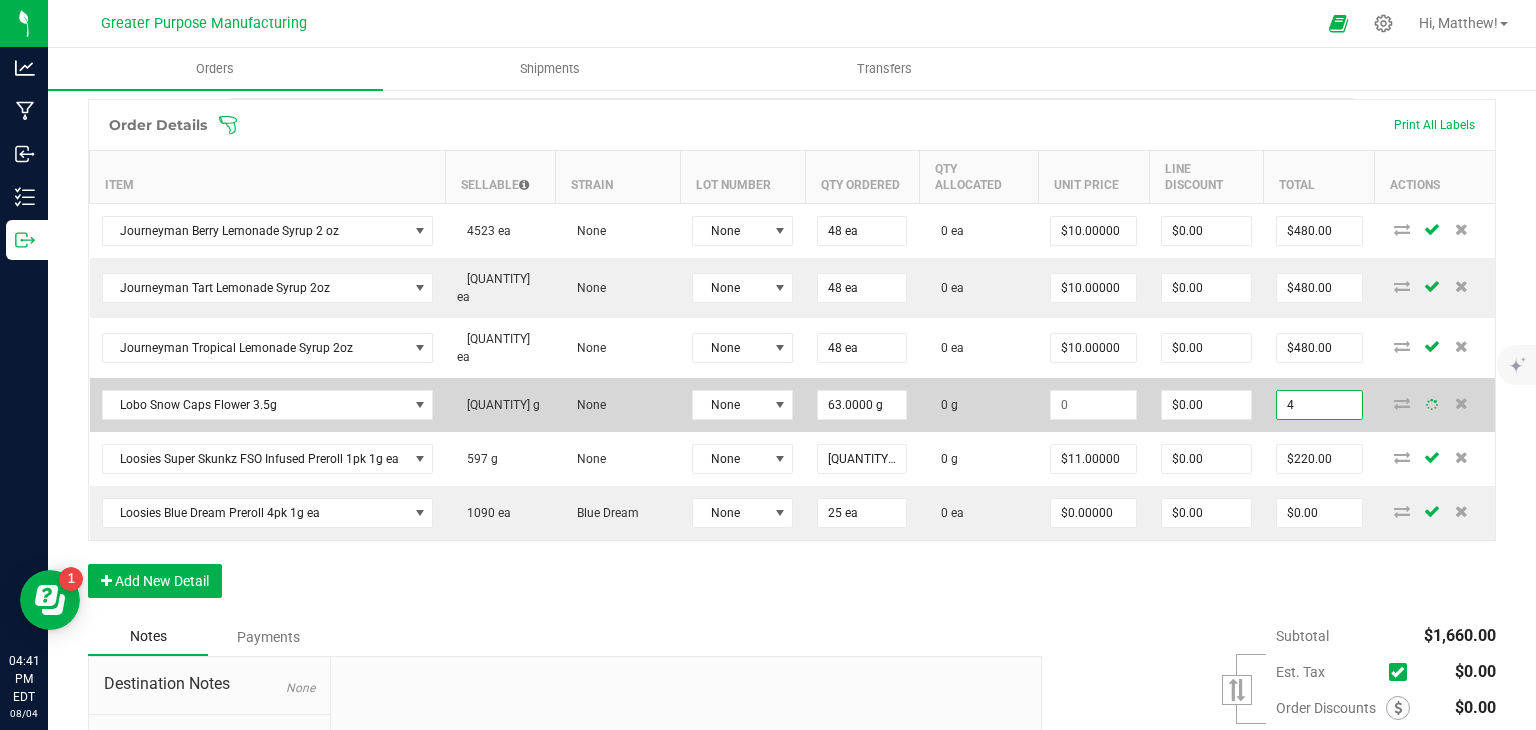 type on "45" 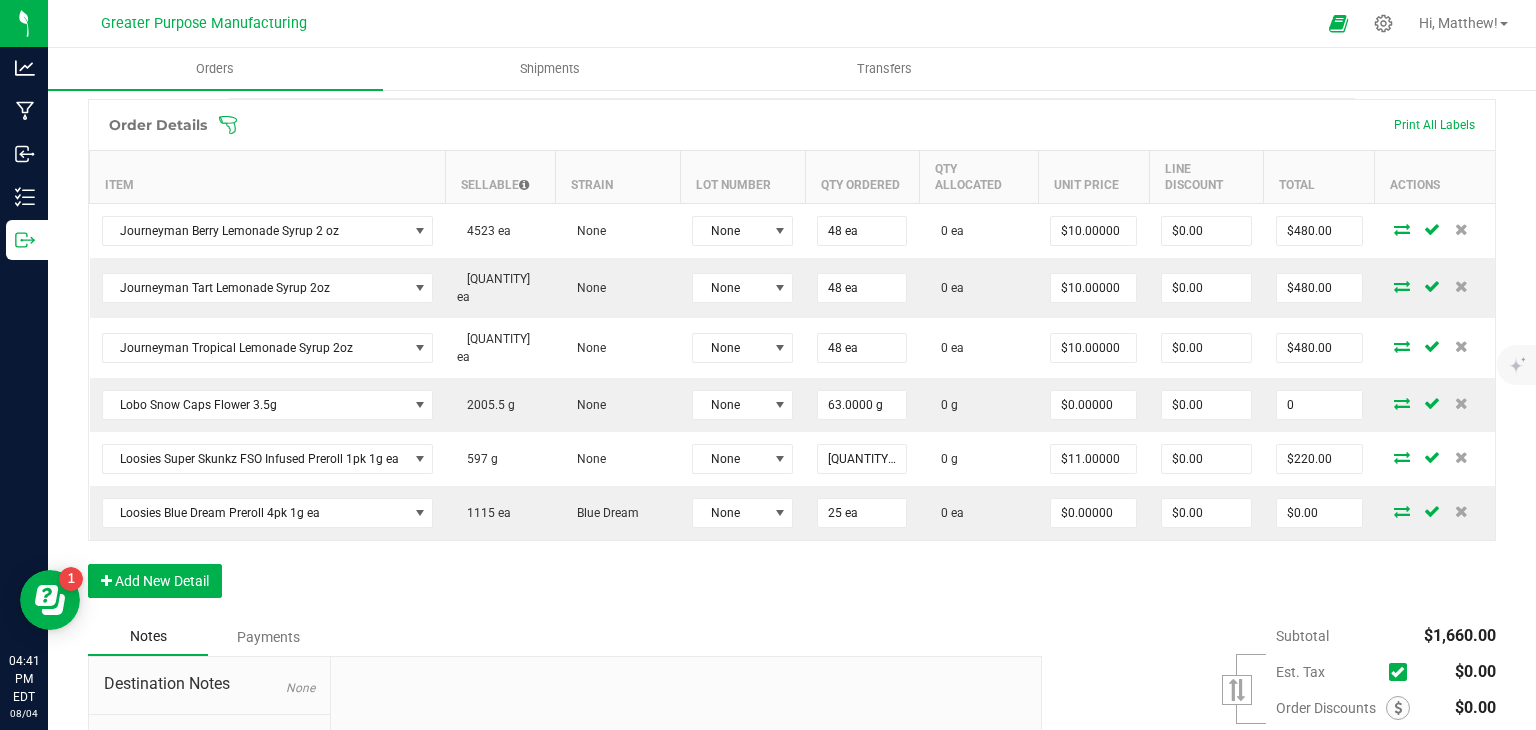 click on "0" at bounding box center [1319, 405] 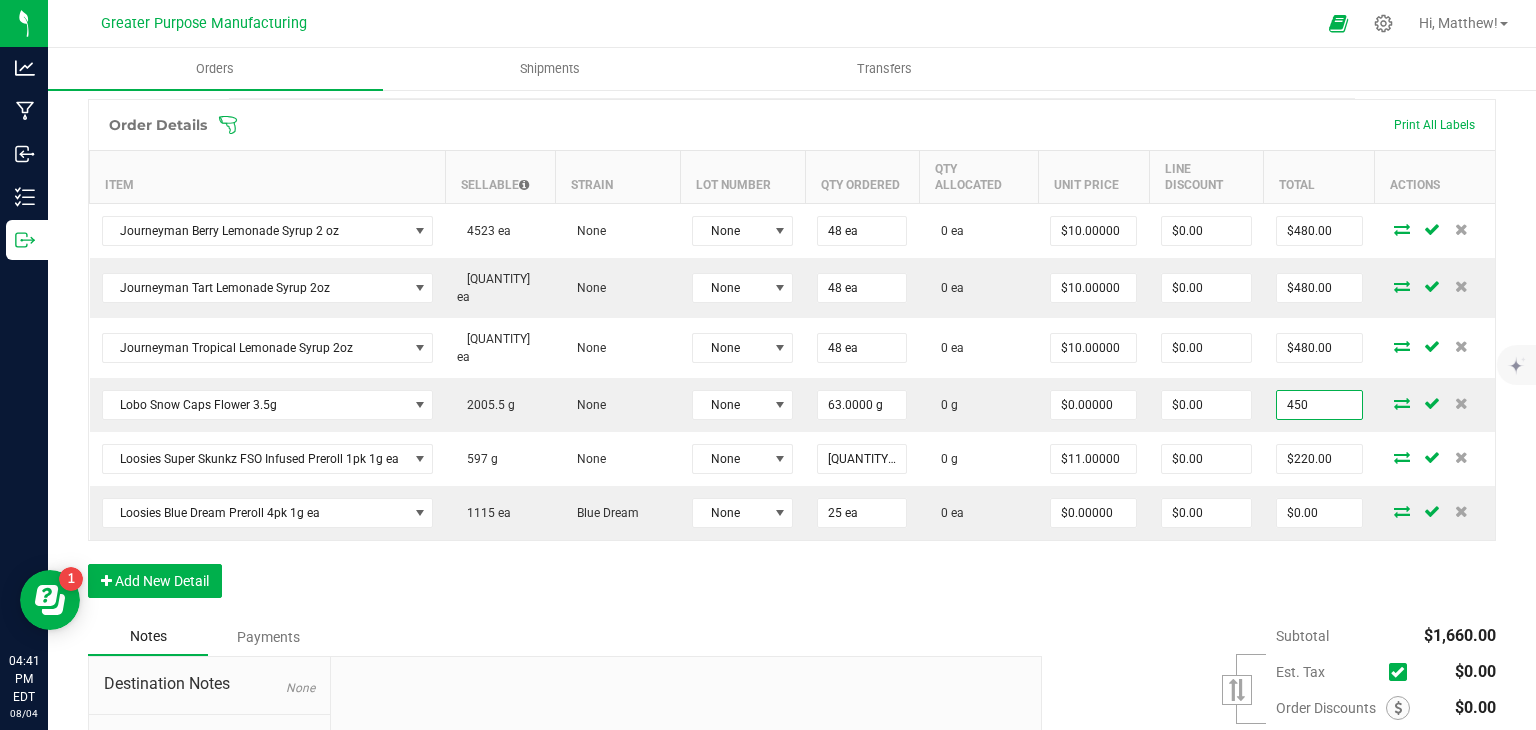 type on "450" 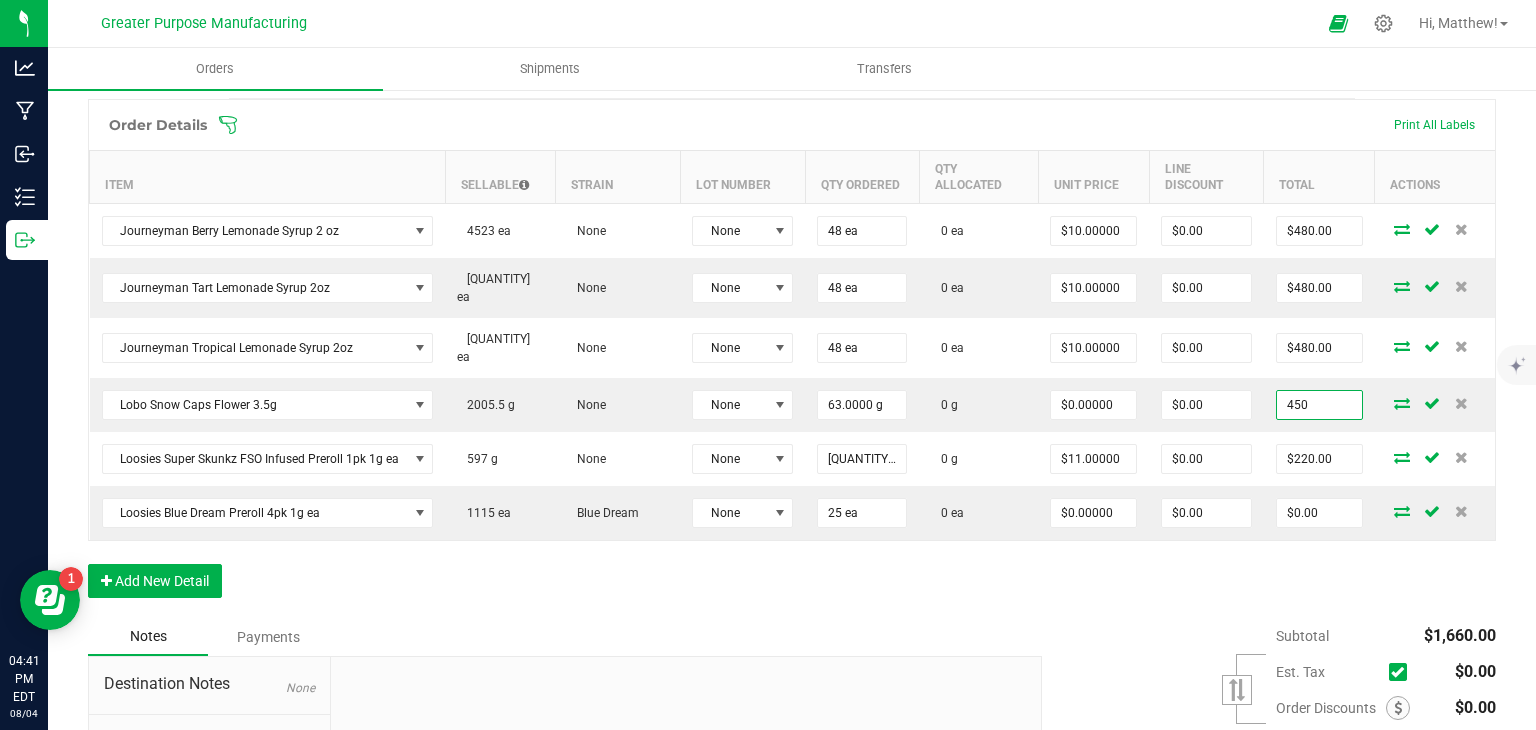 type on "$7.14286" 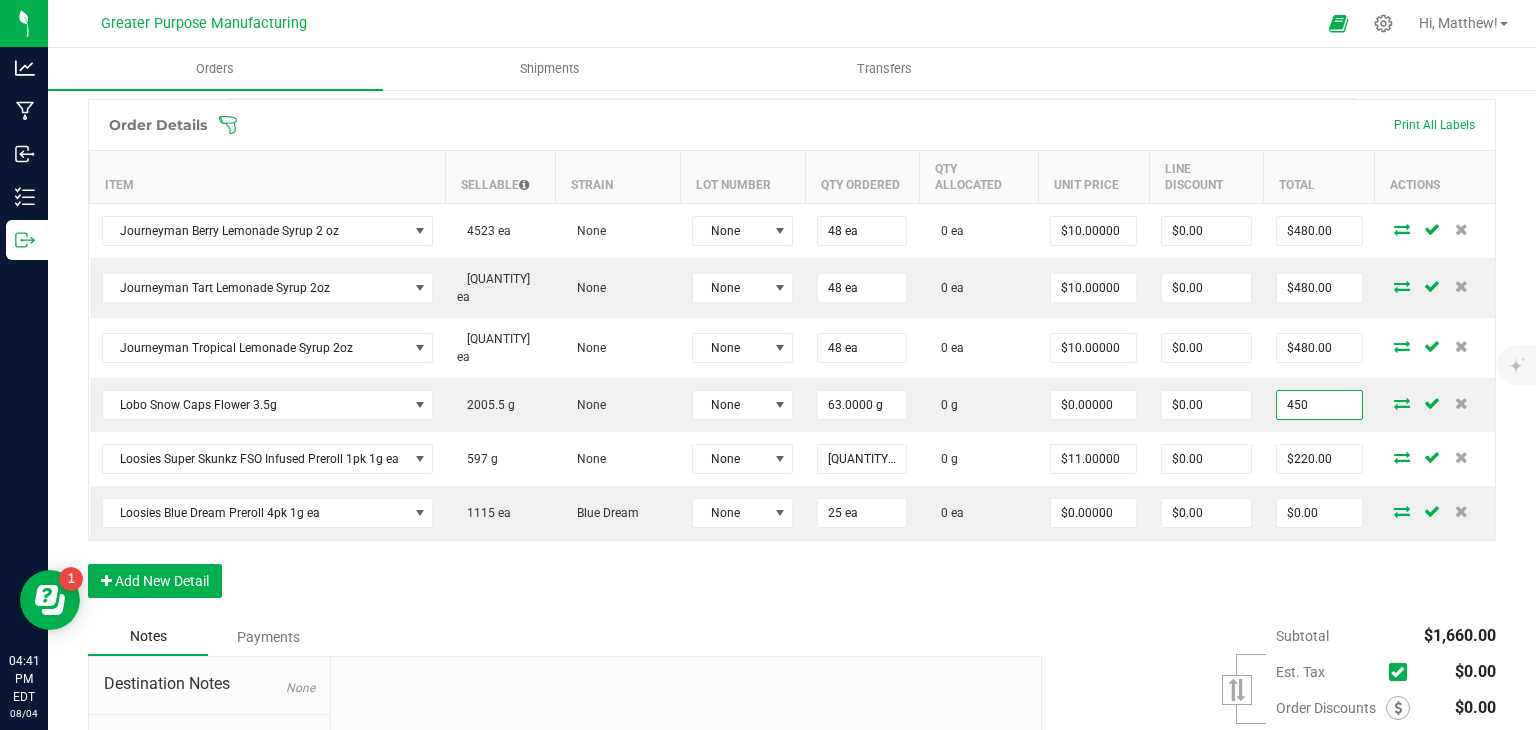 type on "$450.00" 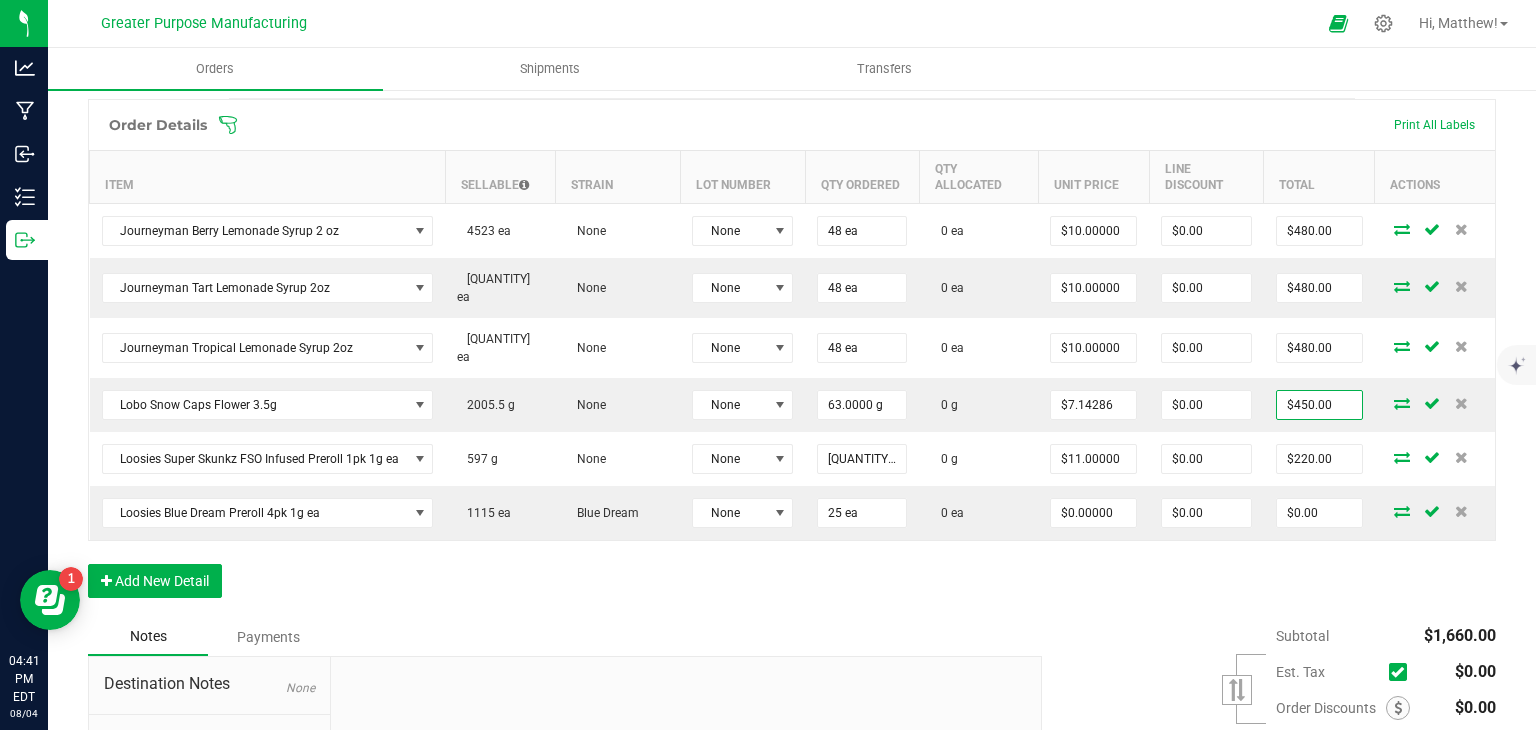 click on "Order Details Print All Labels Item Sellable Strain Lot Number Qty Ordered Qty Allocated Unit Price Line Discount Total Actions Journeyman Berry Lemonade Syrup 2 oz 4523 ea None None 48 ea 0 ea $10.00000 $0.00 $480.00 Journeyman Tart Lemonade Syrup 2oz 2482 ea None None 48 ea 0 ea $10.00000 $0.00 $480.00 Journeyman Tropical Lemonade Syrup 2oz 4221 ea None None 48 ea 0 ea $10.00000 $0.00 $480.00 Lobo Snow Caps Flower 3.5g 2005.5 g None None 63.0000 g 0 g $7.14286 $0.00 $450.00 Loosies Super Skunkz FSO Infused Preroll 1pk 1g ea 597 g None None 20.0000 g 0 g $11.00000 $0.00 $220.00 Loosies Blue Dream Preroll 4pk 1g ea 1115 ea Blue Dream None 25 ea 0 ea $0.00000 $0.00 $0.00
Add New Detail" at bounding box center [792, 358] 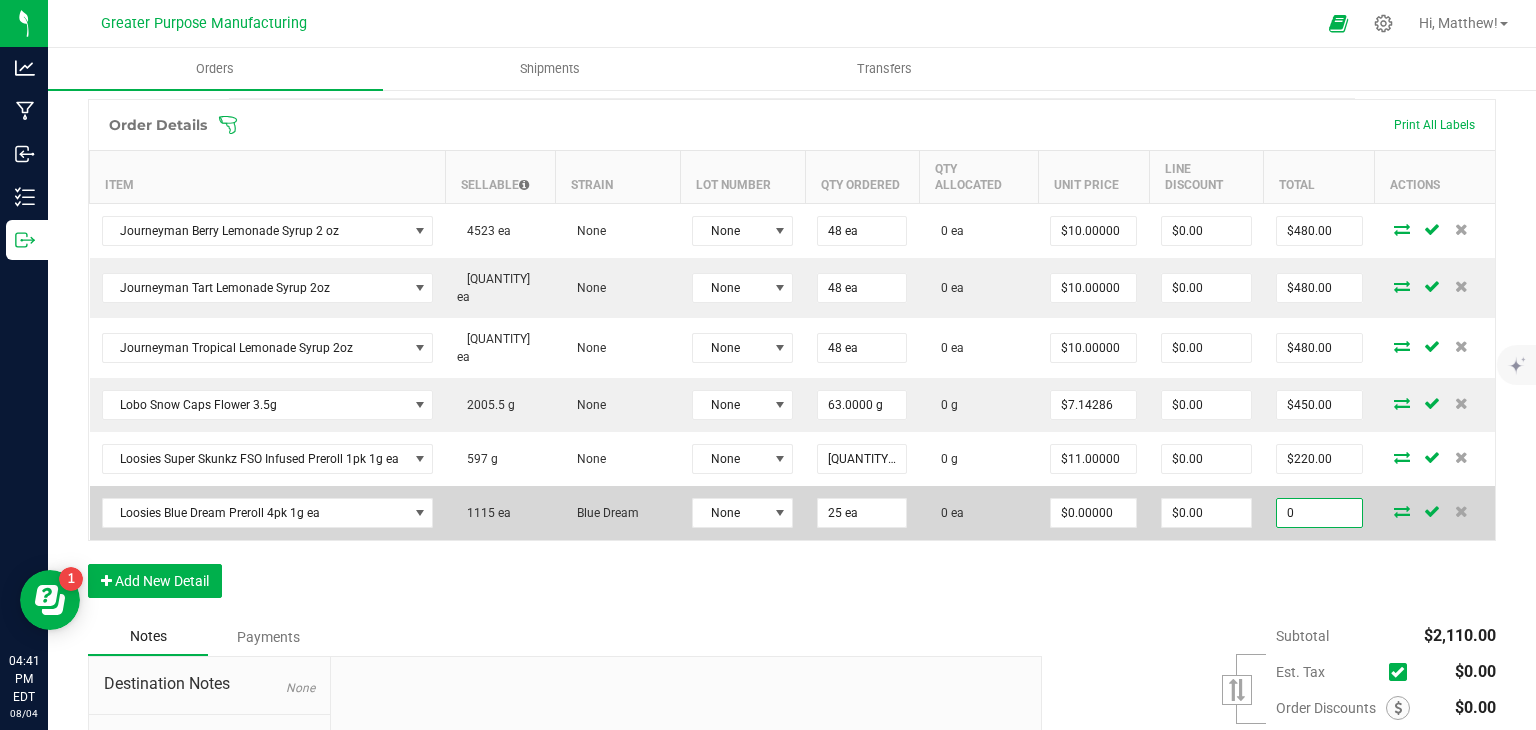 click on "0" at bounding box center (1319, 513) 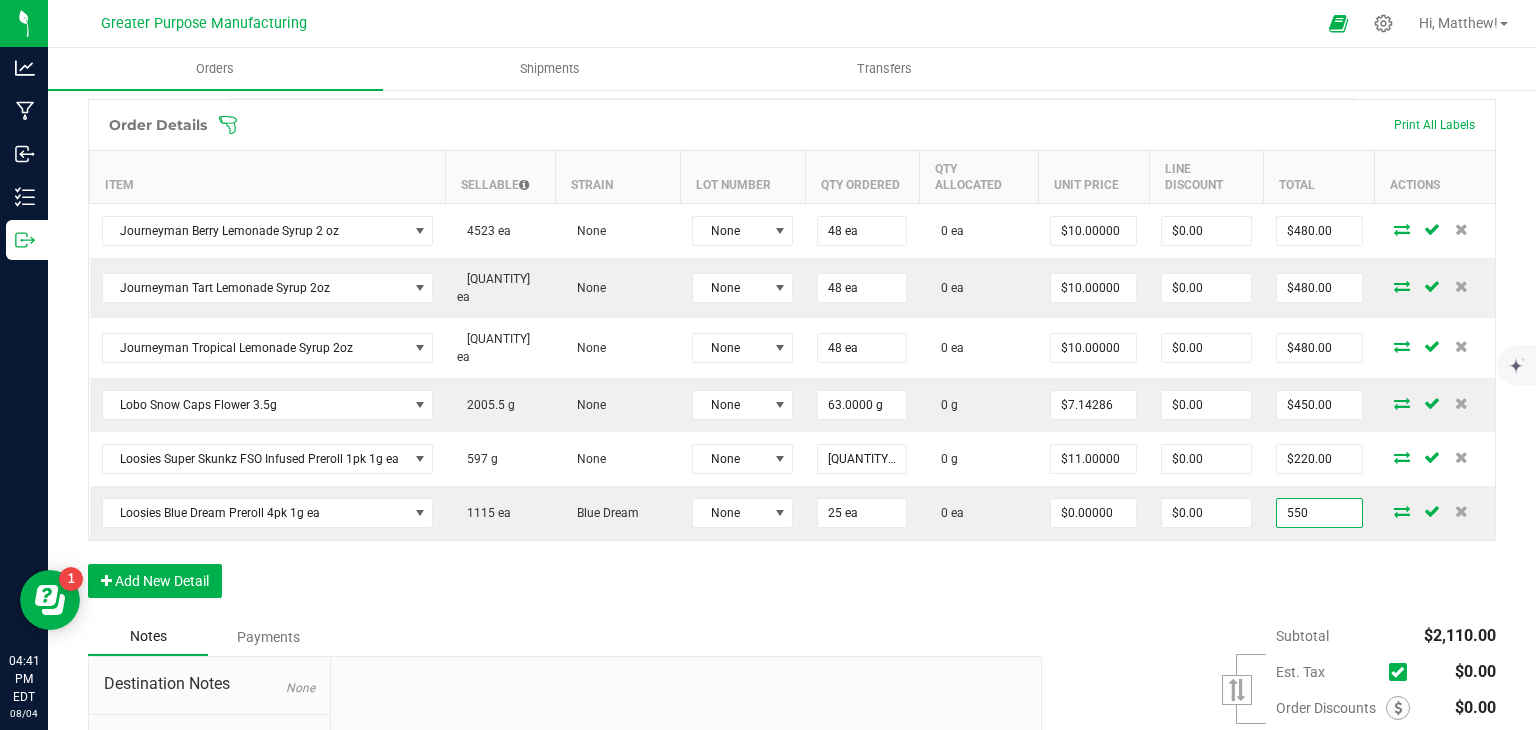 type on "550" 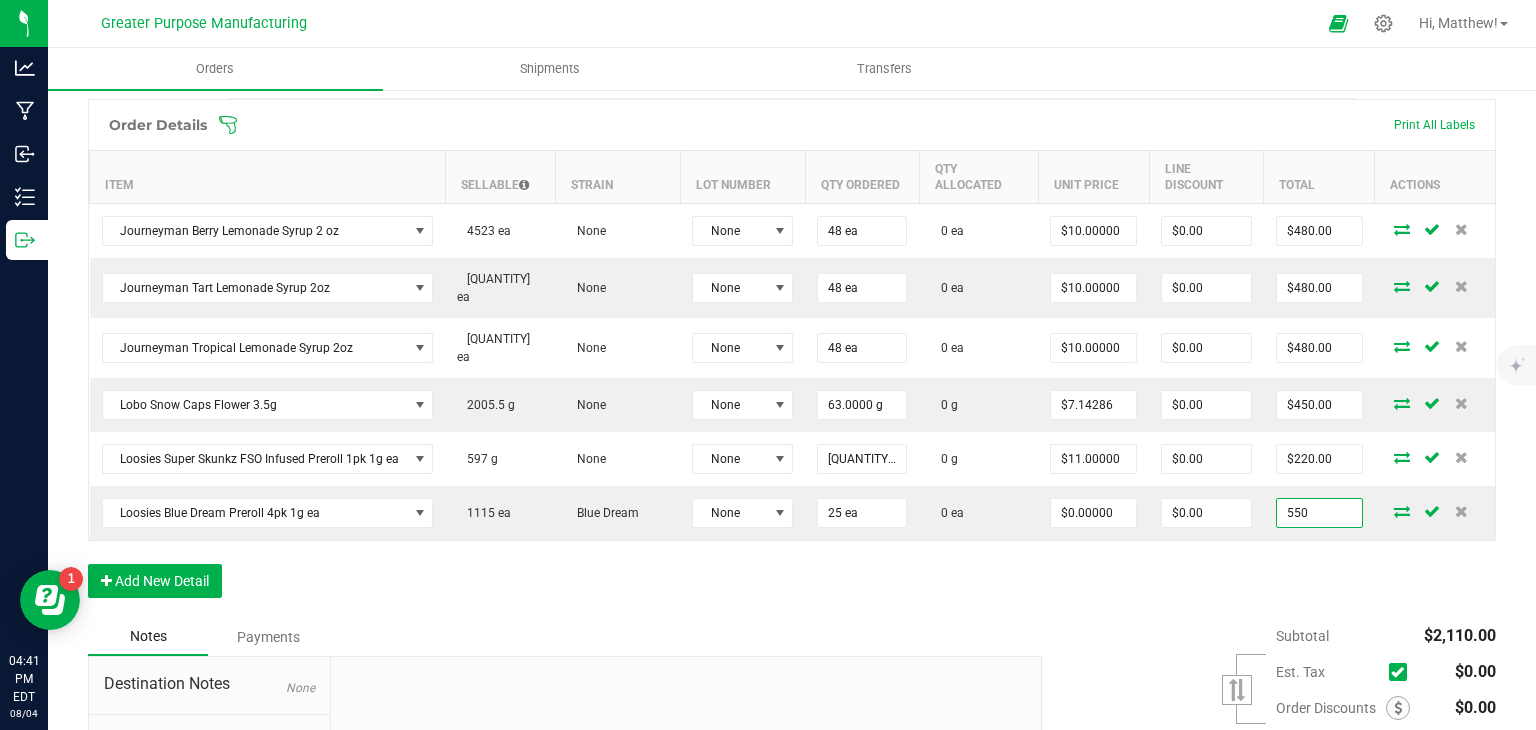 type on "$22.00000" 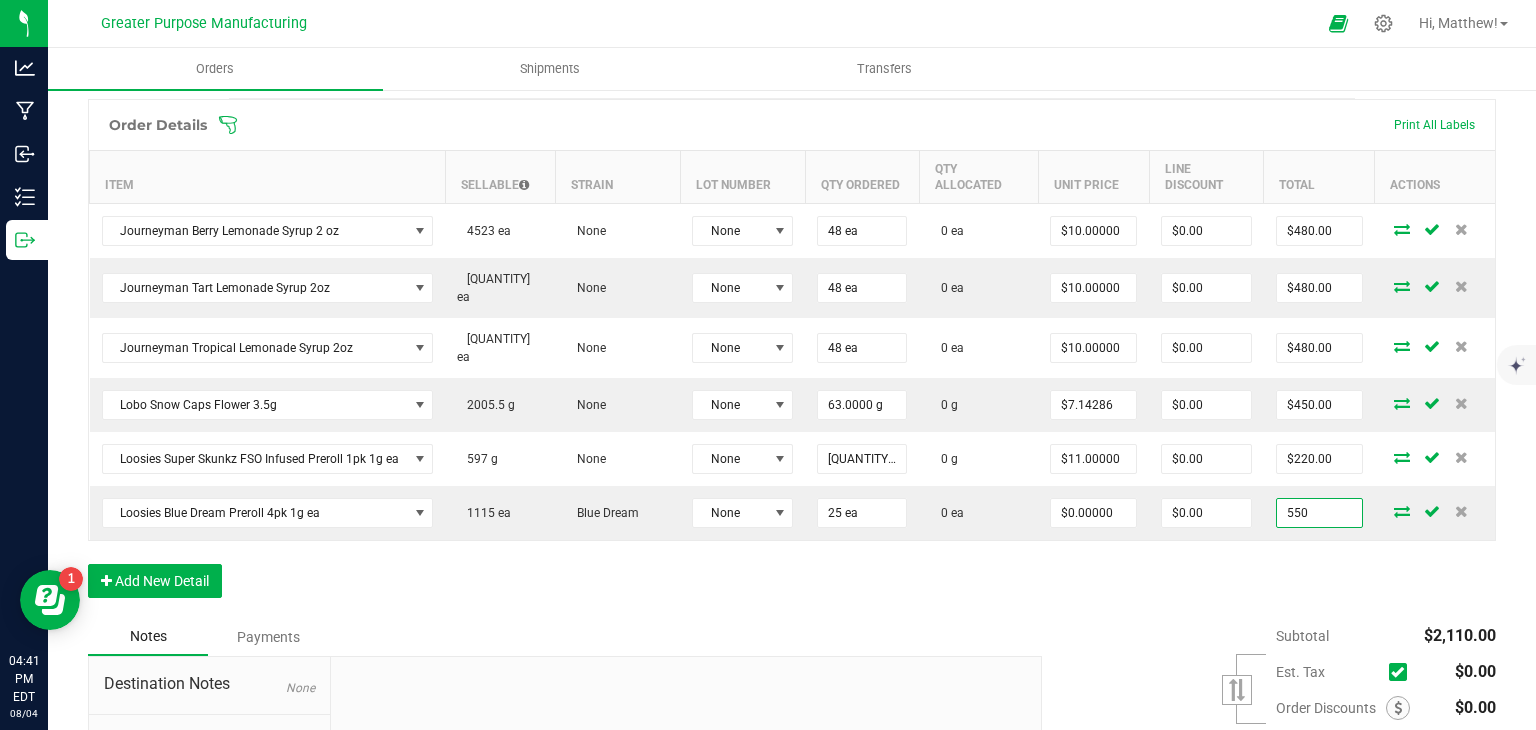 type on "$550.00" 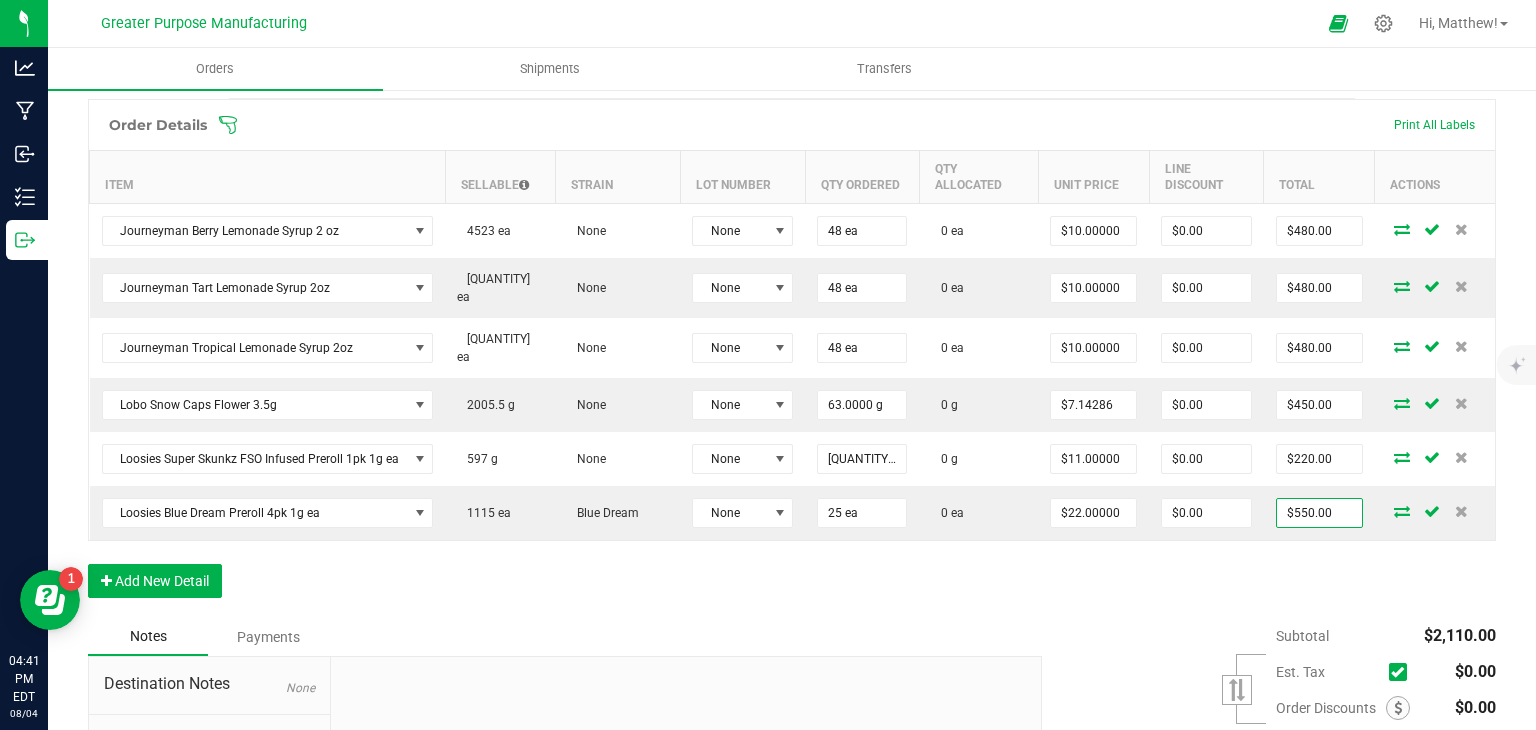 click on "Order Details Print All Labels Item  Sellable  Strain  Lot Number  Qty Ordered Qty Allocated Unit Price Line Discount Total Actions Journeyman Berry Lemonade Syrup 2 oz  4523 ea   None  None 48 ea  0 ea  $10.00000 $0.00 $480.00 Journeyman Tart Lemonade Syrup 2oz  2482 ea   None  None 48 ea  0 ea  $10.00000 $0.00 $480.00 Journeyman Tropical Lemonade Syrup 2oz  4221 ea   None  None 48 ea  0 ea  $10.00000 $0.00 $480.00 Lobo Snow Caps Flower 3.5g  2005.5 g   None  None 63.0000 g  0 g  $7.14286 $0.00 $450.00 Loosies Super Skunkz FSO Infused Preroll 1pk 1g ea  597 g   None  None 20.0000 g  0 g  $11.00000 $0.00 $220.00 Loosies Blue Dream Preroll 4pk 1g ea  1115 ea   Blue Dream  None 25 ea  0 ea  $22.00000 $0.00 $550.00
Add New Detail" at bounding box center [792, 358] 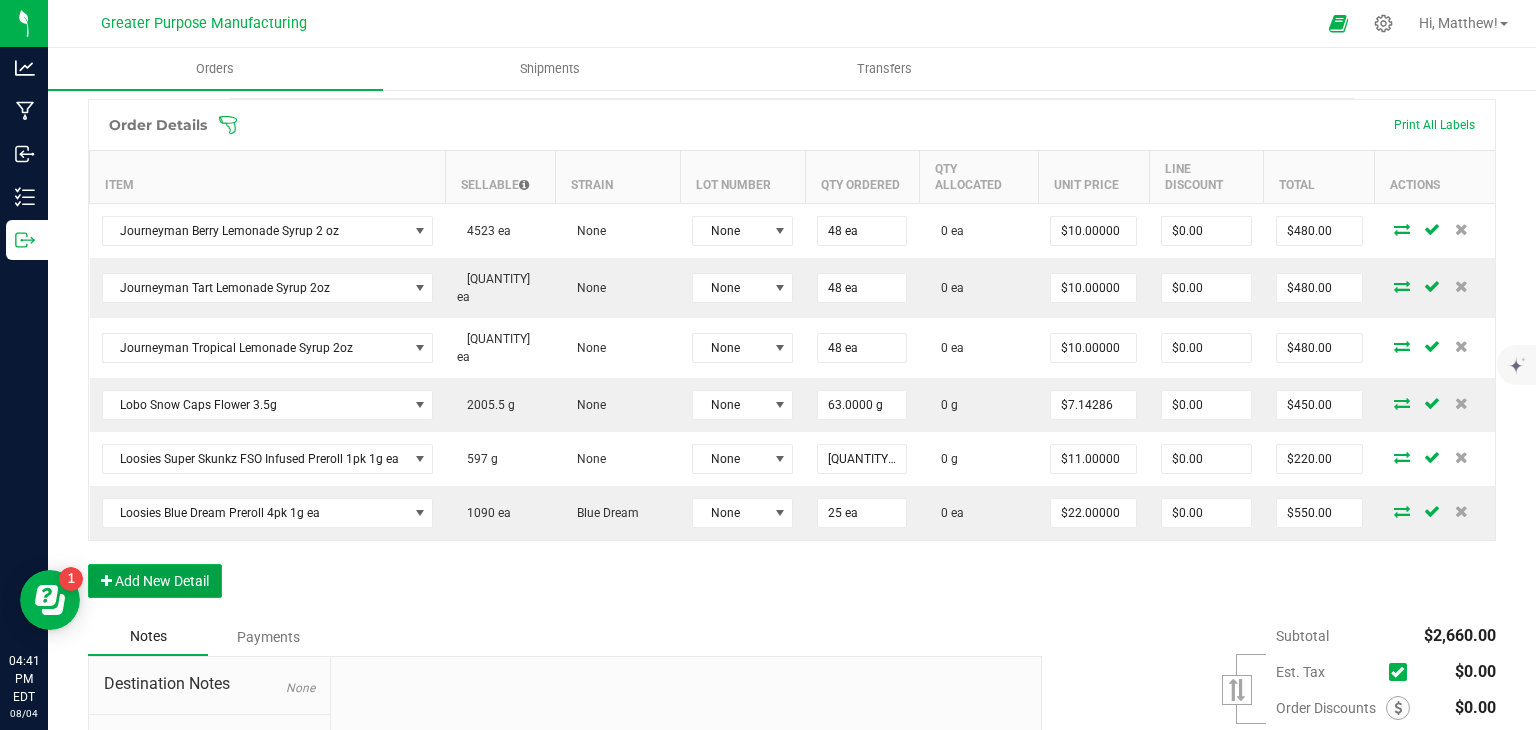 click on "Add New Detail" at bounding box center [155, 581] 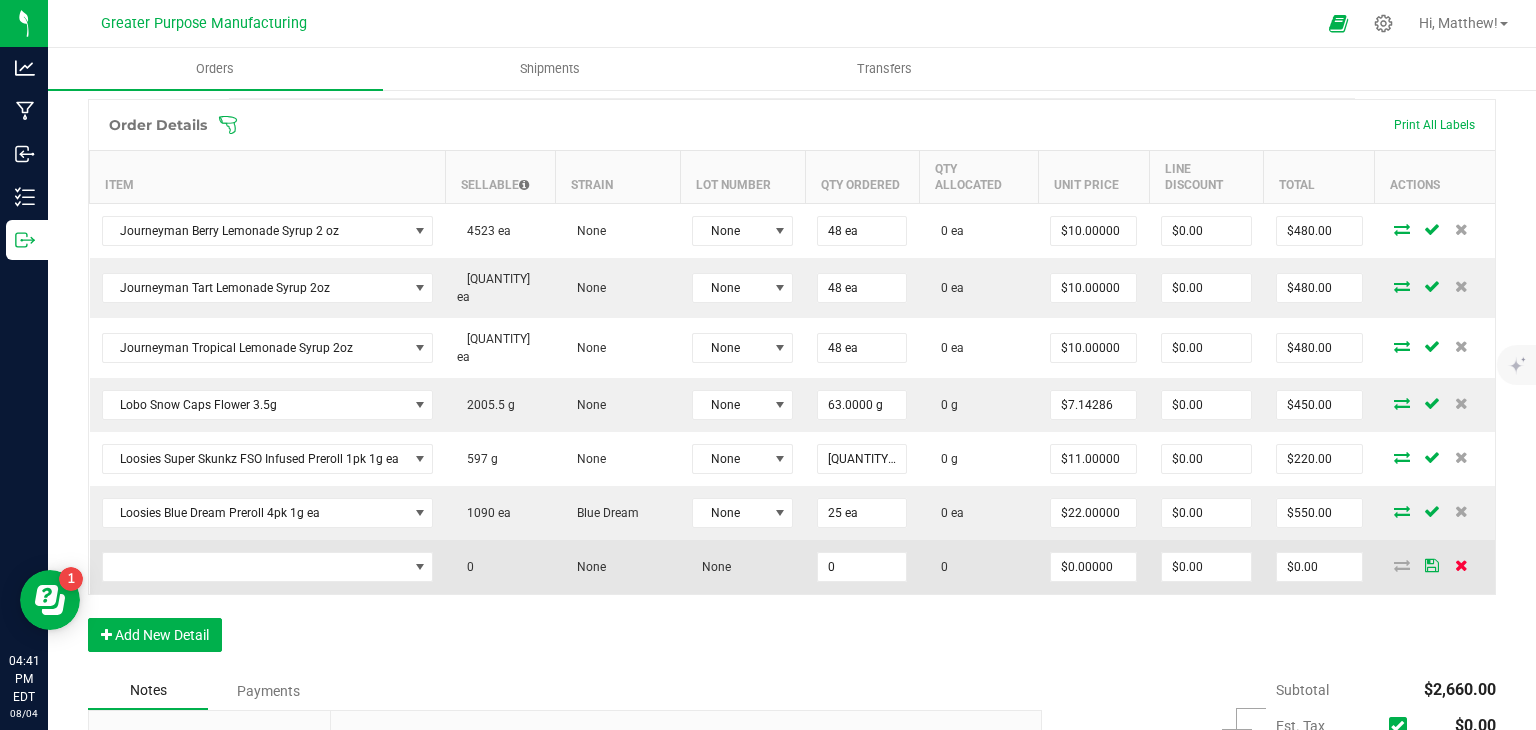 click at bounding box center [1461, 565] 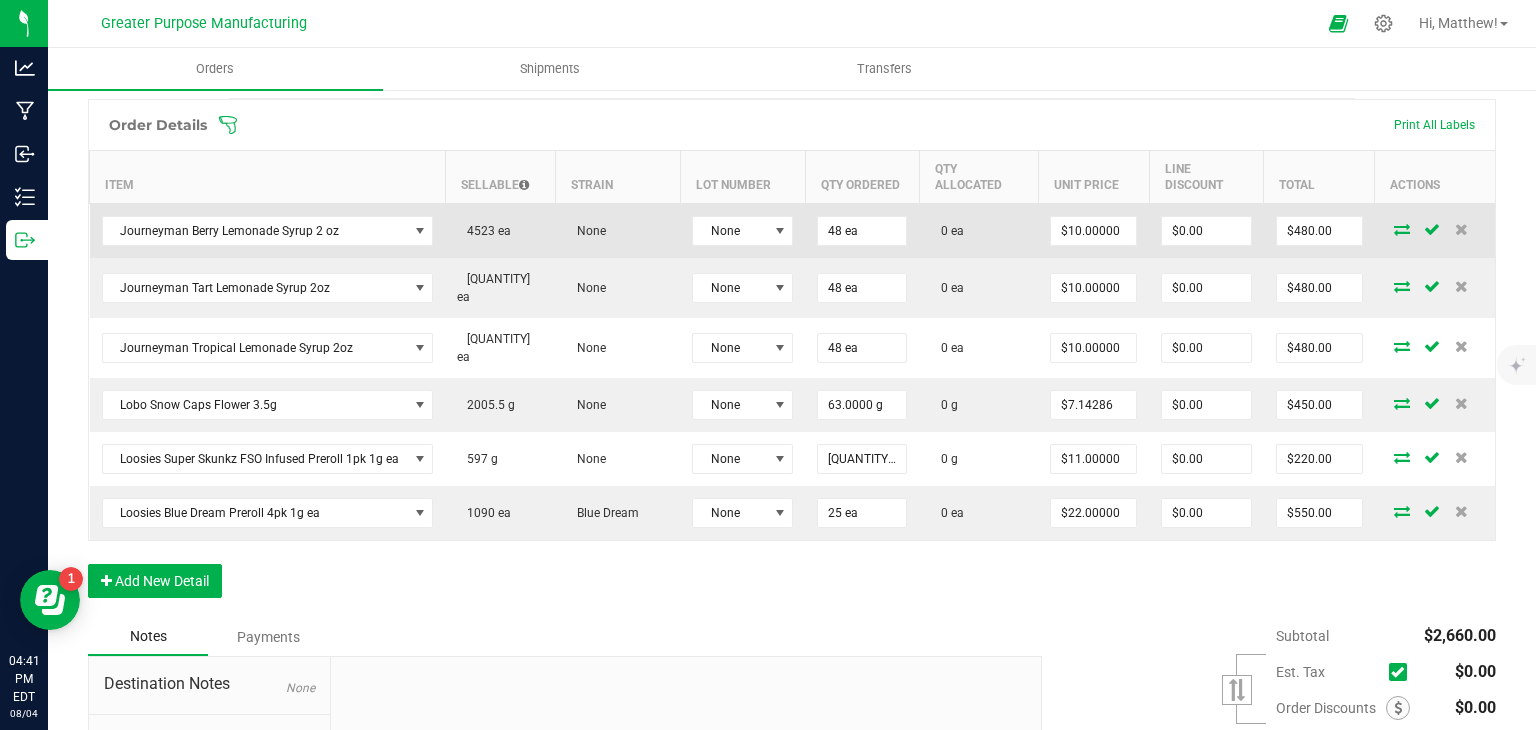 click at bounding box center (1402, 229) 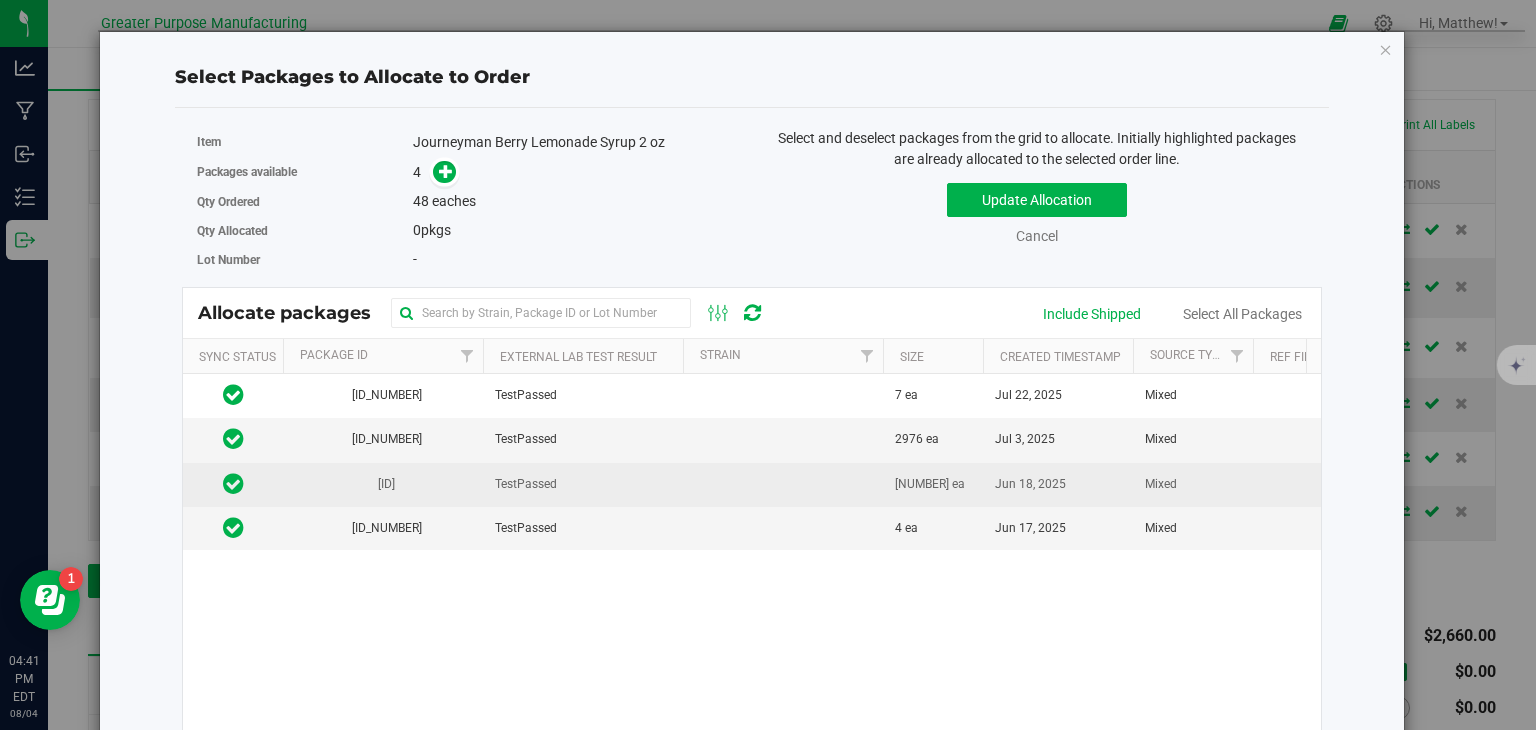 click on "[NUMBER] ea" at bounding box center (930, 484) 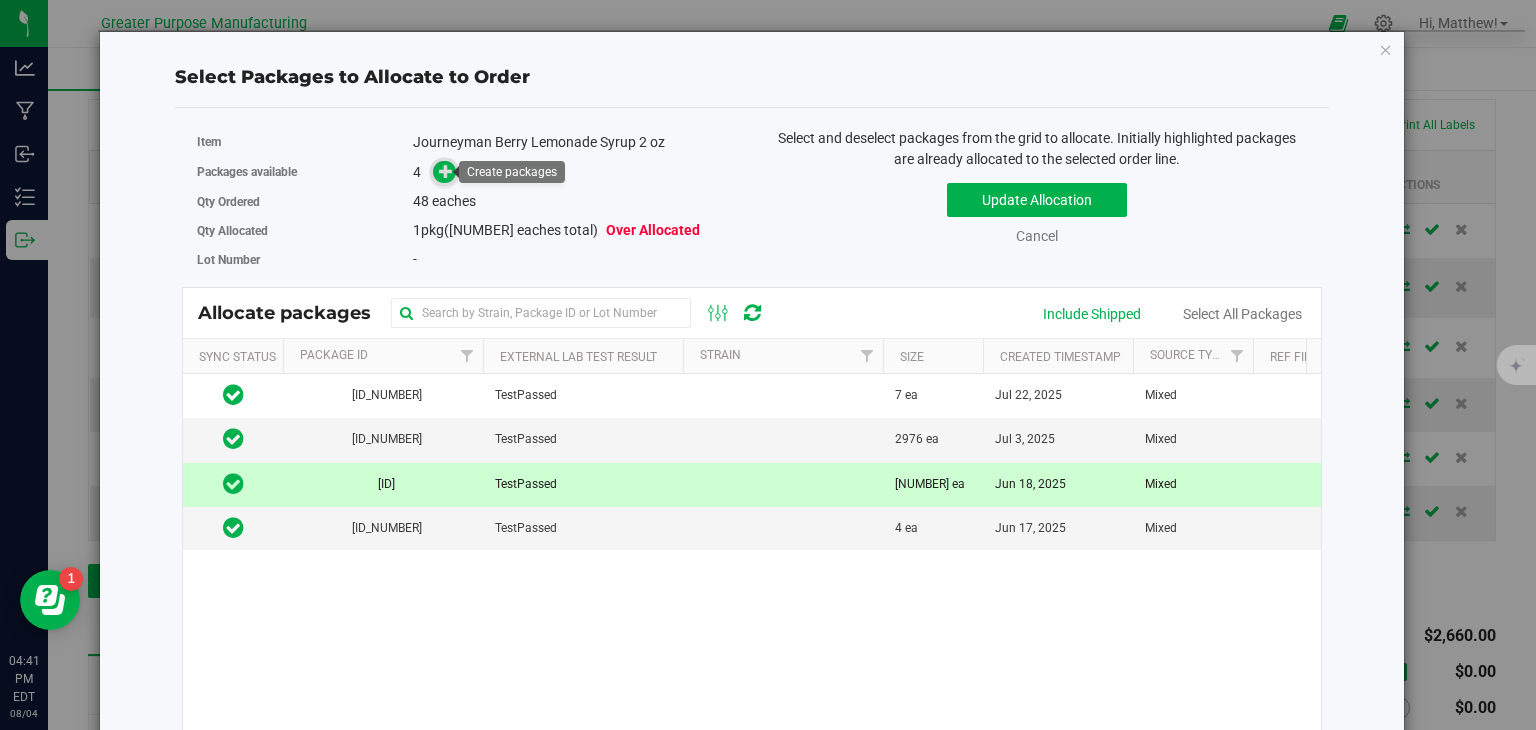 click at bounding box center (446, 171) 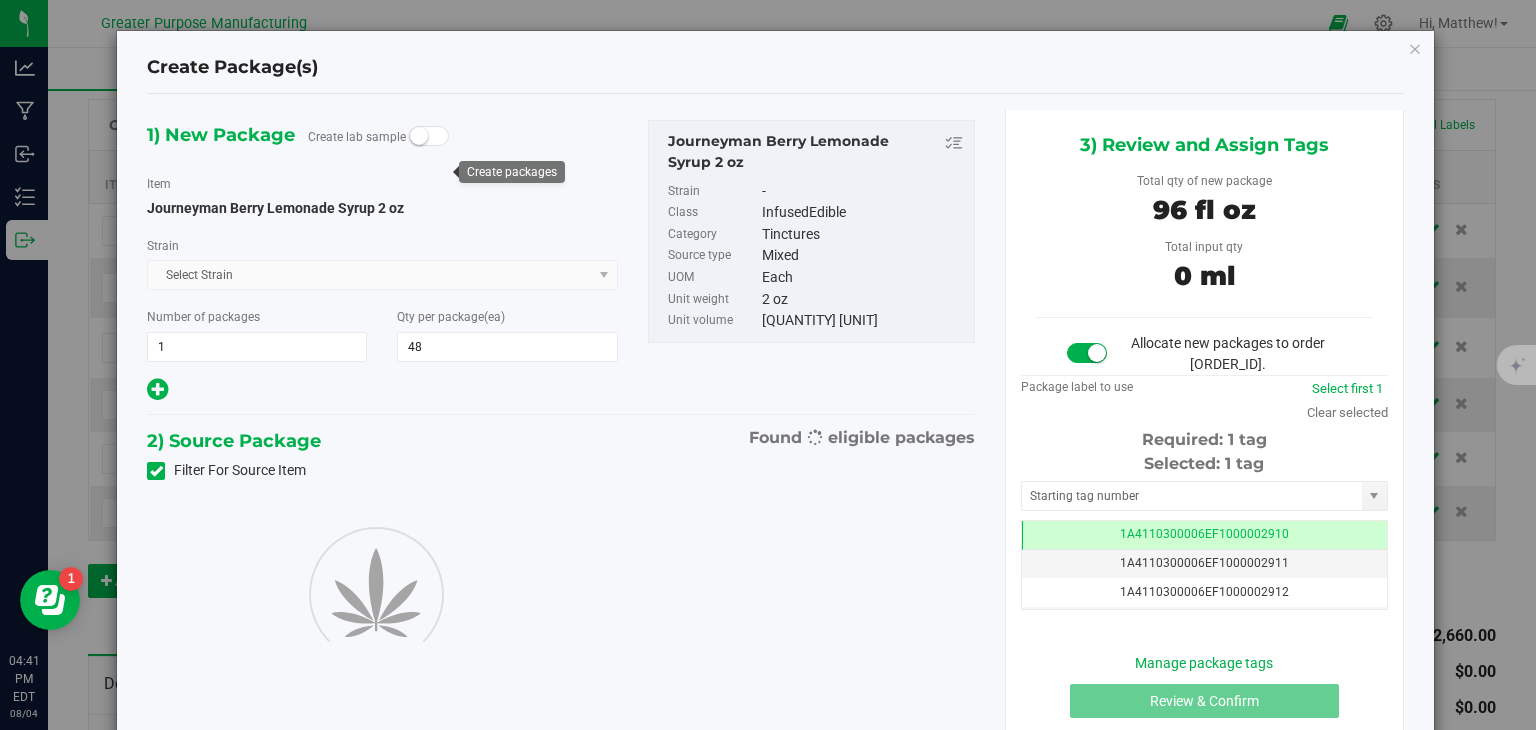 scroll, scrollTop: 0, scrollLeft: 0, axis: both 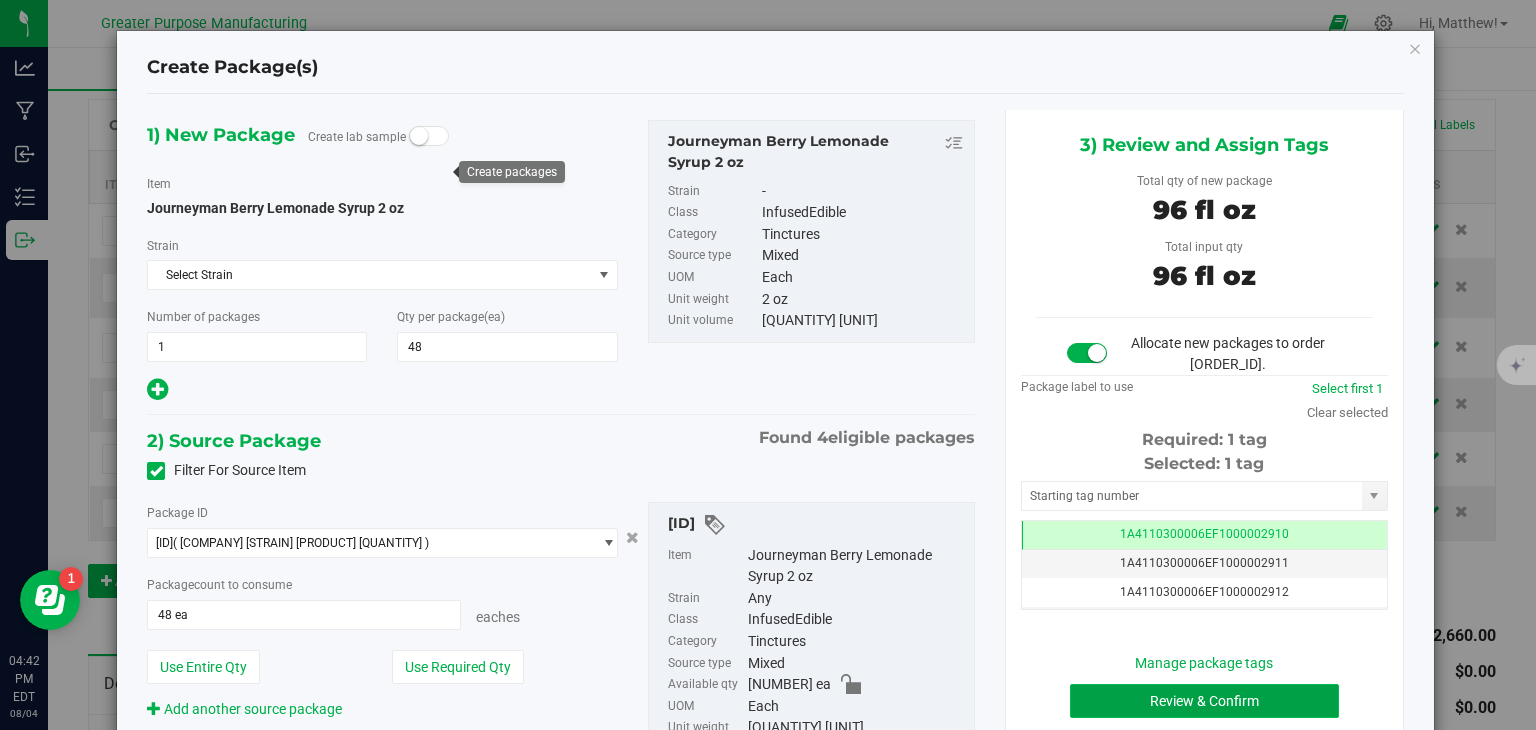 click on "Review & Confirm" at bounding box center [1204, 701] 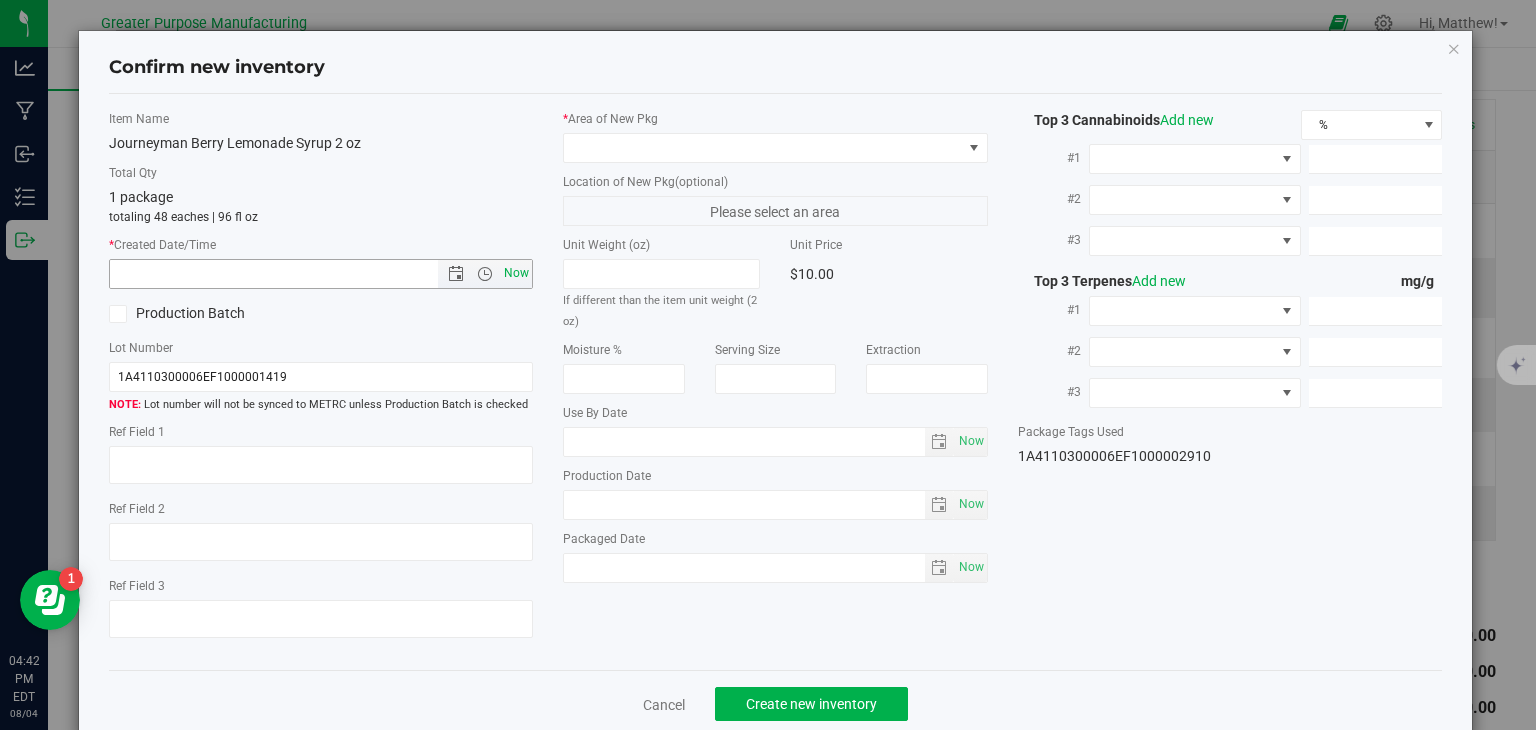 click on "Now" at bounding box center [517, 273] 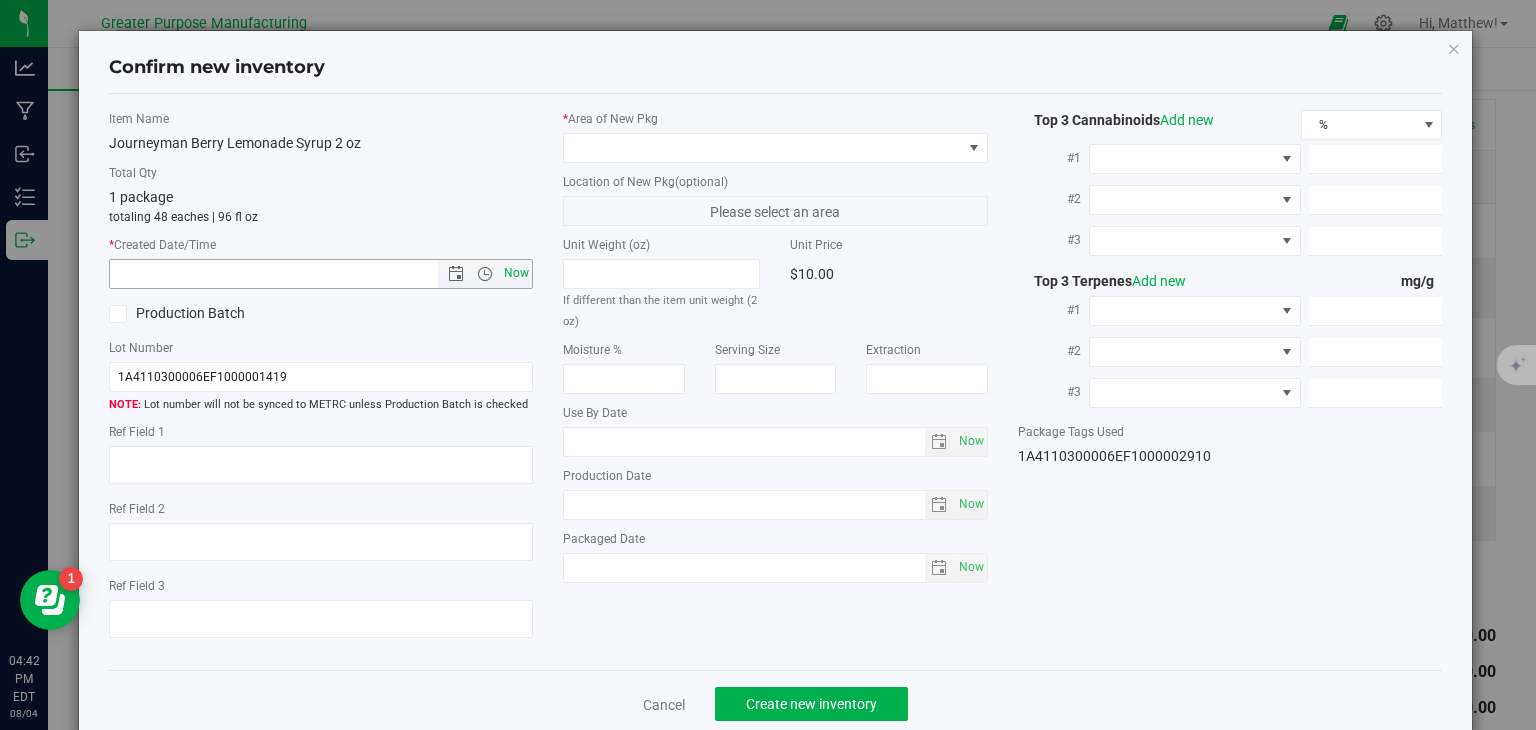 type on "[DATE] [TIME]" 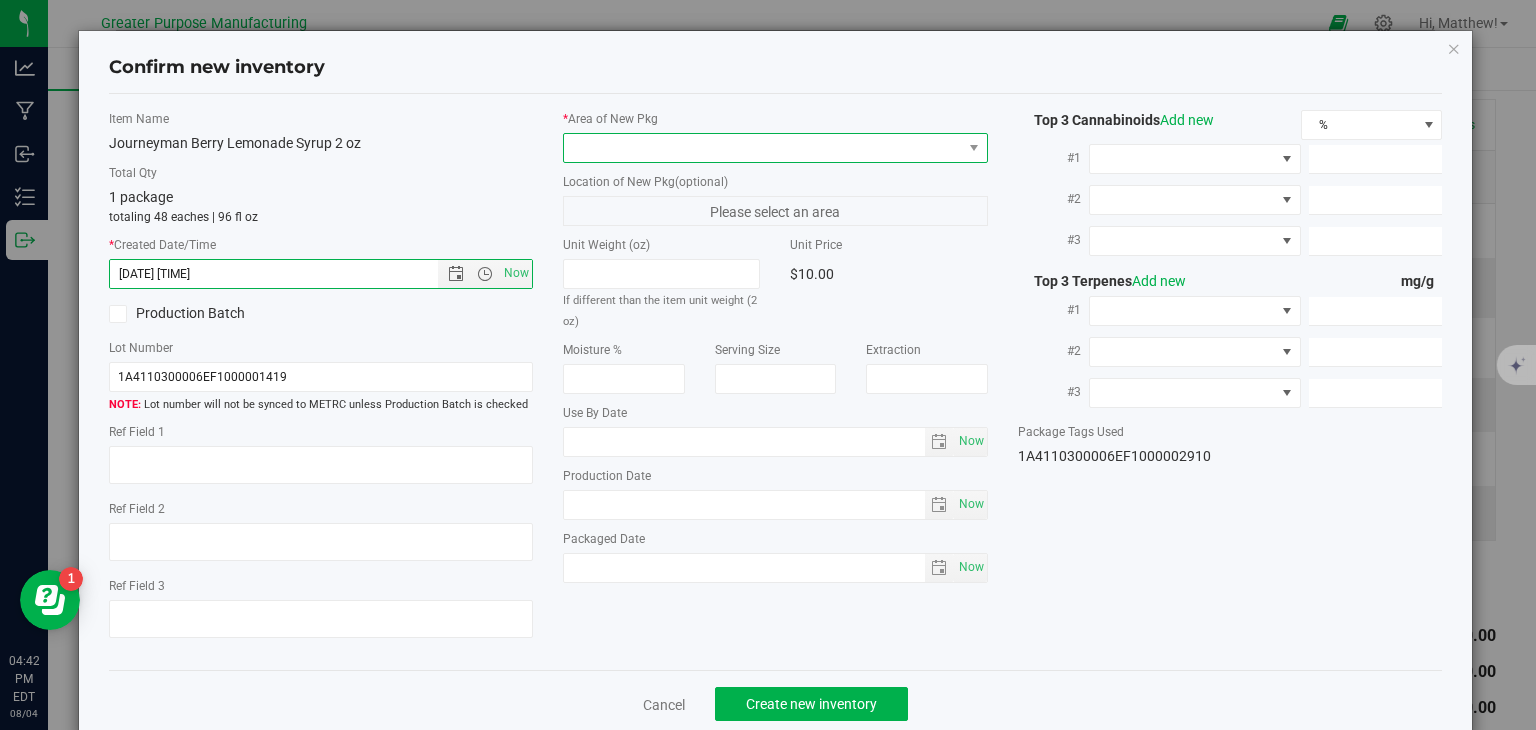 click at bounding box center (763, 148) 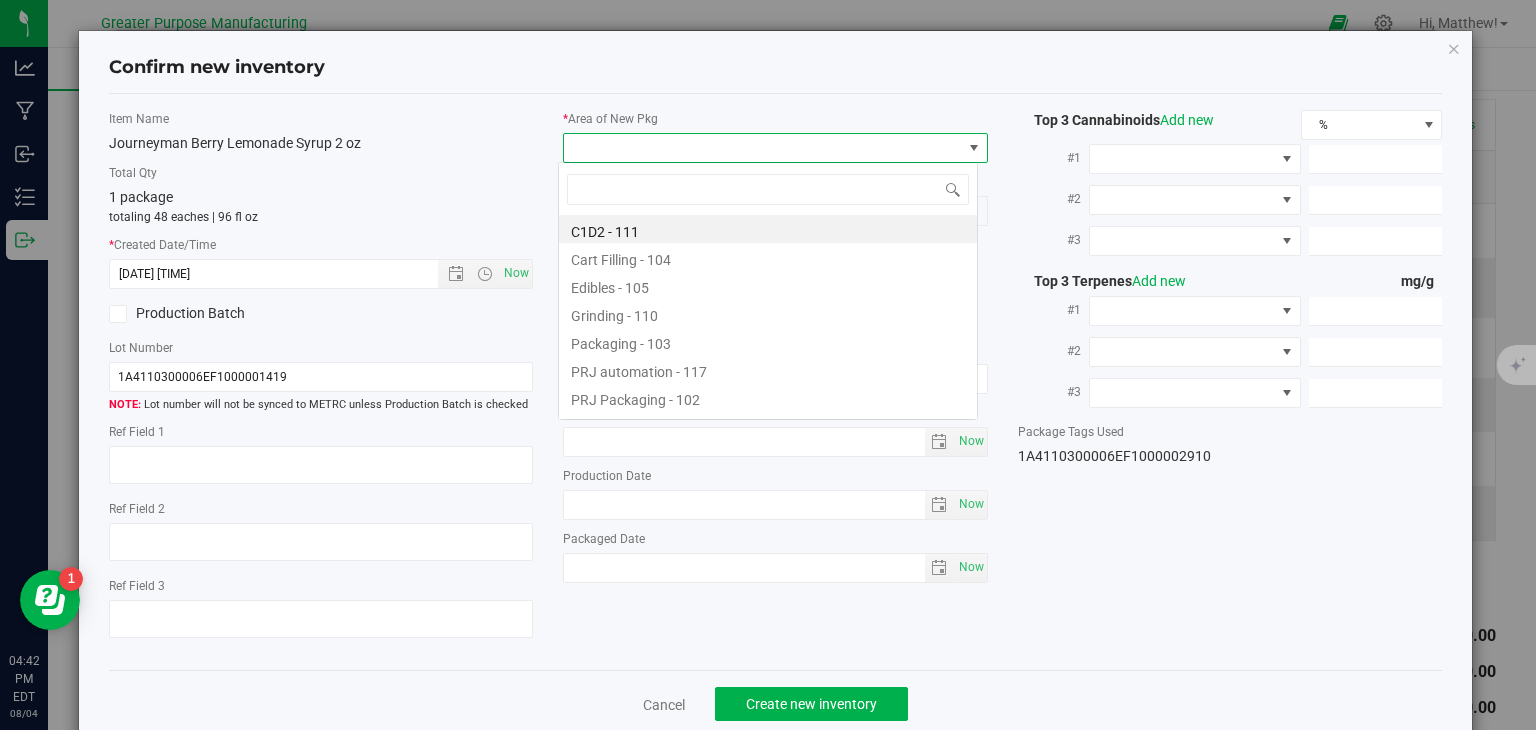 scroll, scrollTop: 99970, scrollLeft: 99580, axis: both 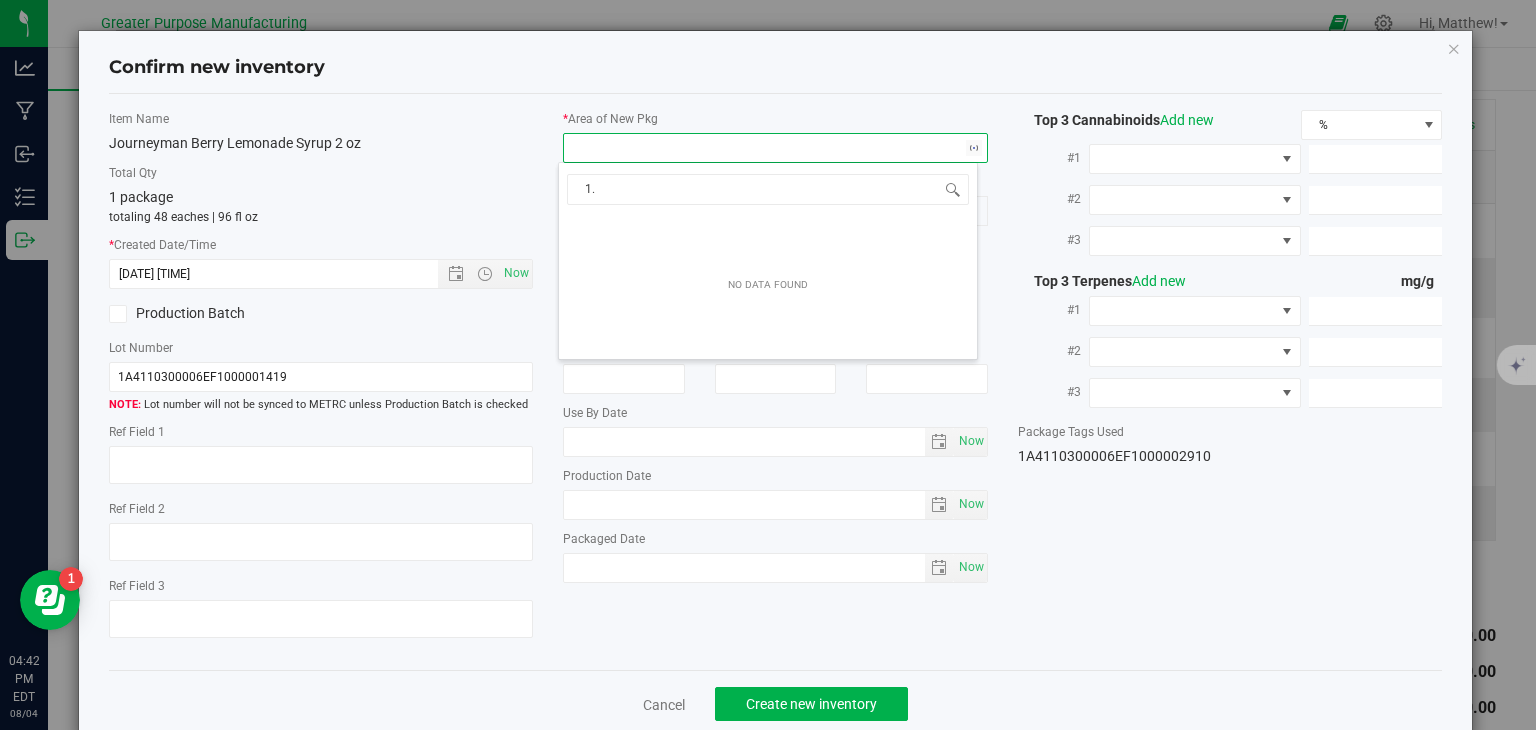 type on "1" 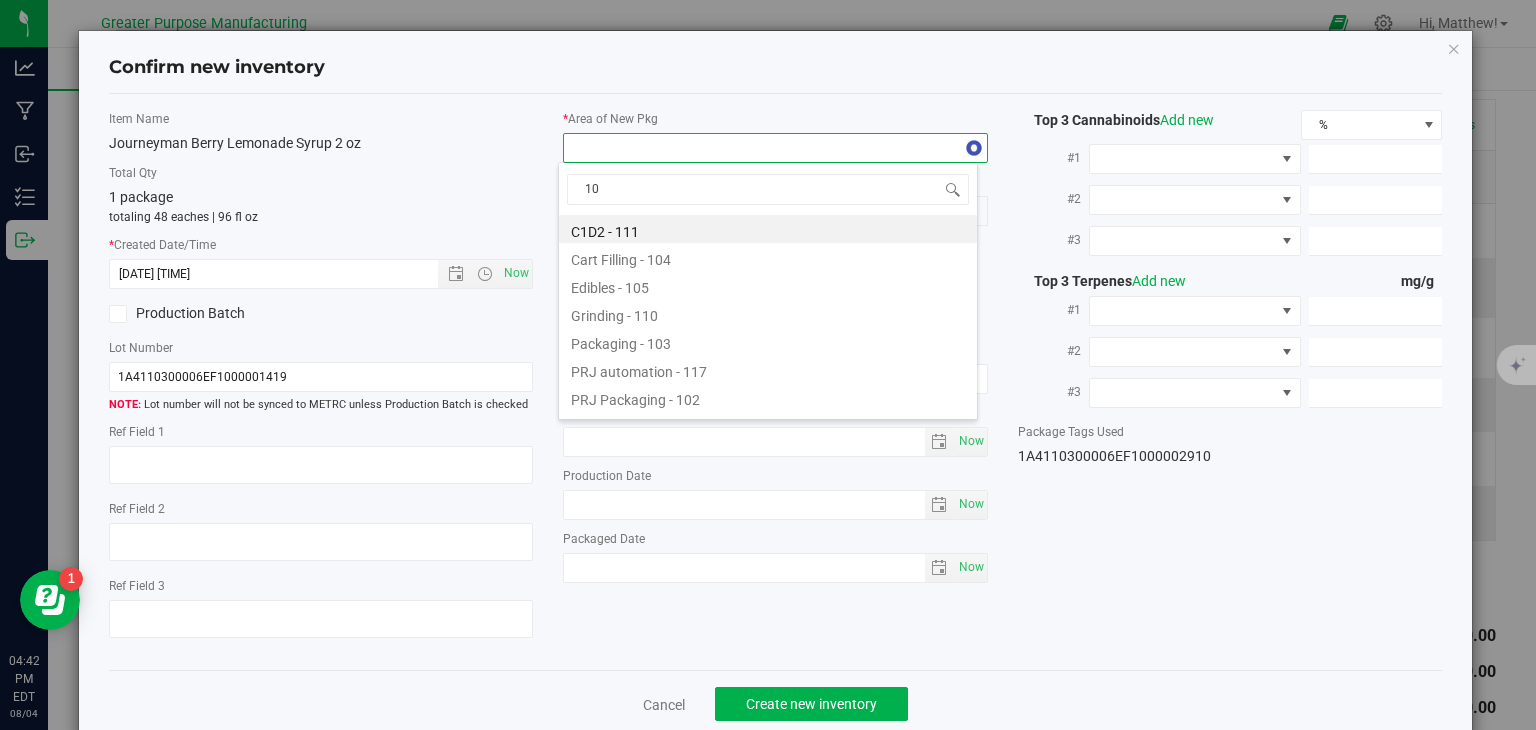 type on "108" 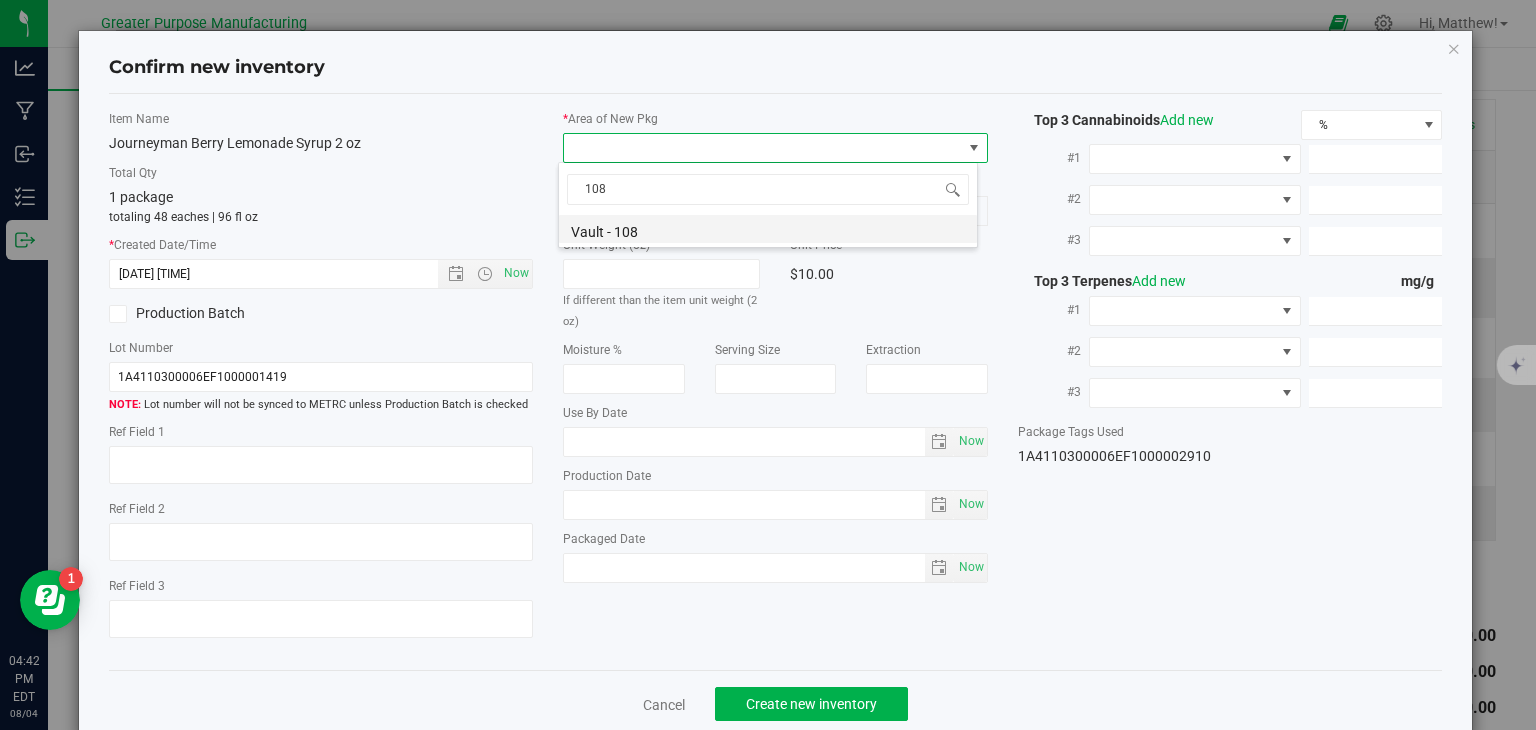click on "Vault - 108" at bounding box center [768, 229] 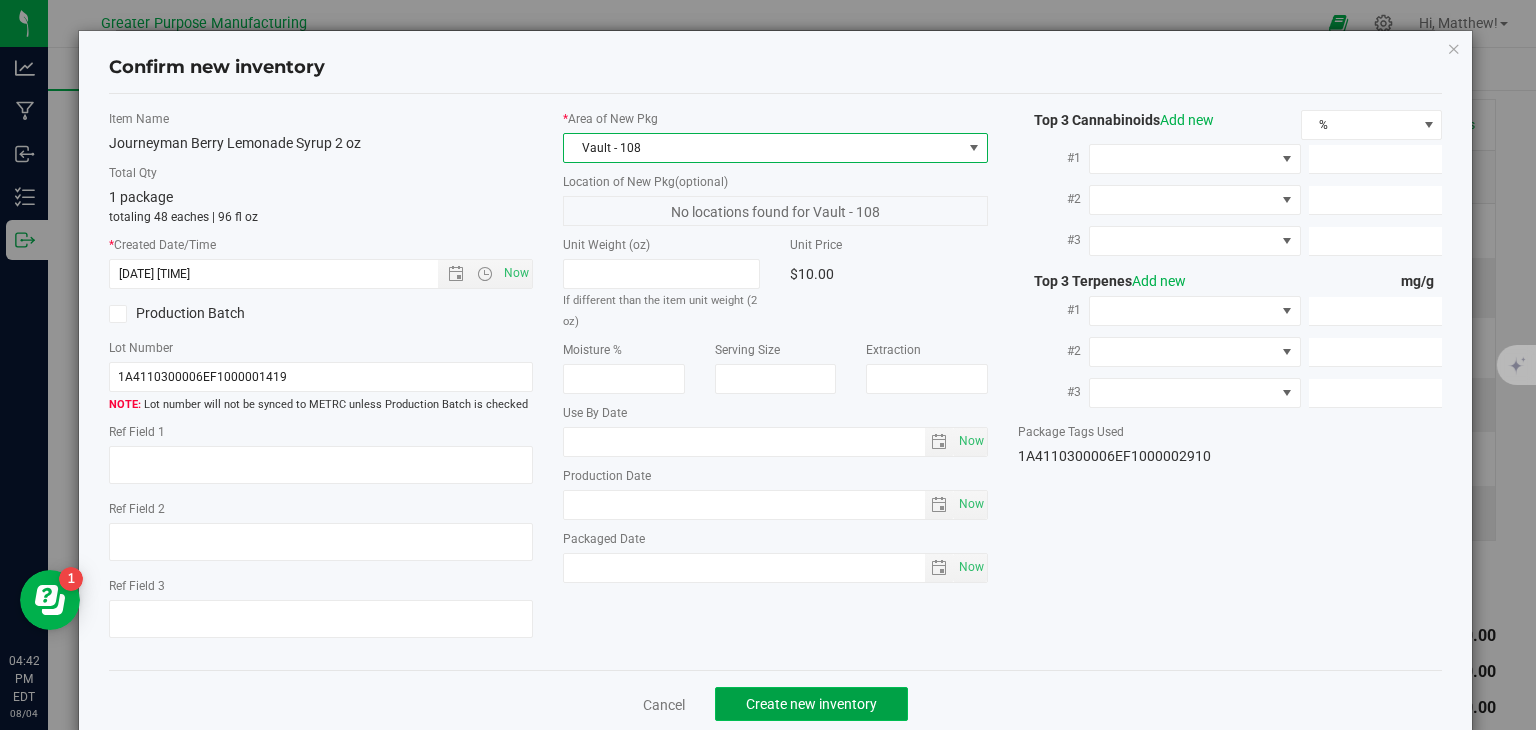 click on "Create new inventory" 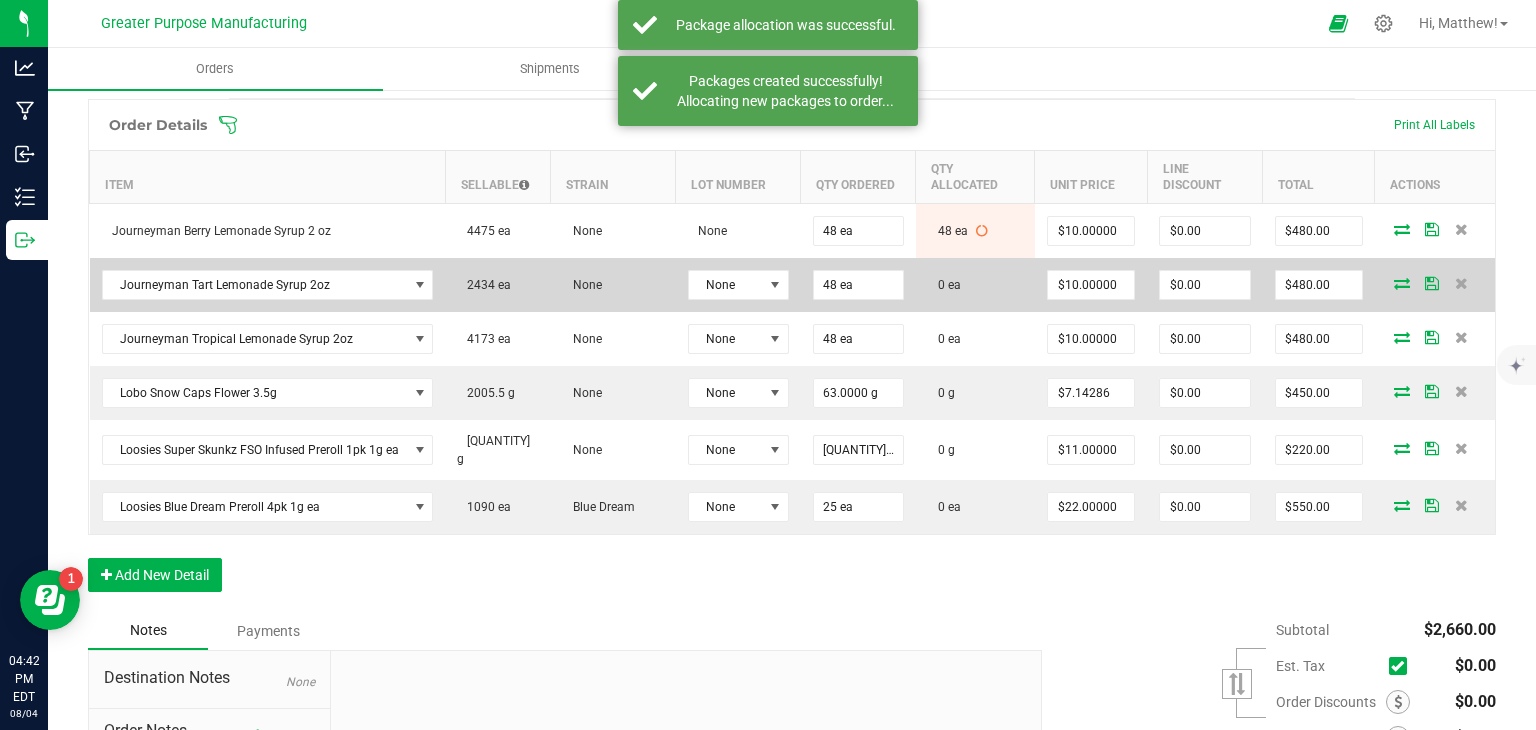 click at bounding box center [1402, 283] 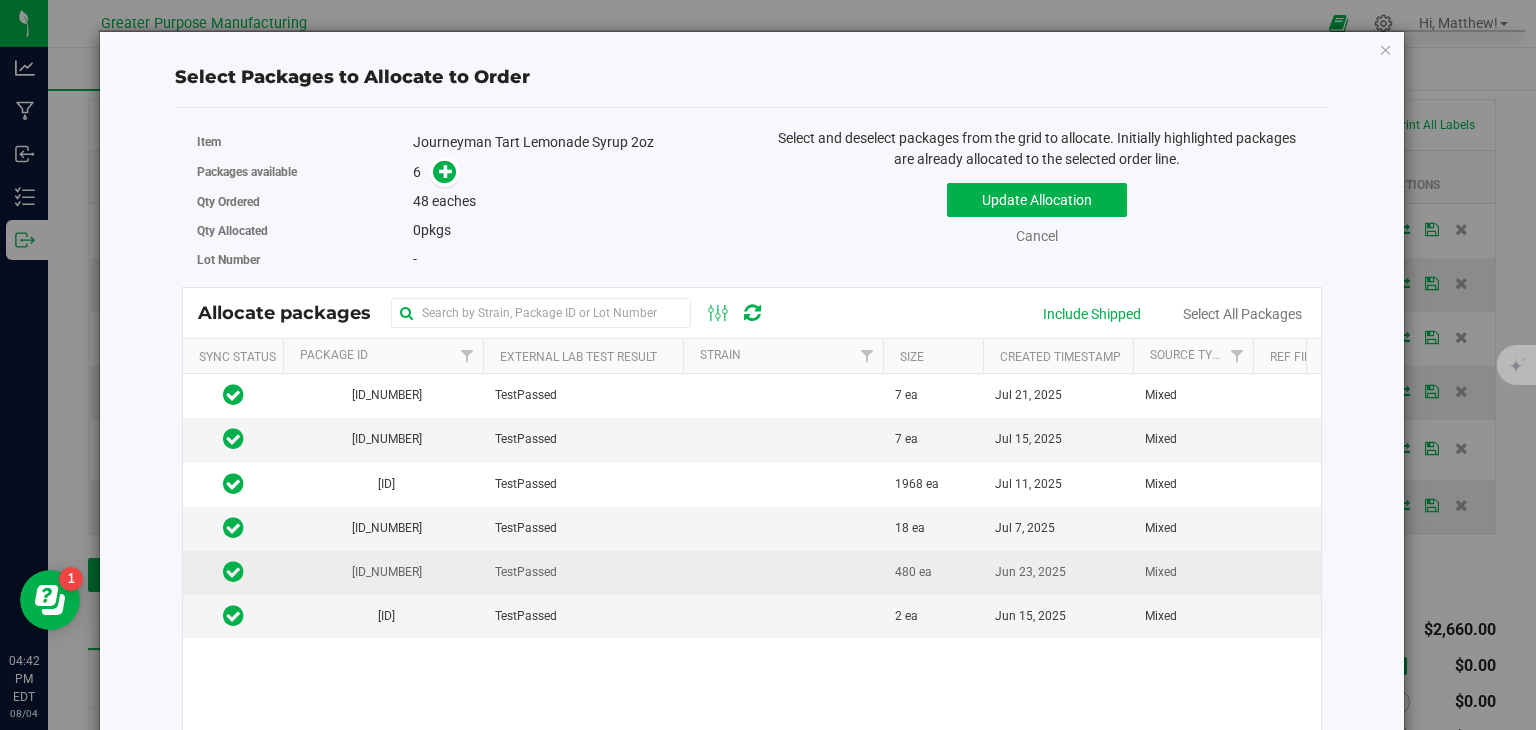 click at bounding box center (783, 573) 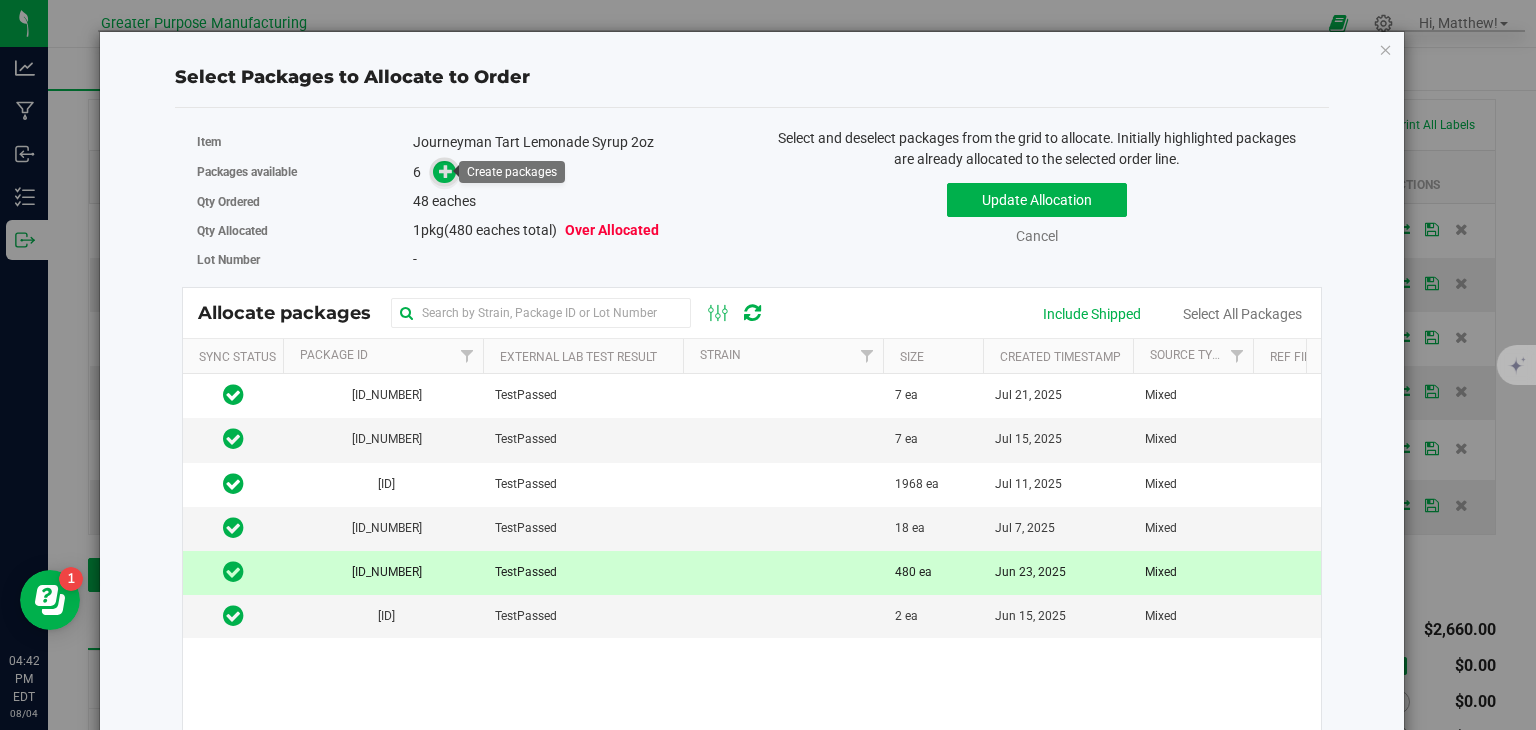 click at bounding box center (446, 171) 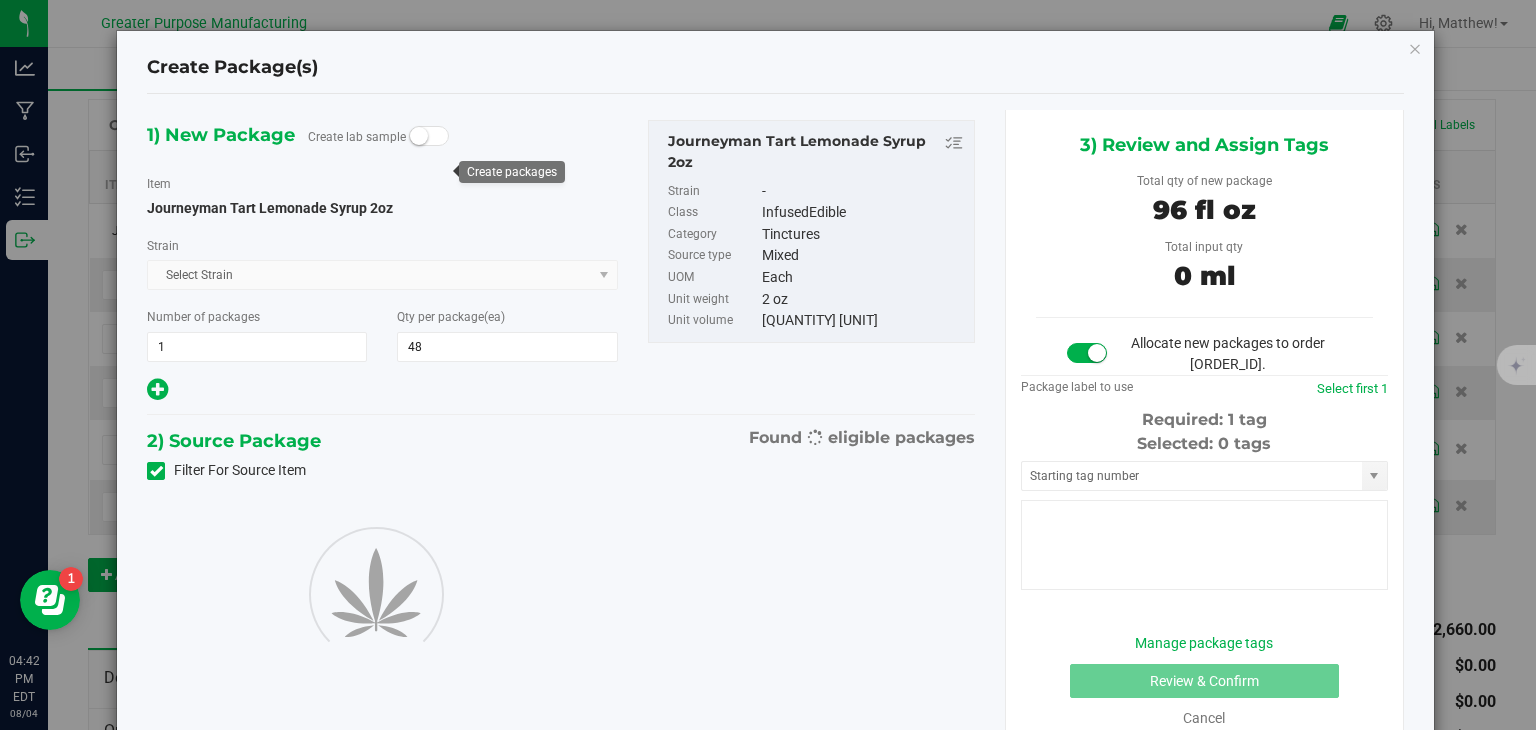 type on "48" 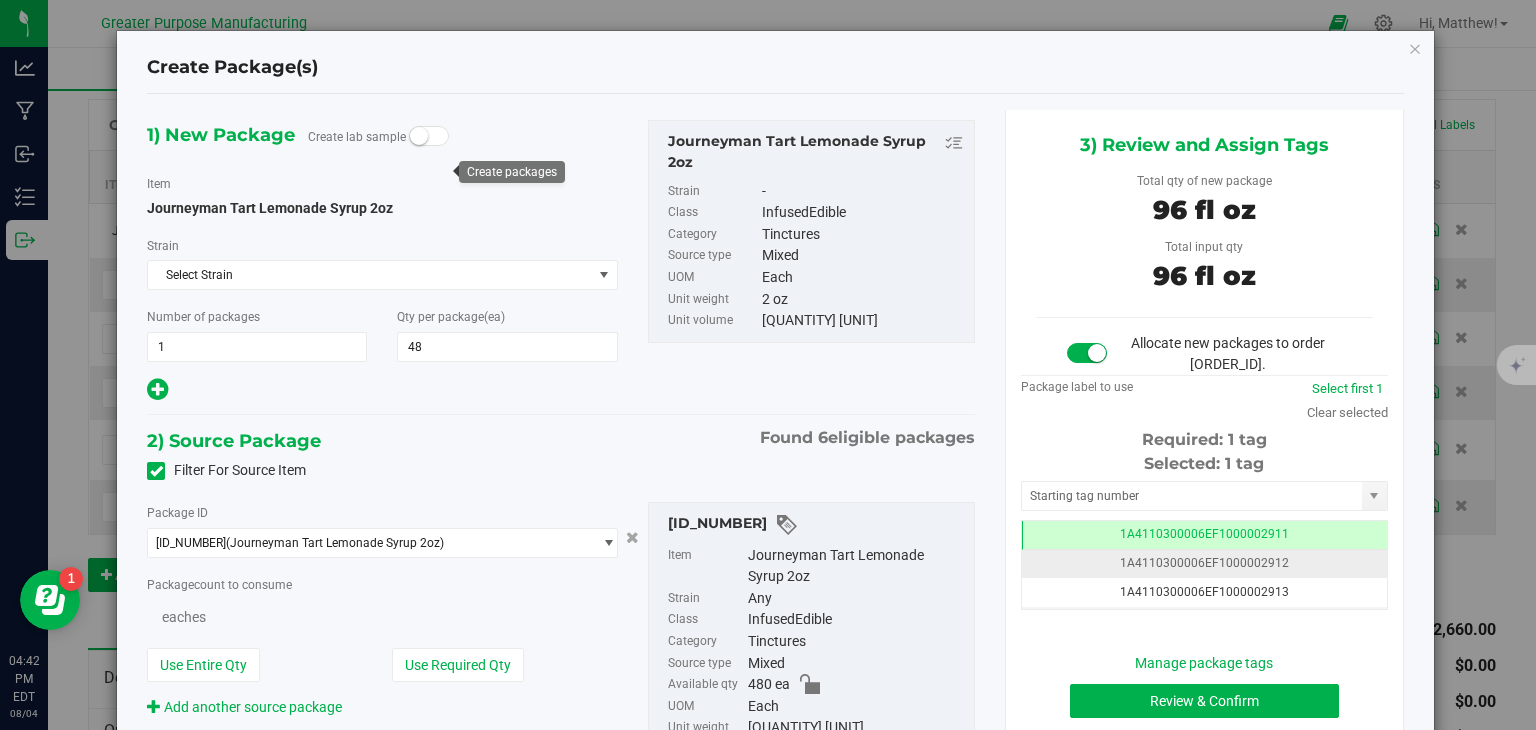 scroll, scrollTop: 0, scrollLeft: 0, axis: both 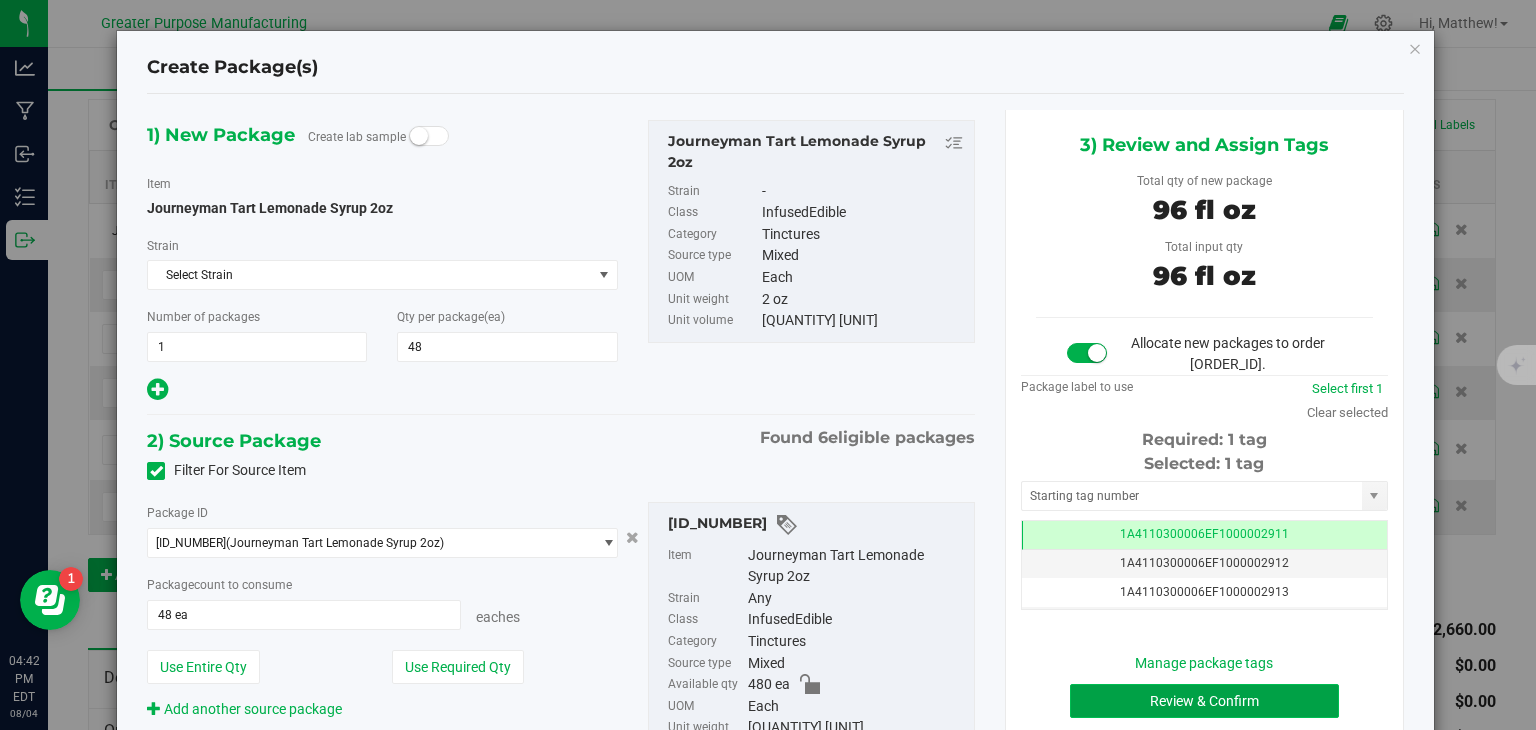 click on "Review & Confirm" at bounding box center (1204, 701) 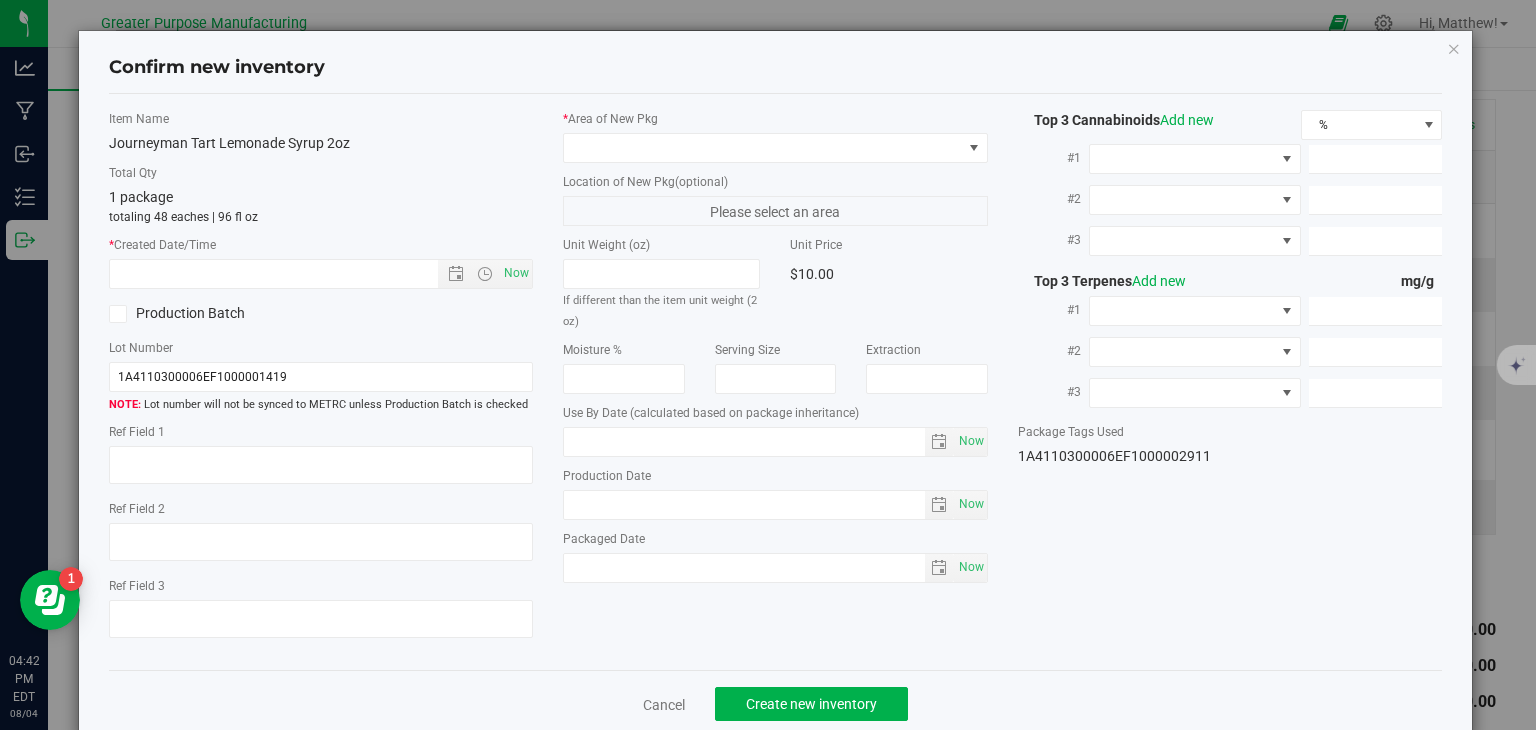 type on "2025-12-20" 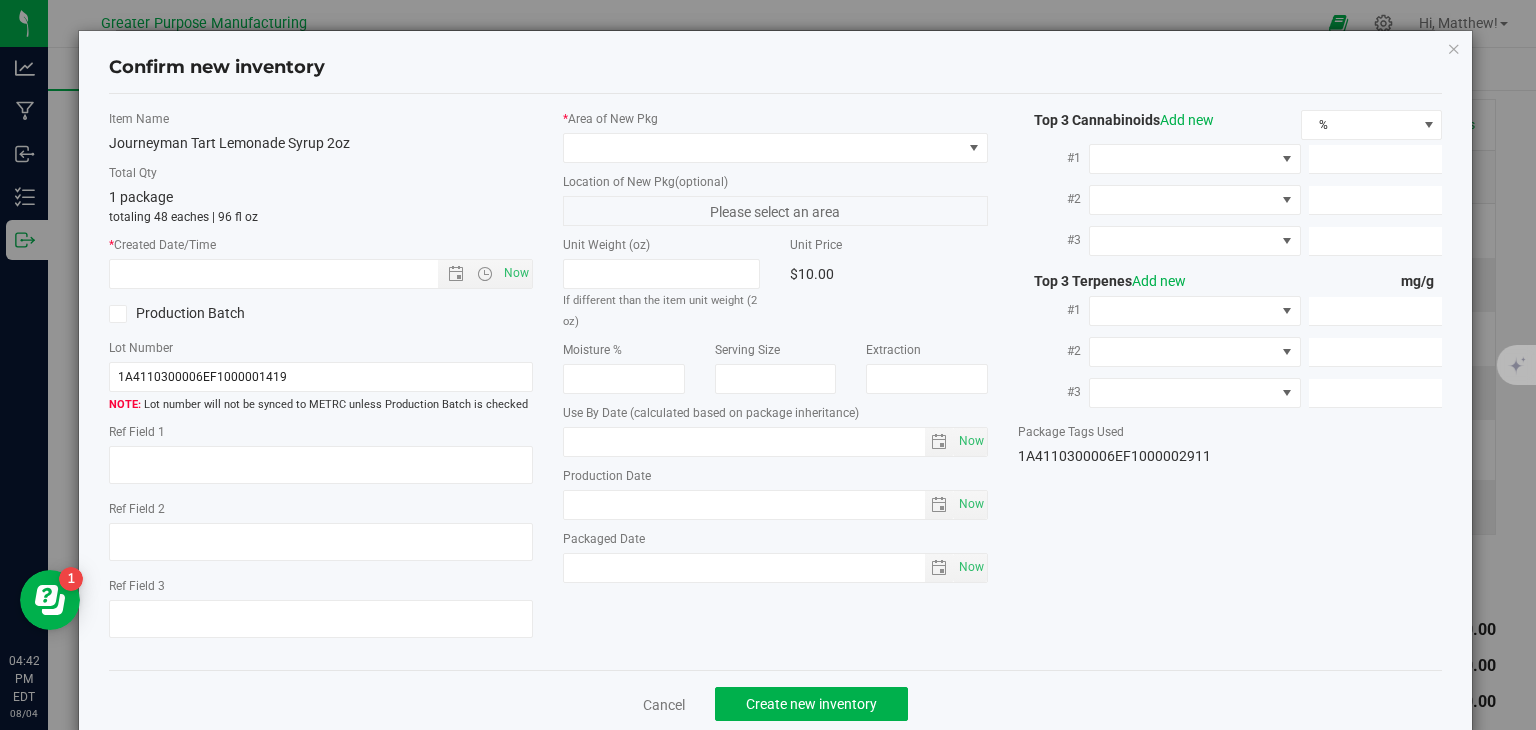 type on "2025-06-23" 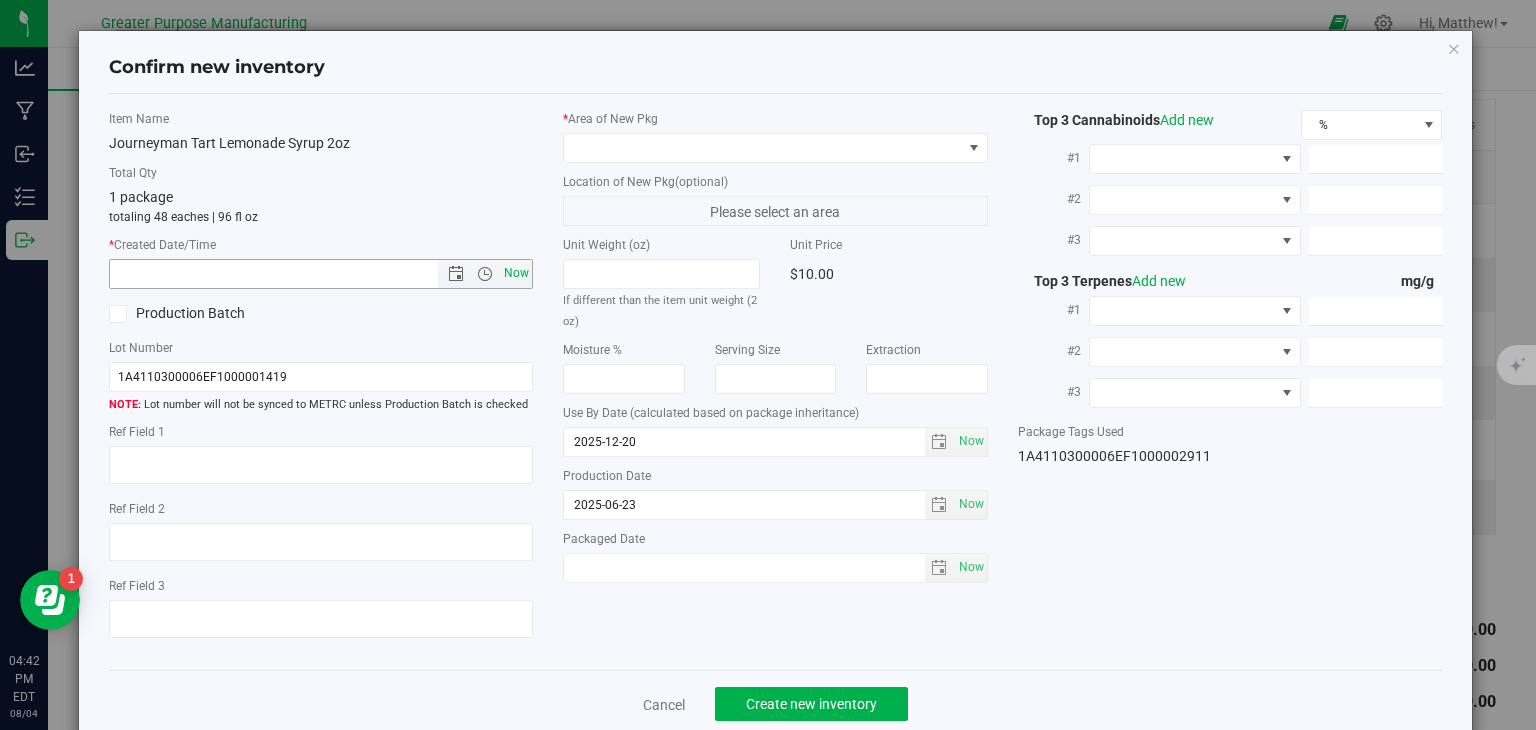click on "Now" at bounding box center (517, 273) 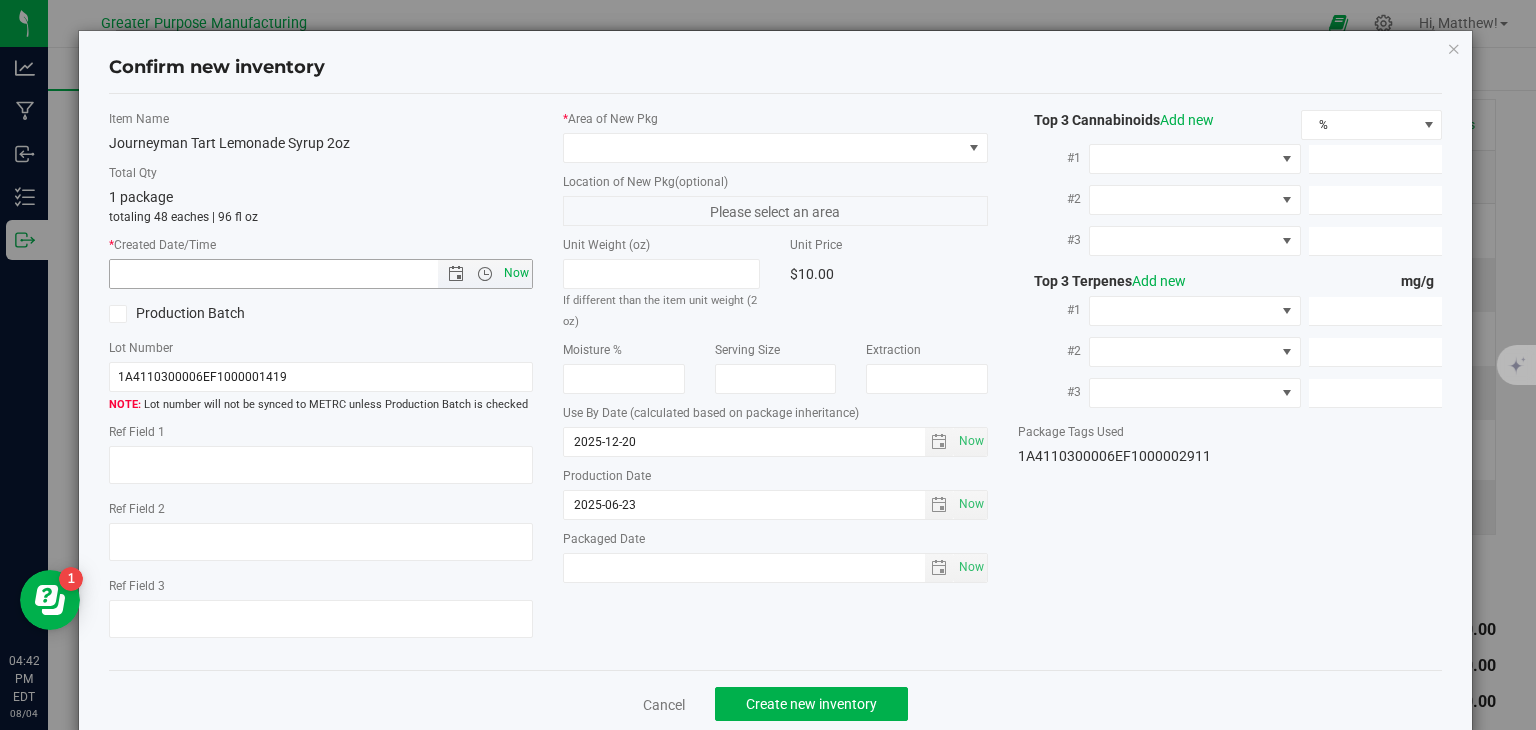 type on "[DATE] [TIME]" 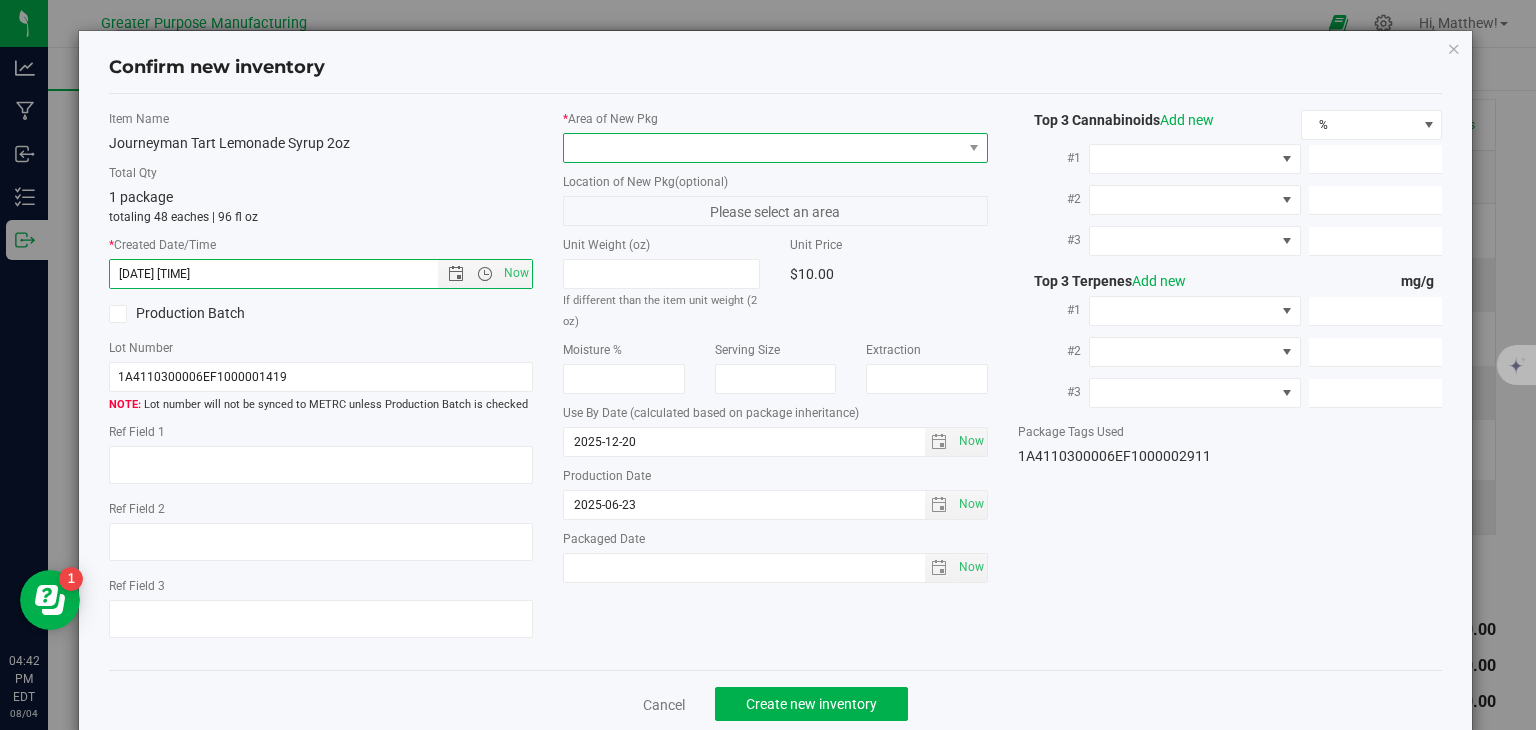 click at bounding box center (763, 148) 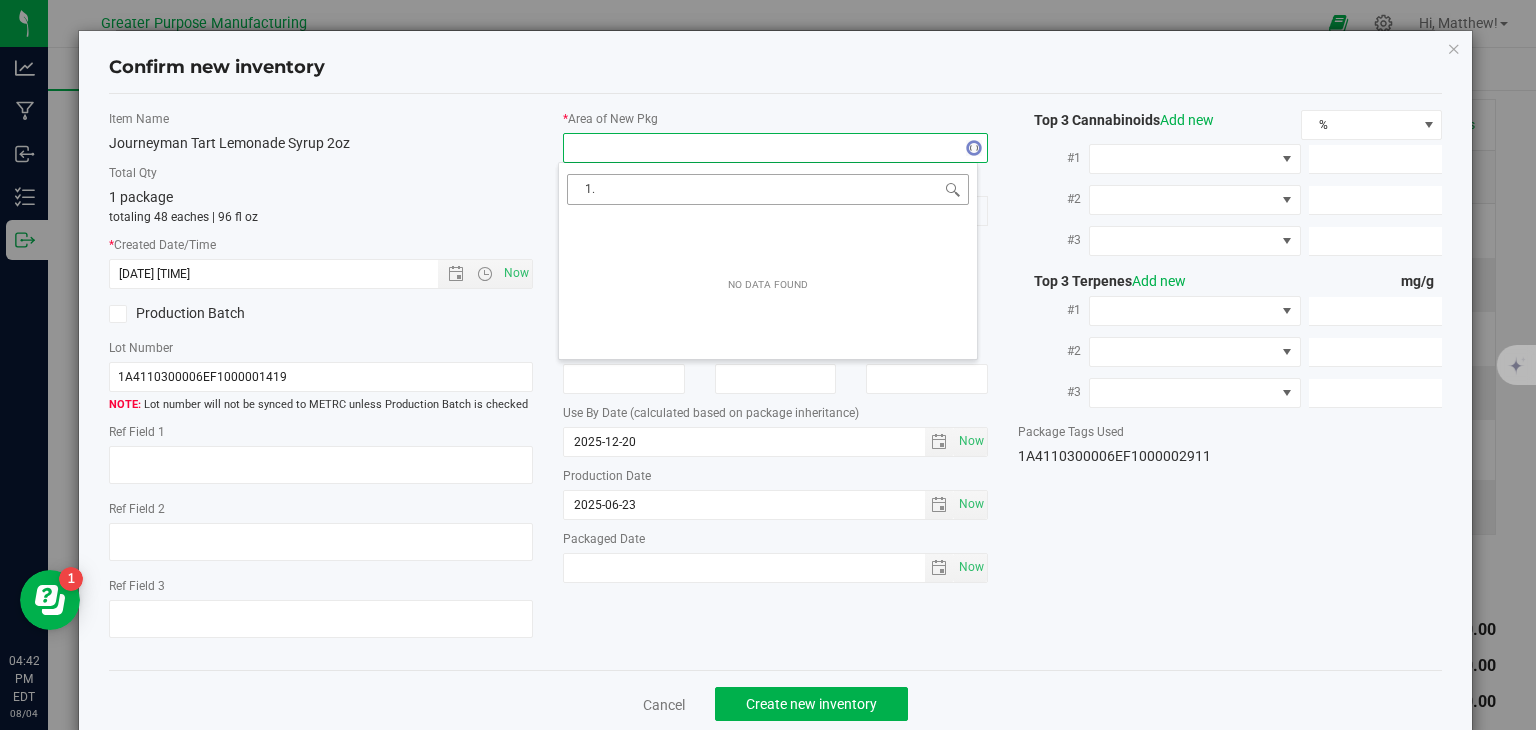 type on "1" 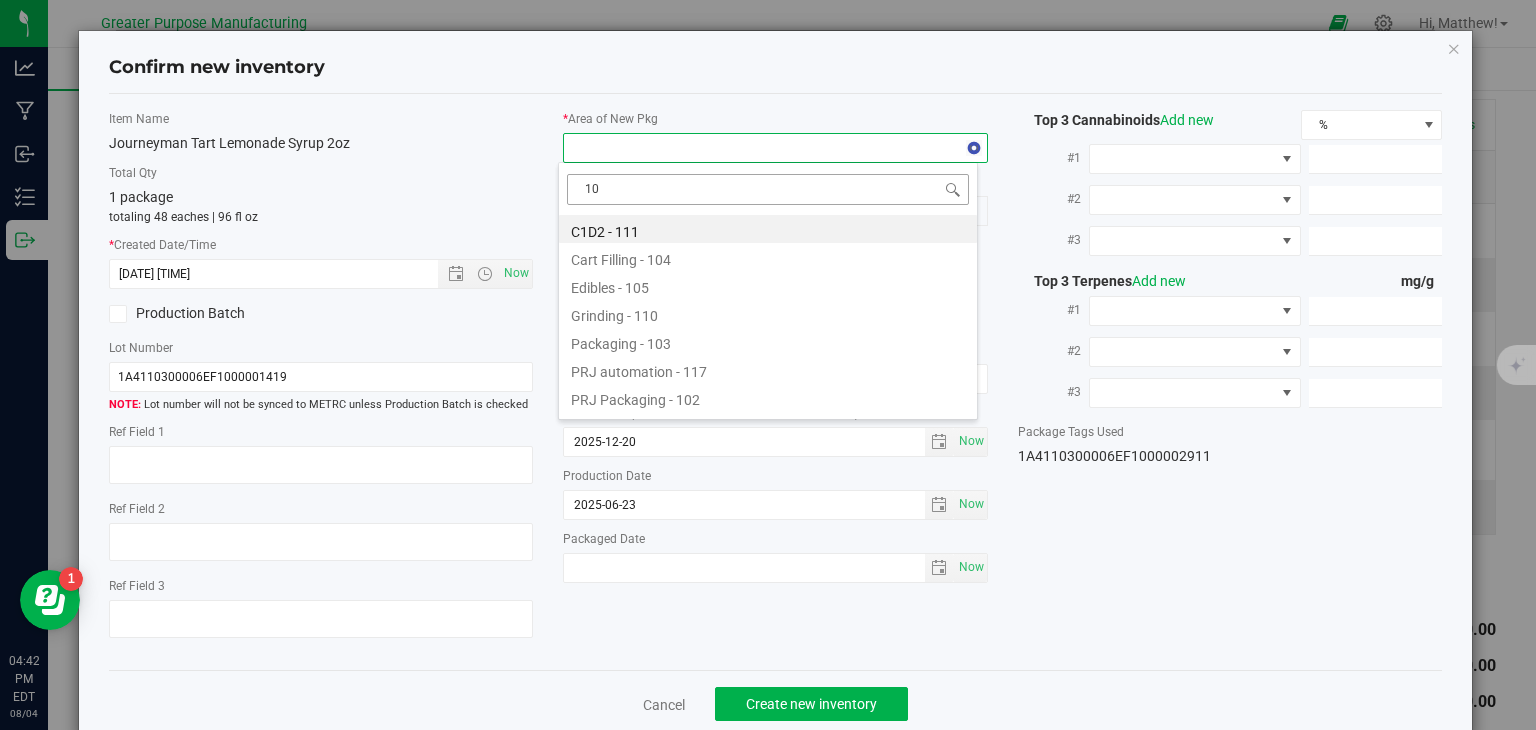 type on "108" 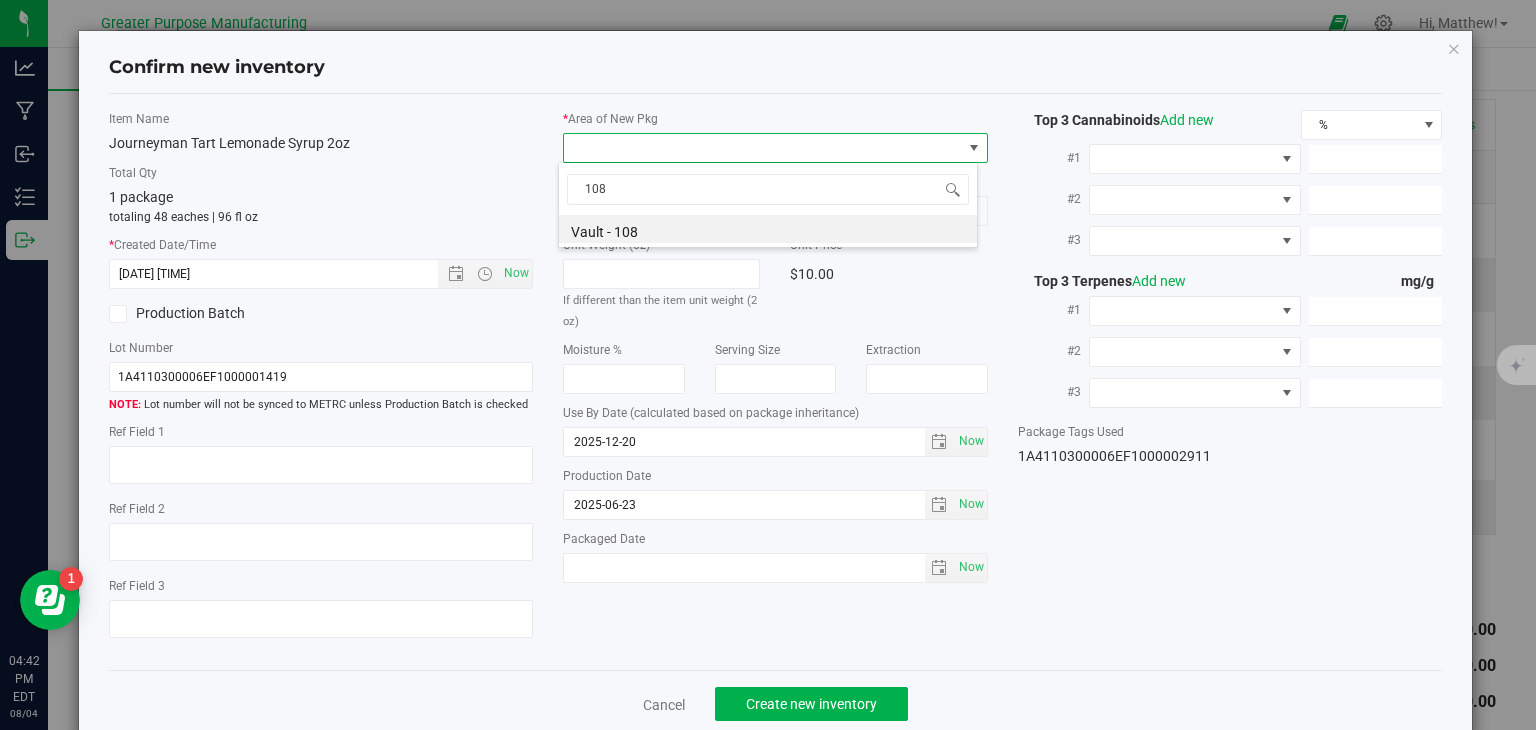drag, startPoint x: 698, startPoint y: 193, endPoint x: 474, endPoint y: 179, distance: 224.43707 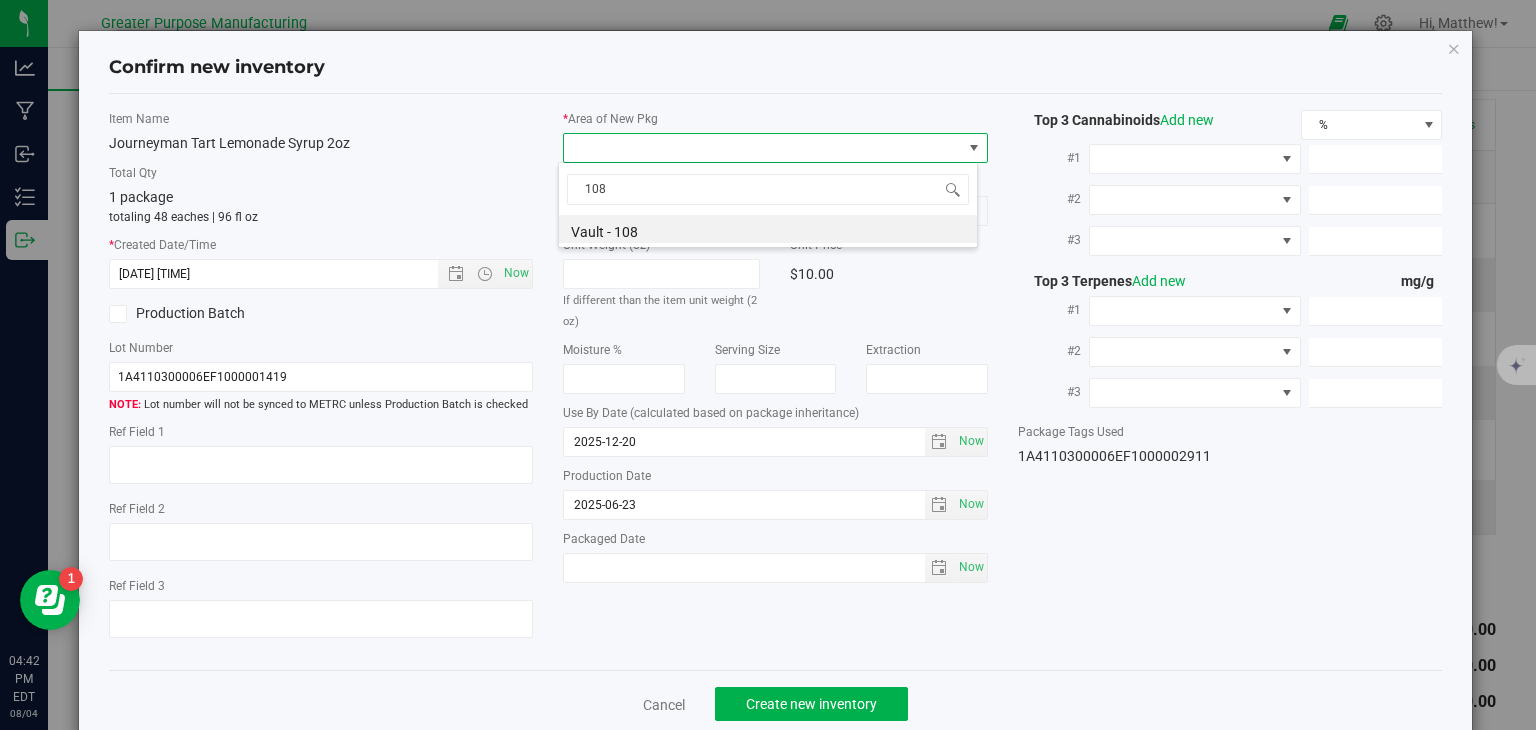 click on "Item Name
Journeyman Tart Lemonade Syrup 2oz
Total Qty
1 package  totaling 48 eaches | 96 fl oz
*
Created Date/Time
[DATE] [TIME]
Production Batch" at bounding box center [768, 365] 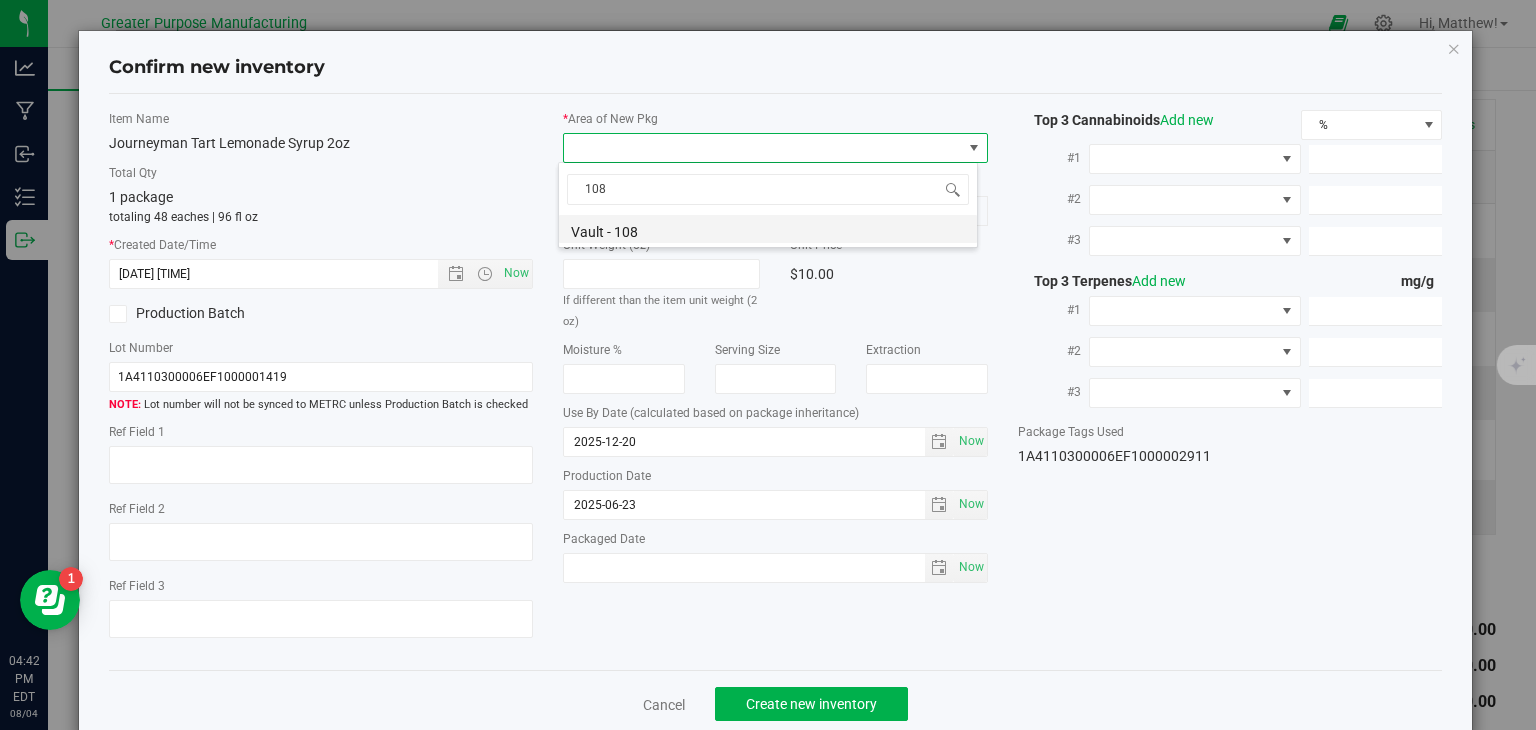 click on "Vault - 108" at bounding box center [768, 229] 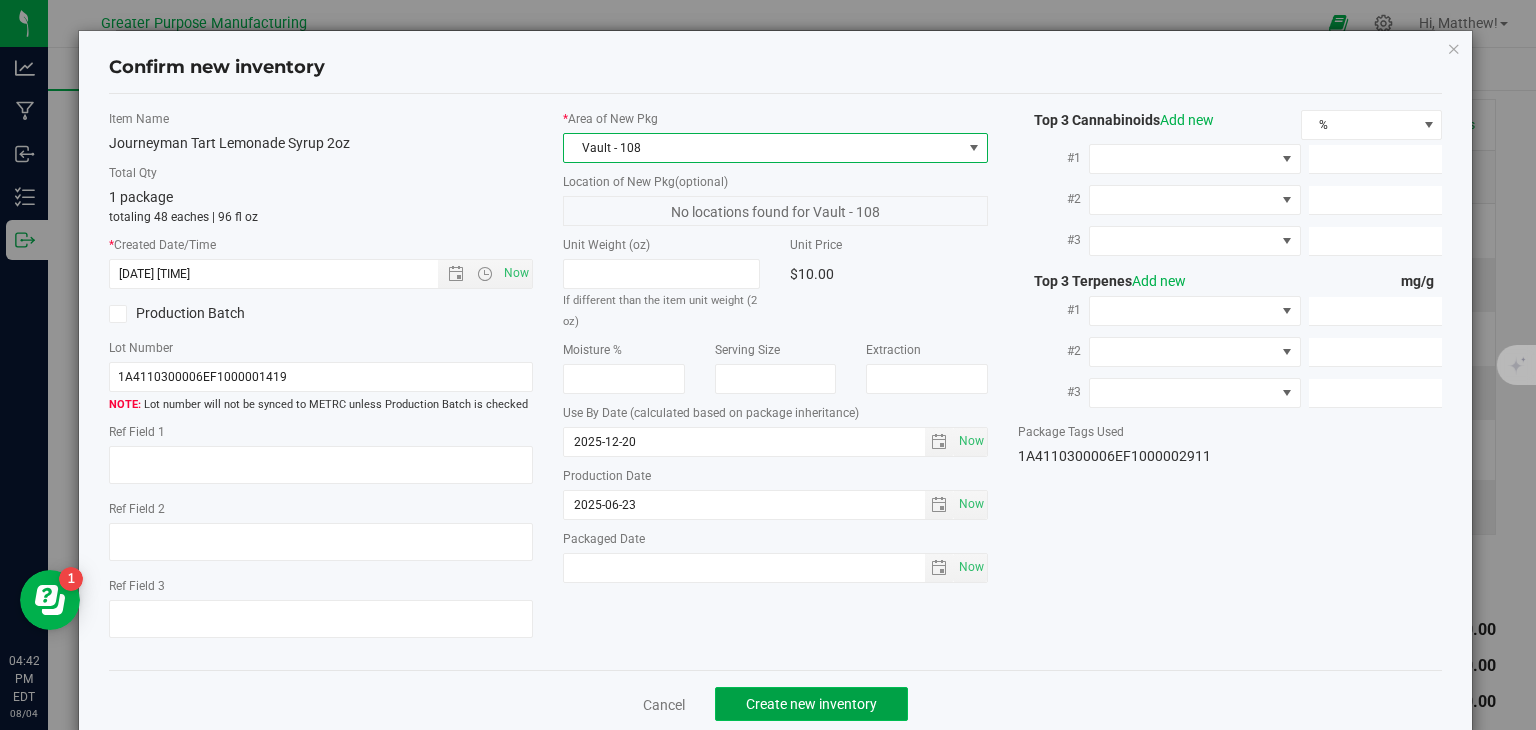 click on "Create new inventory" 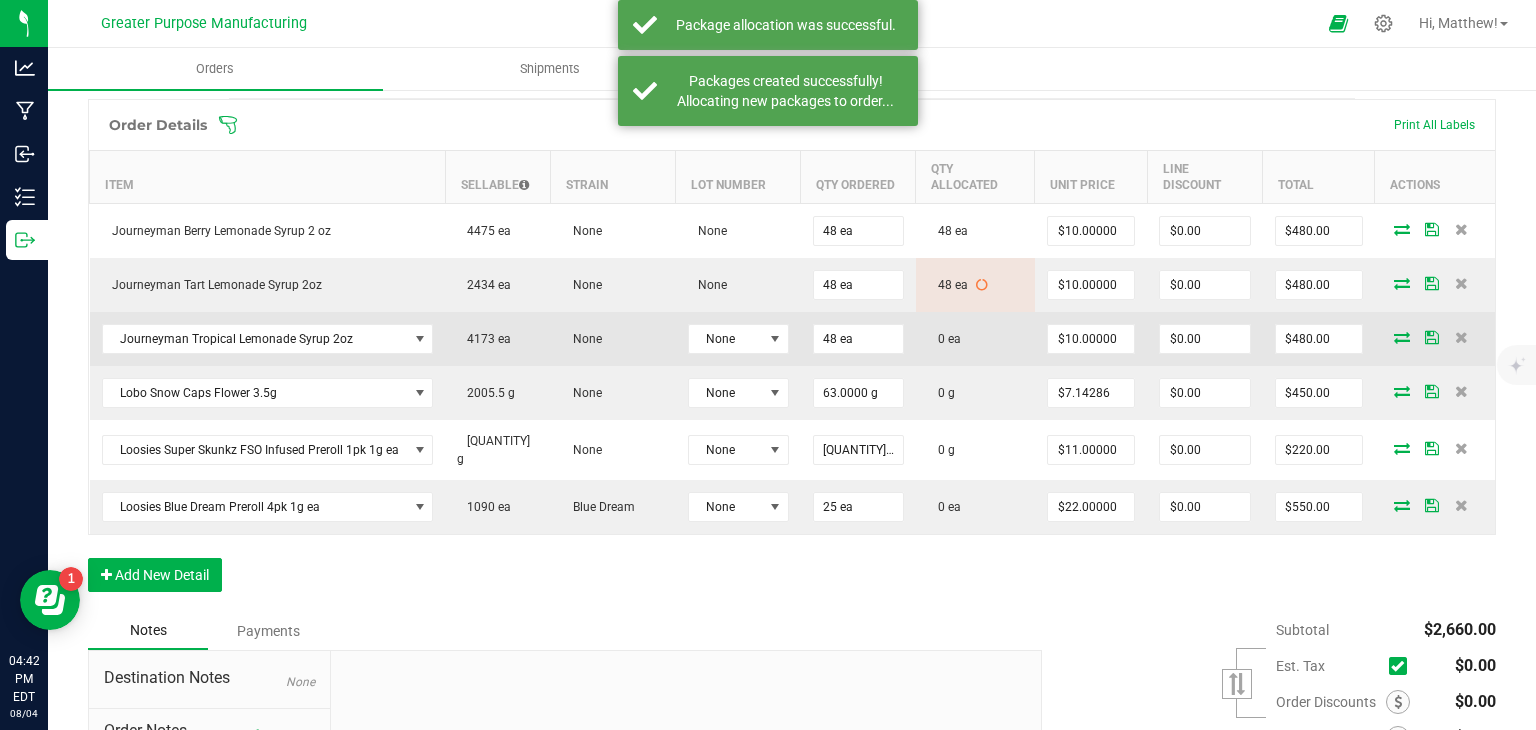 click at bounding box center [1402, 337] 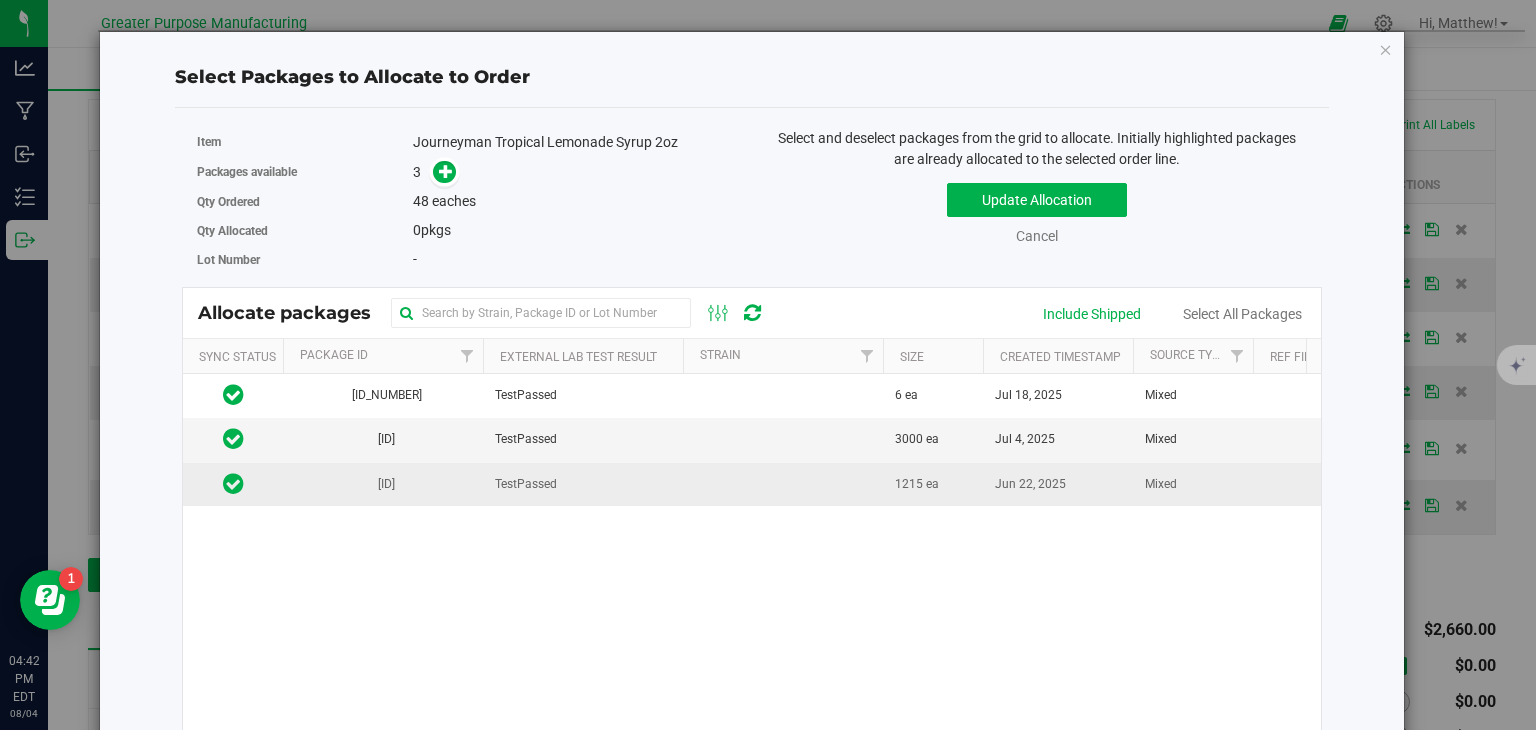 click at bounding box center [783, 484] 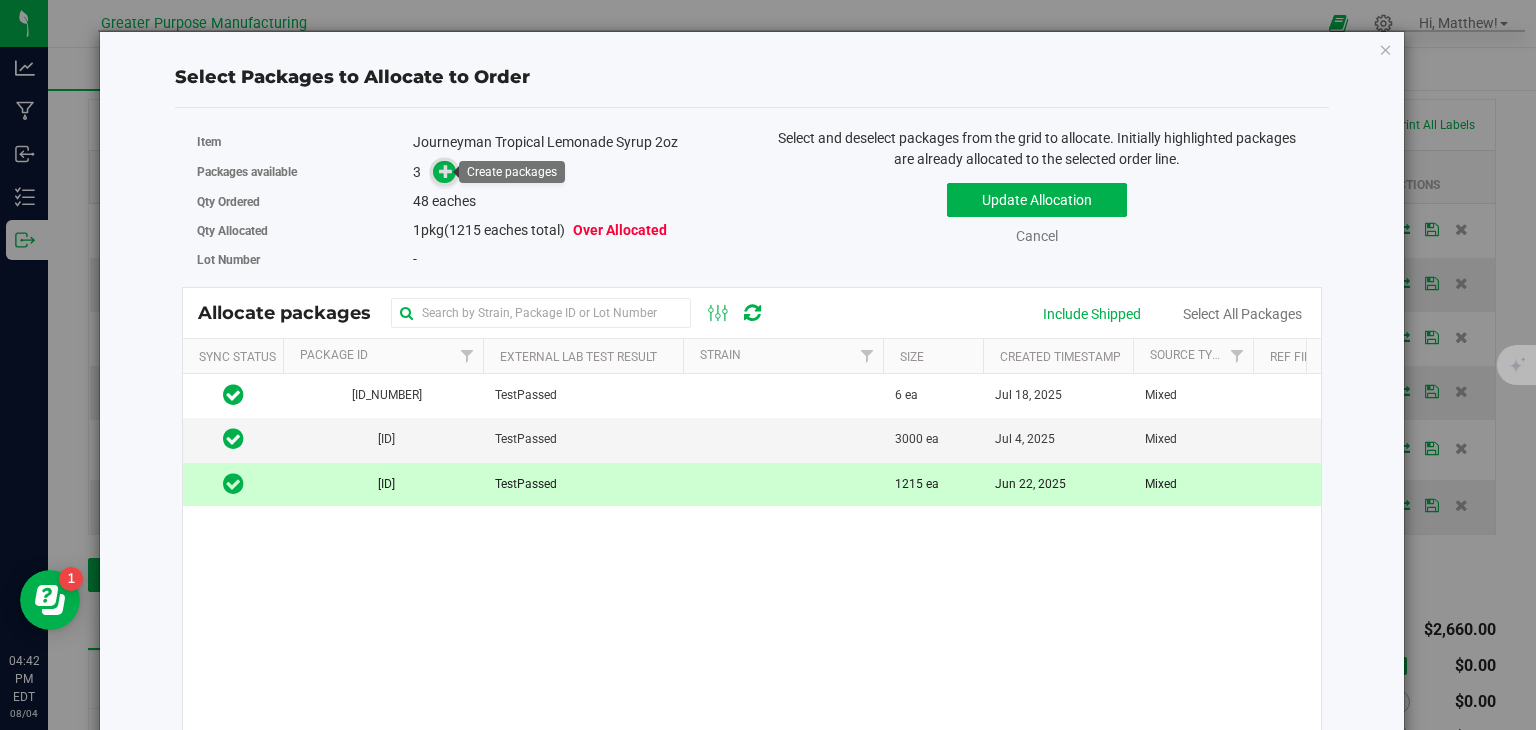 click at bounding box center (446, 171) 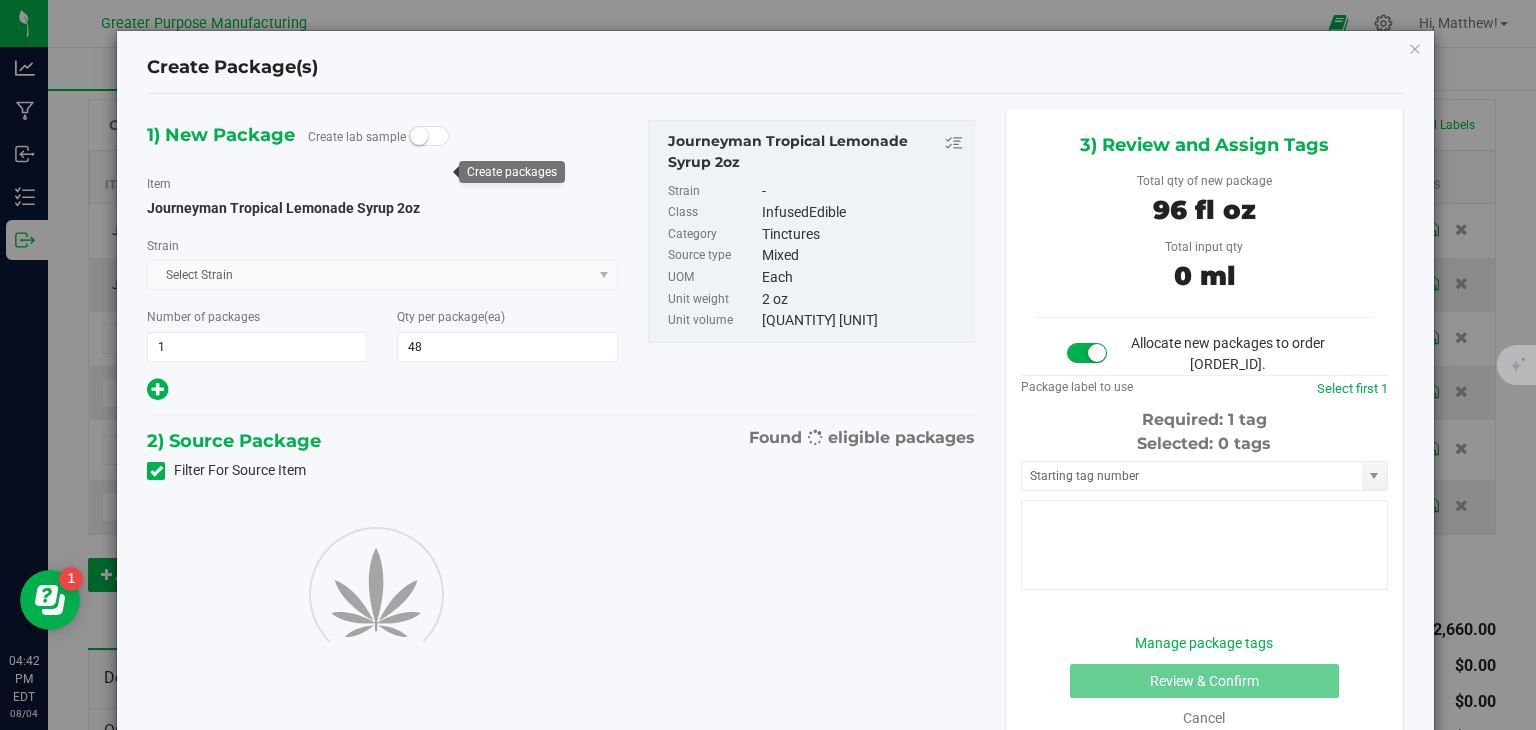 type on "48" 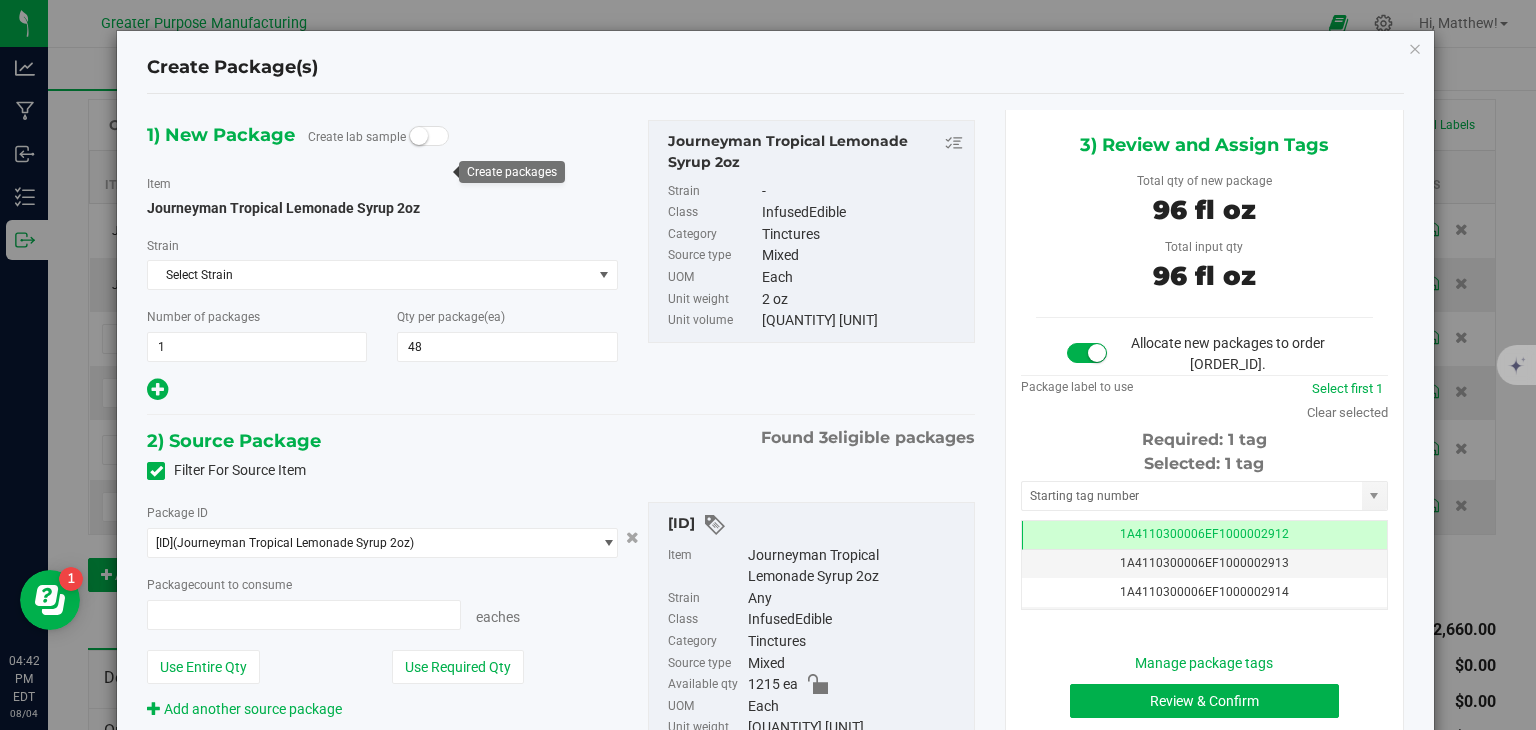 type on "48 ea" 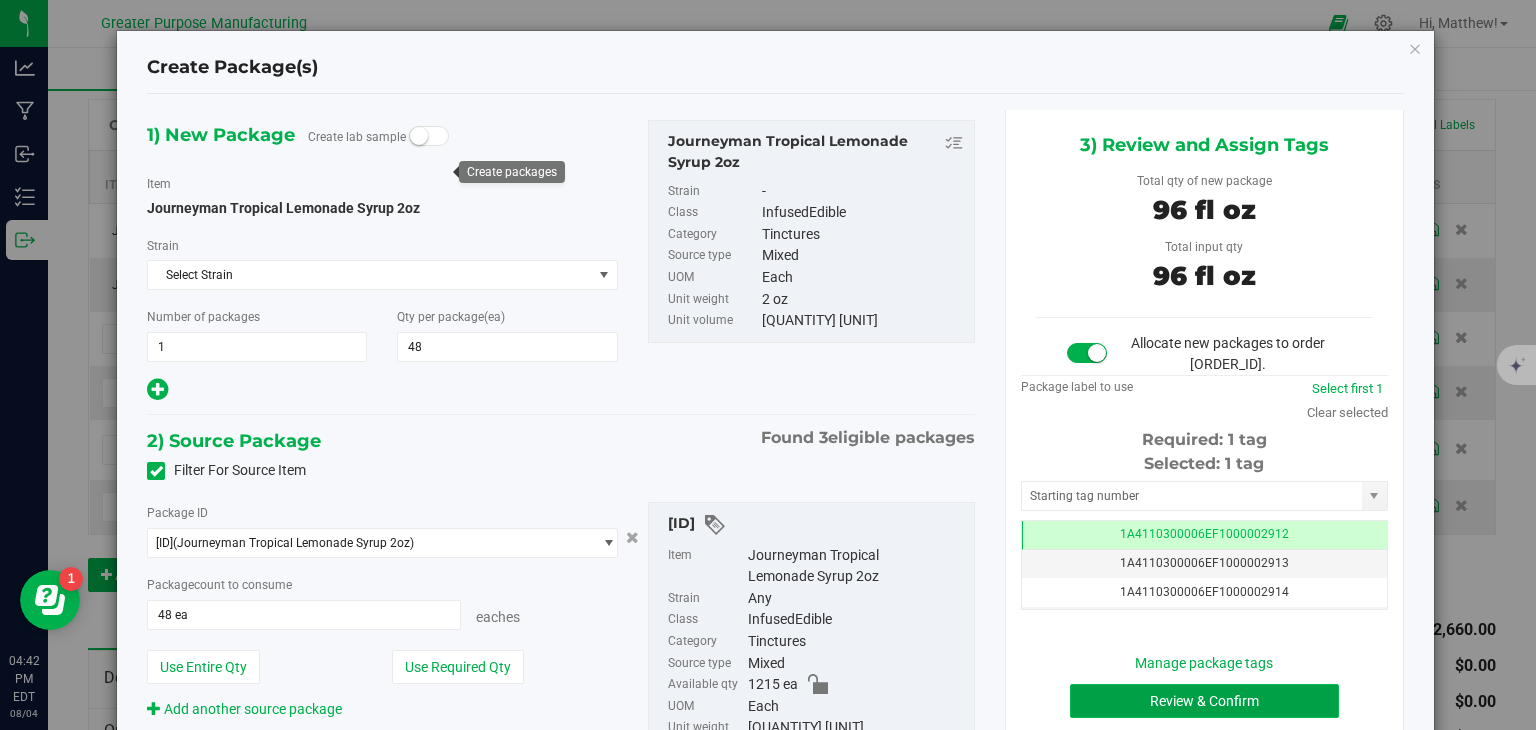 click on "Review & Confirm" at bounding box center (1204, 701) 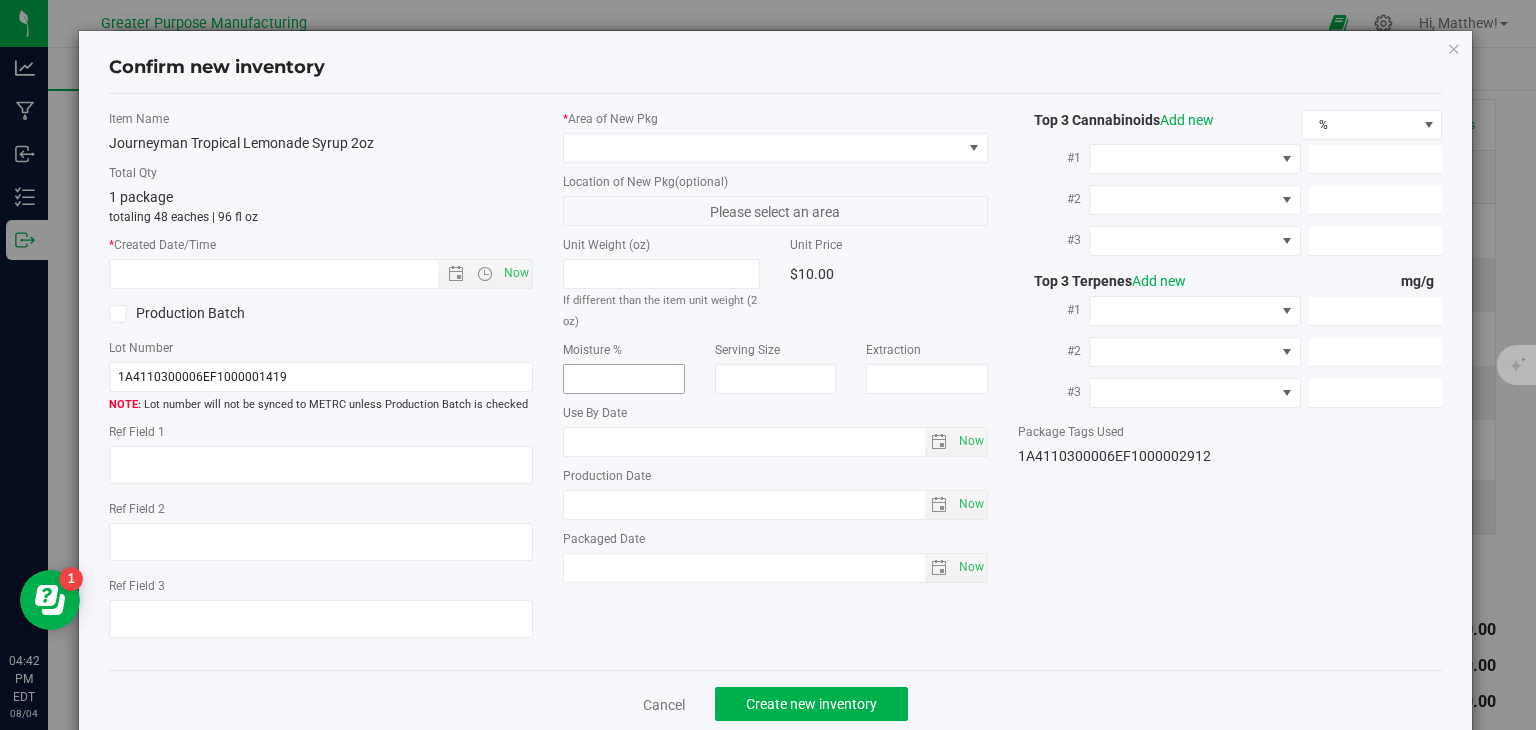 type on "2025-12-21" 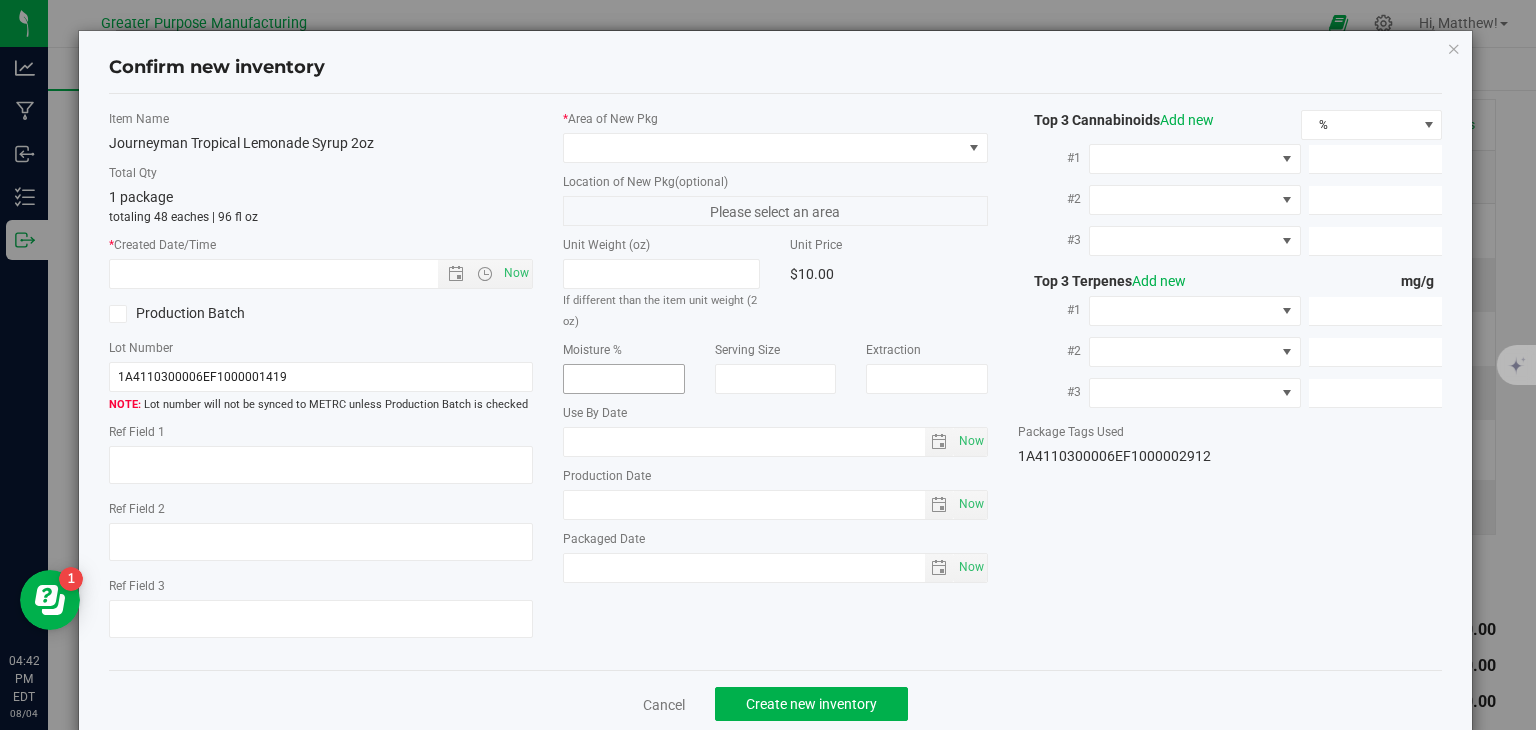type on "[YEAR]-[MONTH]-[DAY]" 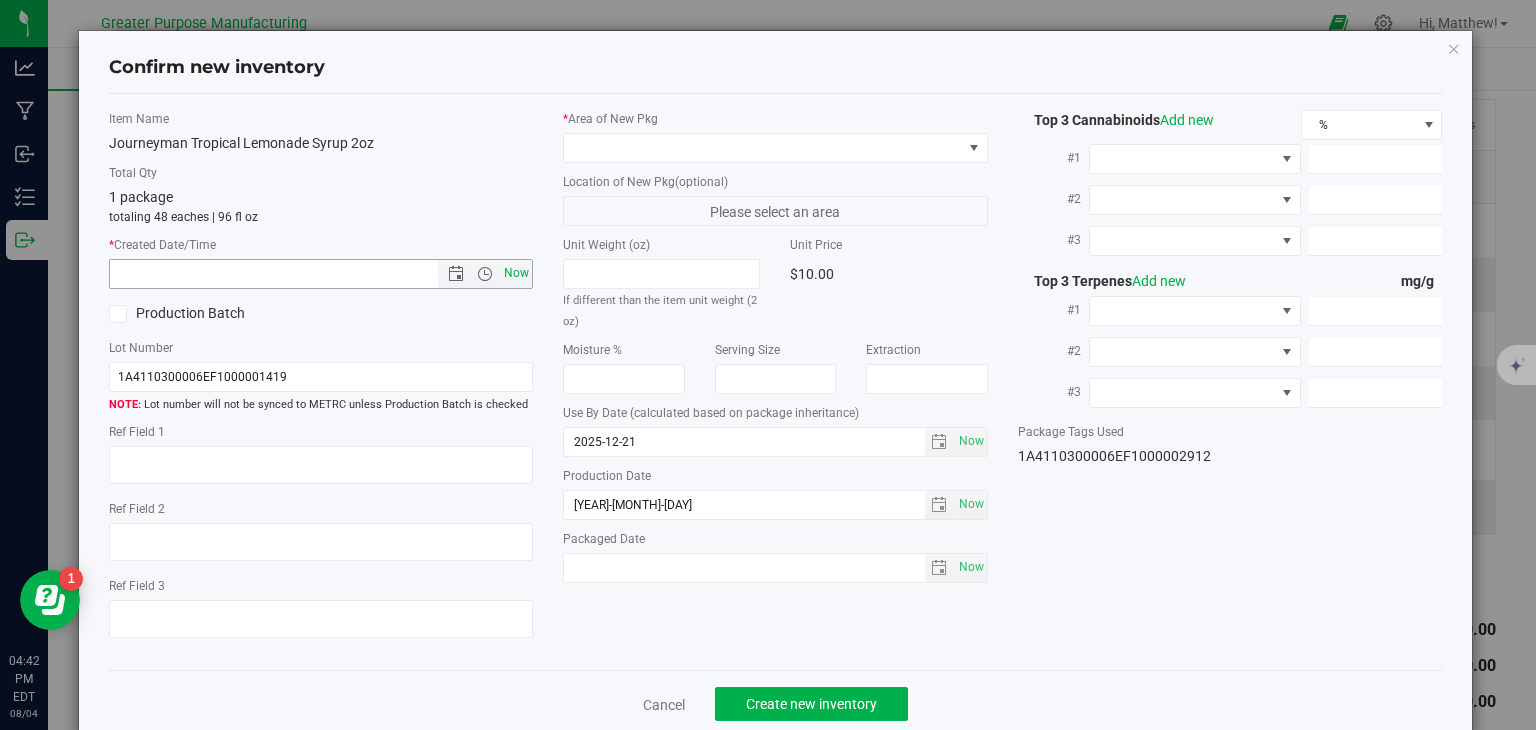 click on "Now" at bounding box center [517, 273] 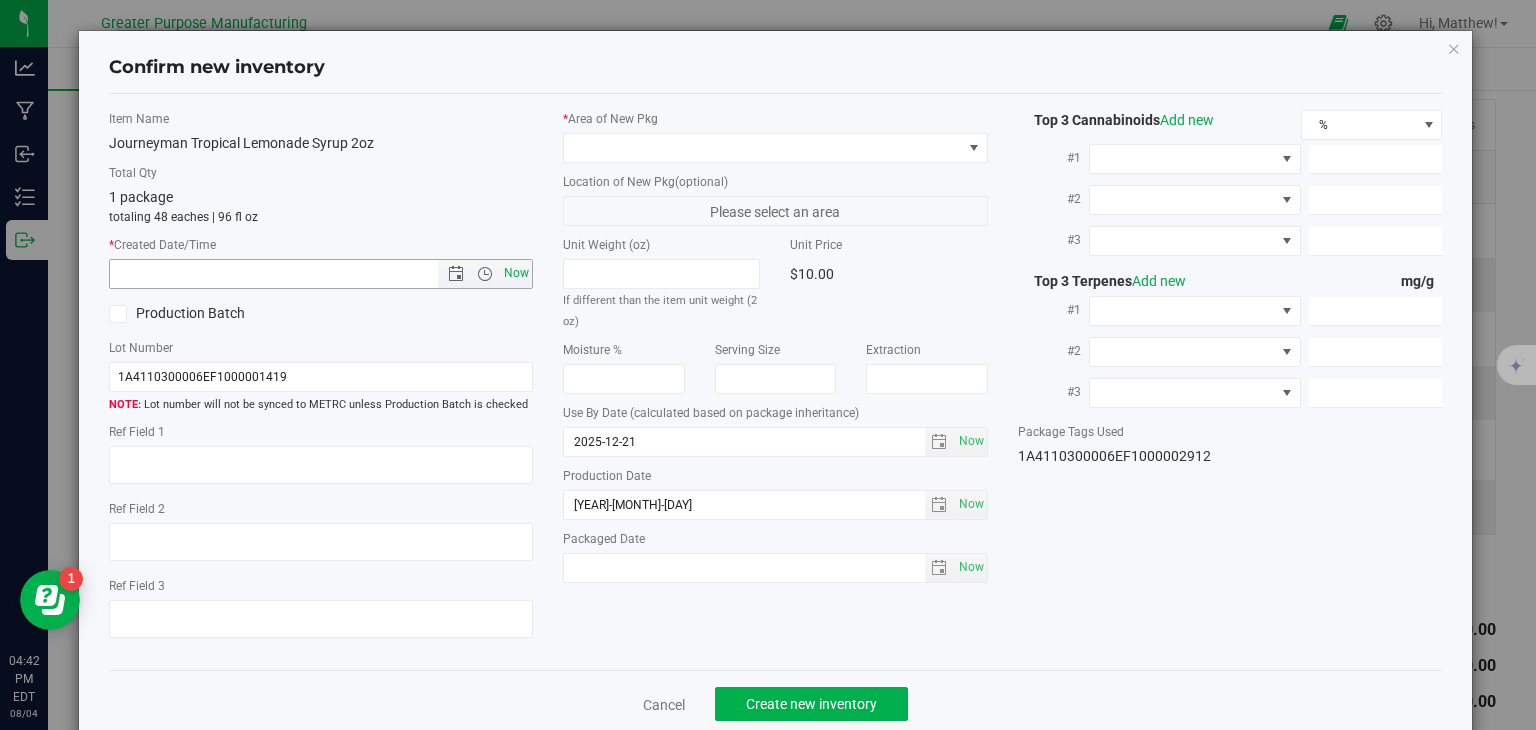 type on "[DATE] [TIME]" 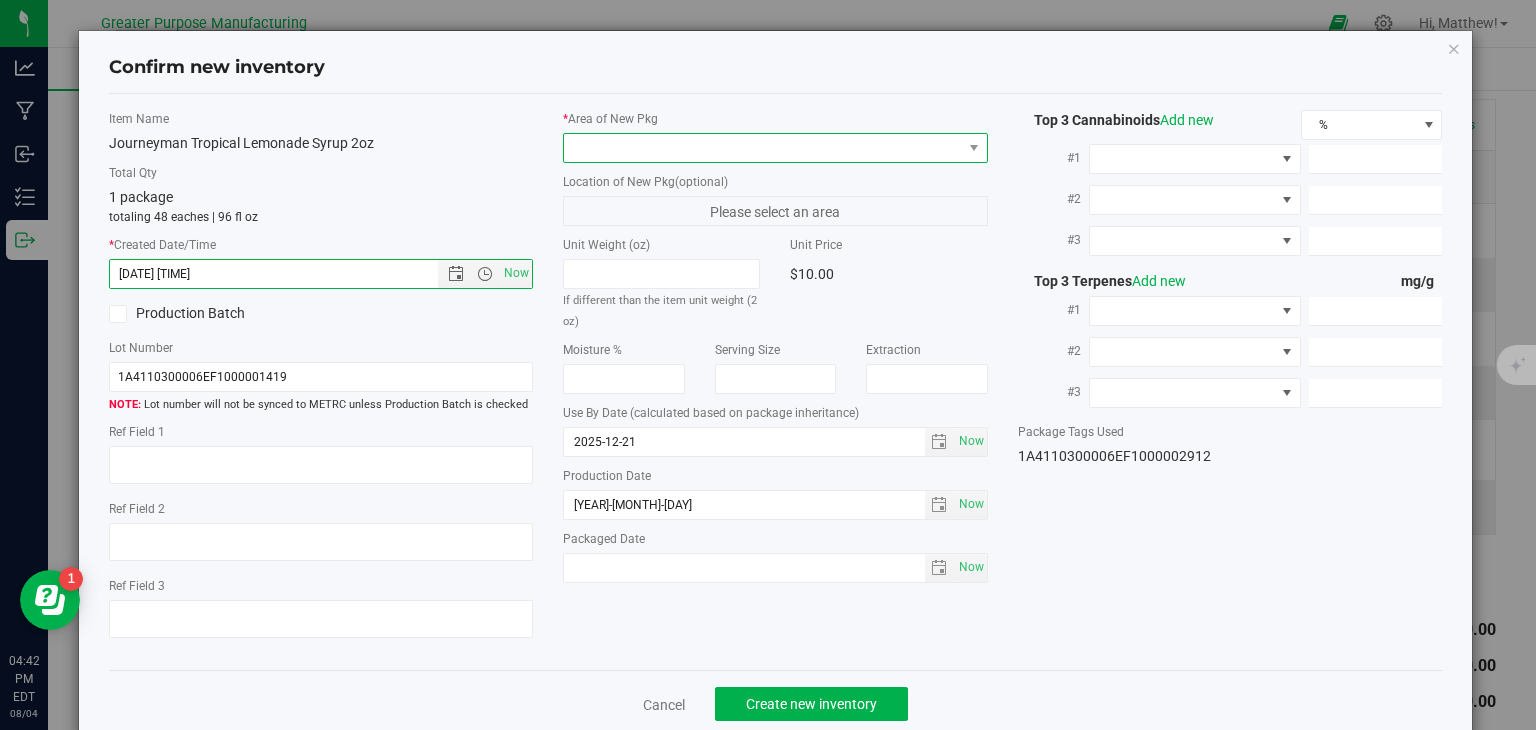 click at bounding box center (763, 148) 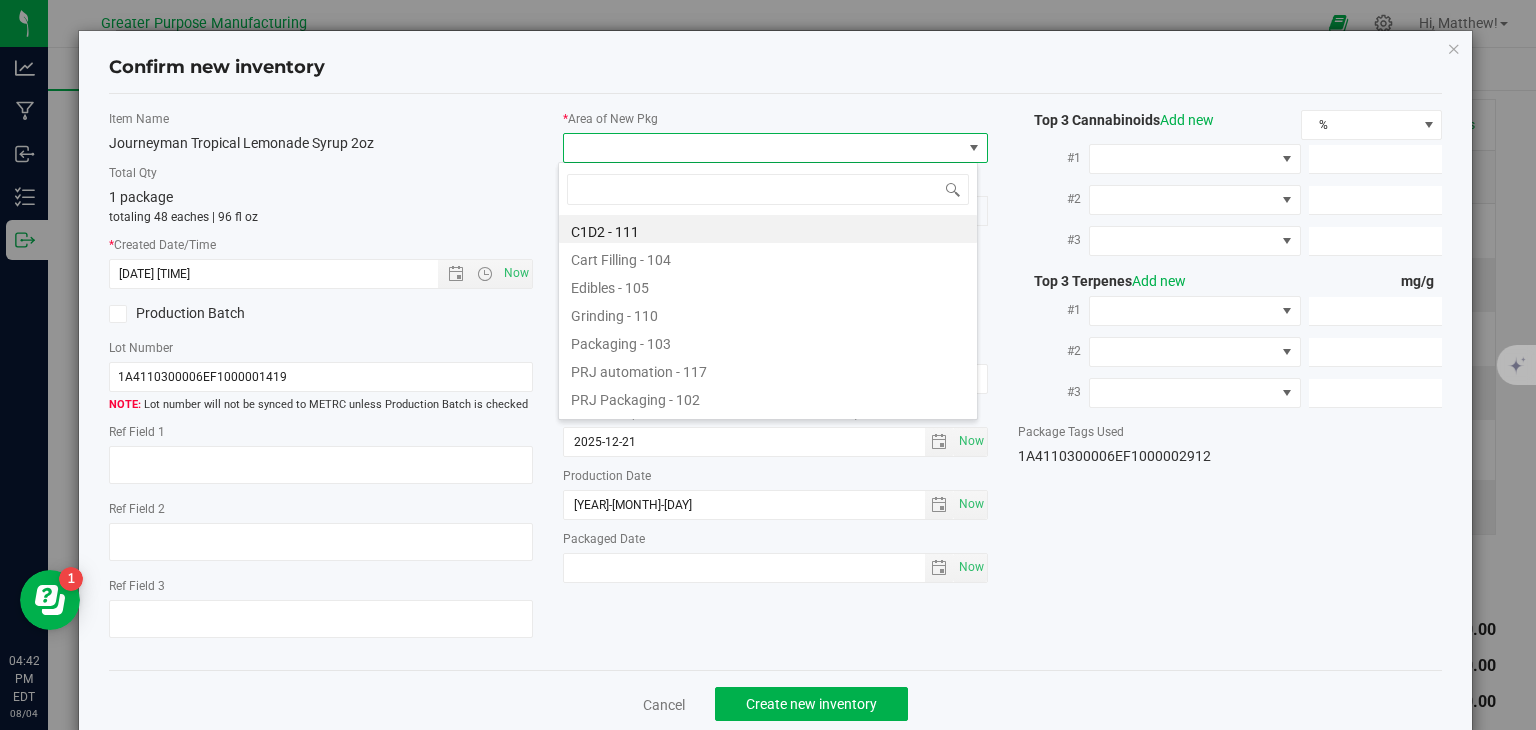 type on "108" 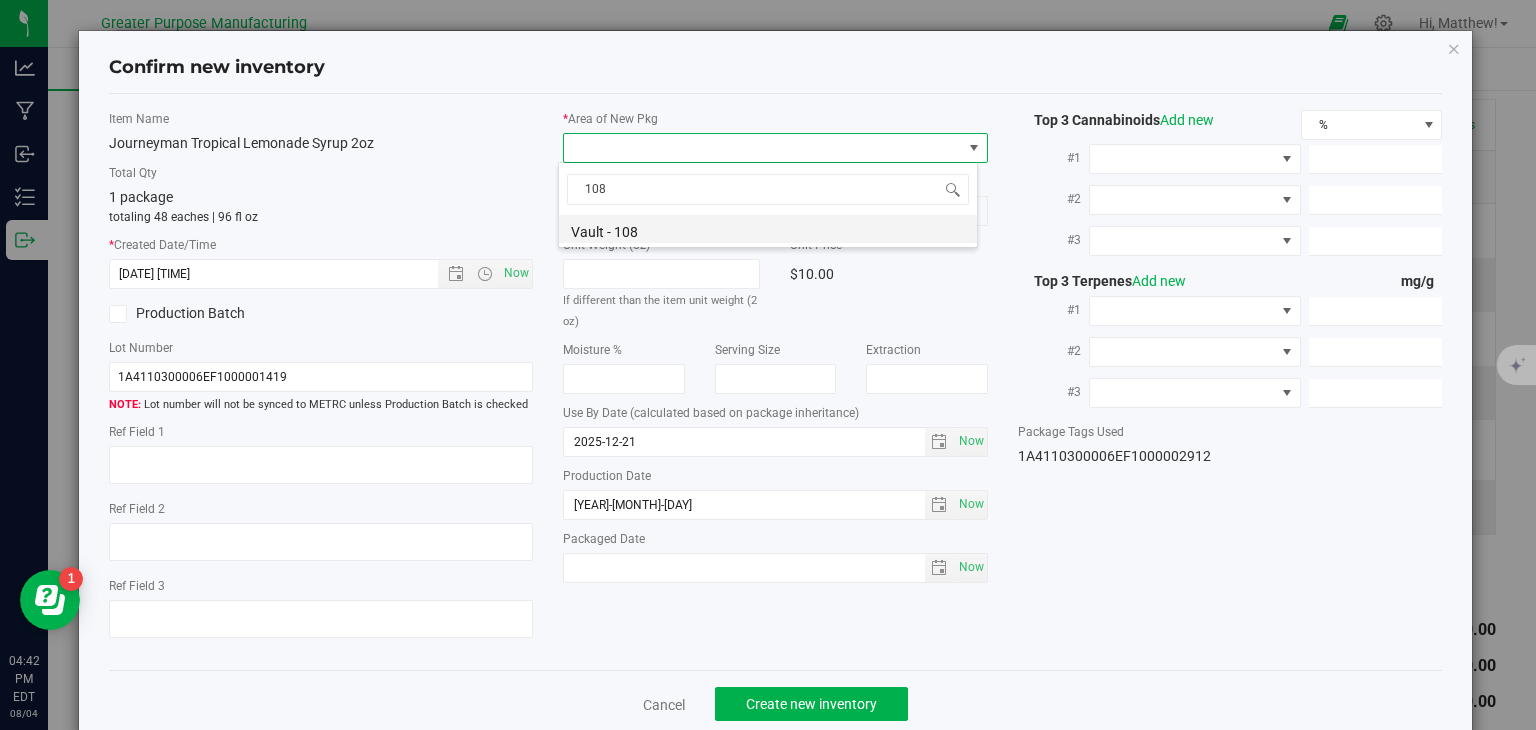 click on "Vault - 108" at bounding box center (768, 229) 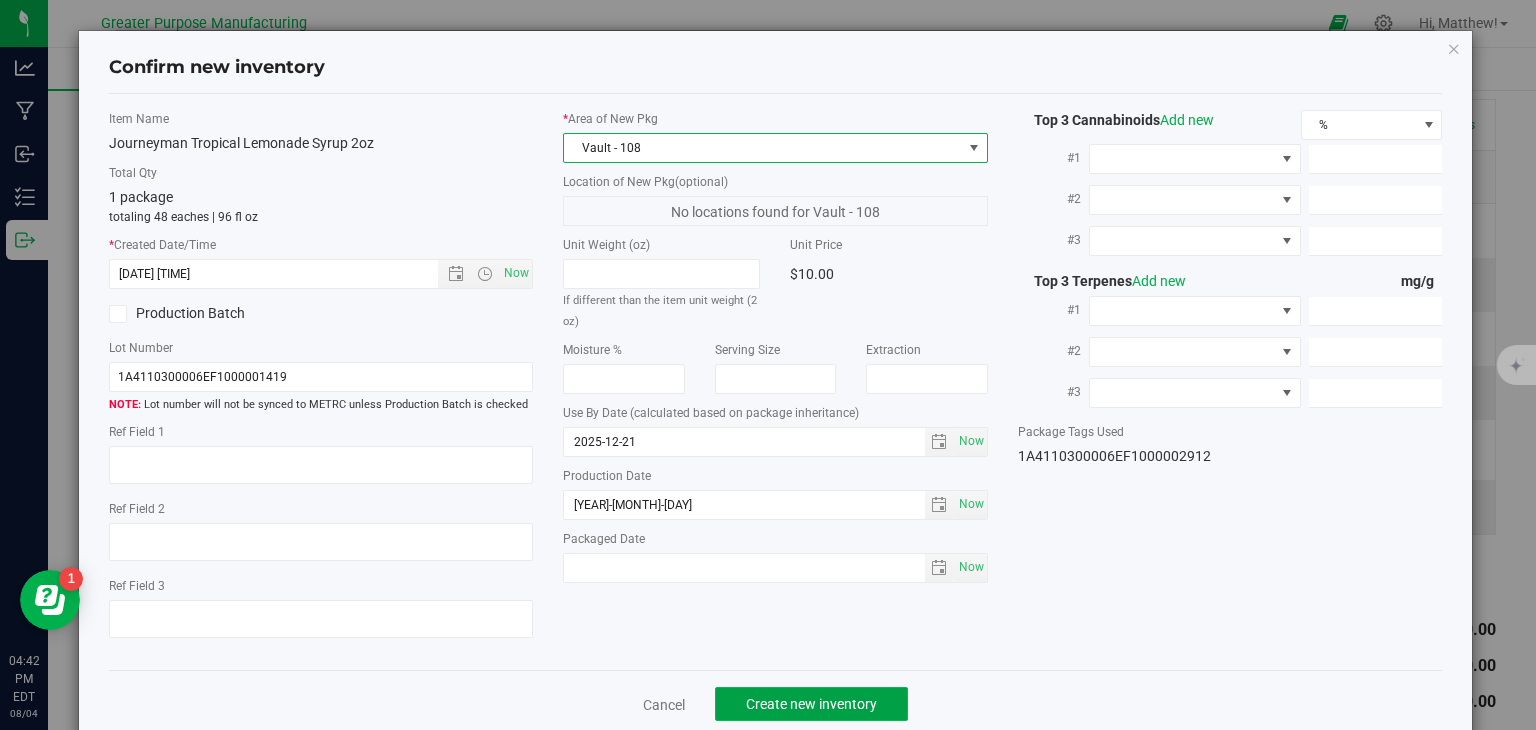 click on "Create new inventory" 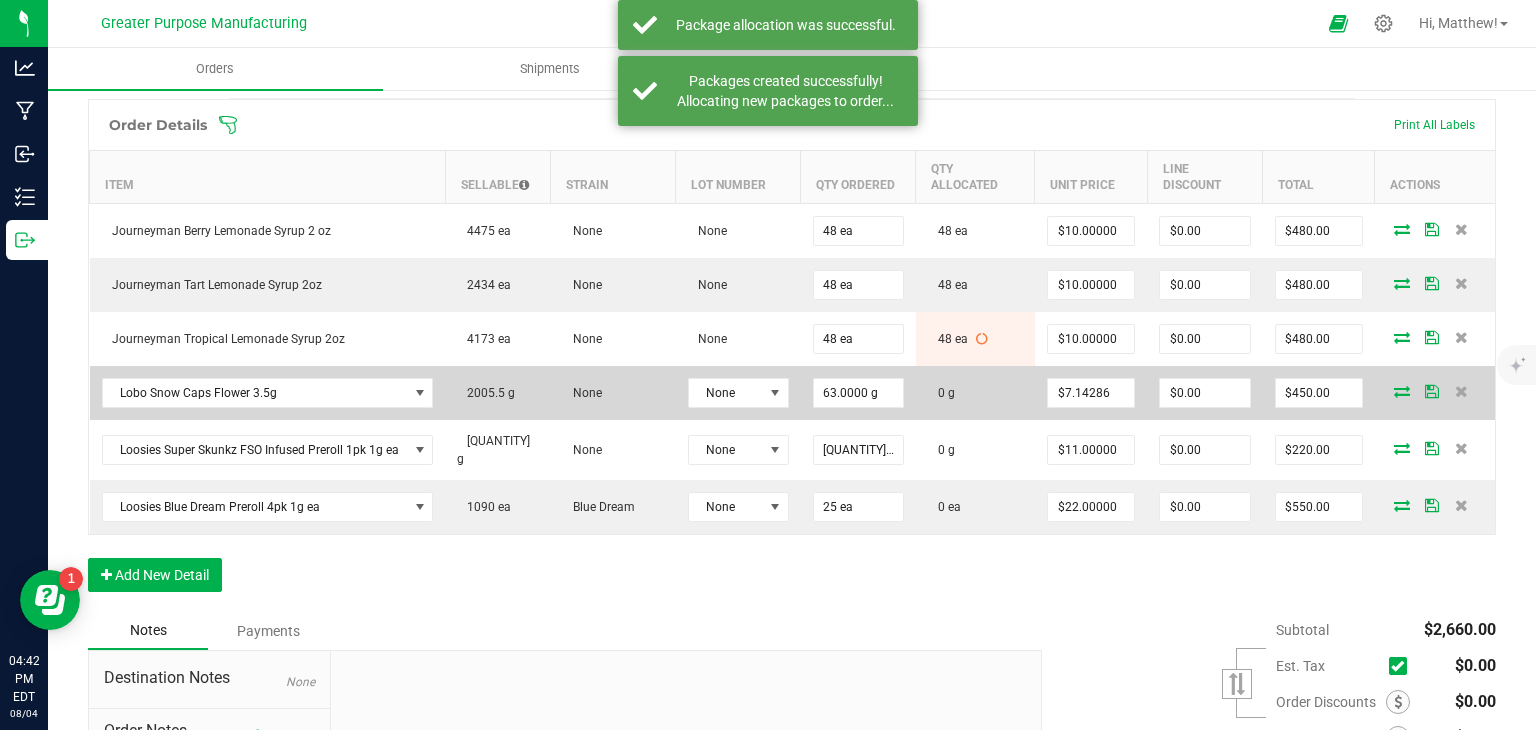 click at bounding box center [1402, 391] 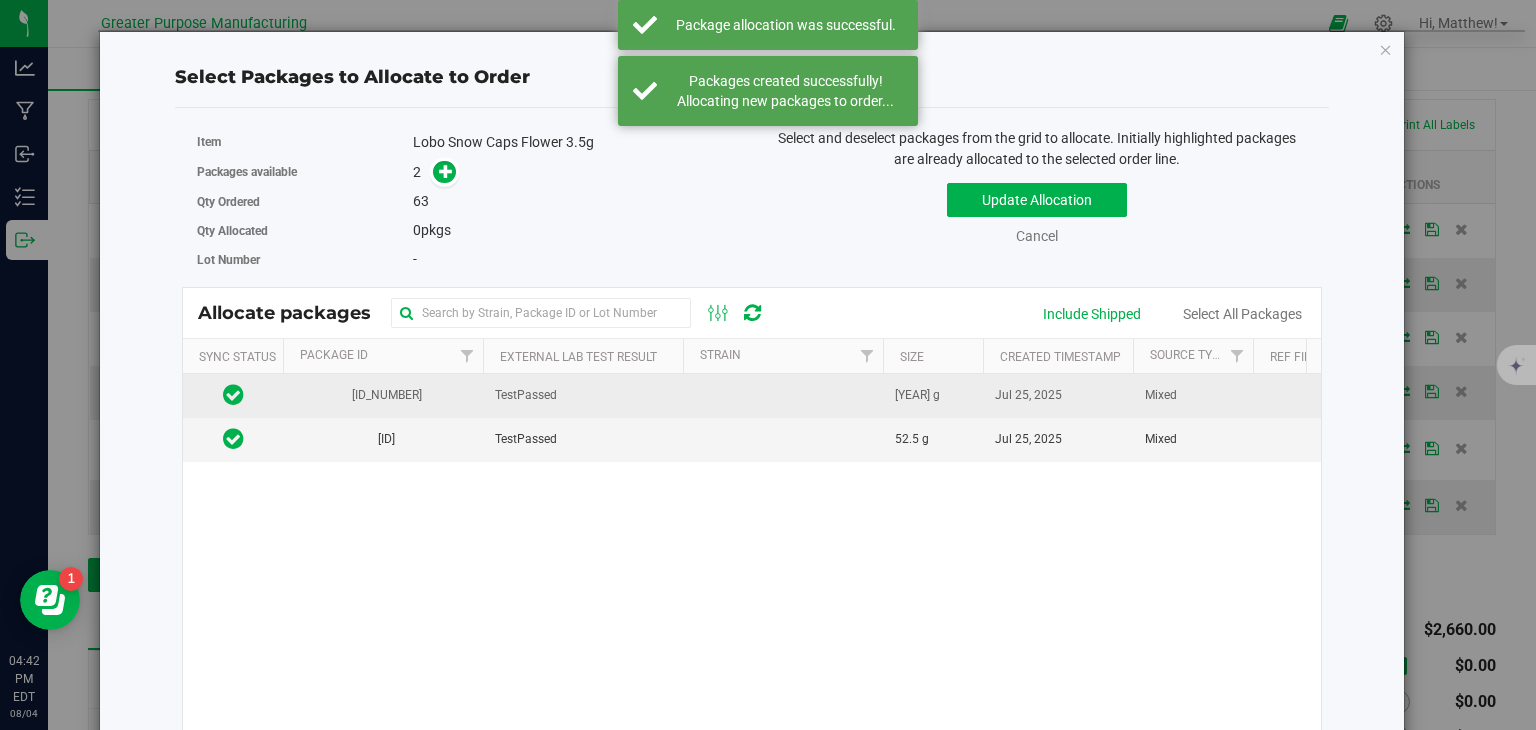 click on "TestPassed" at bounding box center [583, 396] 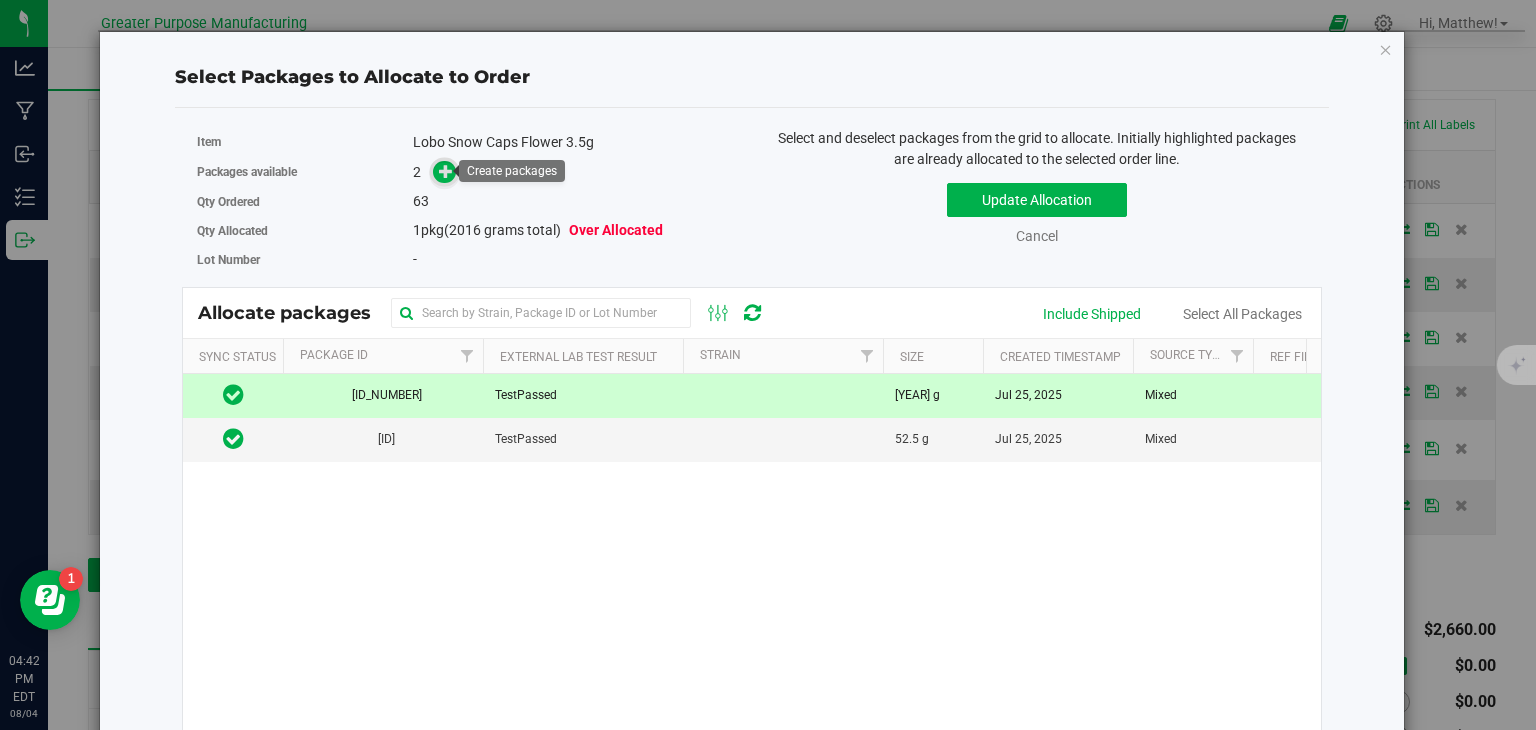 click at bounding box center (446, 171) 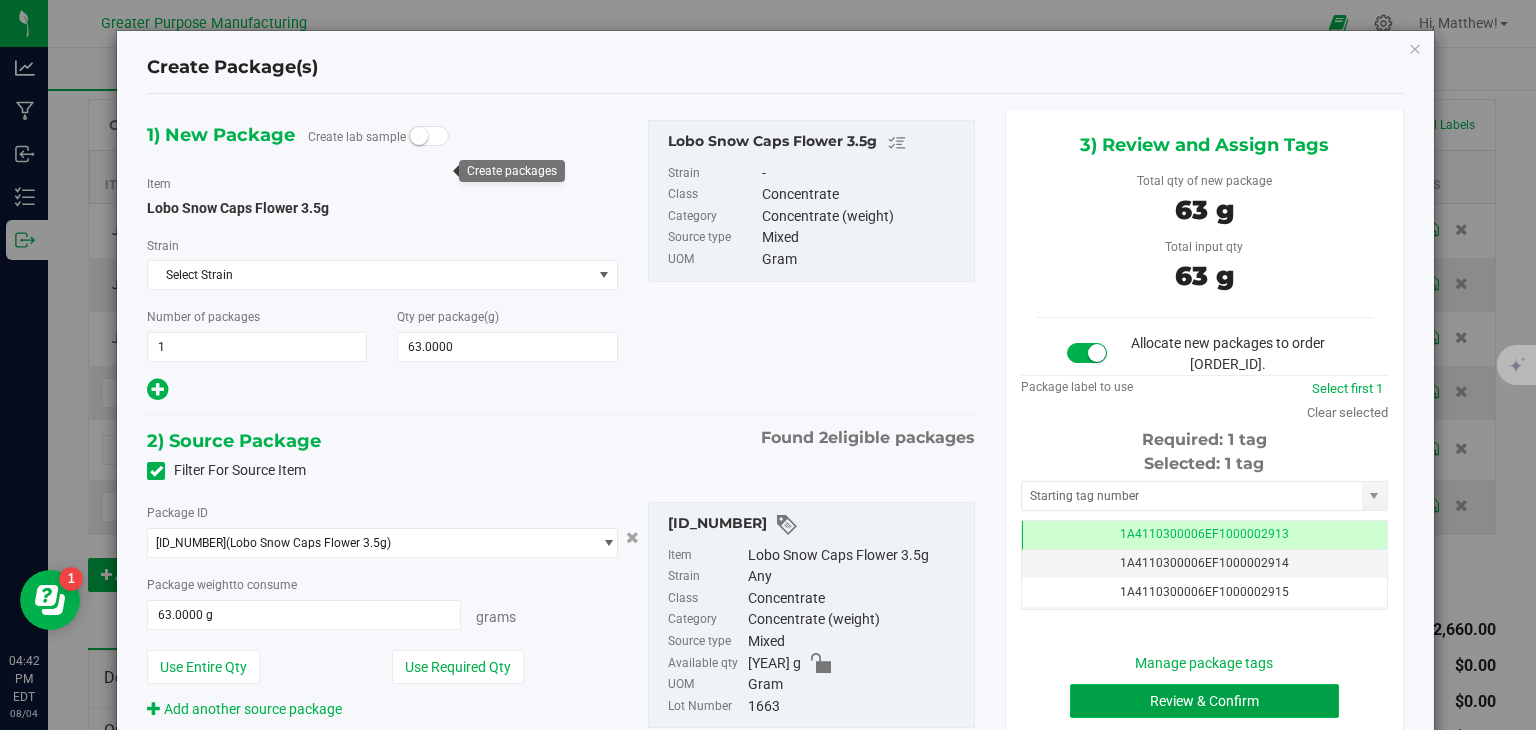 click on "Review & Confirm" at bounding box center (1204, 701) 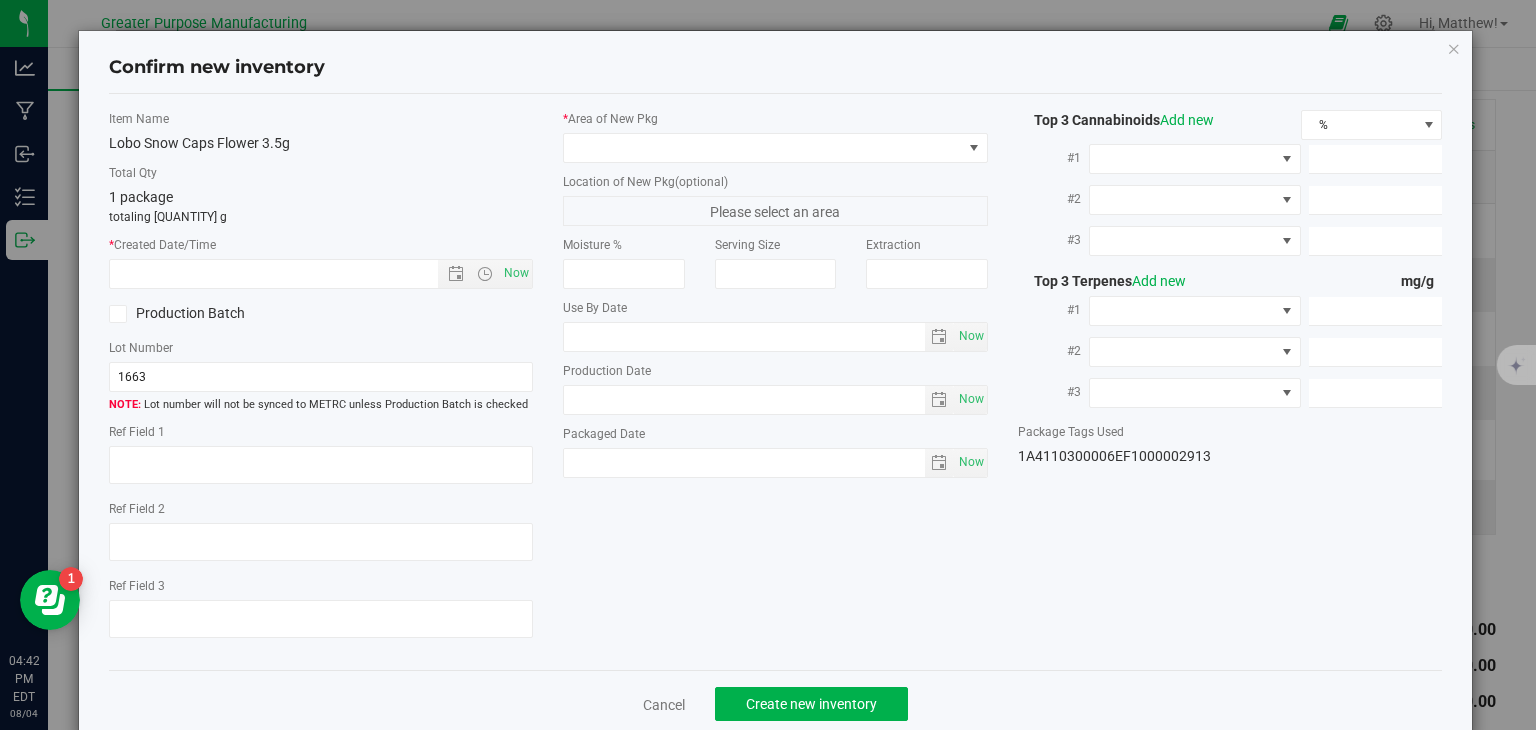 type on "2025-11-30" 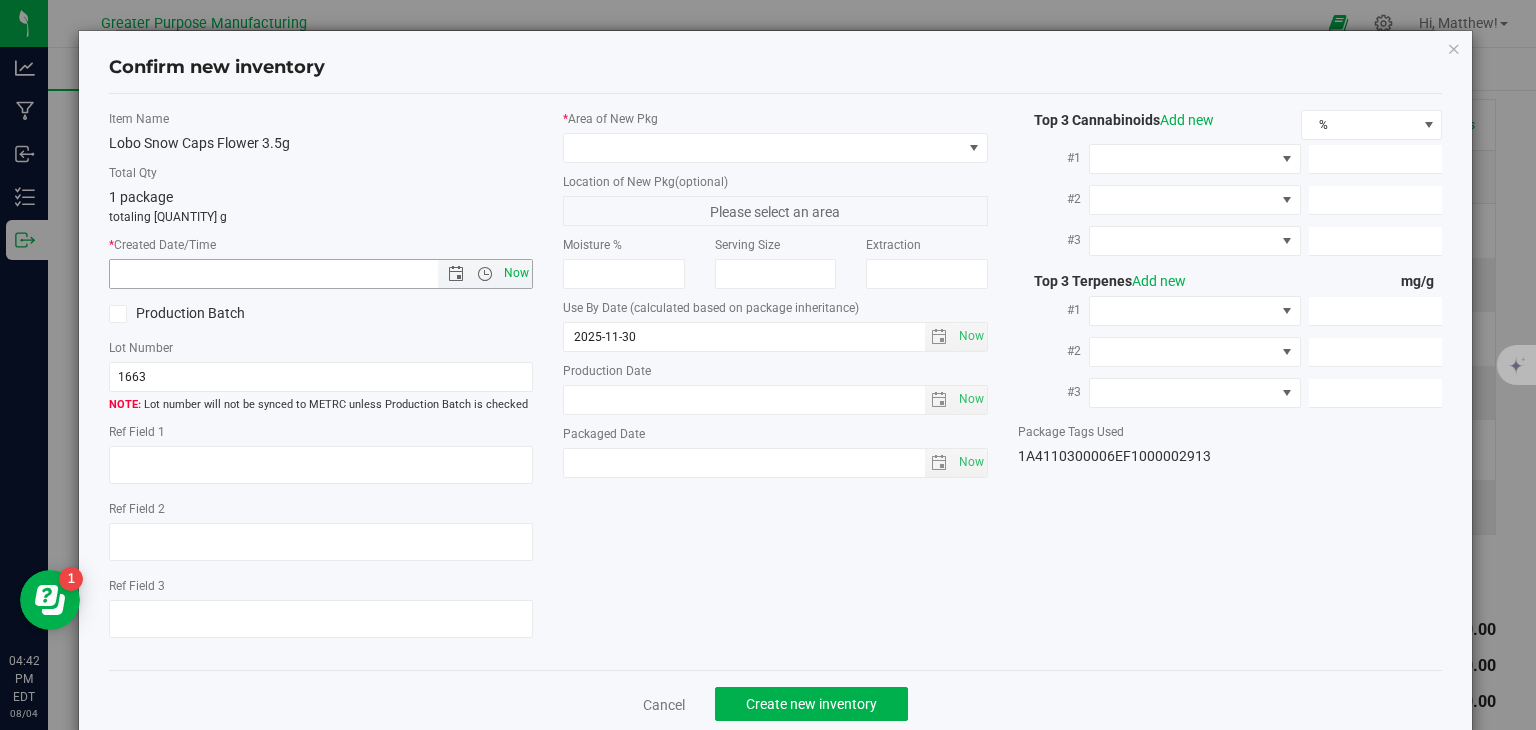 click on "Now" at bounding box center (517, 273) 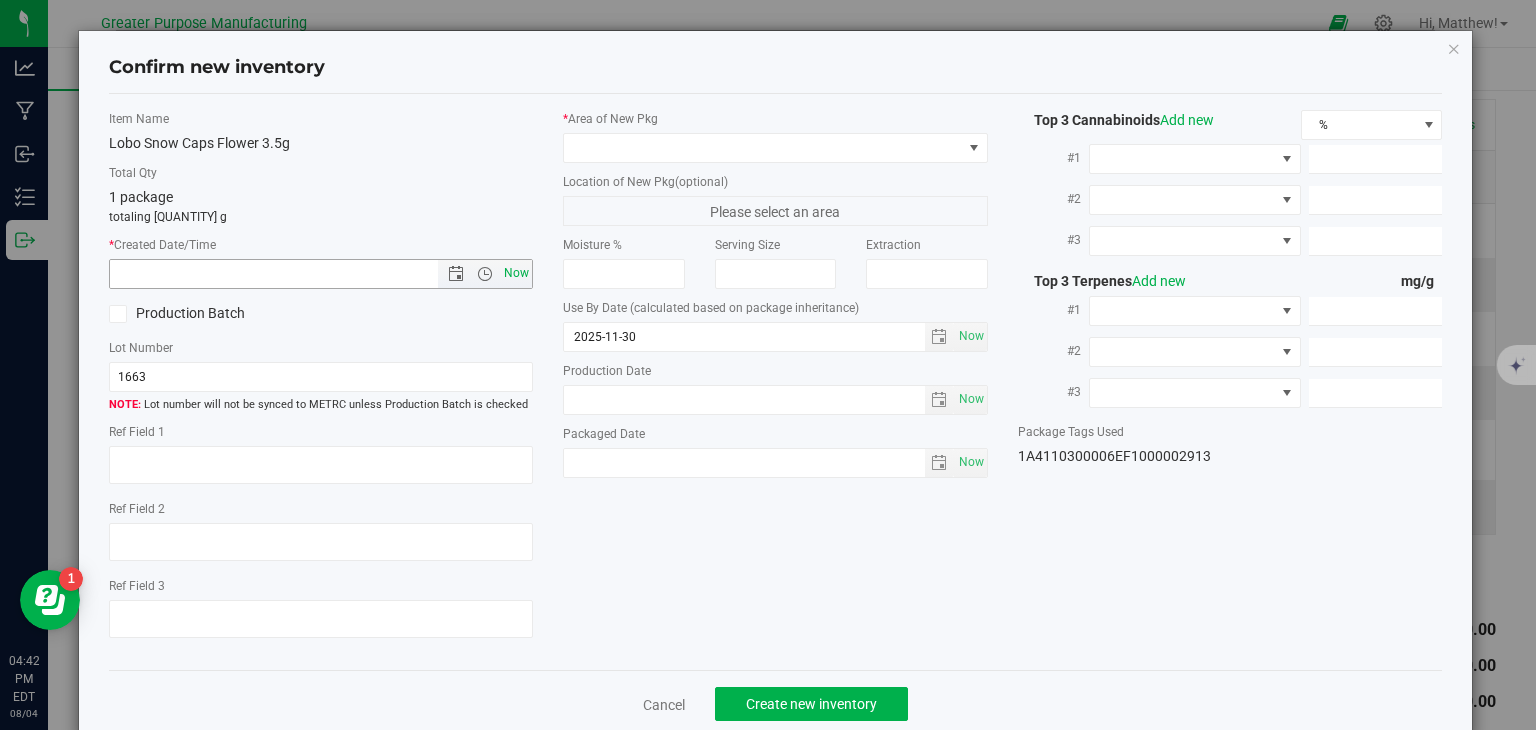 type on "[DATE] [TIME]" 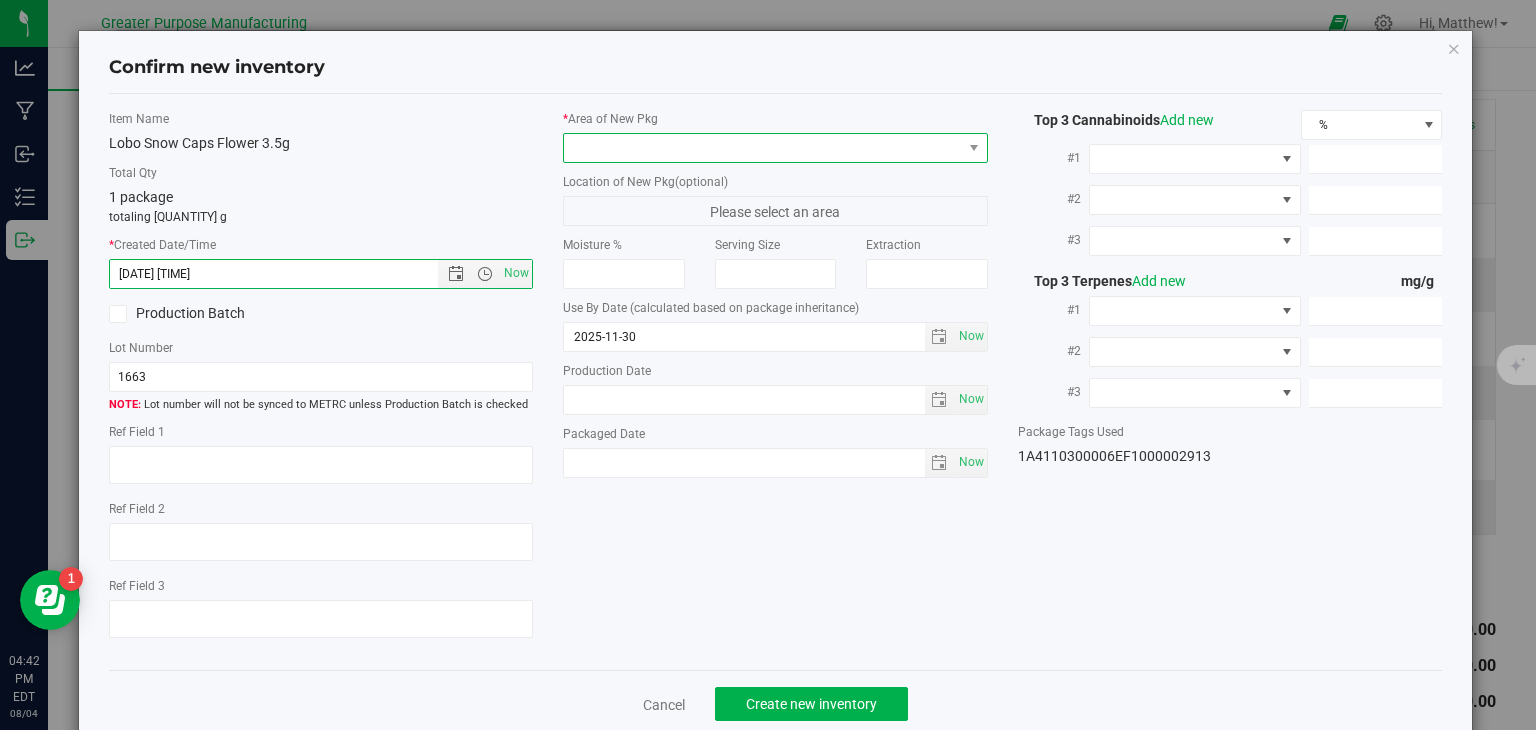 click at bounding box center (763, 148) 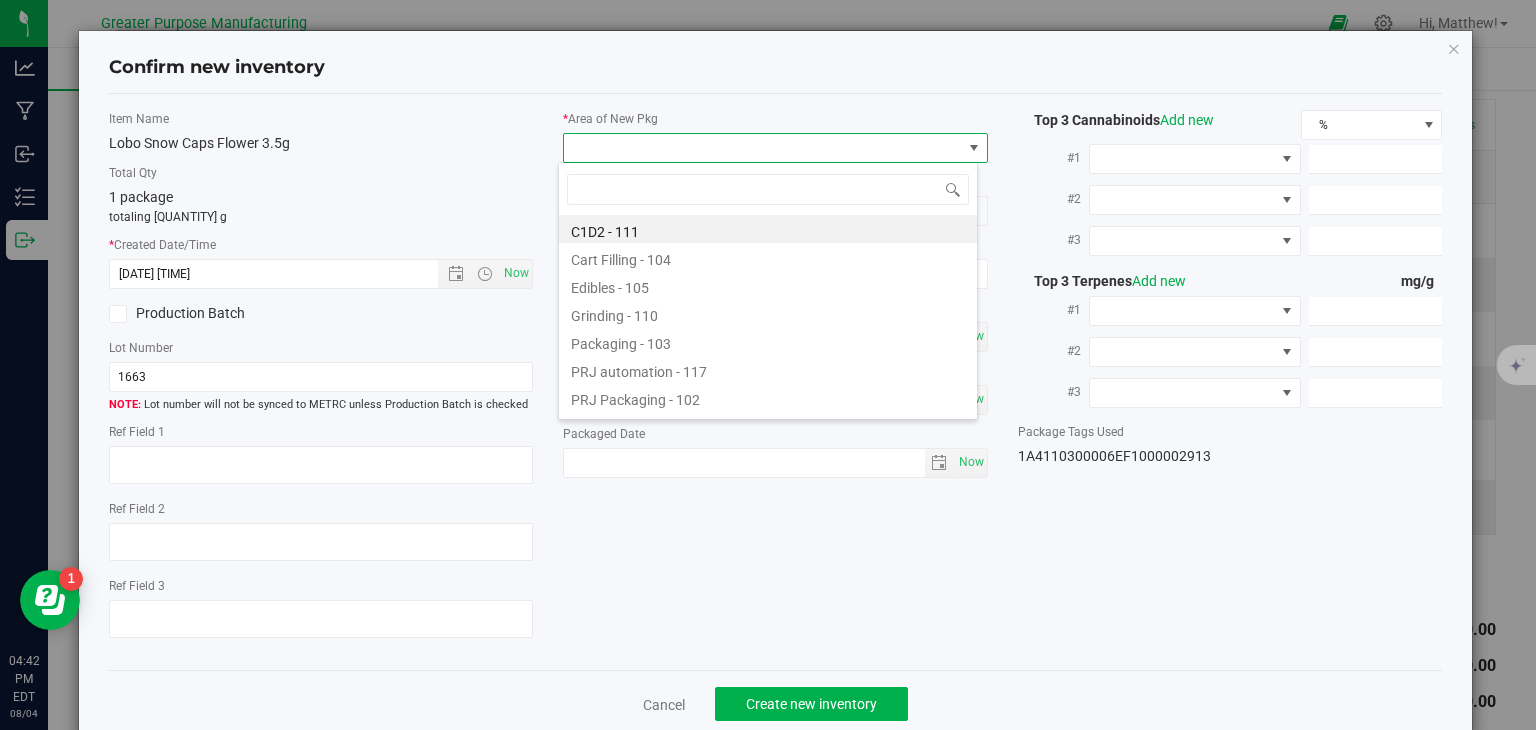 type on "108" 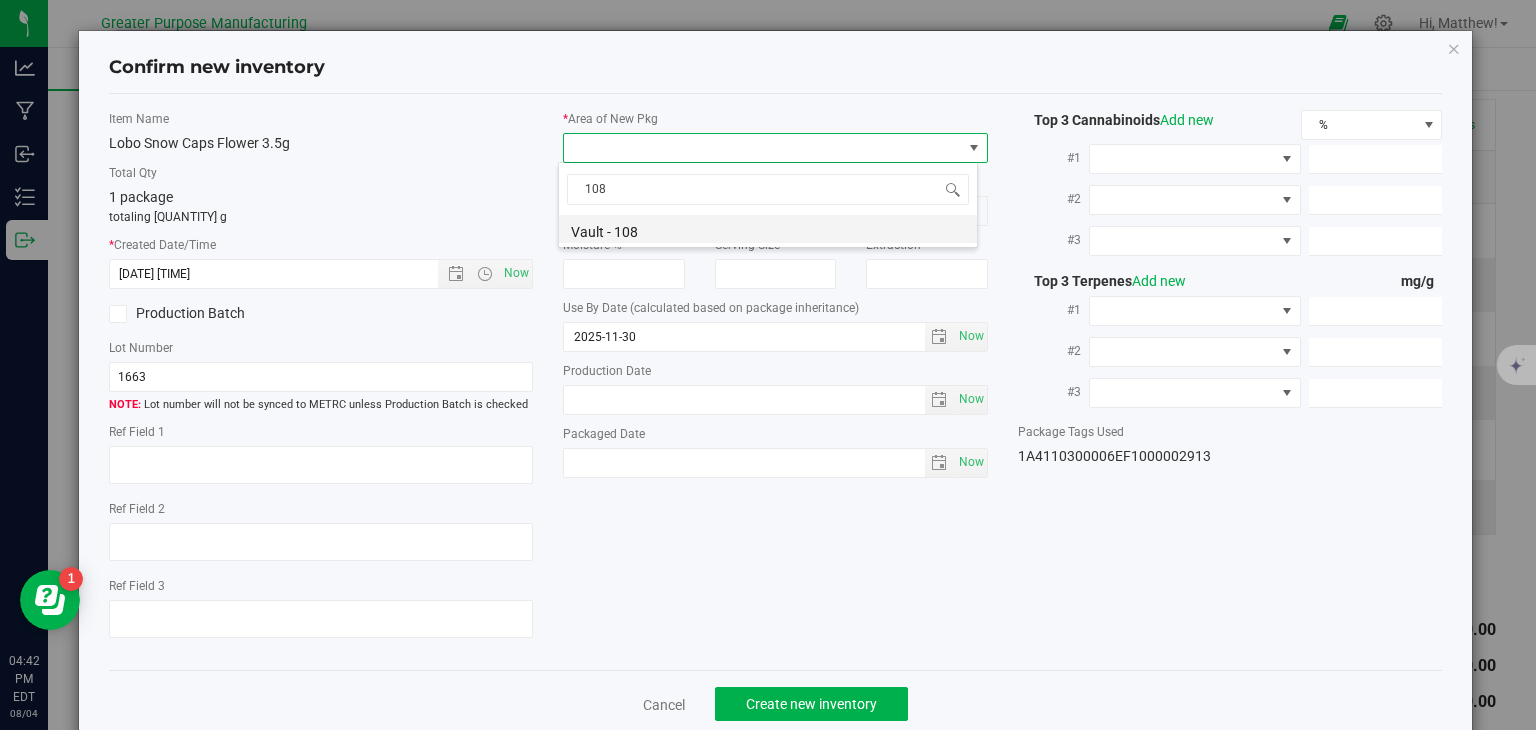 click on "Vault - 108" at bounding box center [768, 229] 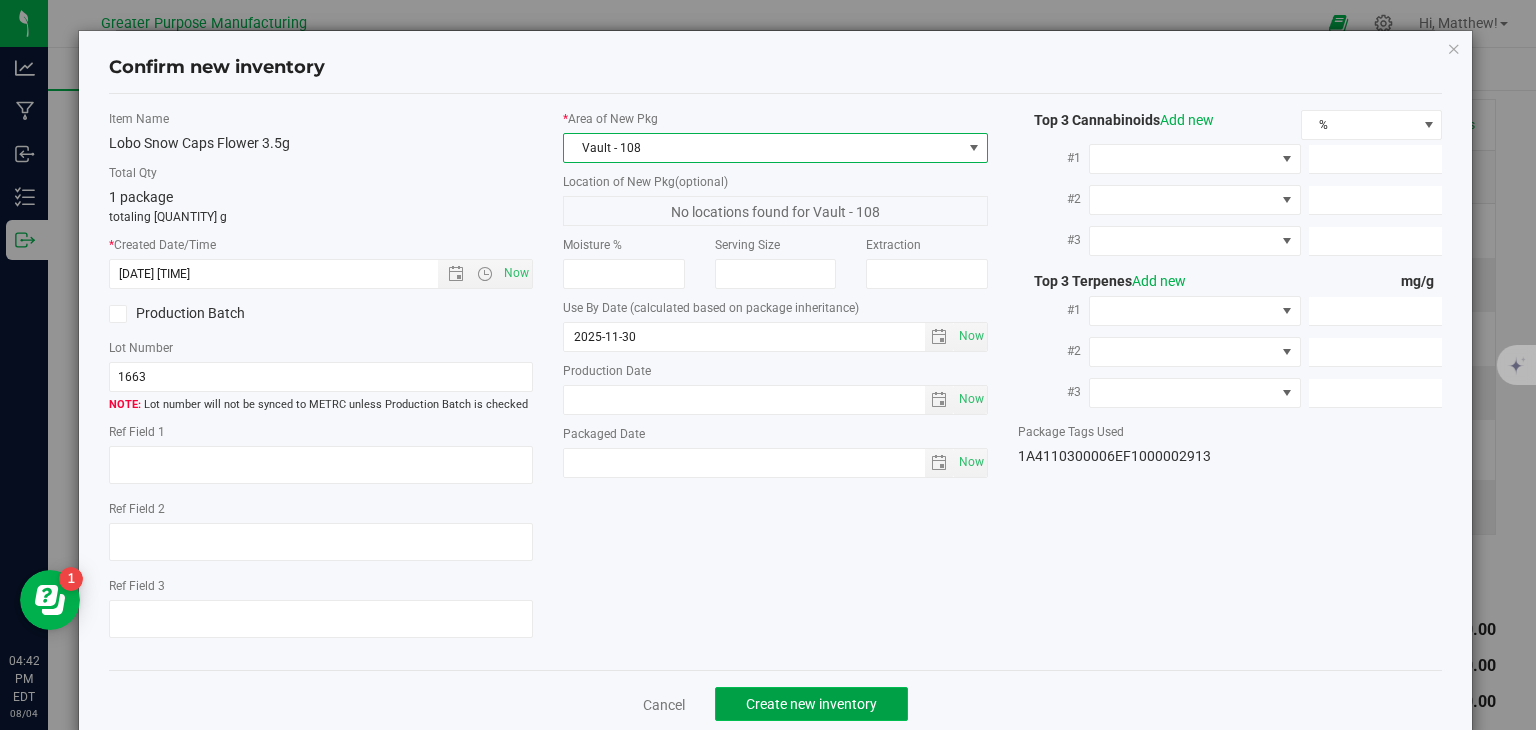 click on "Create new inventory" 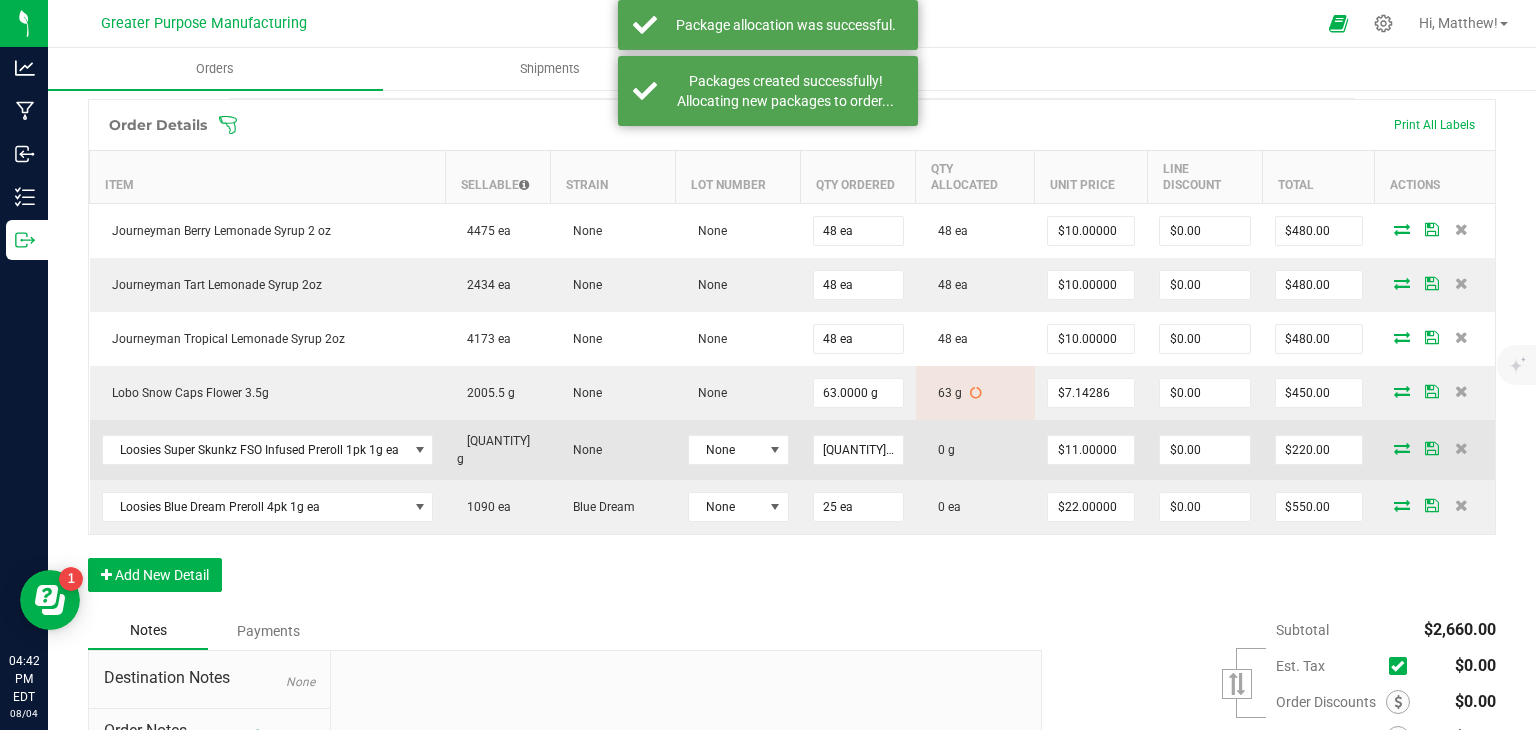 click at bounding box center [1435, 450] 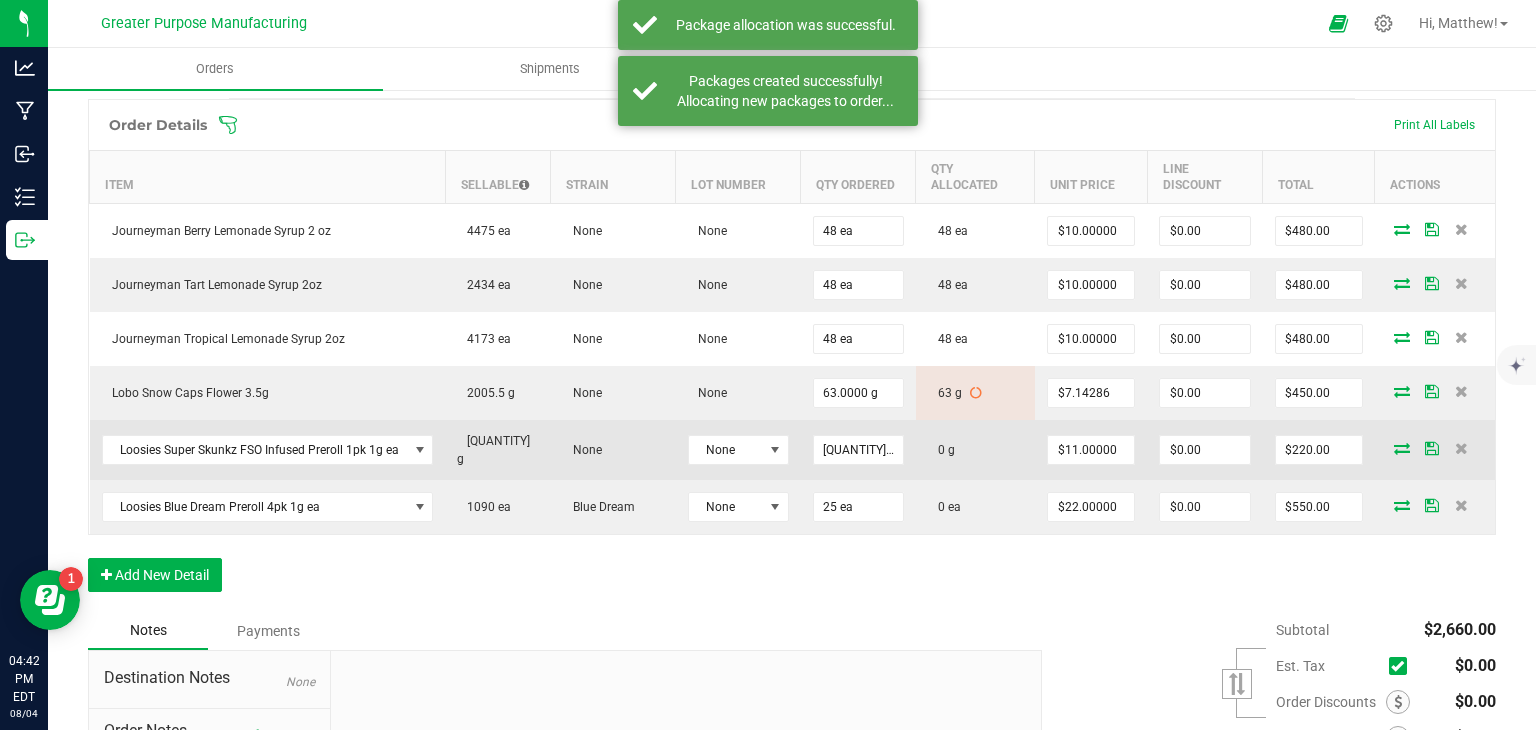 click at bounding box center [1402, 448] 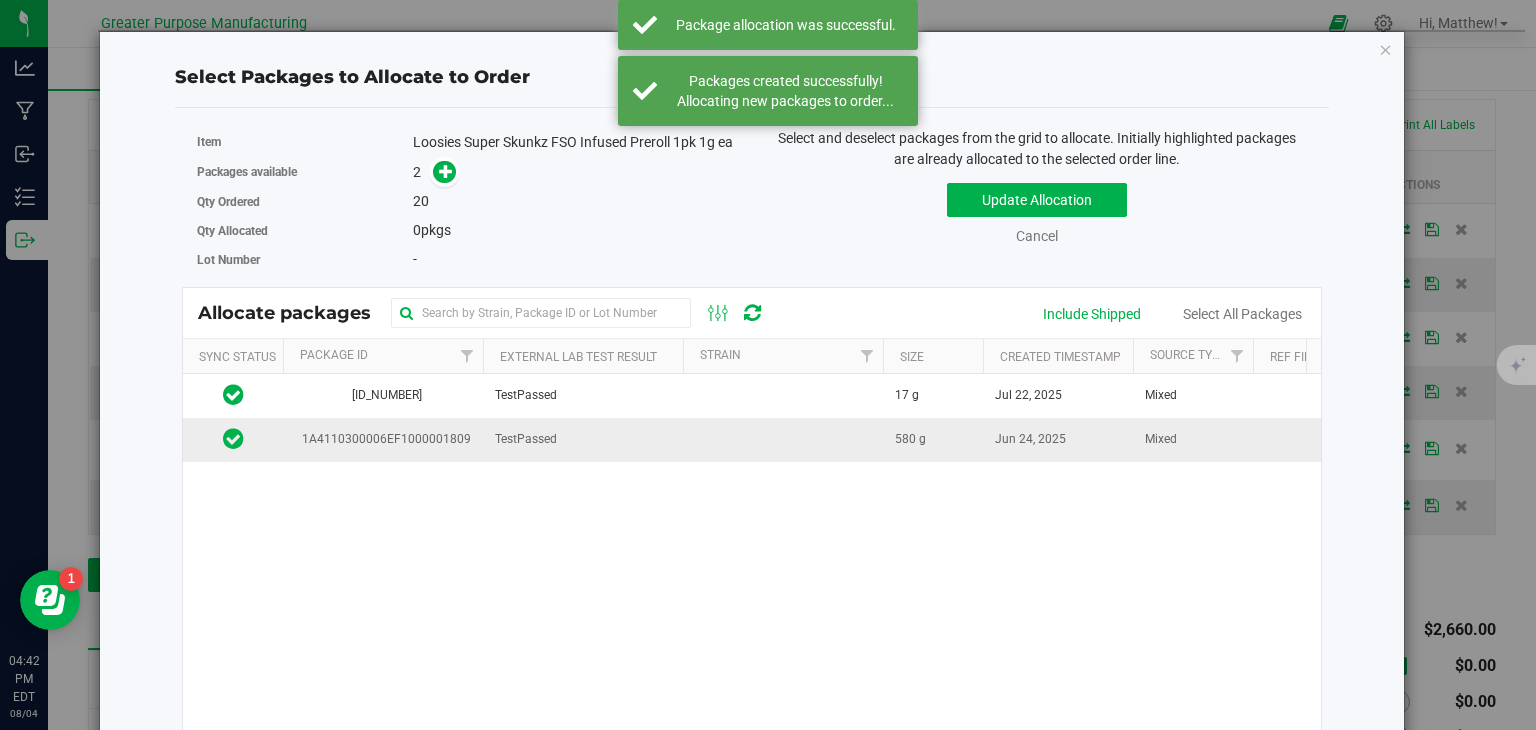 click on "TestPassed" at bounding box center (583, 439) 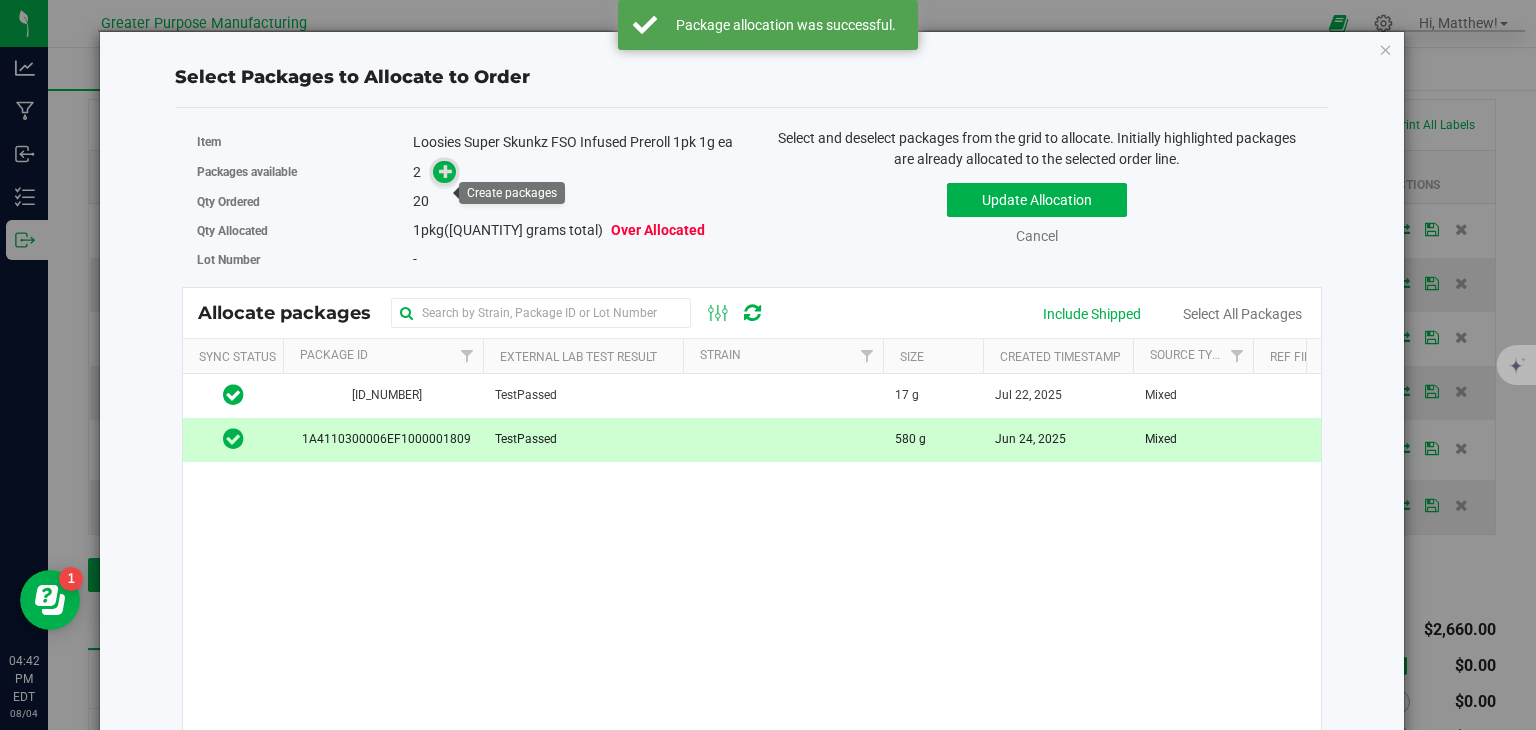 click at bounding box center (446, 171) 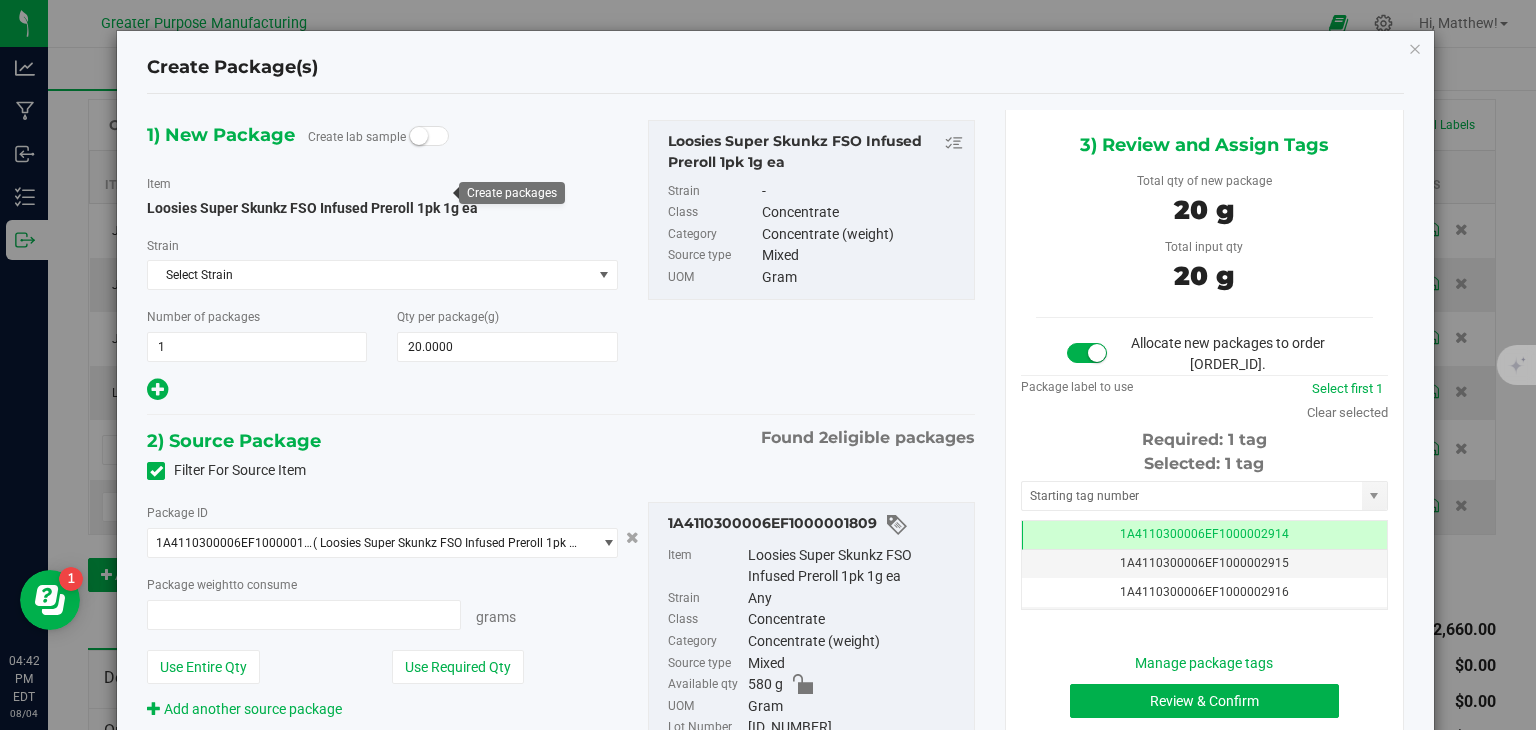 type on "[QUANTITY] g" 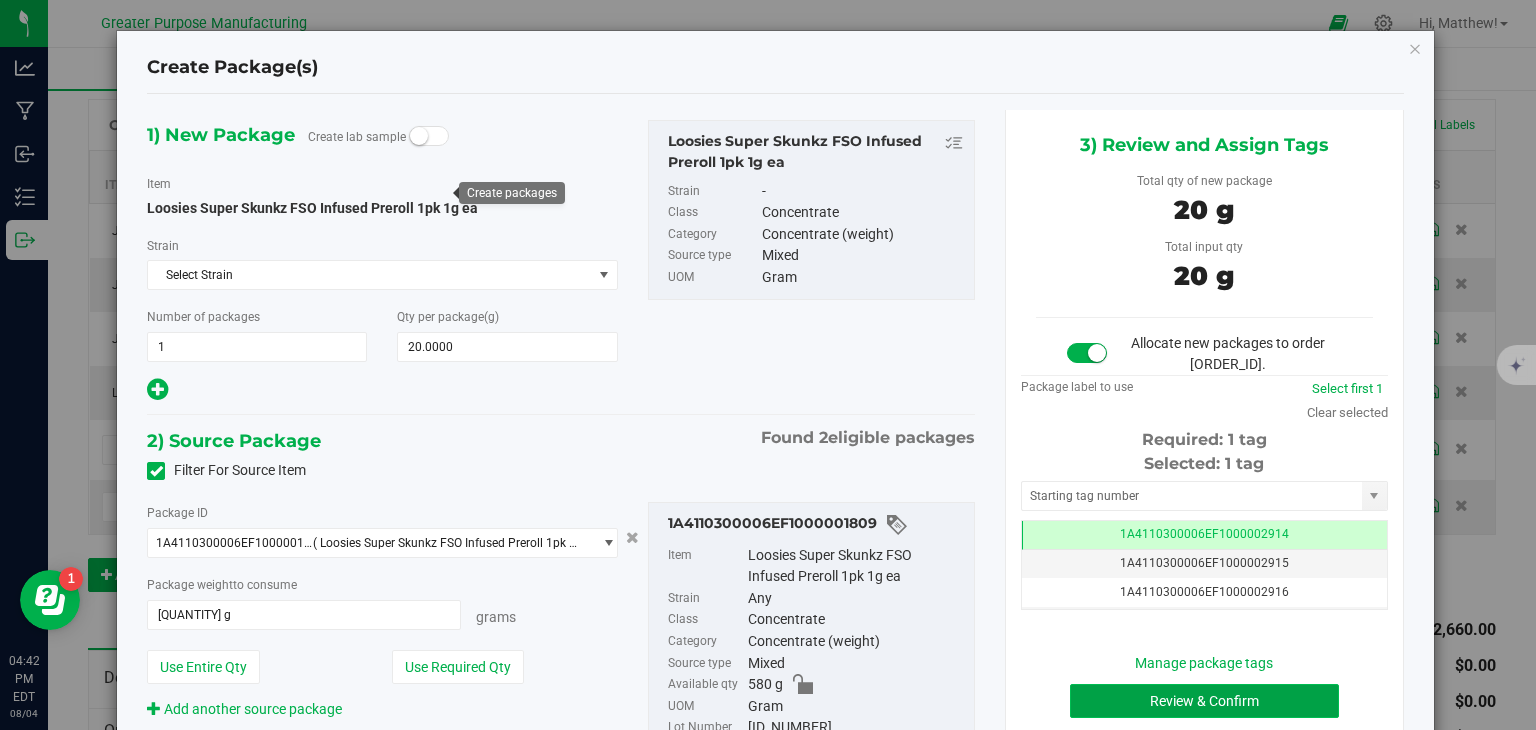 click on "Review & Confirm" at bounding box center (1204, 701) 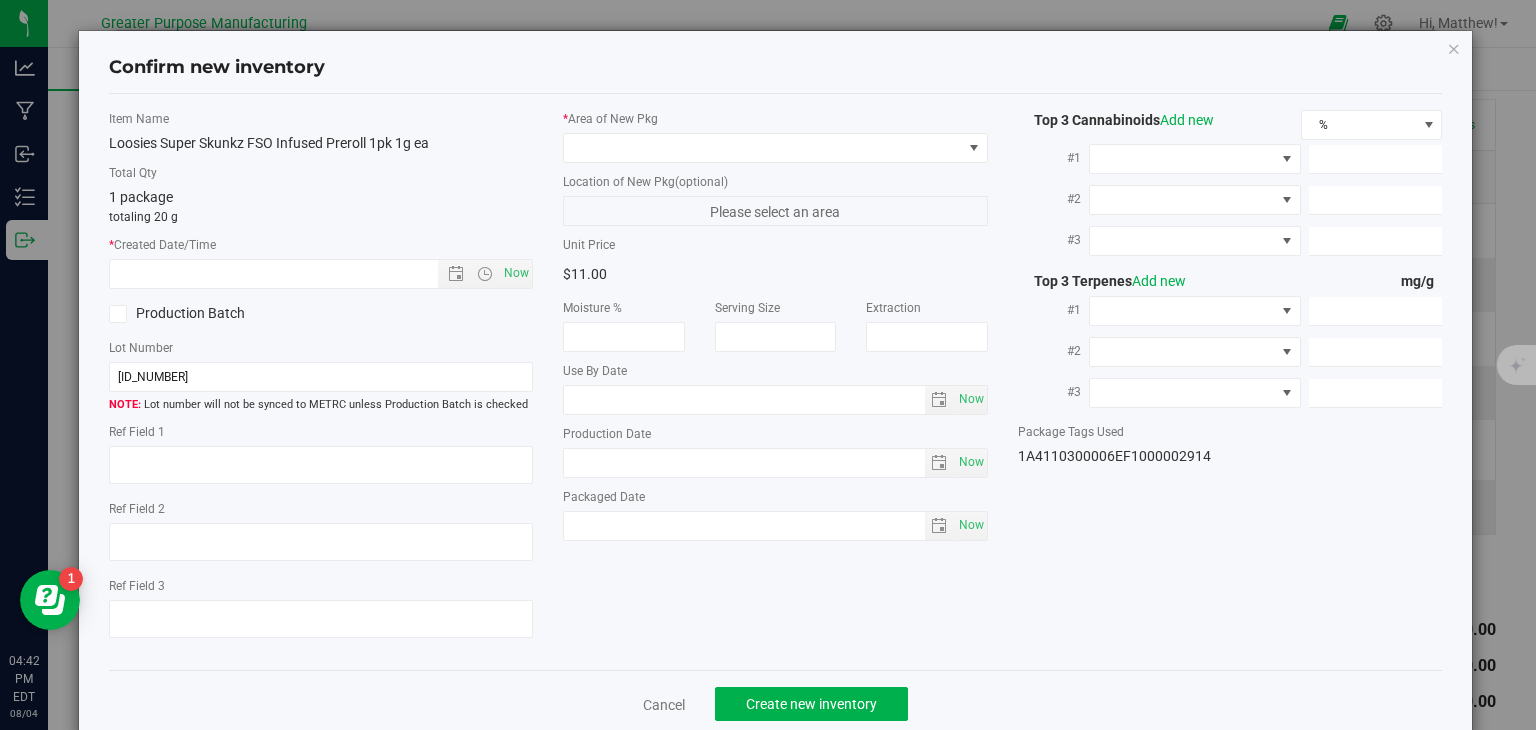 type on "[DATE]" 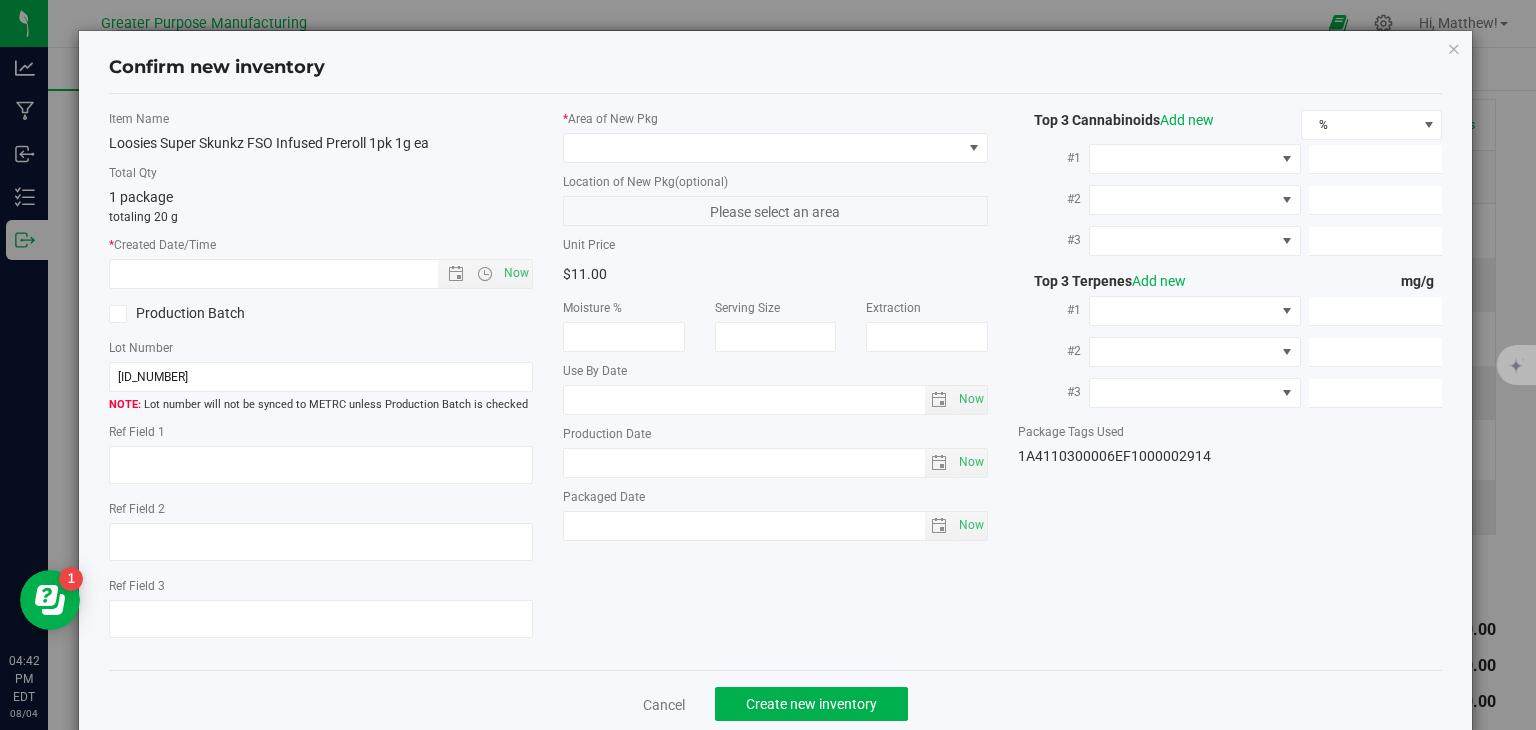 type on "2025-06-24" 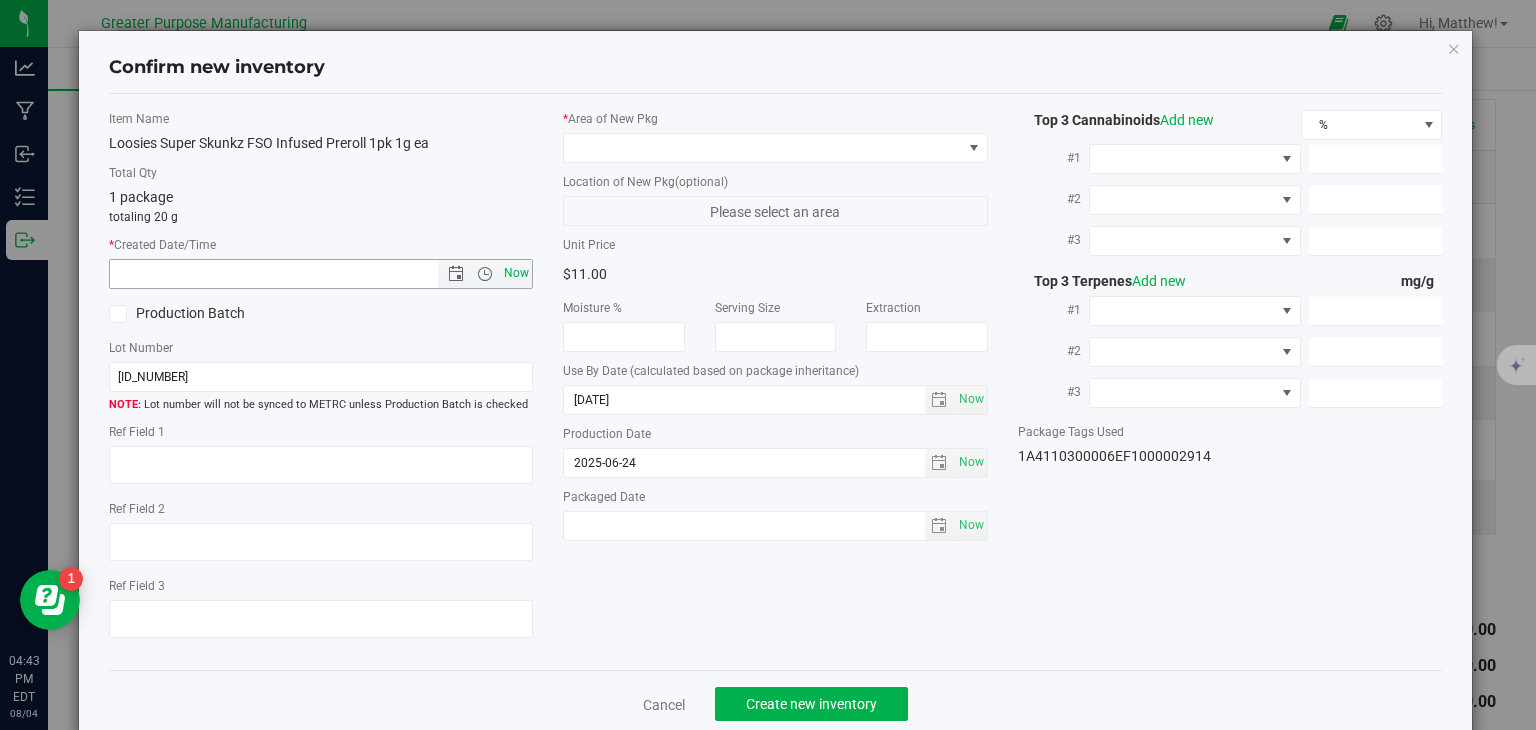 click on "Now" at bounding box center [517, 273] 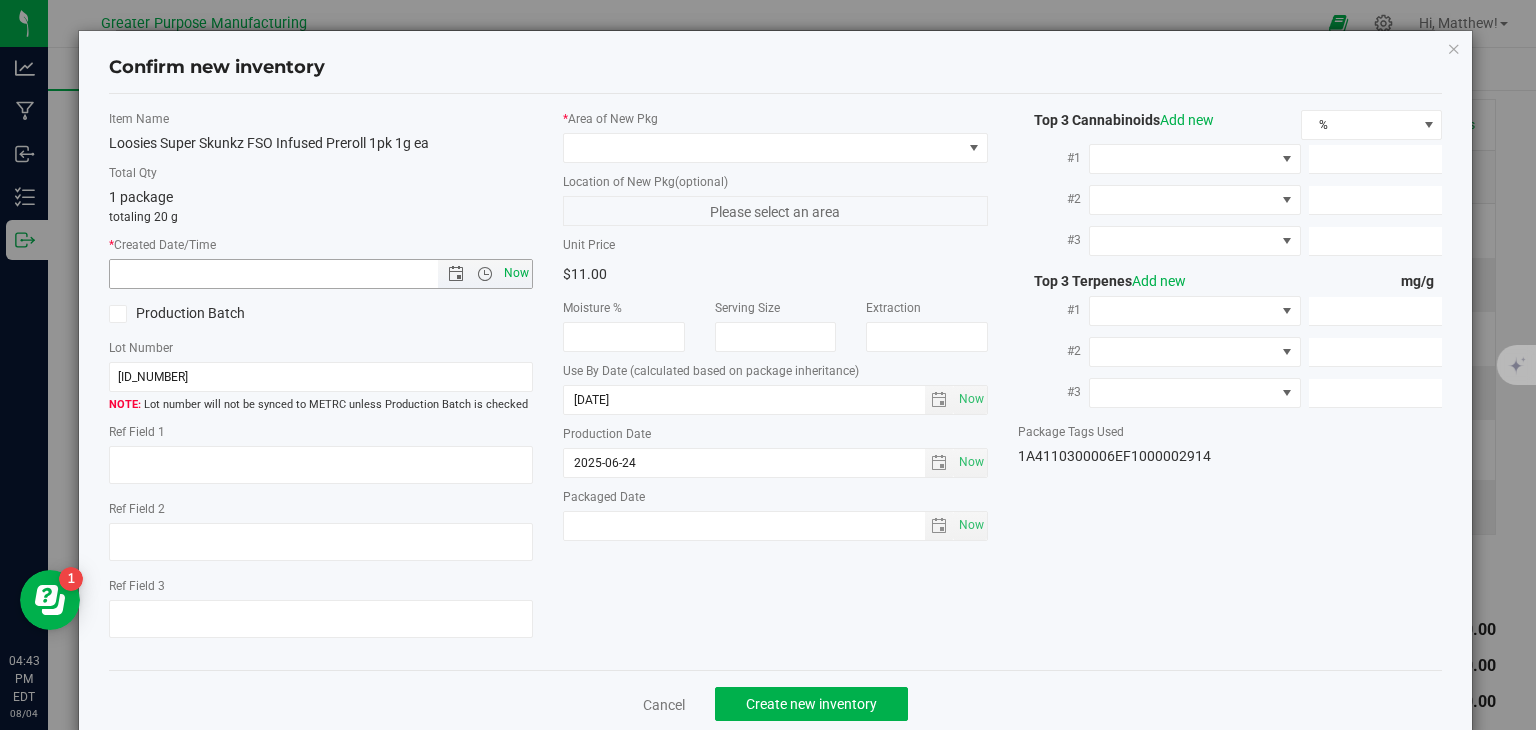 type on "[DATE] [TIME]" 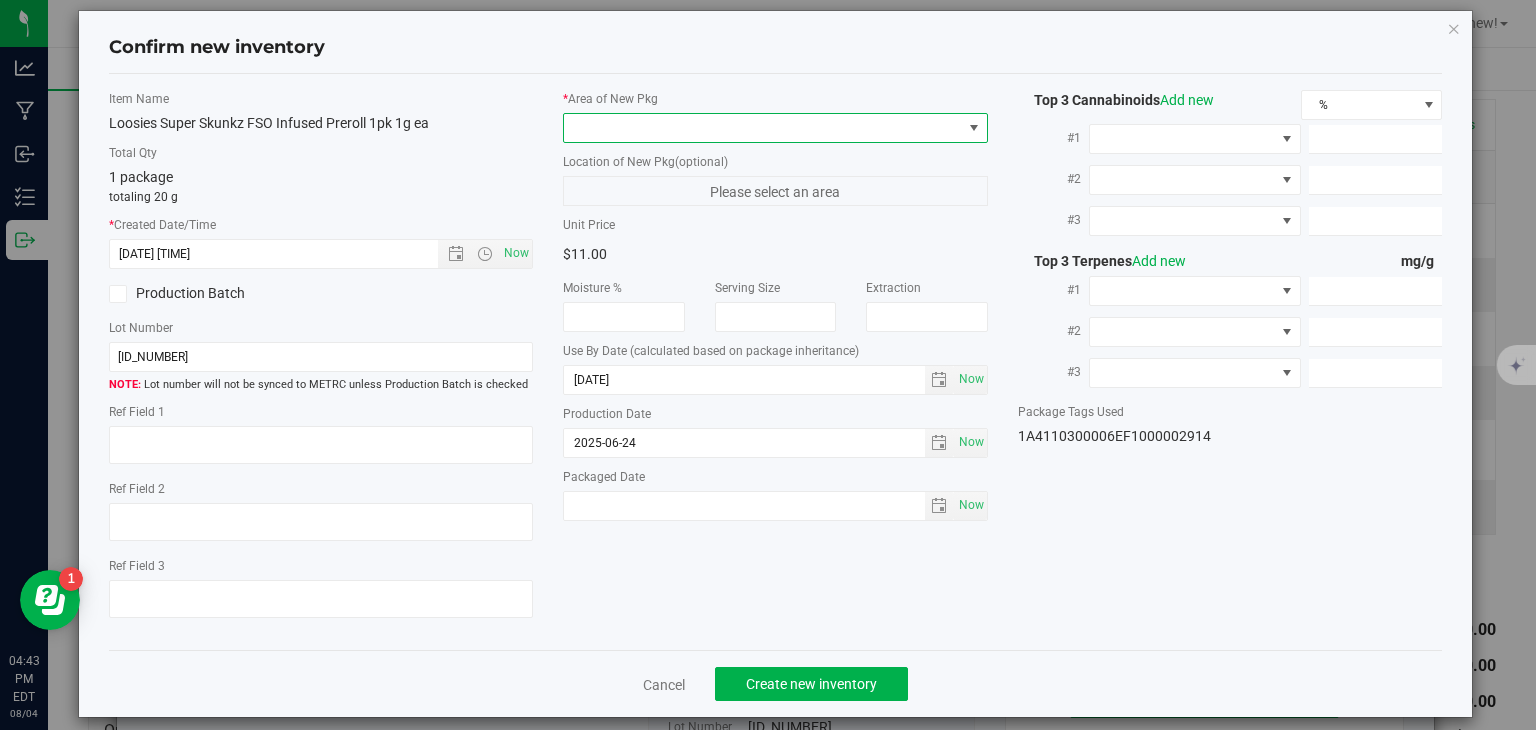 click at bounding box center [763, 128] 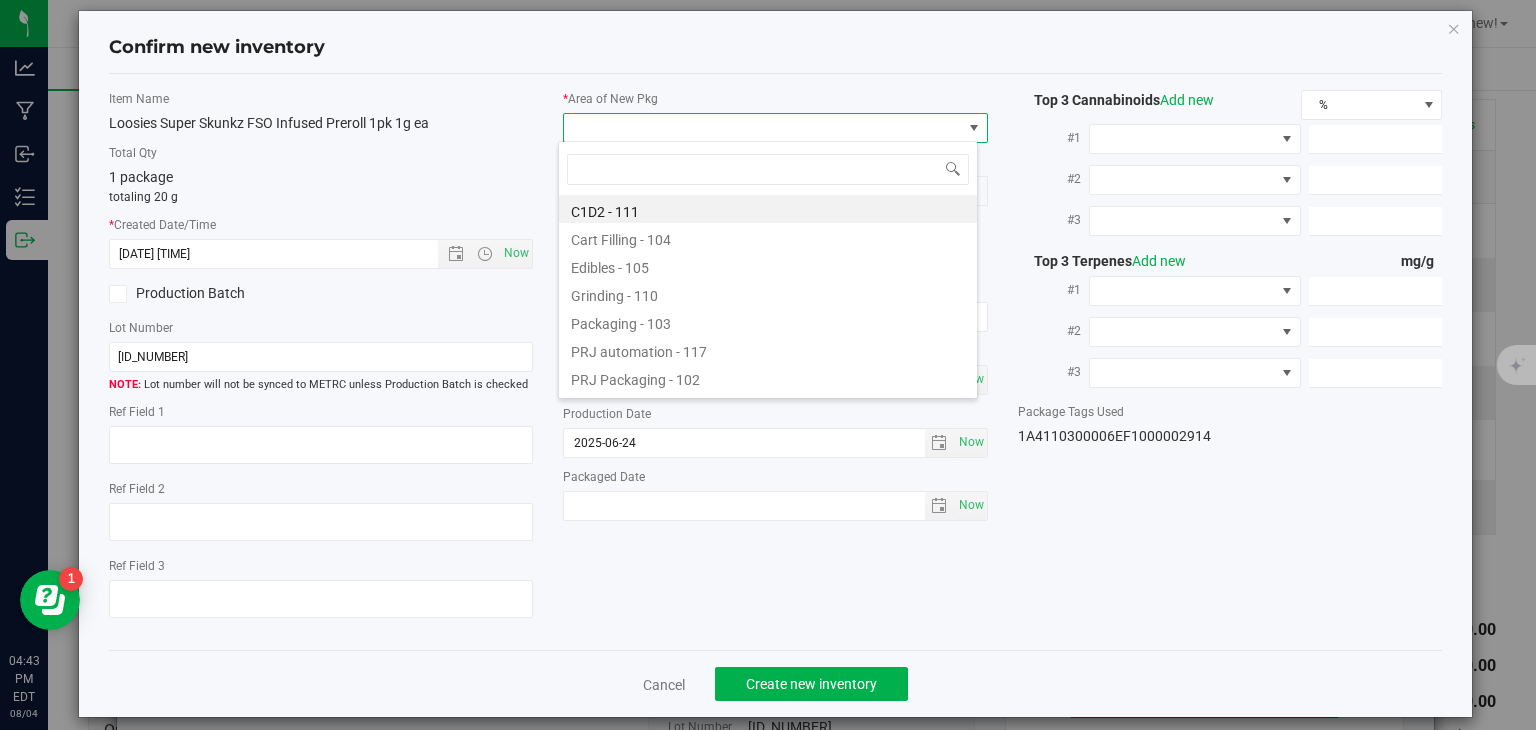 type on "108" 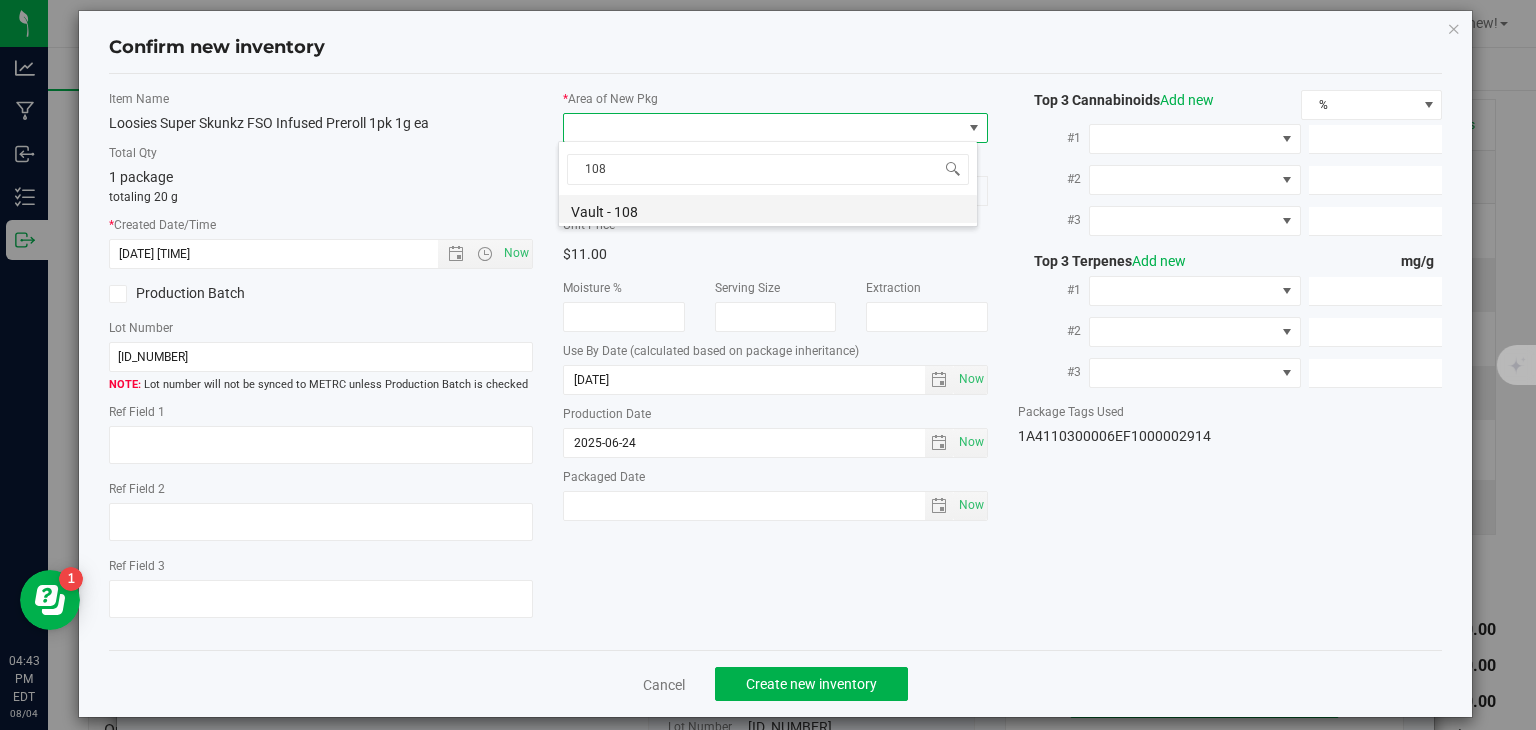 click on "Vault - 108" at bounding box center [768, 209] 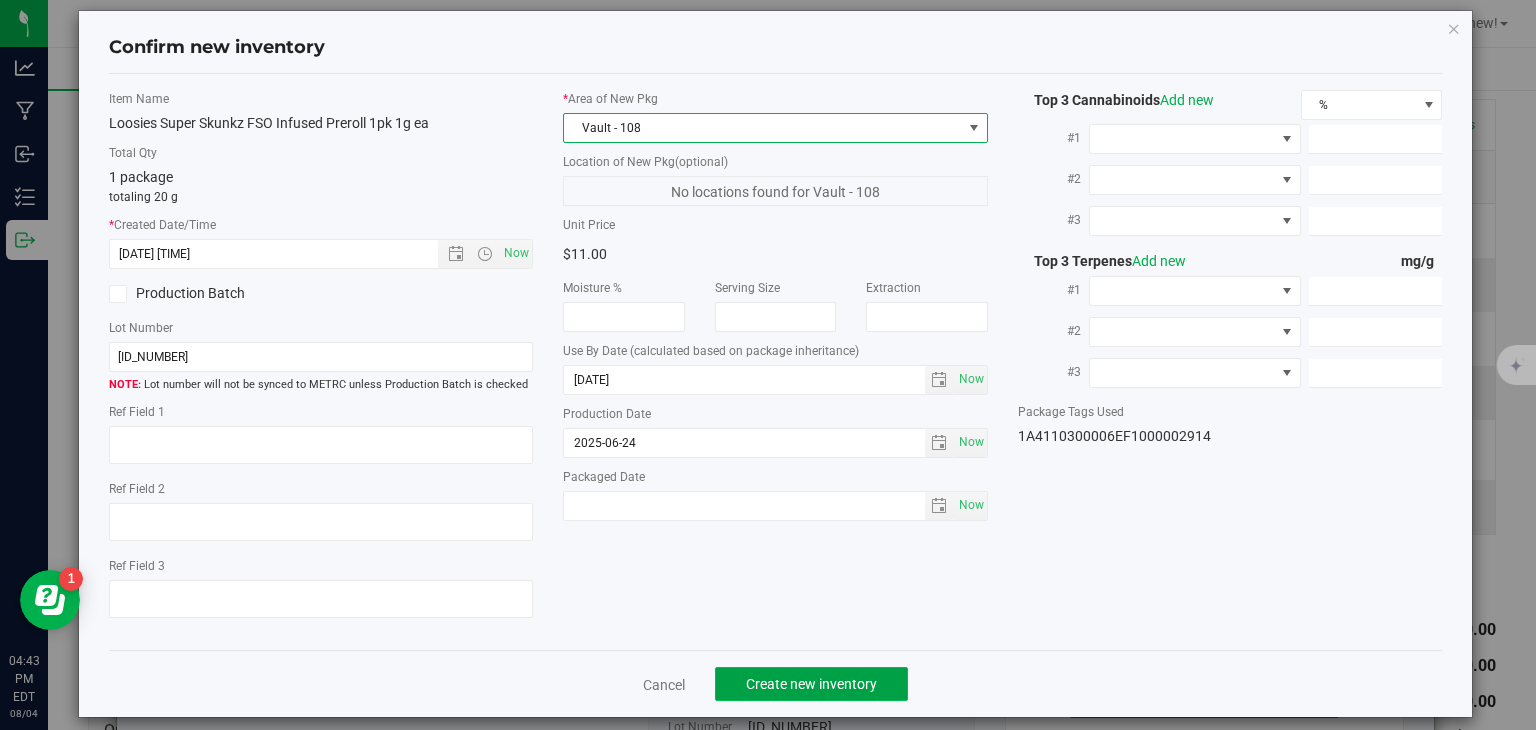 click on "Create new inventory" 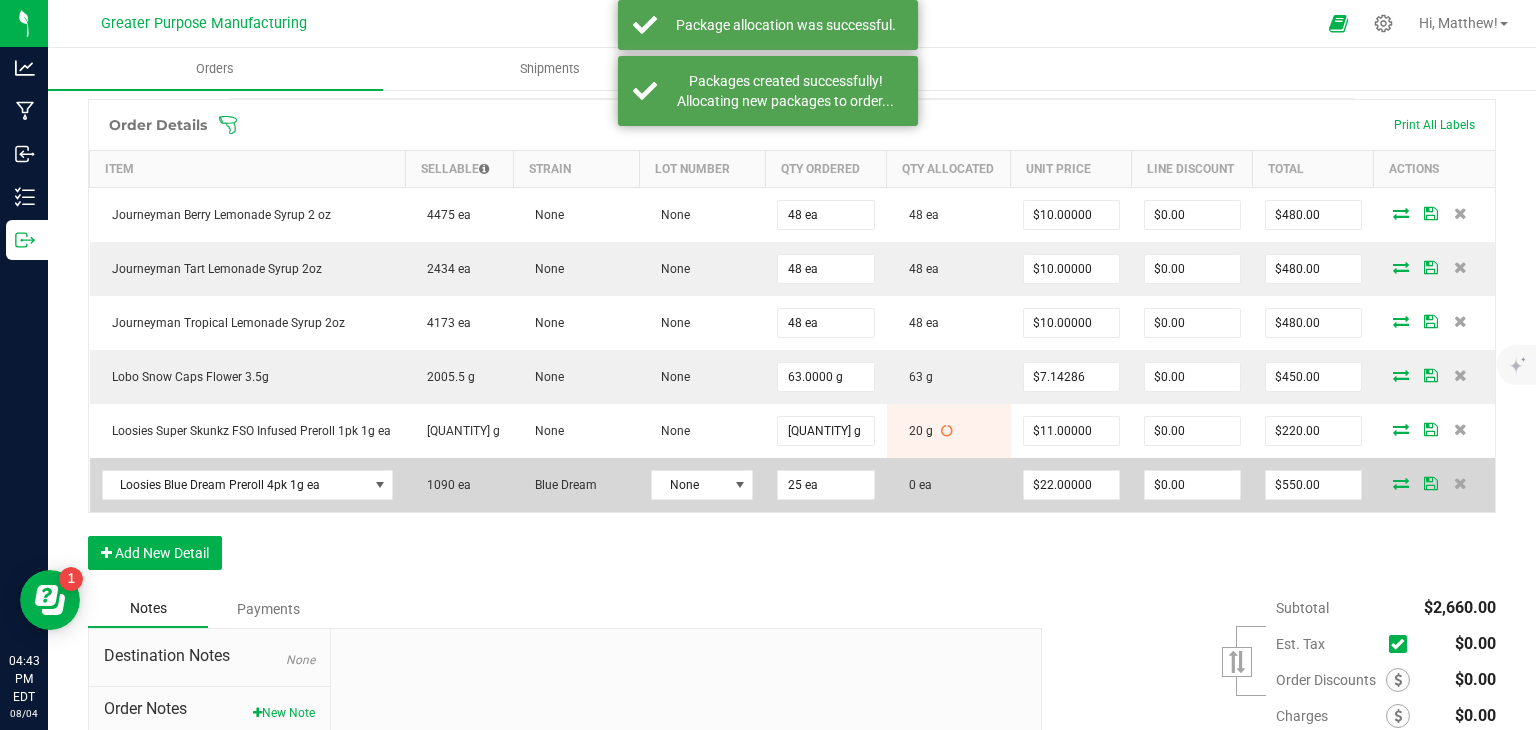 click at bounding box center [1401, 483] 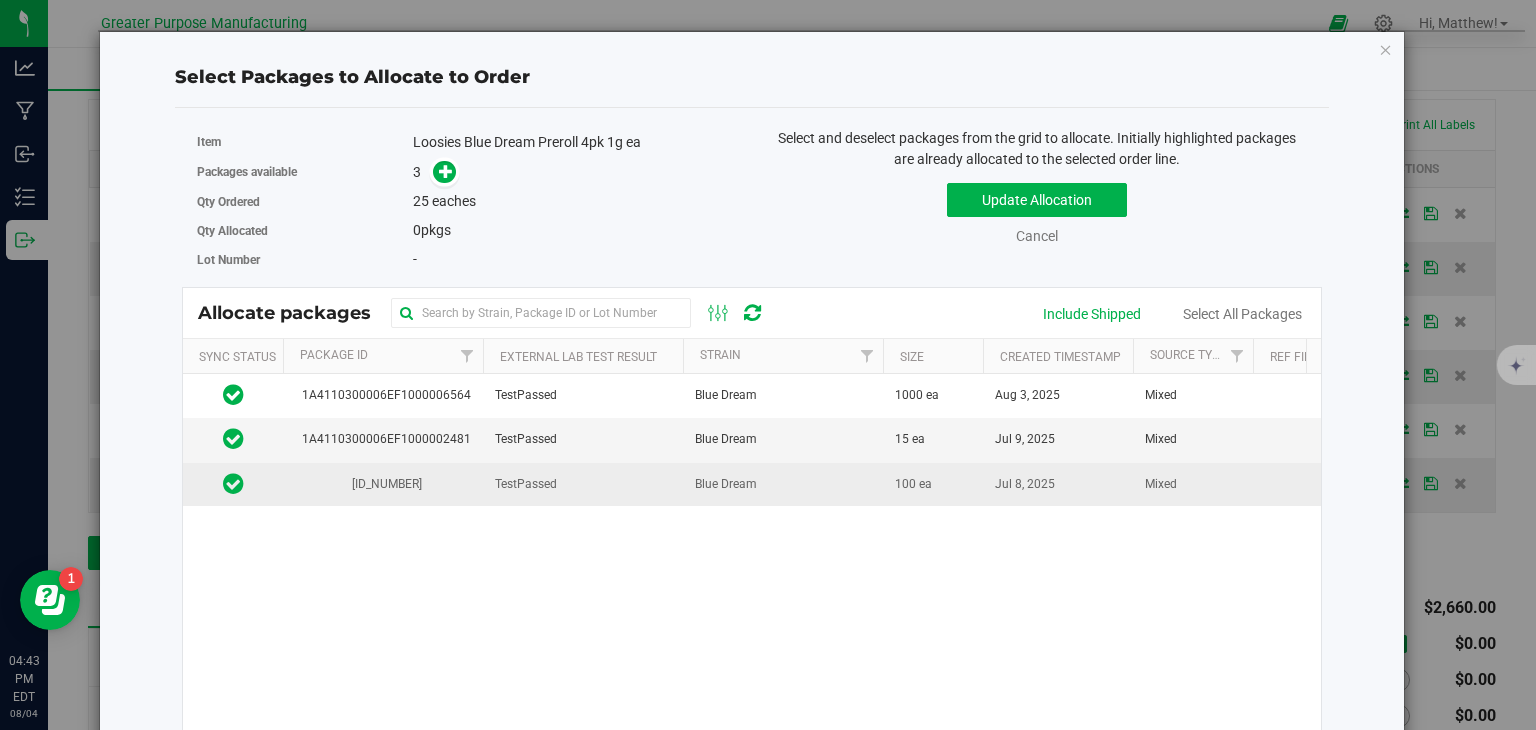 click on "Blue Dream" at bounding box center [783, 484] 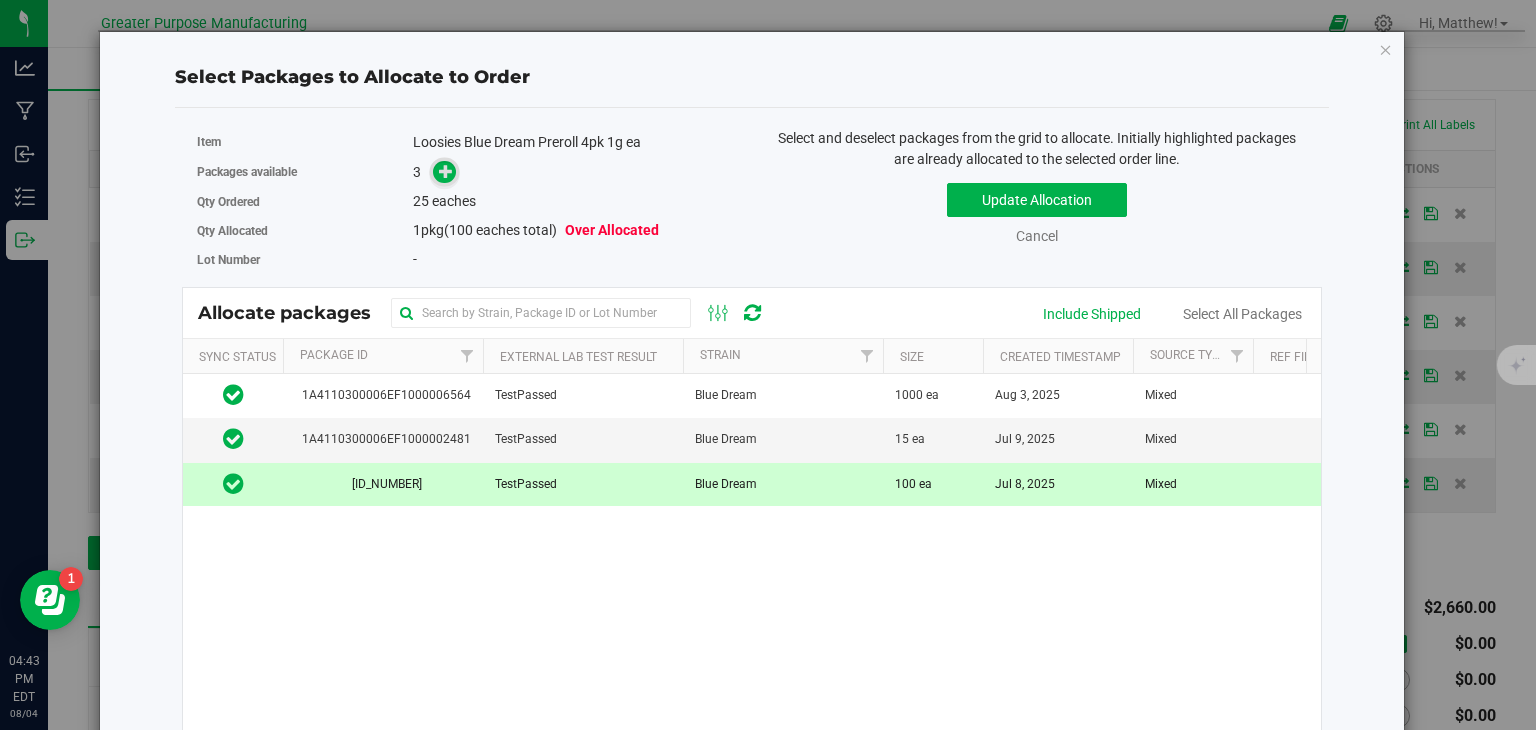 click at bounding box center (446, 171) 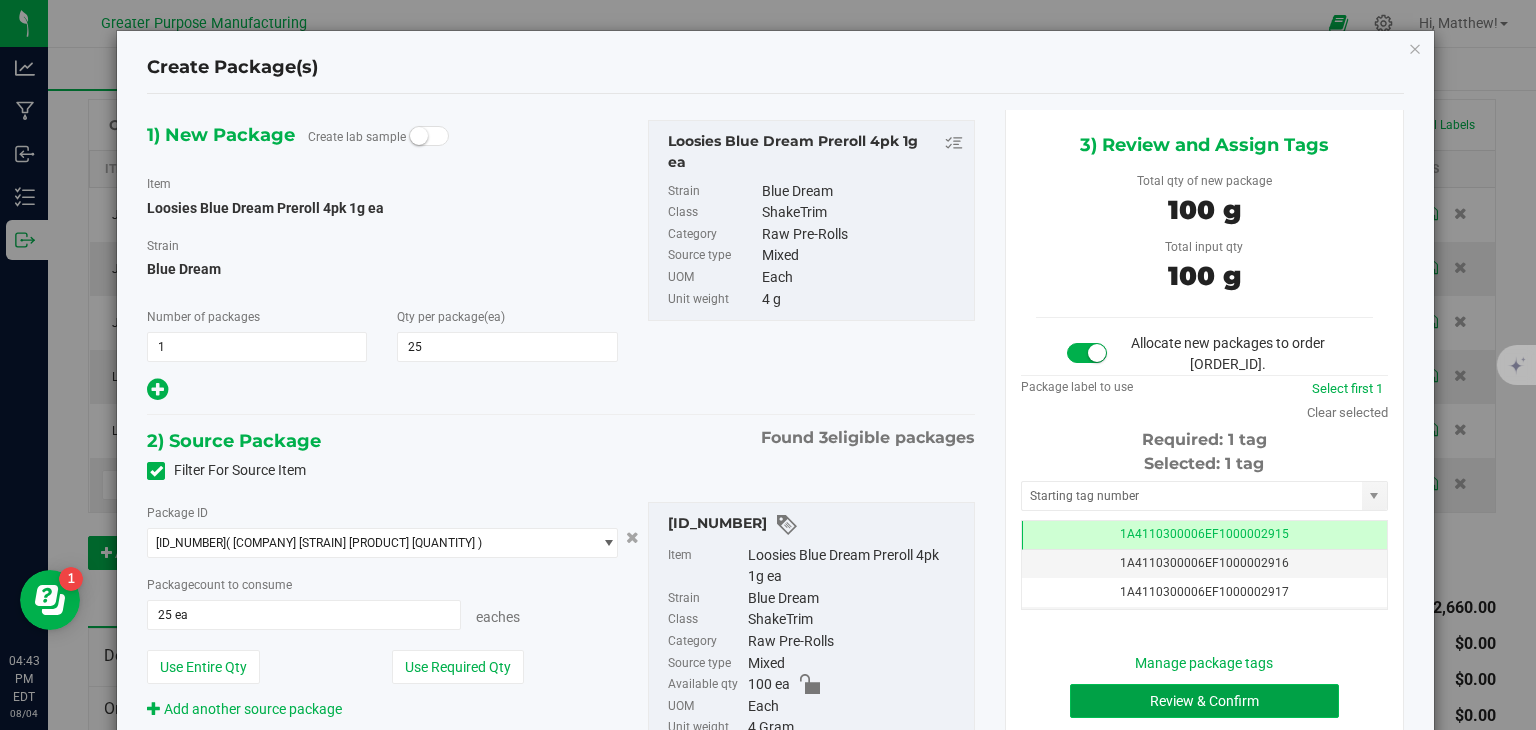 click on "Review & Confirm" at bounding box center (1204, 701) 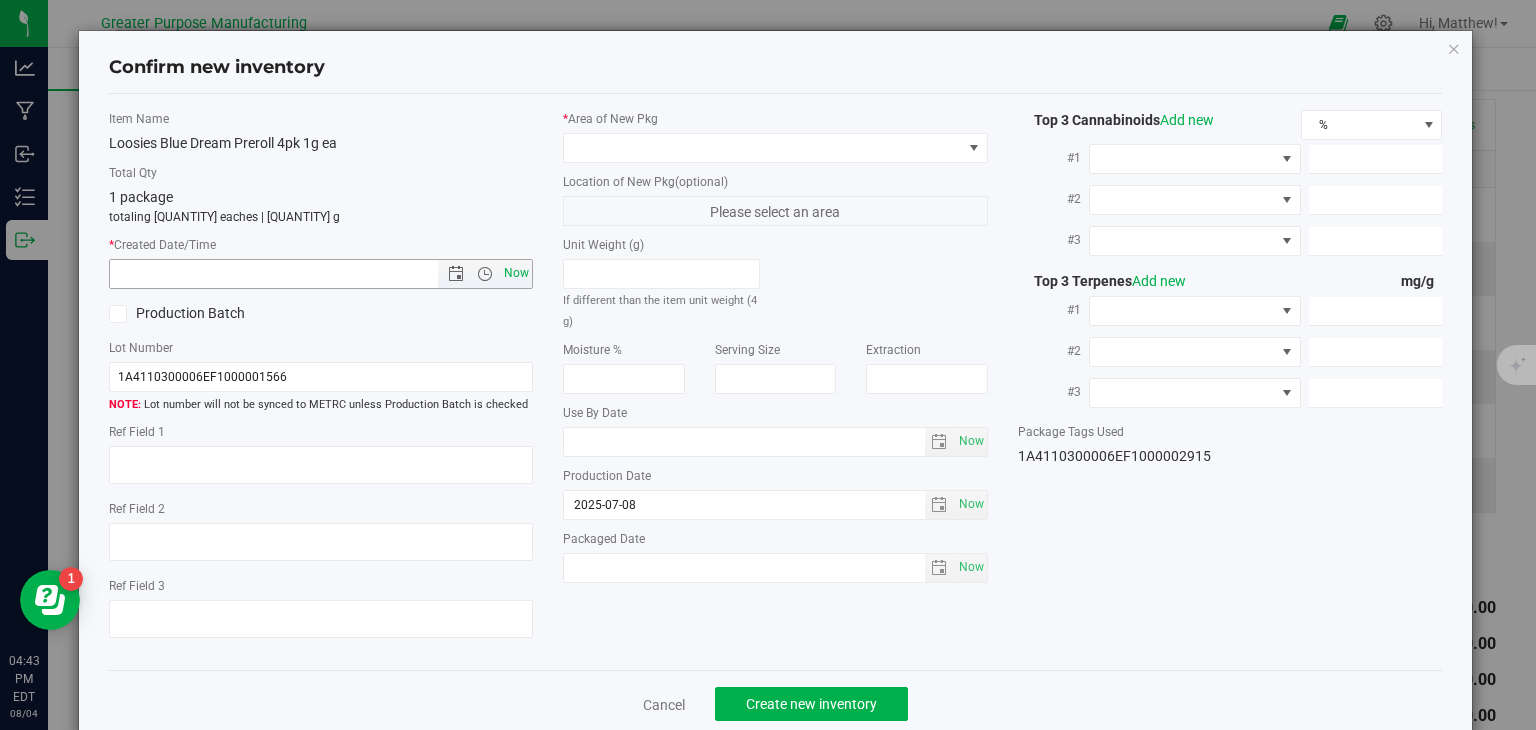 click on "Now" at bounding box center [517, 273] 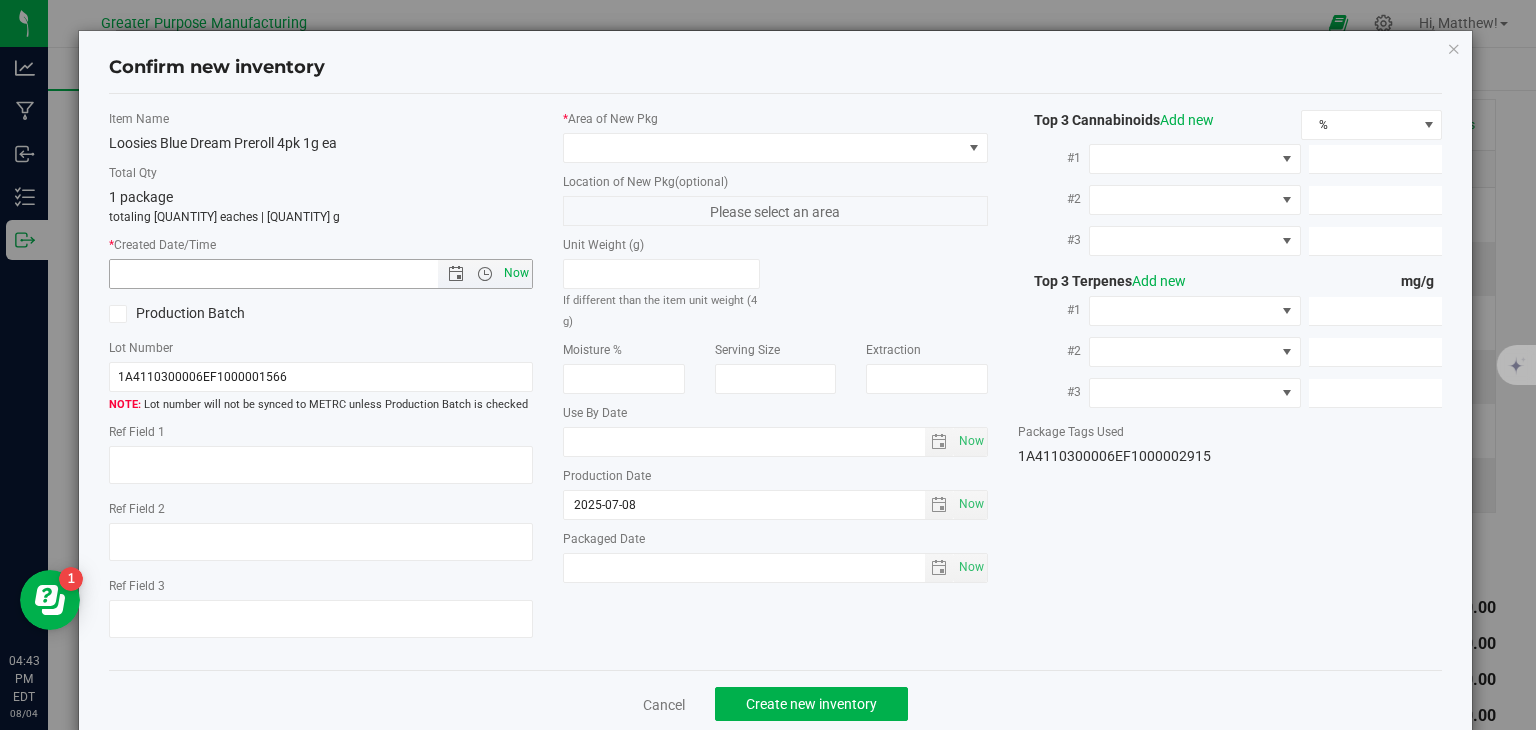 type on "[DATE] [TIME]" 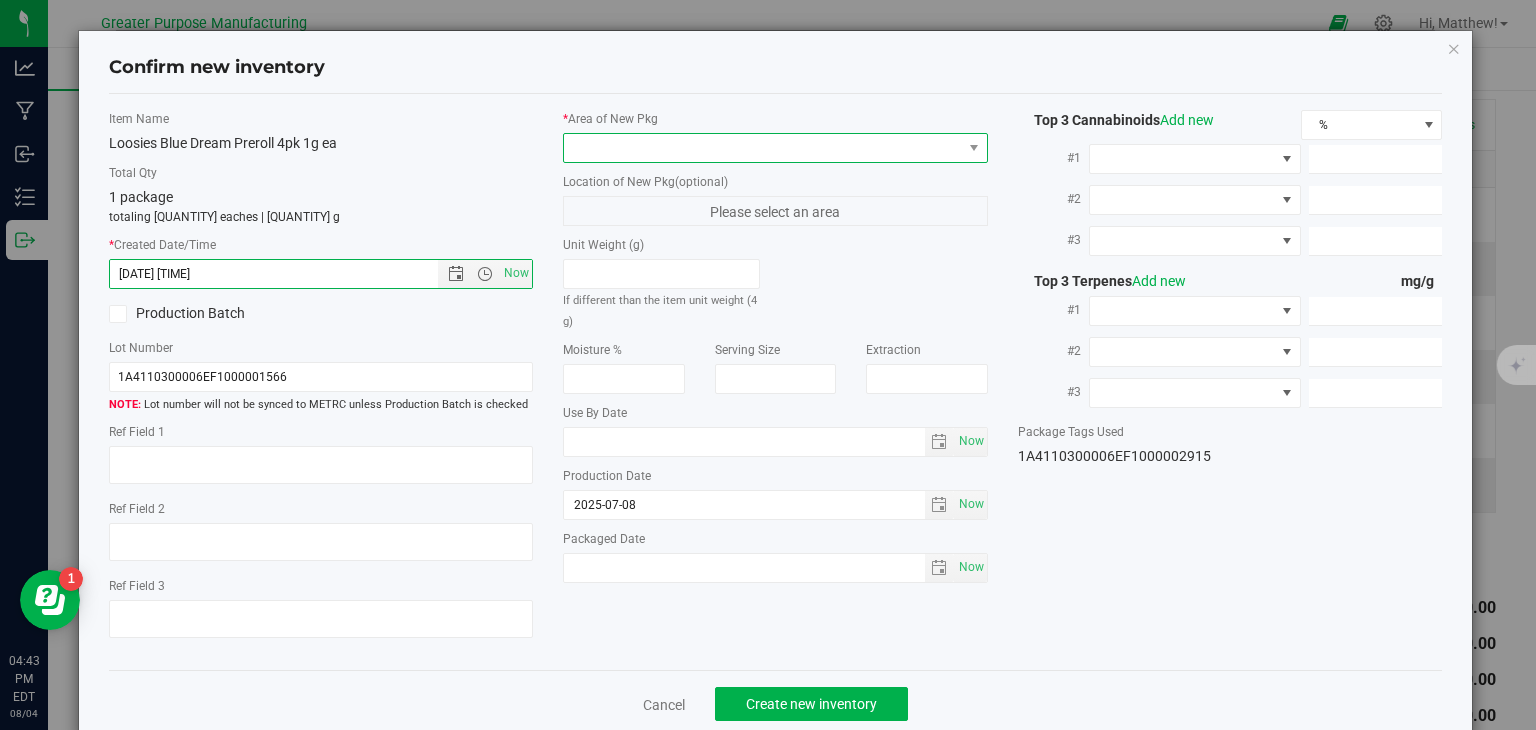 click at bounding box center (763, 148) 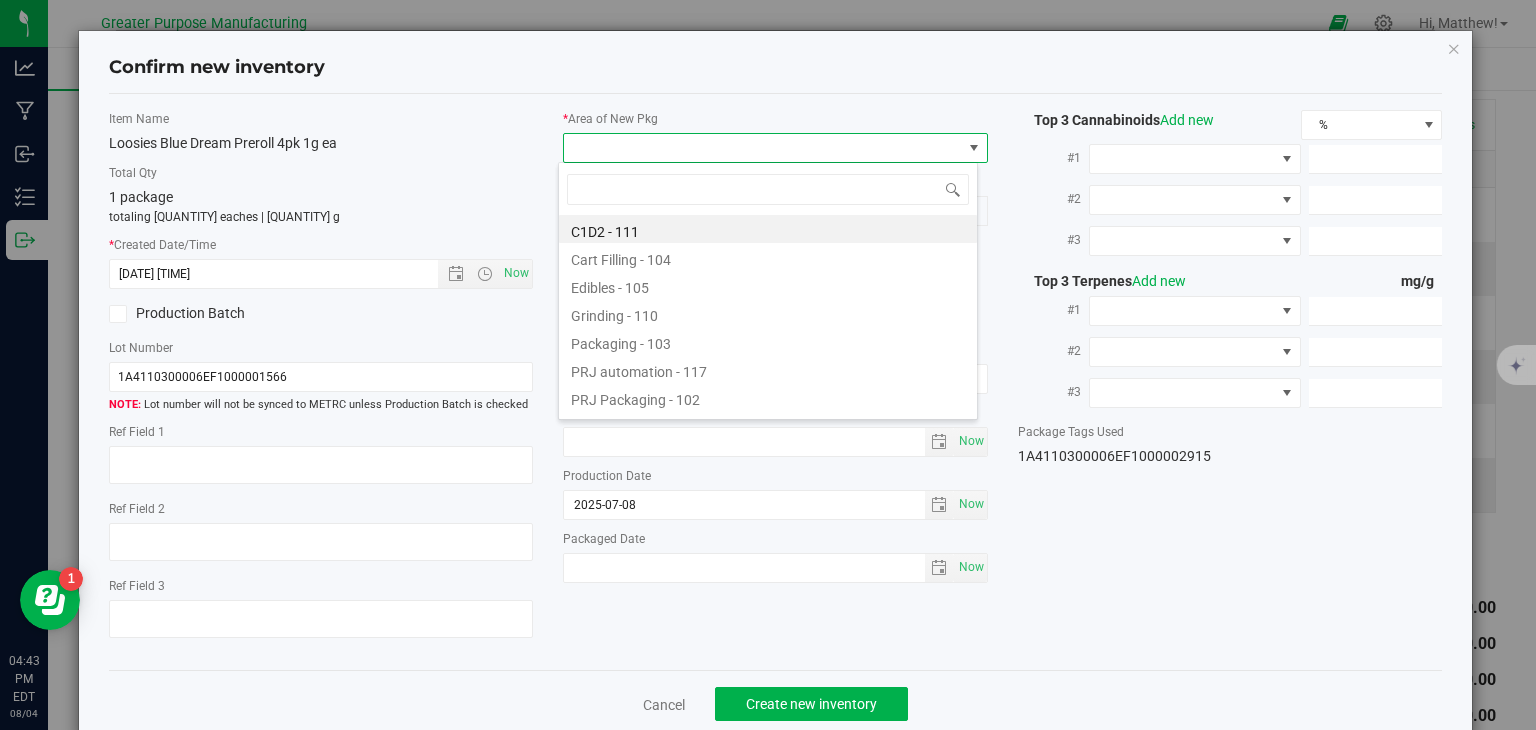 type on "108" 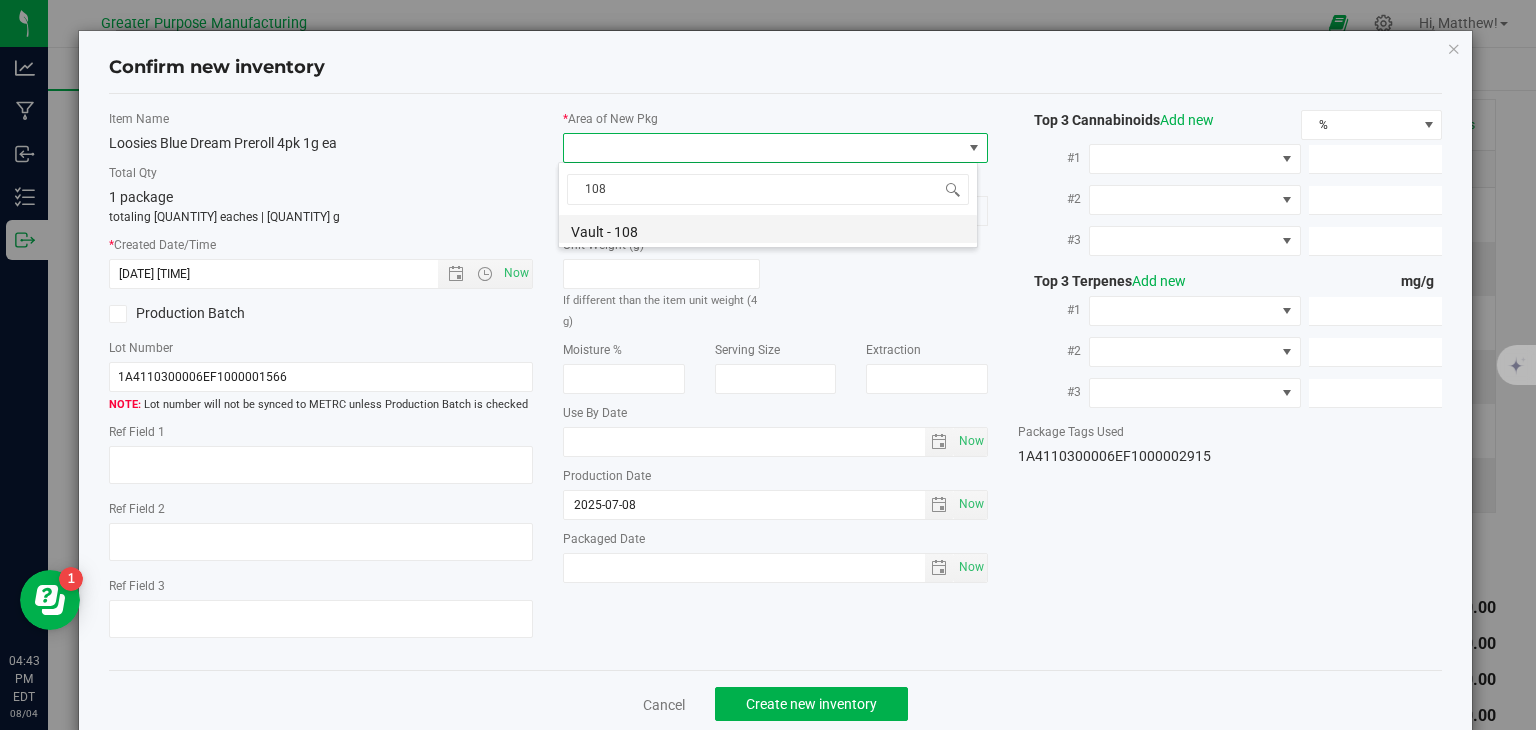 click on "Vault - 108" at bounding box center [768, 229] 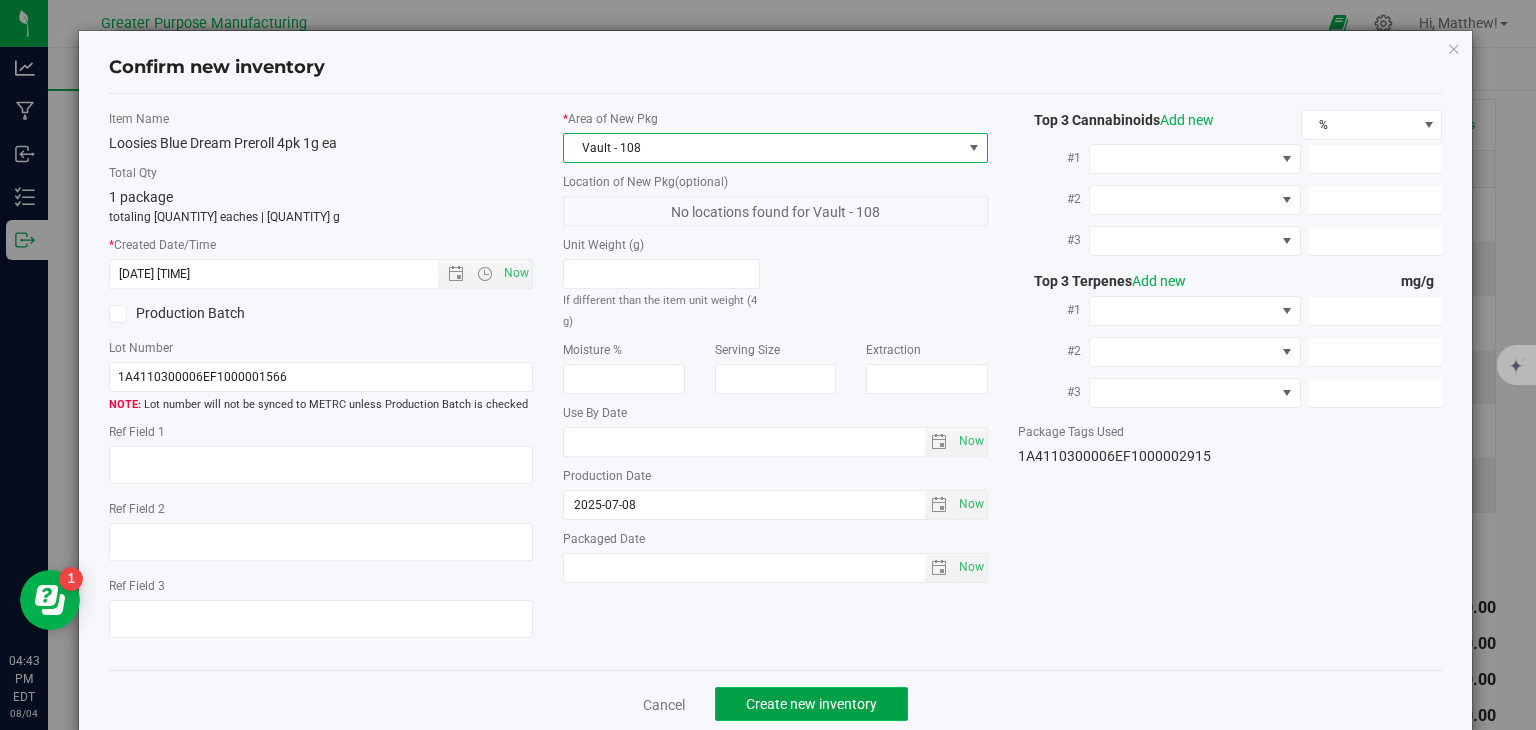 click on "Create new inventory" 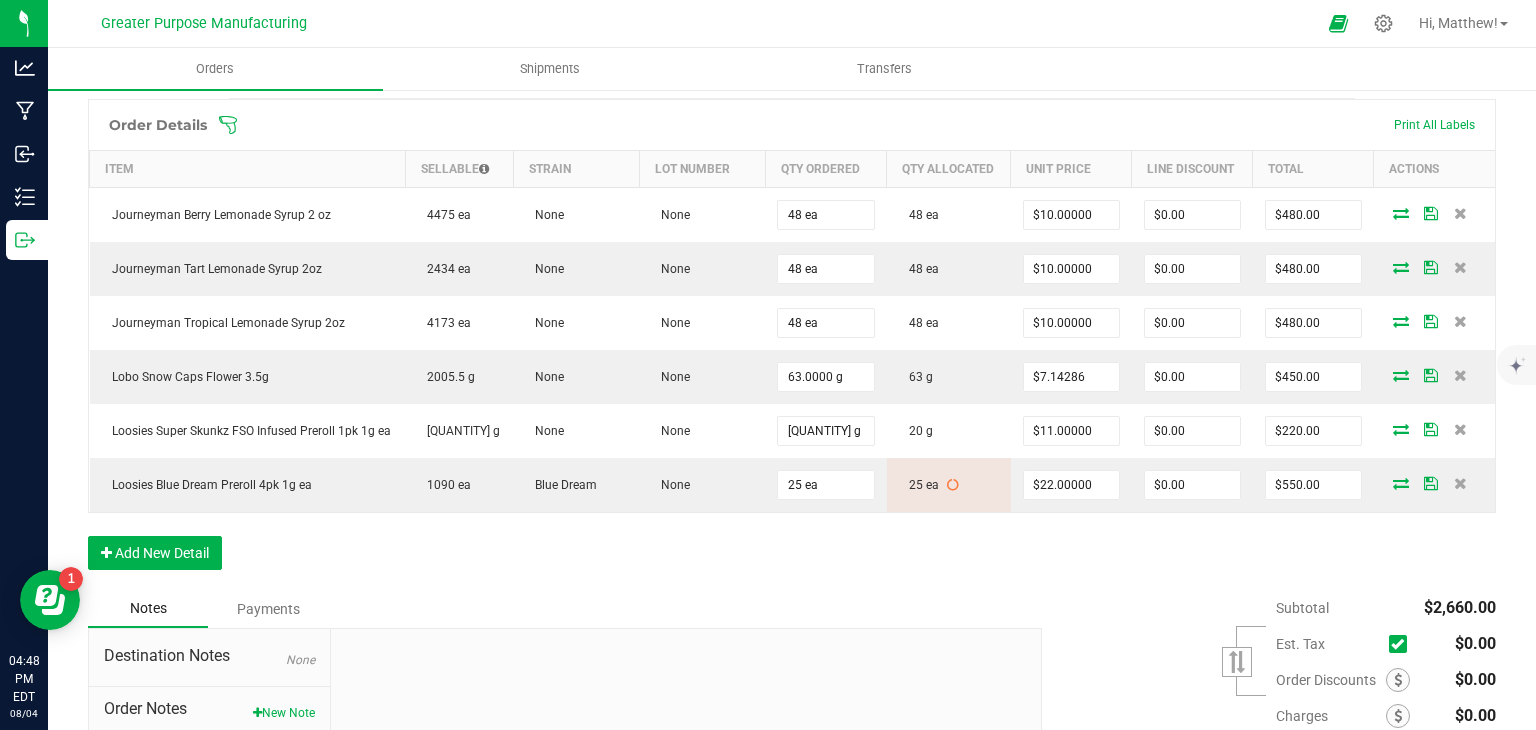 scroll, scrollTop: 0, scrollLeft: 0, axis: both 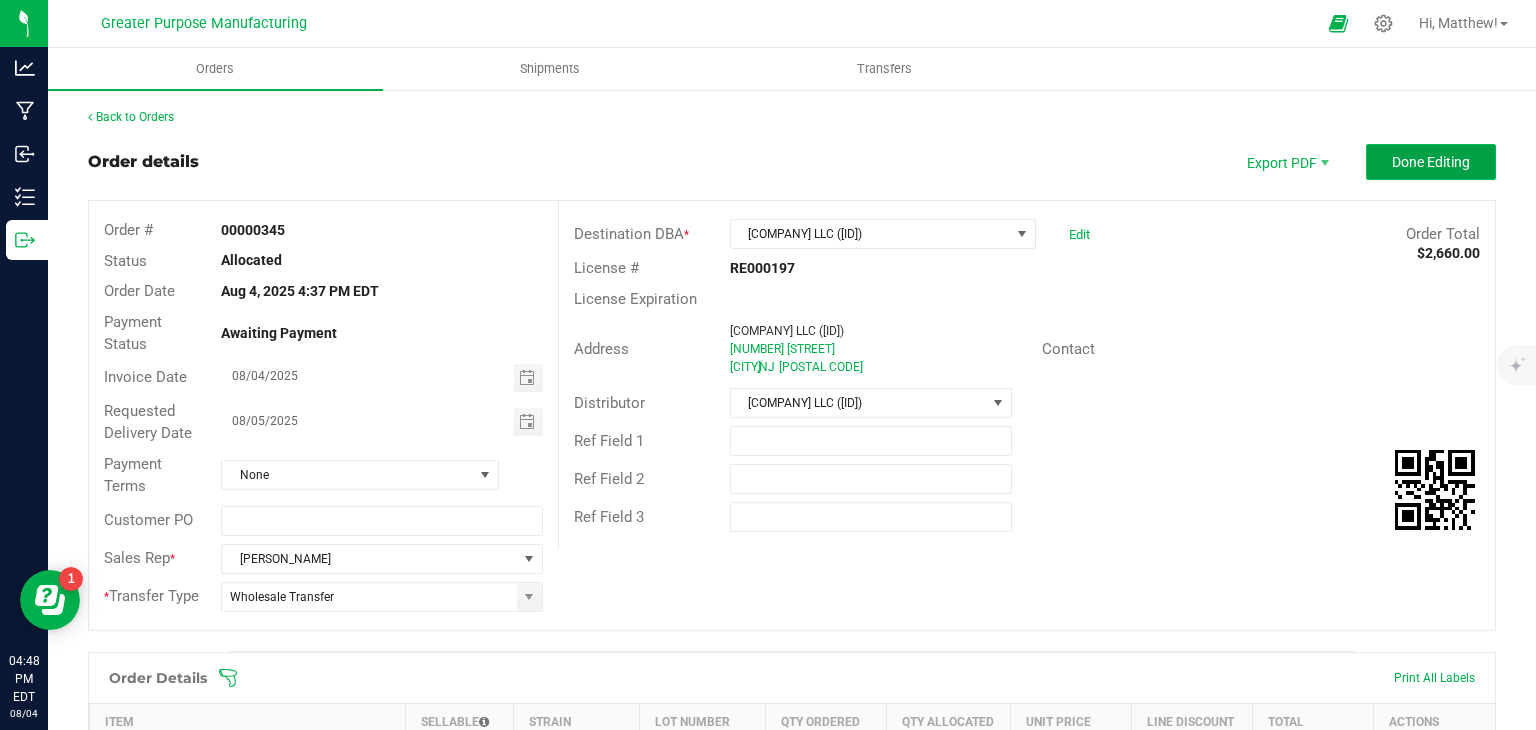 click on "Done Editing" at bounding box center [1431, 162] 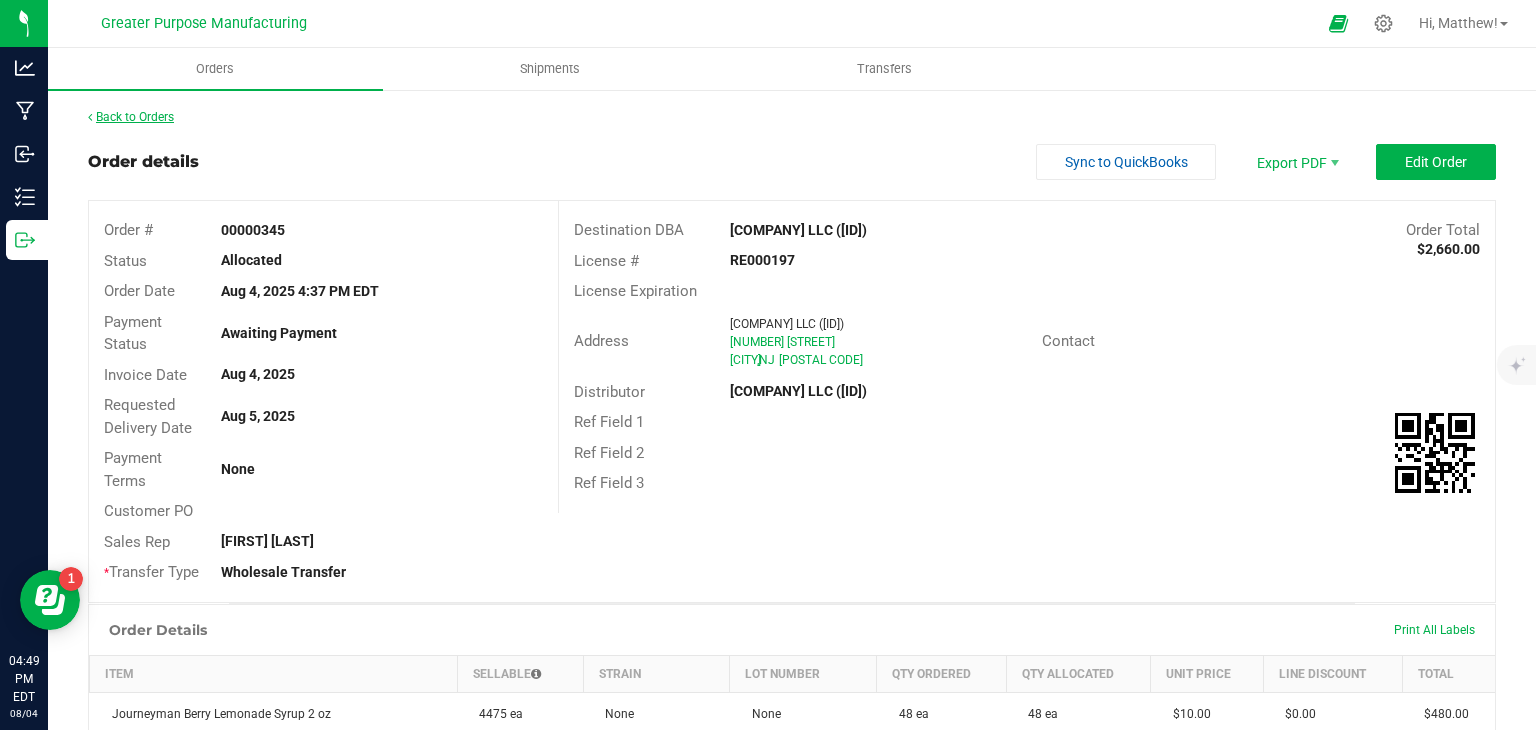 click on "Back to Orders" at bounding box center [131, 117] 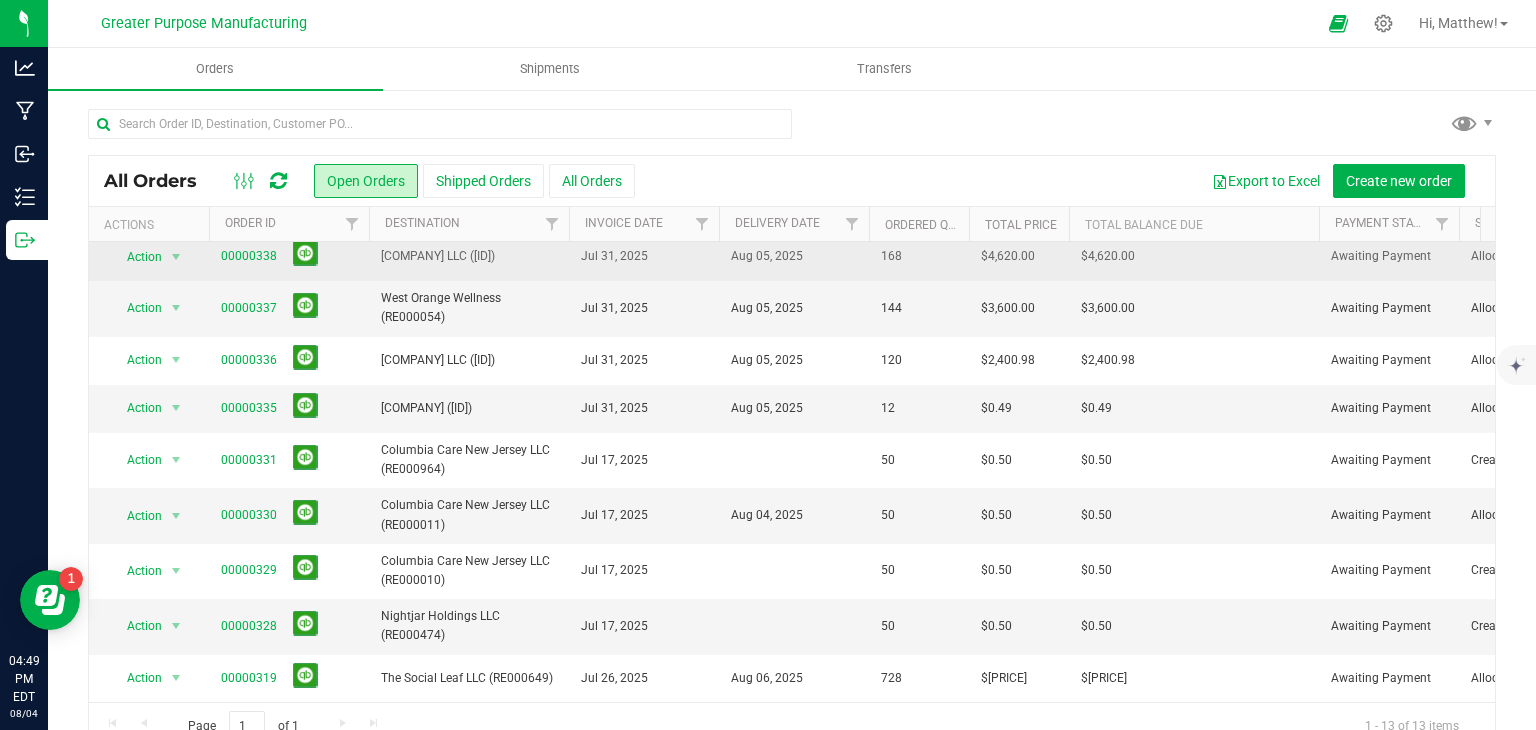scroll, scrollTop: 0, scrollLeft: 0, axis: both 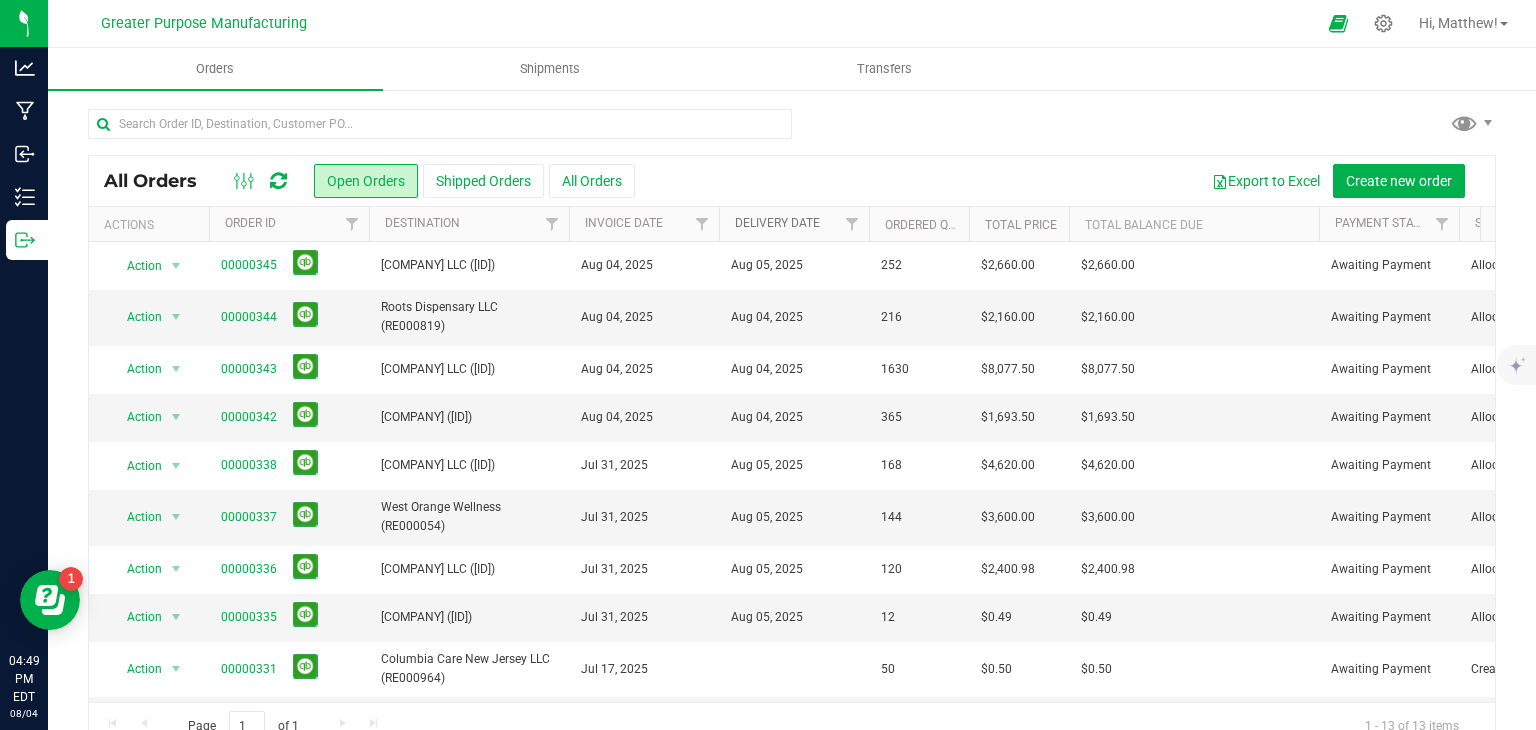 click on "Delivery Date" at bounding box center (777, 223) 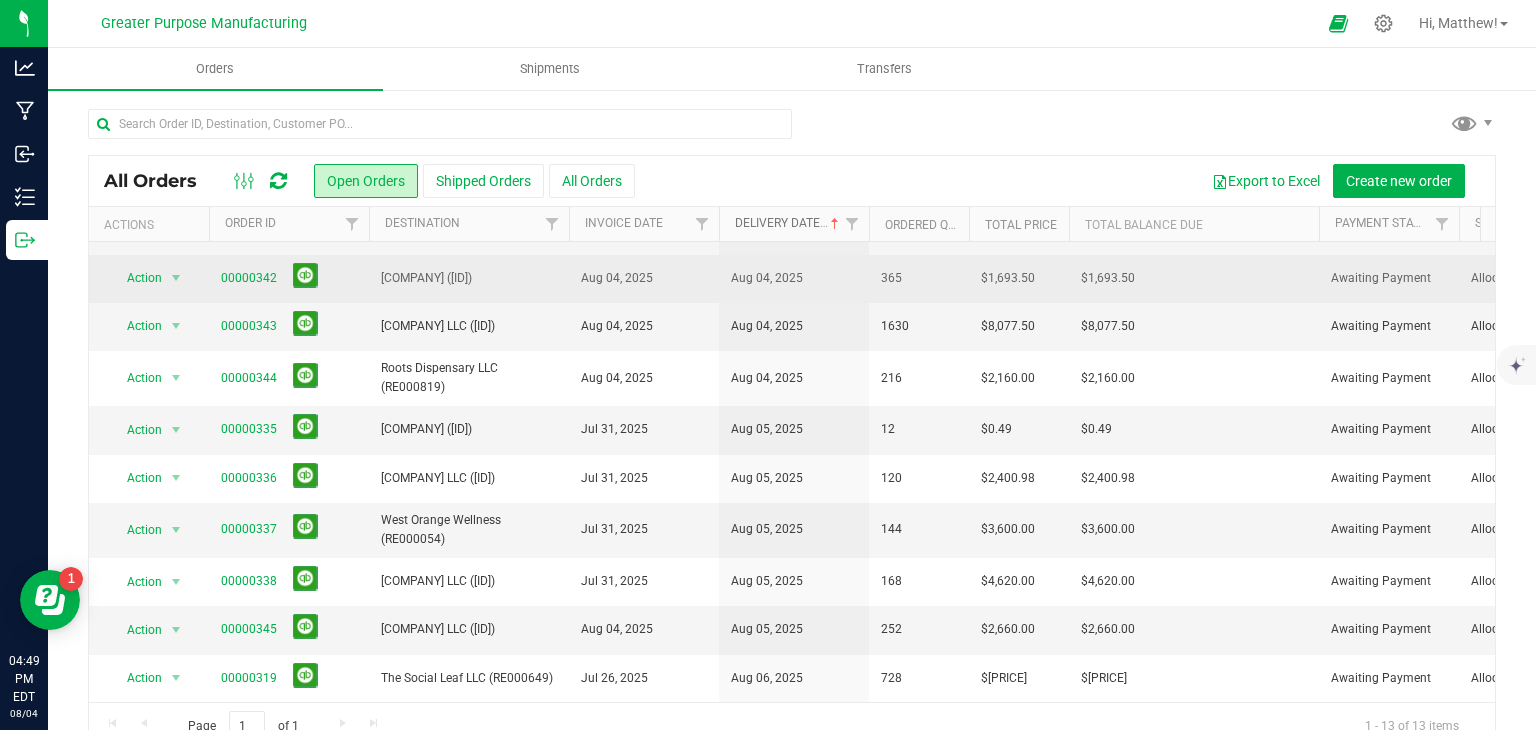 scroll, scrollTop: 256, scrollLeft: 0, axis: vertical 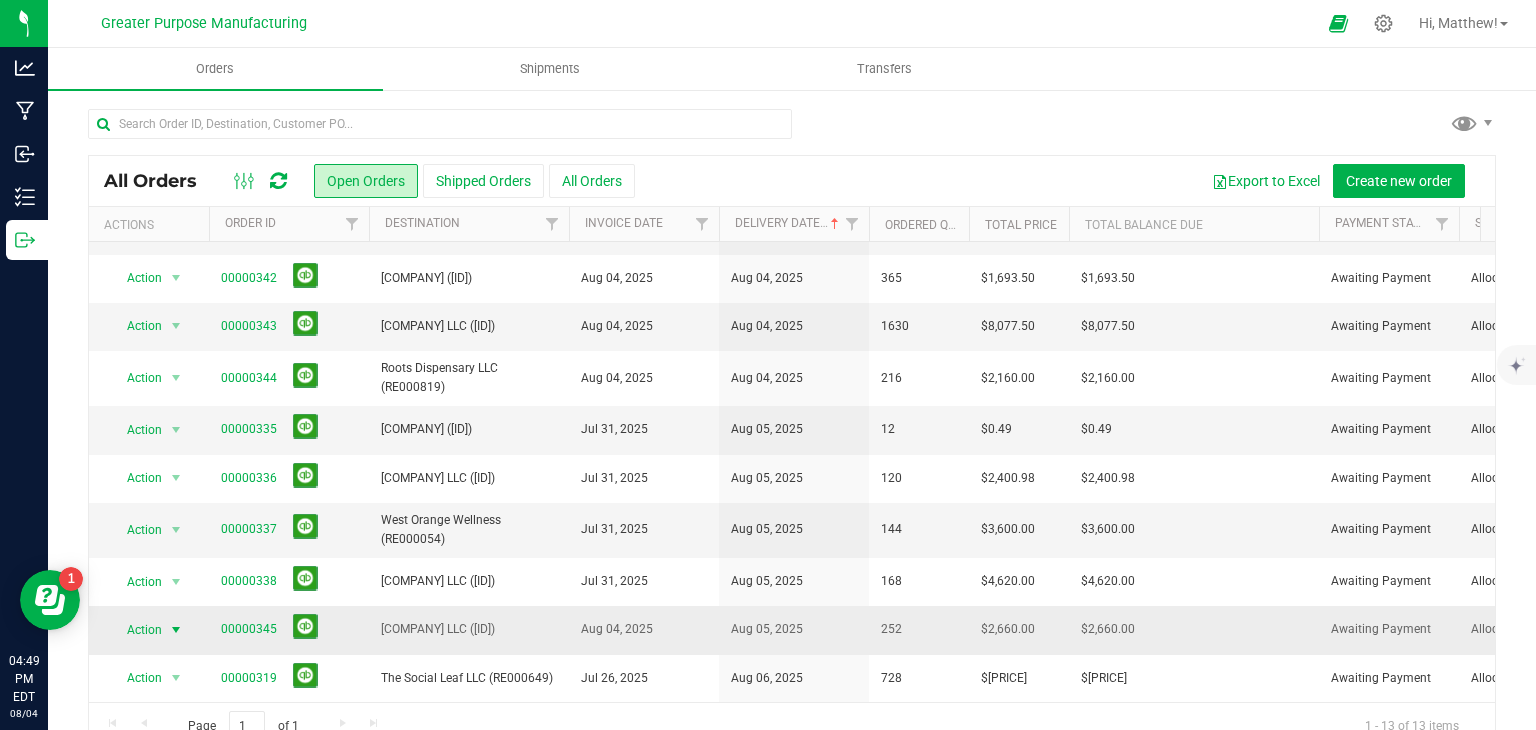 click at bounding box center (176, 630) 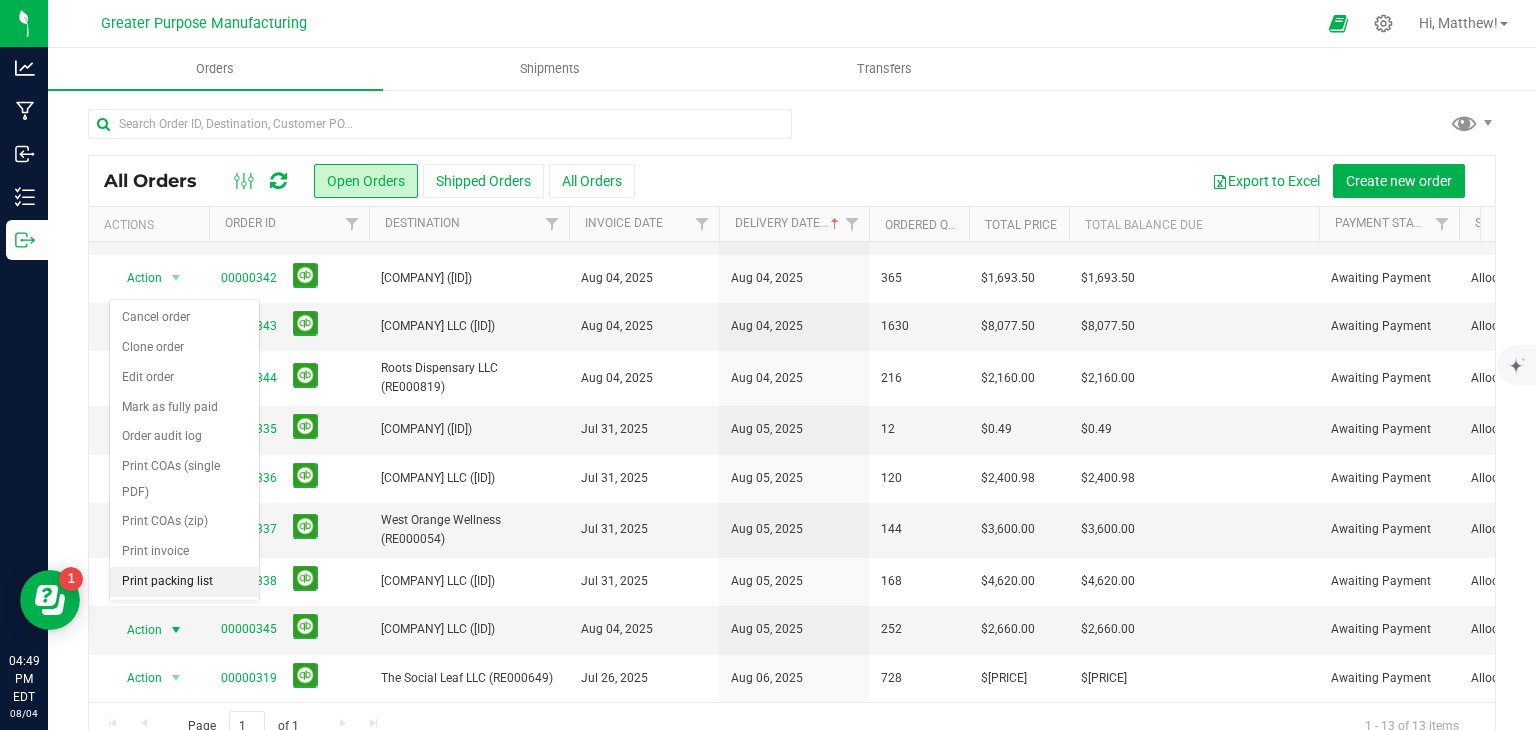 click on "Print packing list" at bounding box center (184, 582) 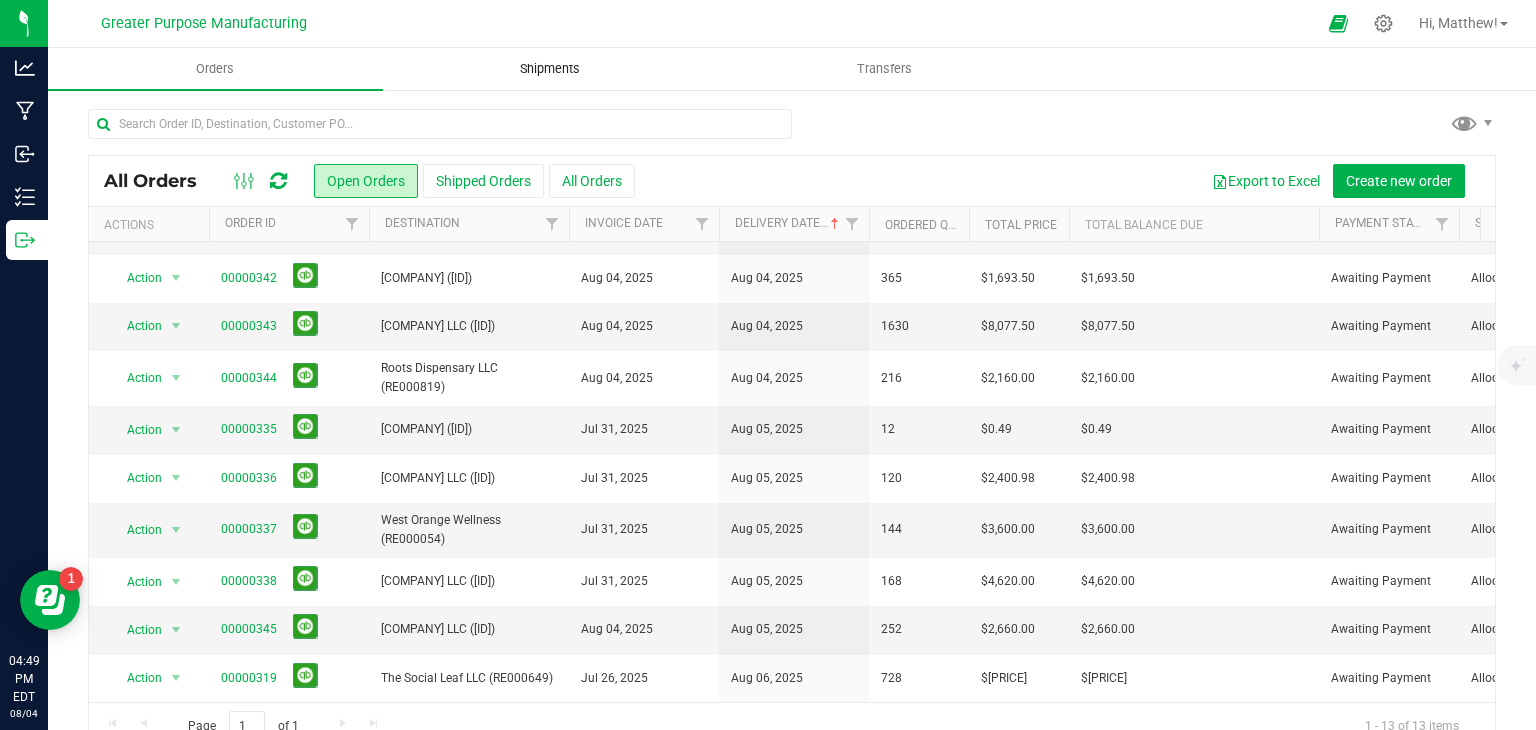 click on "Shipments" at bounding box center [550, 69] 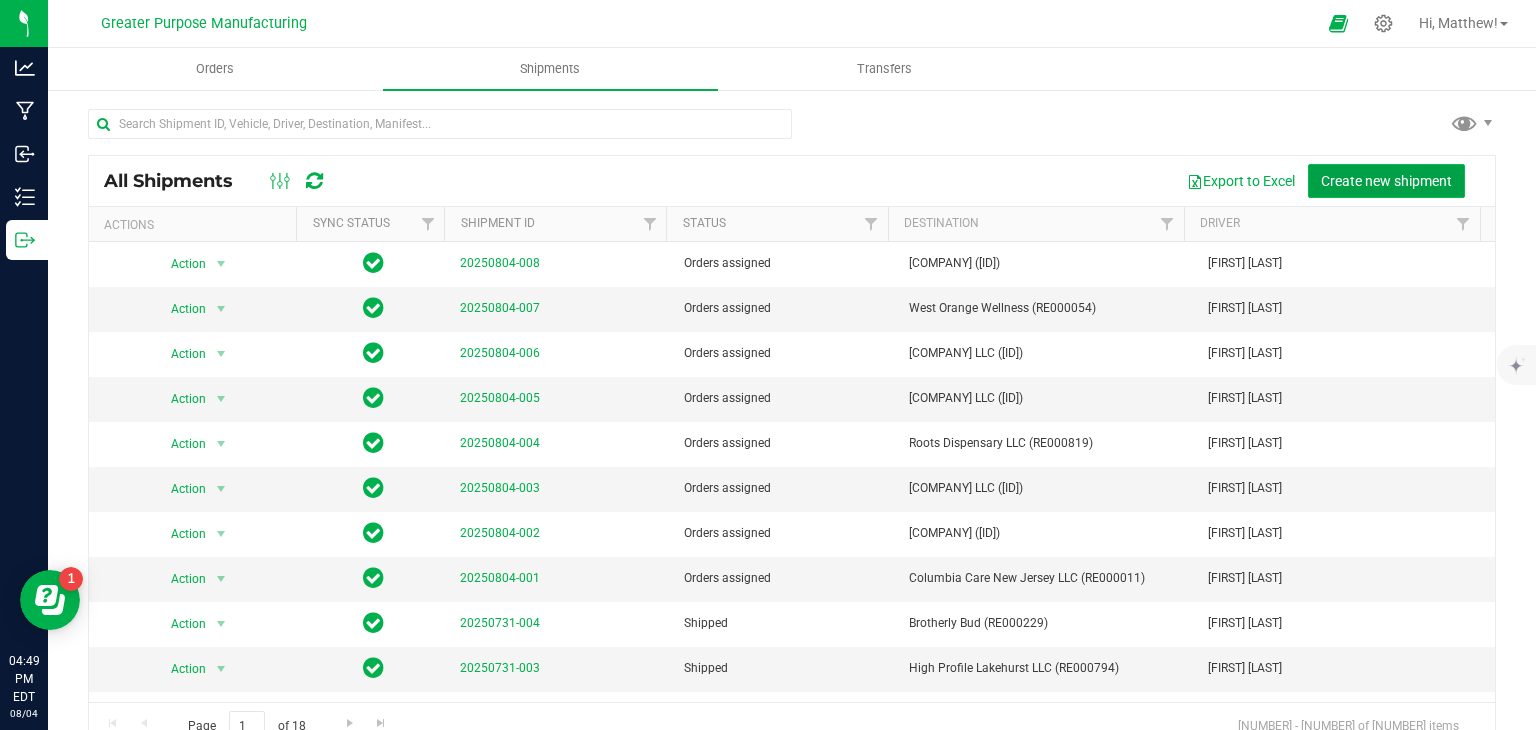 click on "Create new shipment" at bounding box center [1386, 181] 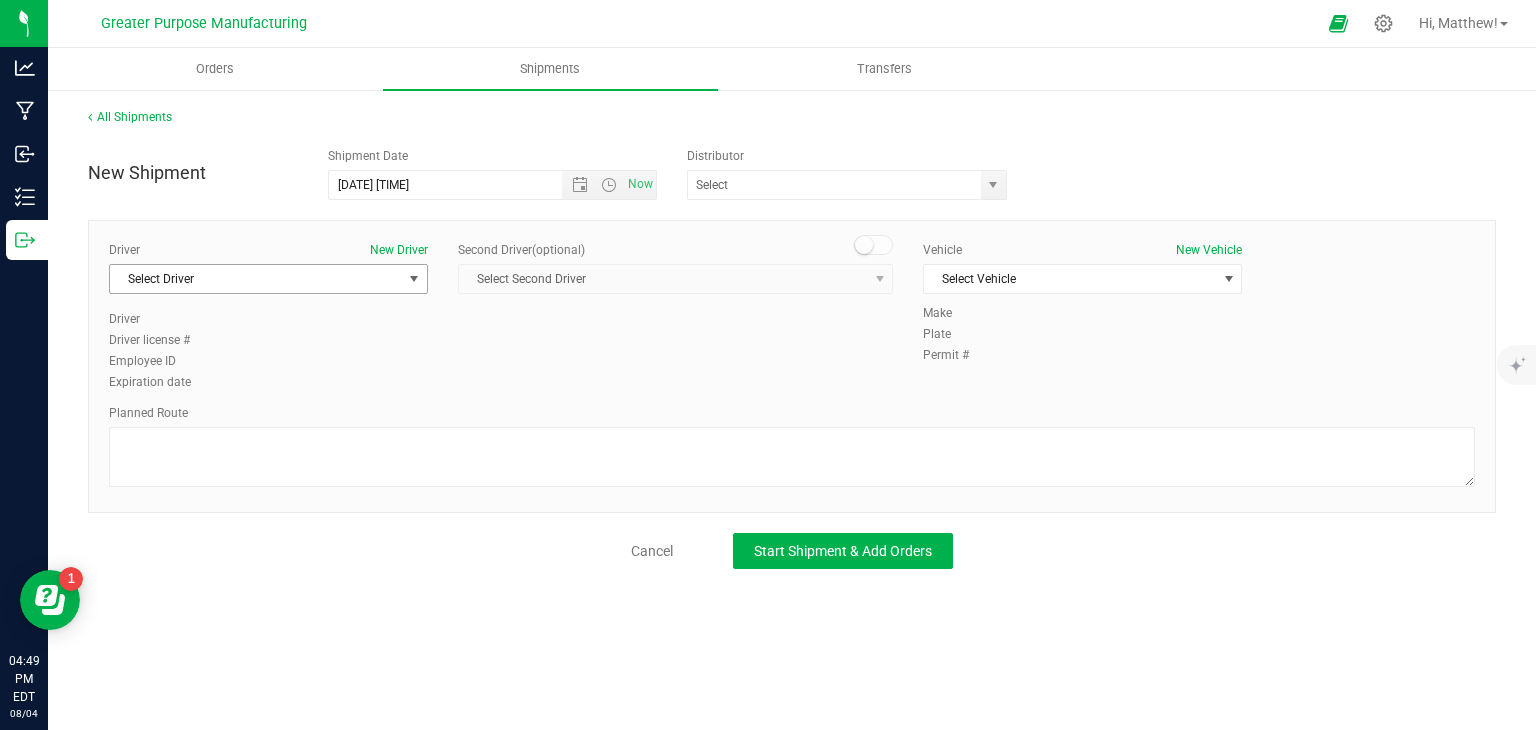 click on "Select Driver" at bounding box center [256, 279] 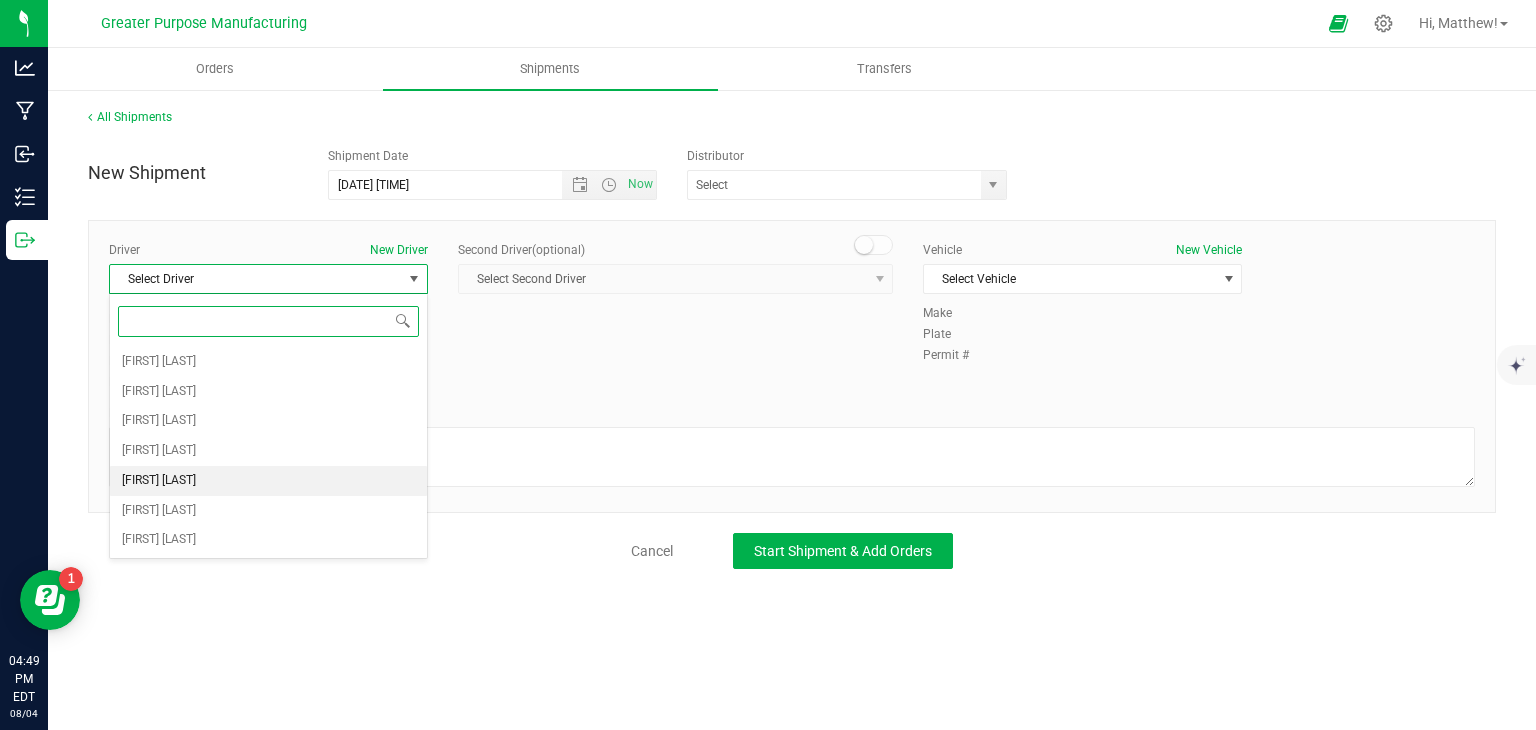 click on "[FIRST] [LAST]" at bounding box center (268, 481) 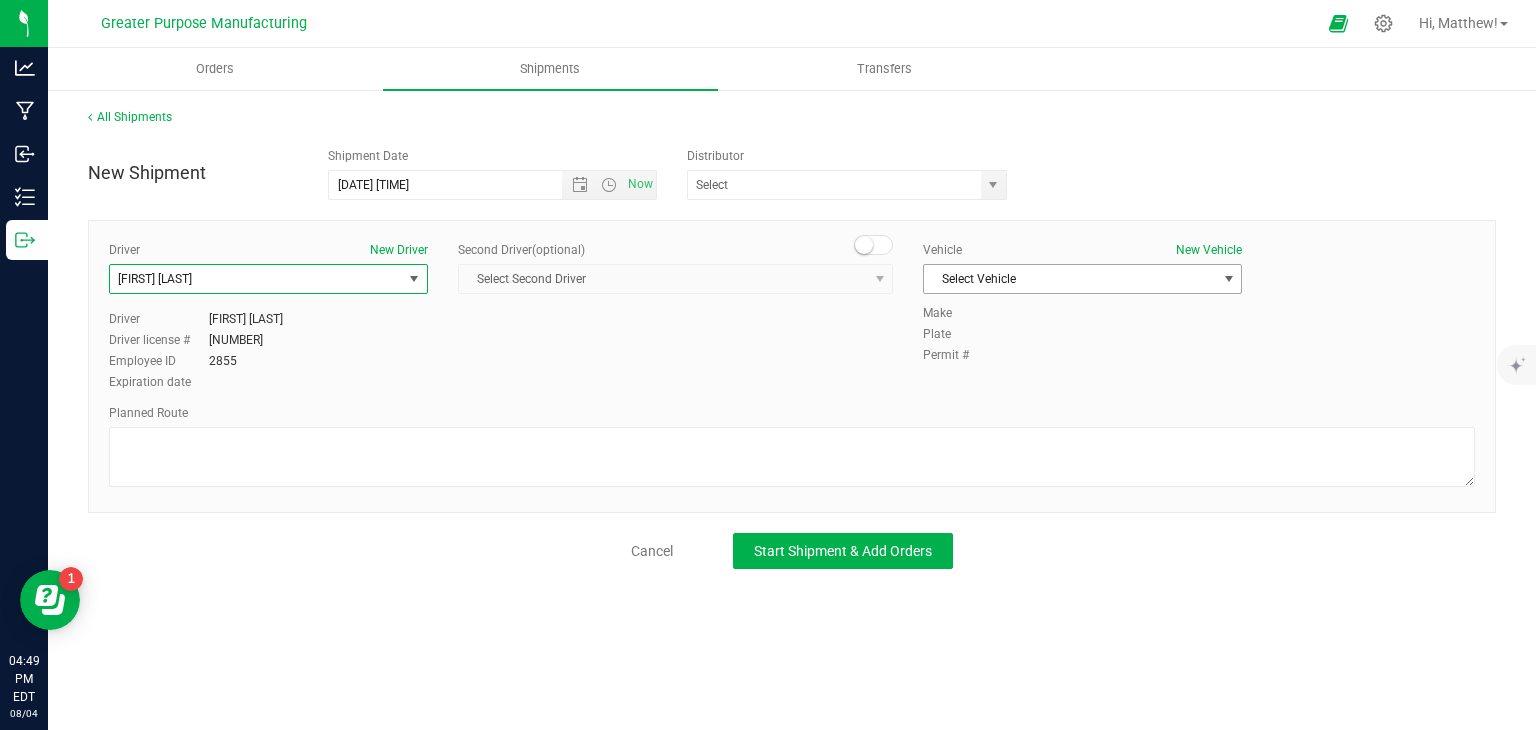 click on "Select Vehicle" at bounding box center [1070, 279] 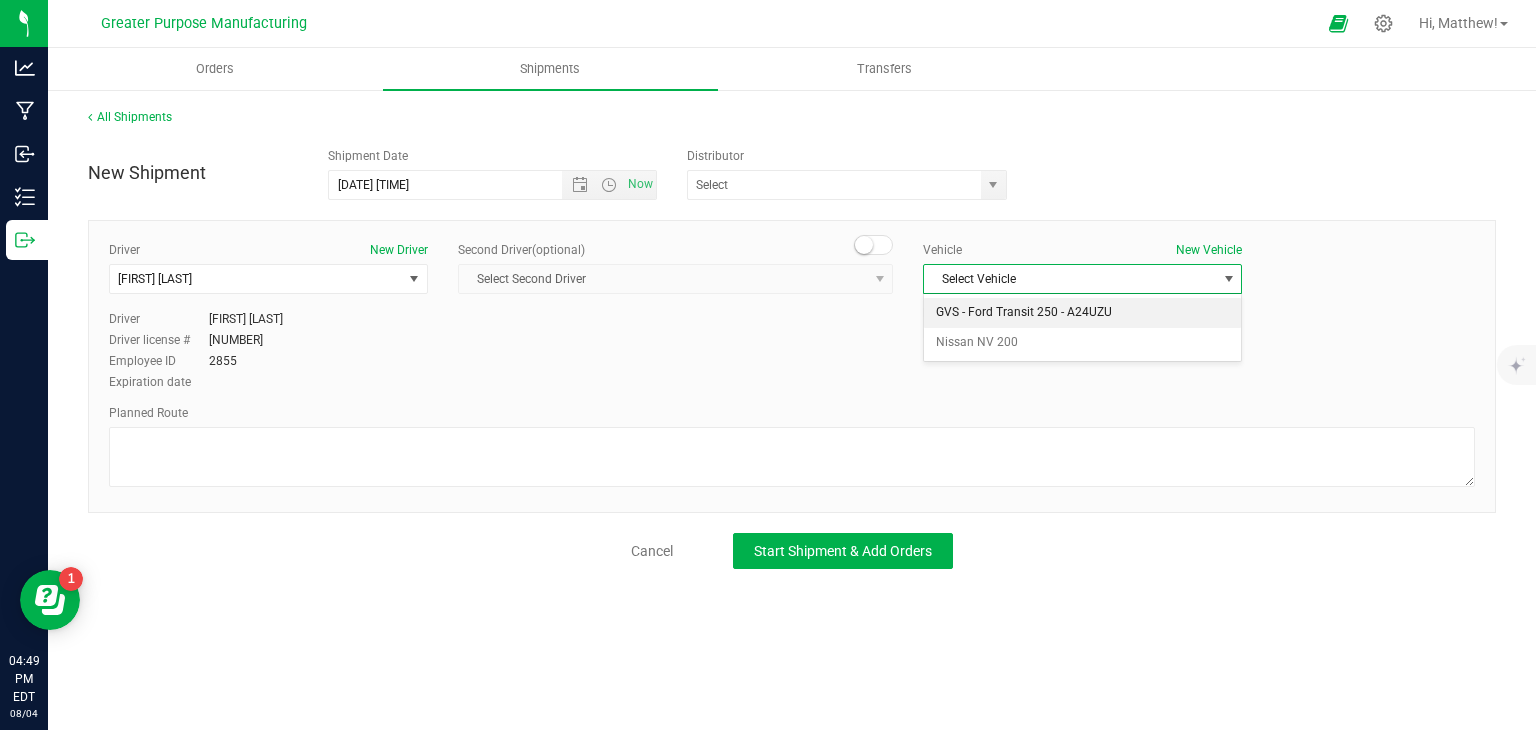 click on "GVS - Ford Transit 250 - A24UZU" at bounding box center (1082, 313) 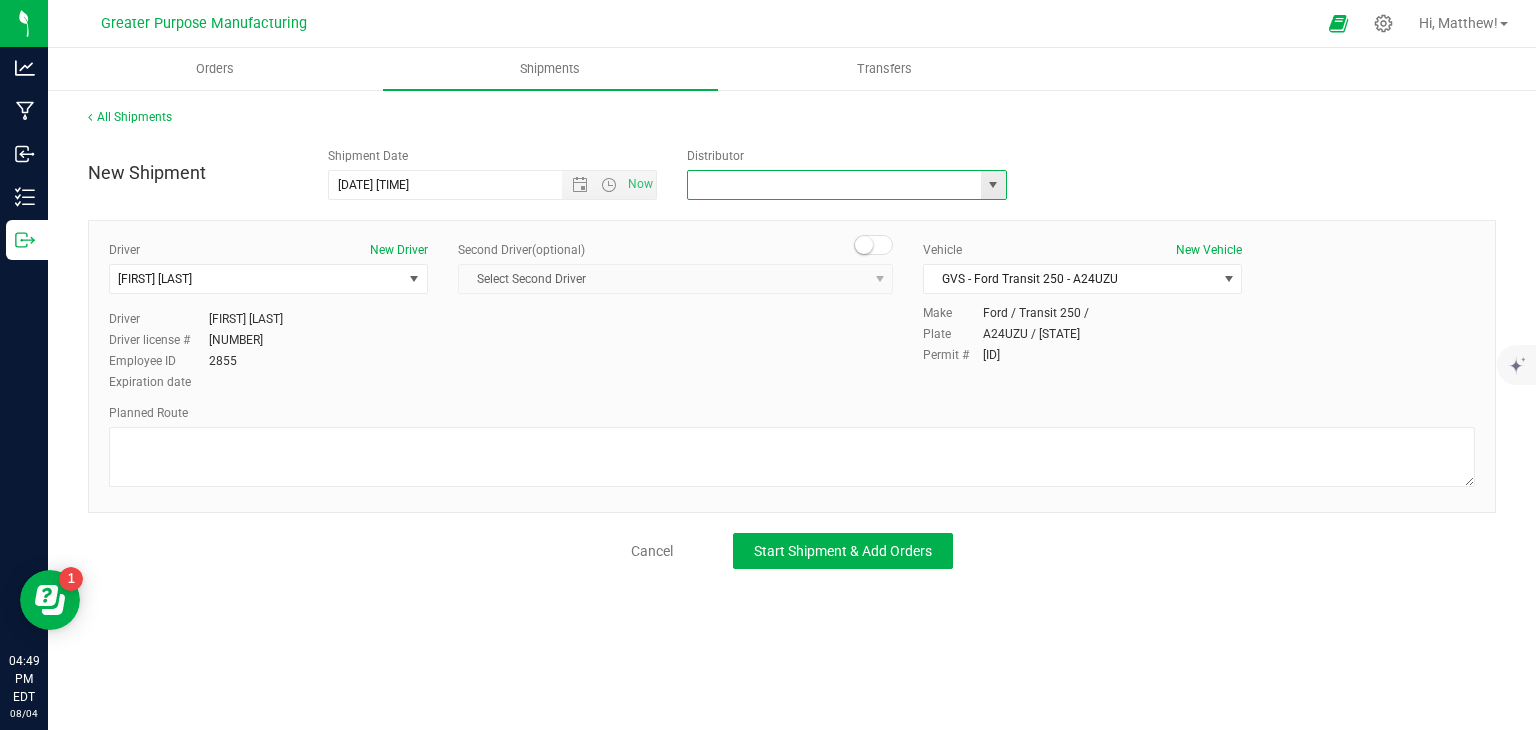 click at bounding box center [830, 185] 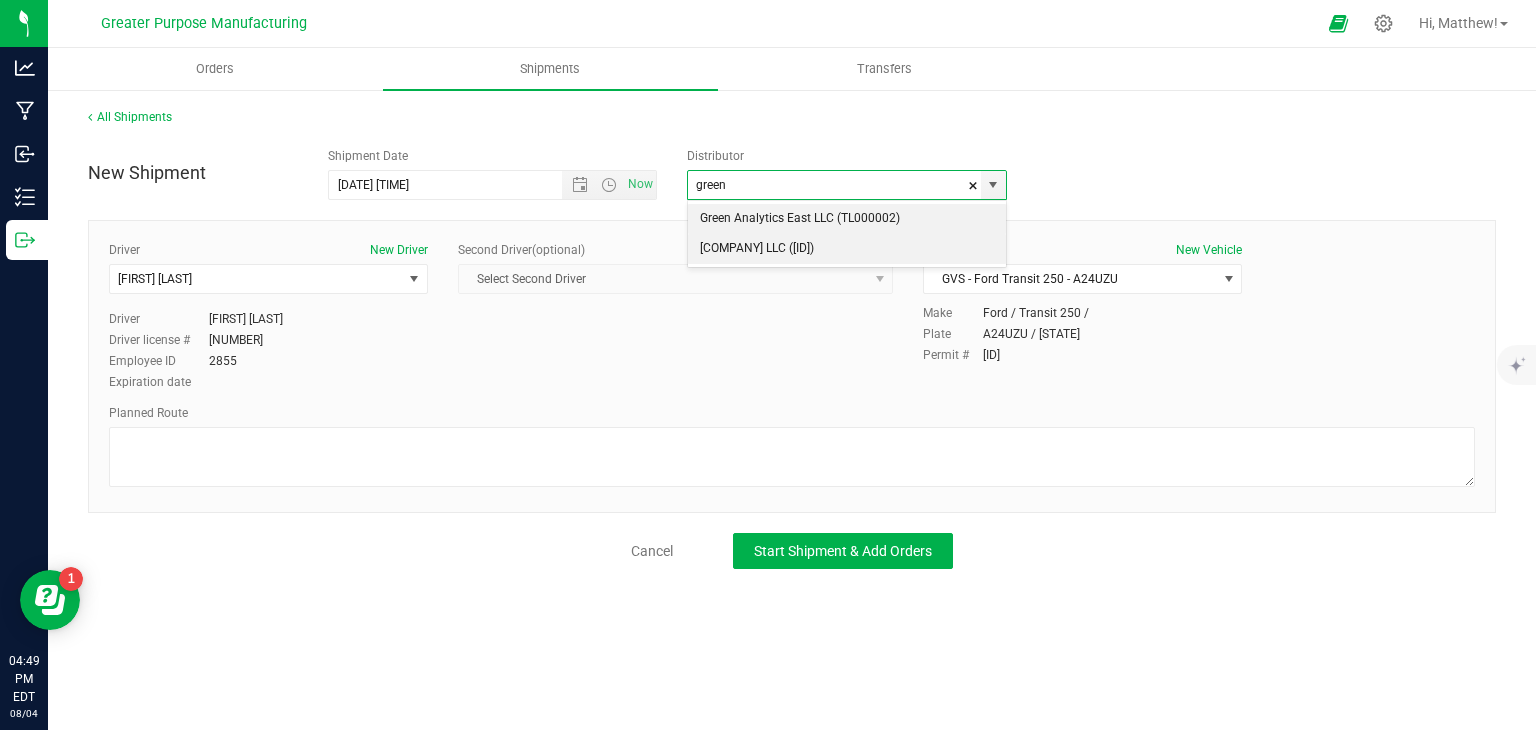 click on "[COMPANY] LLC ([ID])" at bounding box center (847, 249) 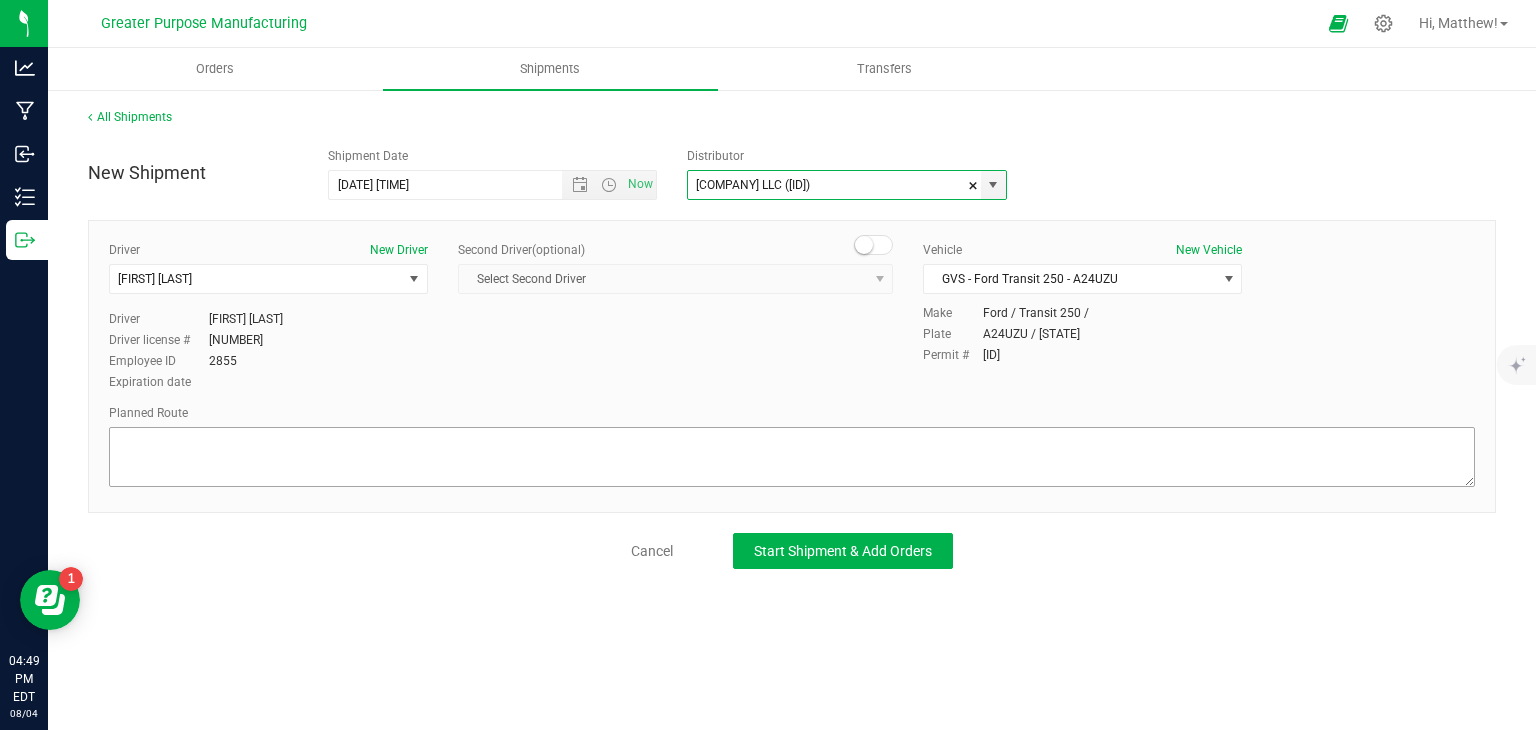 type on "[COMPANY] LLC ([ID])" 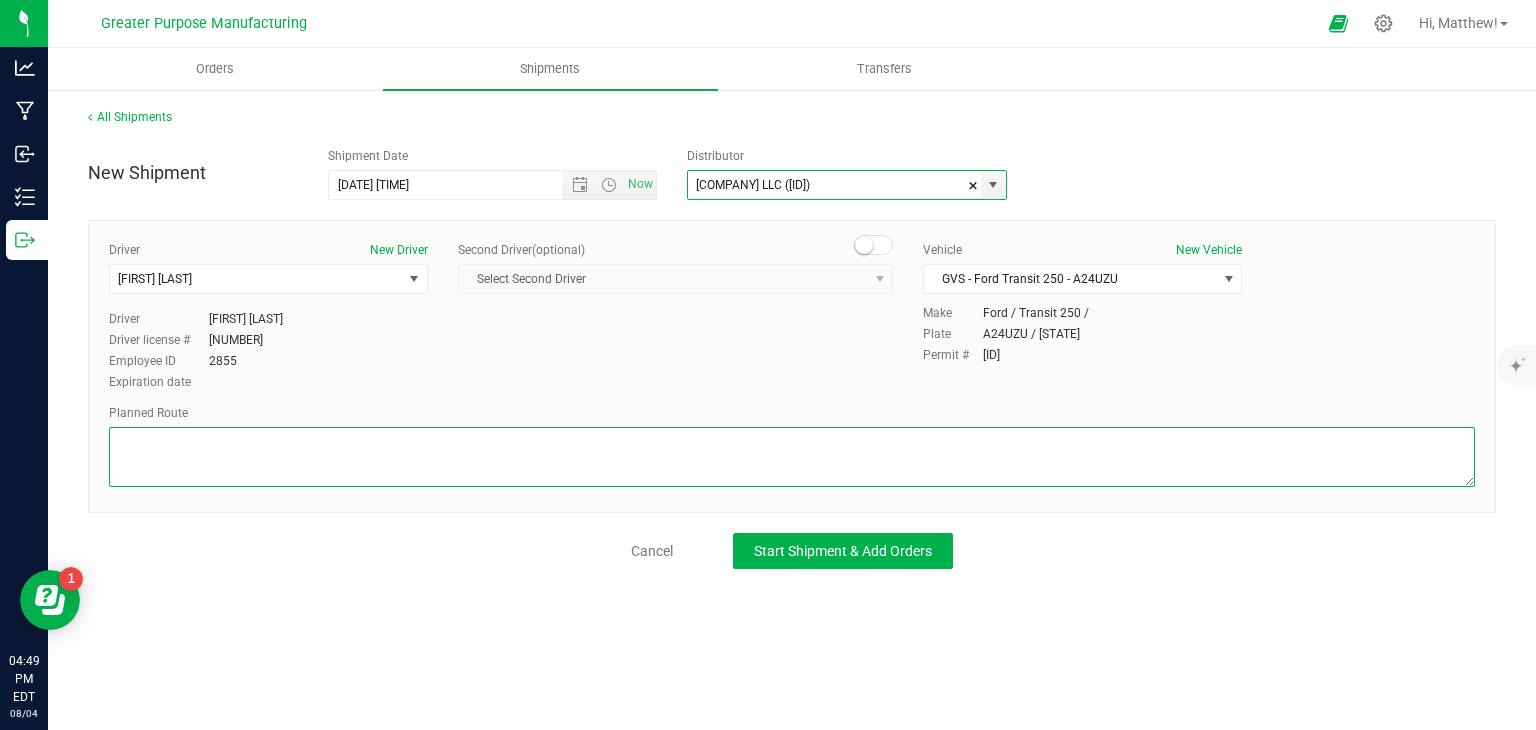 click at bounding box center [792, 457] 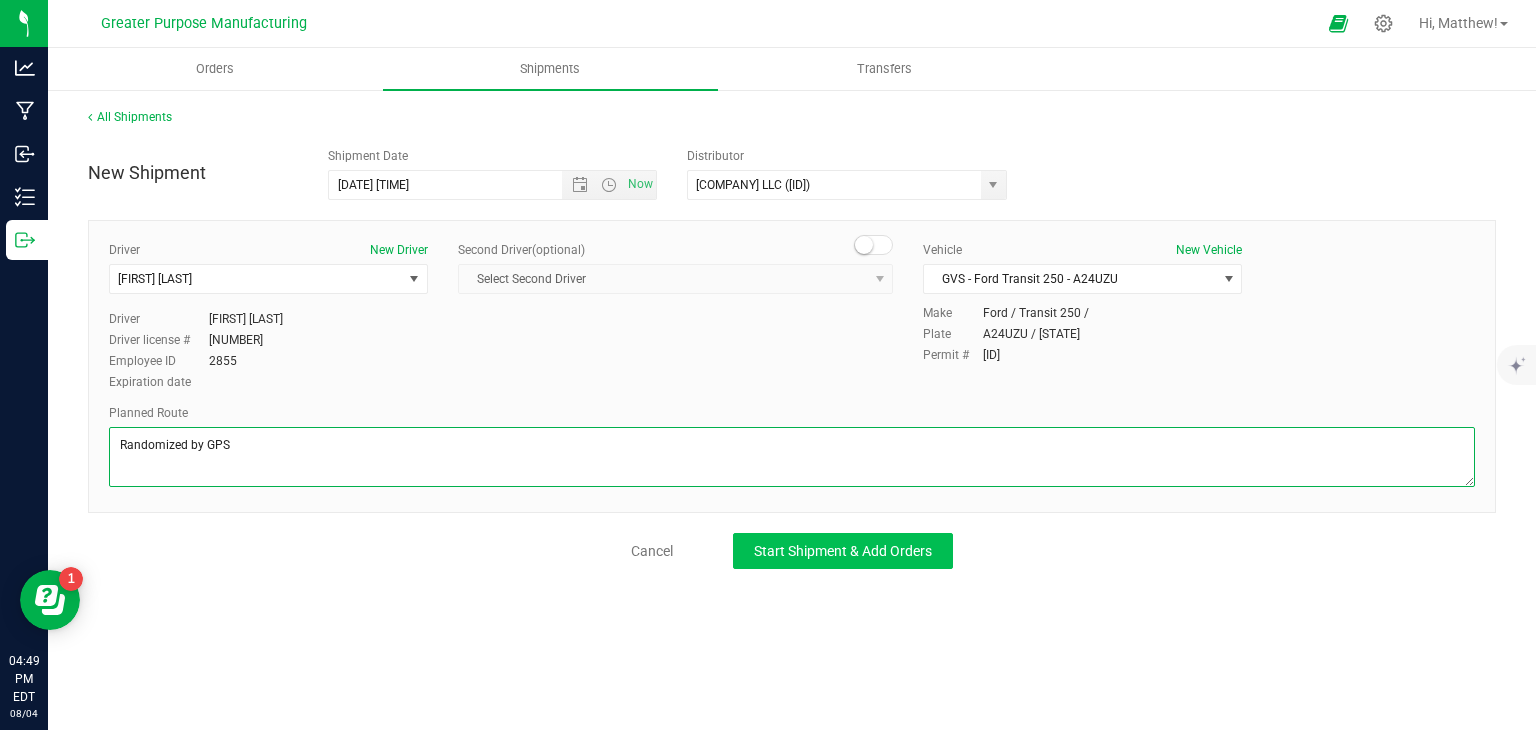 type on "Randomized by GPS" 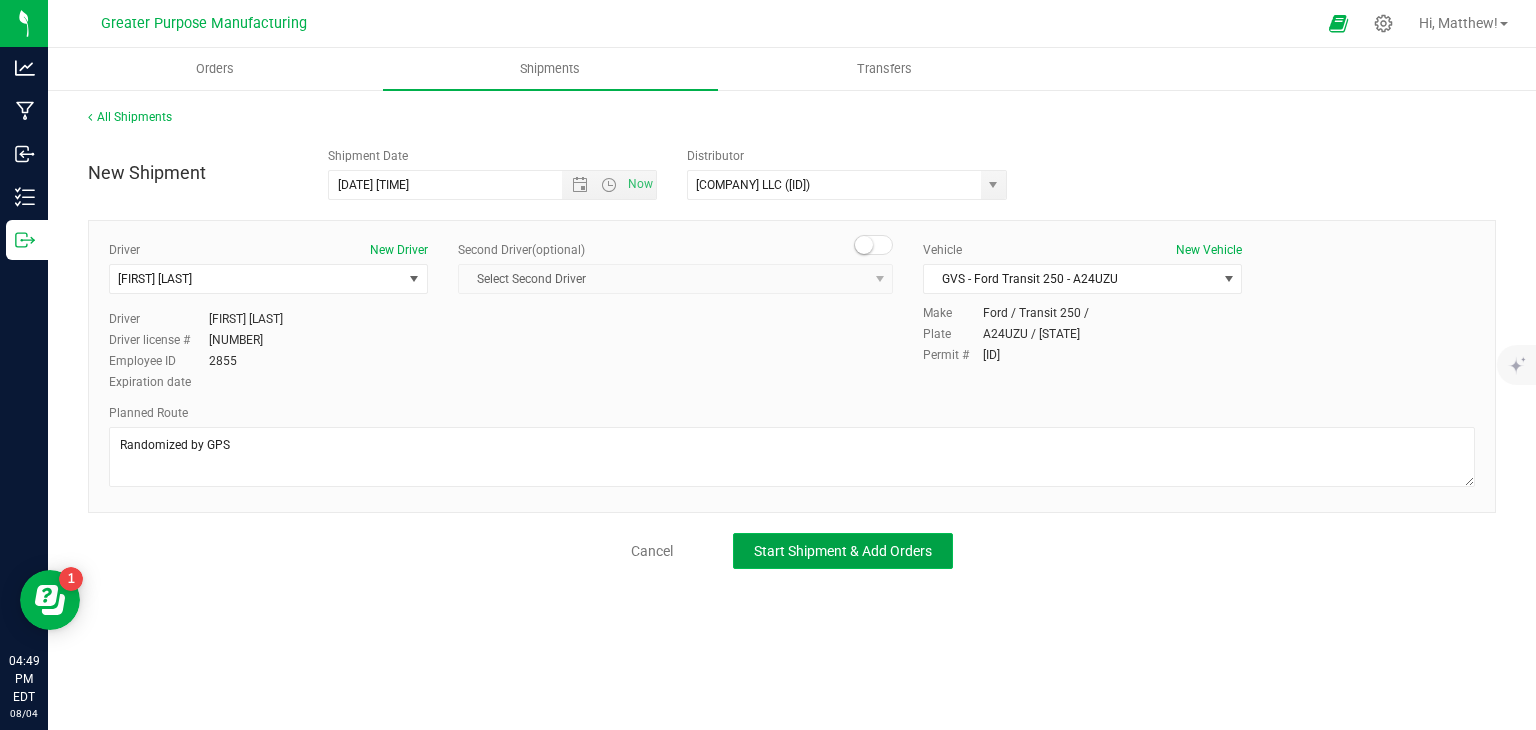 click on "Start Shipment & Add Orders" 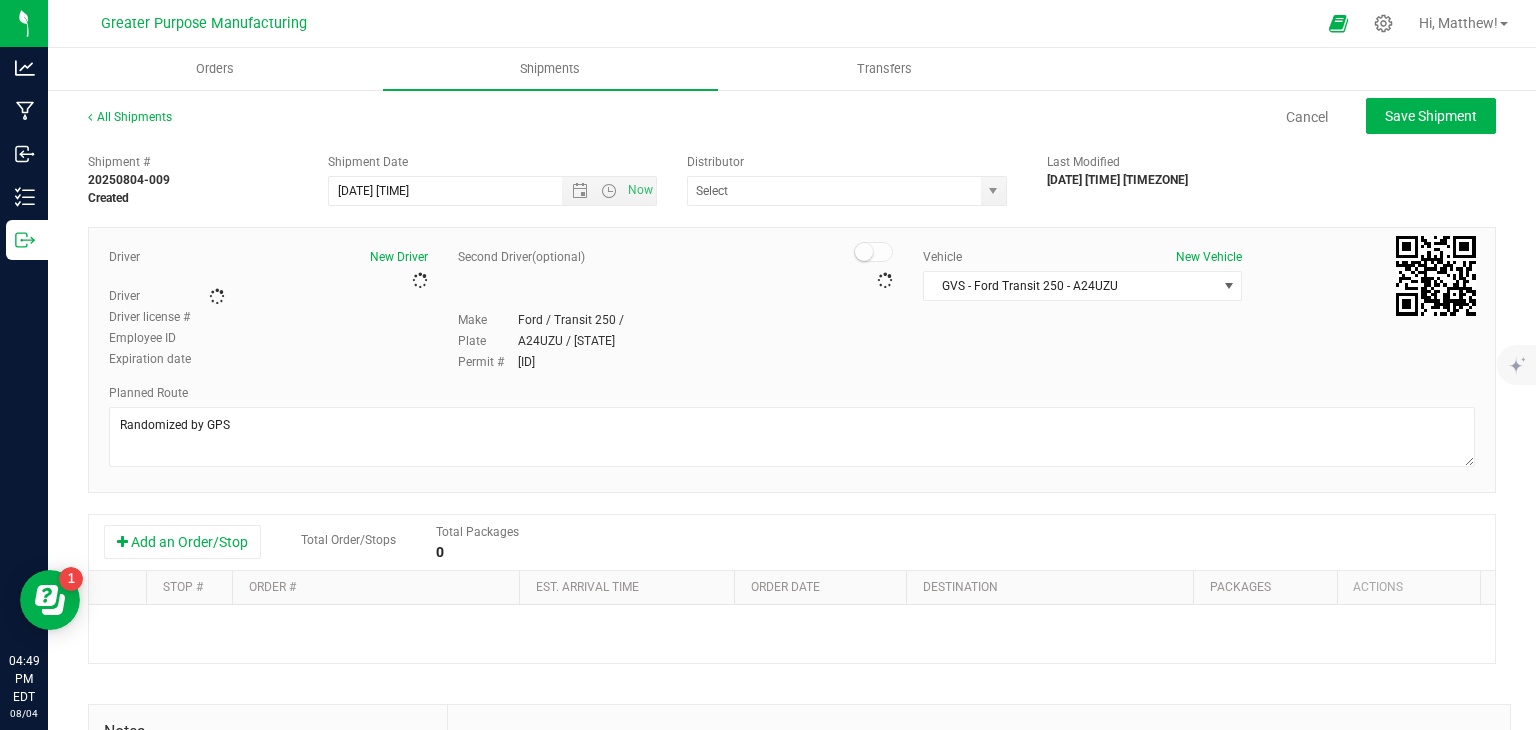 type on "[COMPANY] LLC ([ID])" 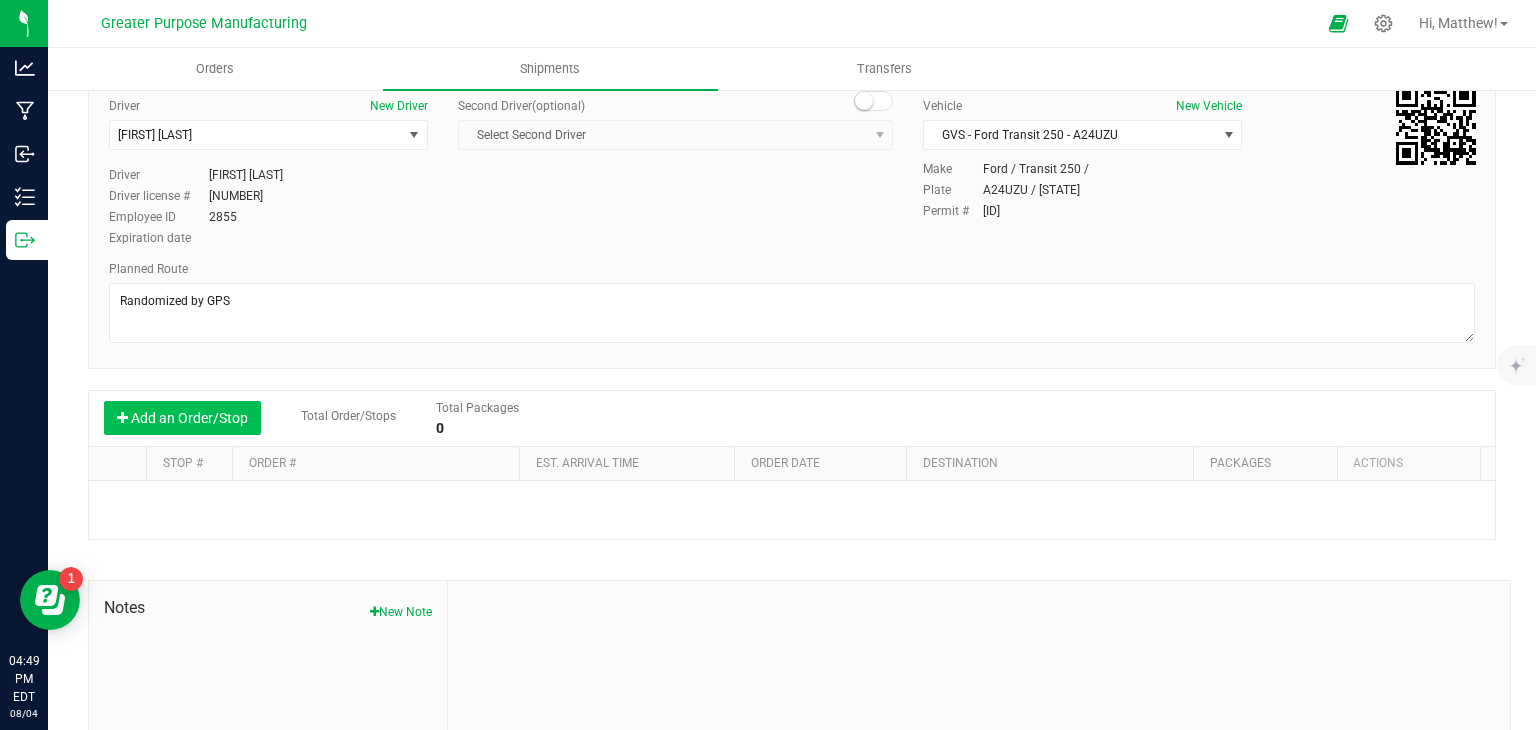 scroll, scrollTop: 152, scrollLeft: 0, axis: vertical 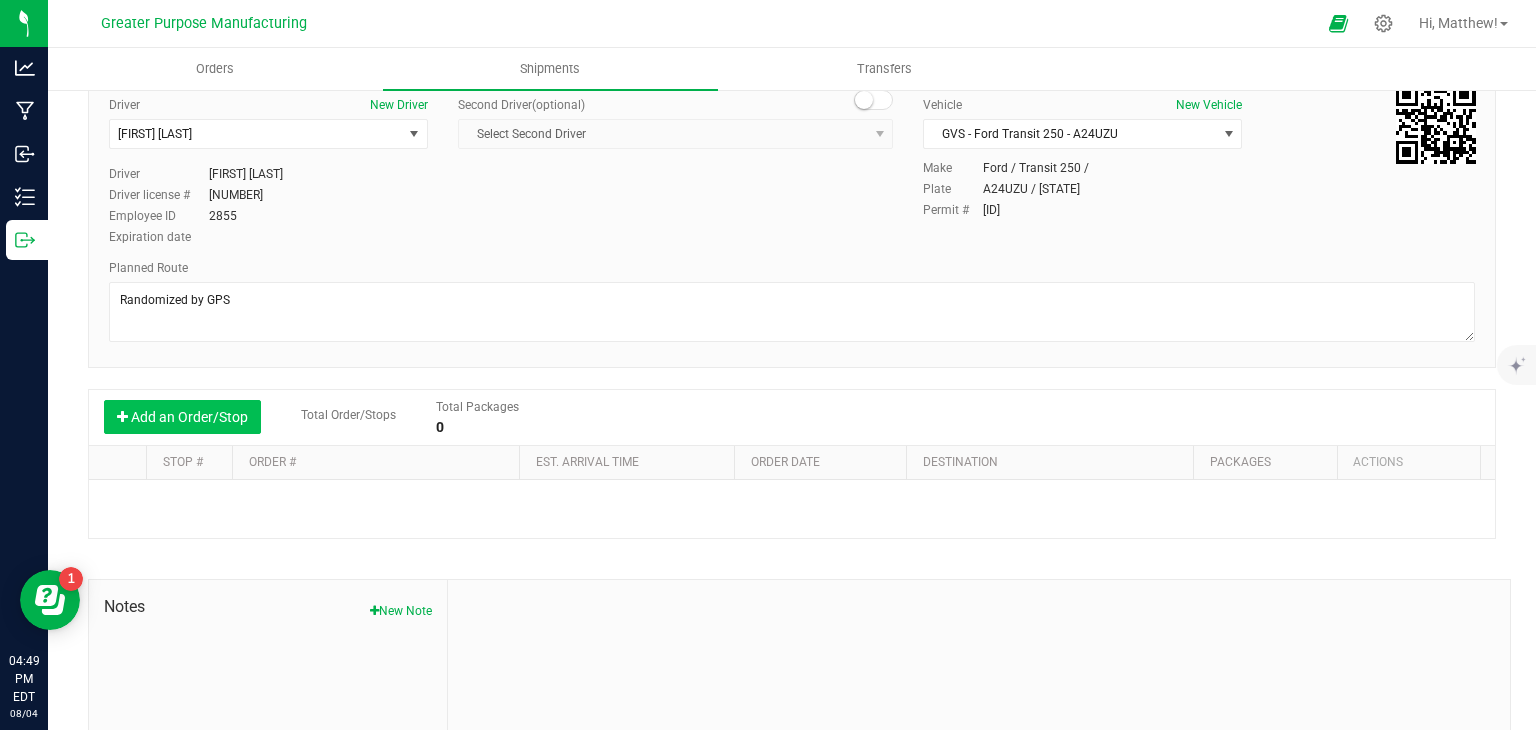 click on "Add an Order/Stop" at bounding box center (182, 417) 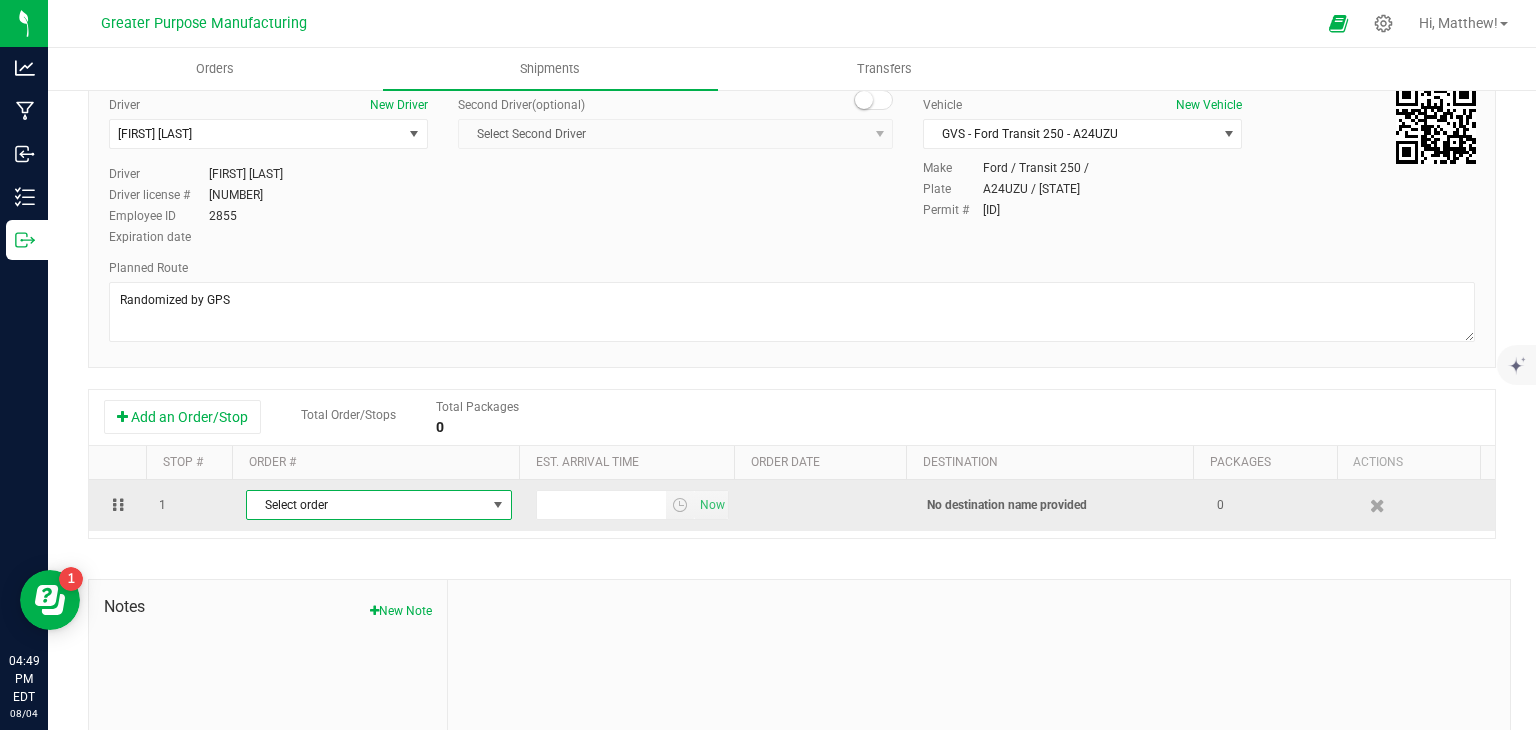 click on "Select order" at bounding box center (366, 505) 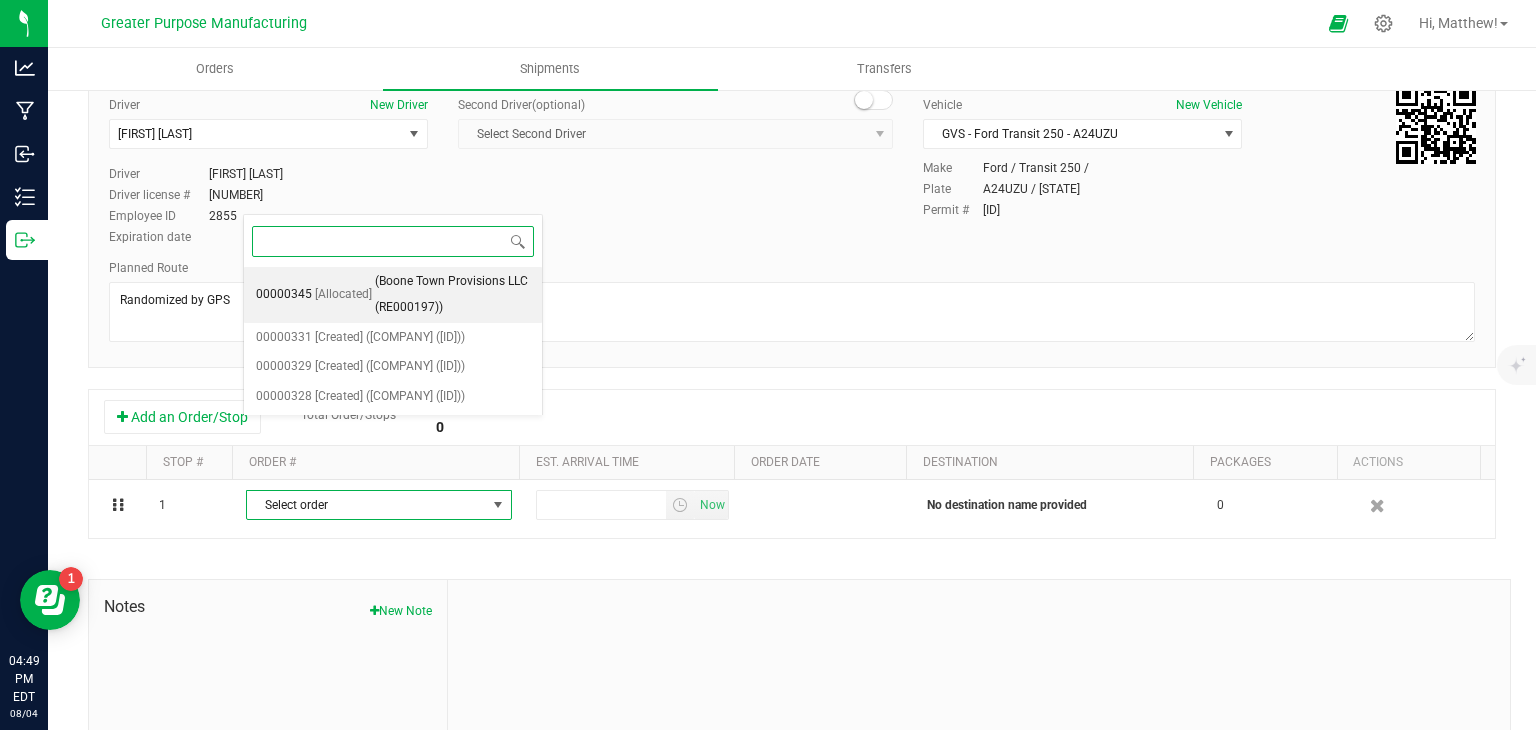 click on "(Boone Town Provisions LLC (RE000197))" at bounding box center (452, 294) 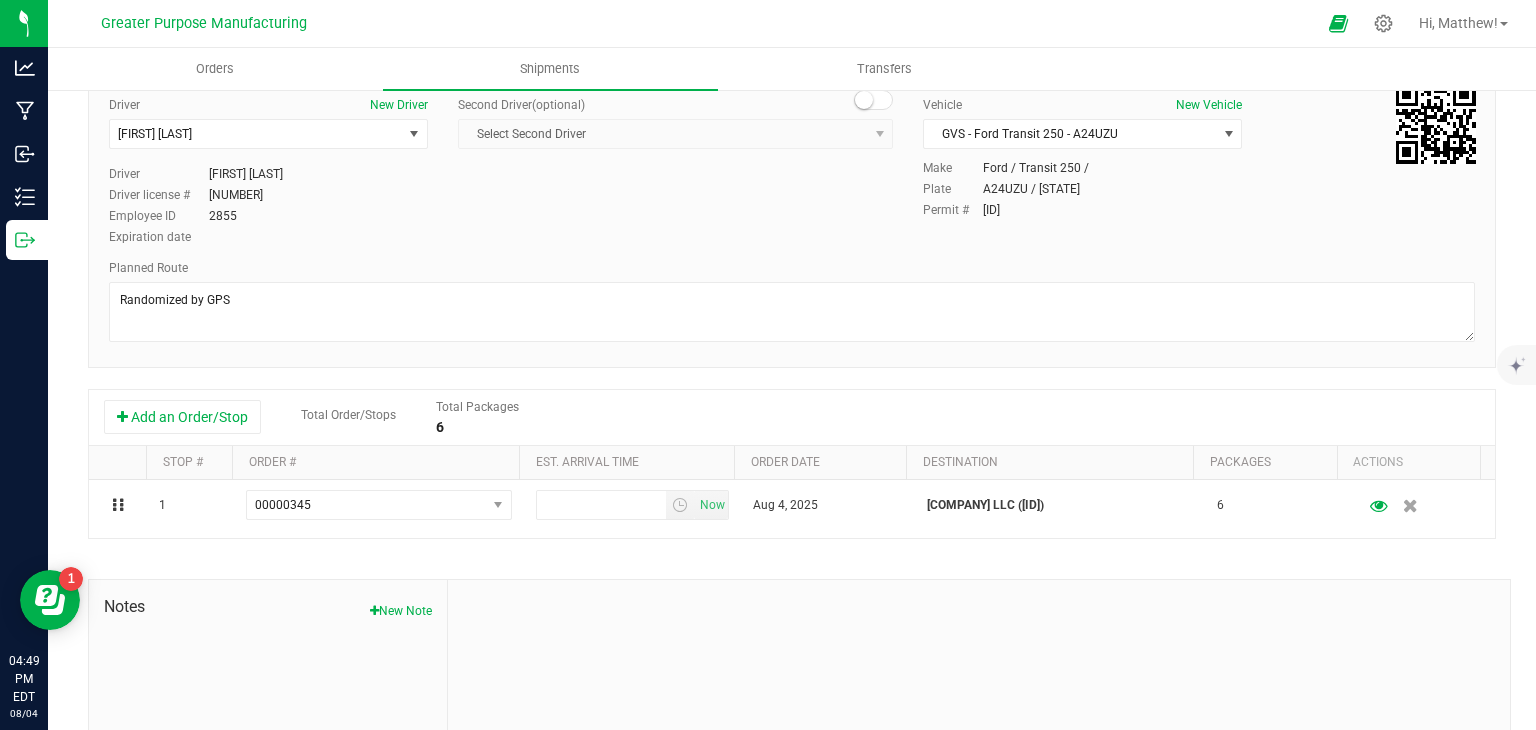 scroll, scrollTop: 0, scrollLeft: 0, axis: both 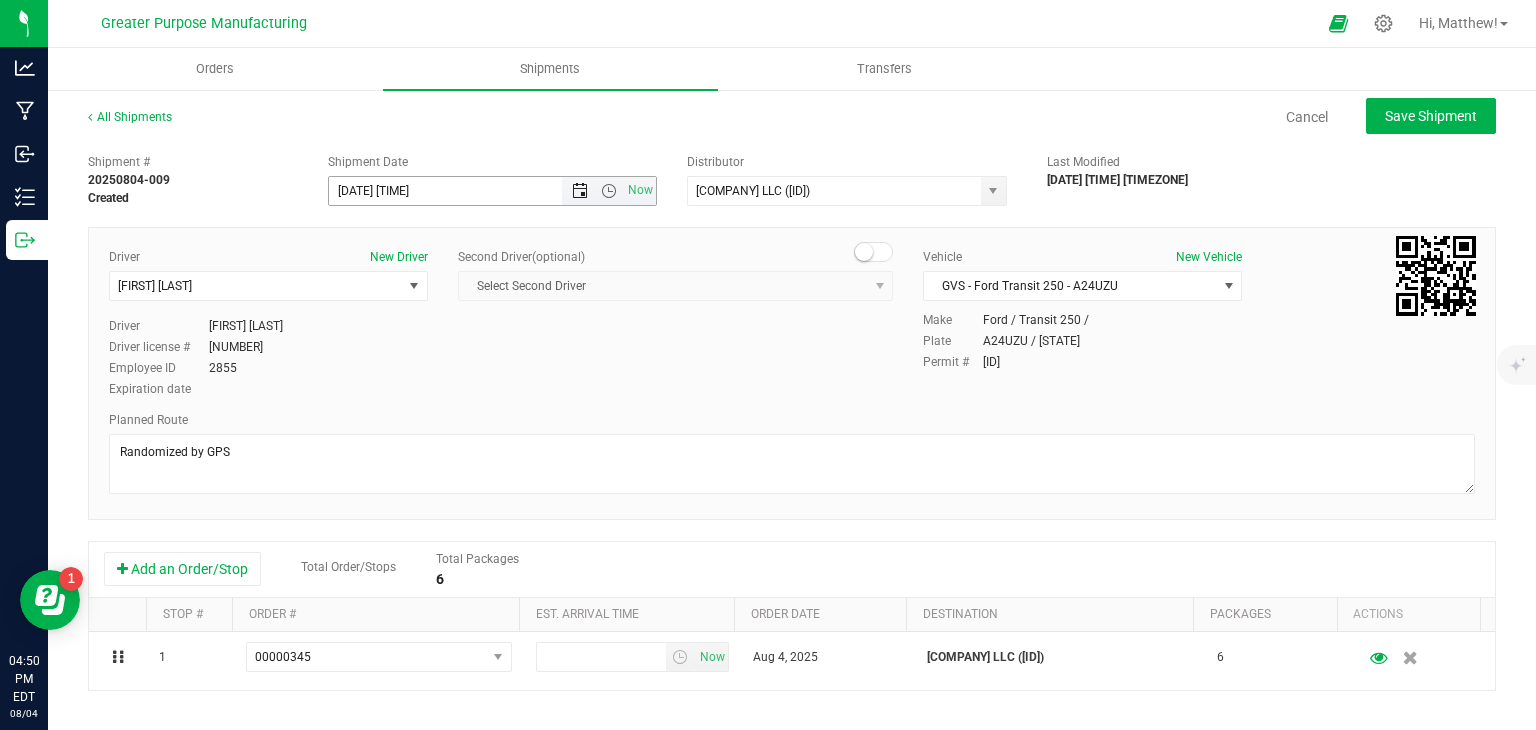 click at bounding box center (580, 191) 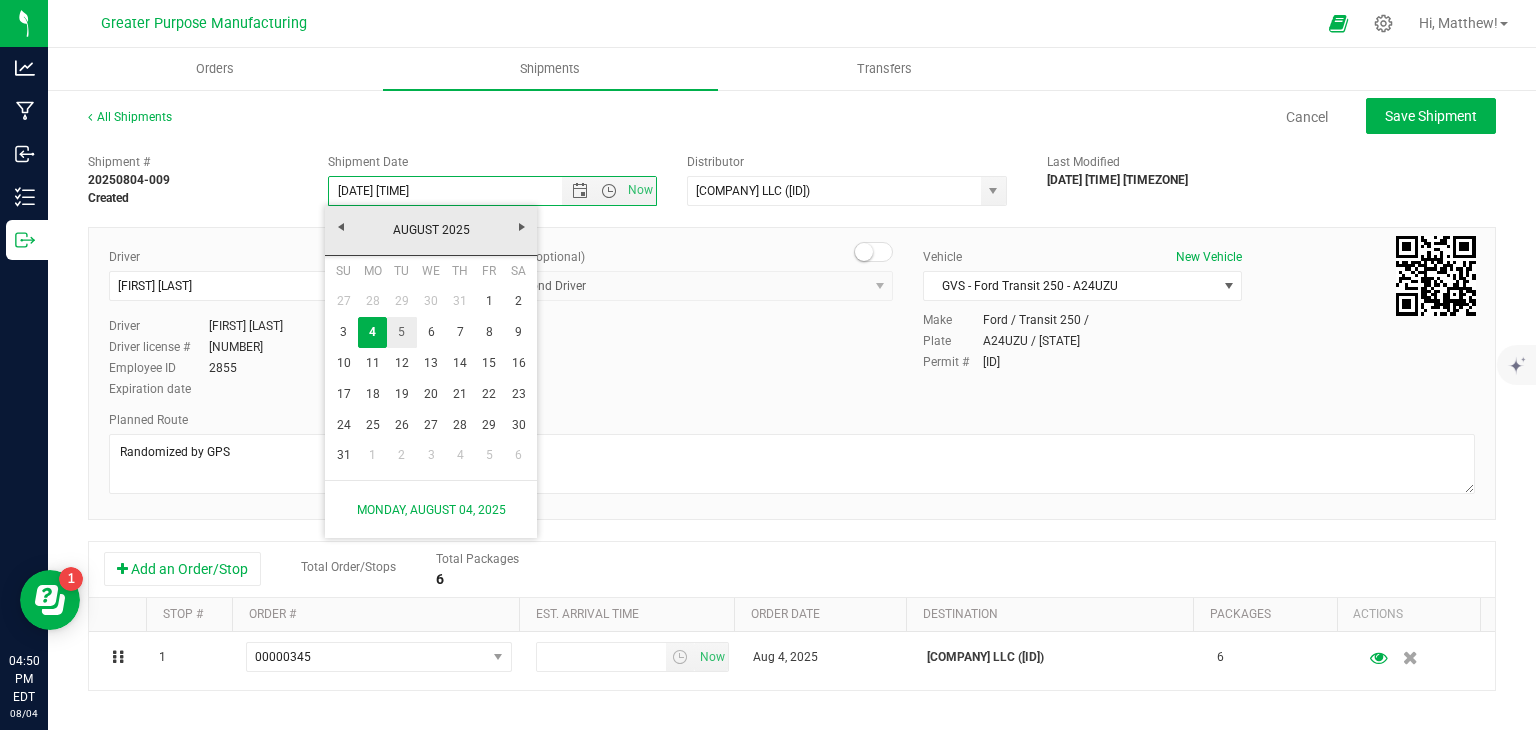 click on "5" at bounding box center [401, 332] 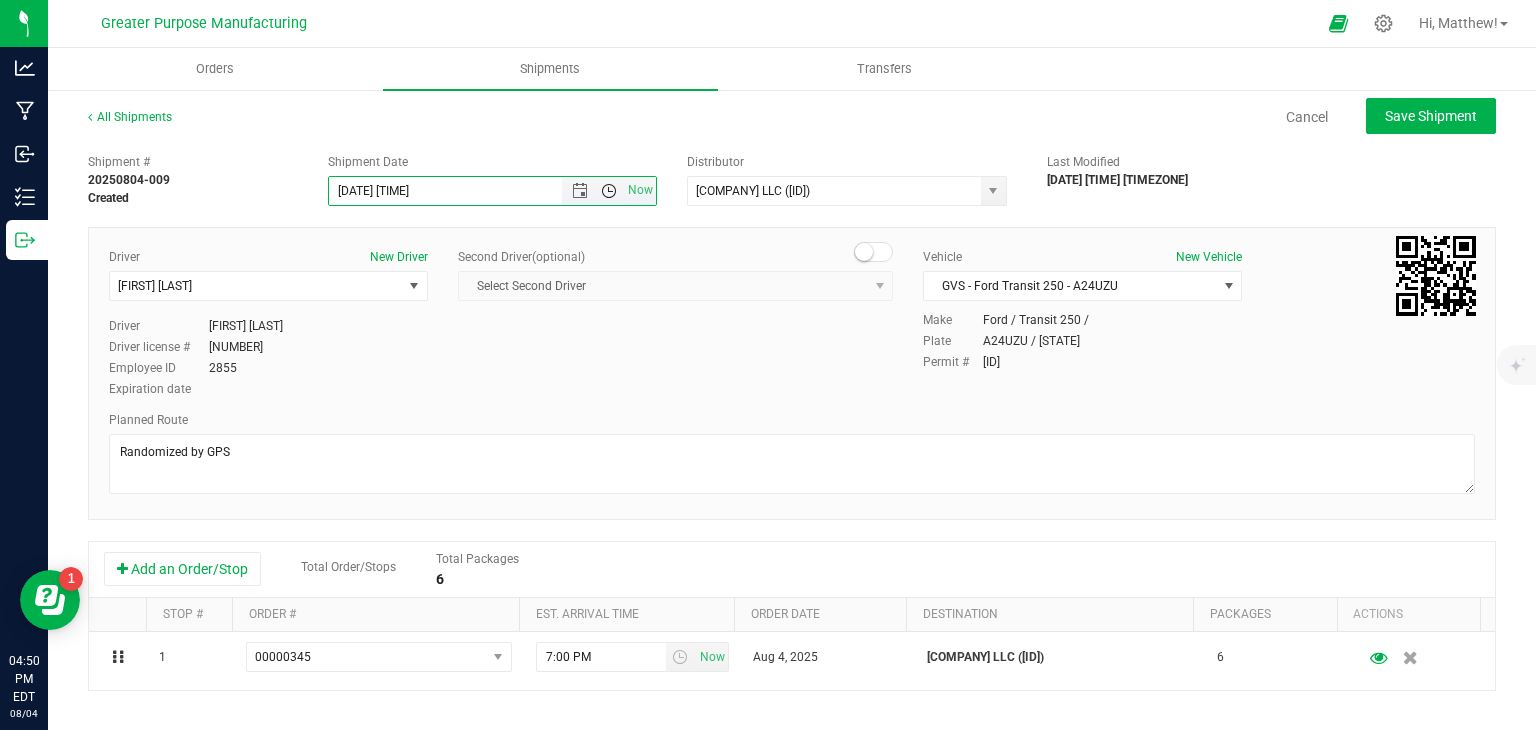 click at bounding box center (609, 191) 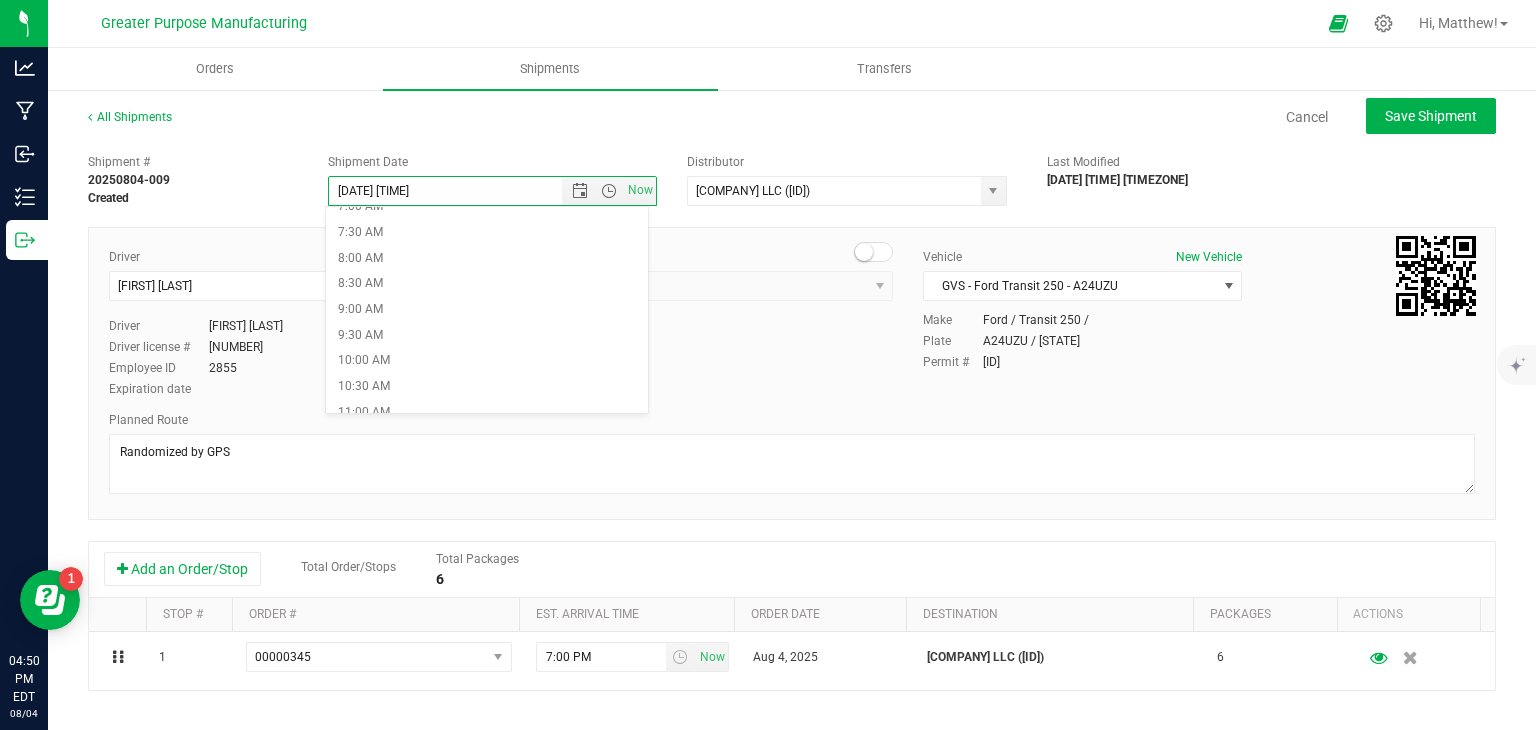 scroll, scrollTop: 376, scrollLeft: 0, axis: vertical 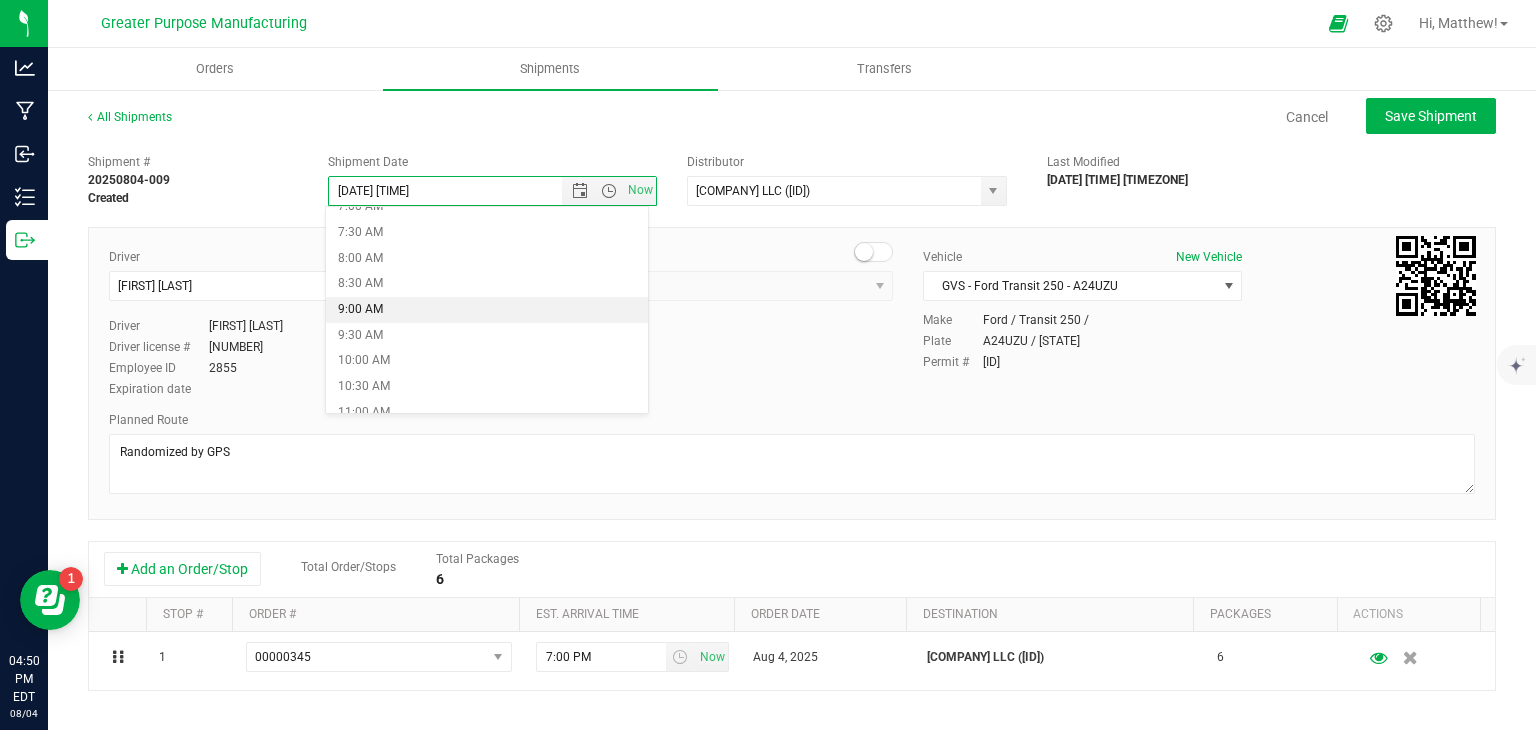click on "9:00 AM" at bounding box center (487, 310) 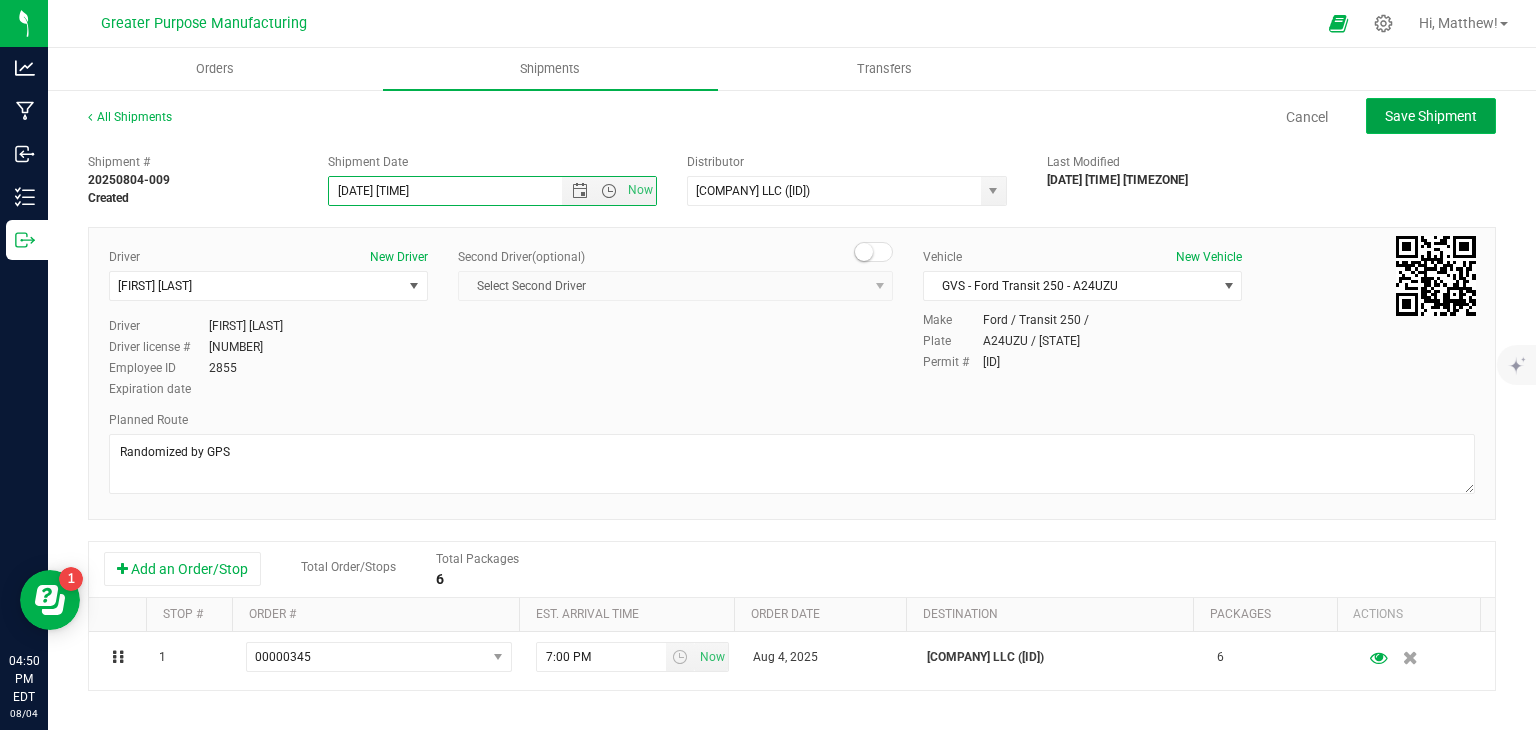 click on "Save Shipment" 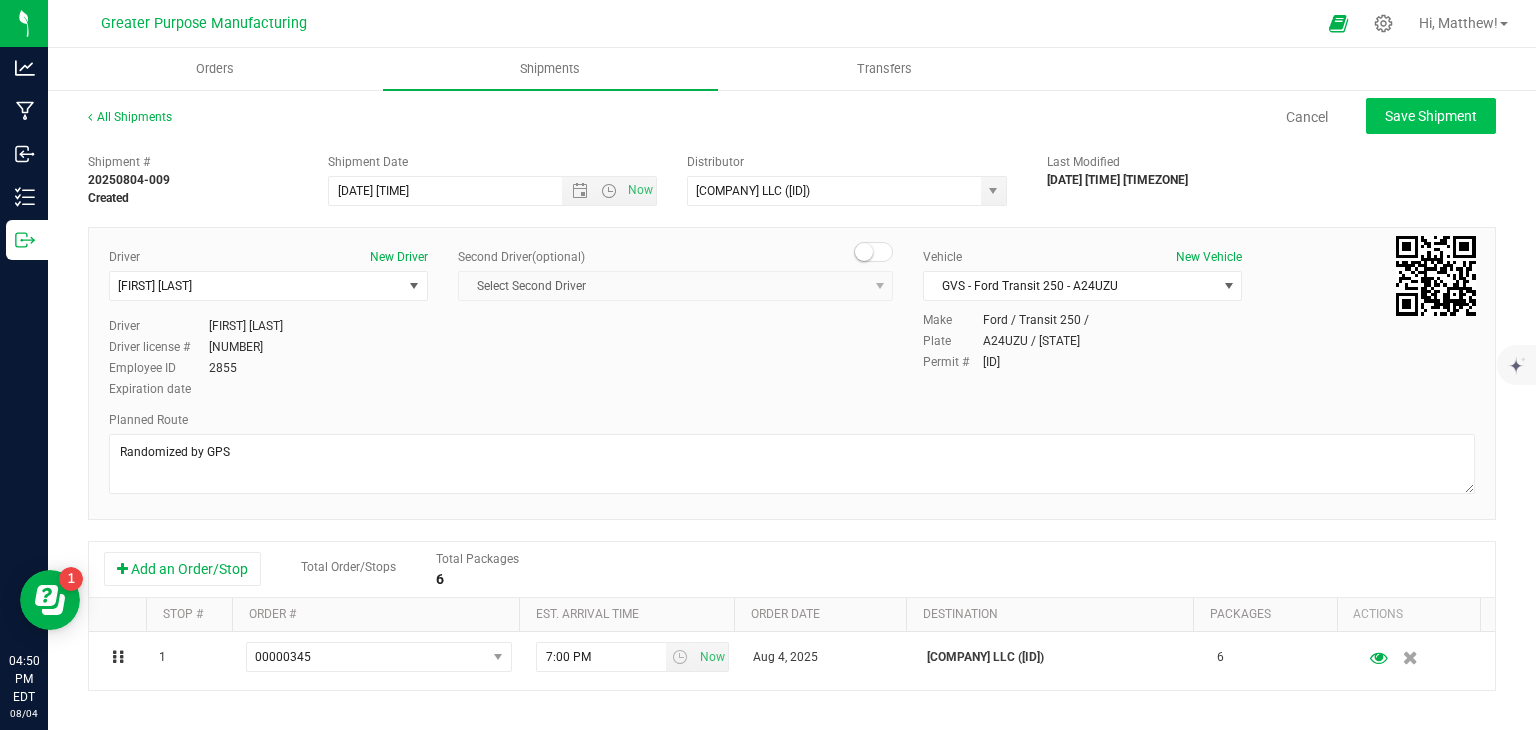 type on "[DATE] [TIME]" 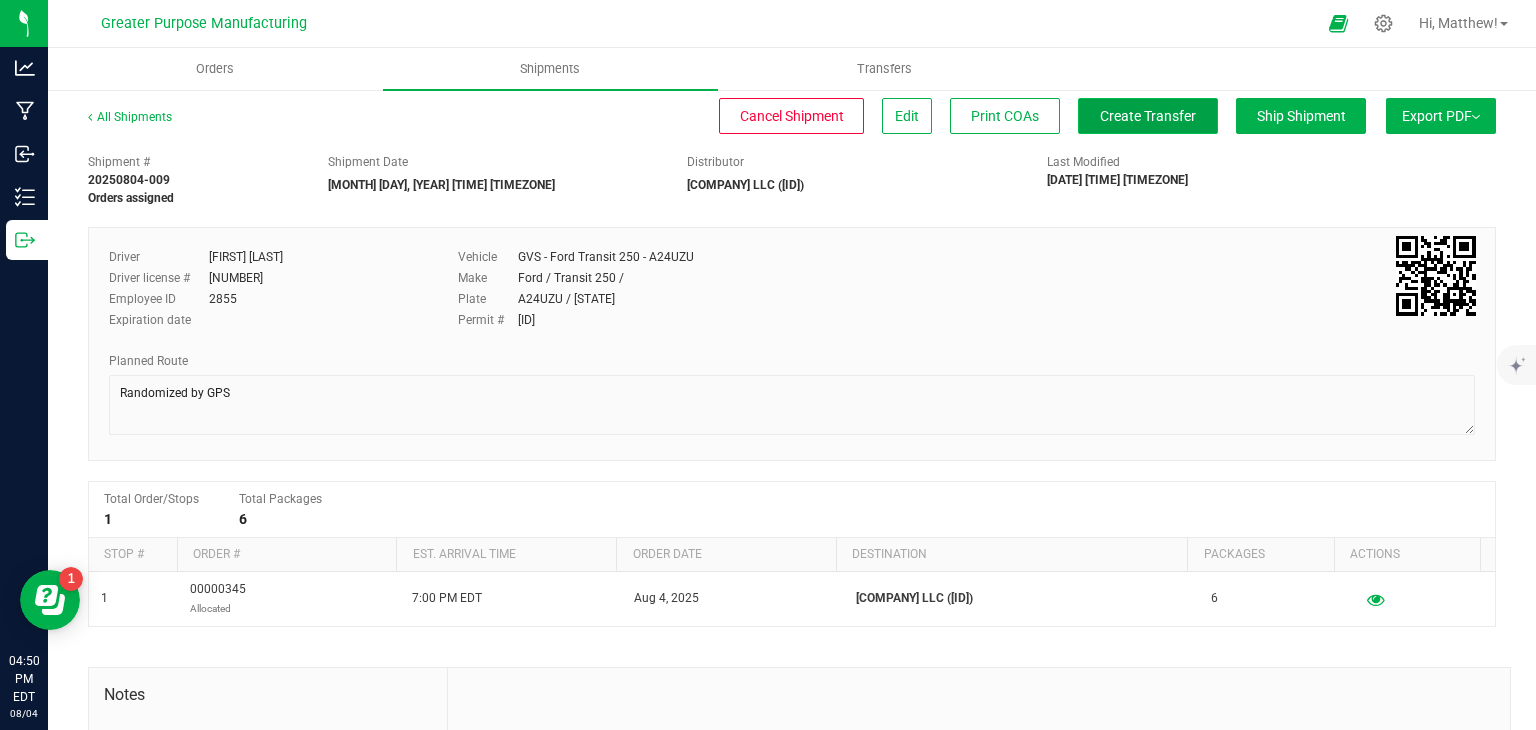 click on "Create Transfer" at bounding box center [1148, 116] 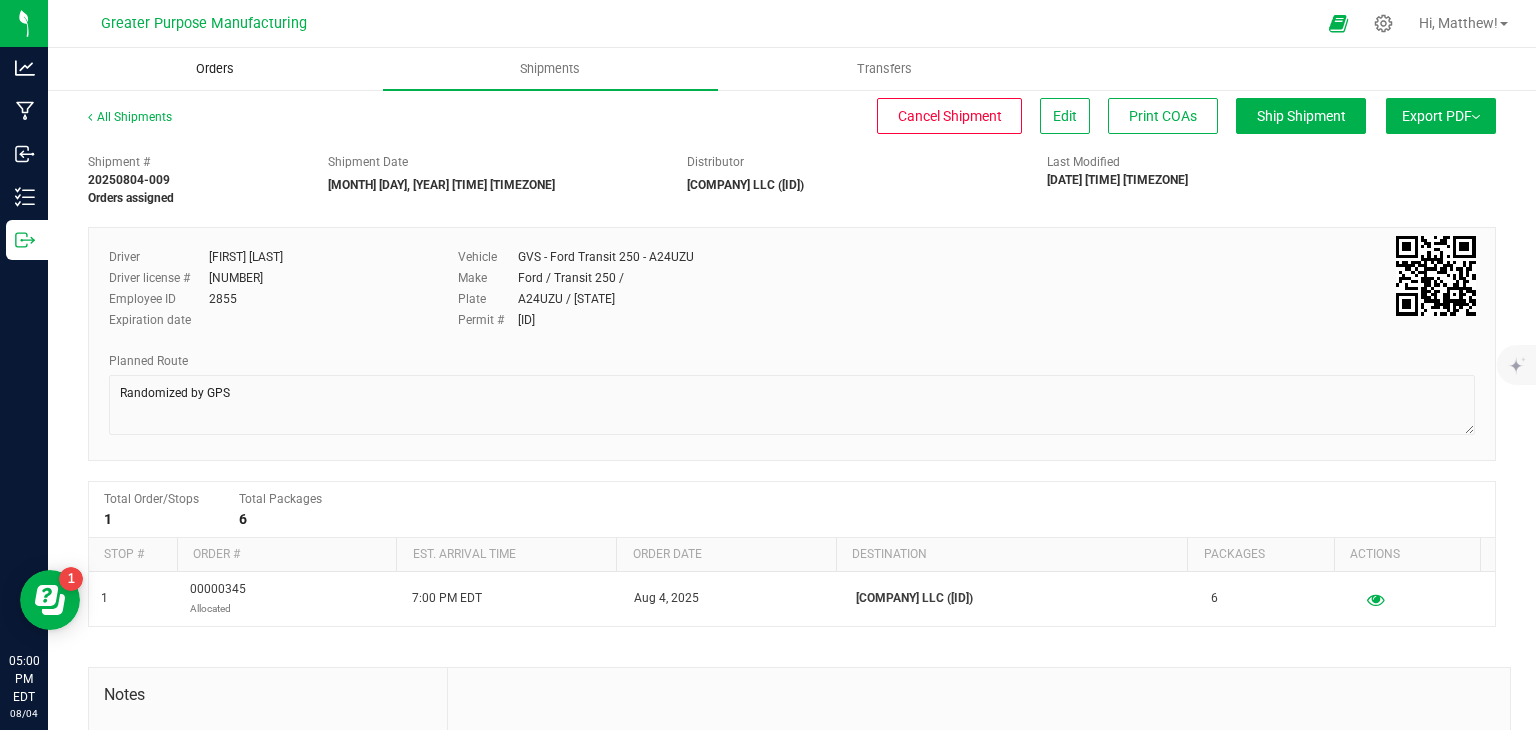 click on "Orders" at bounding box center (215, 69) 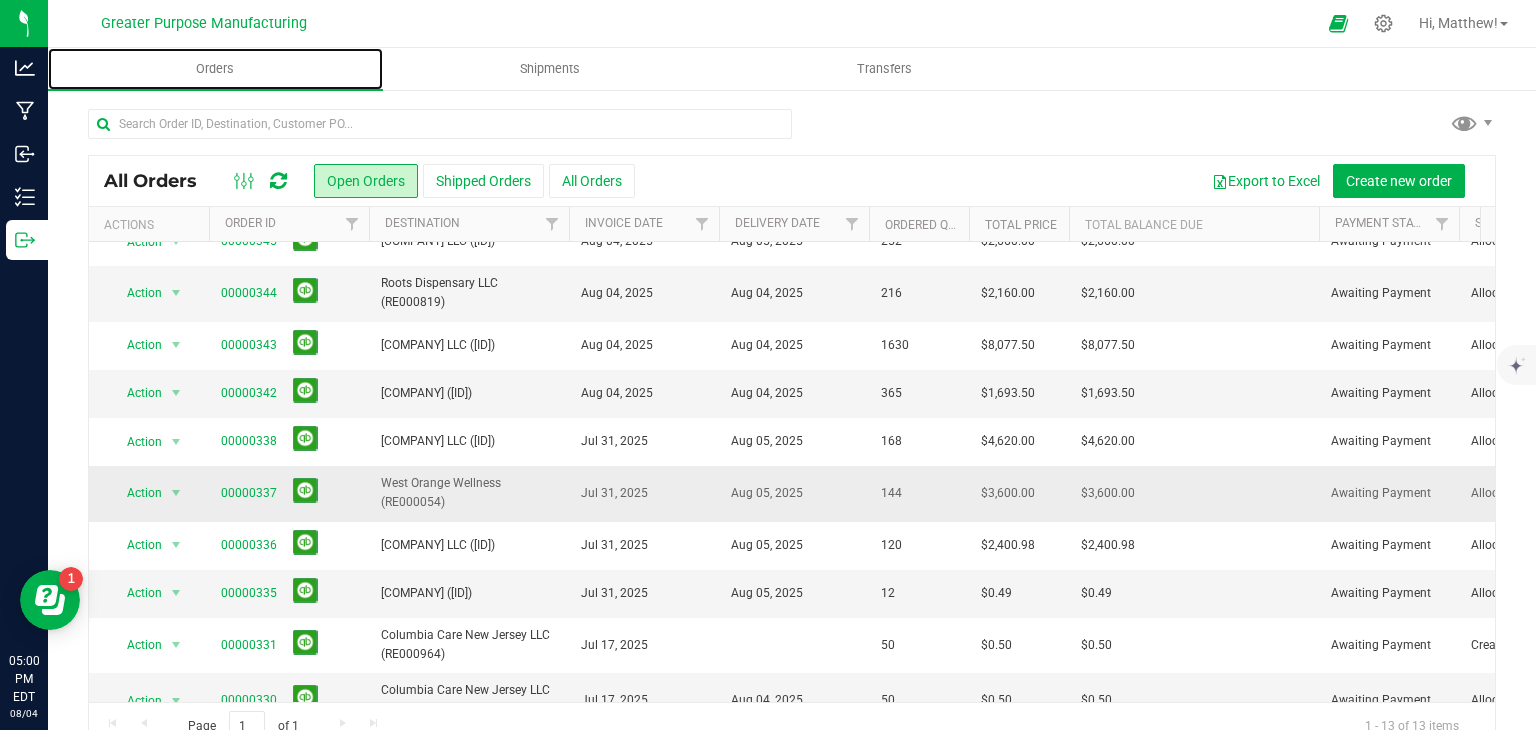 scroll, scrollTop: 0, scrollLeft: 0, axis: both 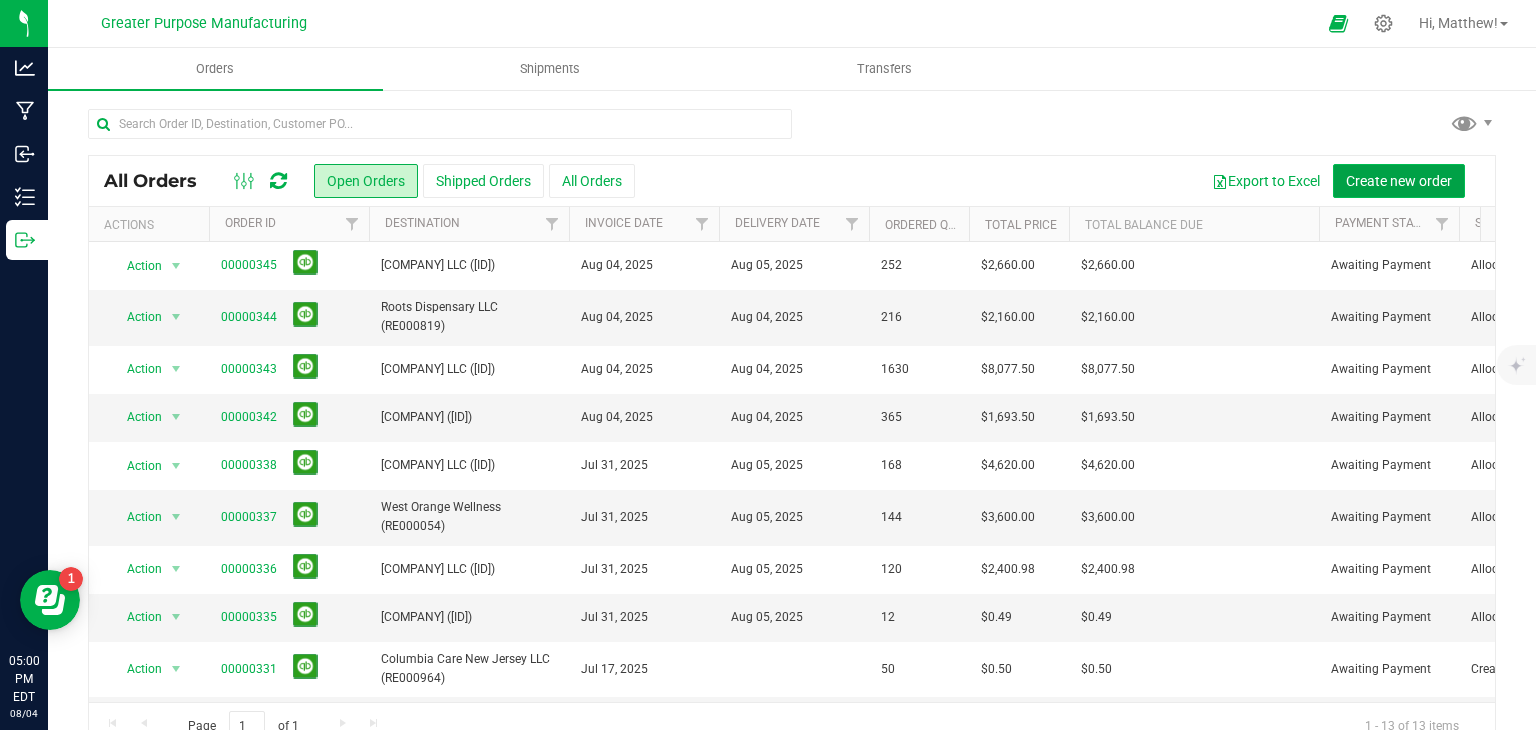 click on "Create new order" at bounding box center [1399, 181] 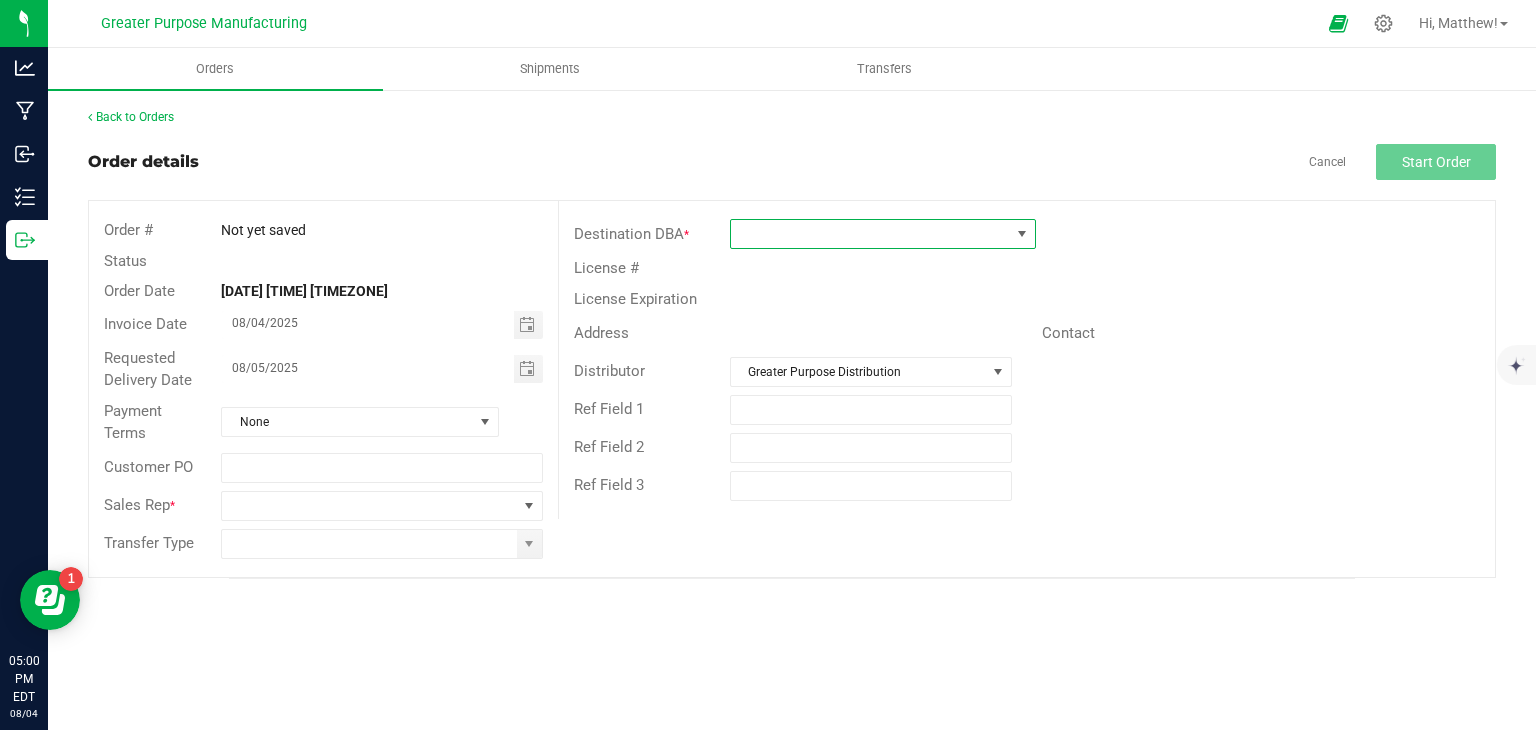 click at bounding box center (870, 234) 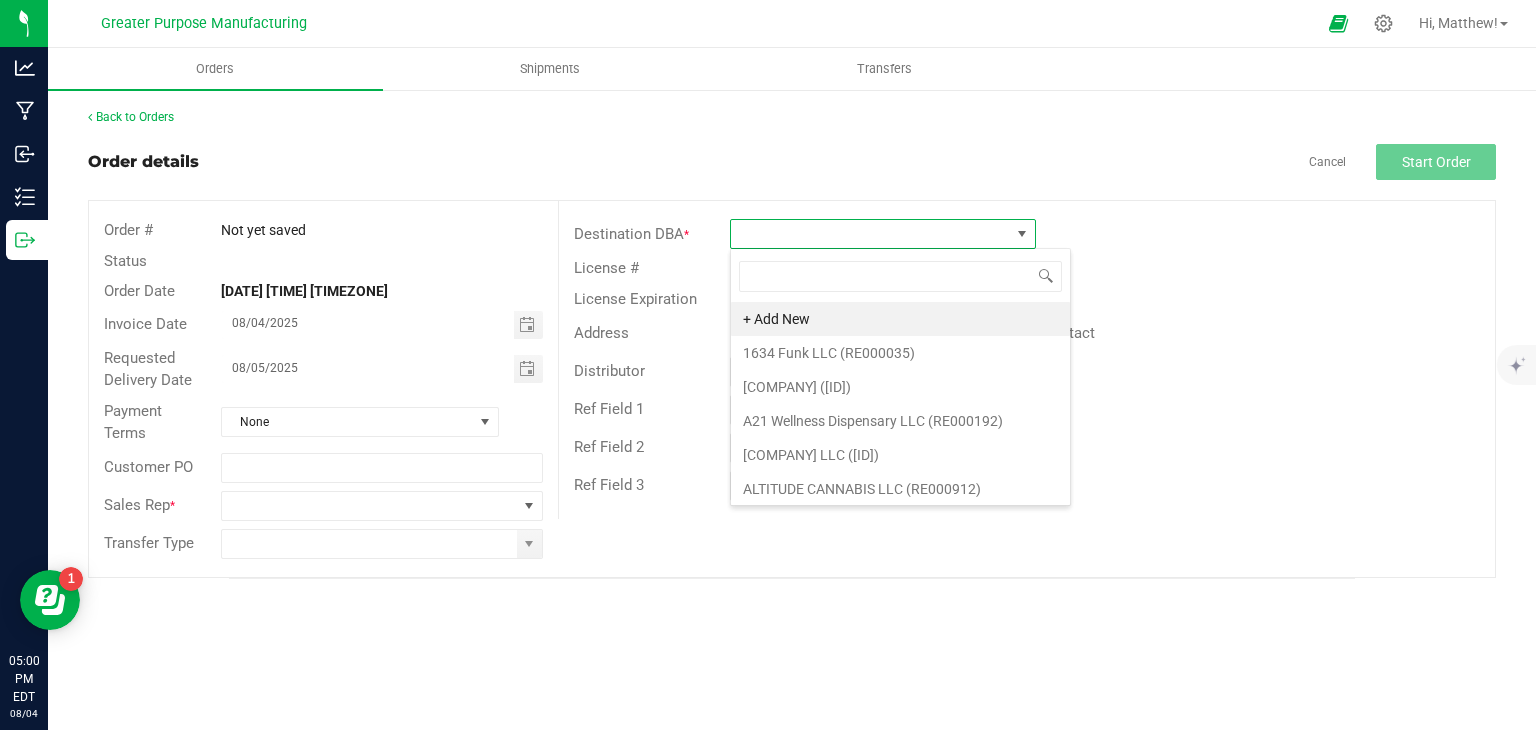 scroll, scrollTop: 99970, scrollLeft: 99693, axis: both 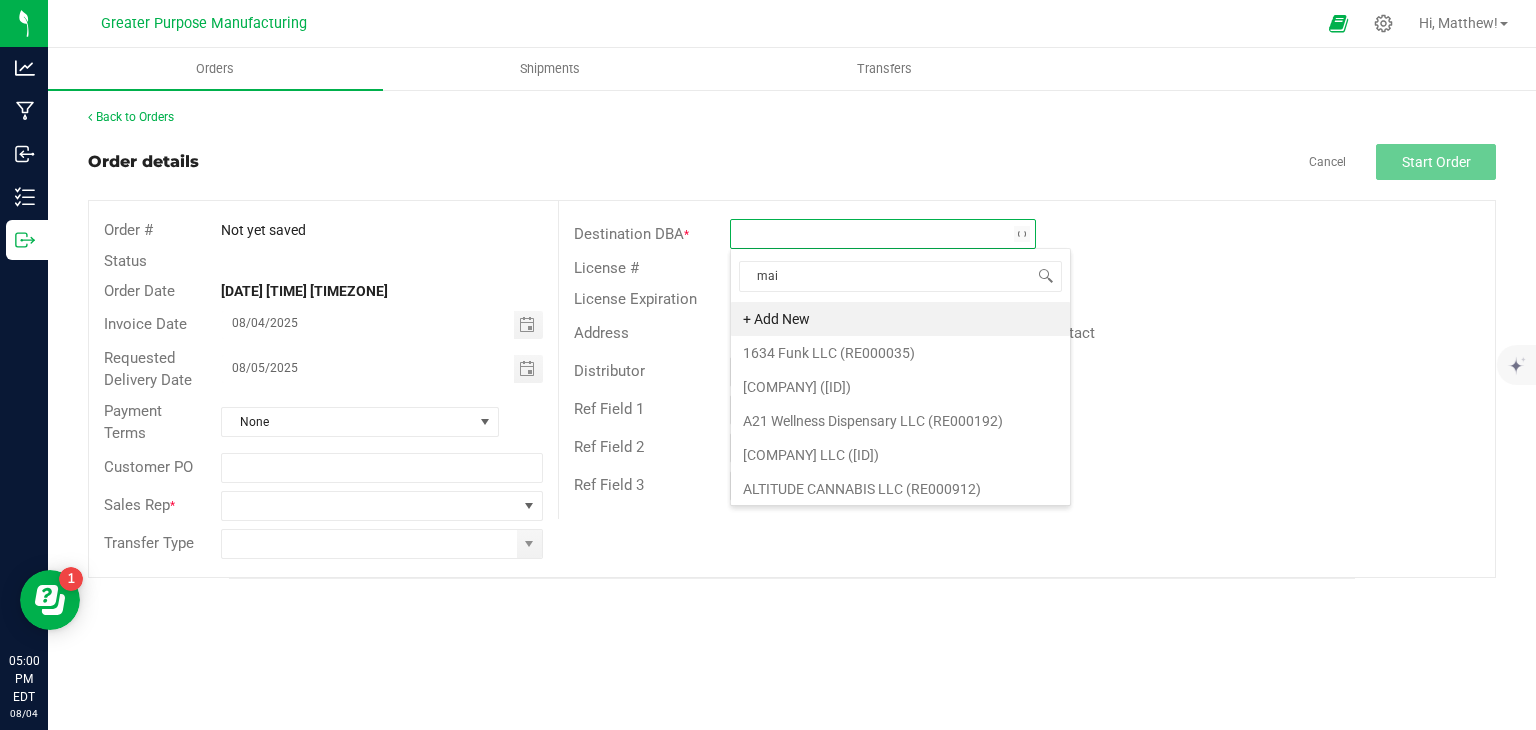 type on "main" 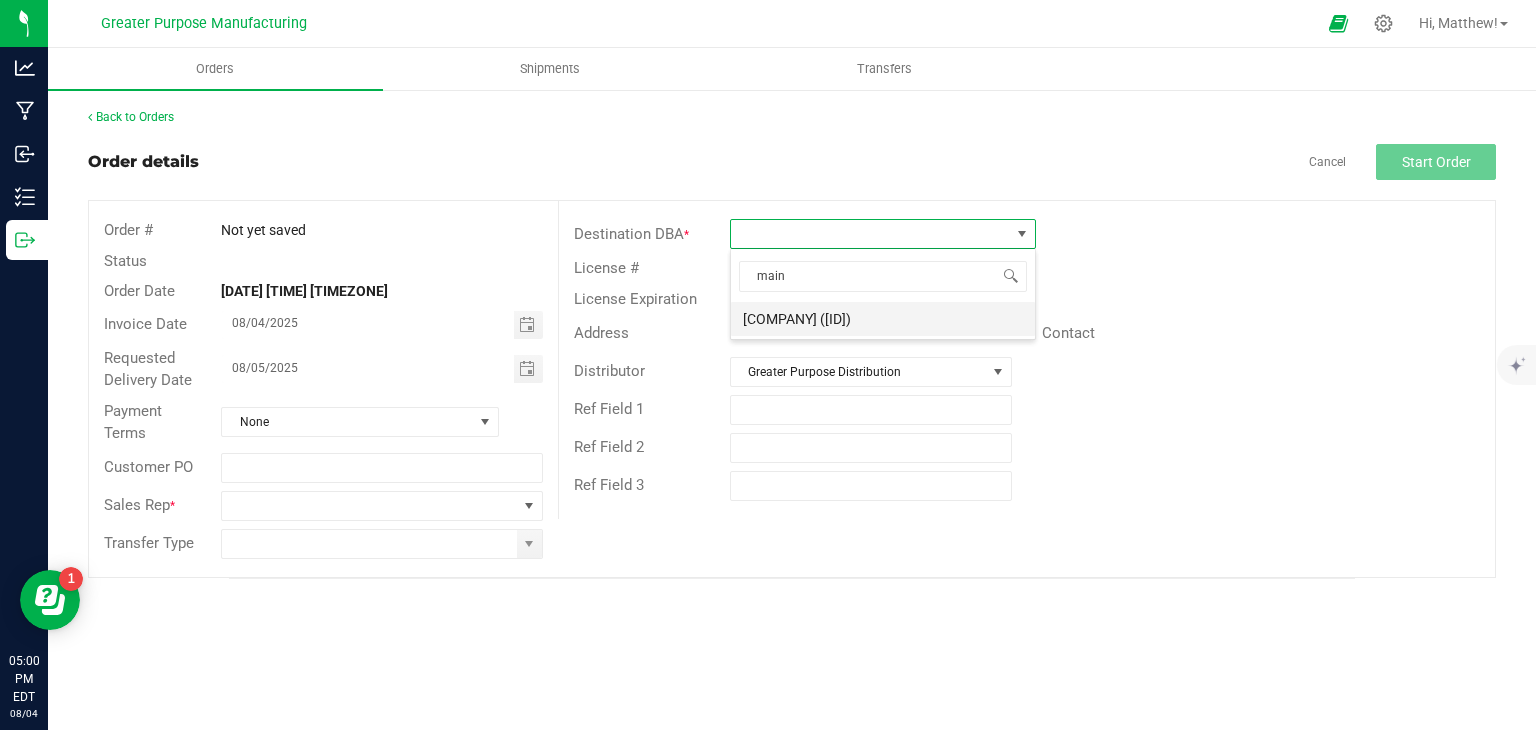 click on "[COMPANY] ([ID])" at bounding box center (883, 319) 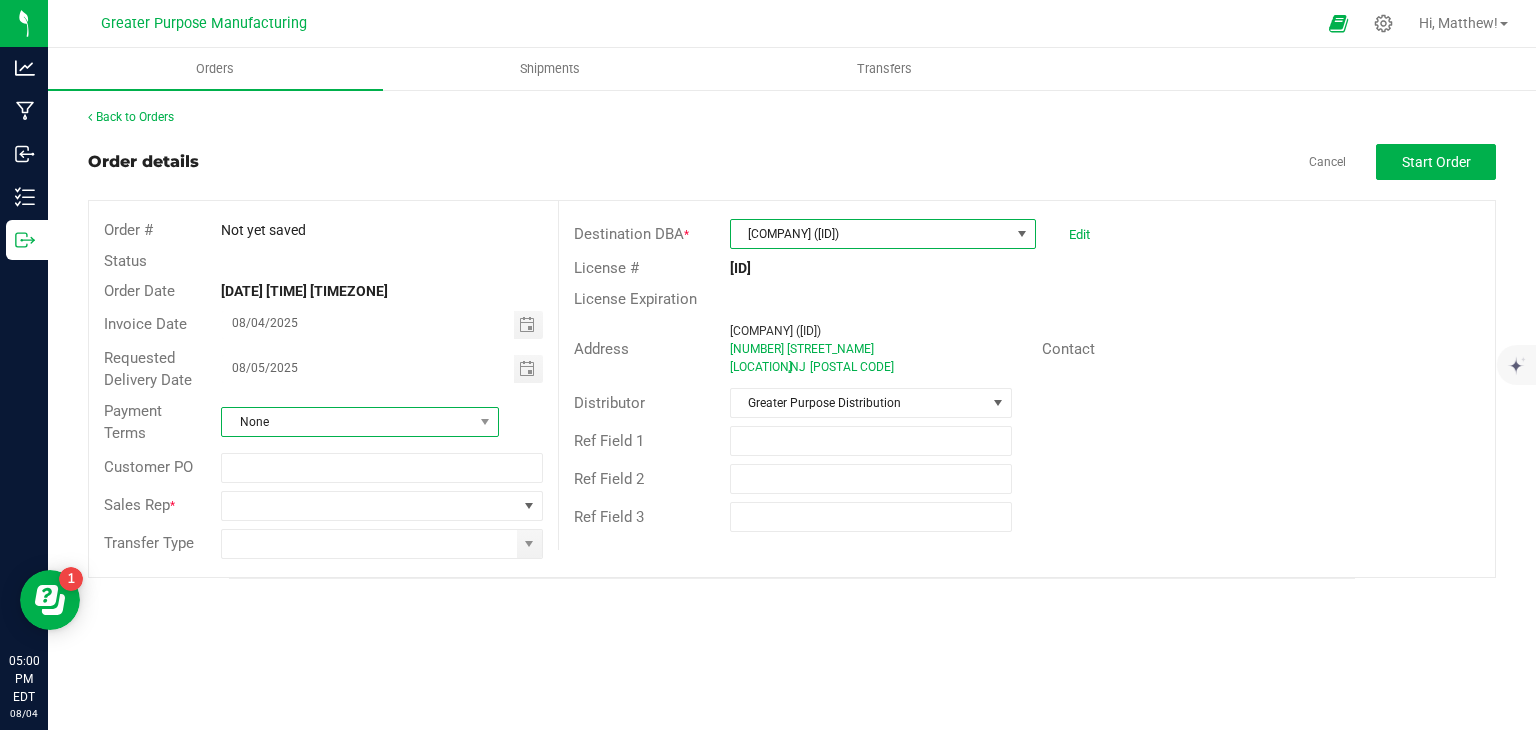 click on "None" at bounding box center (347, 422) 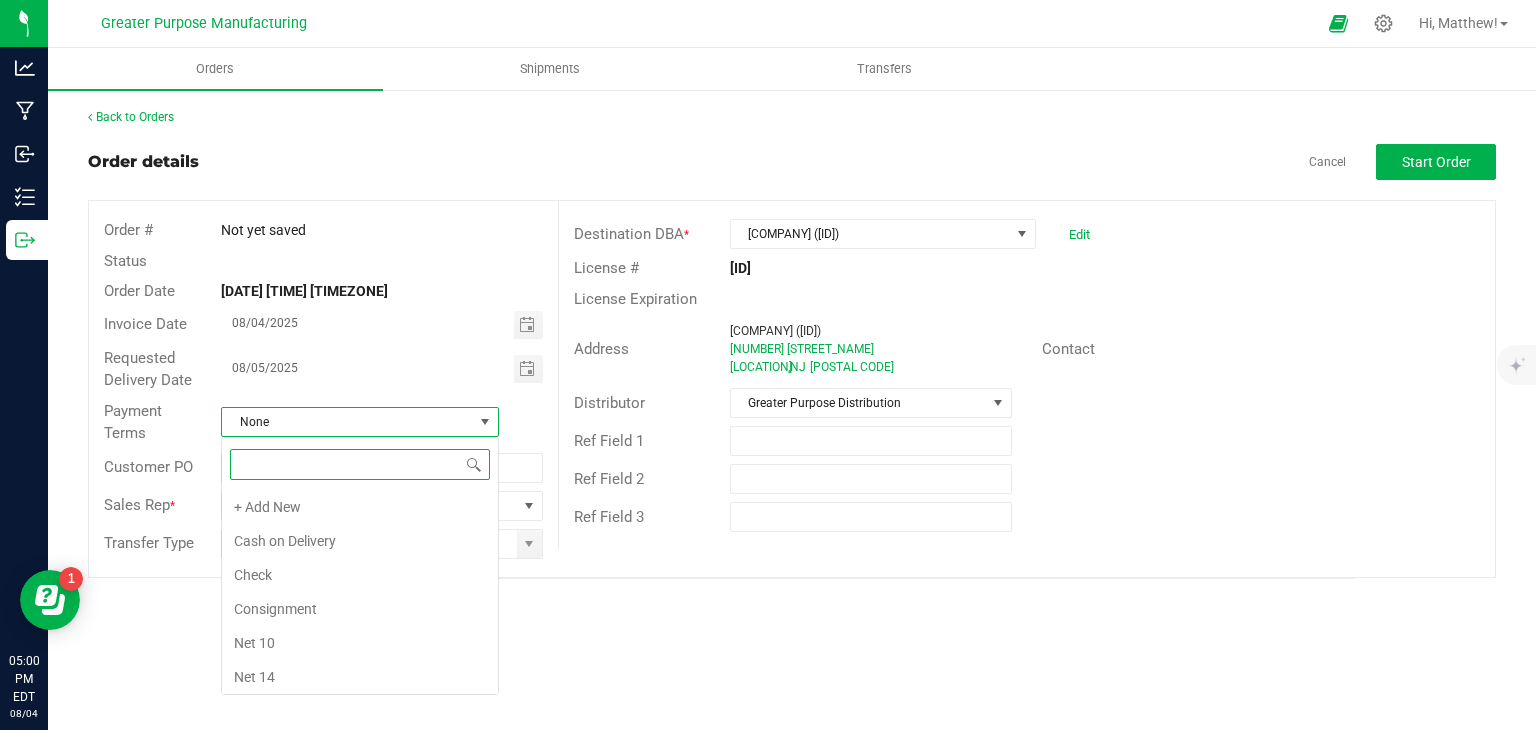 scroll, scrollTop: 99970, scrollLeft: 99722, axis: both 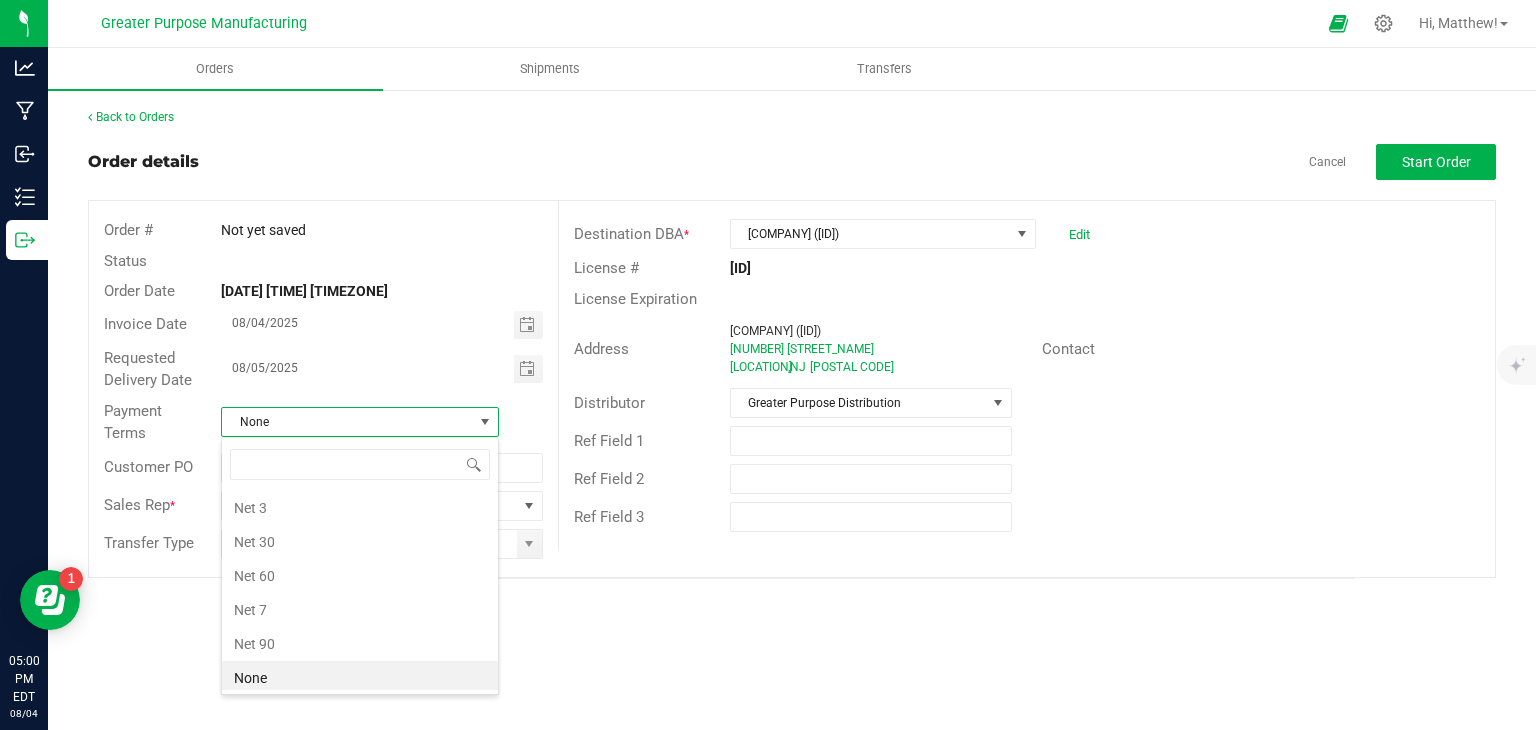 click on "None" at bounding box center (347, 422) 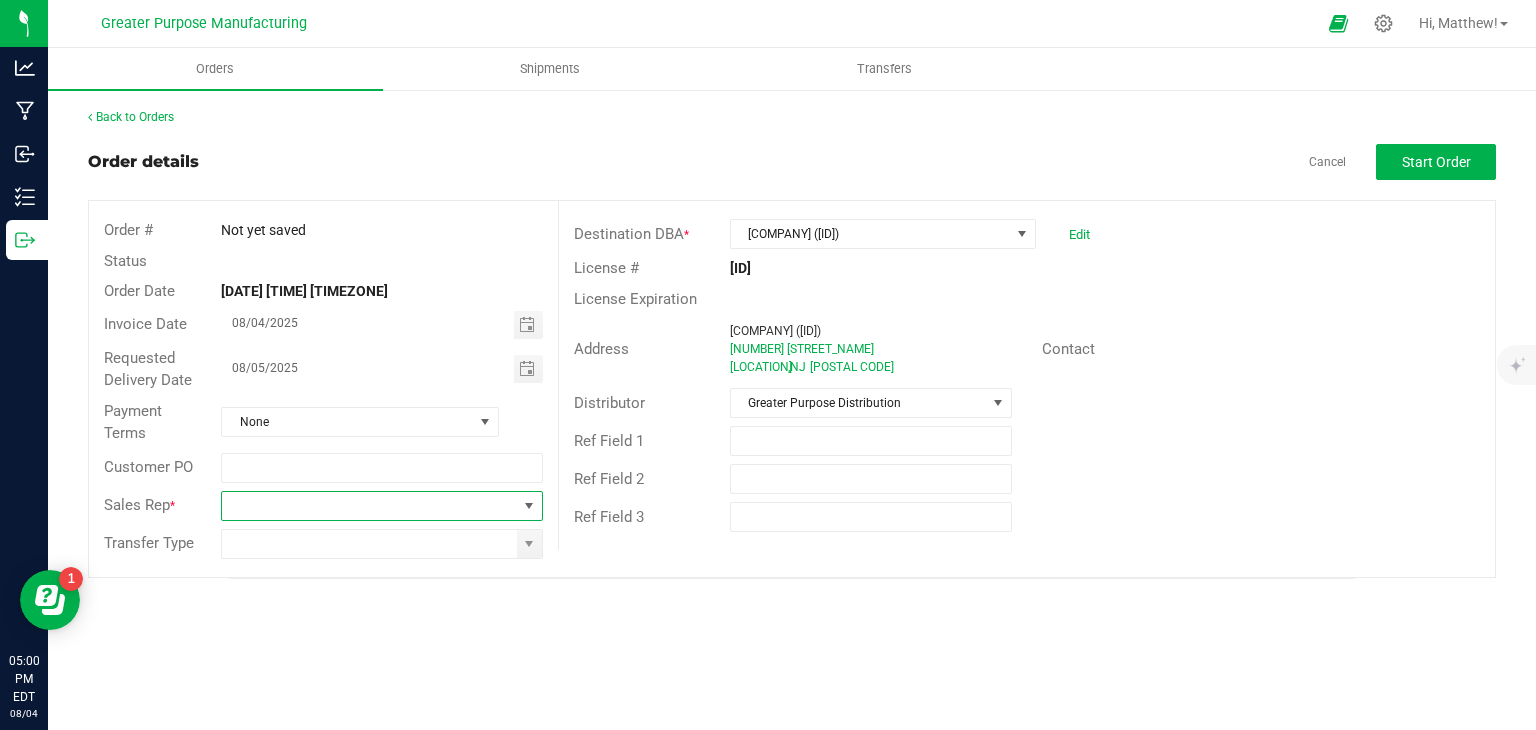 click at bounding box center (369, 506) 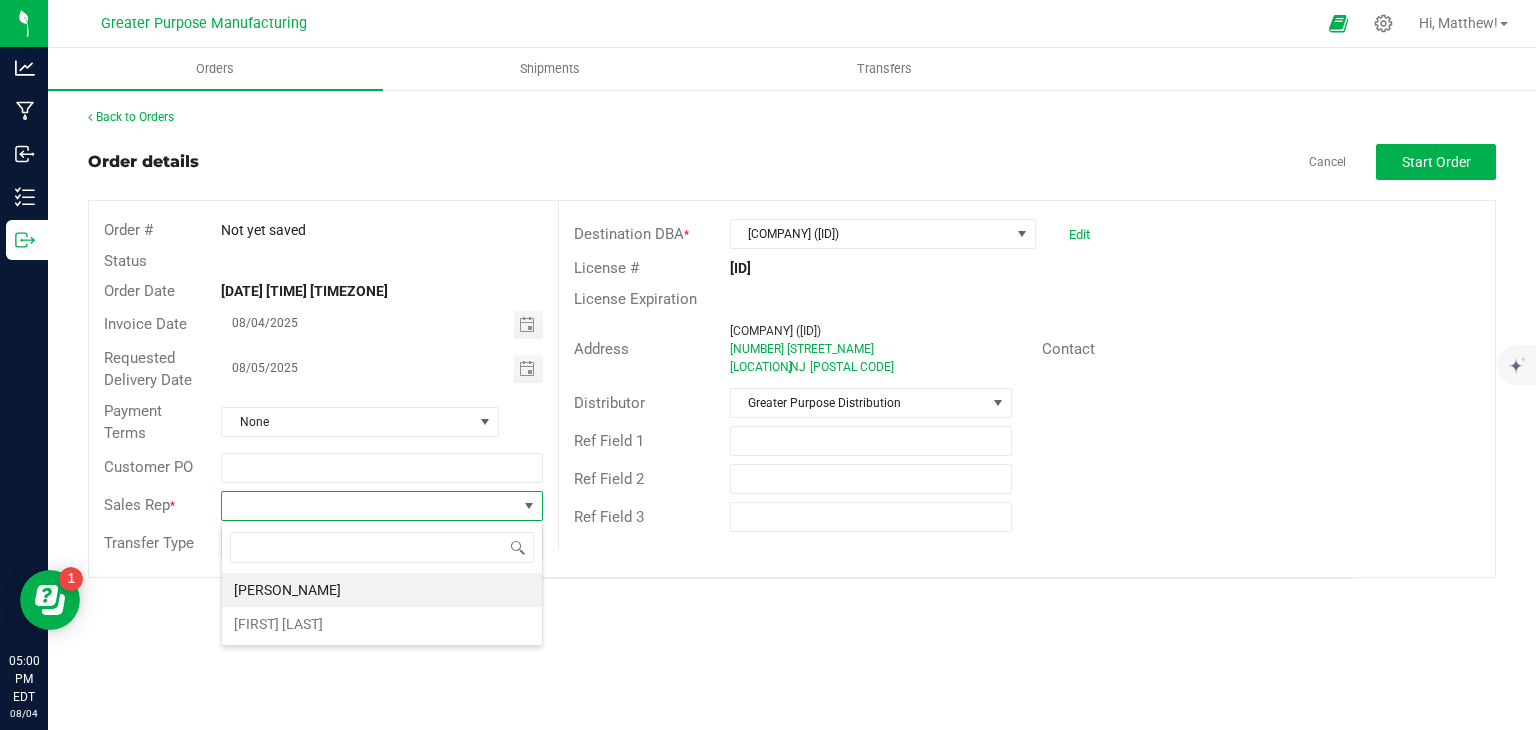 scroll, scrollTop: 99970, scrollLeft: 99678, axis: both 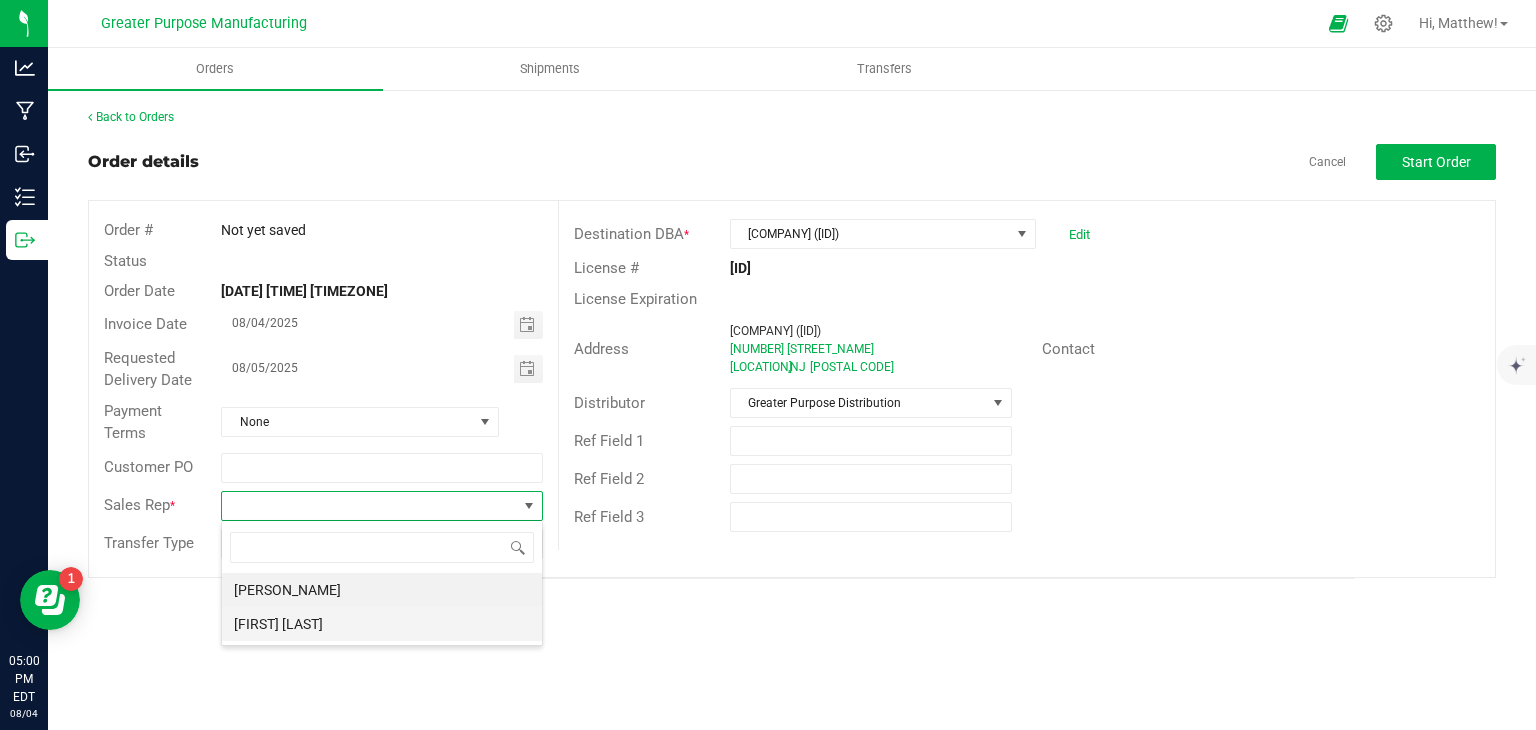 click on "[FIRST] [LAST]" at bounding box center (382, 624) 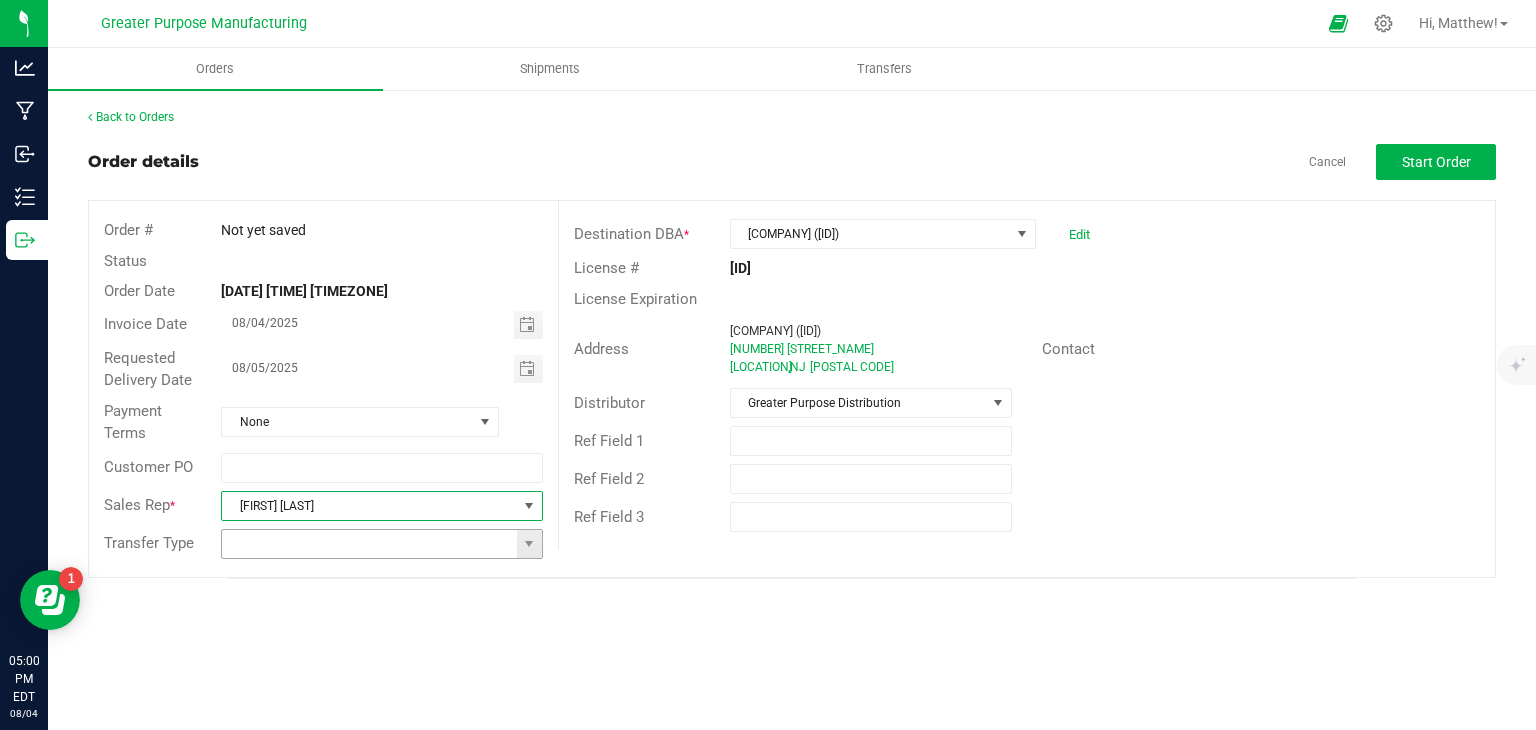 click at bounding box center (369, 544) 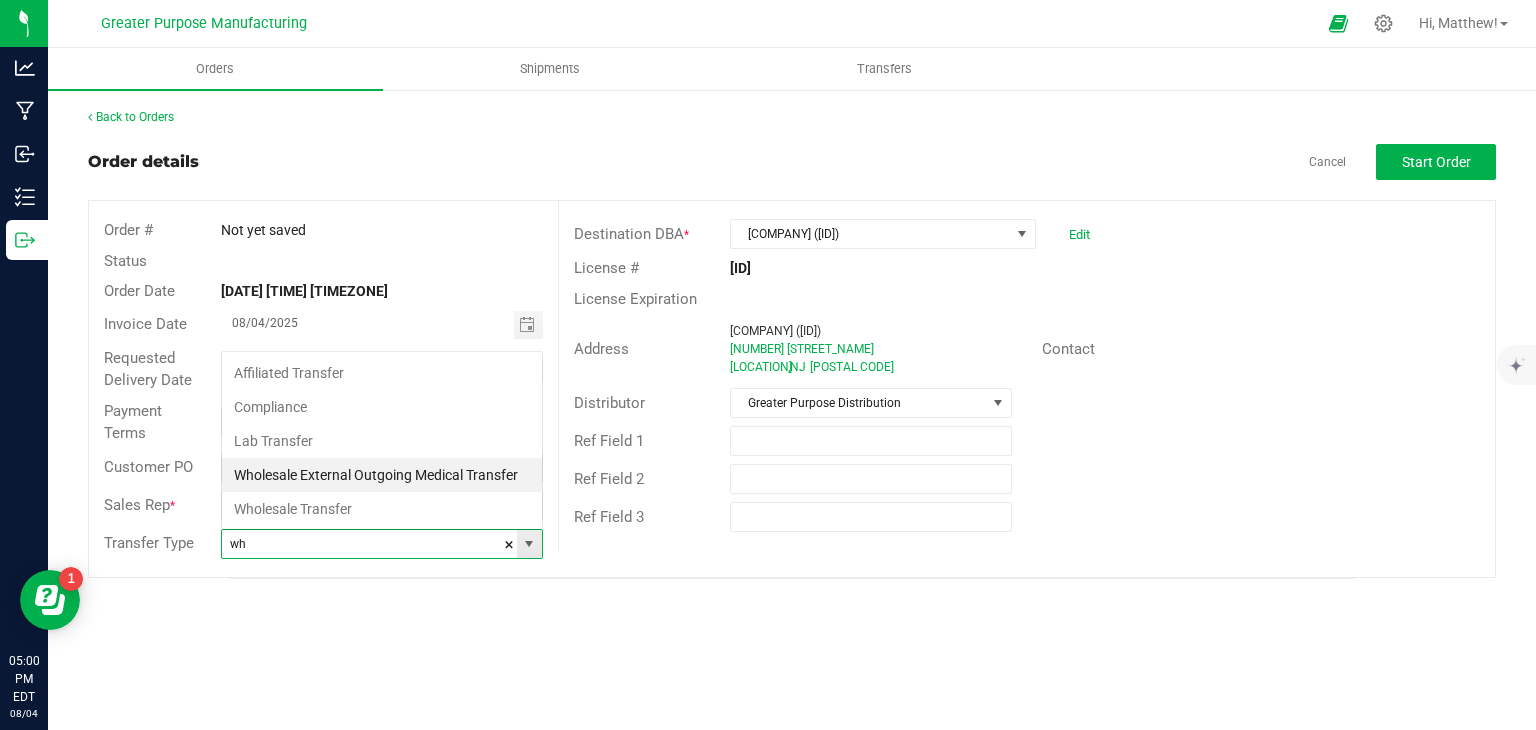 scroll, scrollTop: 99970, scrollLeft: 99678, axis: both 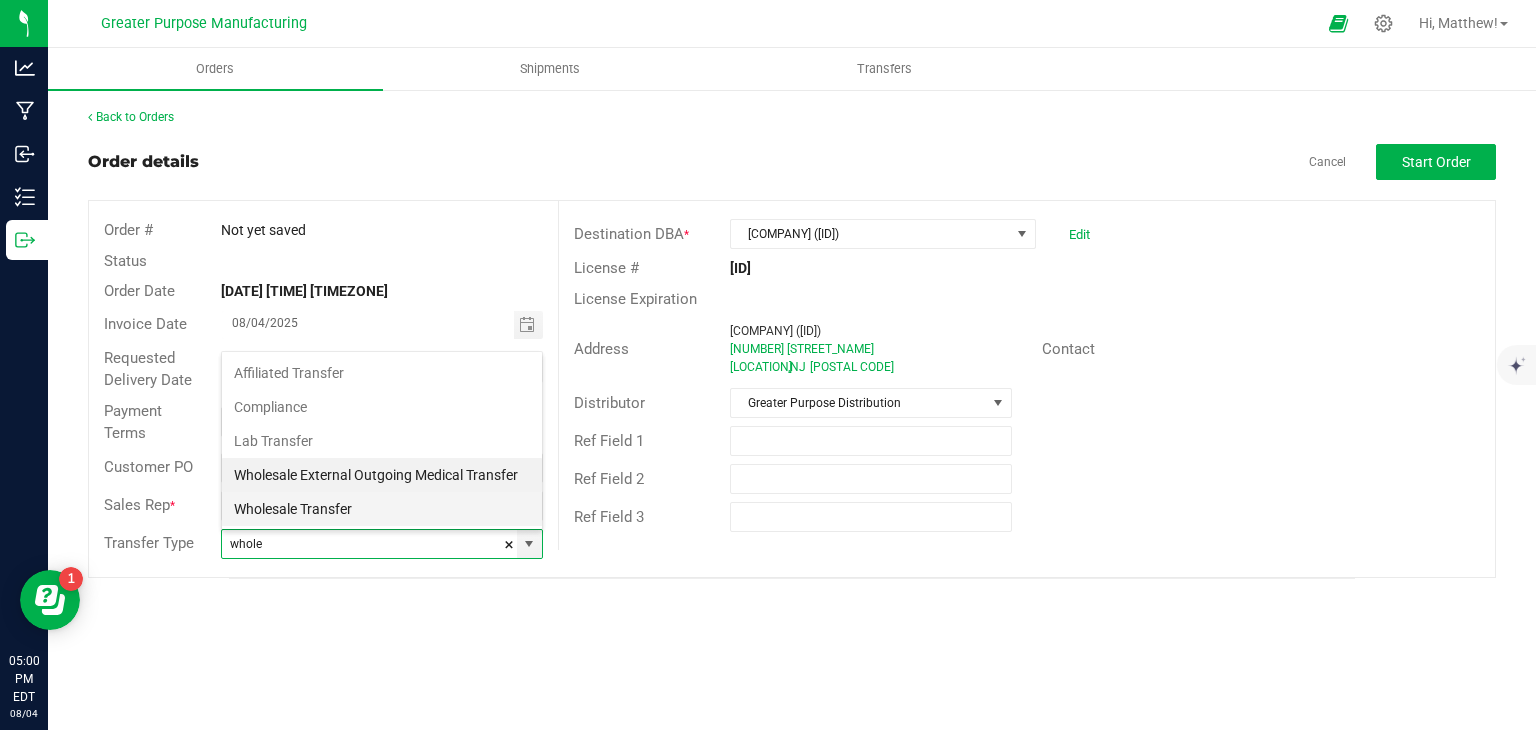 click on "Wholesale Transfer" at bounding box center (382, 509) 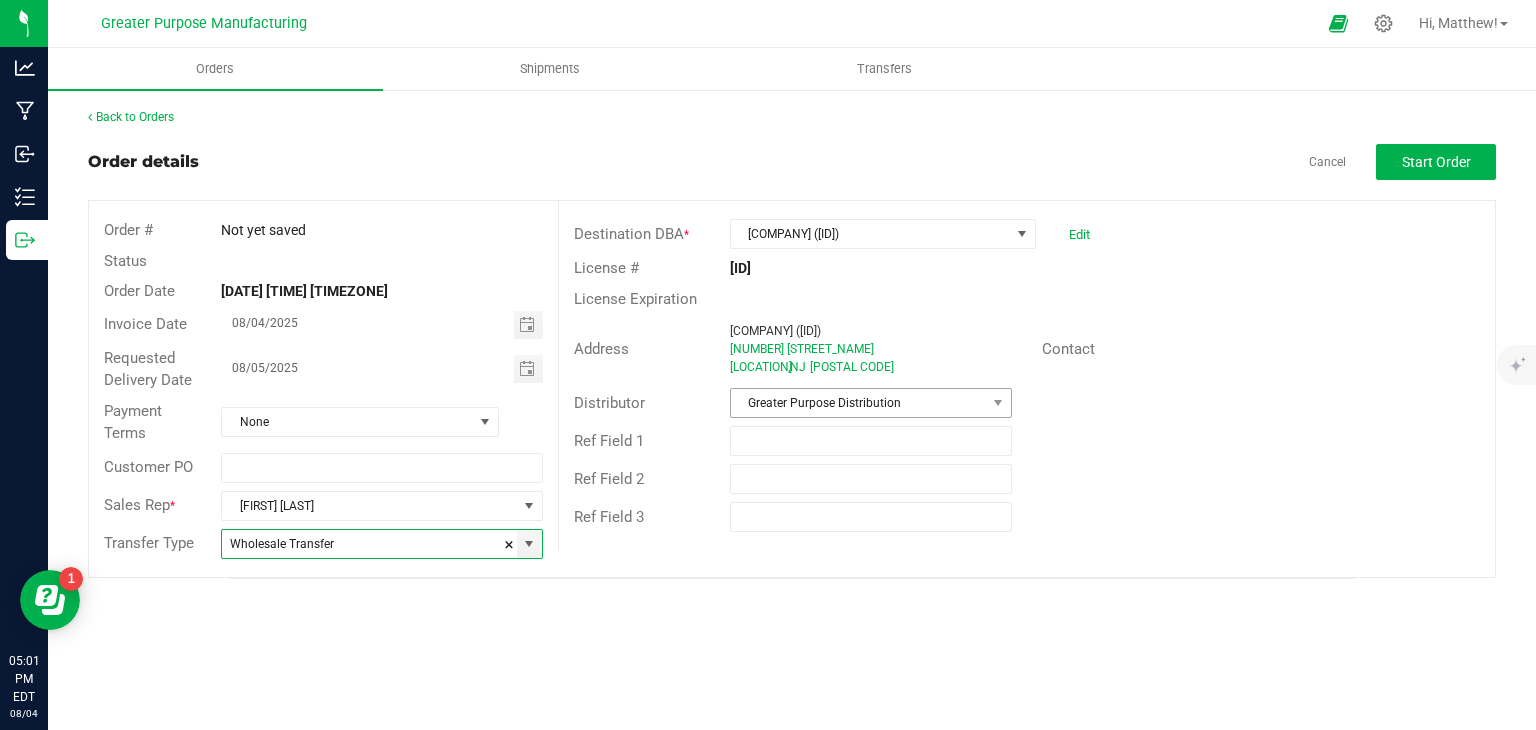 type on "Wholesale Transfer" 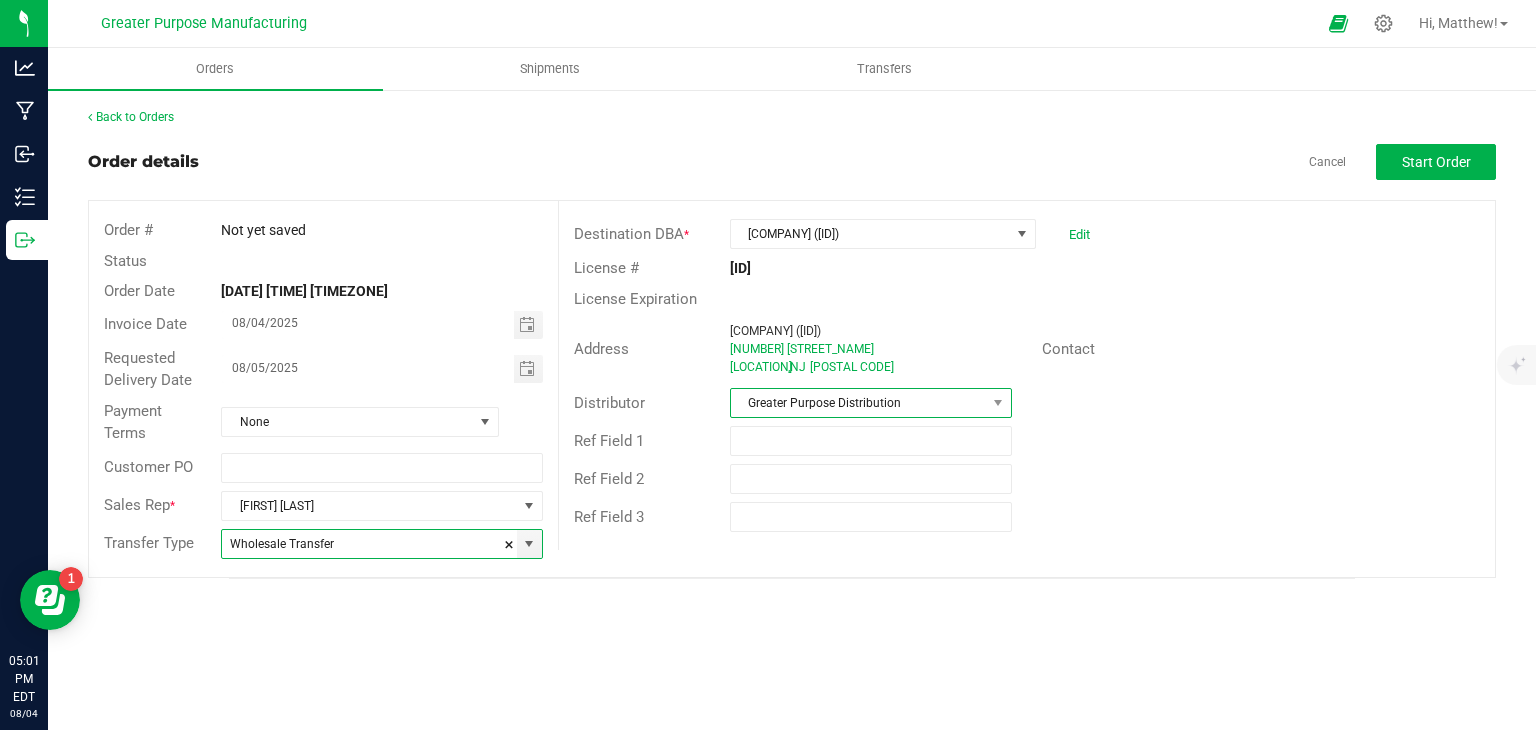 click on "Greater Purpose Distribution" at bounding box center [858, 403] 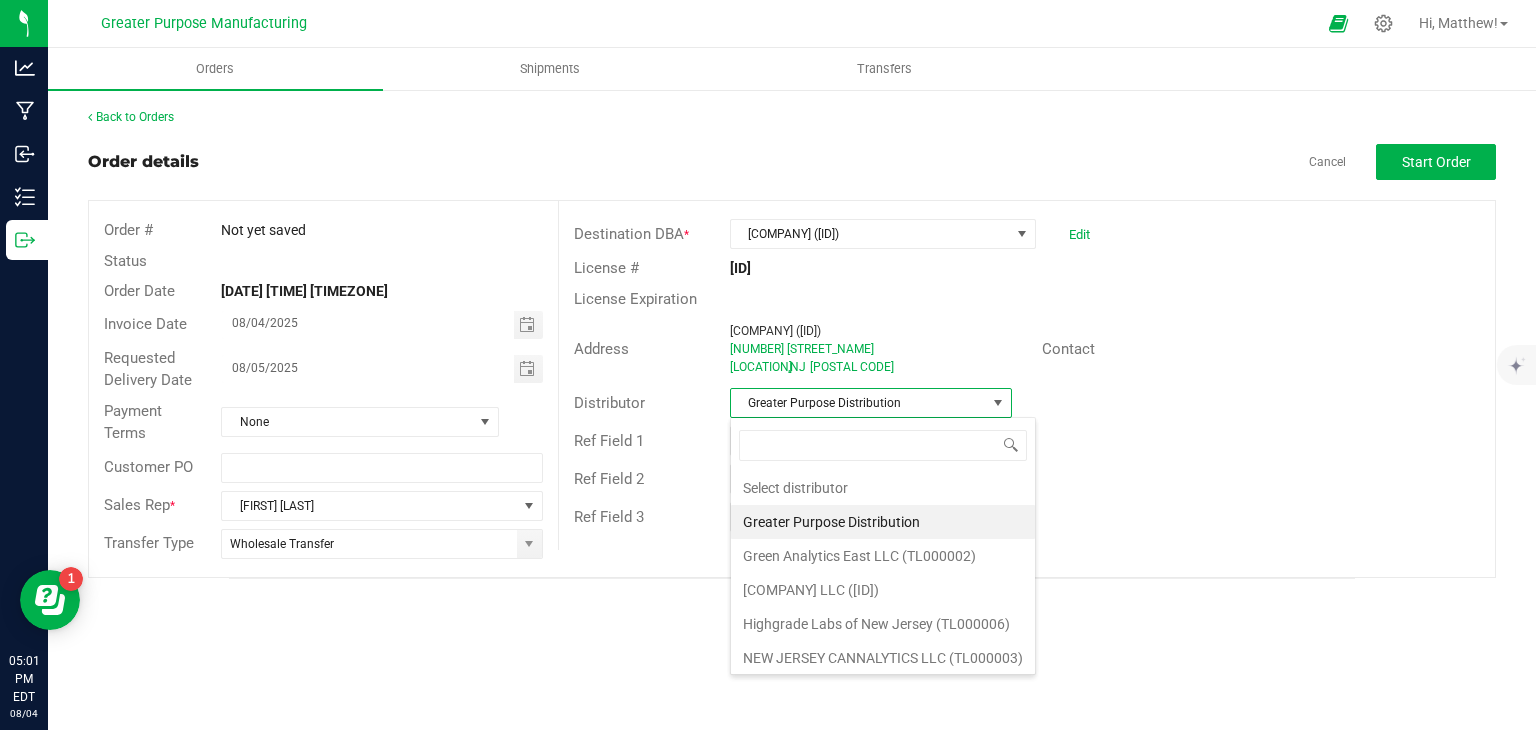 scroll, scrollTop: 99970, scrollLeft: 99717, axis: both 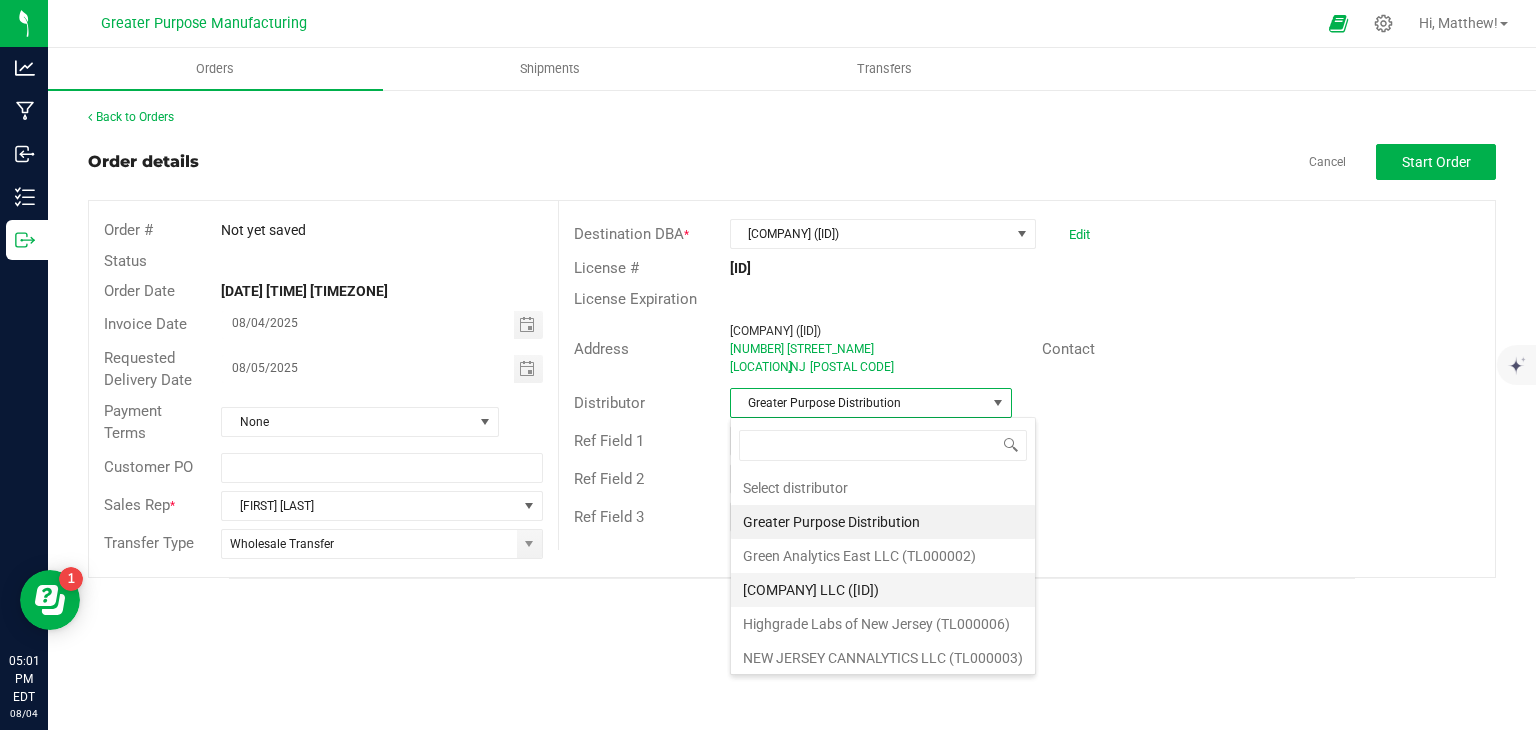 click on "[COMPANY] LLC ([ID])" at bounding box center [883, 590] 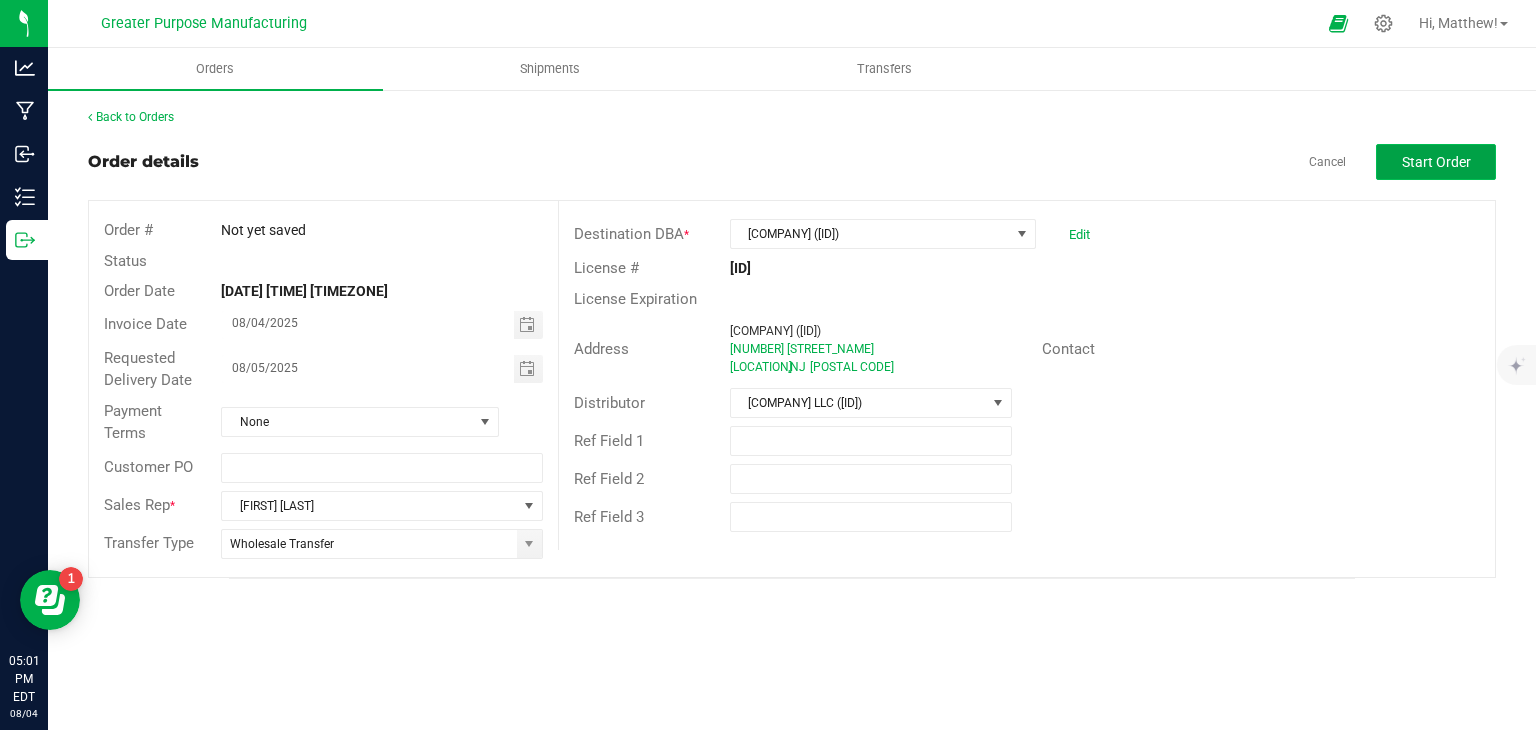 click on "Start Order" at bounding box center [1436, 162] 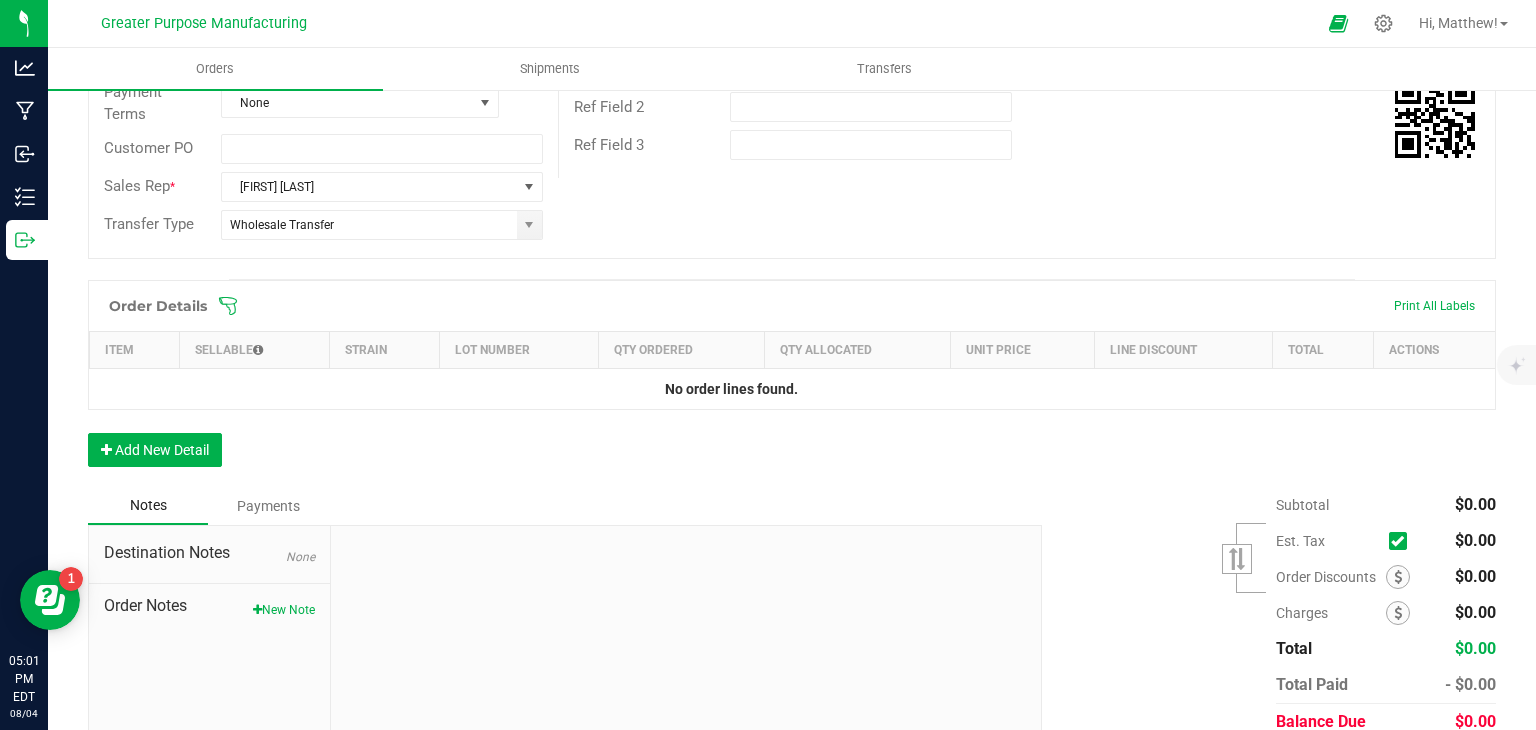 scroll, scrollTop: 374, scrollLeft: 0, axis: vertical 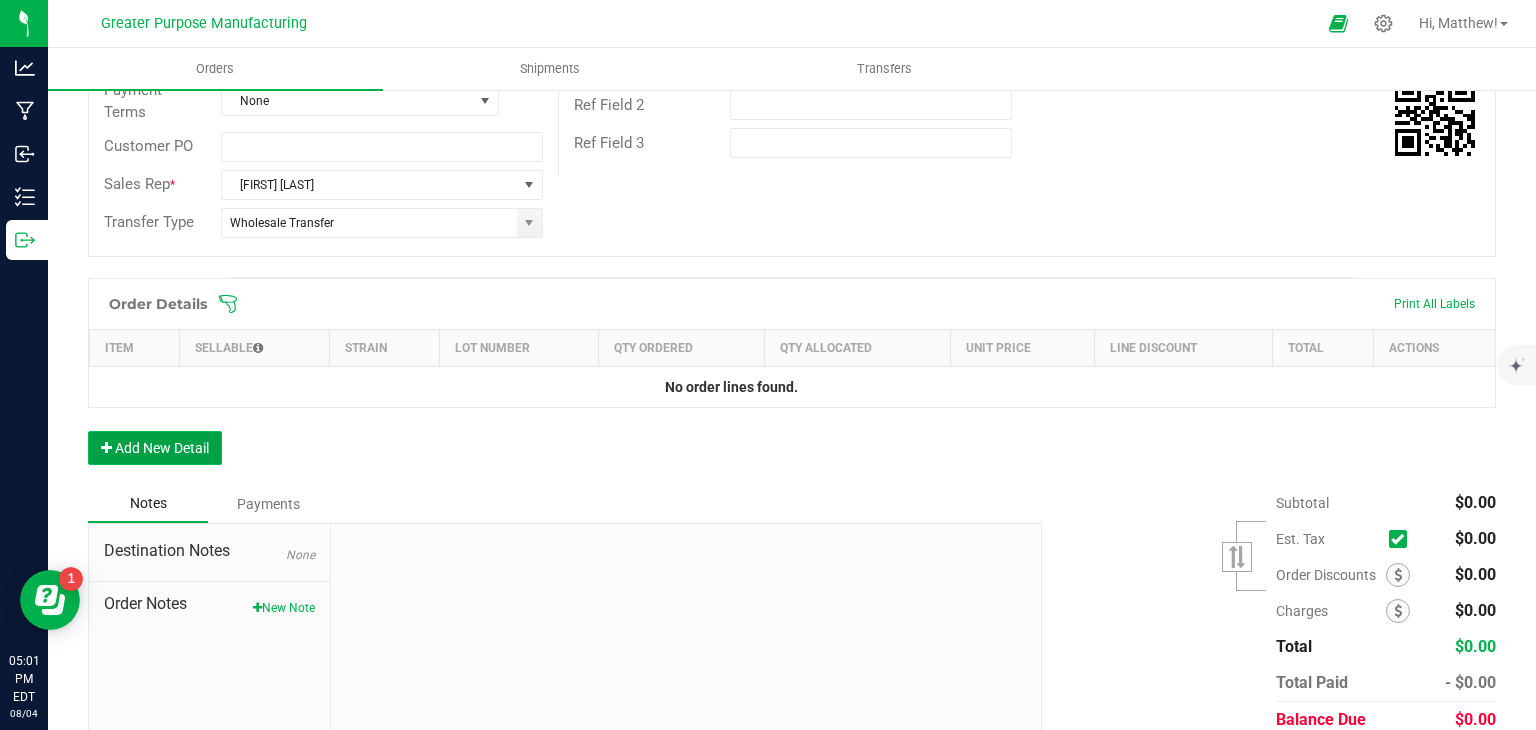 click on "Add New Detail" at bounding box center [155, 448] 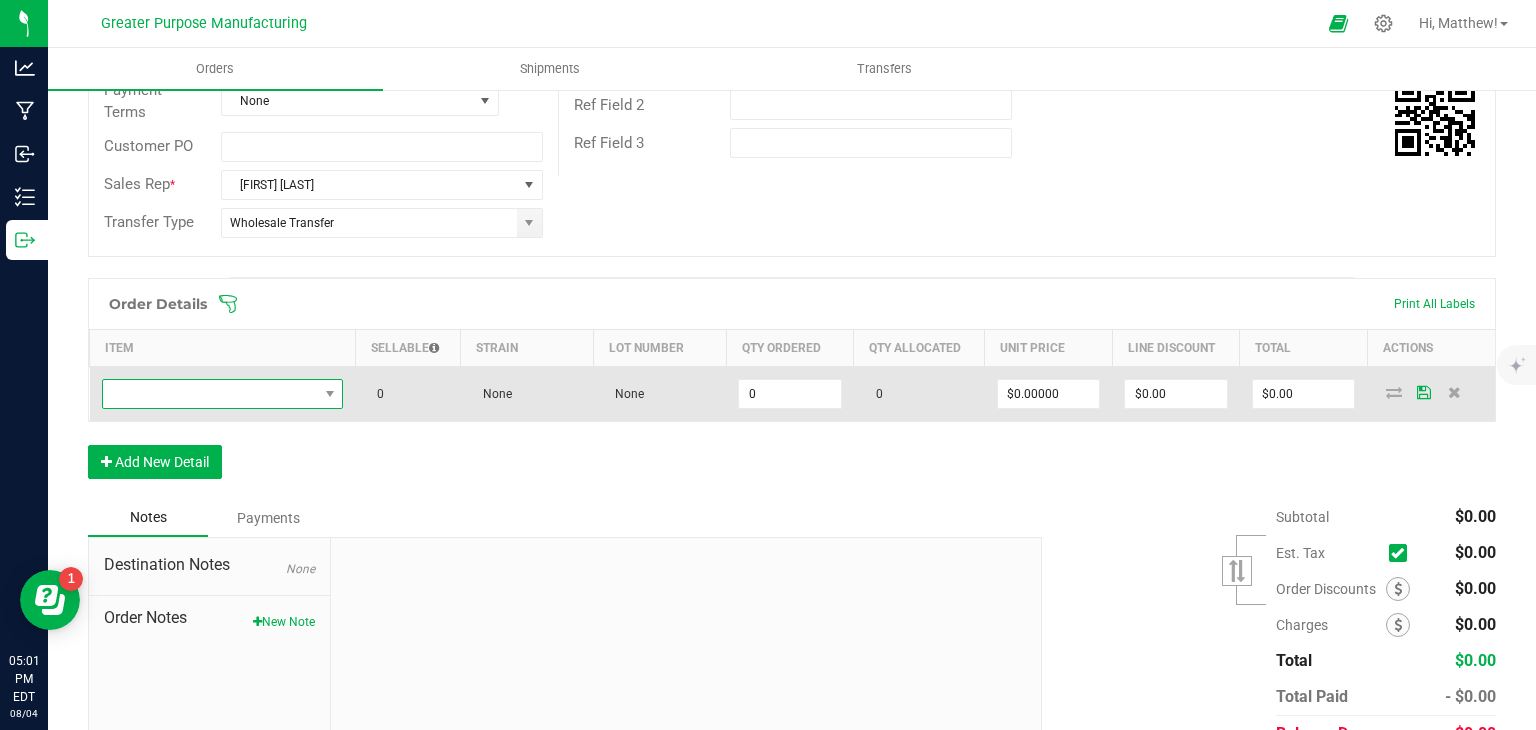 click at bounding box center (210, 394) 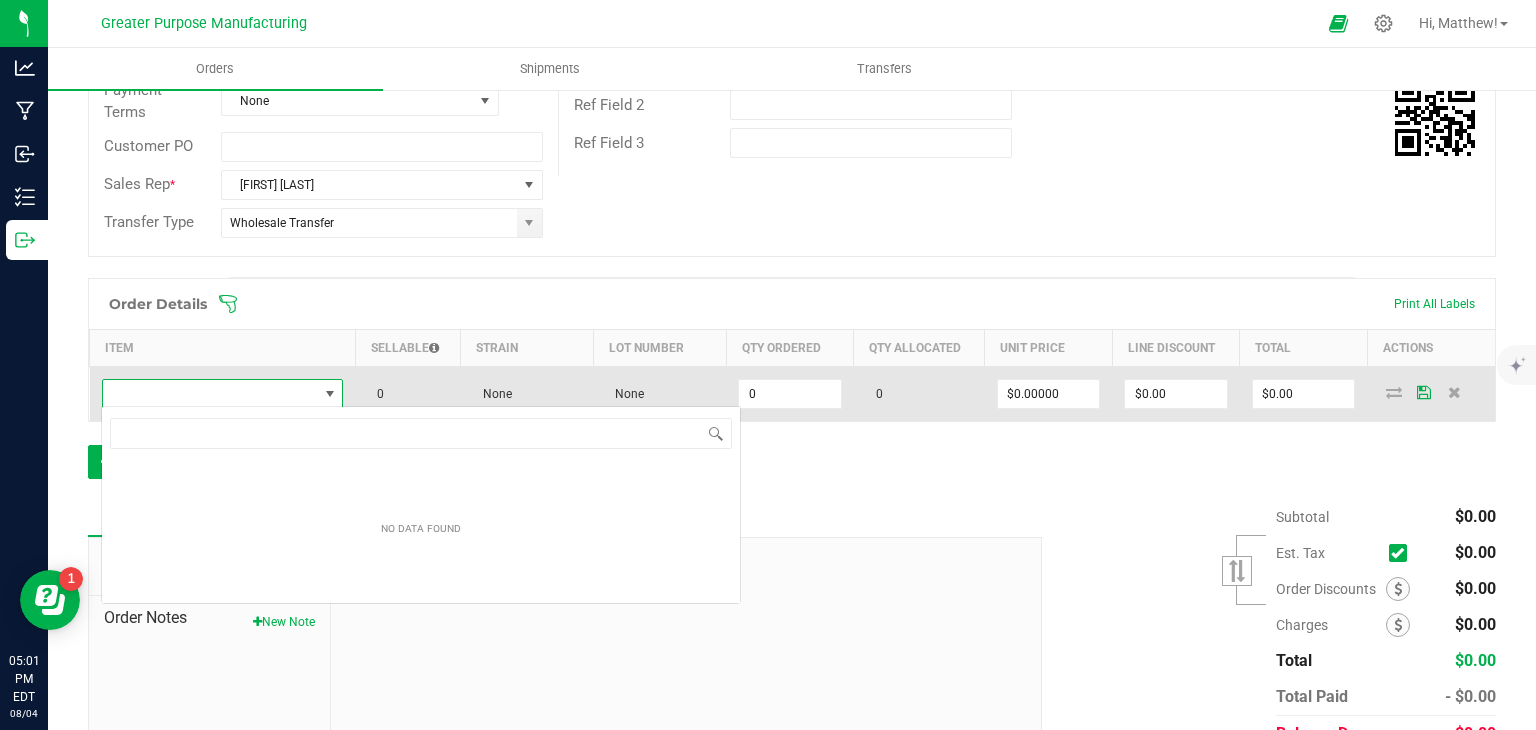 scroll, scrollTop: 99970, scrollLeft: 99761, axis: both 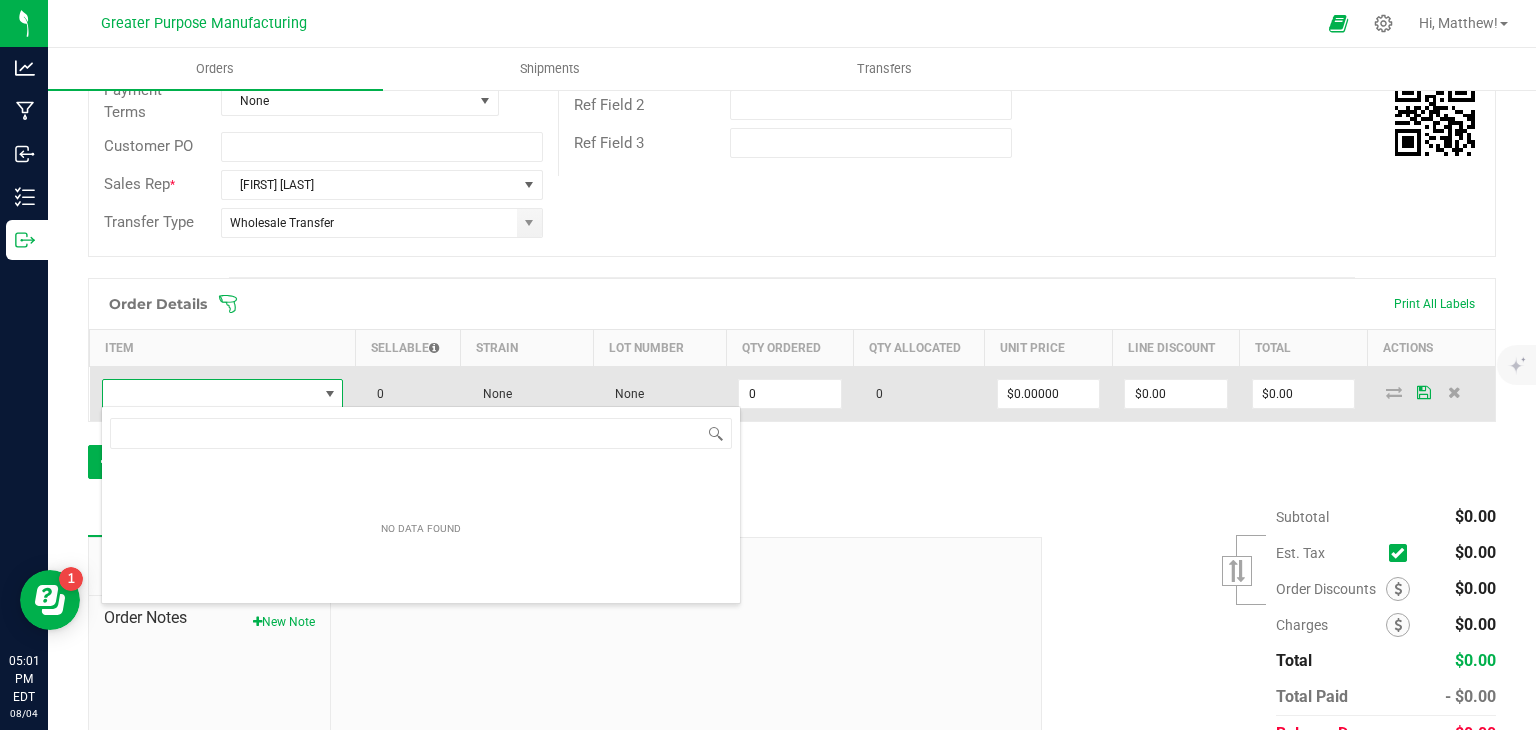 type on "1.3.13.1014.0" 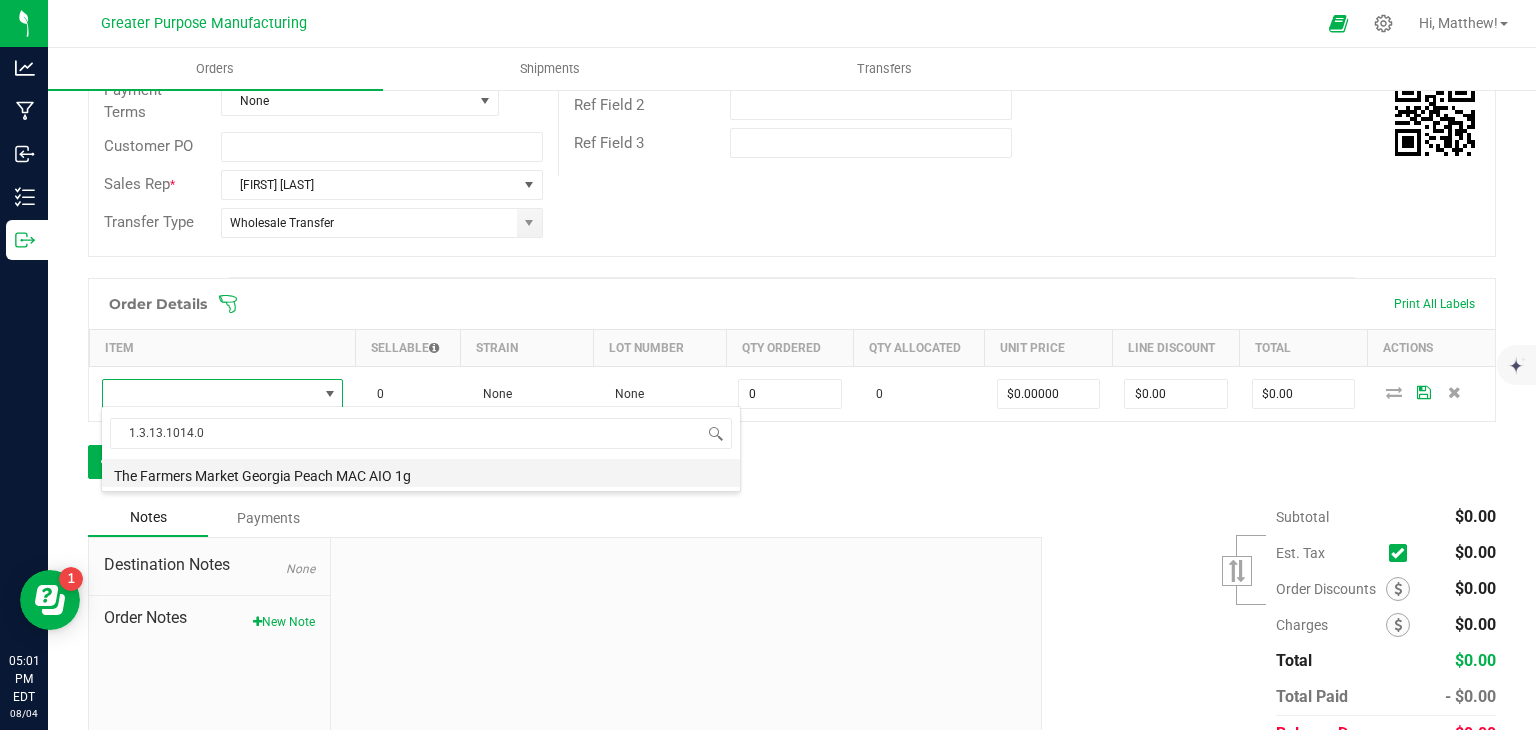 click on "The Farmers Market Georgia Peach MAC AIO 1g" at bounding box center [421, 473] 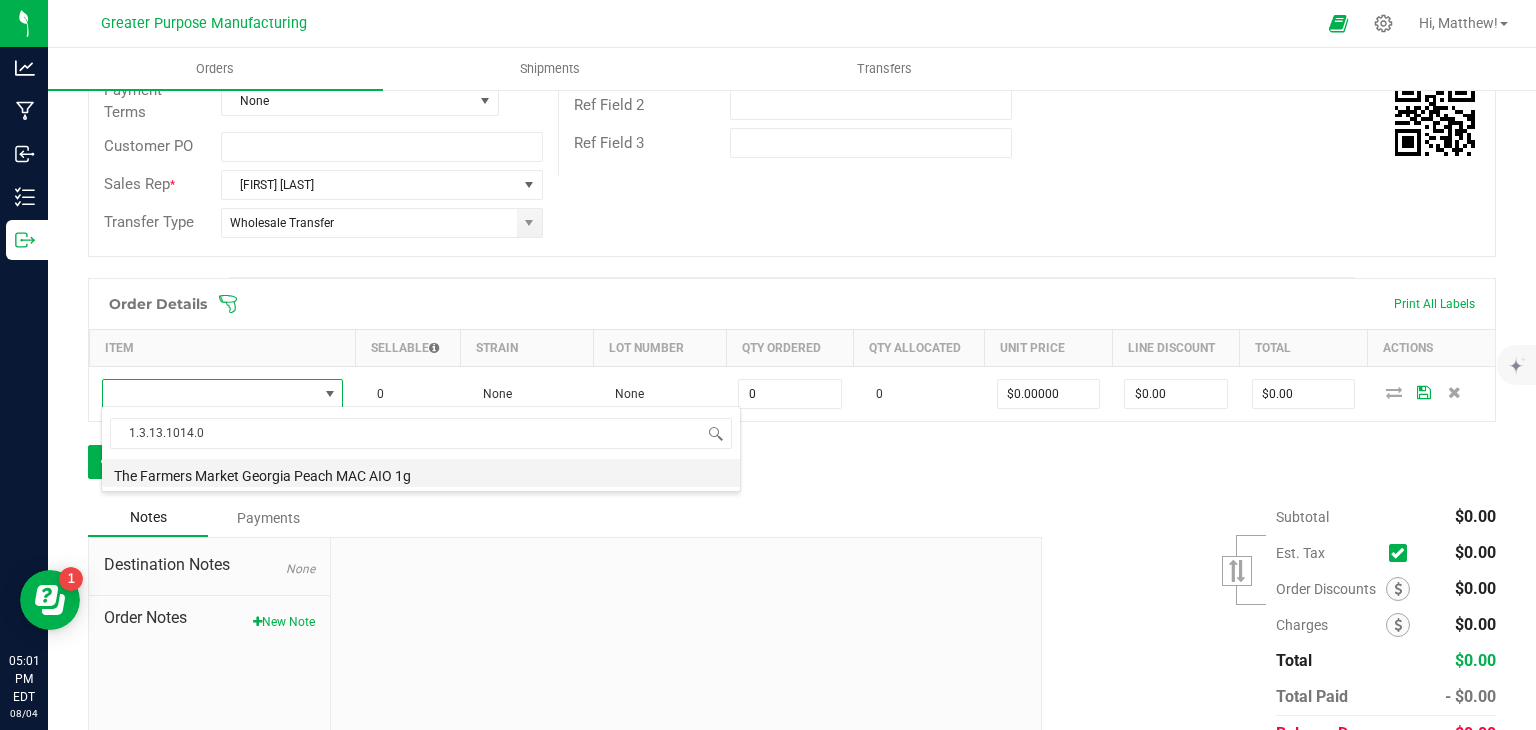 type on "0 ea" 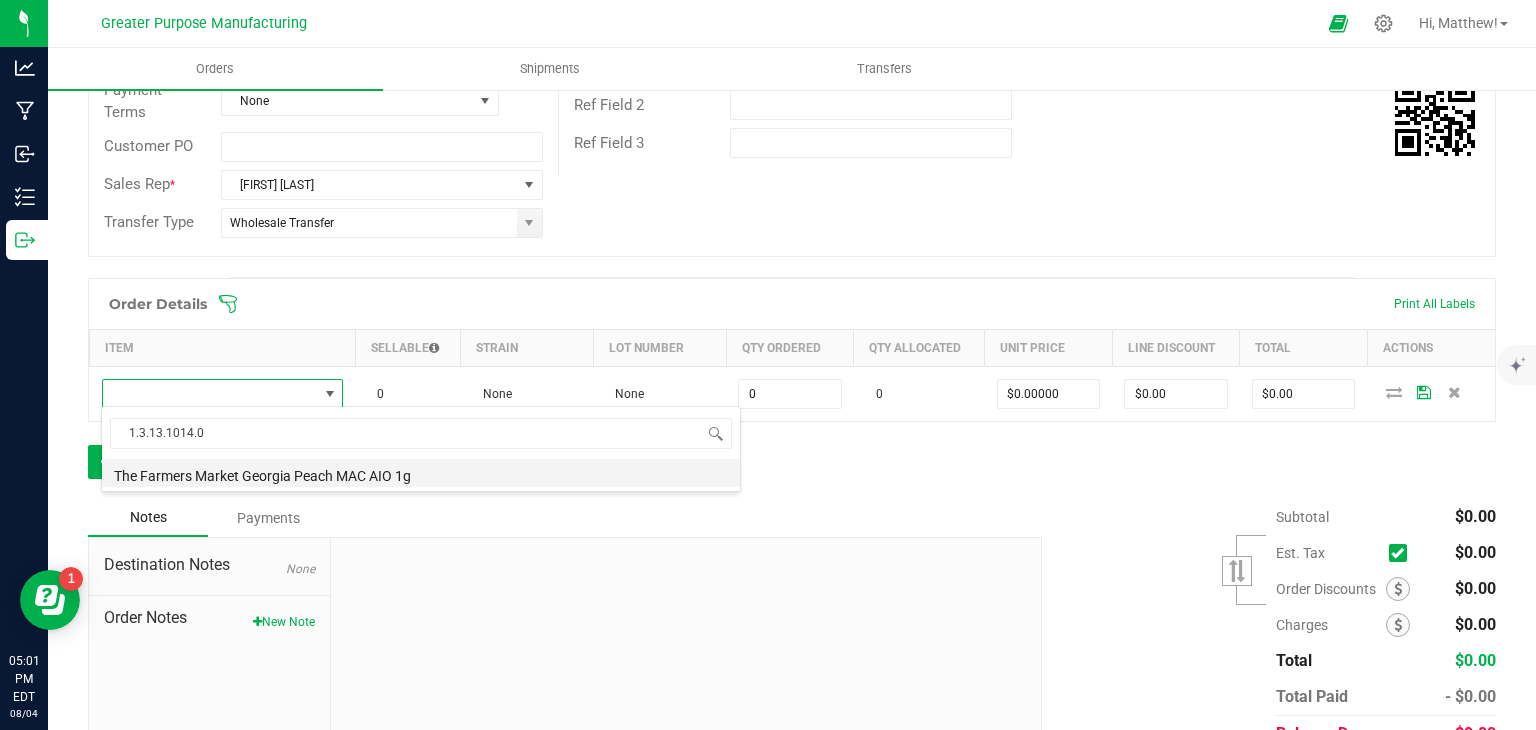 type on "$30.00000" 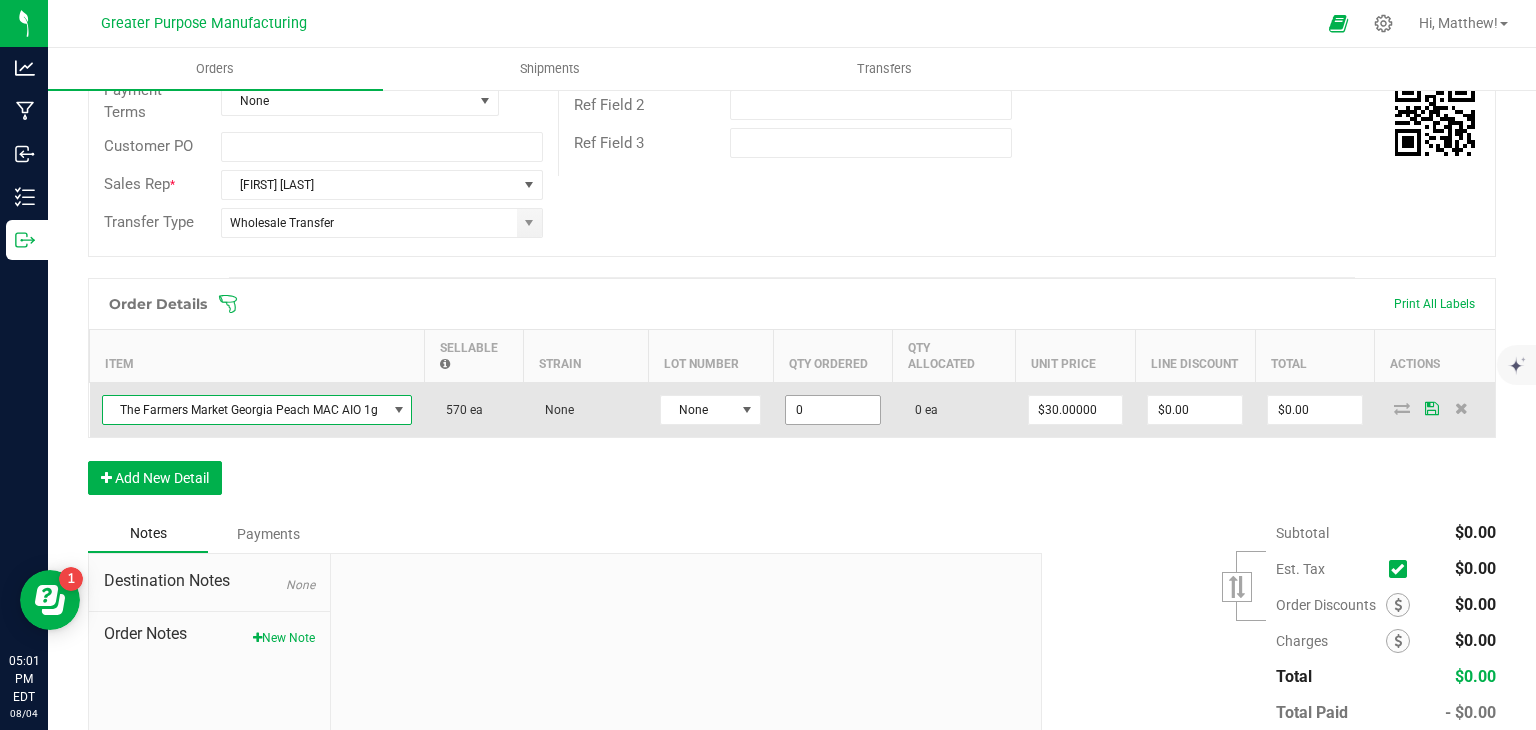 click on "0" at bounding box center [833, 410] 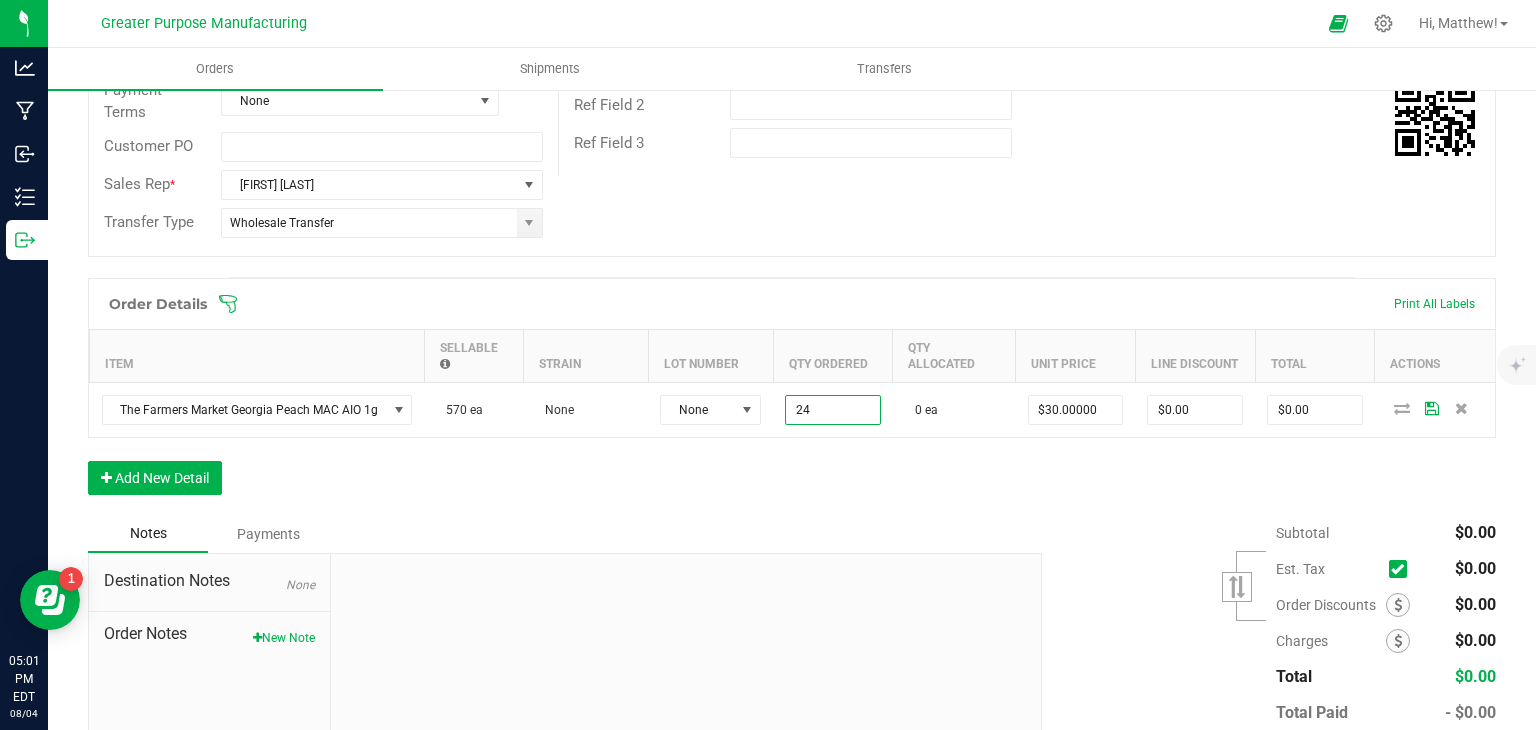 type on "24 ea" 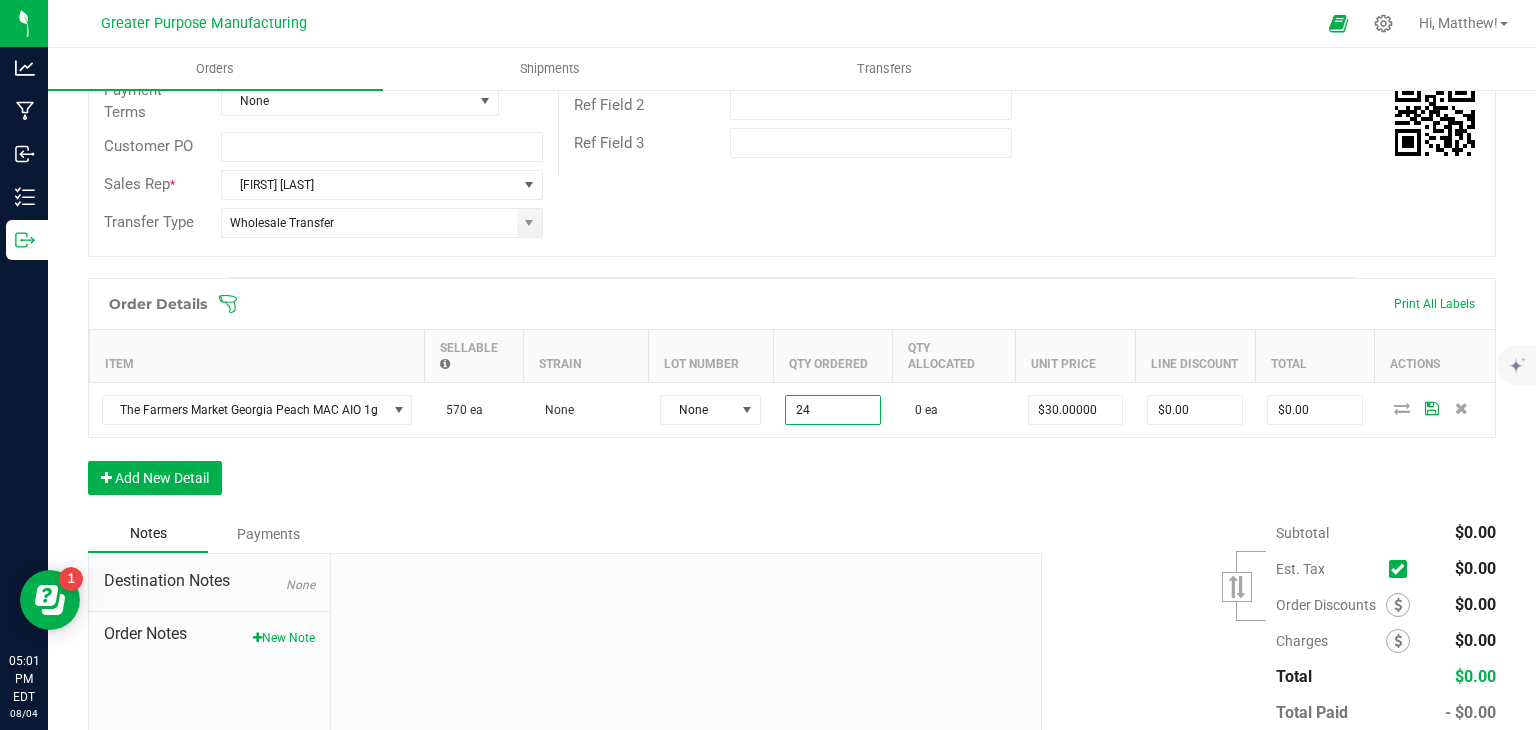 type on "$720.00" 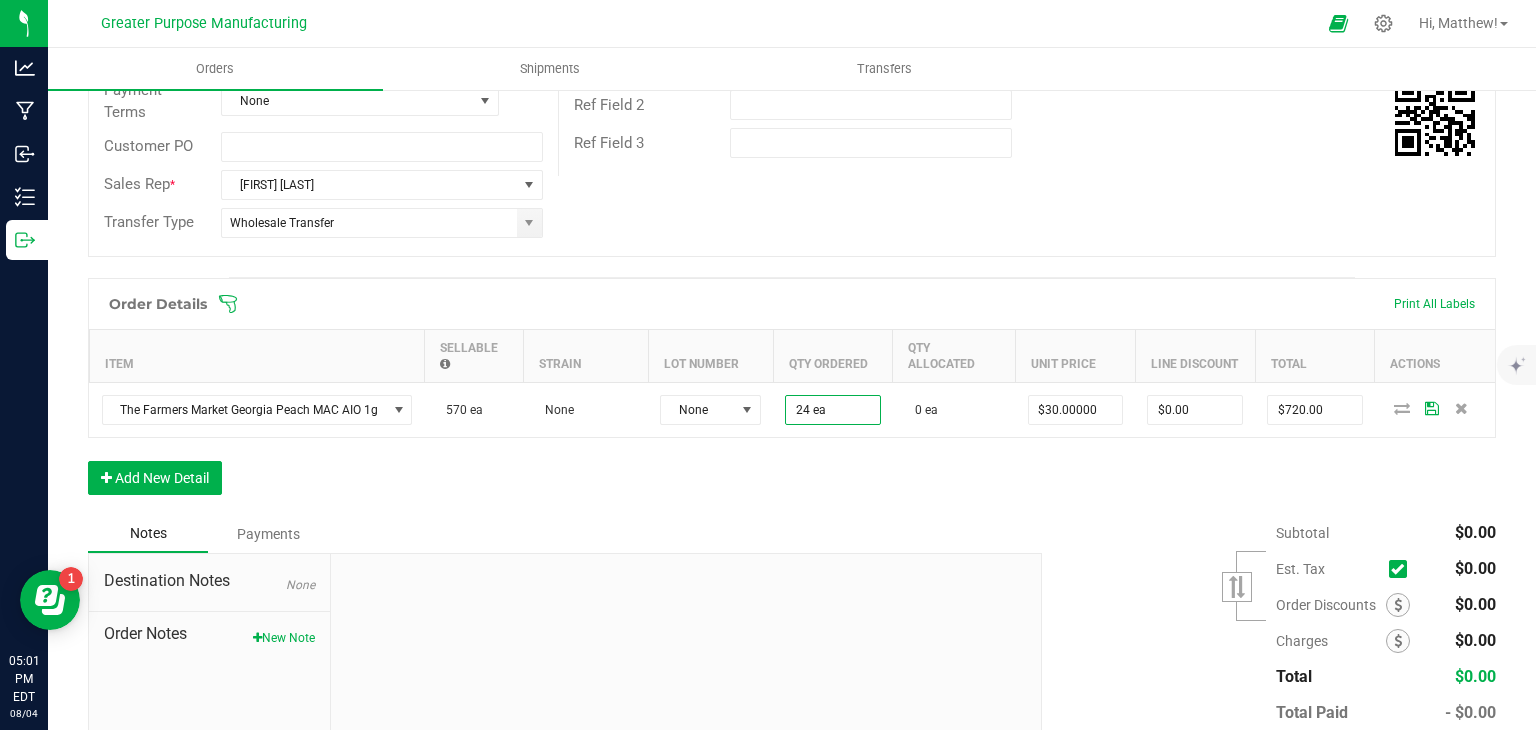 click on "Order Details Print All Labels Item  Sellable  Strain  Lot Number  Qty Ordered Qty Allocated Unit Price Line Discount Total Actions [COMPANY] [STRAIN] [PRODUCT] [QUANTITY] ea   None  None [QUANTITY] ea  [QUANTITY] ea  $[PRICE] $[PRICE]
Add New Detail" at bounding box center [792, 396] 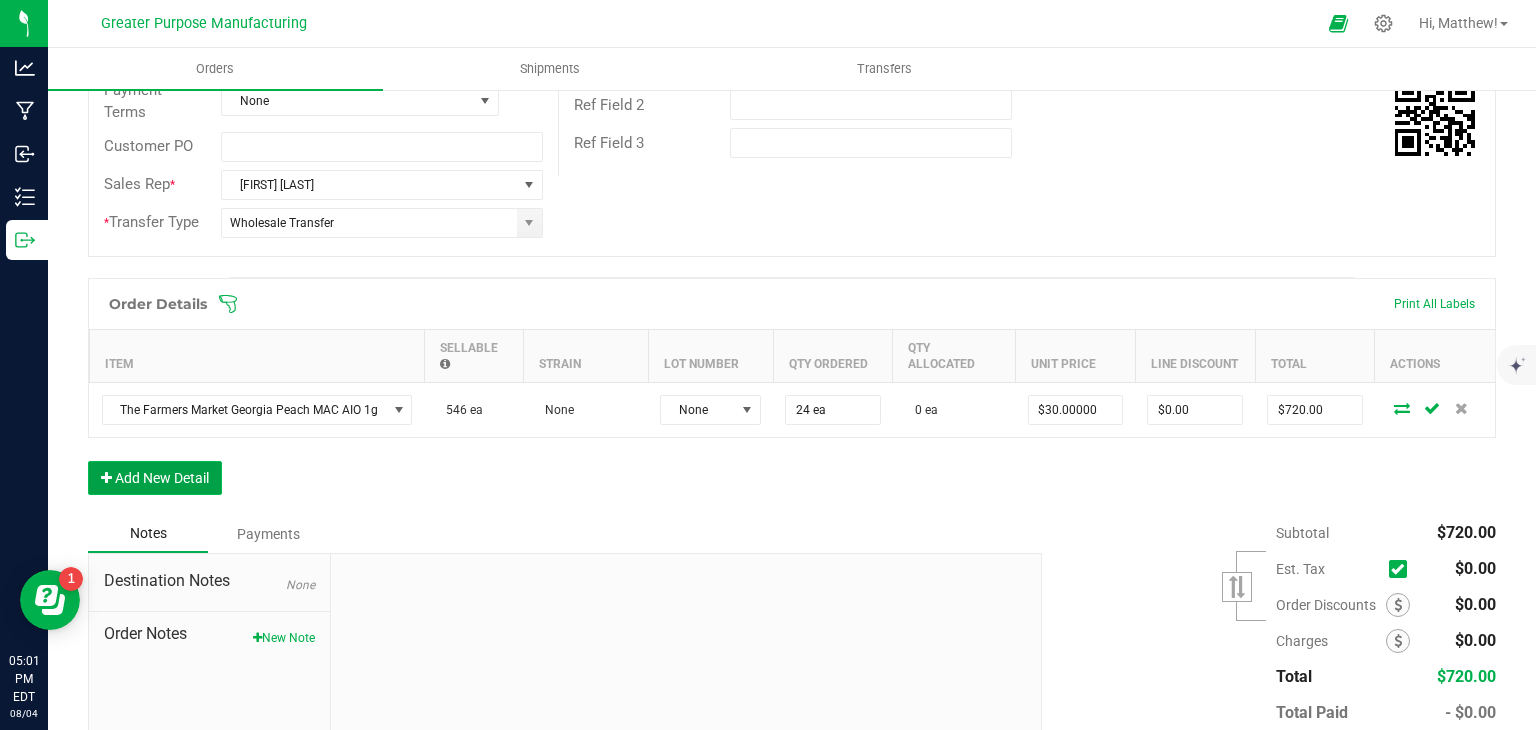 click on "Add New Detail" at bounding box center [155, 478] 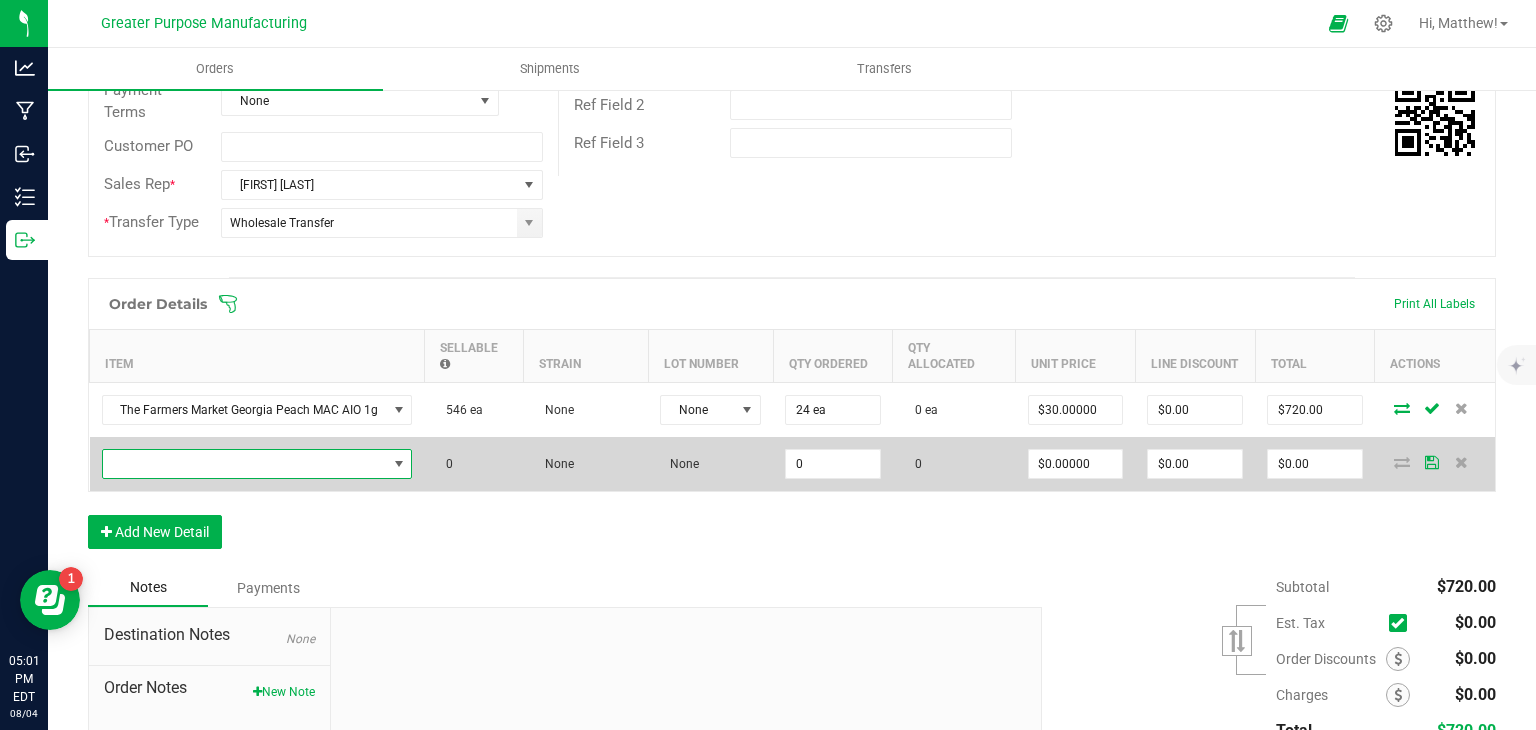 click at bounding box center [245, 464] 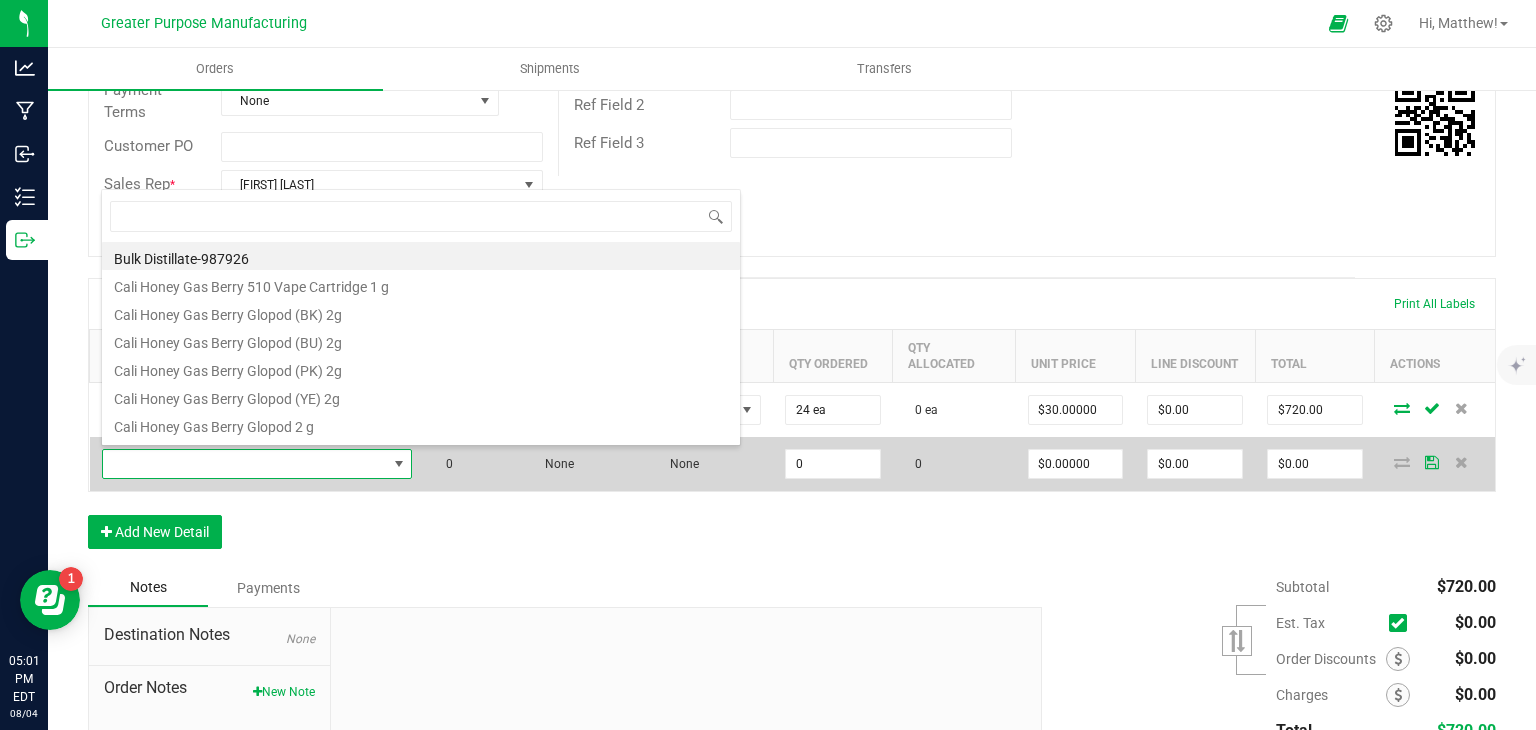 scroll, scrollTop: 99970, scrollLeft: 99691, axis: both 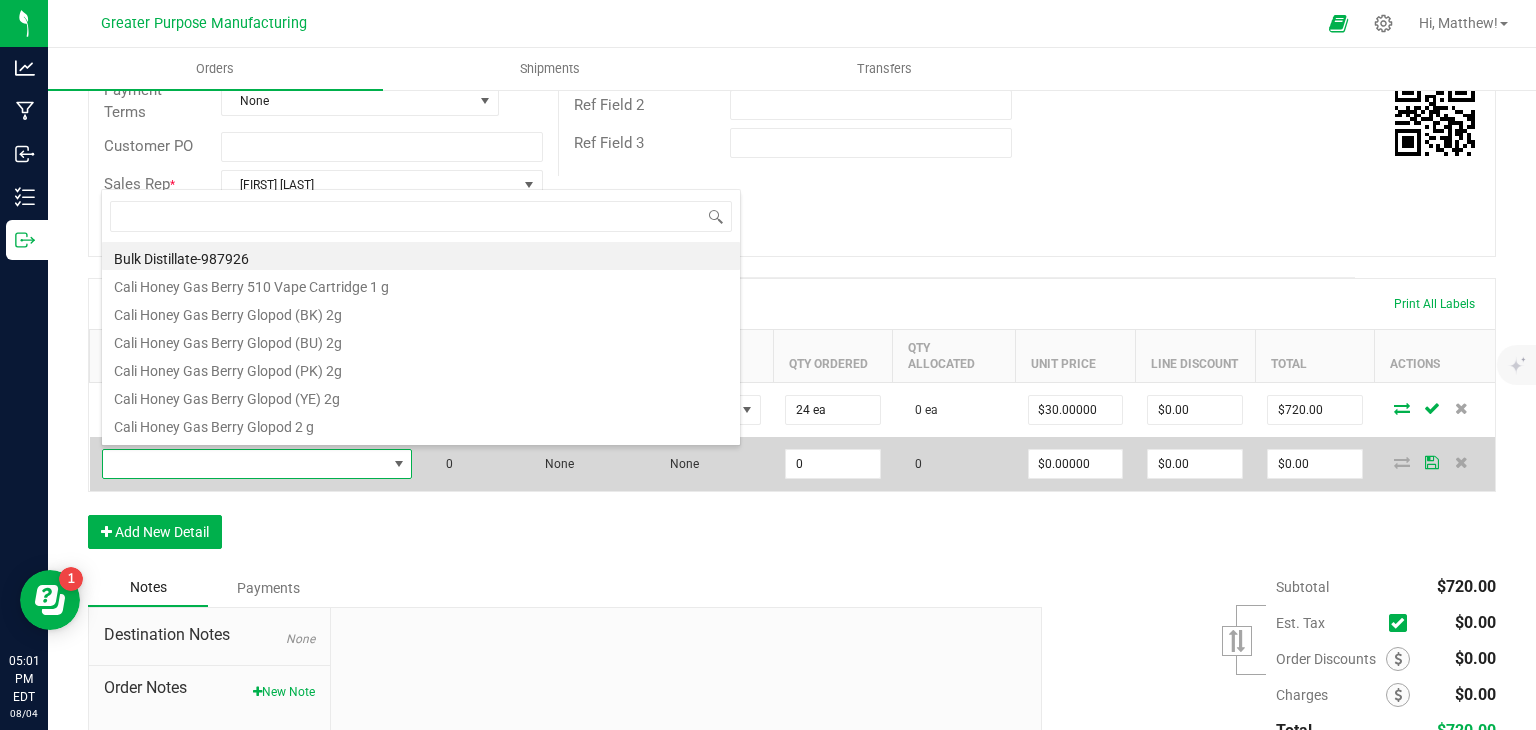 type on "[VERSION]" 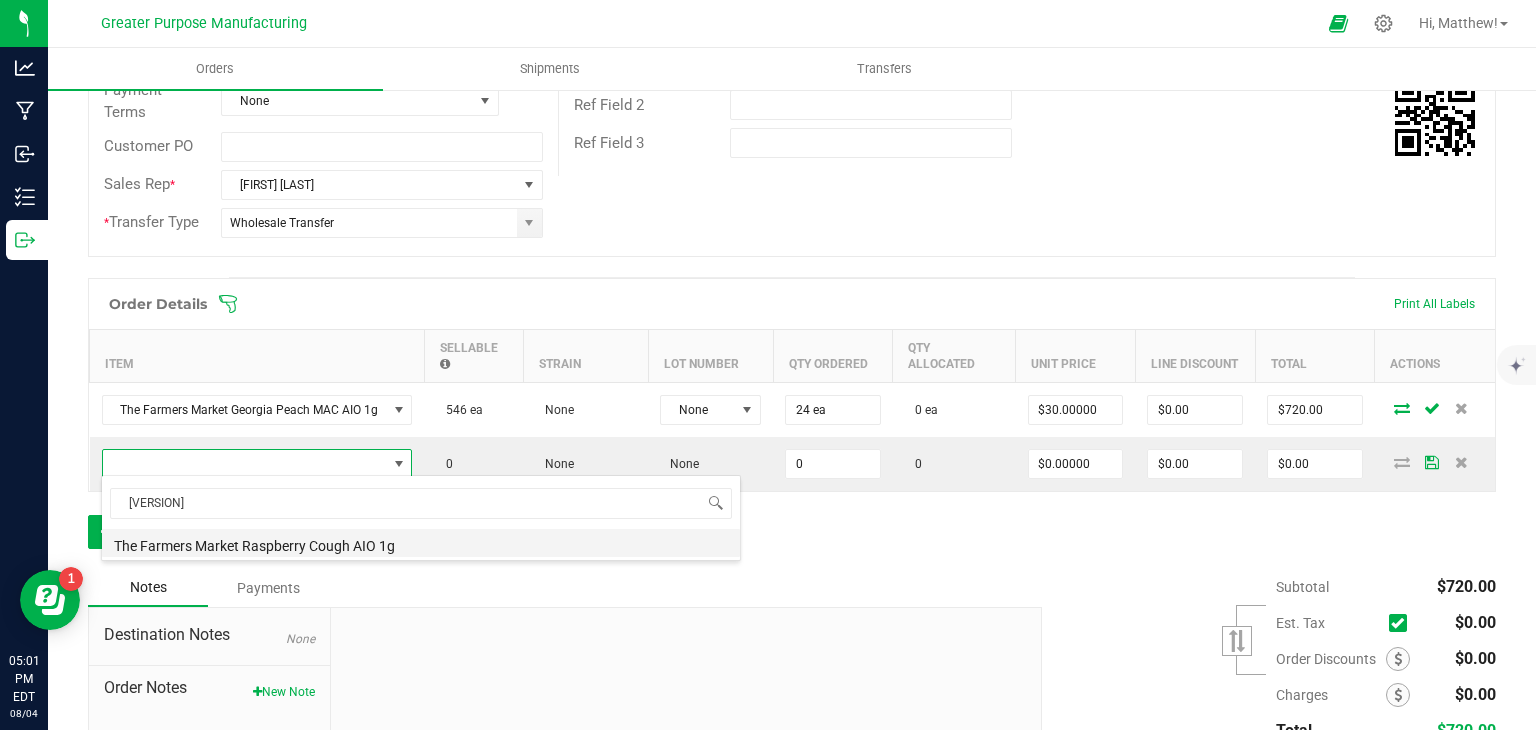 click on "The Farmers Market Raspberry Cough AIO 1g" at bounding box center (421, 543) 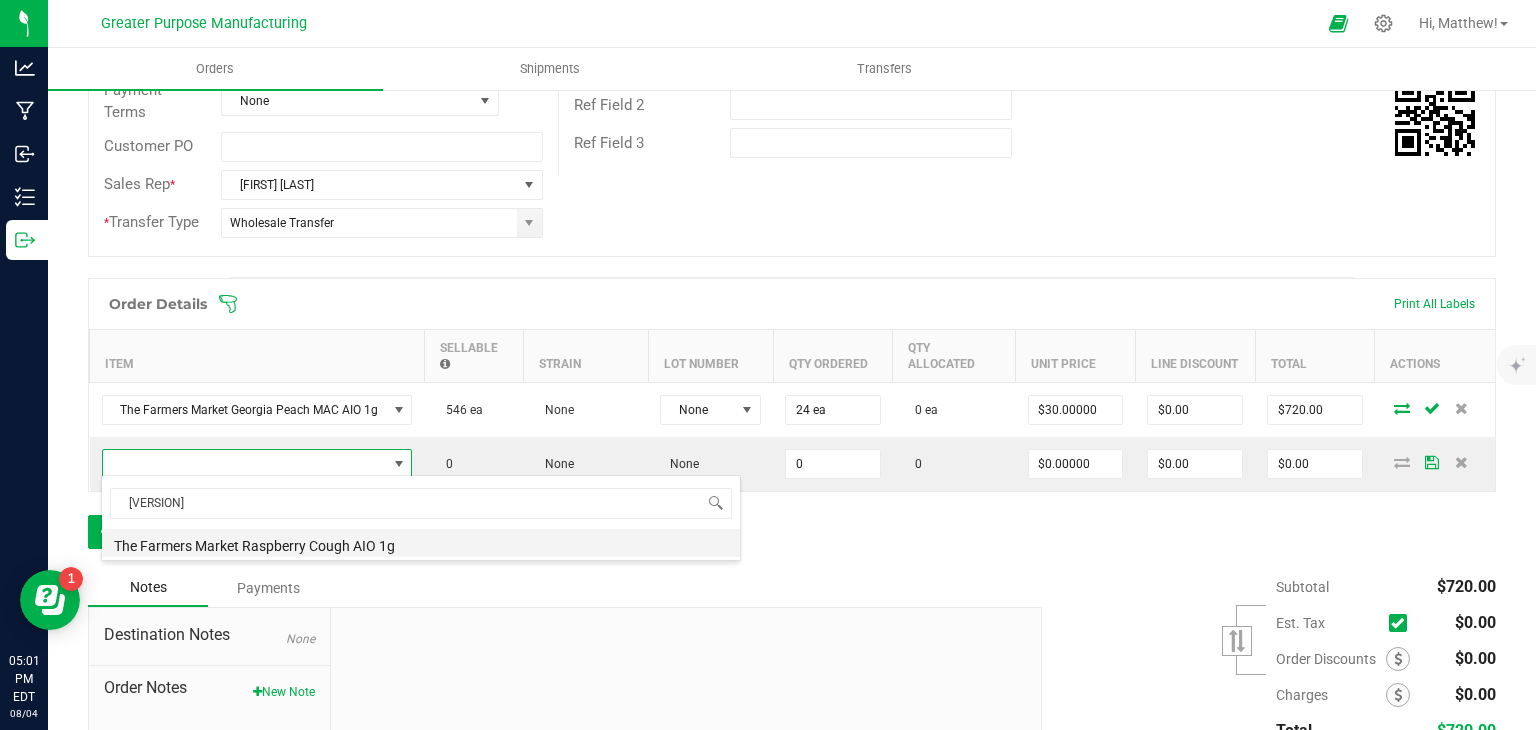type on "0 ea" 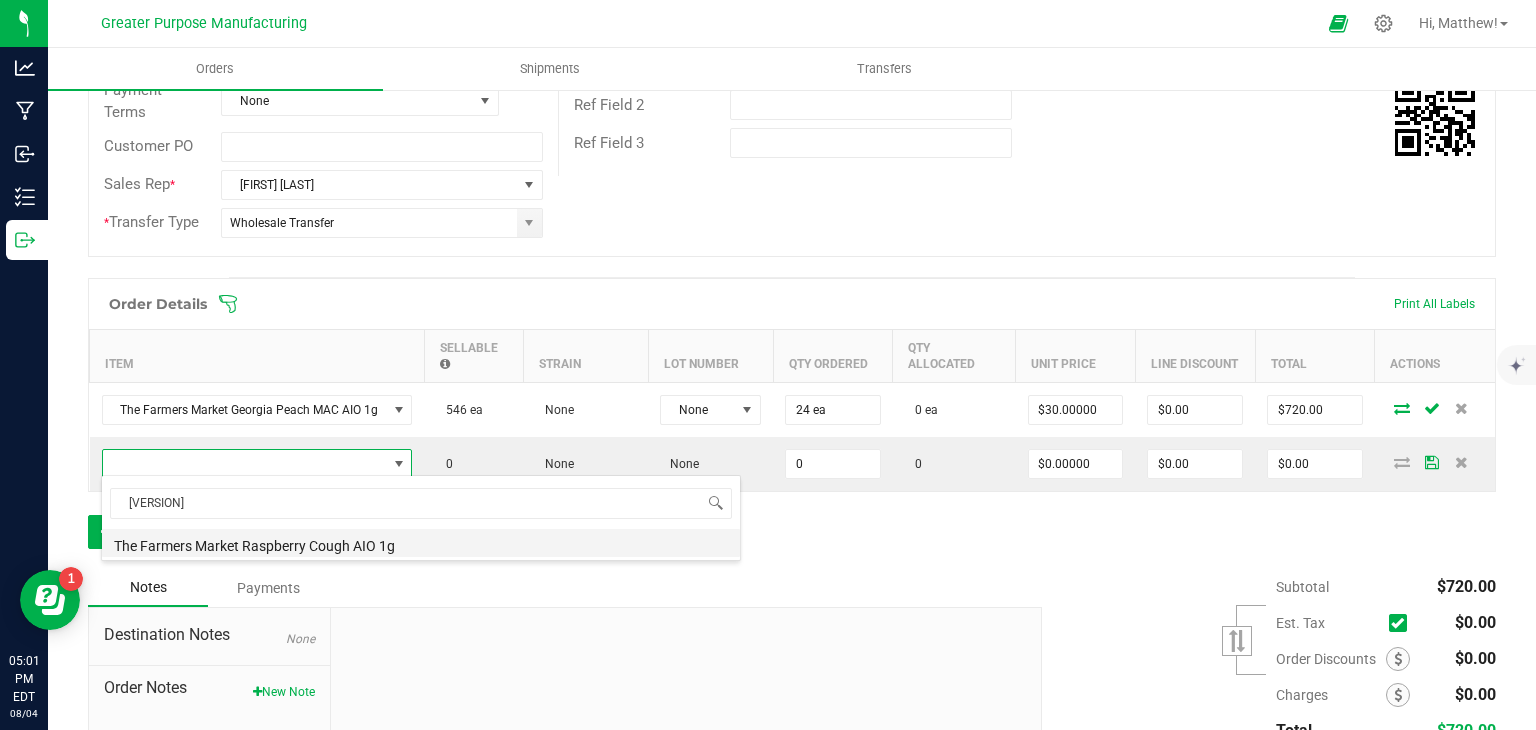 type on "$30.00000" 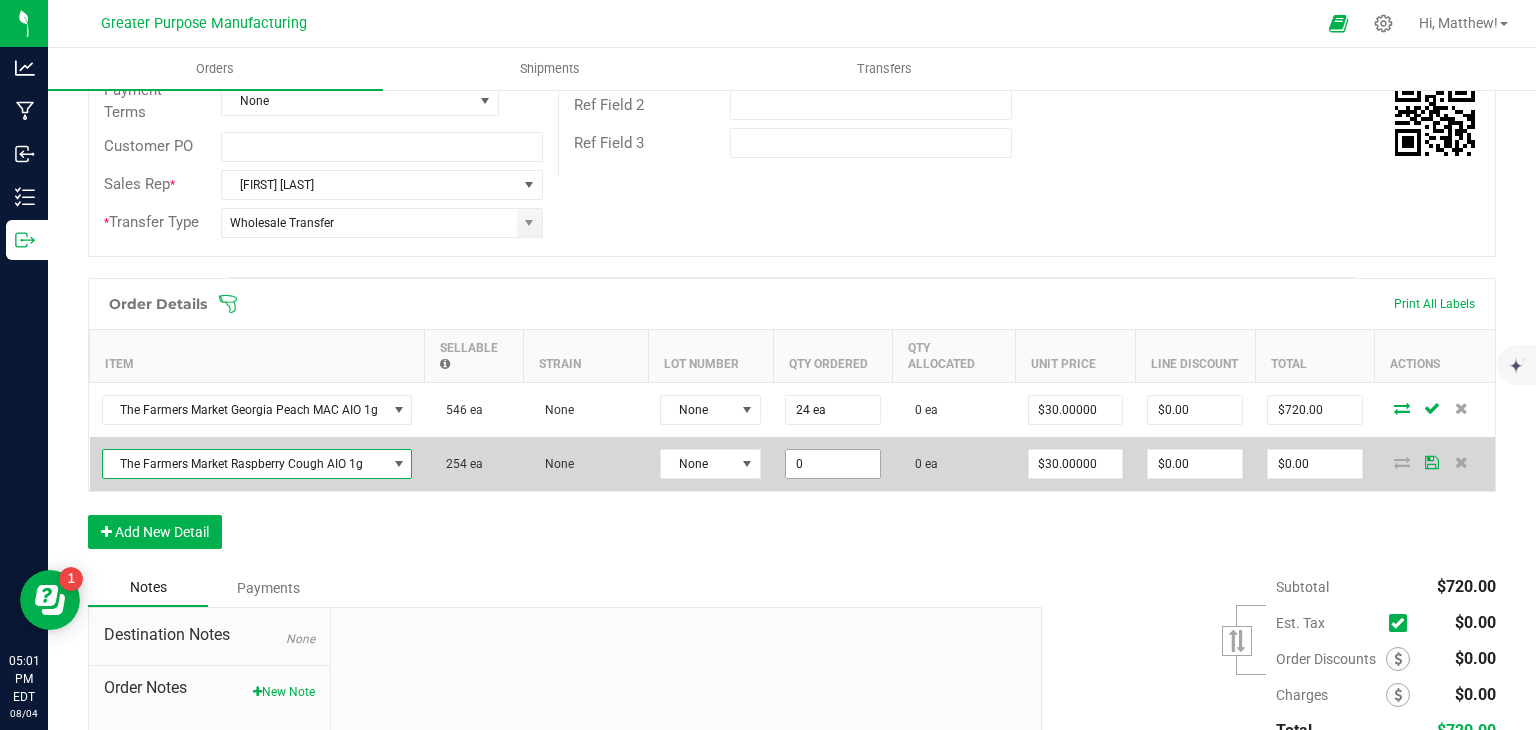 click on "0" at bounding box center [833, 464] 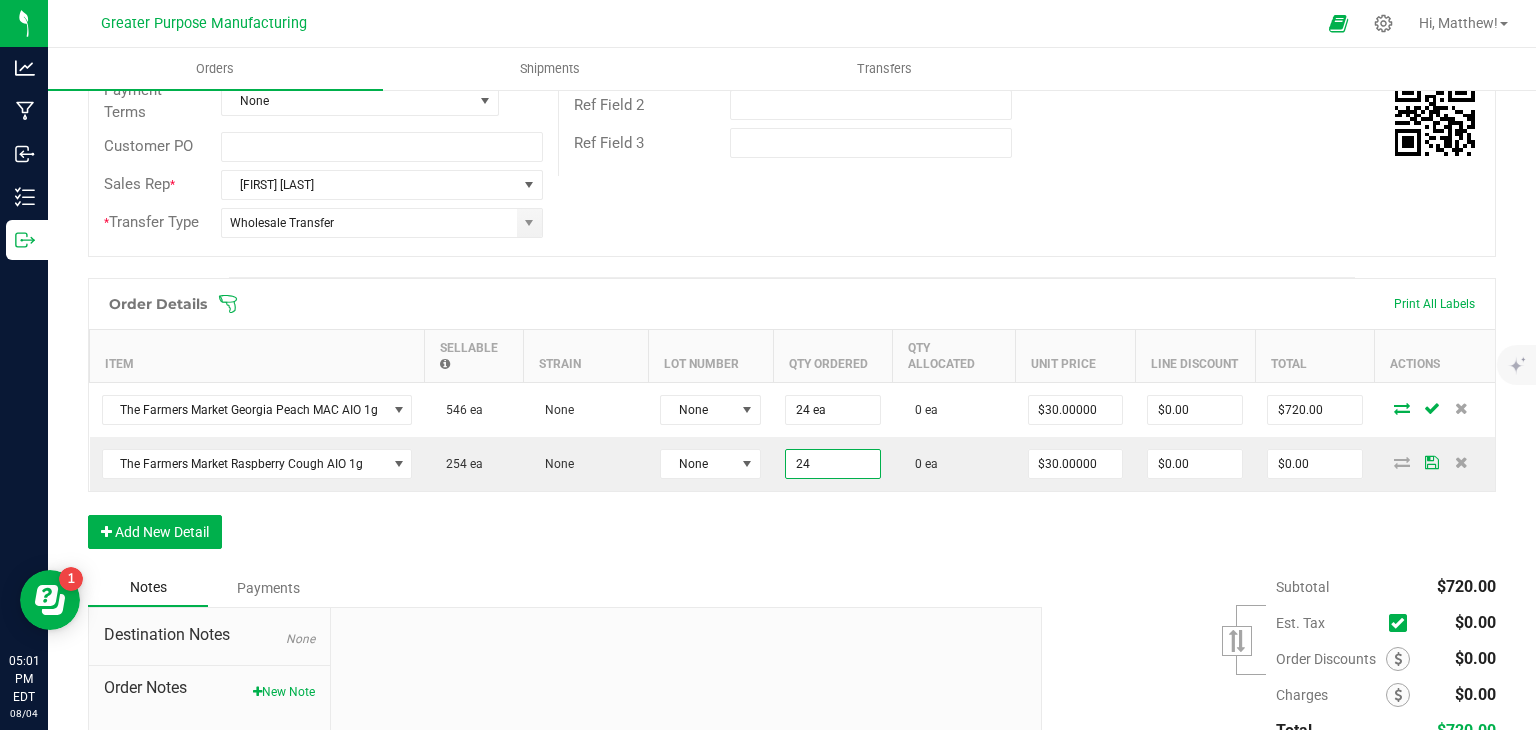 type on "24 ea" 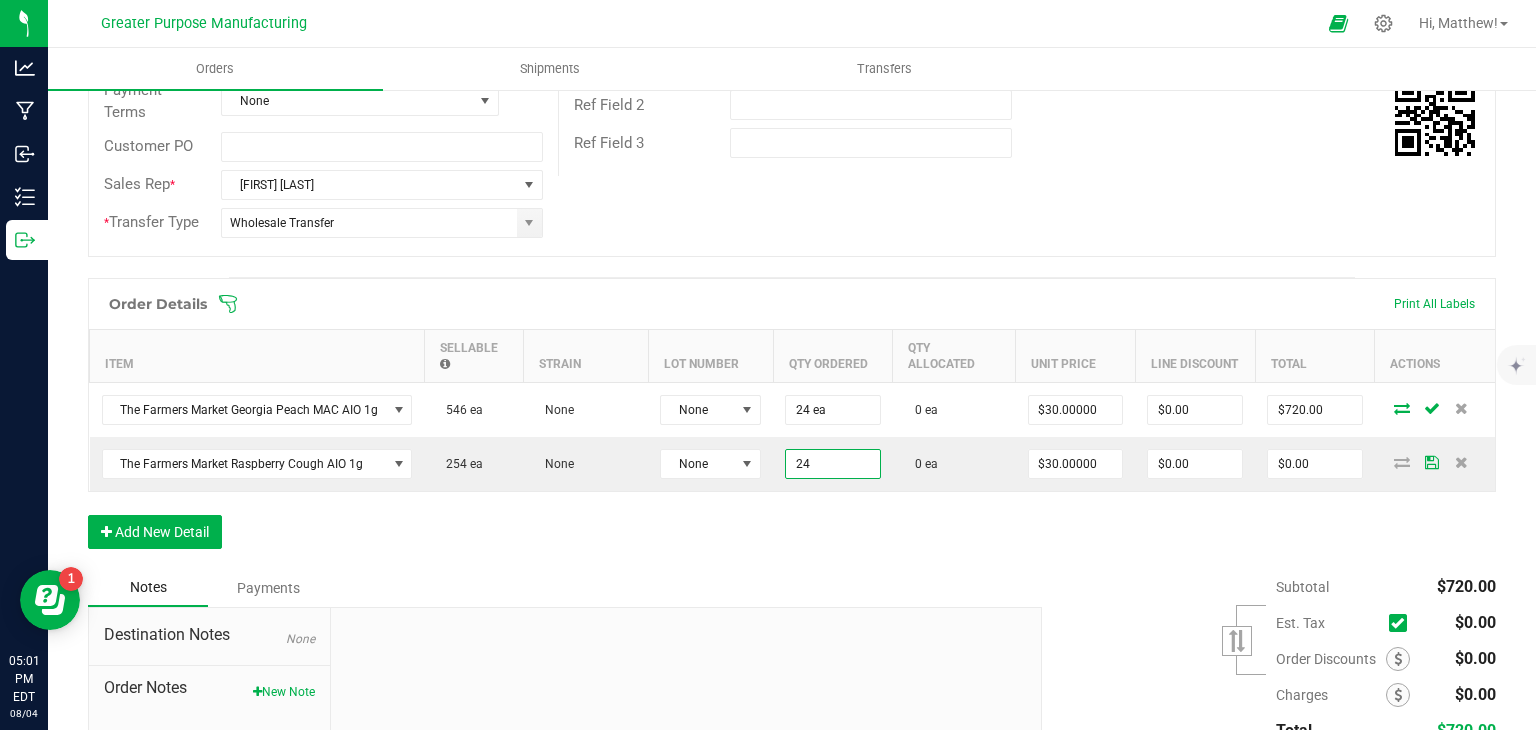 type on "$720.00" 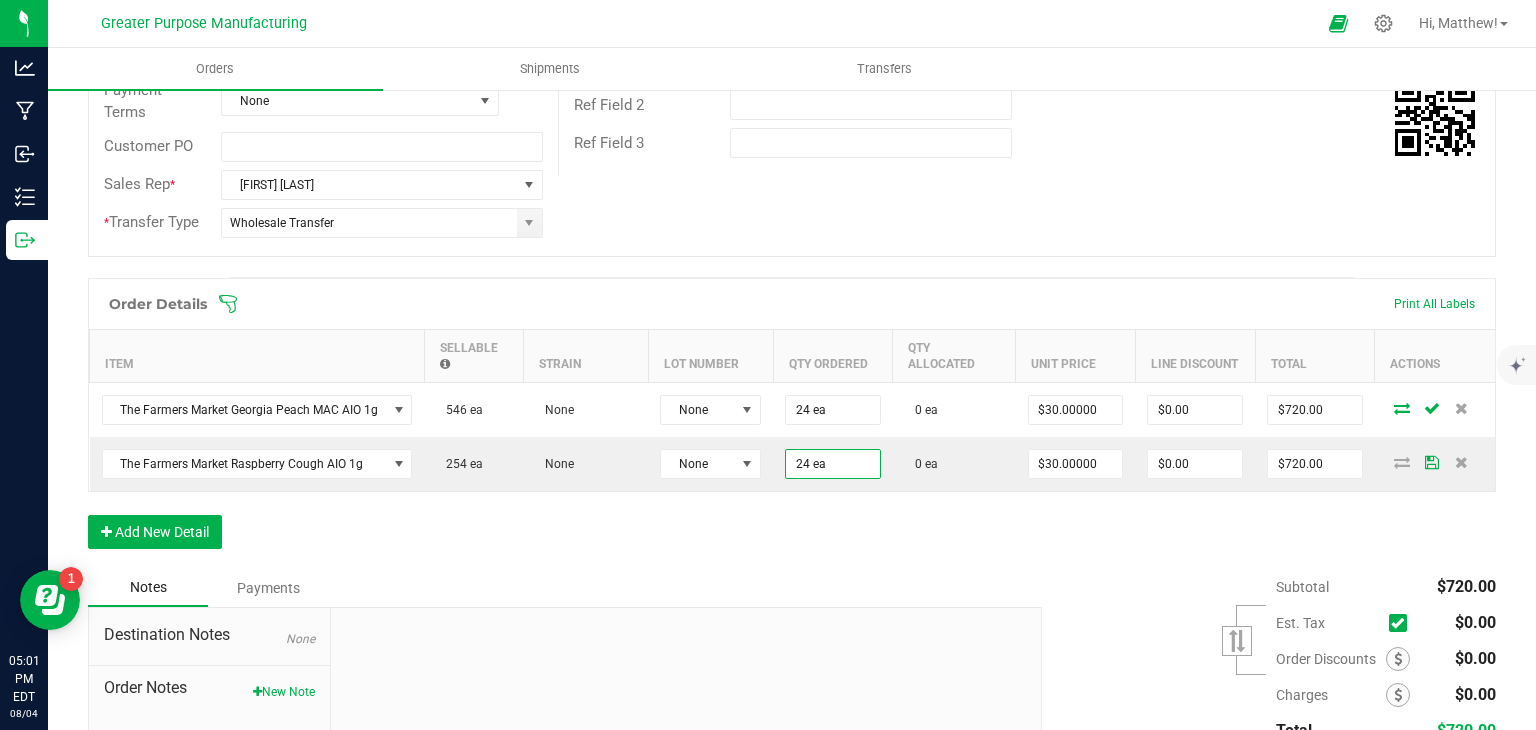 click on "Order Details Print All Labels Item Sellable Strain Lot Number Qty Ordered Qty Allocated Unit Price Line Discount Total Actions The Farmers Market Georgia Peach MAC AIO 1g 546 ea None None 24 ea 0 ea $30.00000 $0.00 $720.00 The Farmers Market Raspberry Cough AIO 1g 254 ea None None 24 ea 0 ea $30.00000 $0.00 $720.00
Add New Detail" at bounding box center [792, 423] 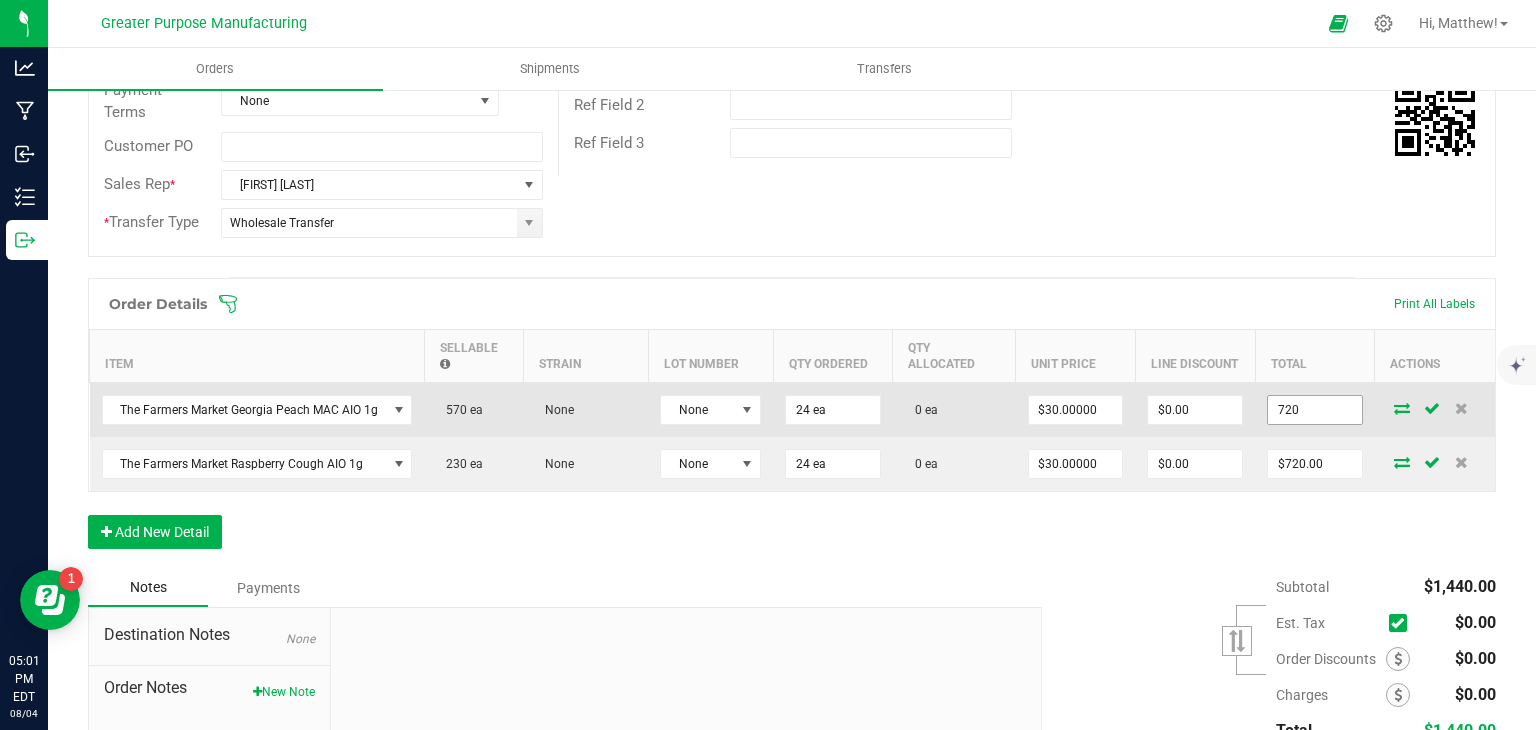 click on "720" at bounding box center [1315, 410] 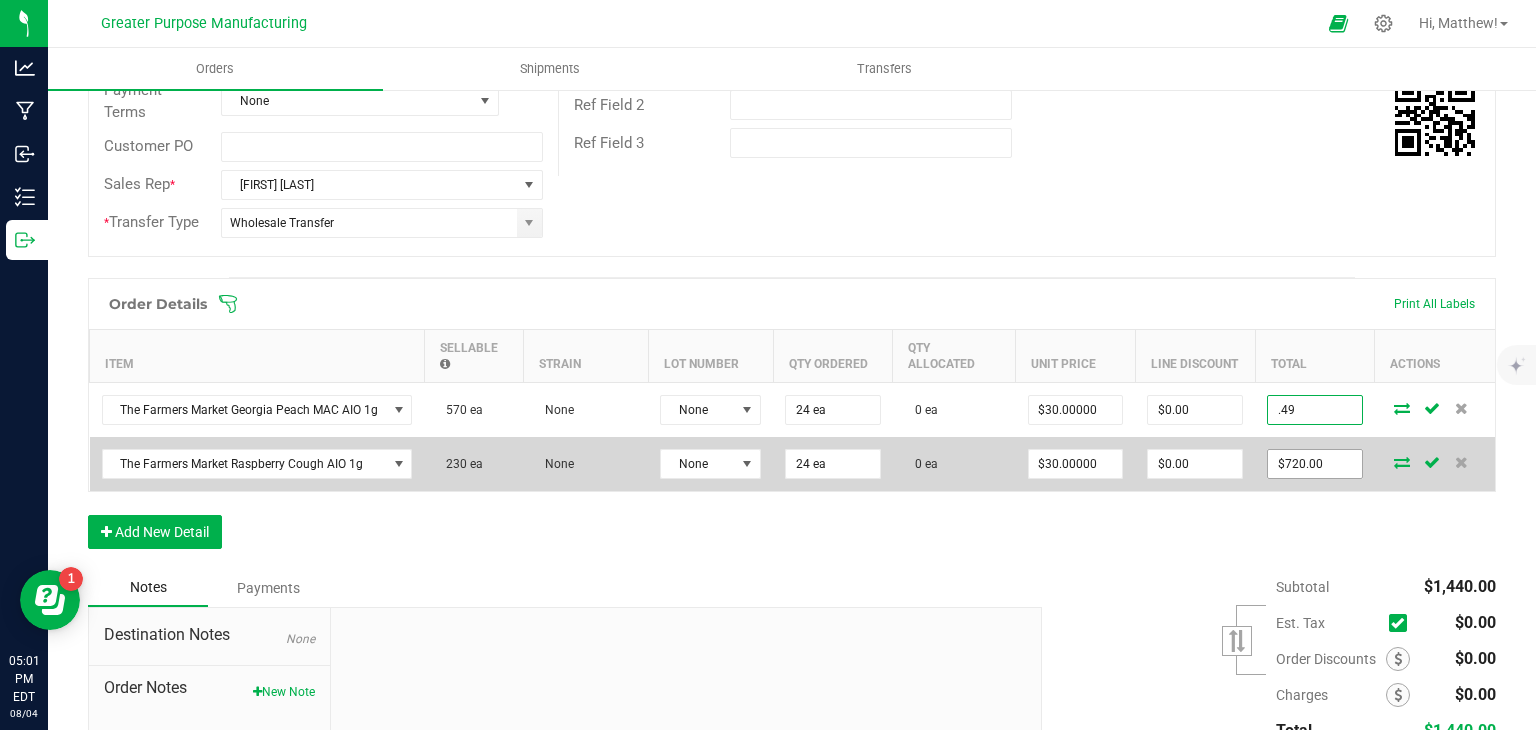 type on ".49" 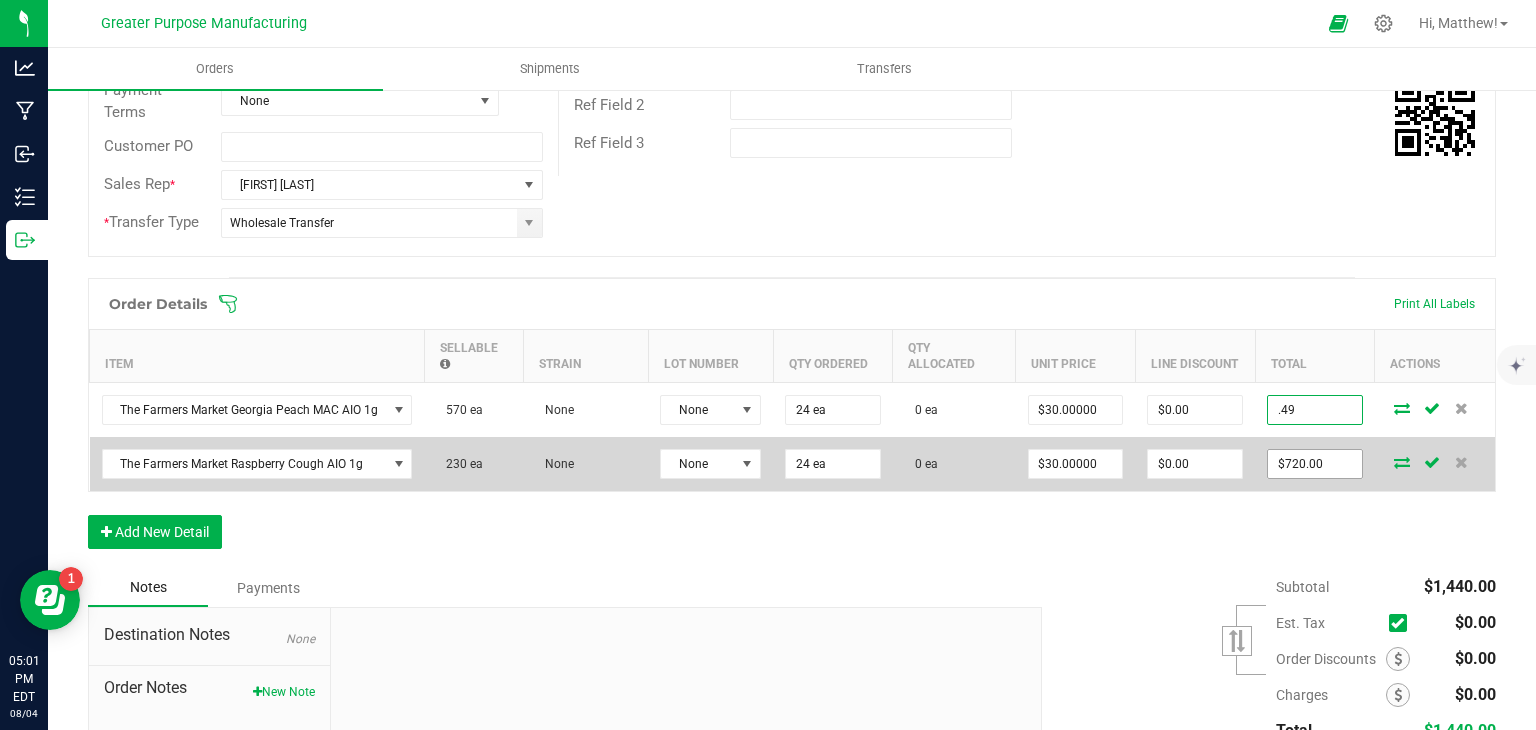 type on "$0.02042" 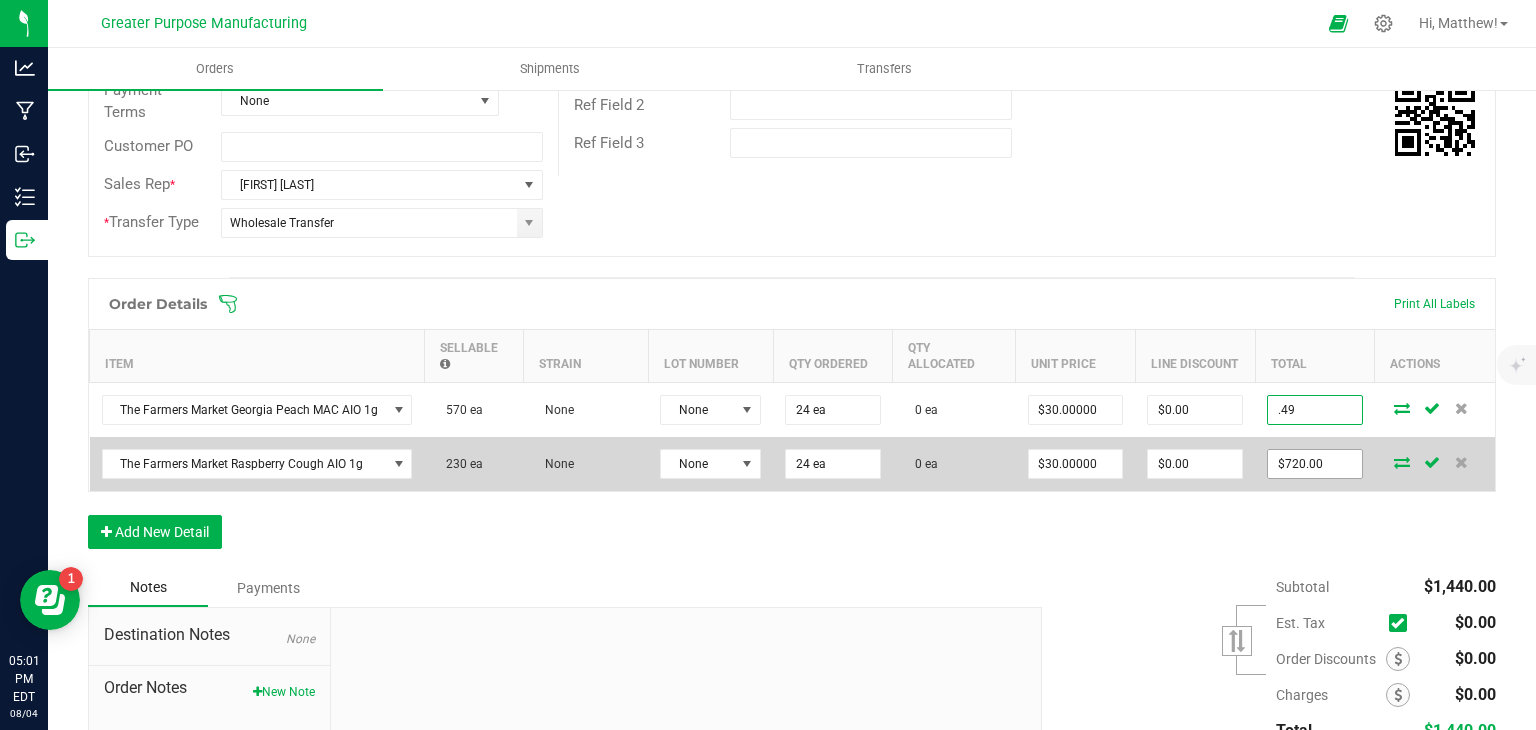 type on "$0.49" 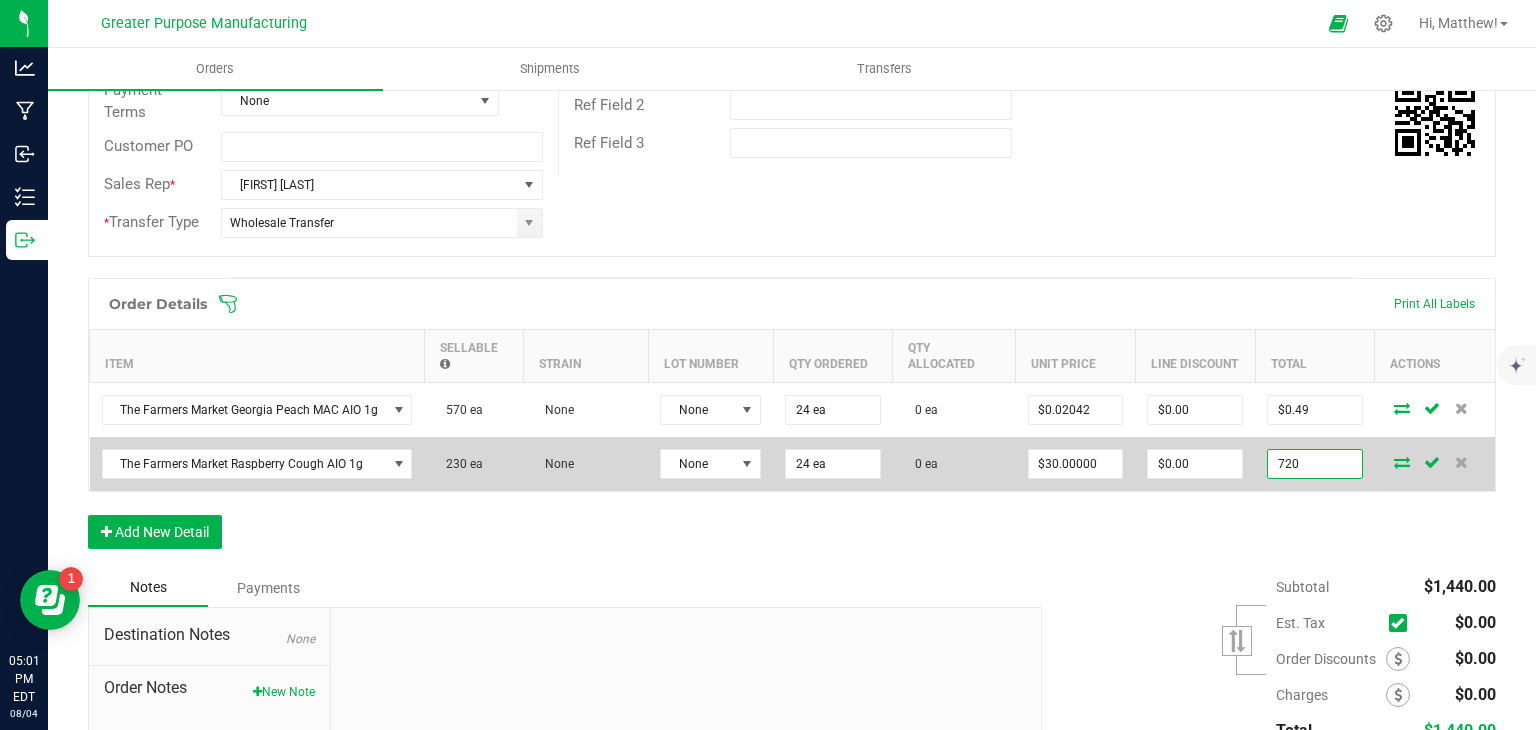 click on "720" at bounding box center (1315, 464) 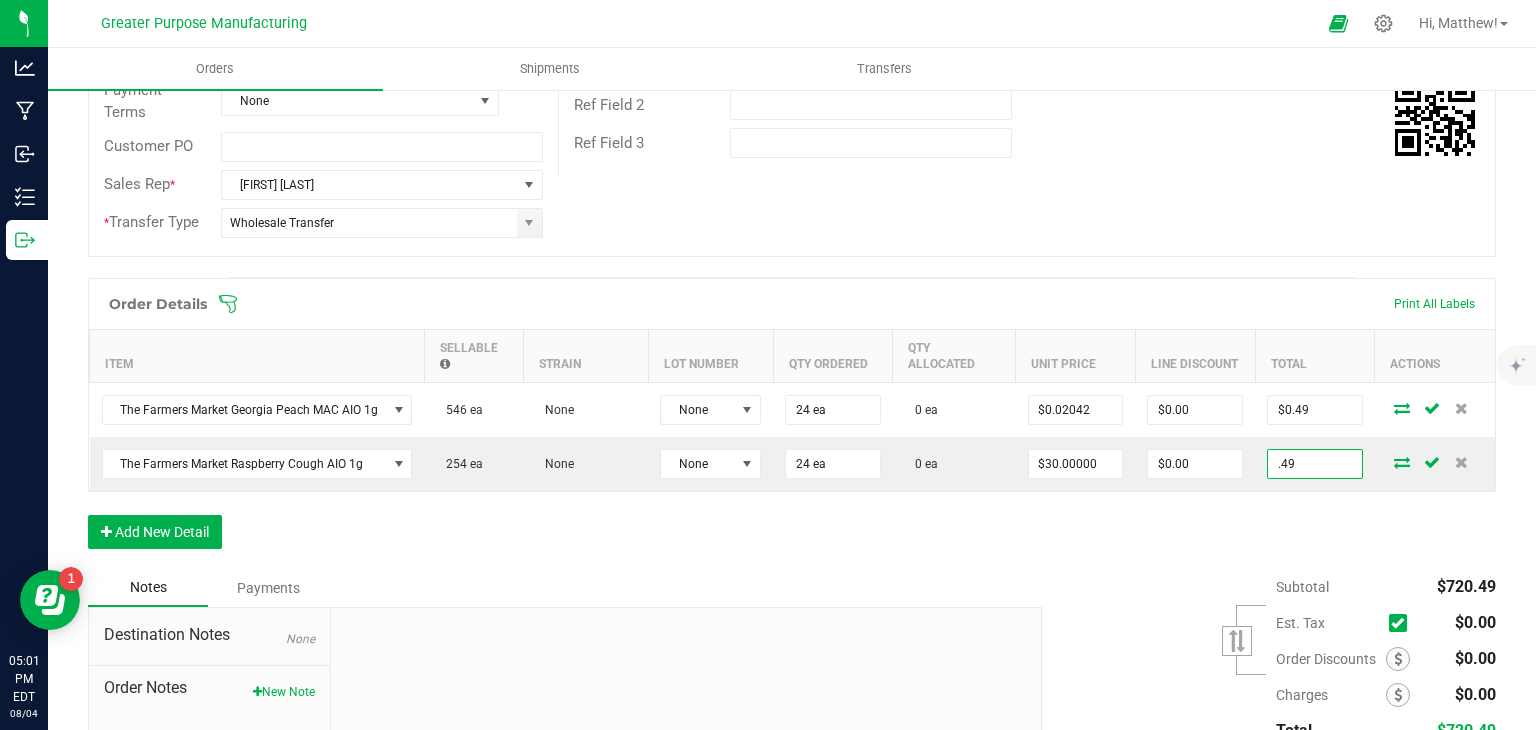 type on ".49" 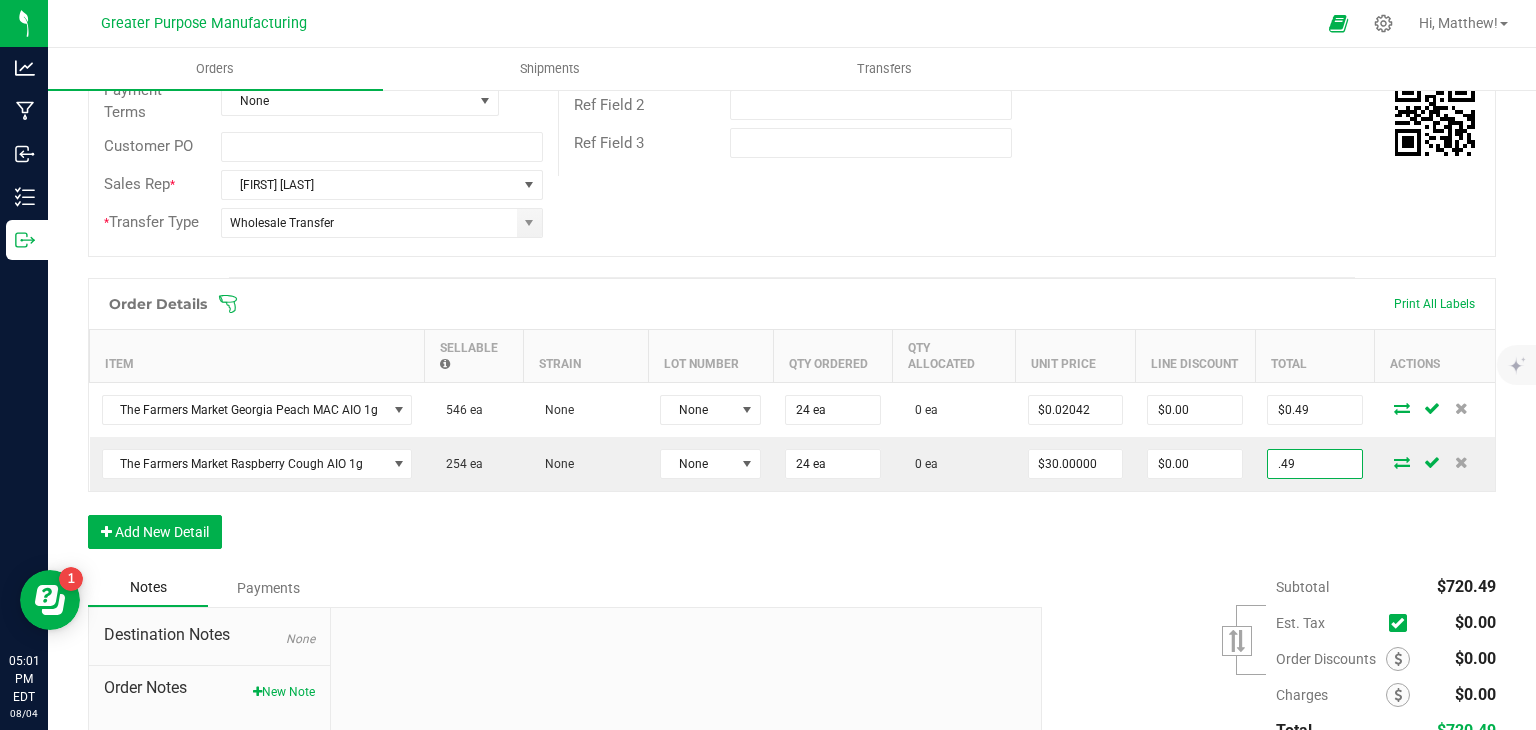 type on "$0.02042" 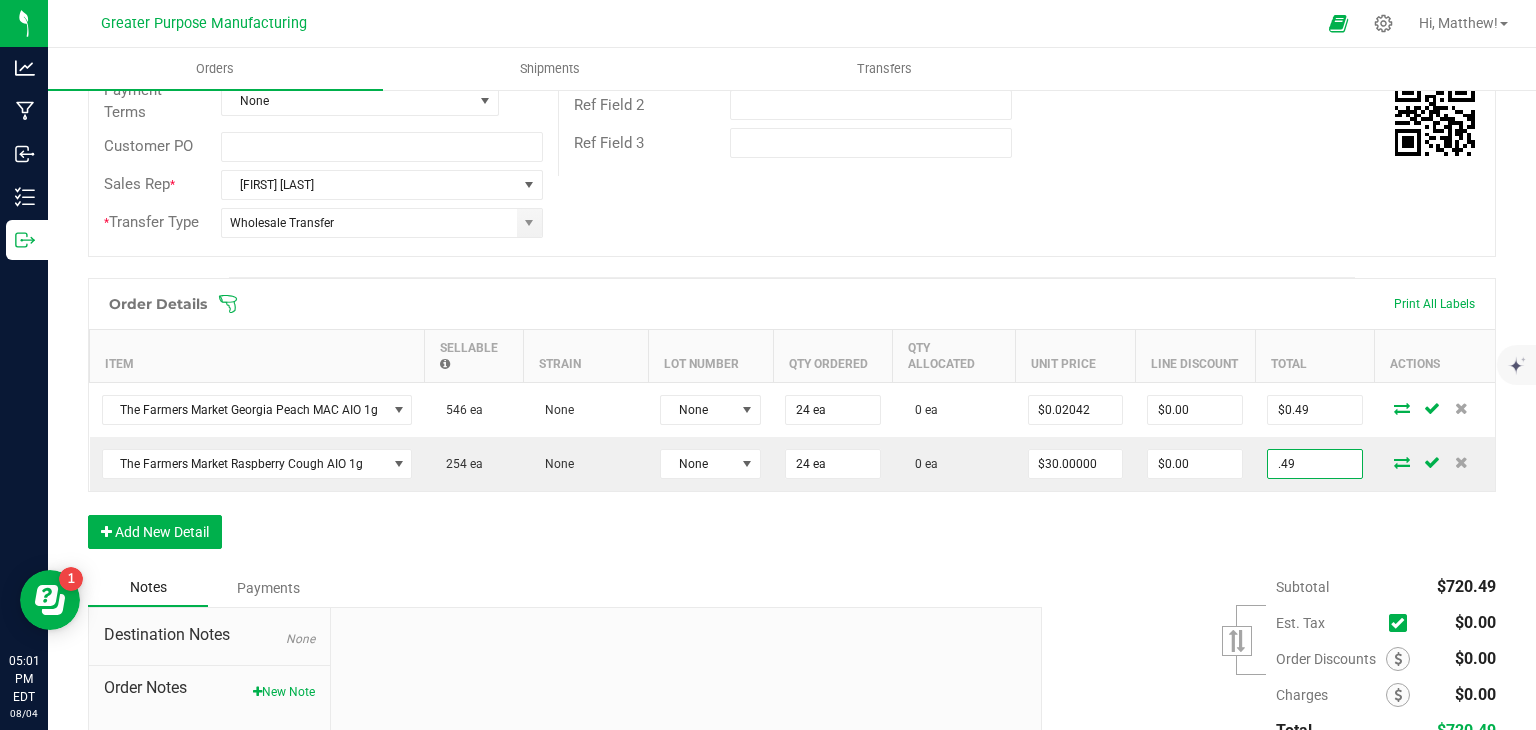 type on "$0.49" 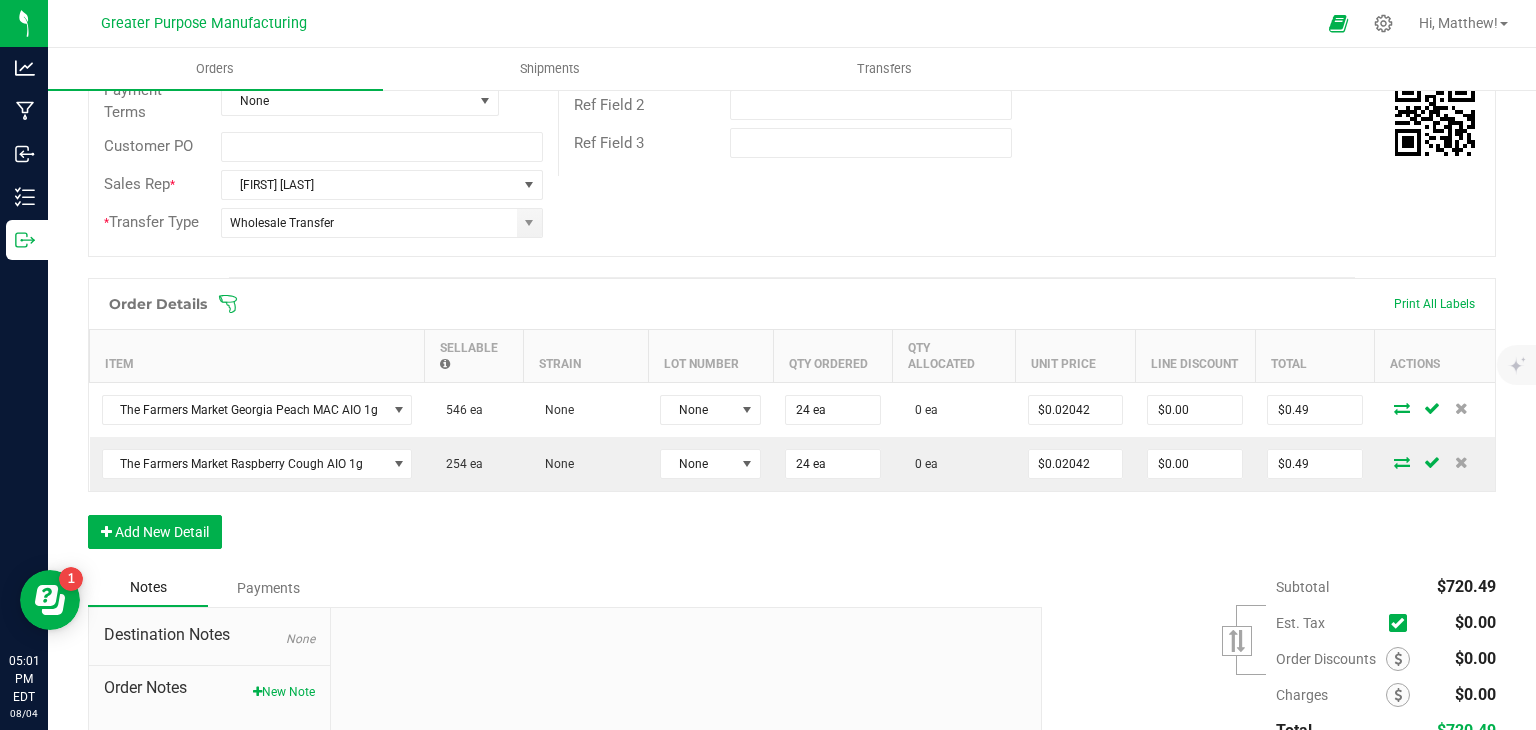 click on "Order Details Print All Labels Item  Sellable  Strain  Lot Number  Qty Ordered Qty Allocated Unit Price Line Discount Total Actions [COMPANY] [STRAIN] [PRODUCT] [QUANTITY] ea   None  None [QUANTITY] ea  [QUANTITY] ea  $[PRICE] $[PRICE]
Add New Detail" at bounding box center (792, 423) 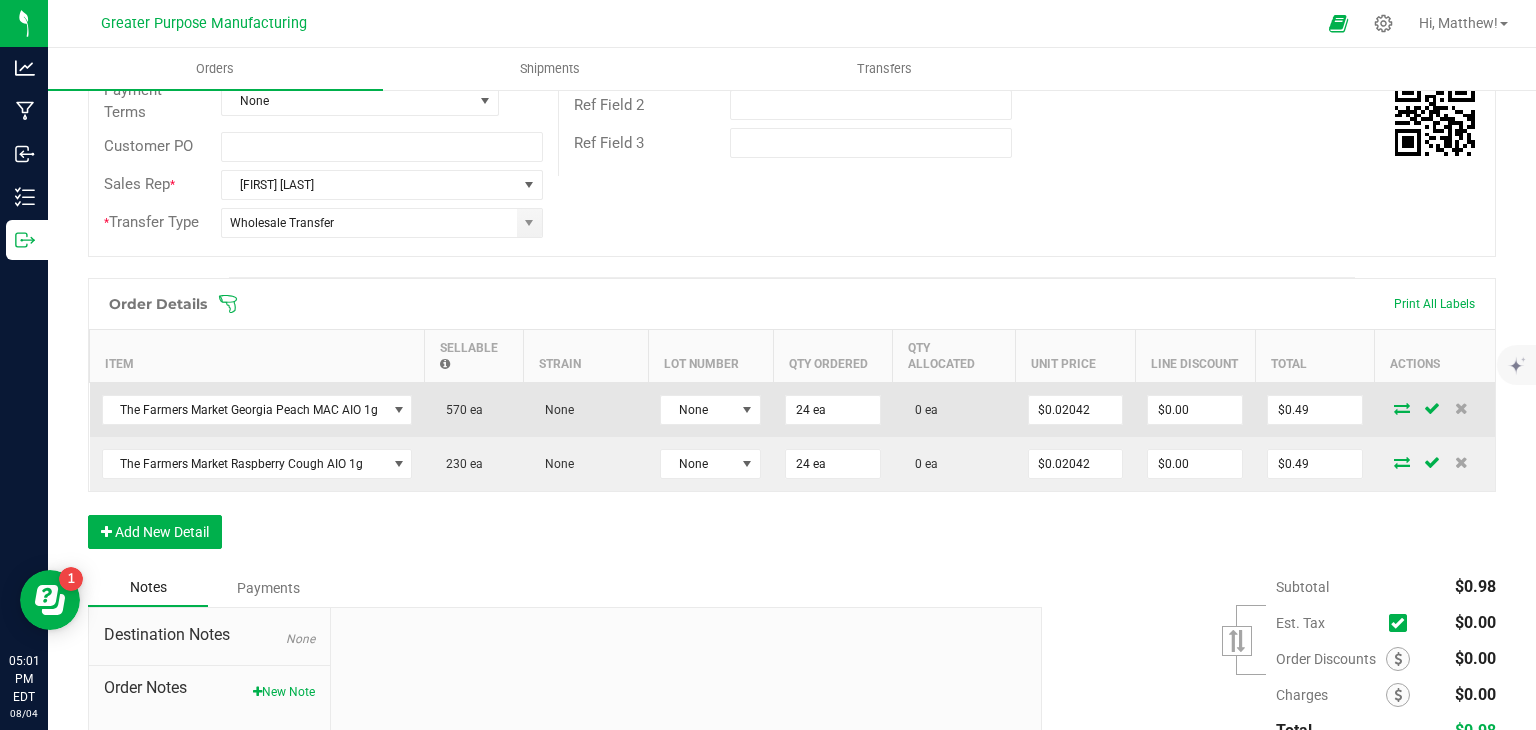 click at bounding box center (1402, 408) 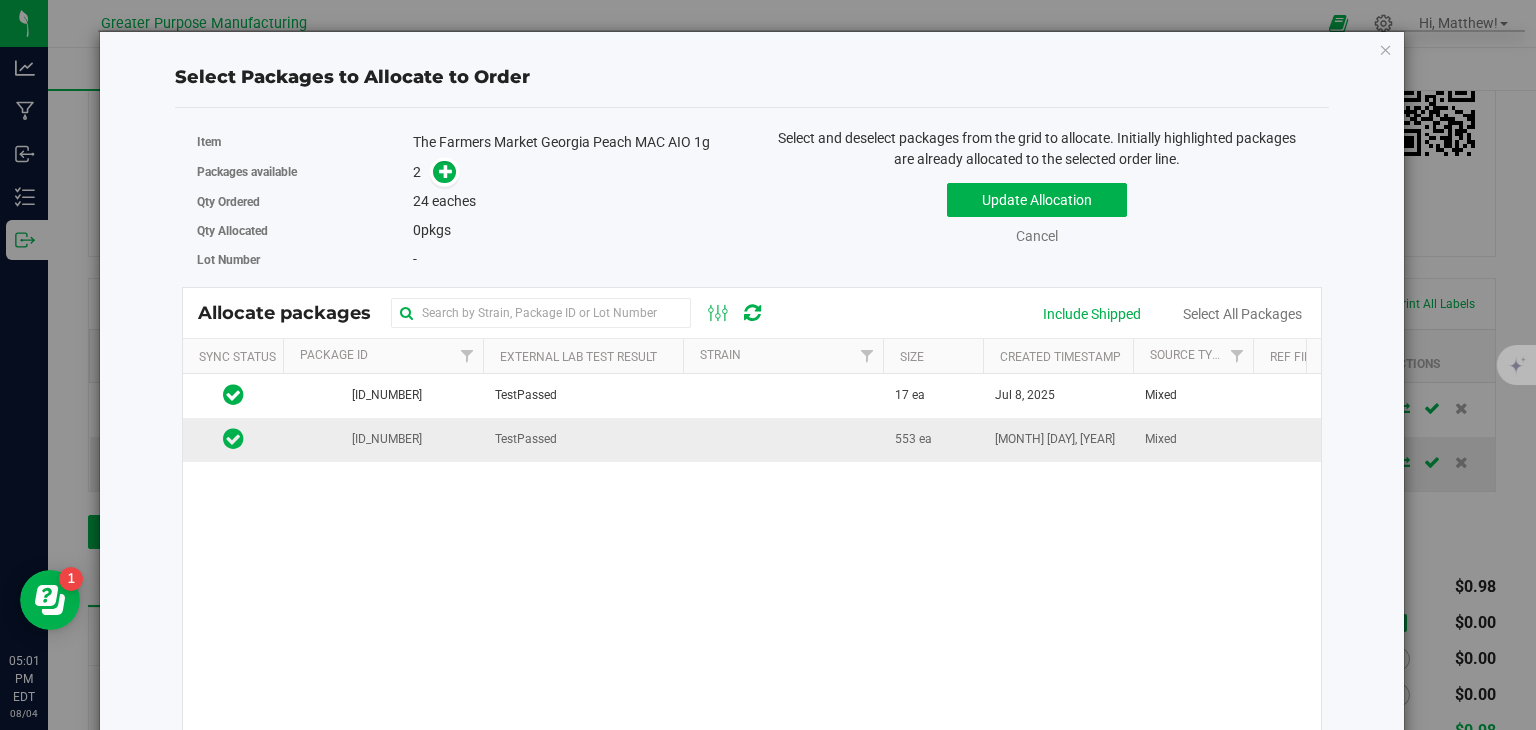 click at bounding box center [783, 439] 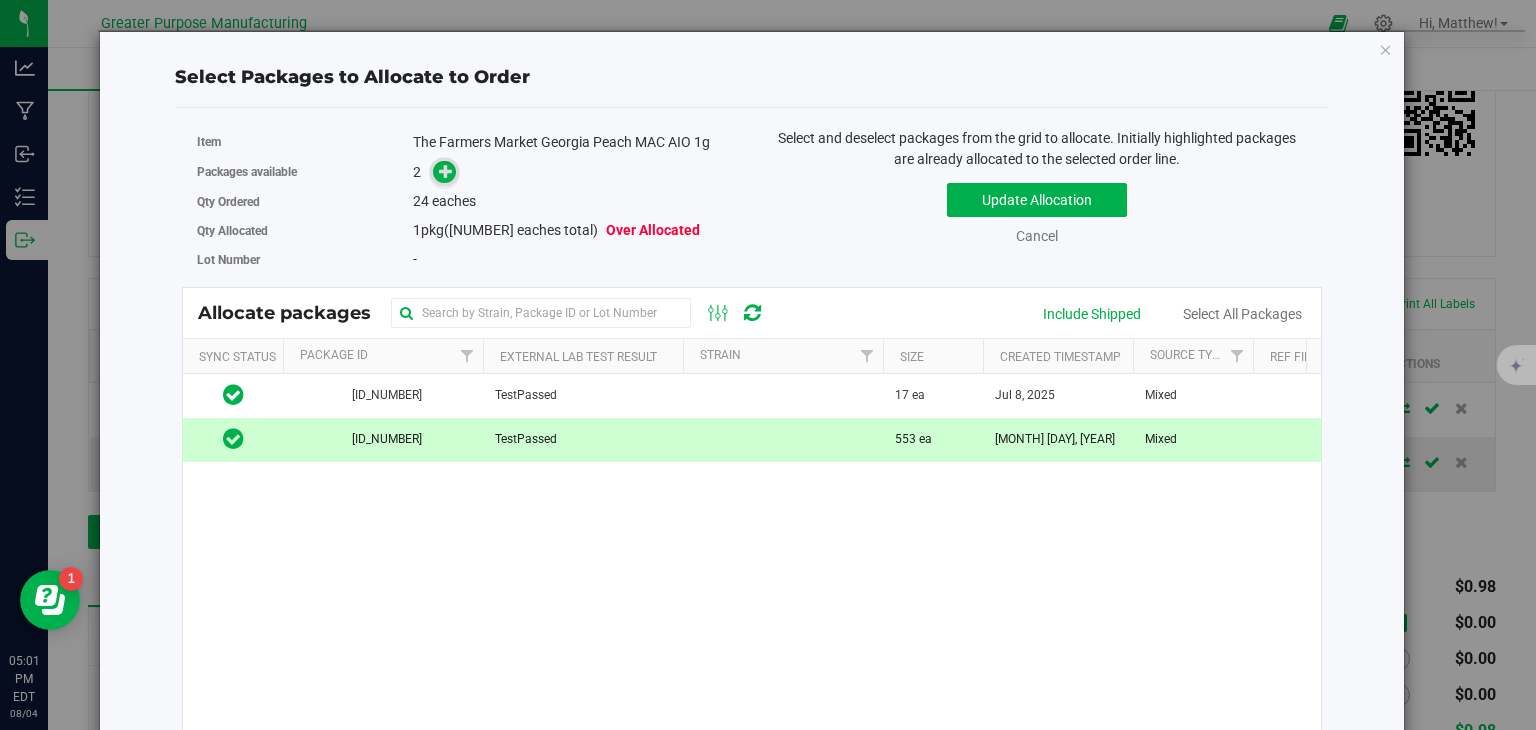 click at bounding box center [446, 171] 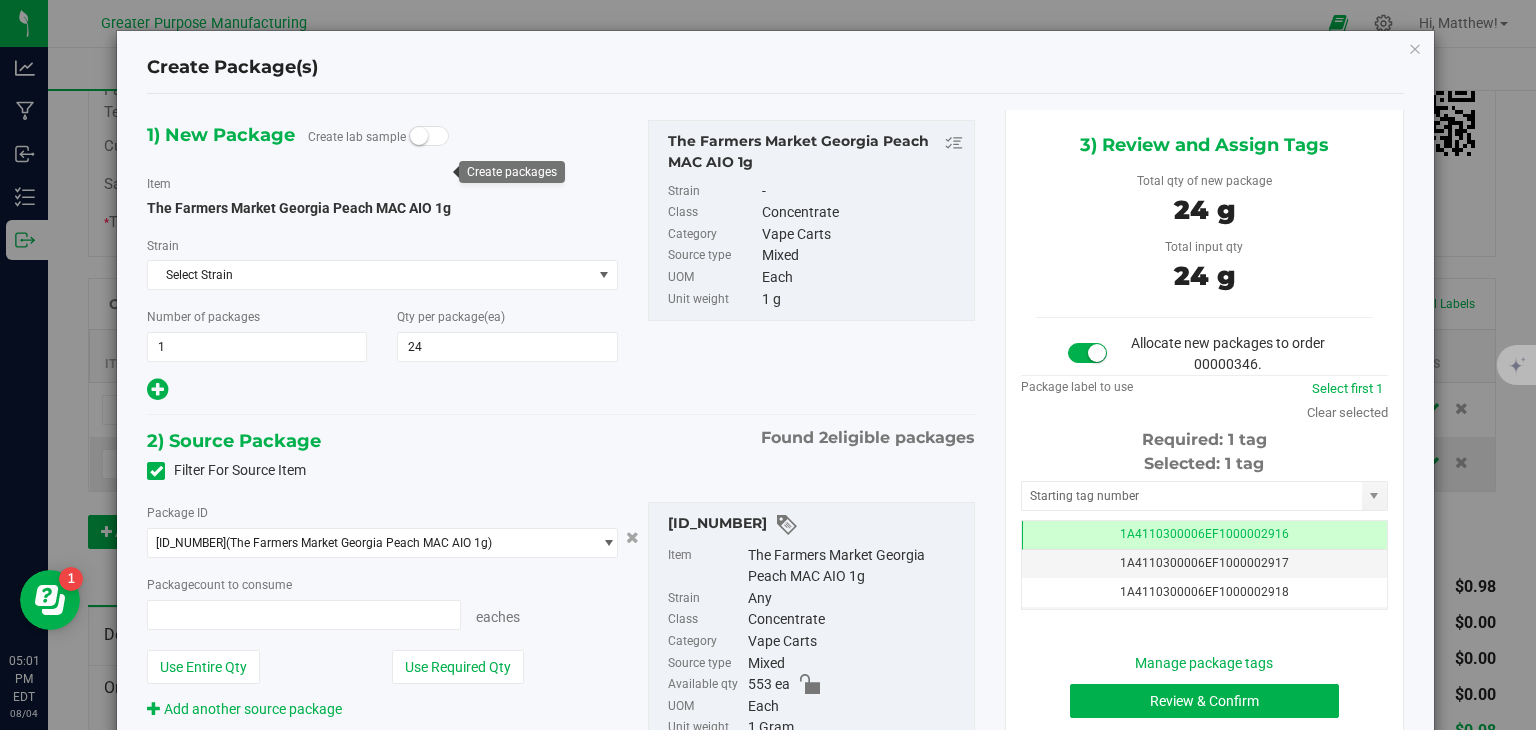 type on "24 ea" 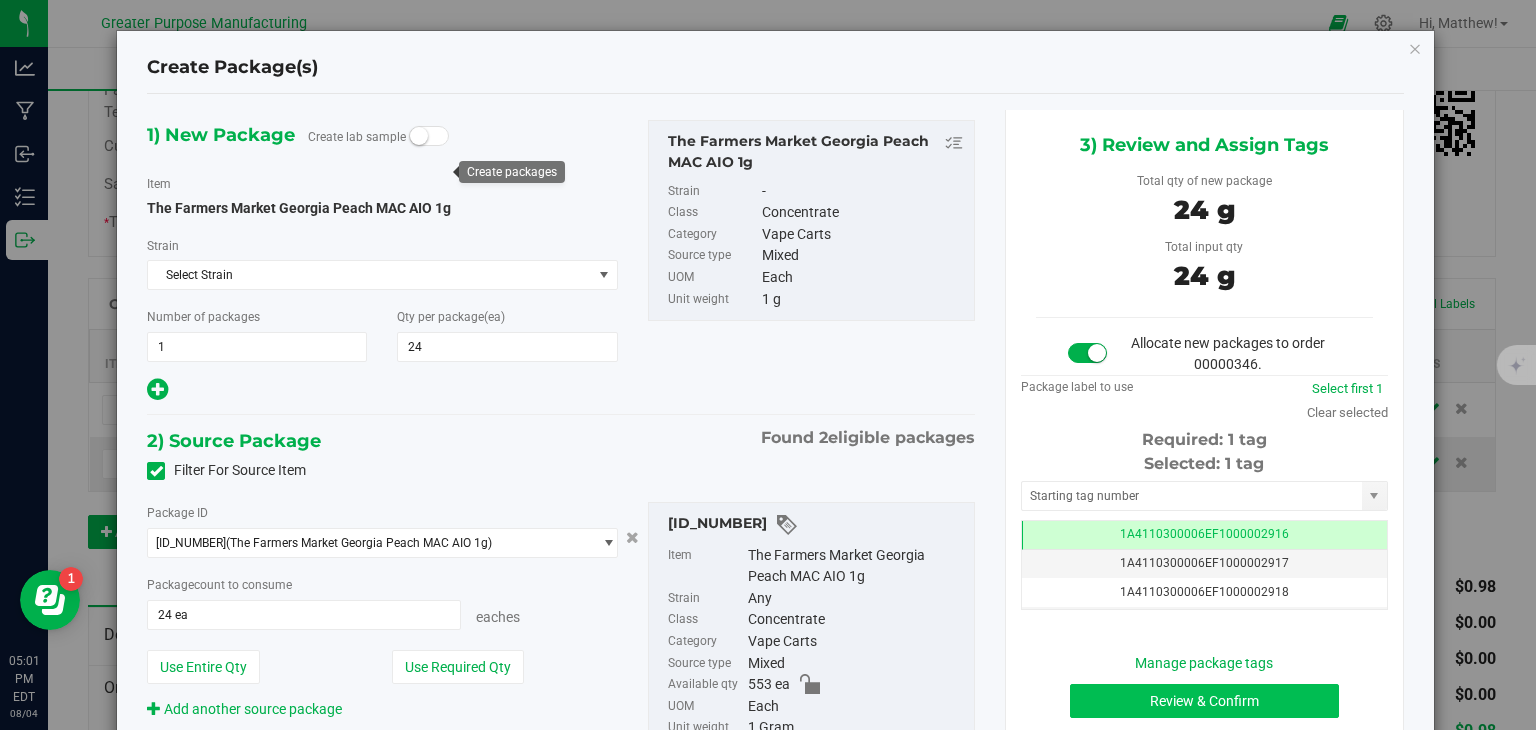 scroll, scrollTop: 0, scrollLeft: 0, axis: both 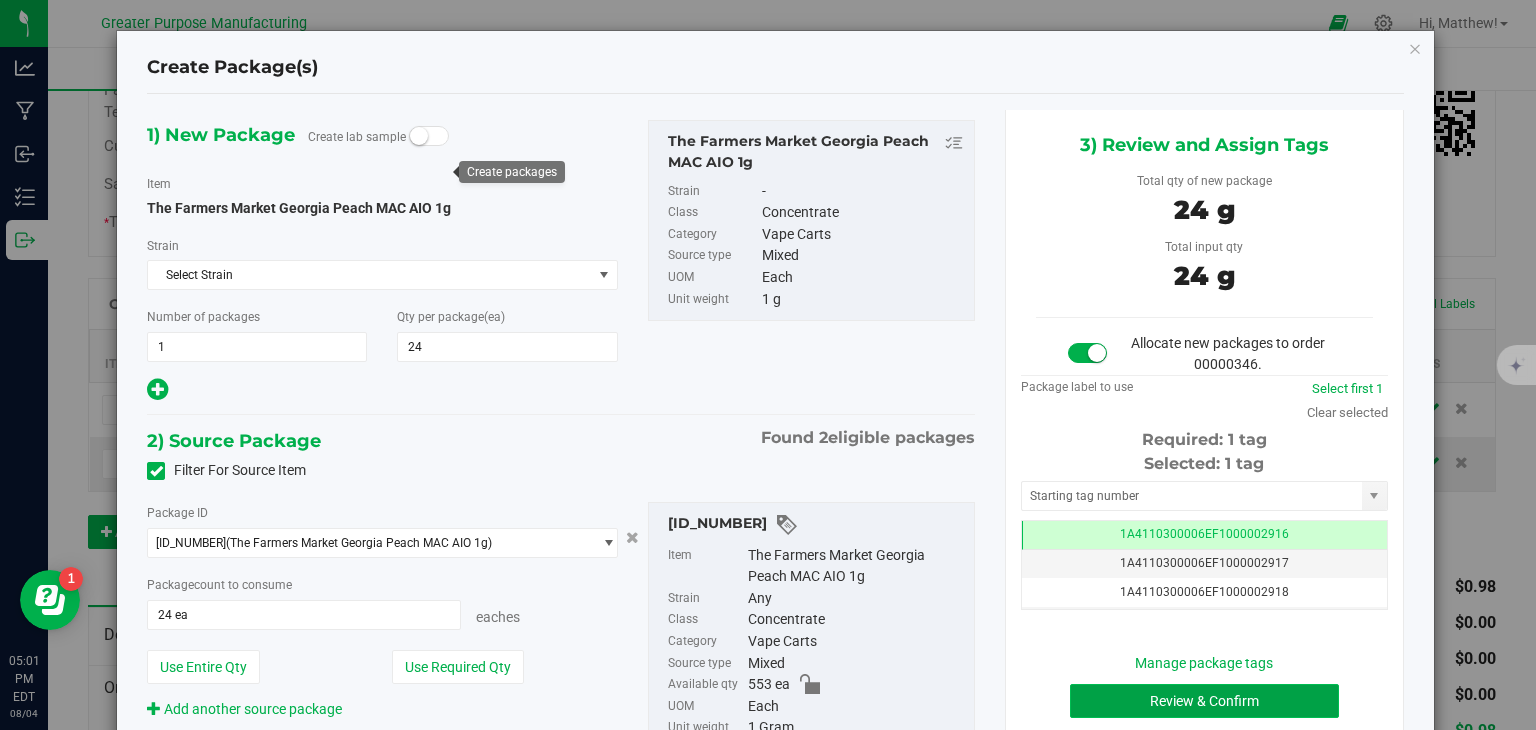 click on "Review & Confirm" at bounding box center [1204, 701] 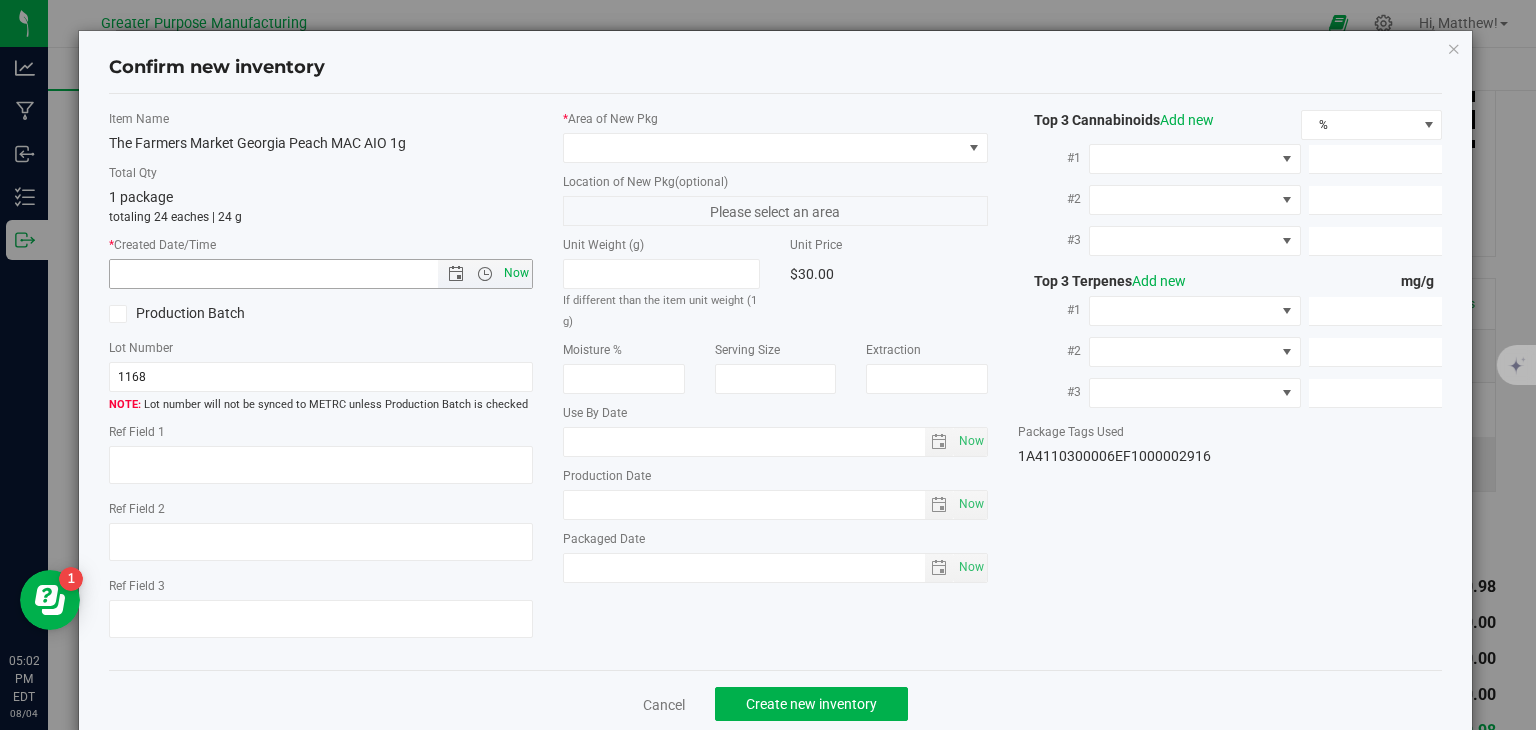 click on "Now" at bounding box center [517, 273] 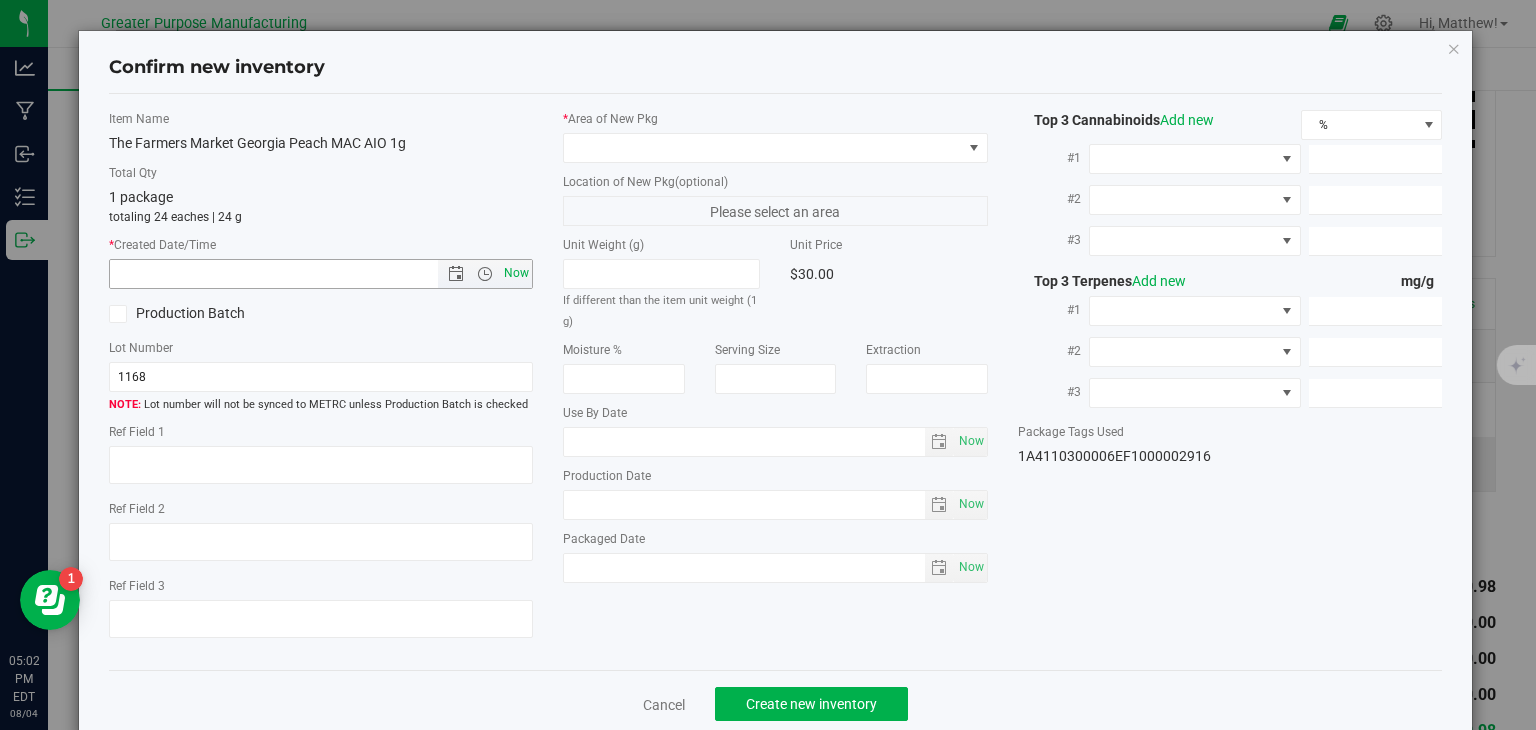 type on "[DATE] [TIME]" 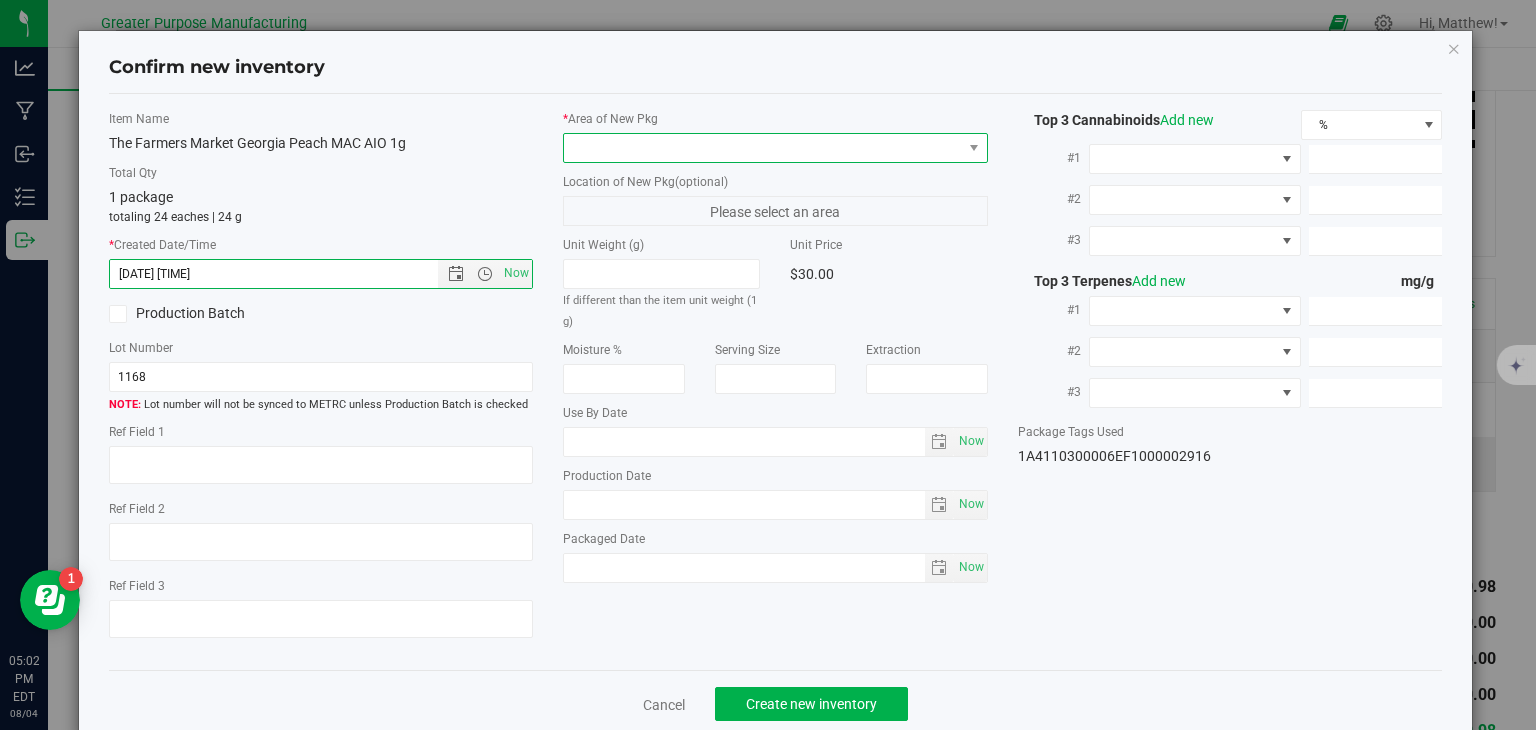 click at bounding box center (763, 148) 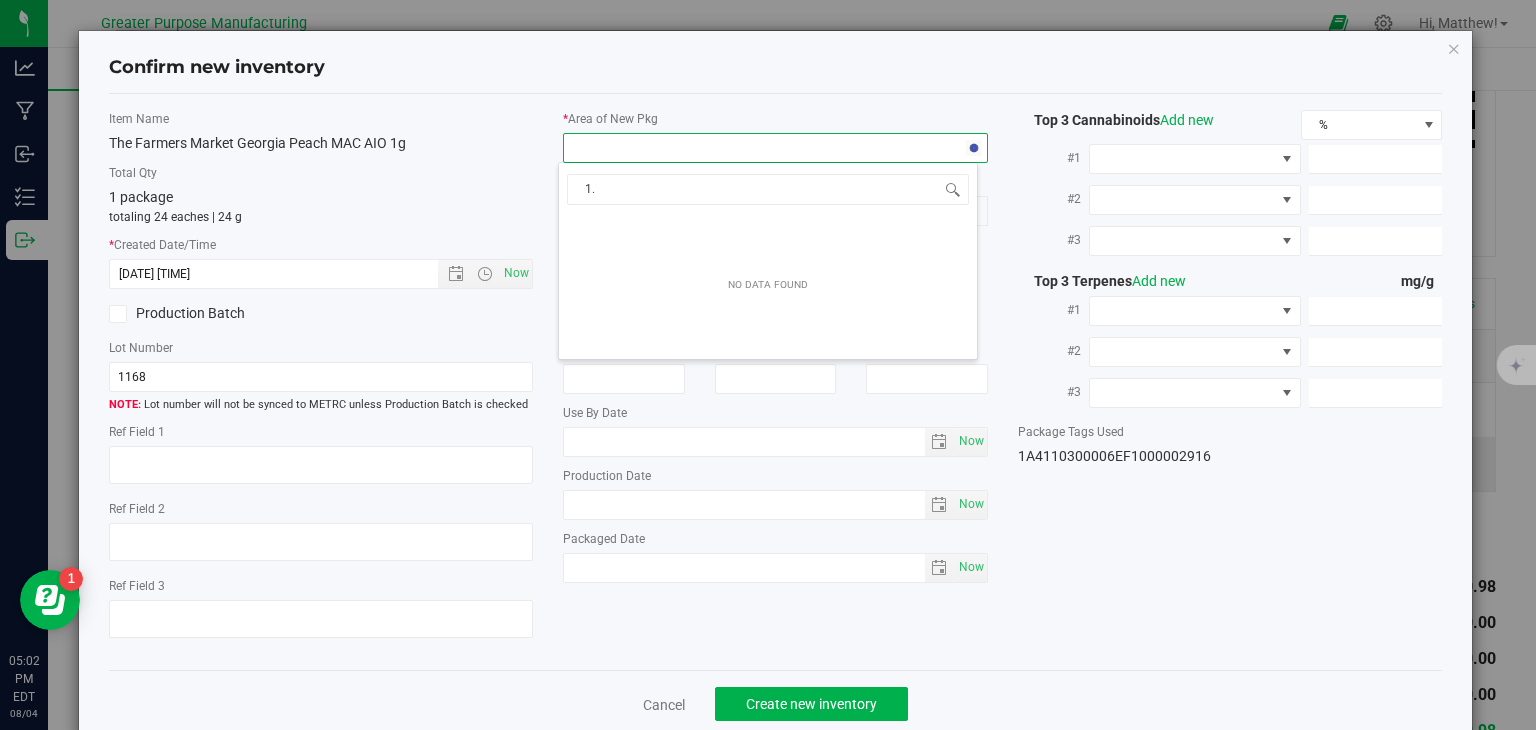 type on "1" 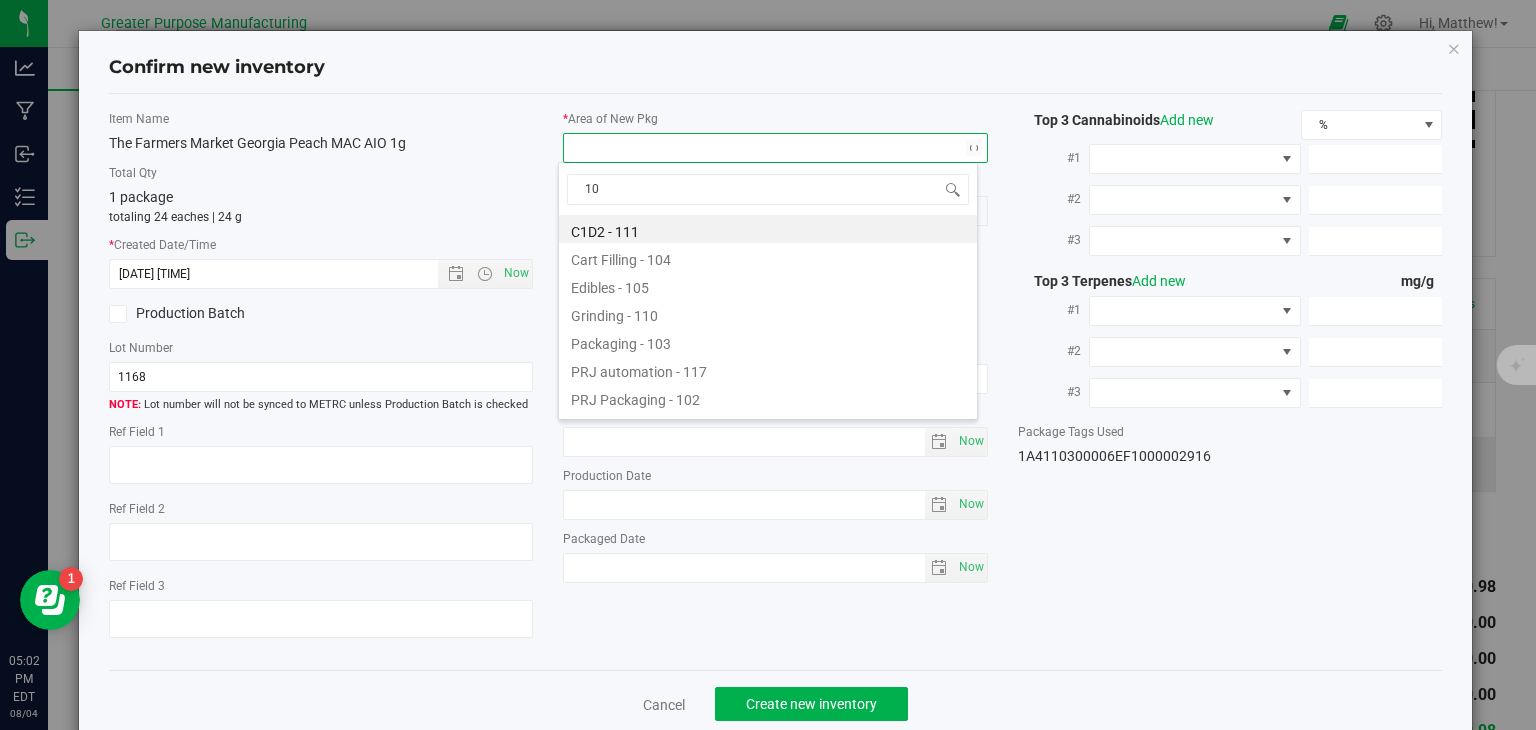 type on "108" 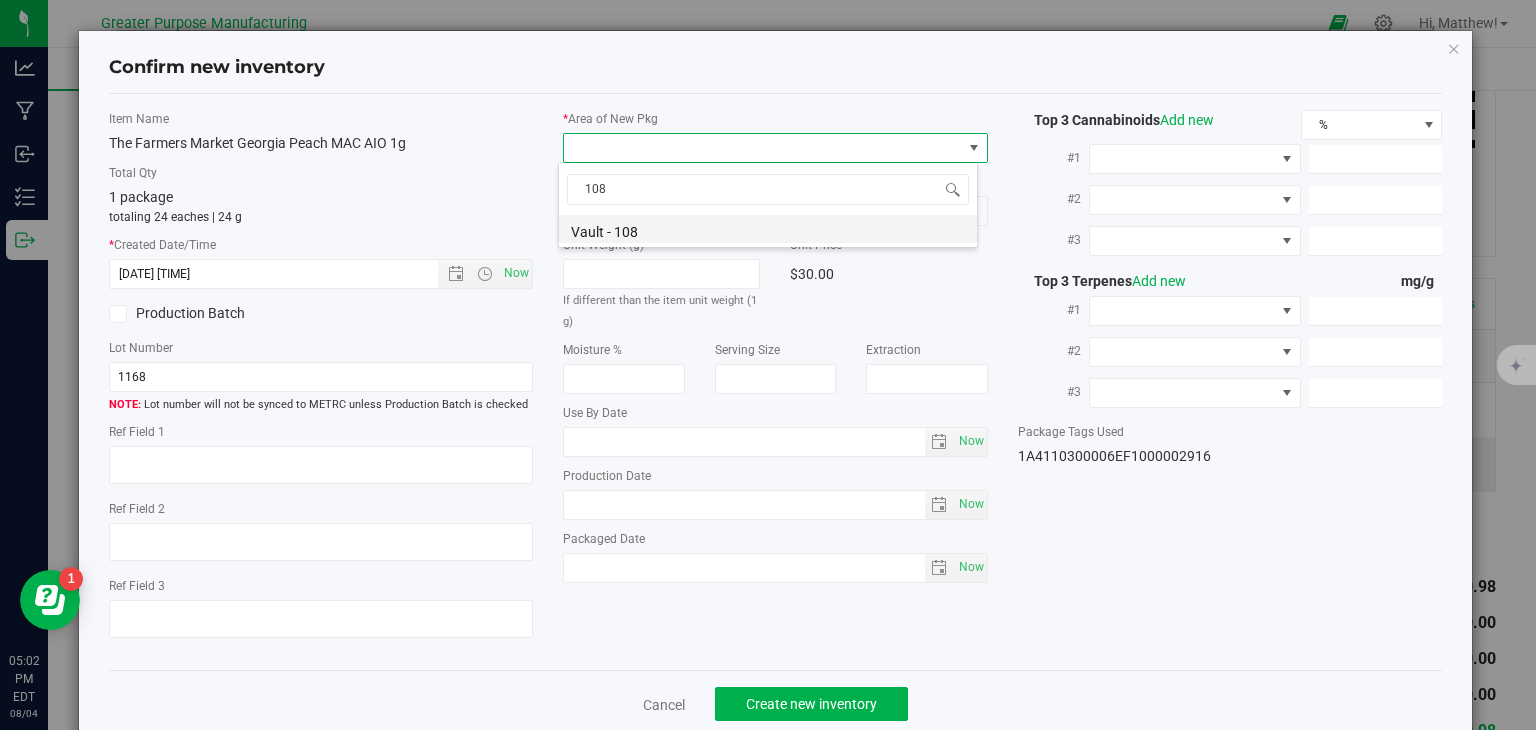 click on "Vault - 108" at bounding box center [768, 229] 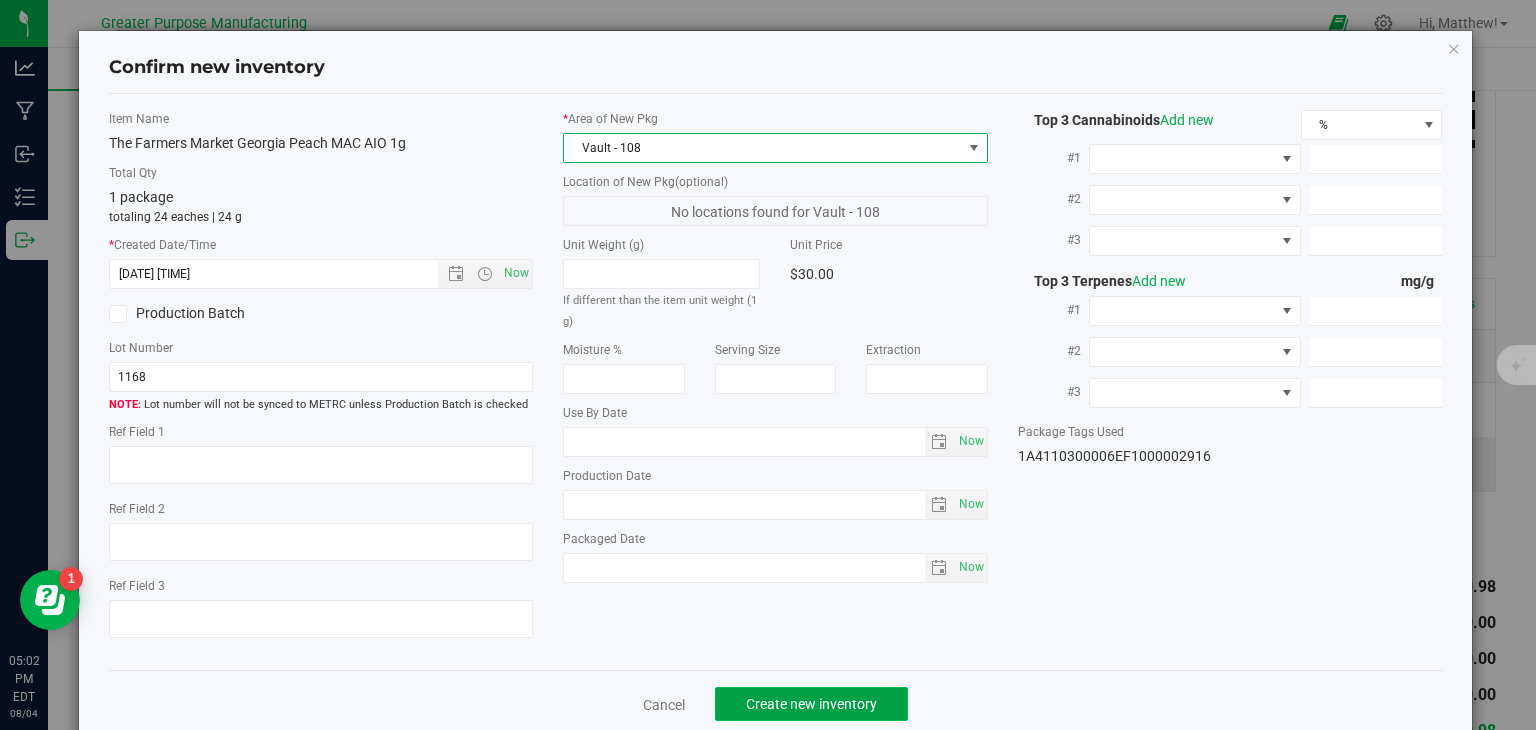 click on "Create new inventory" 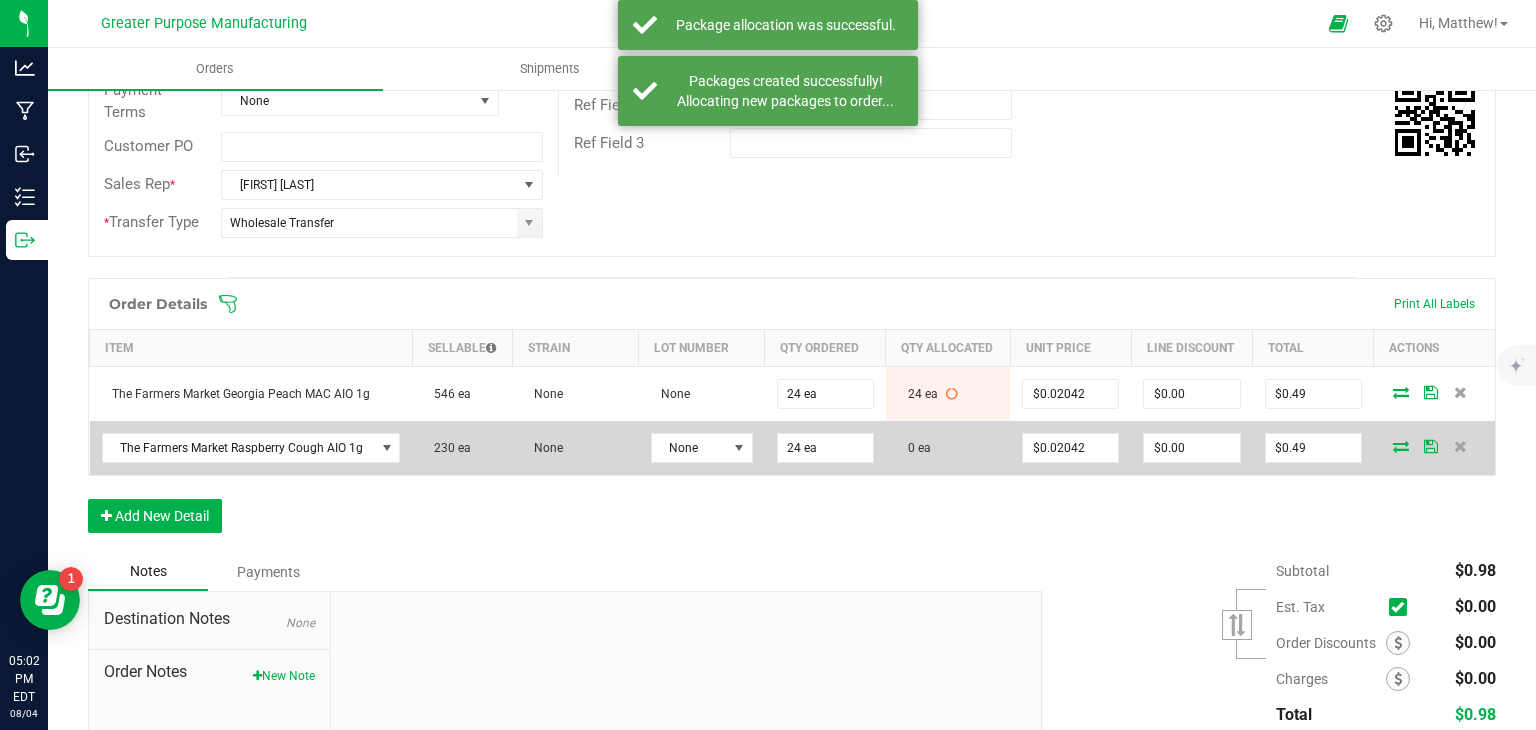 click at bounding box center [1401, 446] 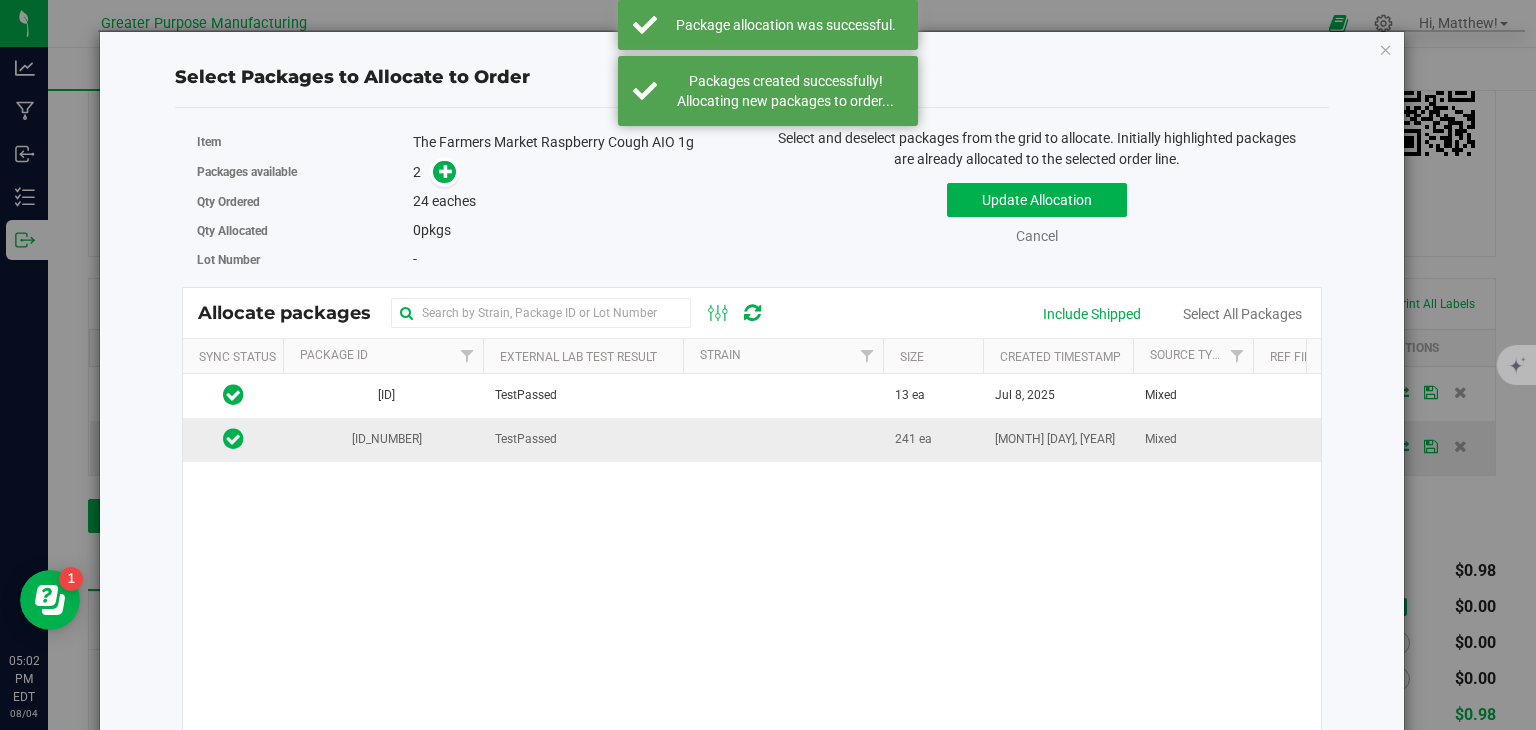 click on "TestPassed" at bounding box center [526, 439] 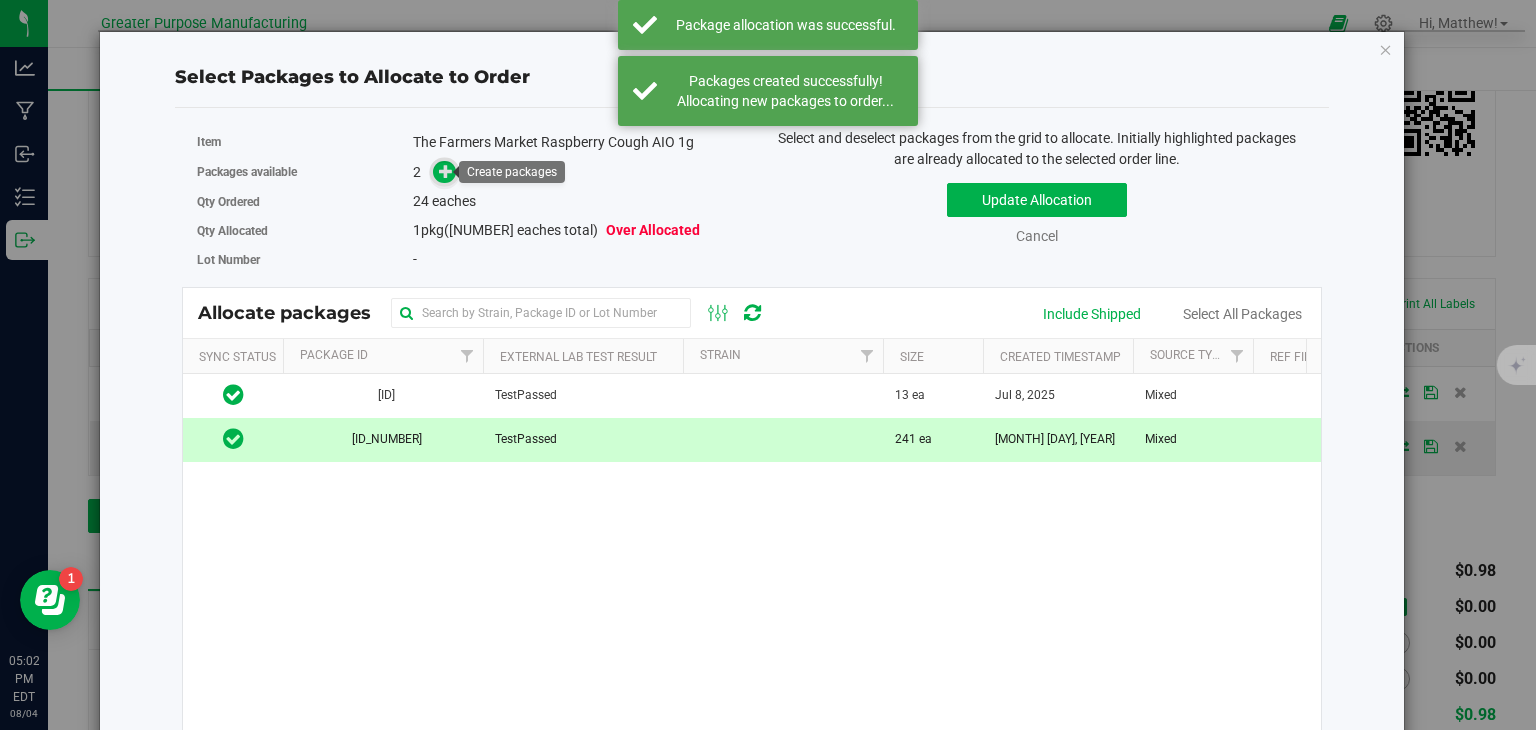 click at bounding box center (444, 172) 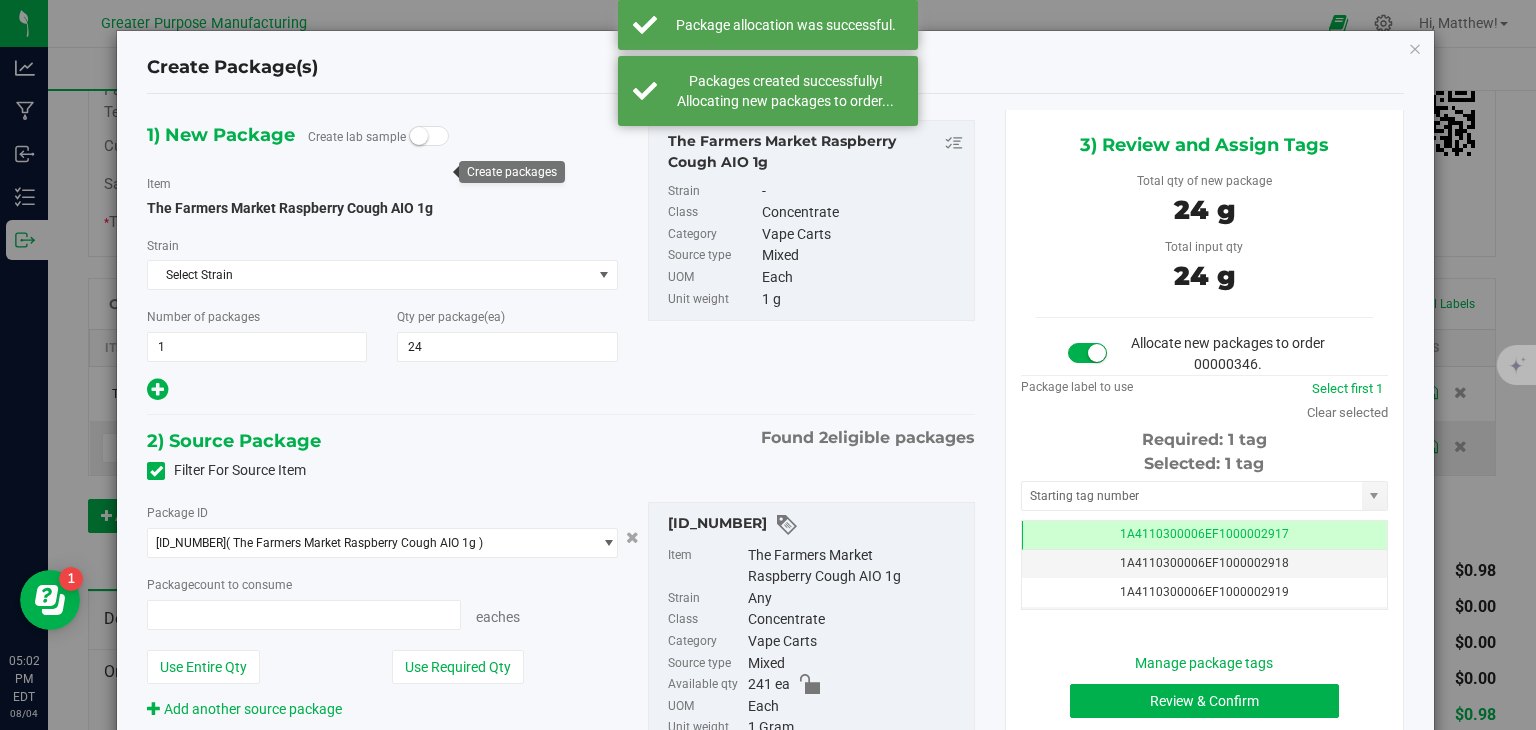 type on "24 ea" 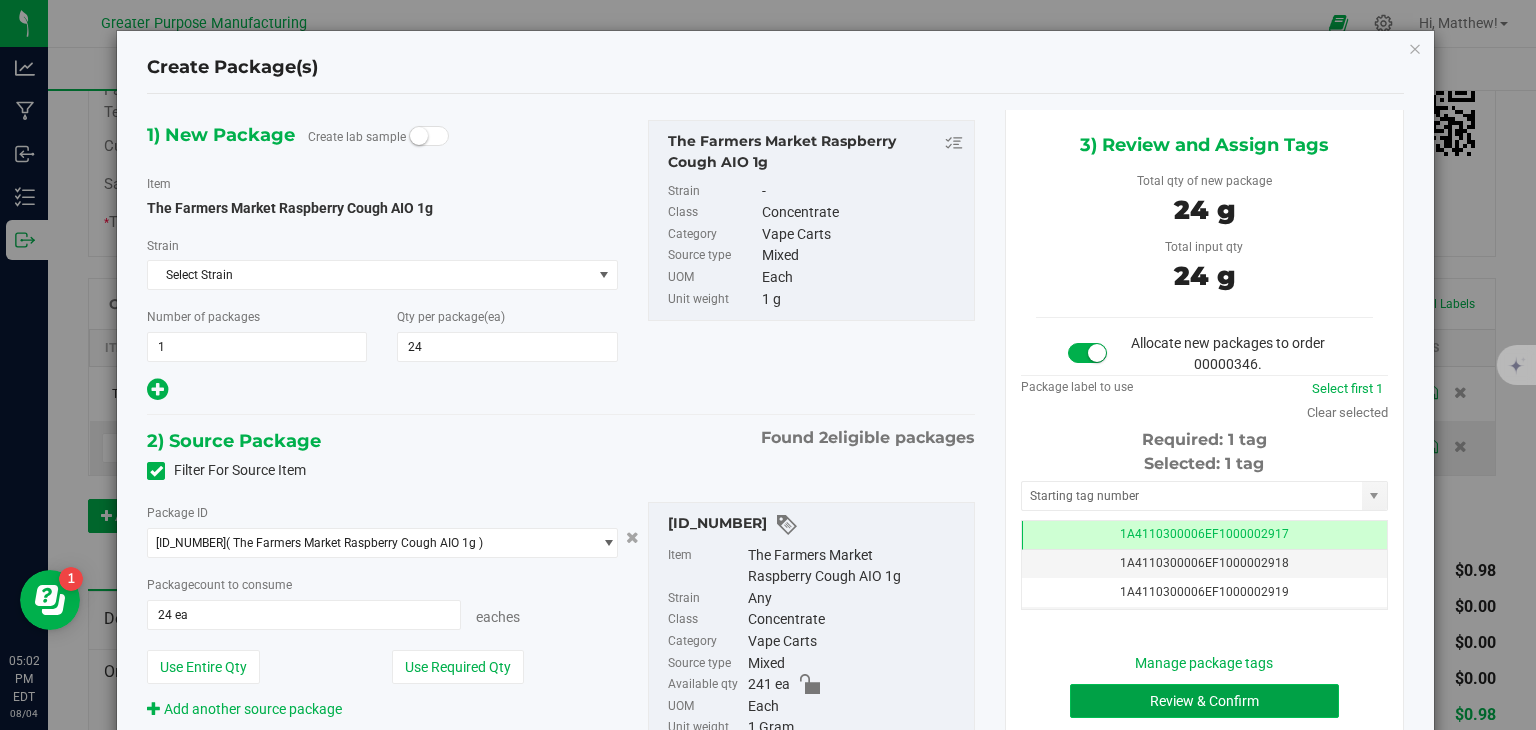 click on "Review & Confirm" at bounding box center (1204, 701) 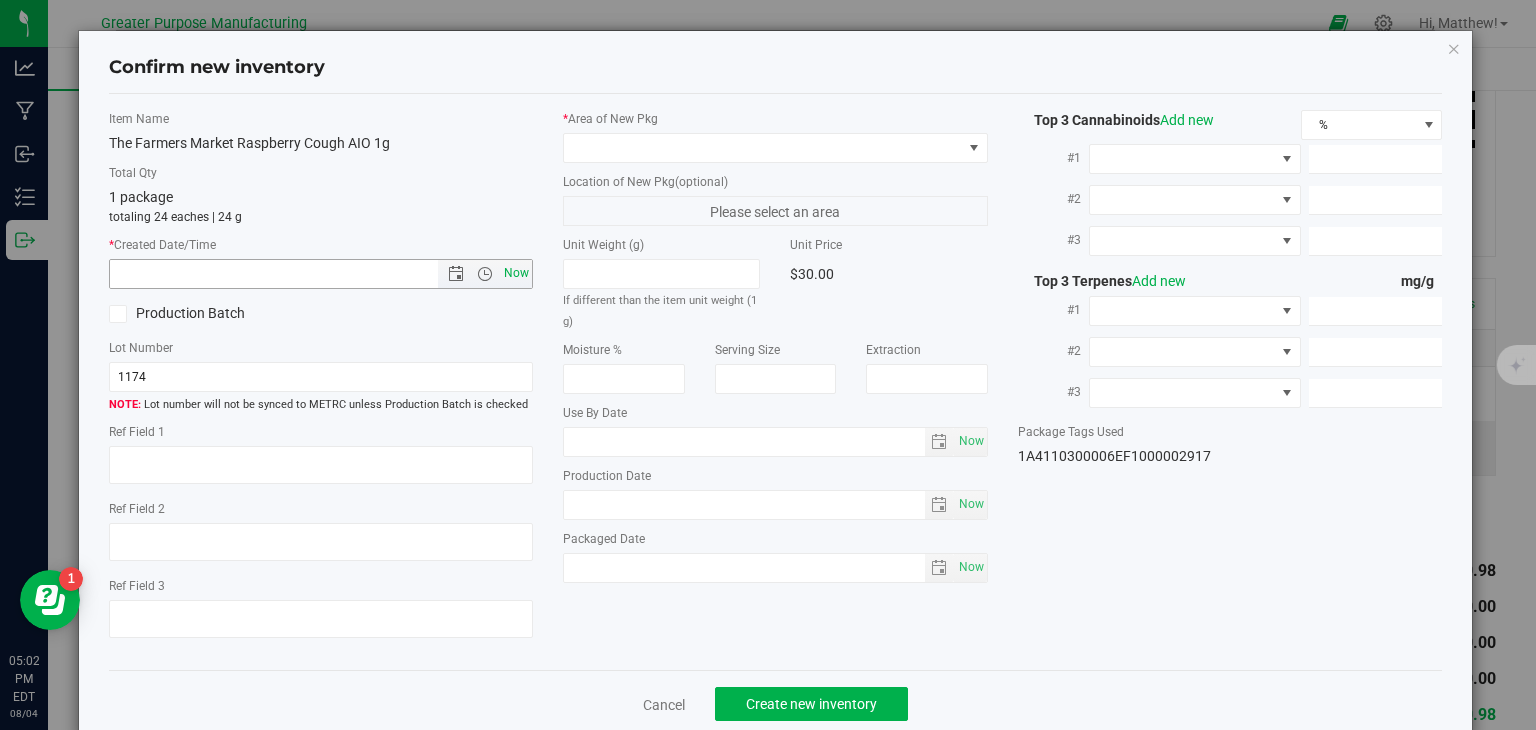 click on "Now" at bounding box center [517, 273] 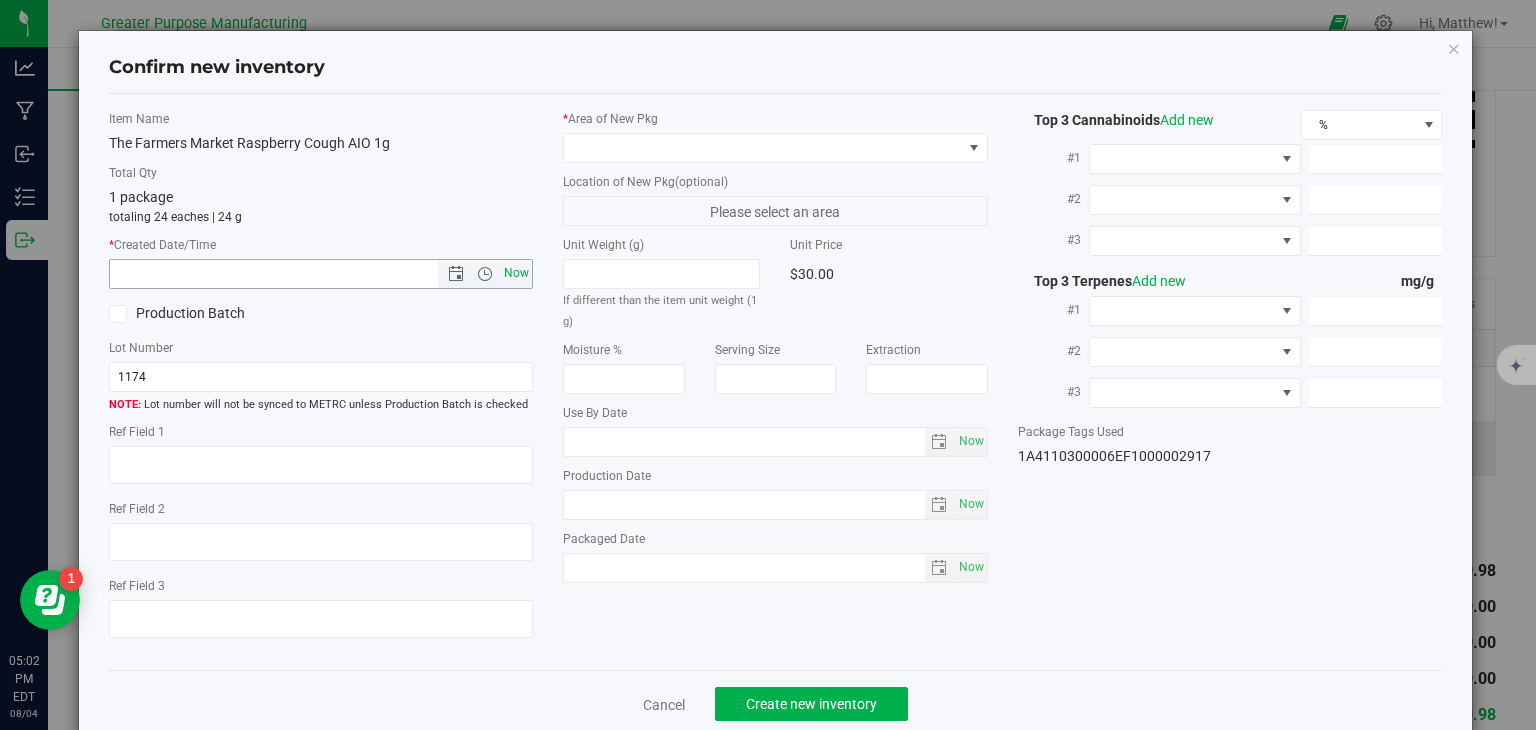 type on "[DATE] [TIME]" 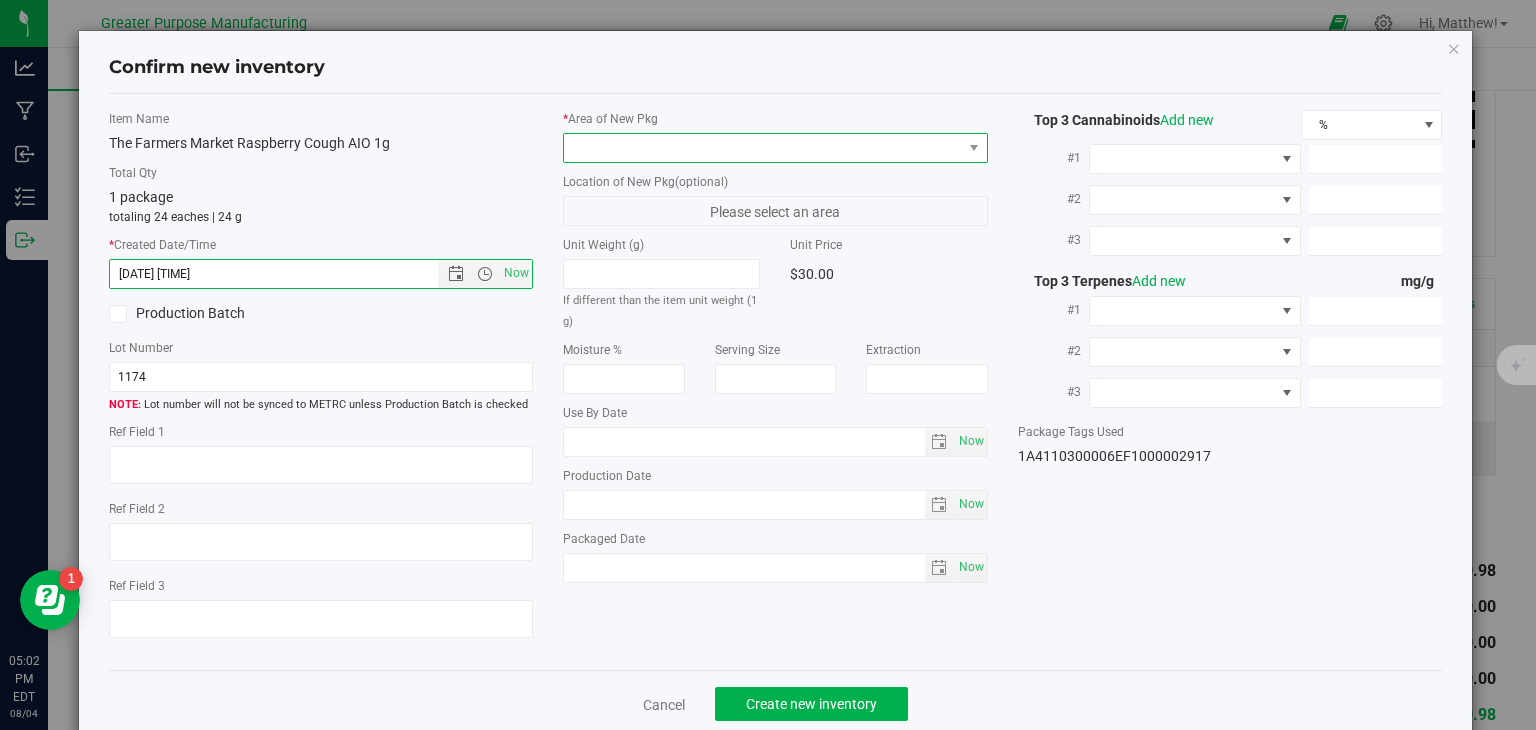 click at bounding box center [763, 148] 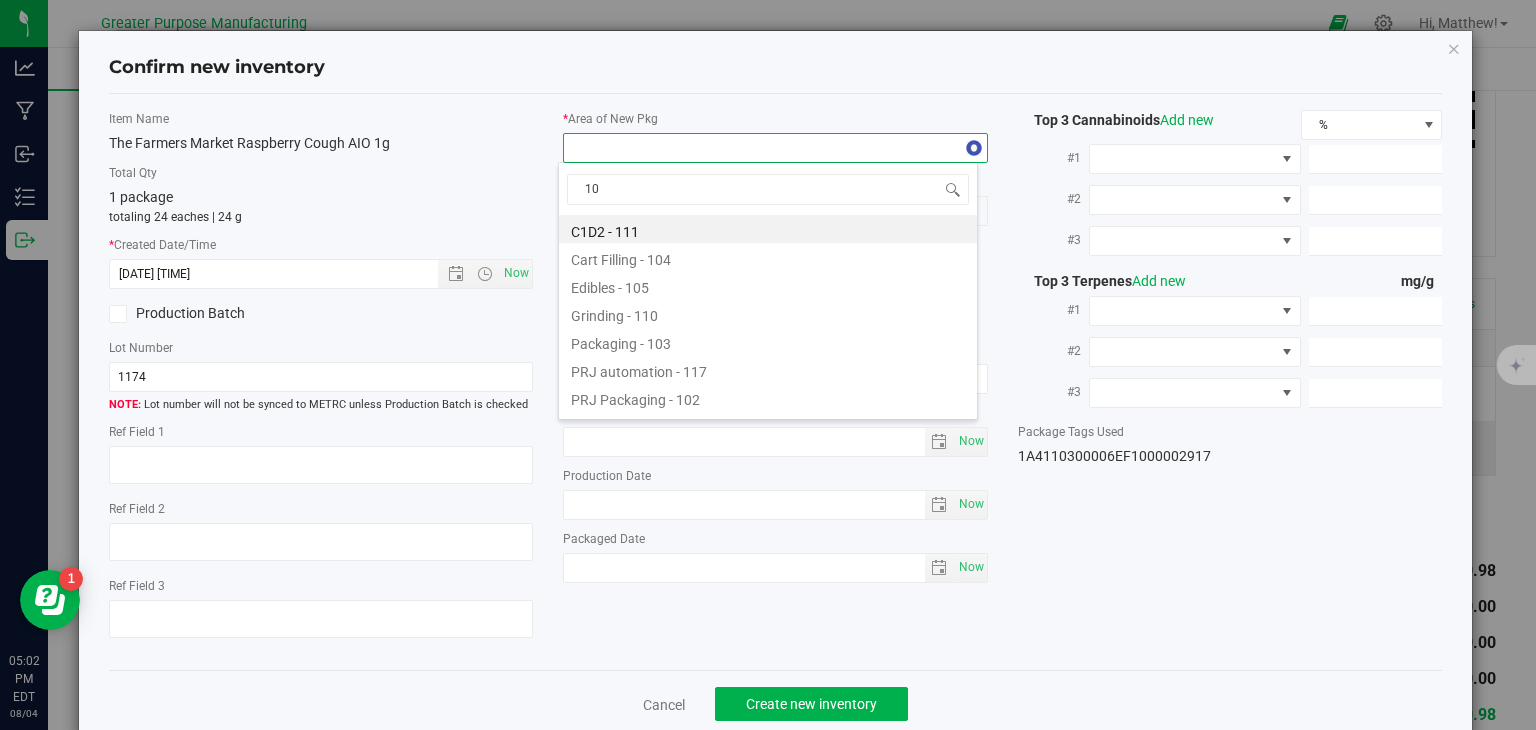 type on "108" 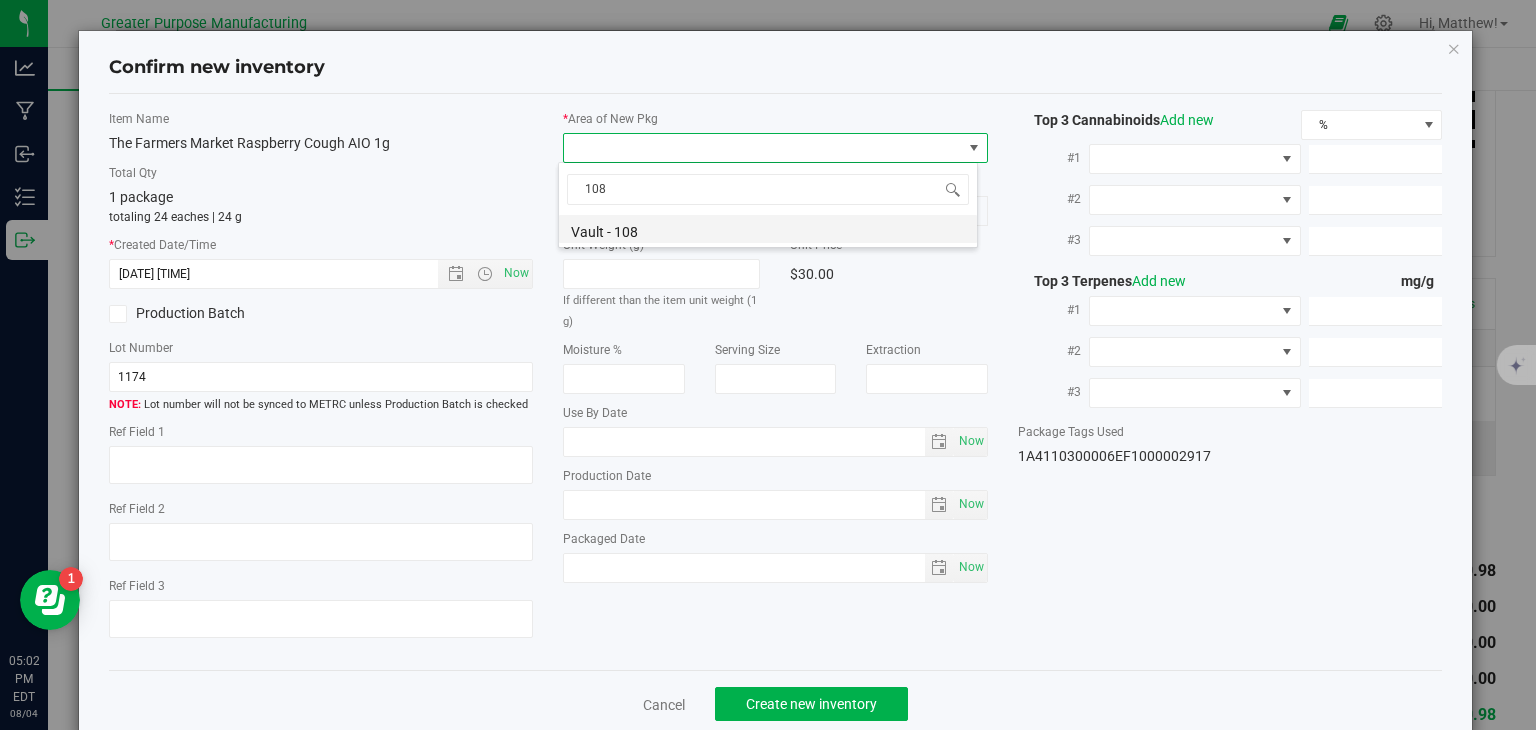 click on "Vault - 108" at bounding box center [768, 229] 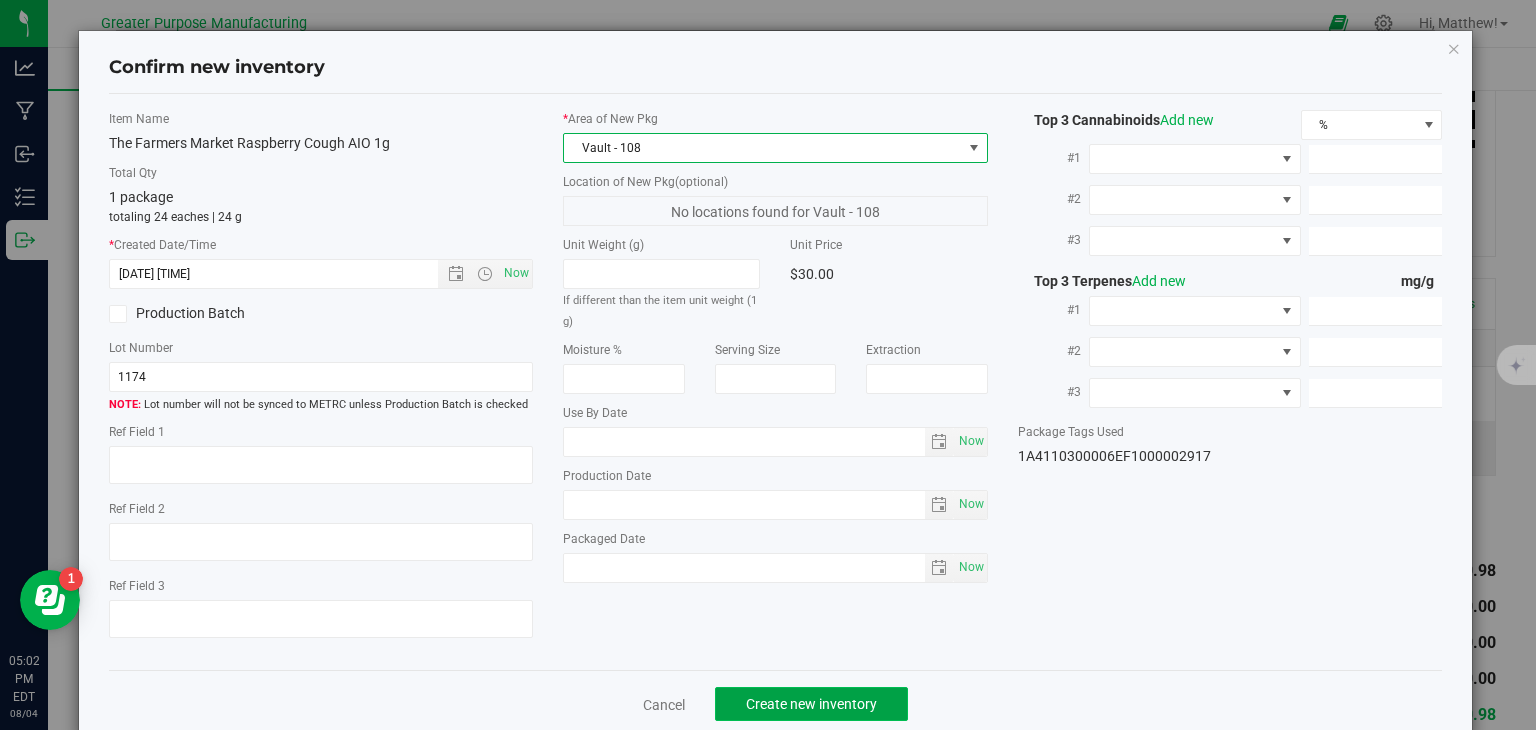 click on "Create new inventory" 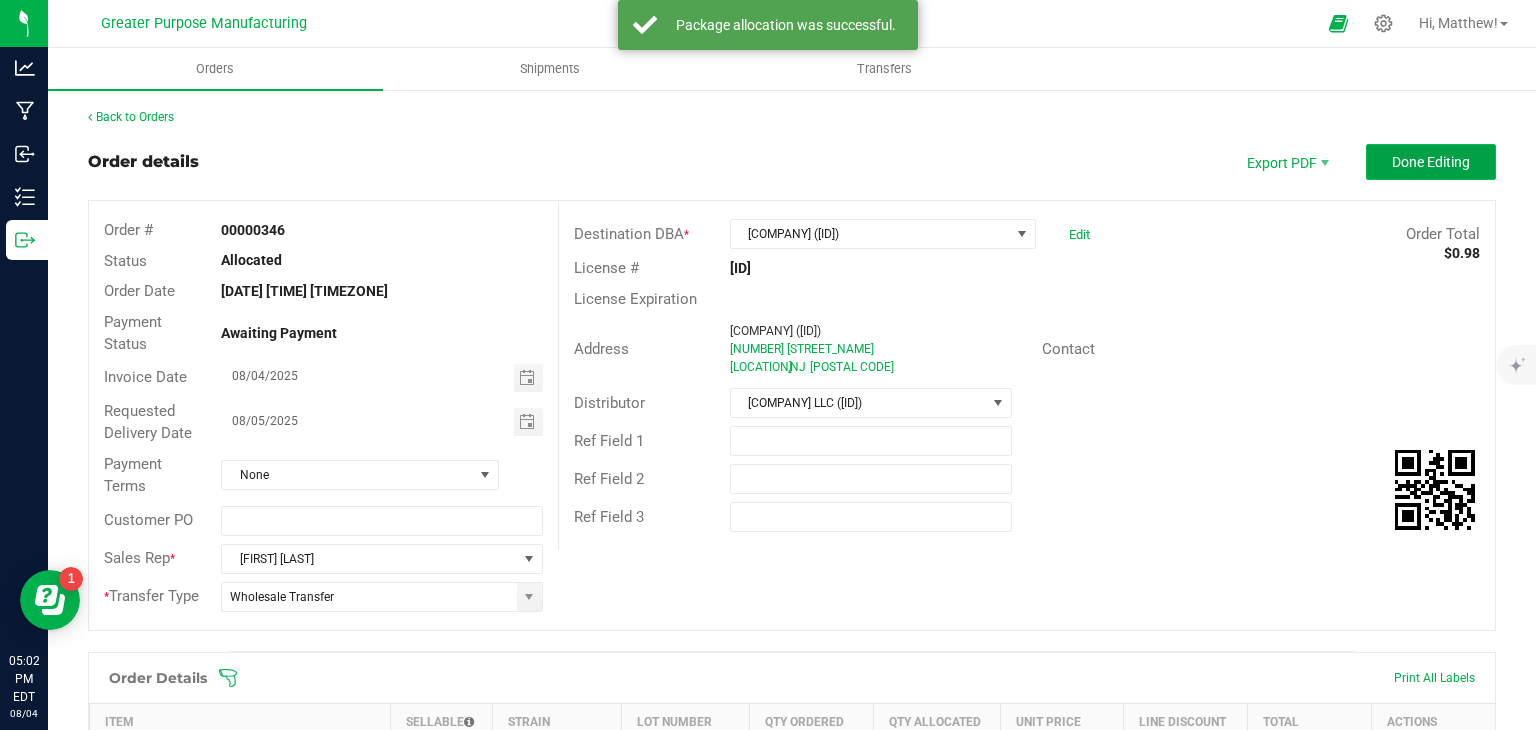 click on "Done Editing" at bounding box center [1431, 162] 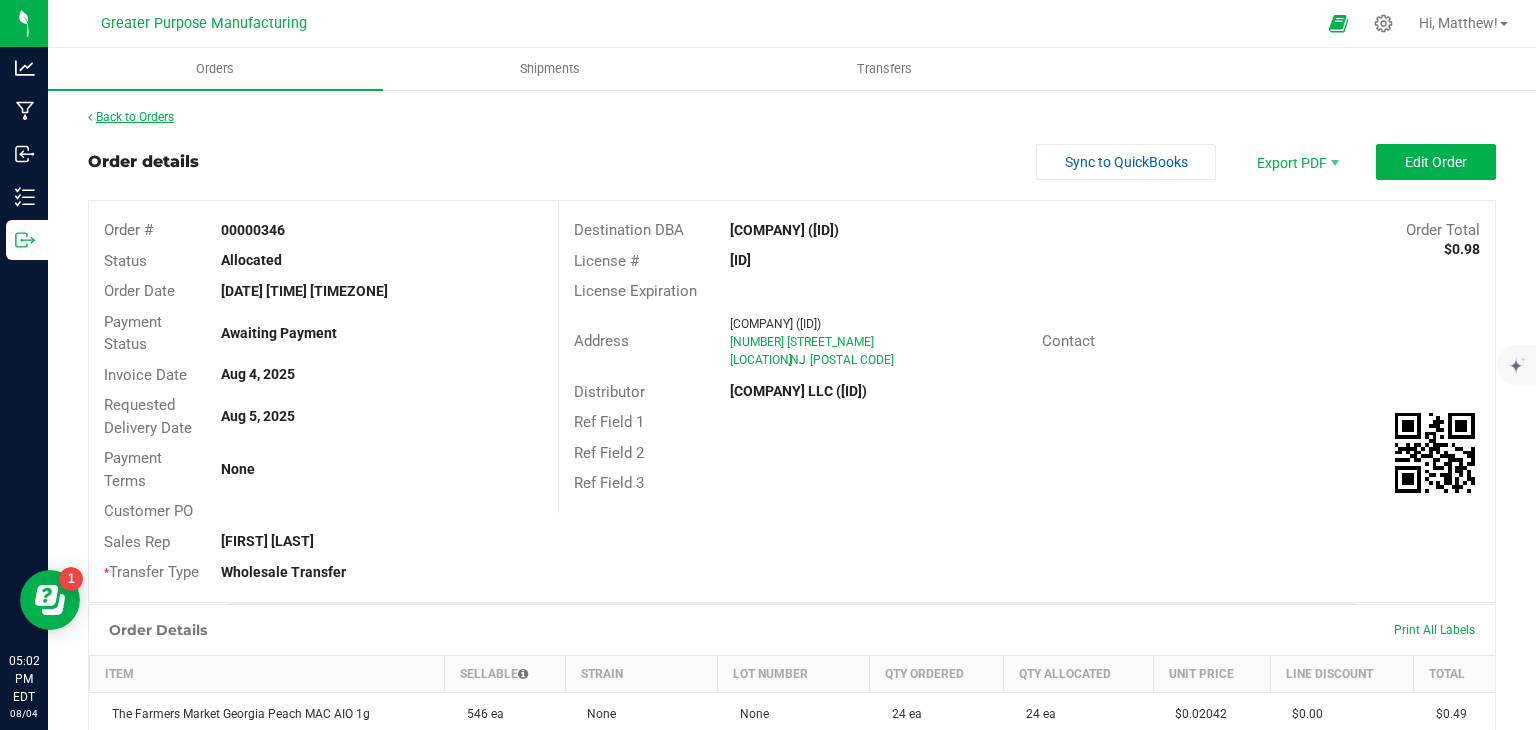 click on "Back to Orders" at bounding box center (131, 117) 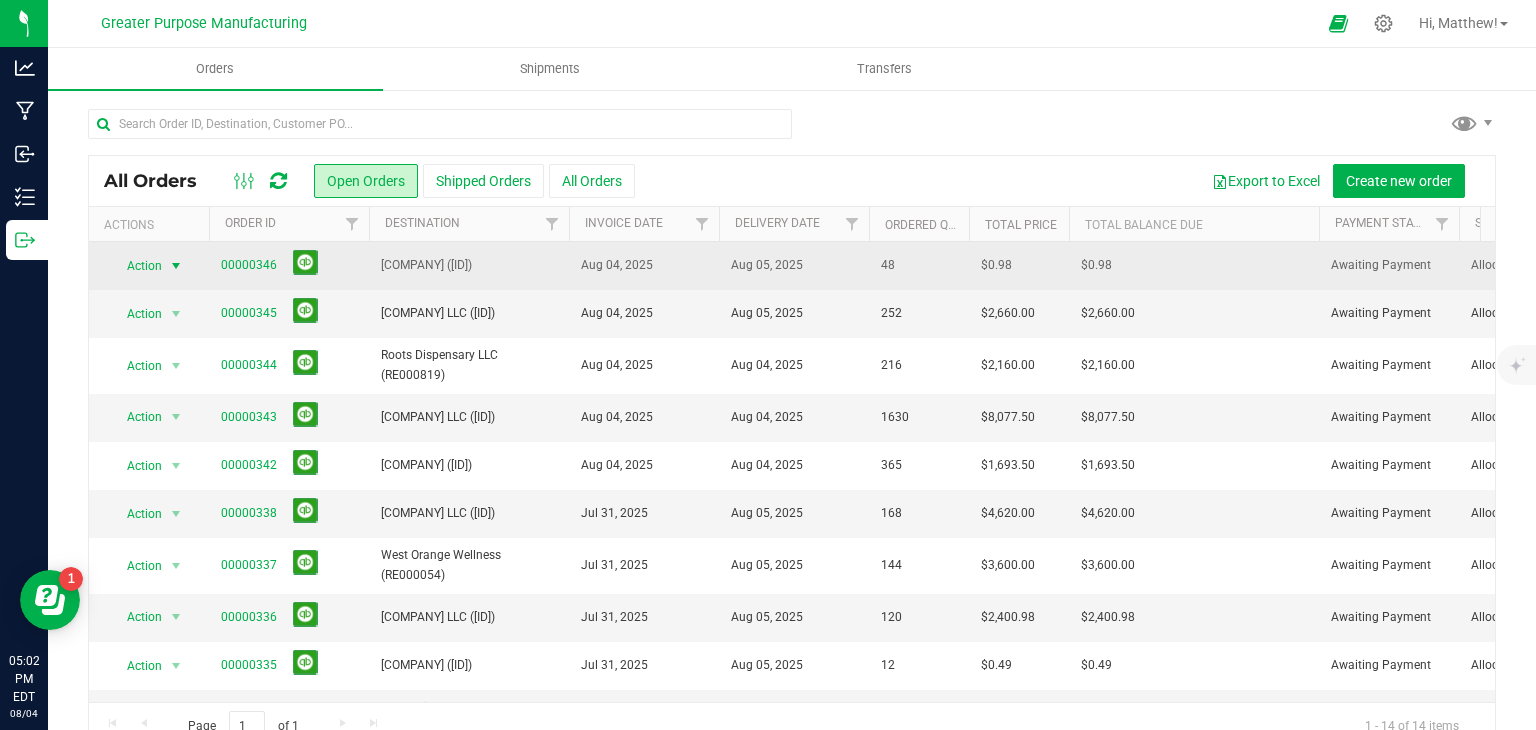 click at bounding box center (176, 266) 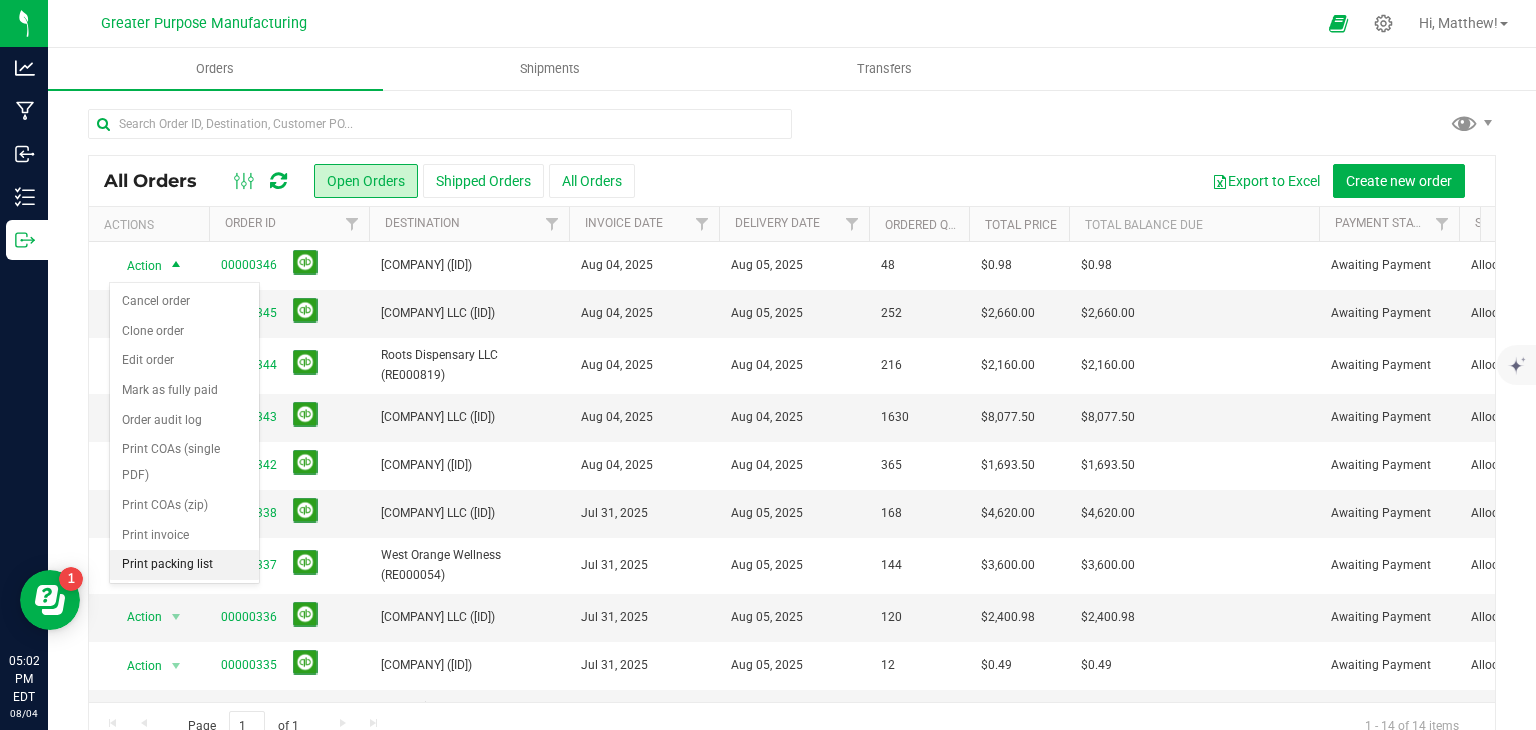 click on "Print packing list" at bounding box center (184, 565) 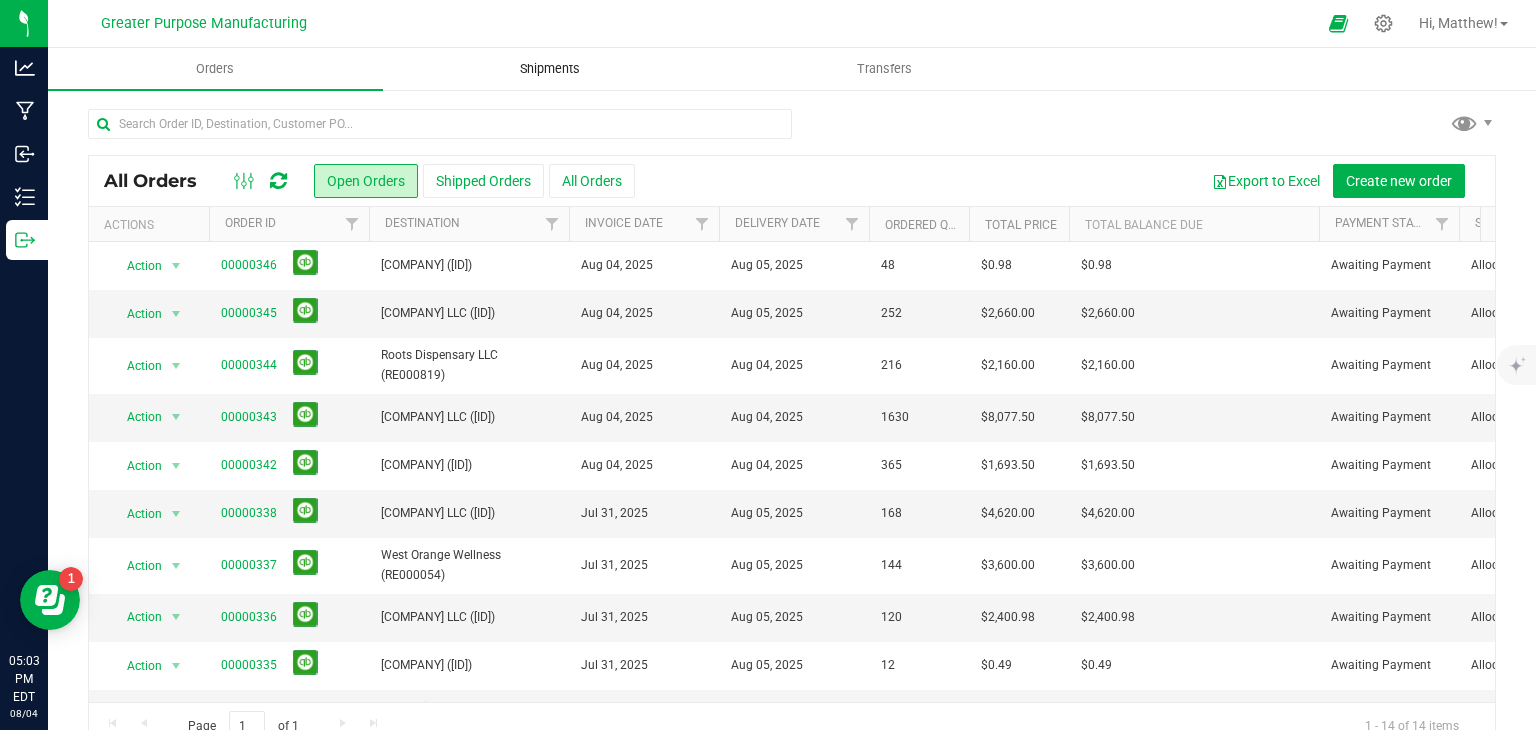 click on "Shipments" at bounding box center (550, 69) 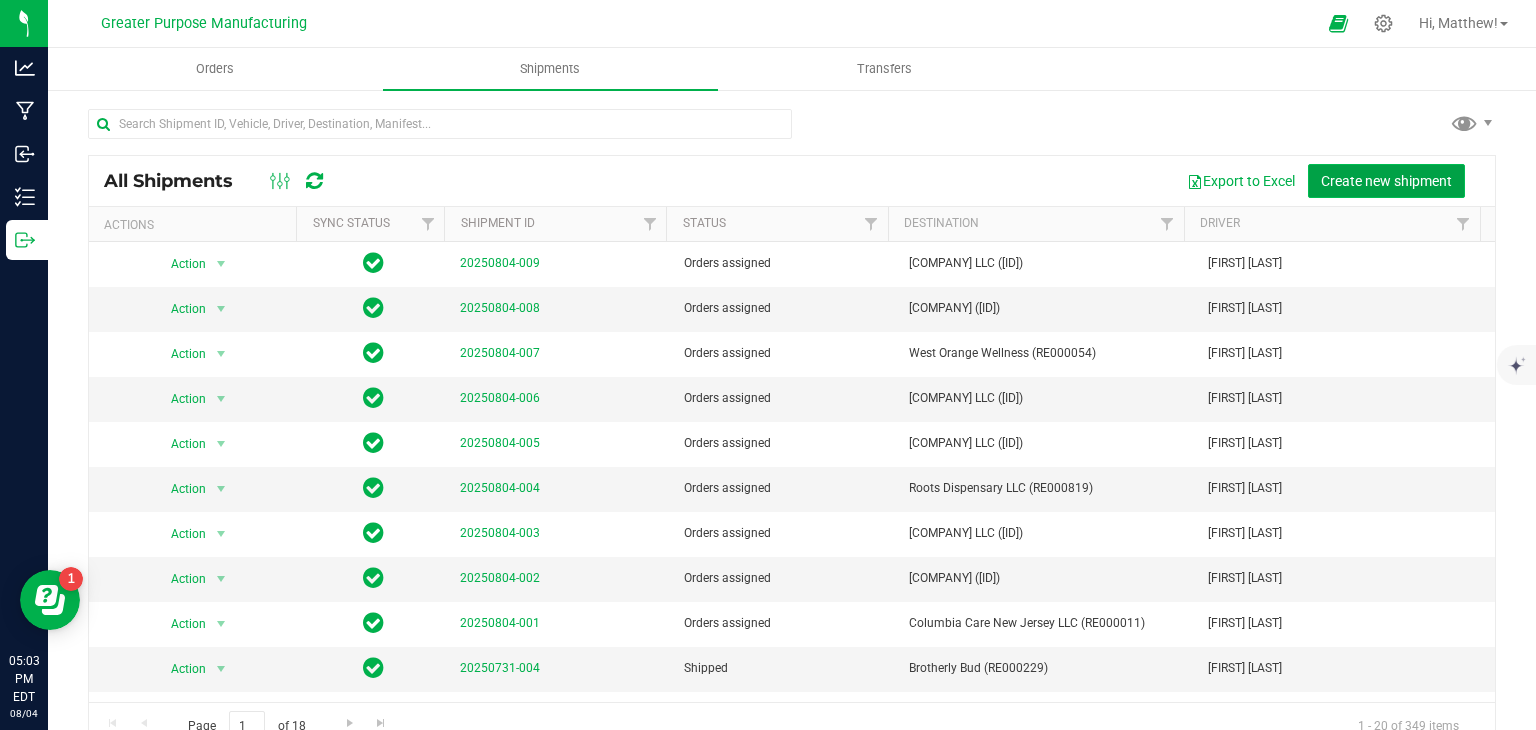 click on "Create new shipment" at bounding box center (1386, 181) 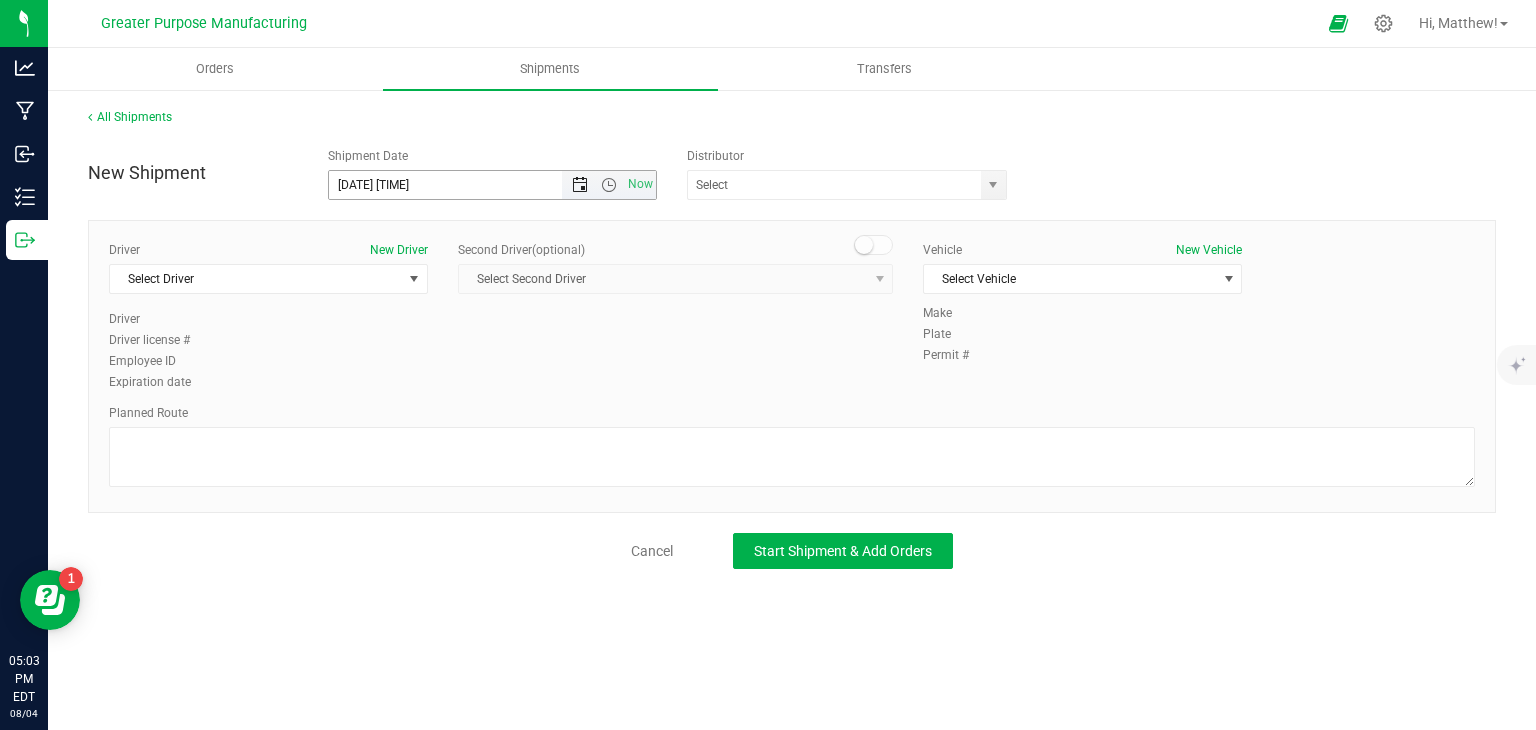 click at bounding box center (580, 185) 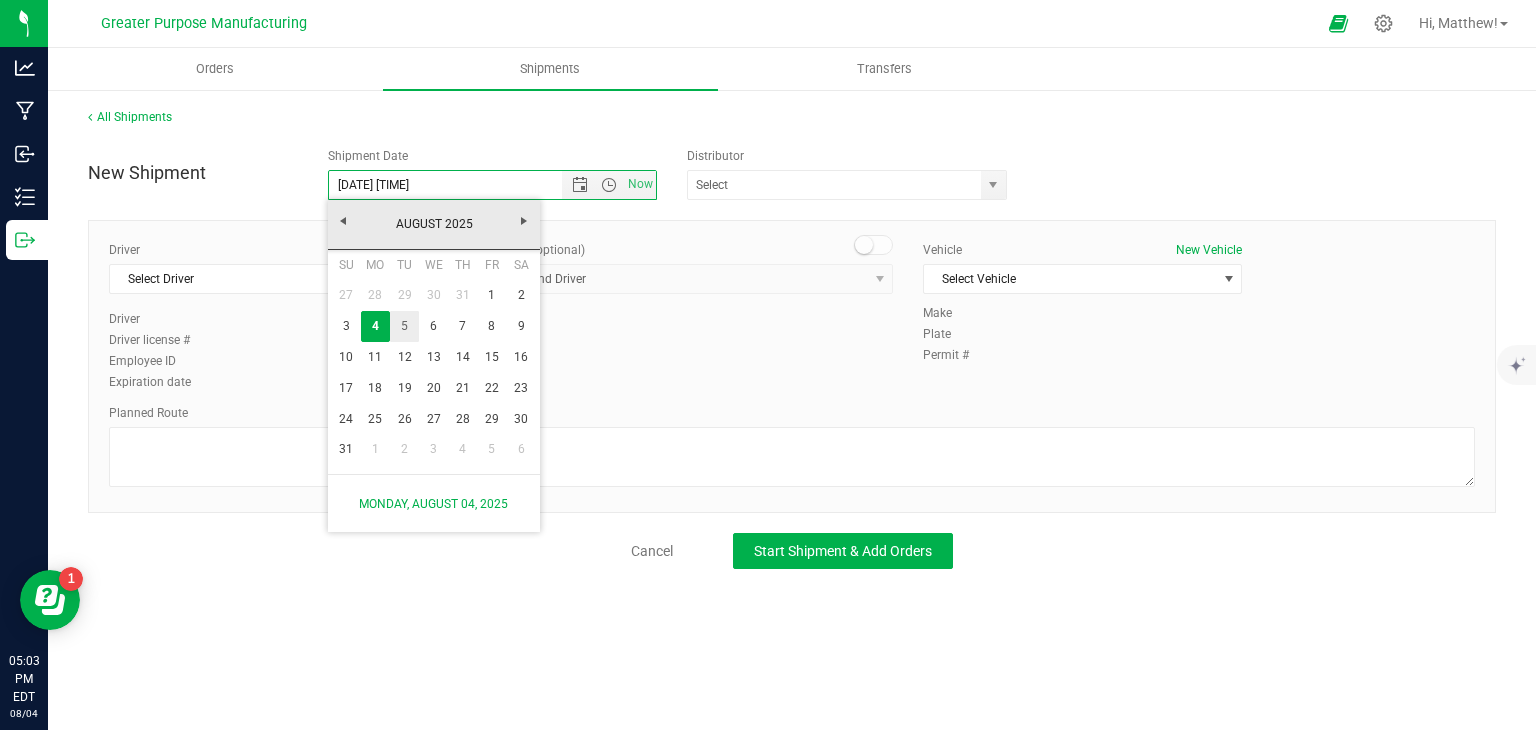 click on "5" at bounding box center [404, 326] 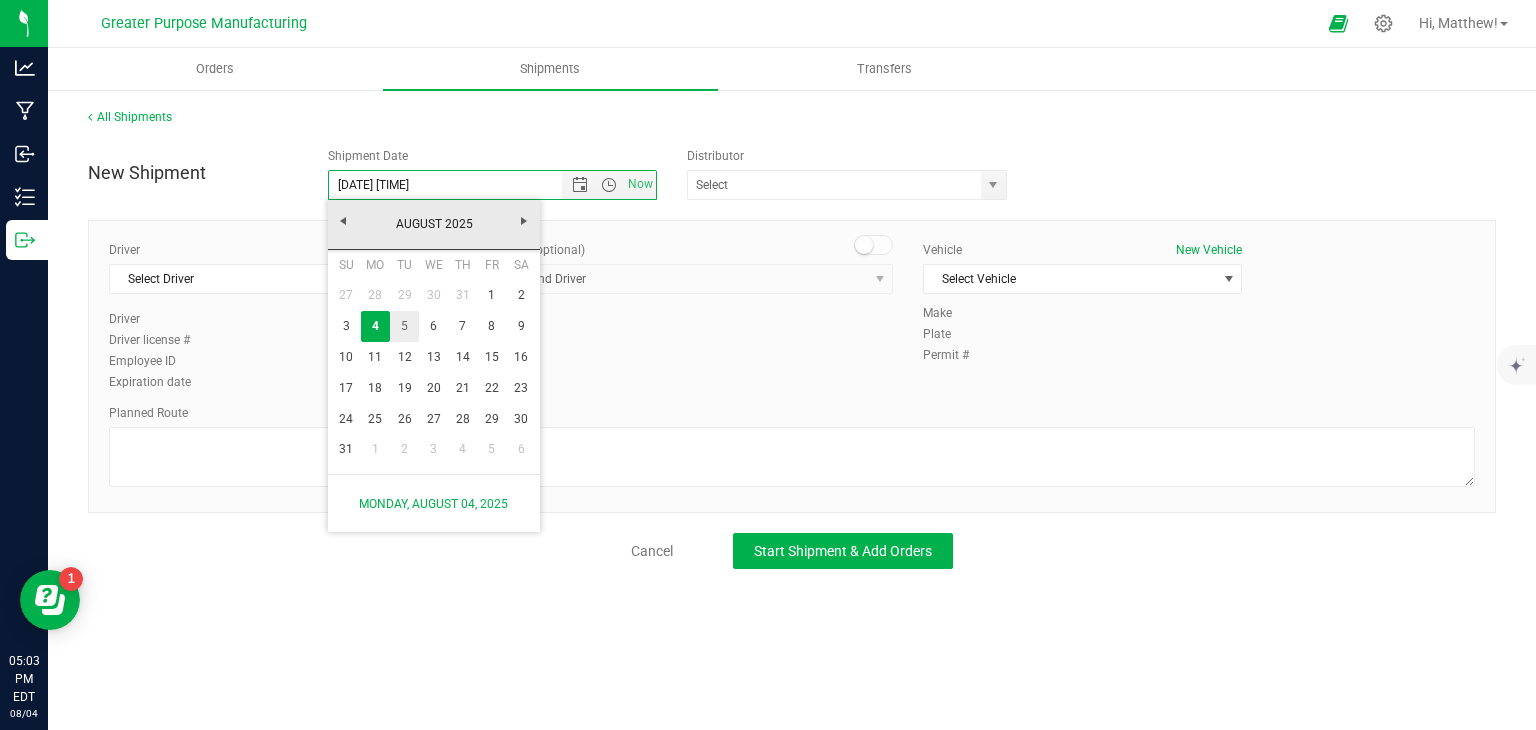 type on "[DATE] [TIME]" 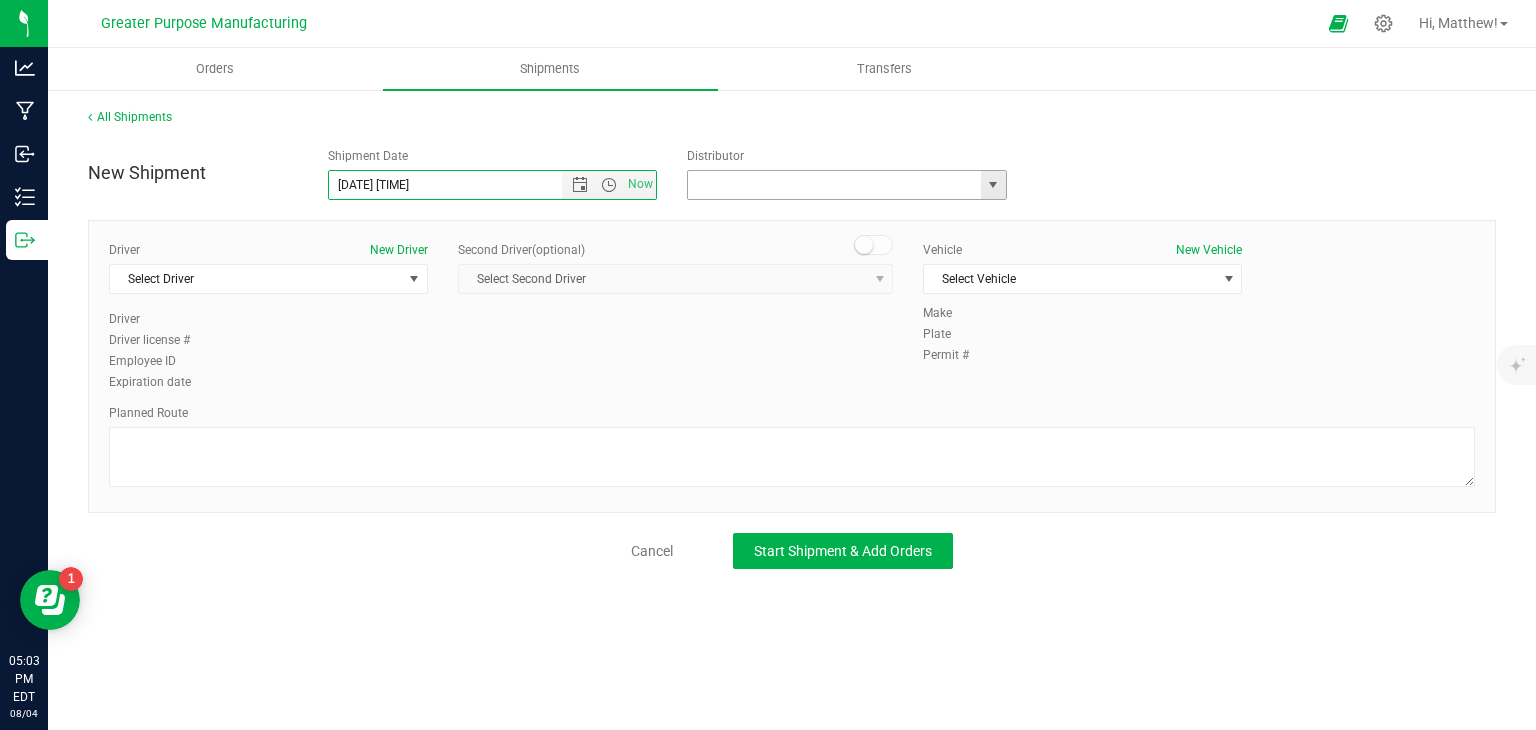 click at bounding box center [830, 185] 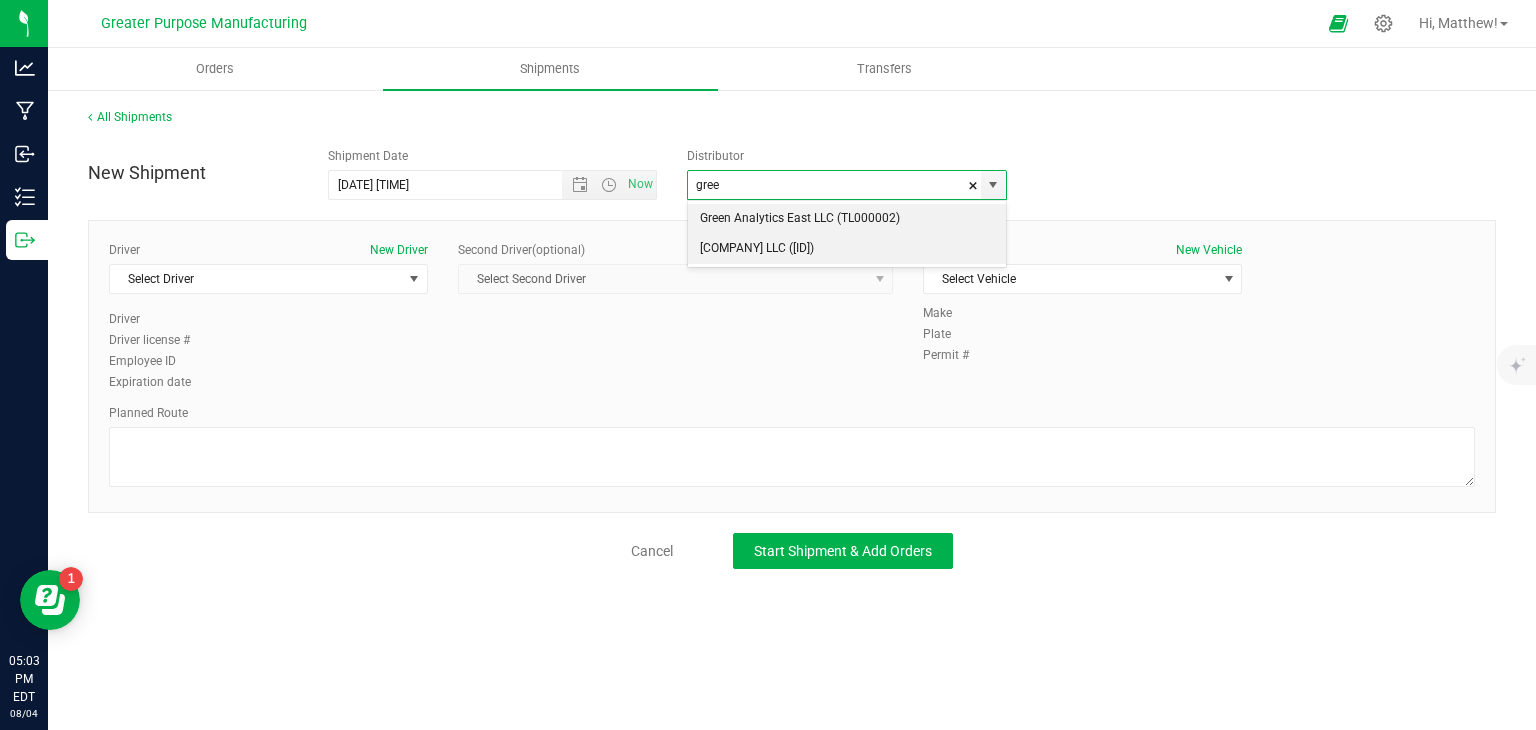 click on "[COMPANY] LLC ([ID])" at bounding box center [847, 249] 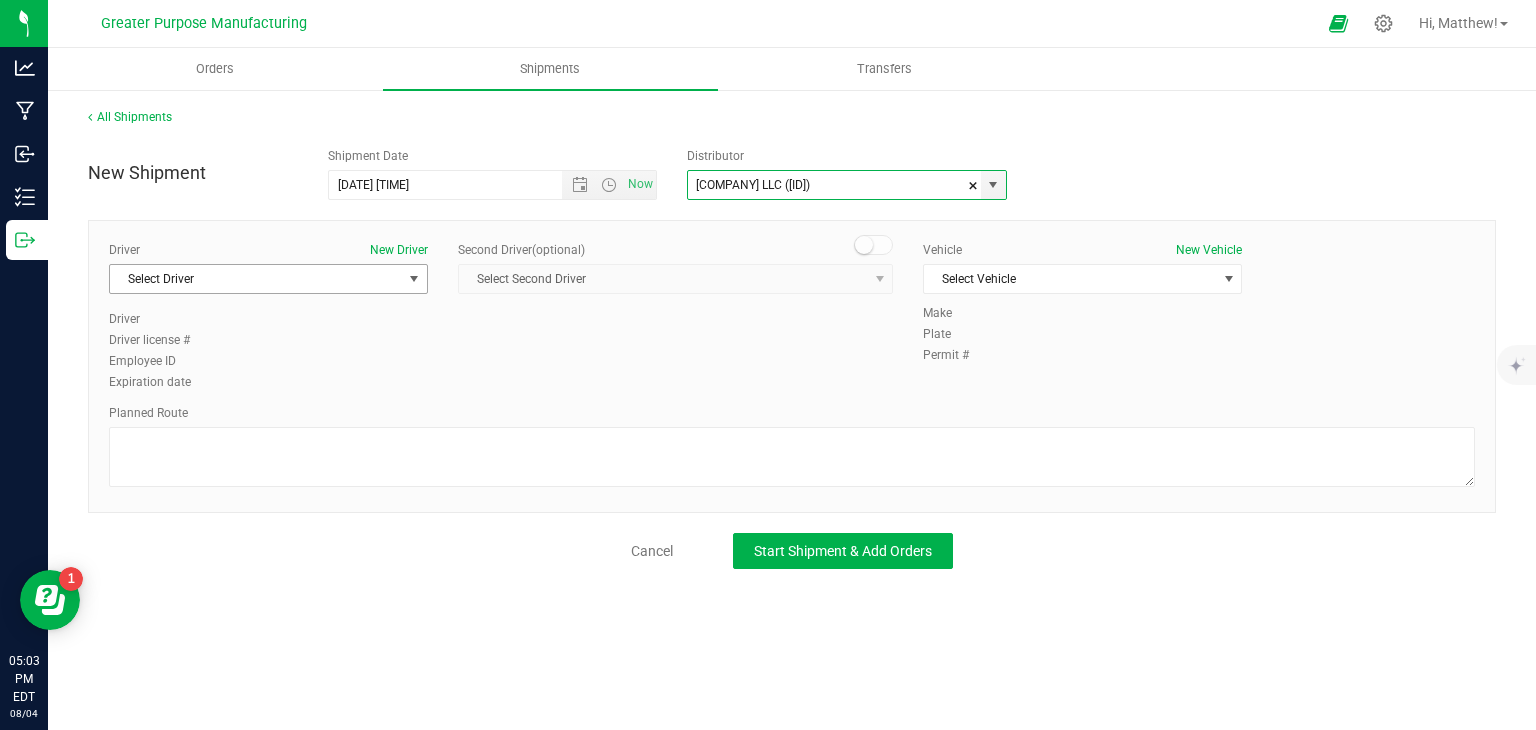 type on "[COMPANY] LLC ([ID])" 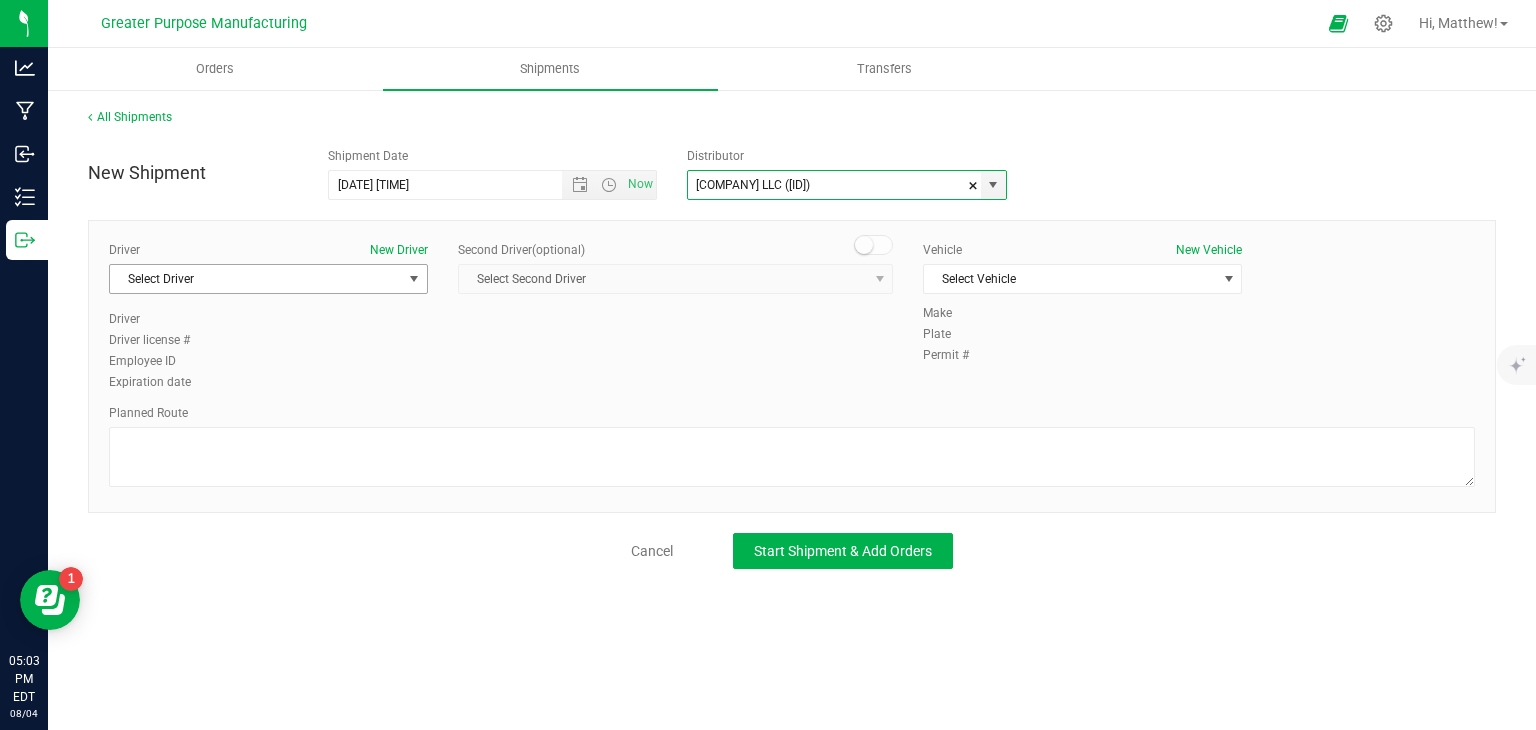 click on "Select Driver" at bounding box center [256, 279] 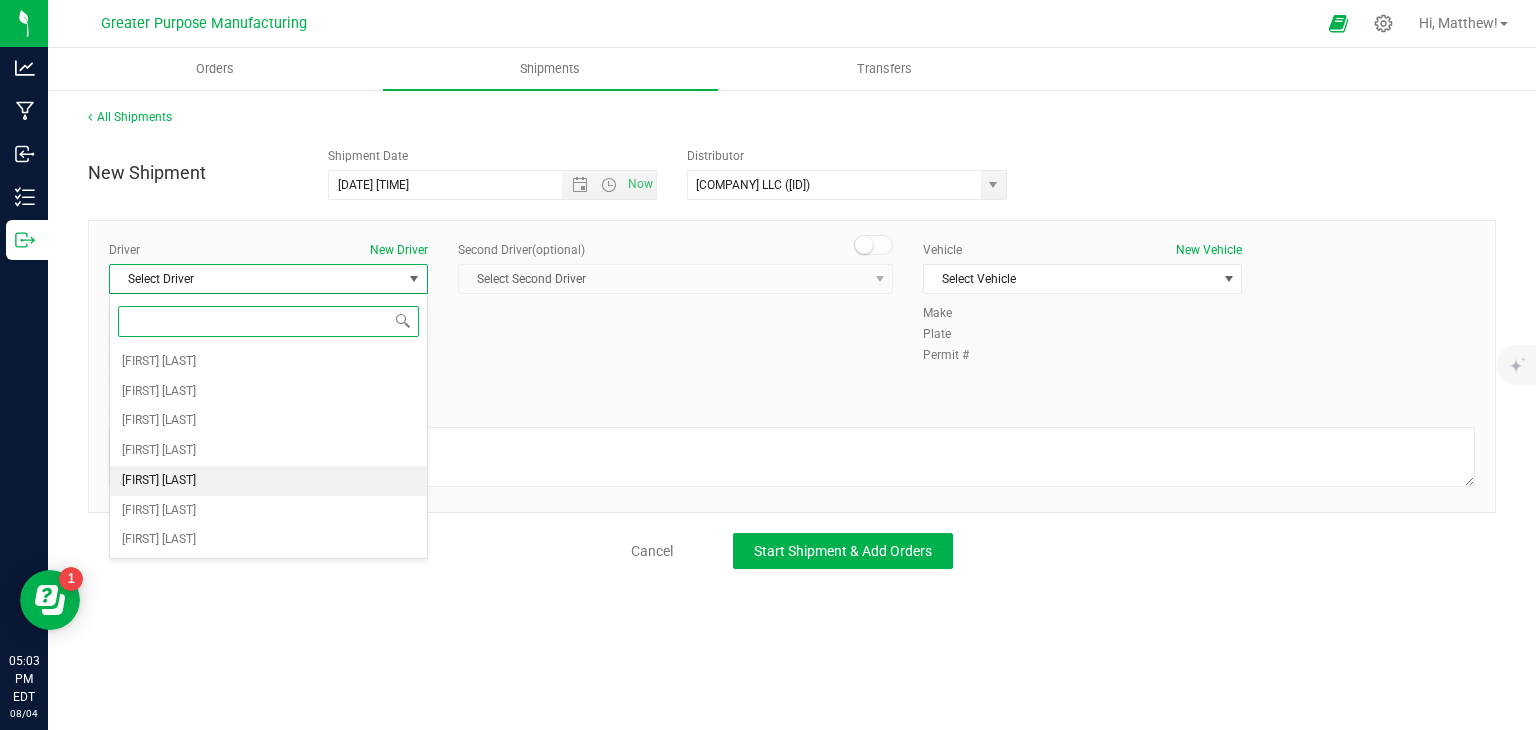 click on "[FIRST] [LAST]" at bounding box center [268, 481] 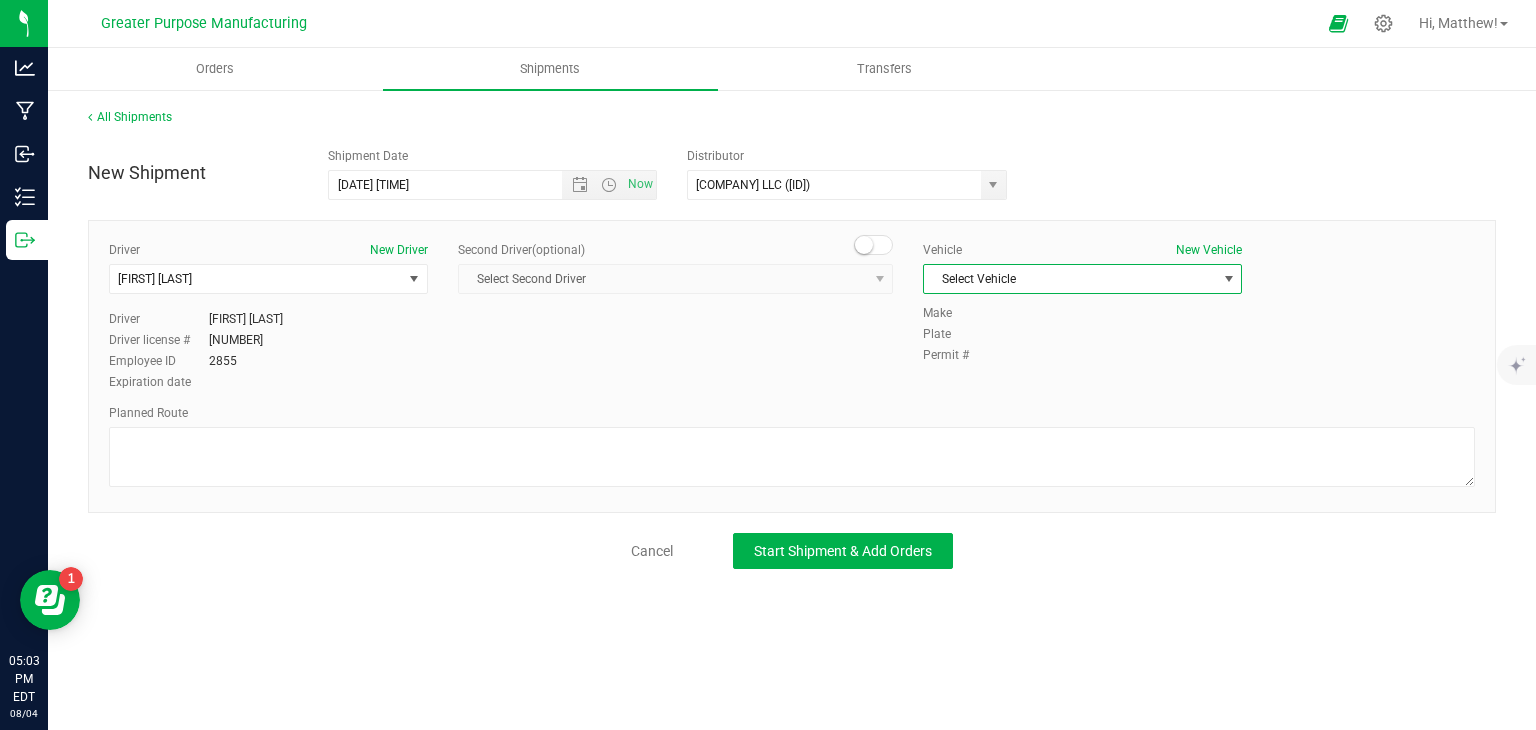 click on "Select Vehicle" at bounding box center (1070, 279) 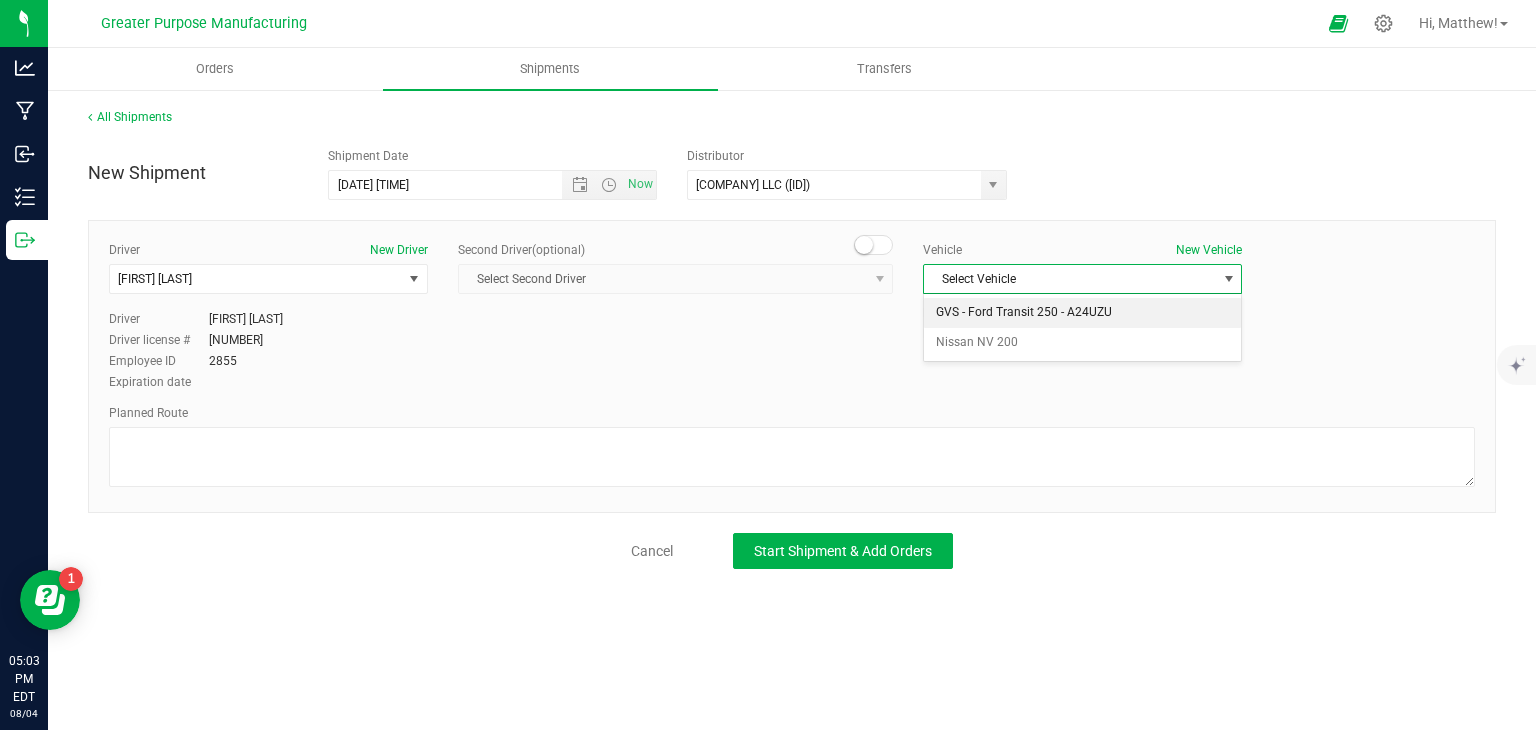 click on "GVS - Ford Transit 250 - A24UZU" at bounding box center (1082, 313) 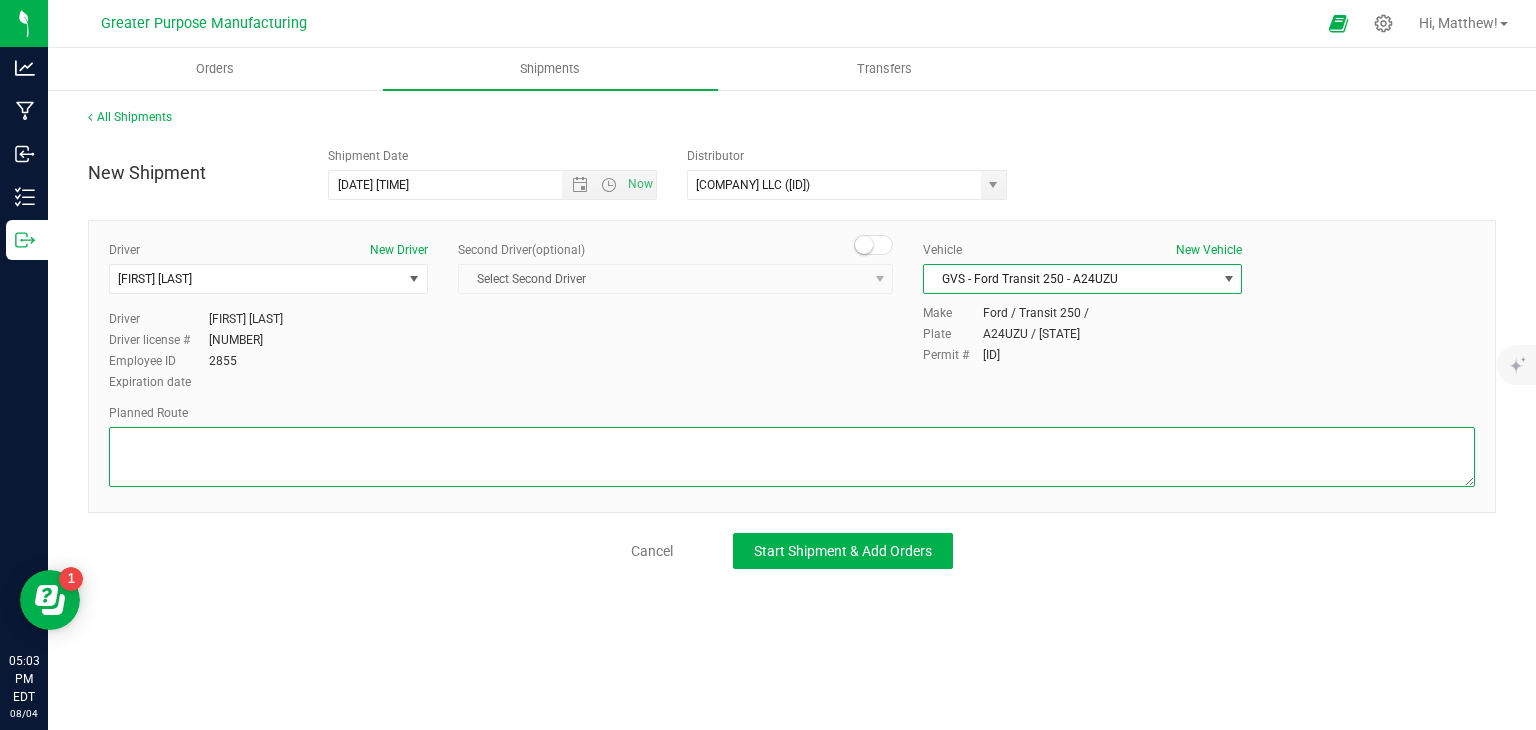 click at bounding box center (792, 457) 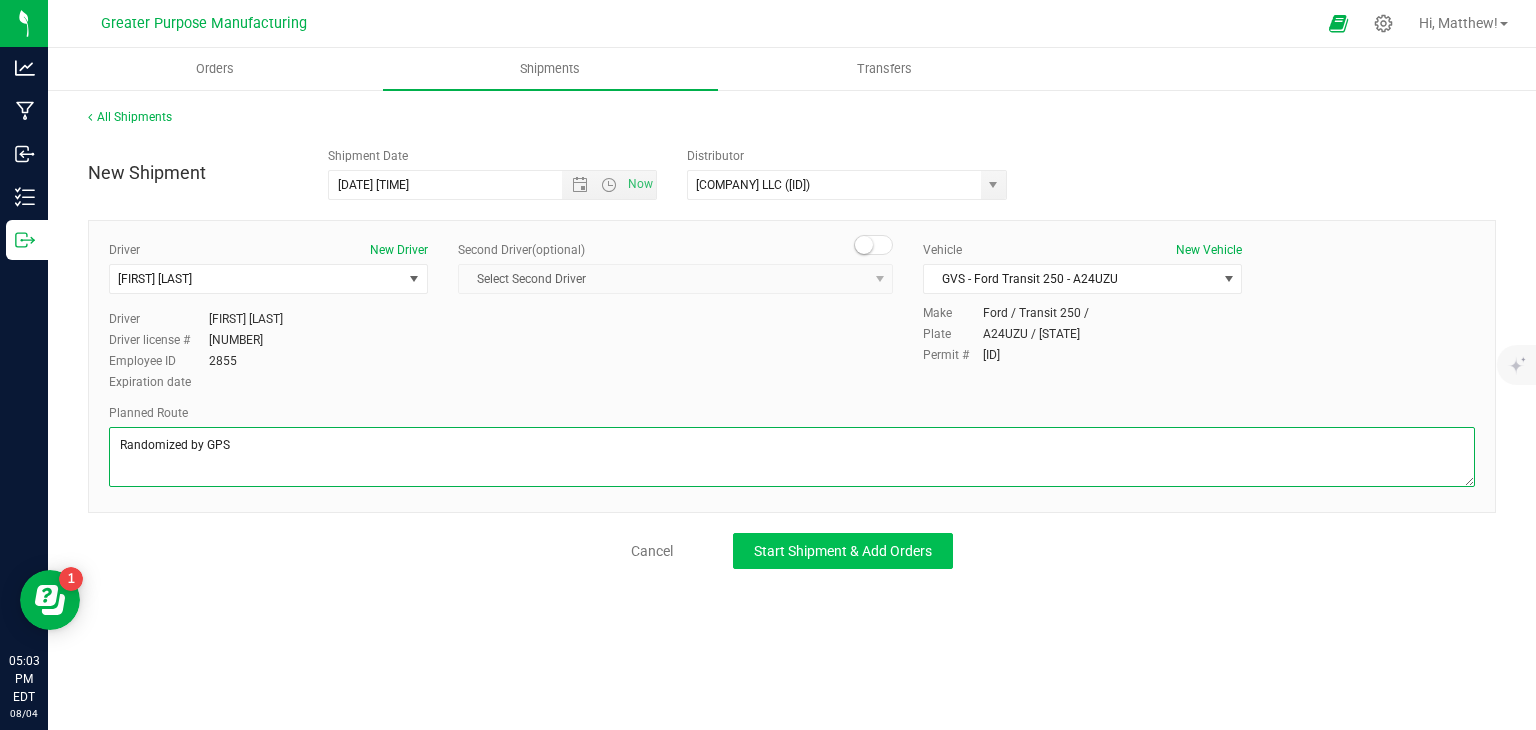type on "Randomized by GPS" 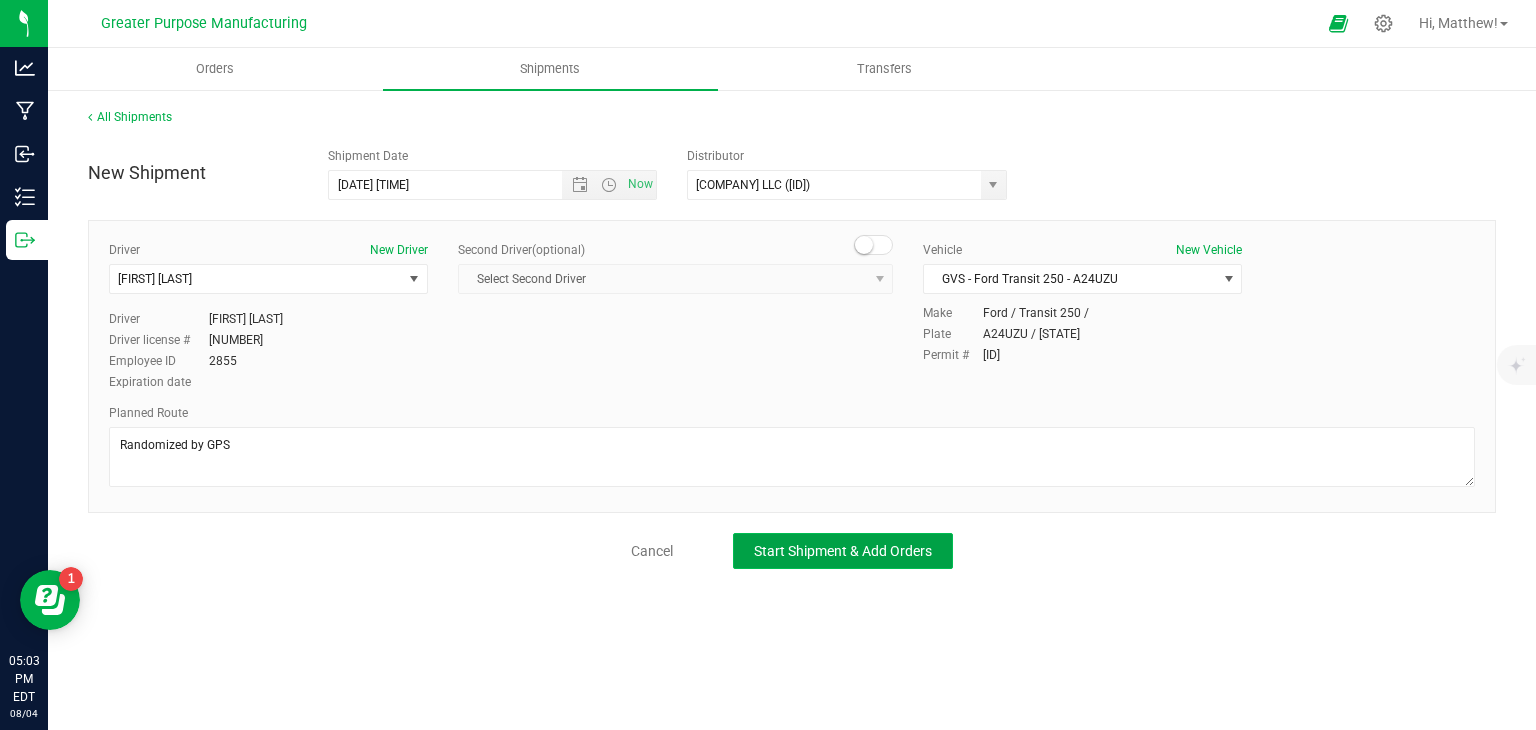 click on "Start Shipment & Add Orders" 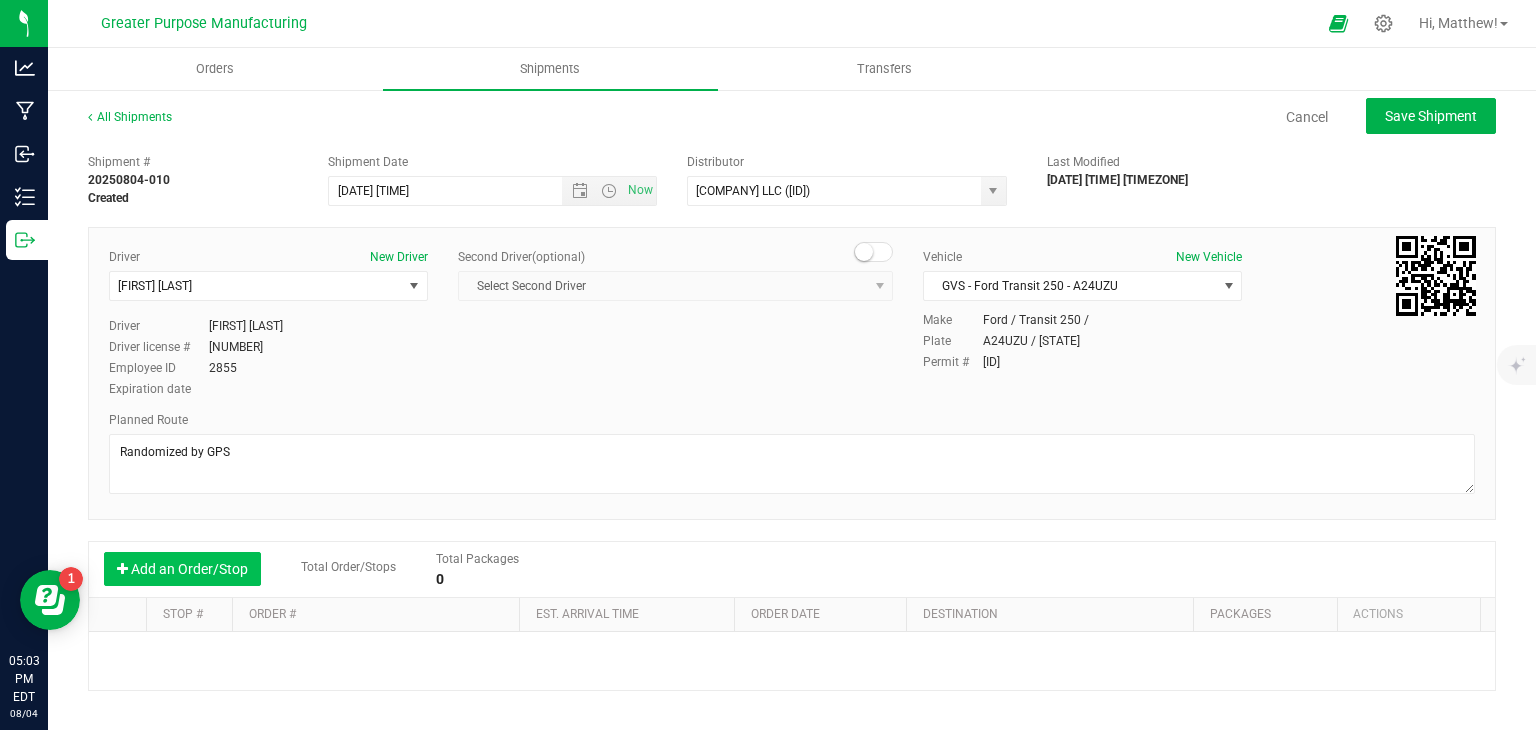 click on "Add an Order/Stop" at bounding box center [182, 569] 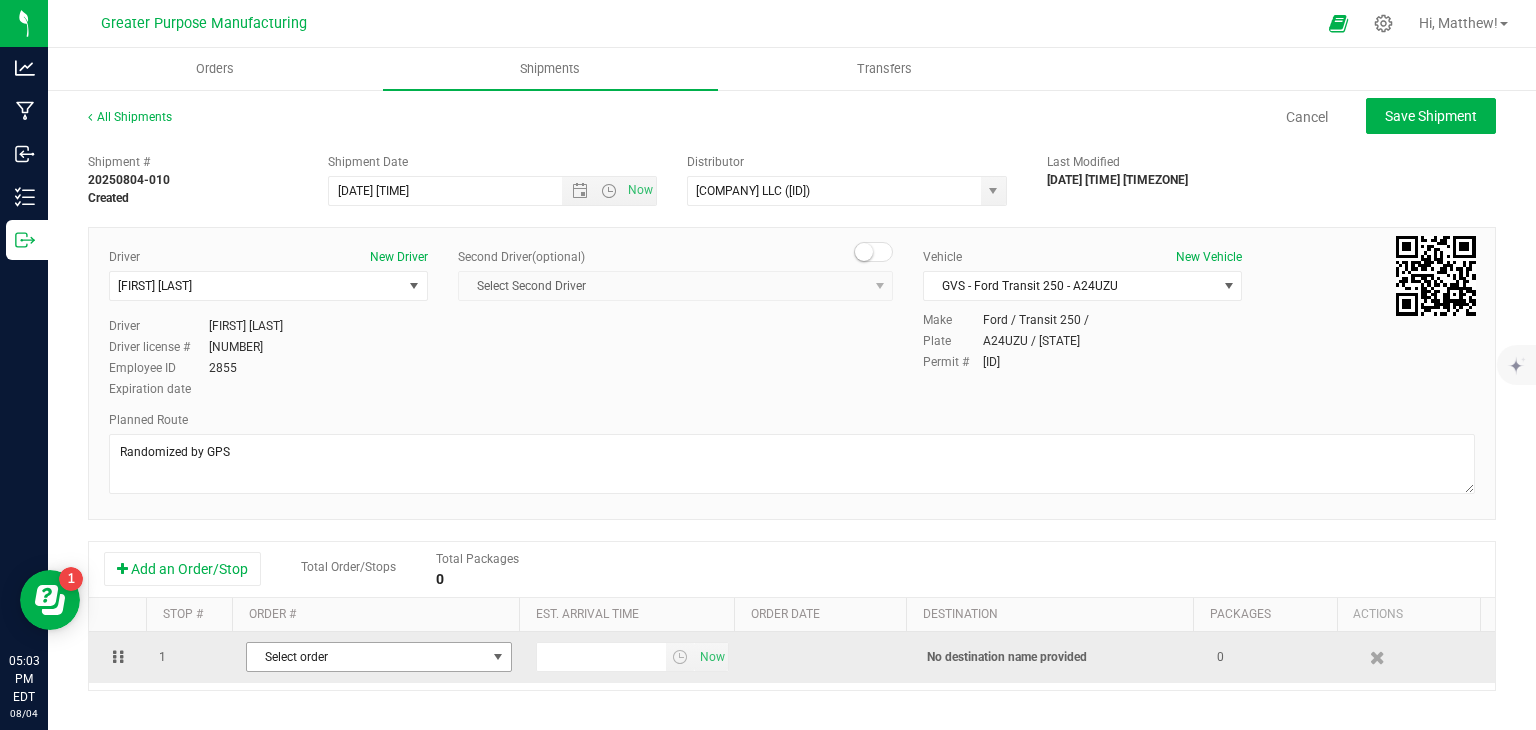 click on "Select order" at bounding box center [366, 657] 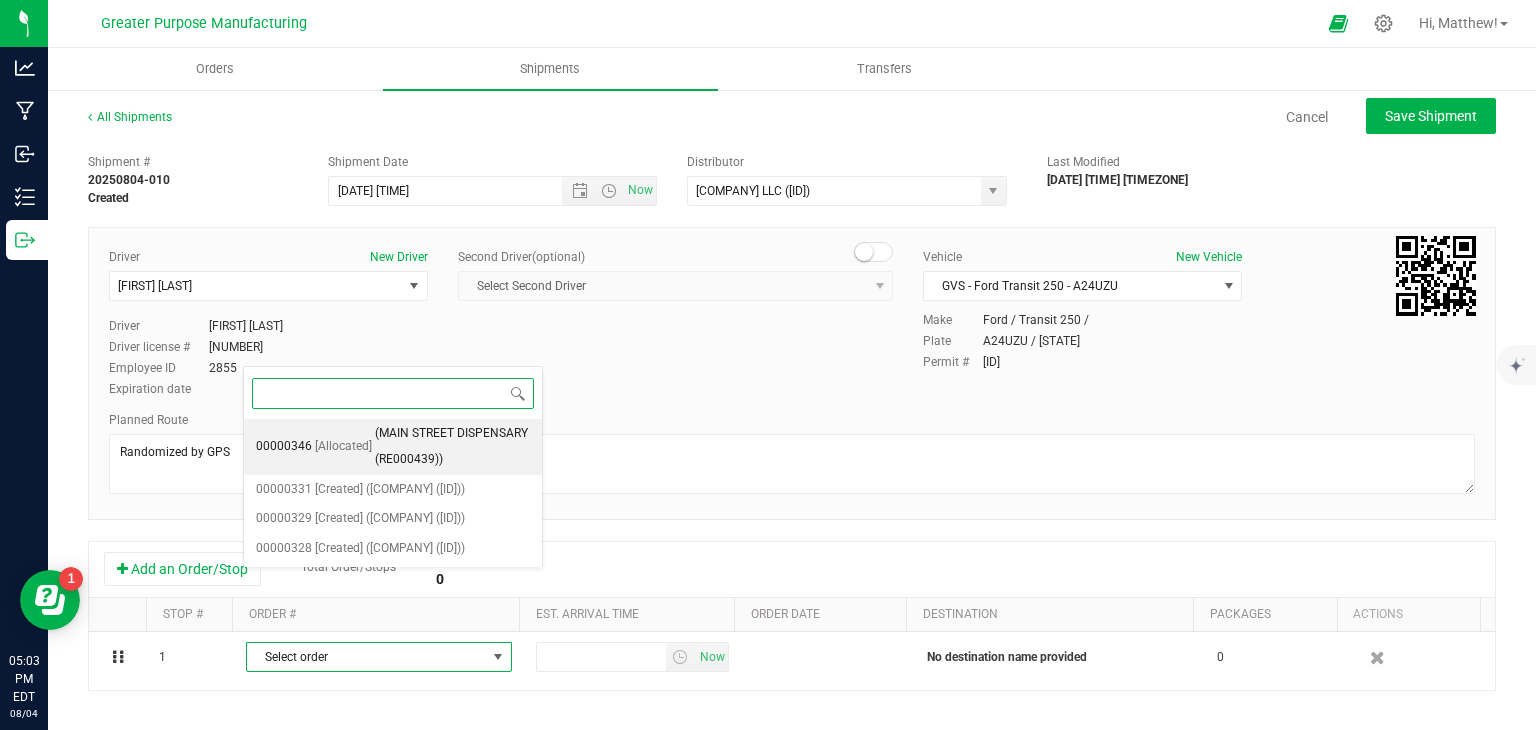 click on "(MAIN STREET DISPENSARY (RE000439))" at bounding box center [452, 446] 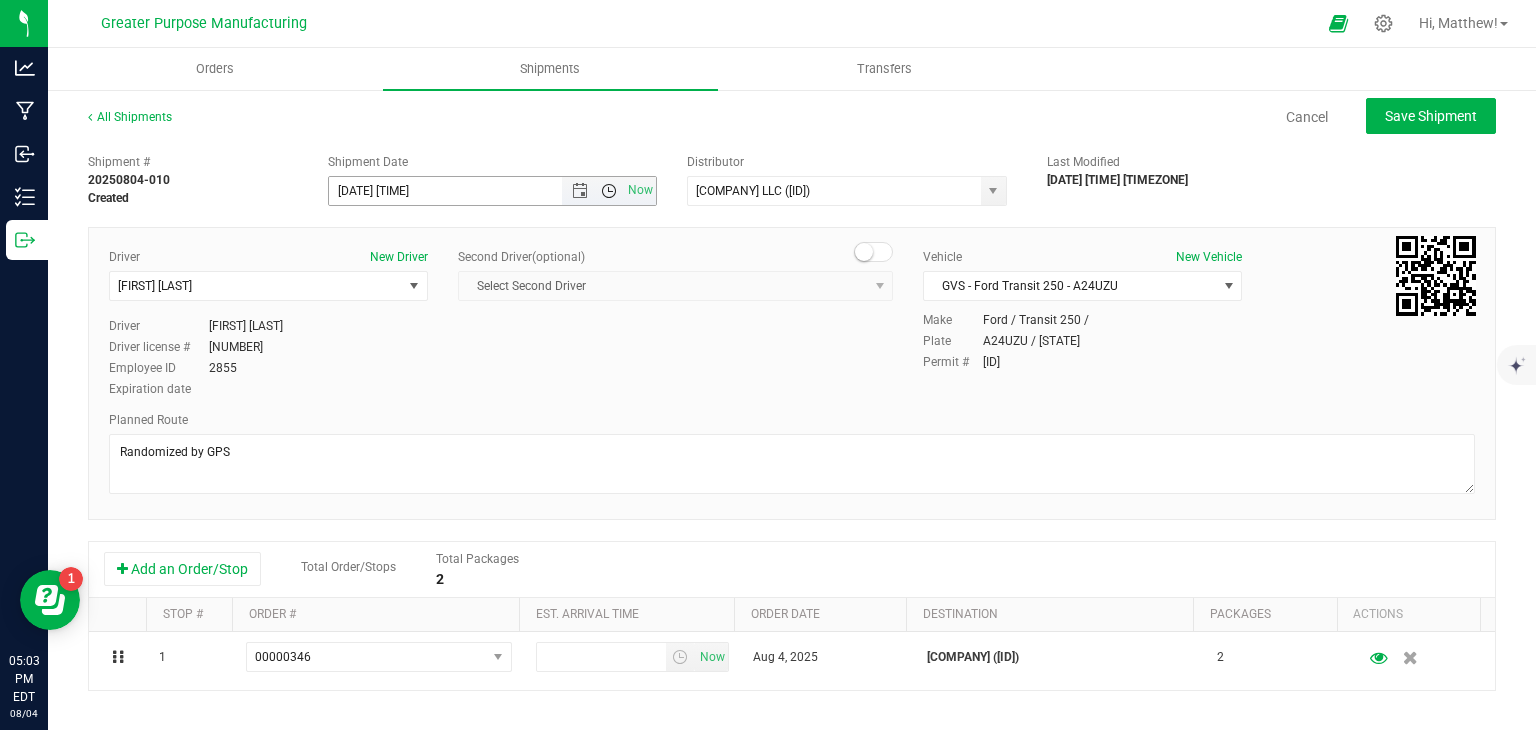 click at bounding box center (609, 191) 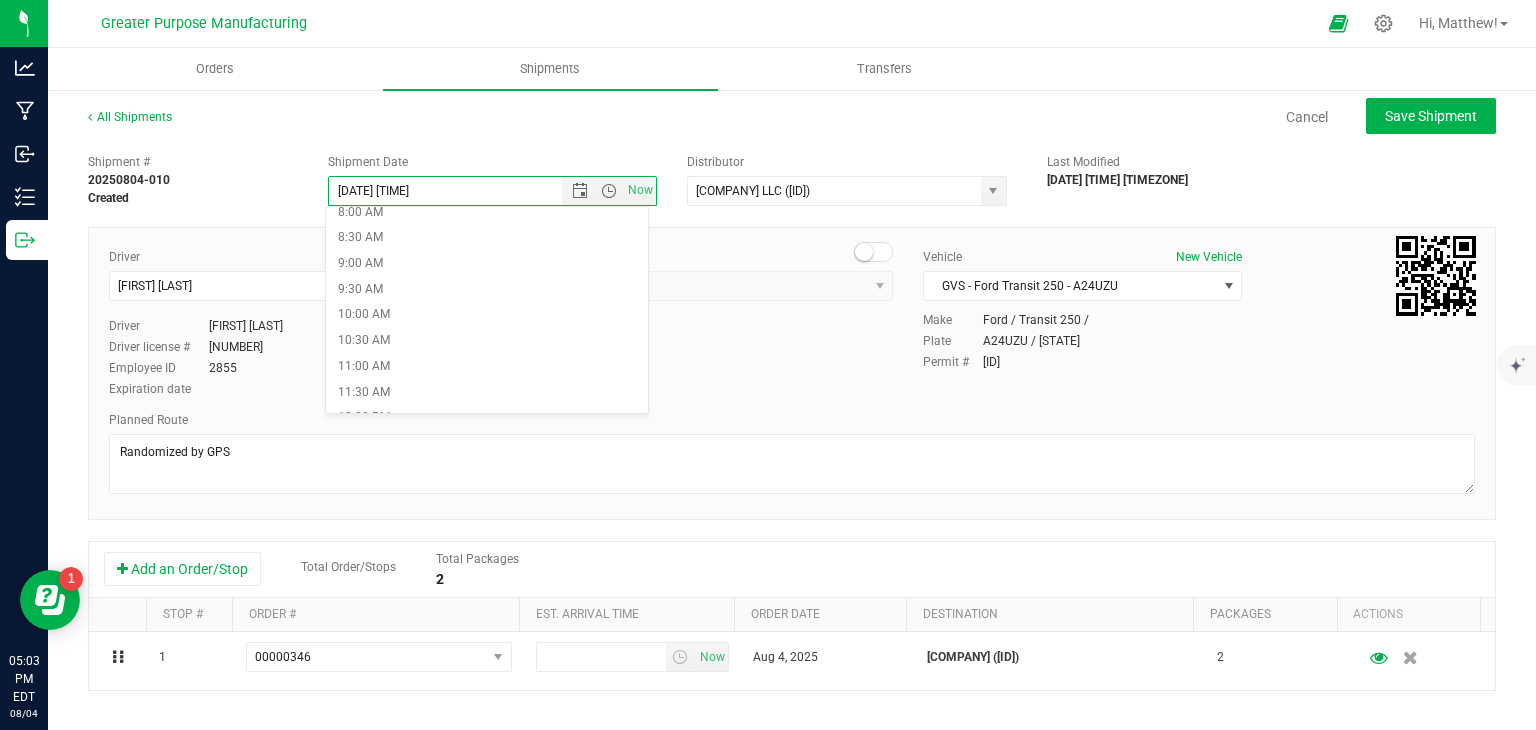 scroll, scrollTop: 424, scrollLeft: 0, axis: vertical 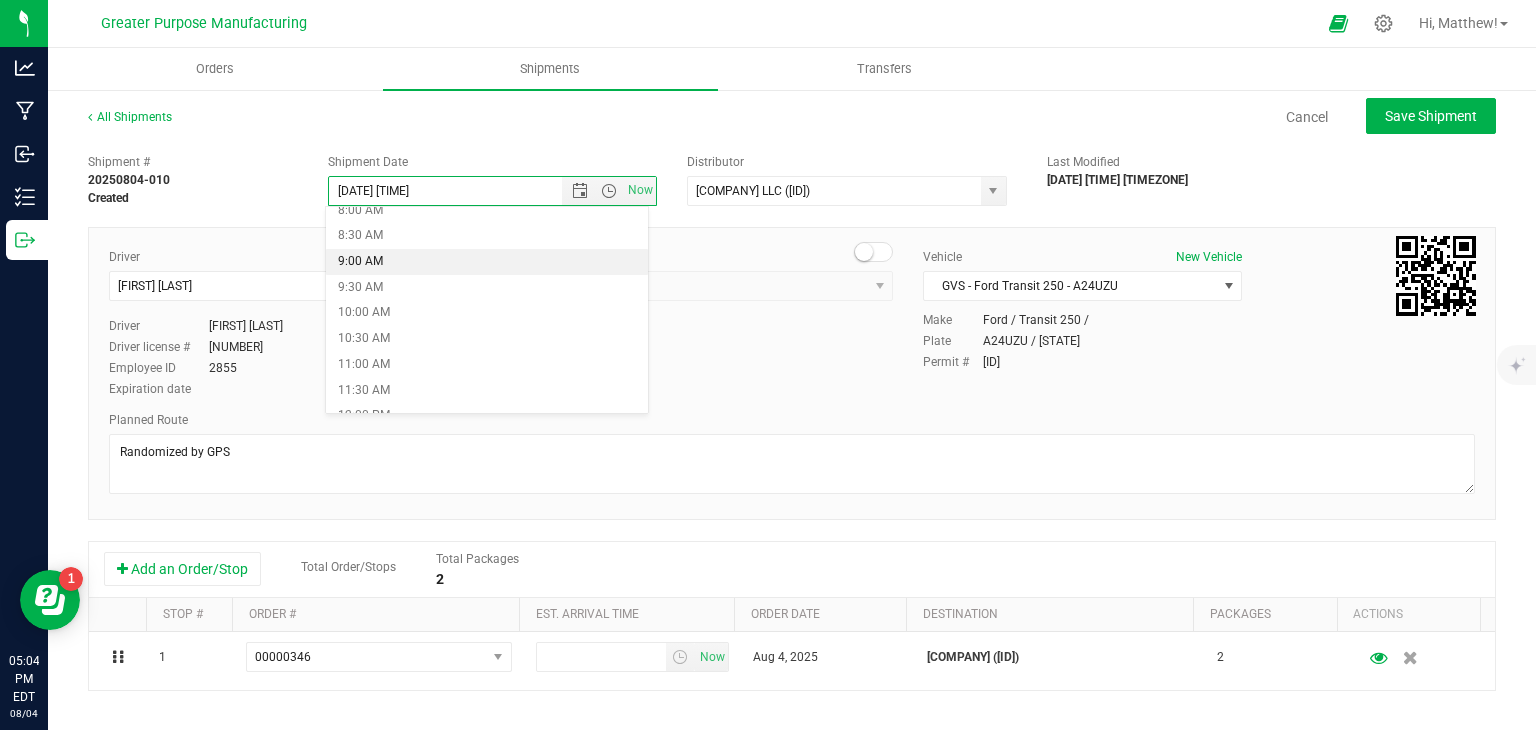 click on "9:00 AM" at bounding box center (487, 262) 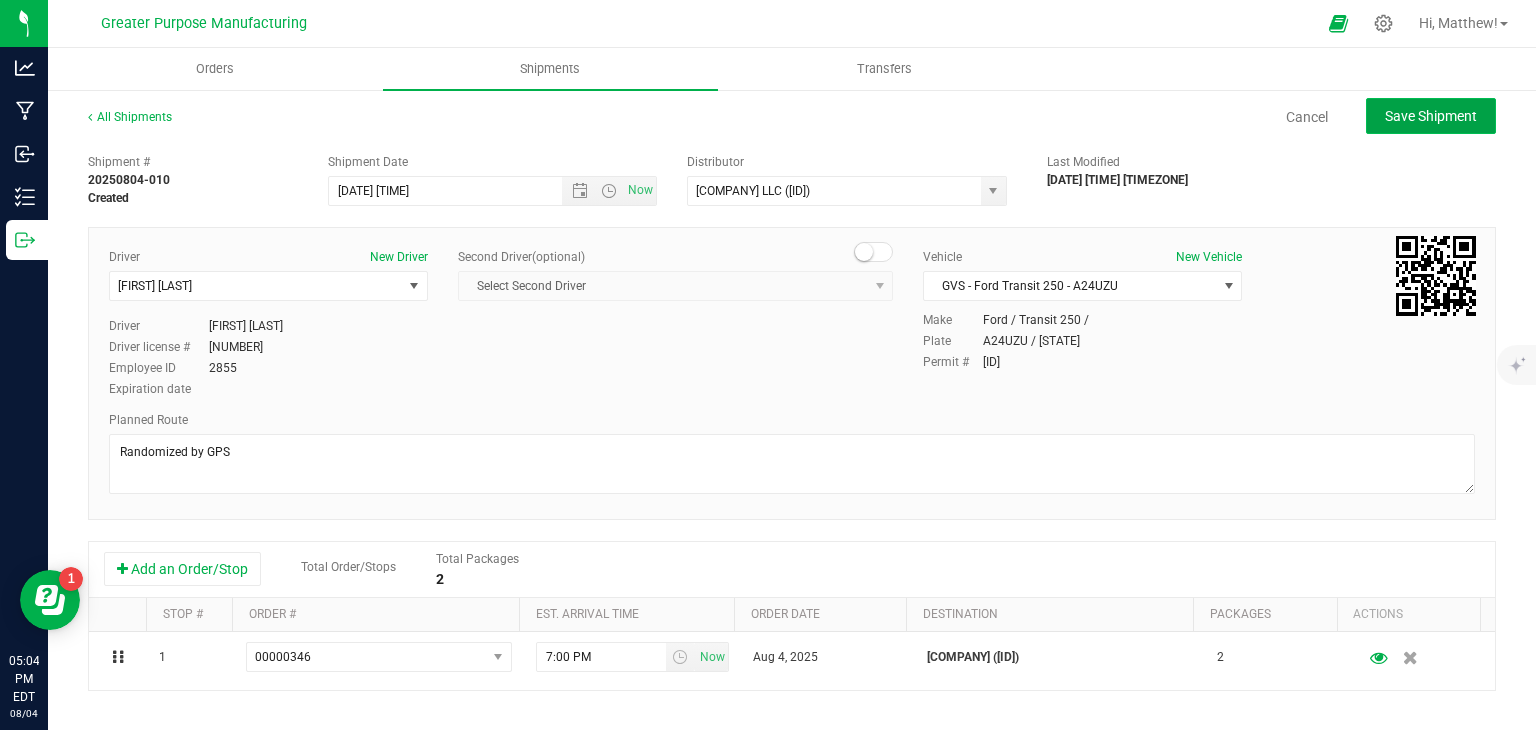 click on "Save Shipment" 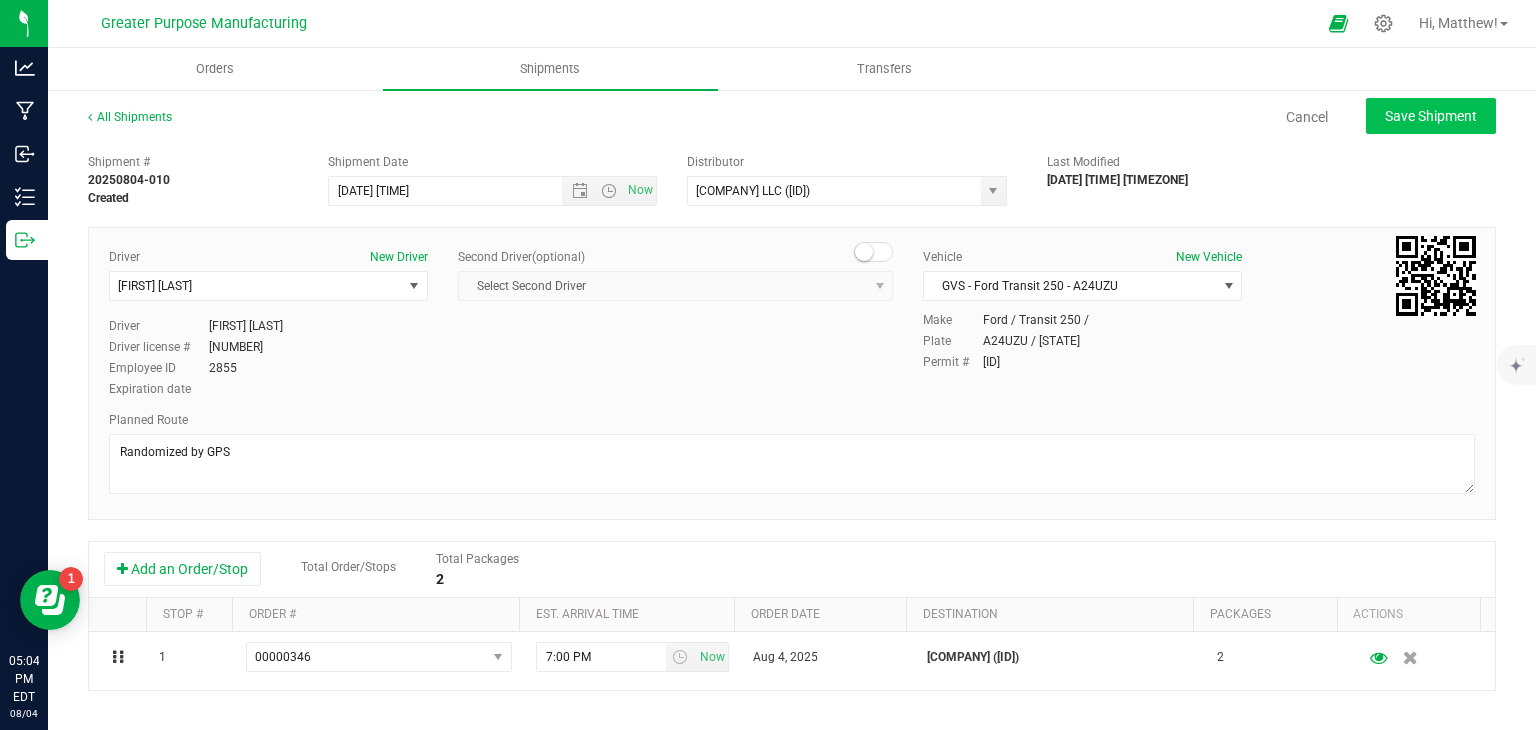 type on "[DATE] [TIME]" 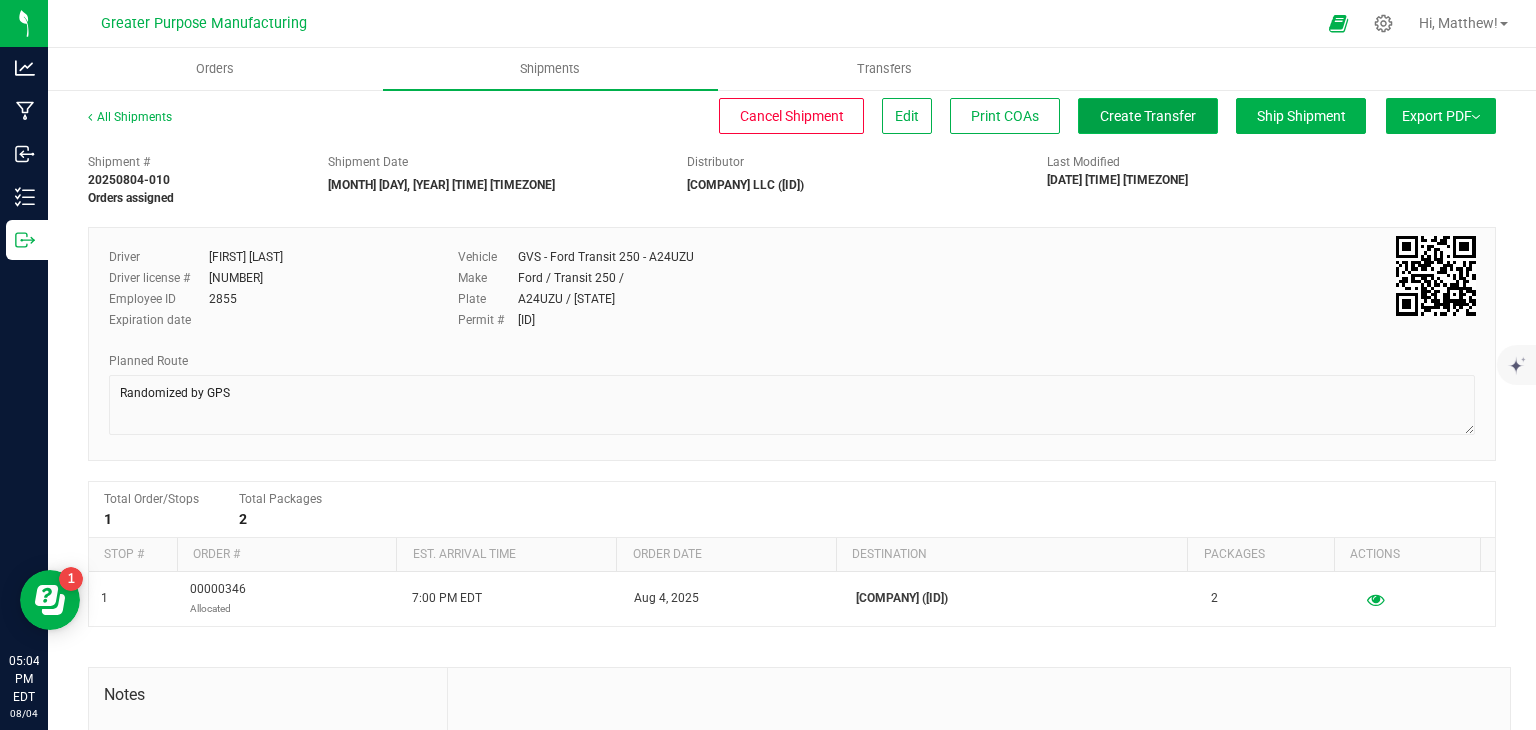 click on "Create Transfer" at bounding box center [1148, 116] 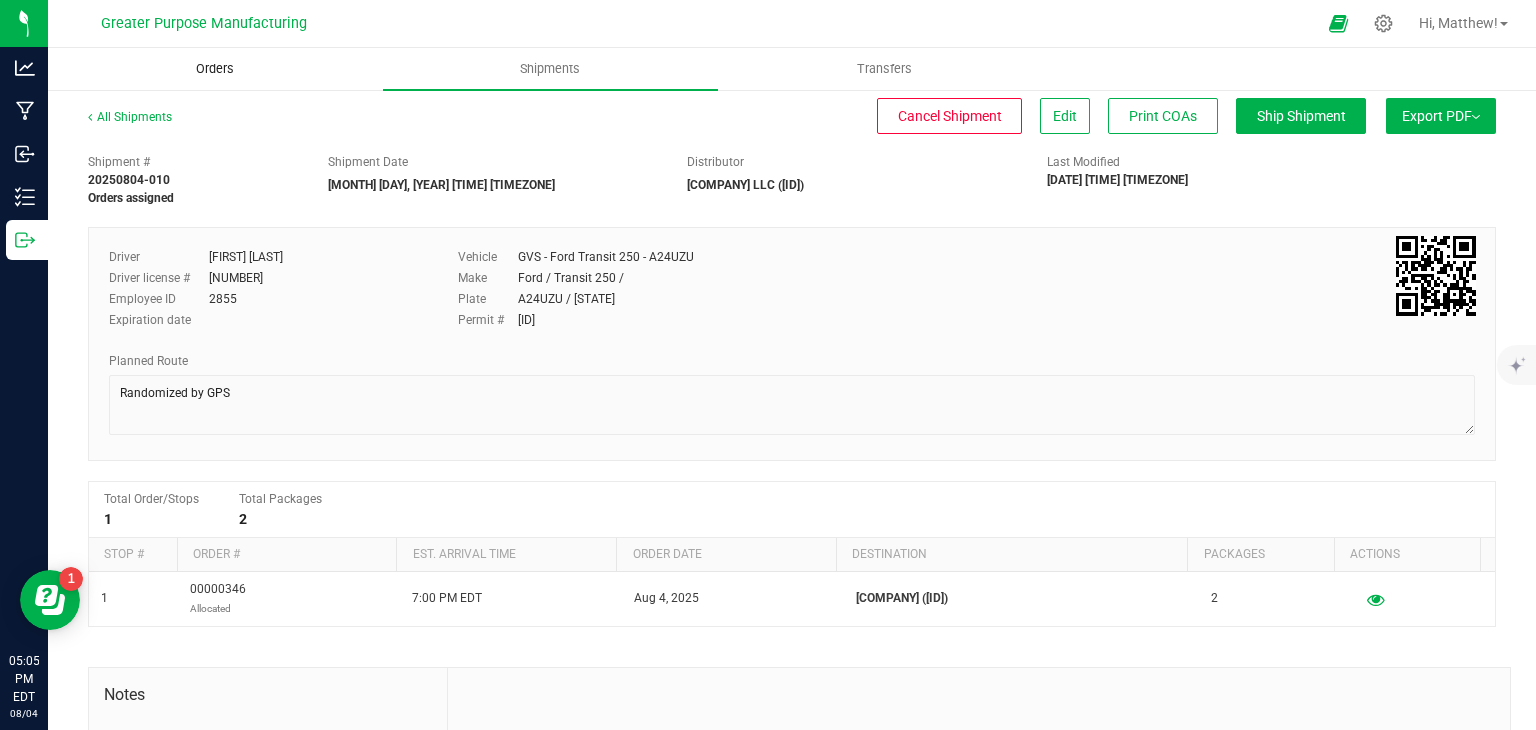 click on "Orders" at bounding box center [215, 69] 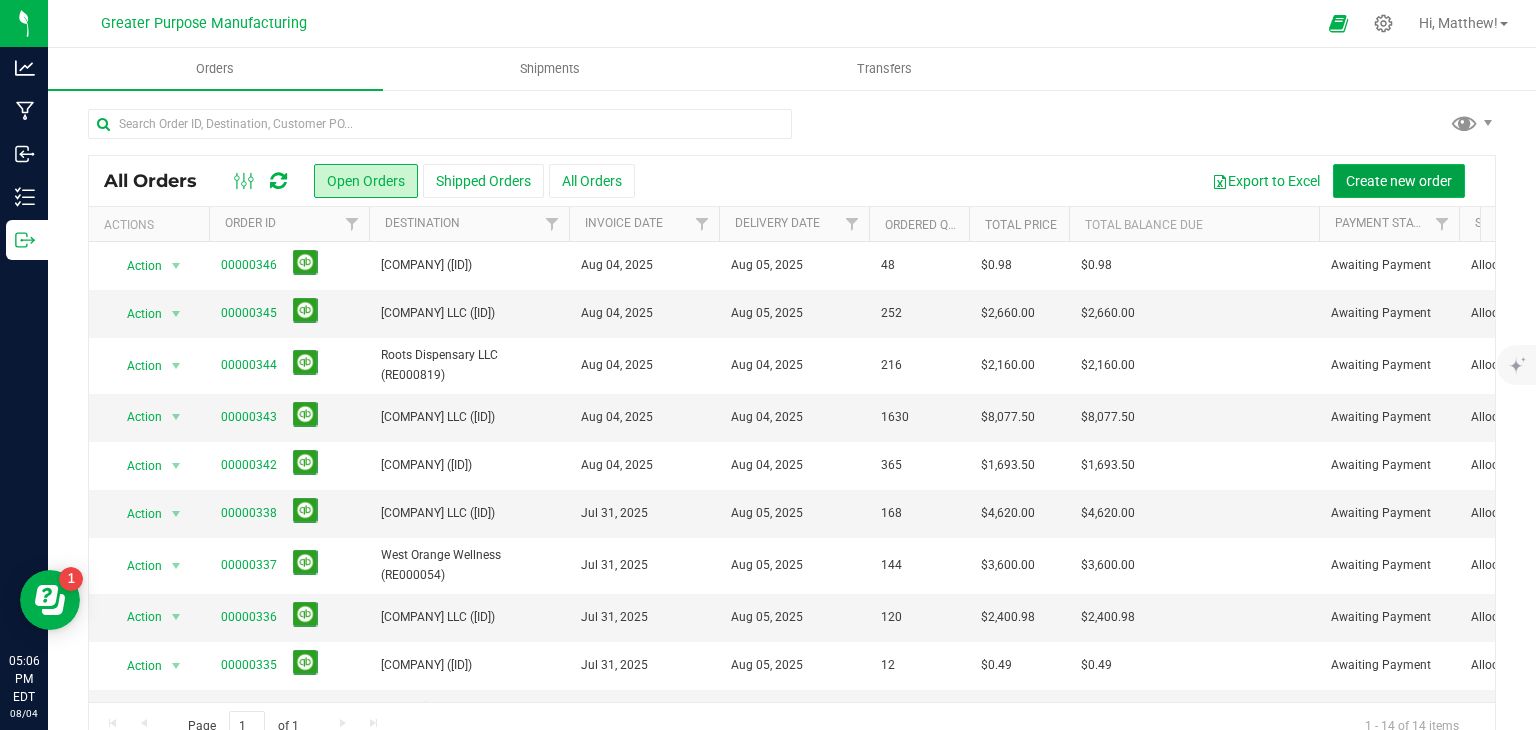 click on "Create new order" at bounding box center [1399, 181] 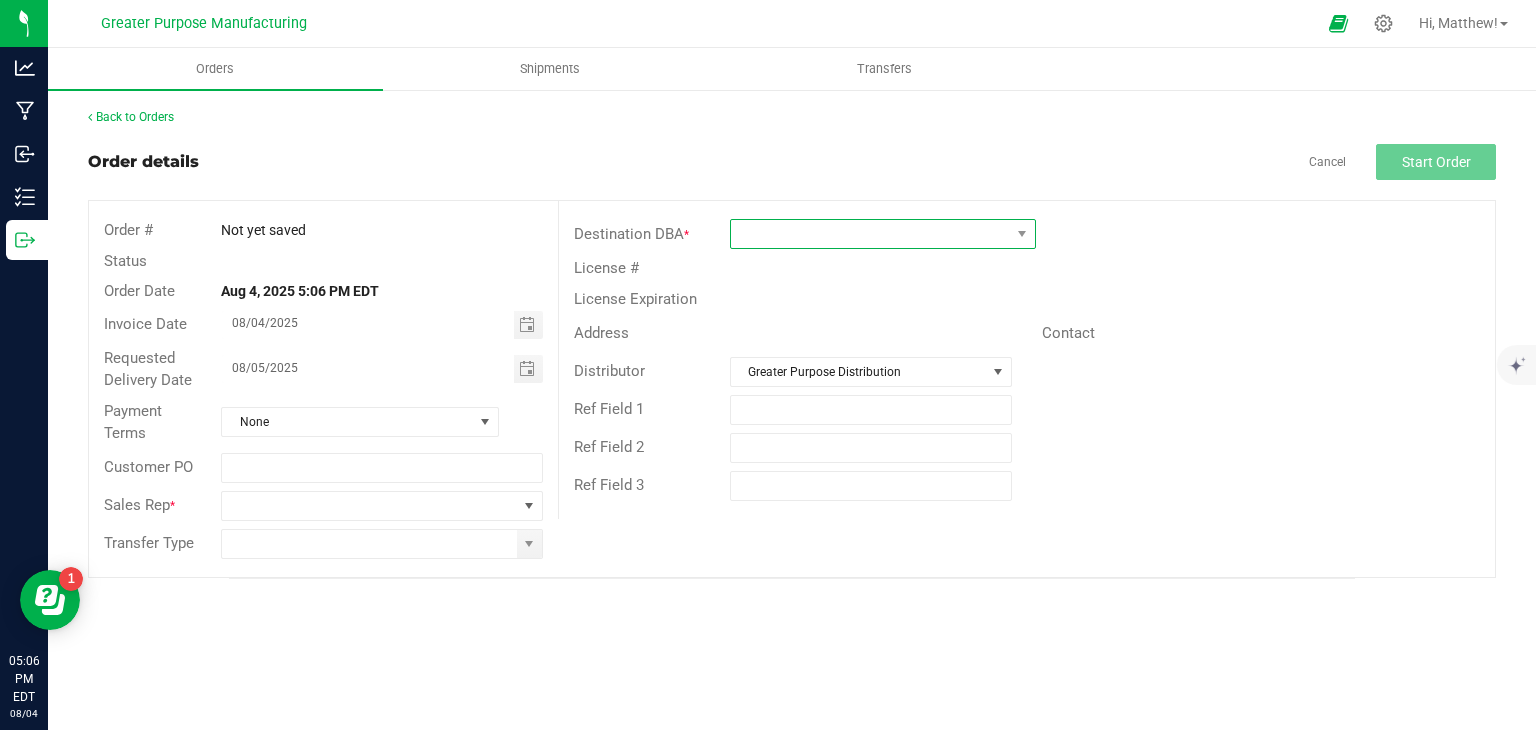 click at bounding box center (870, 234) 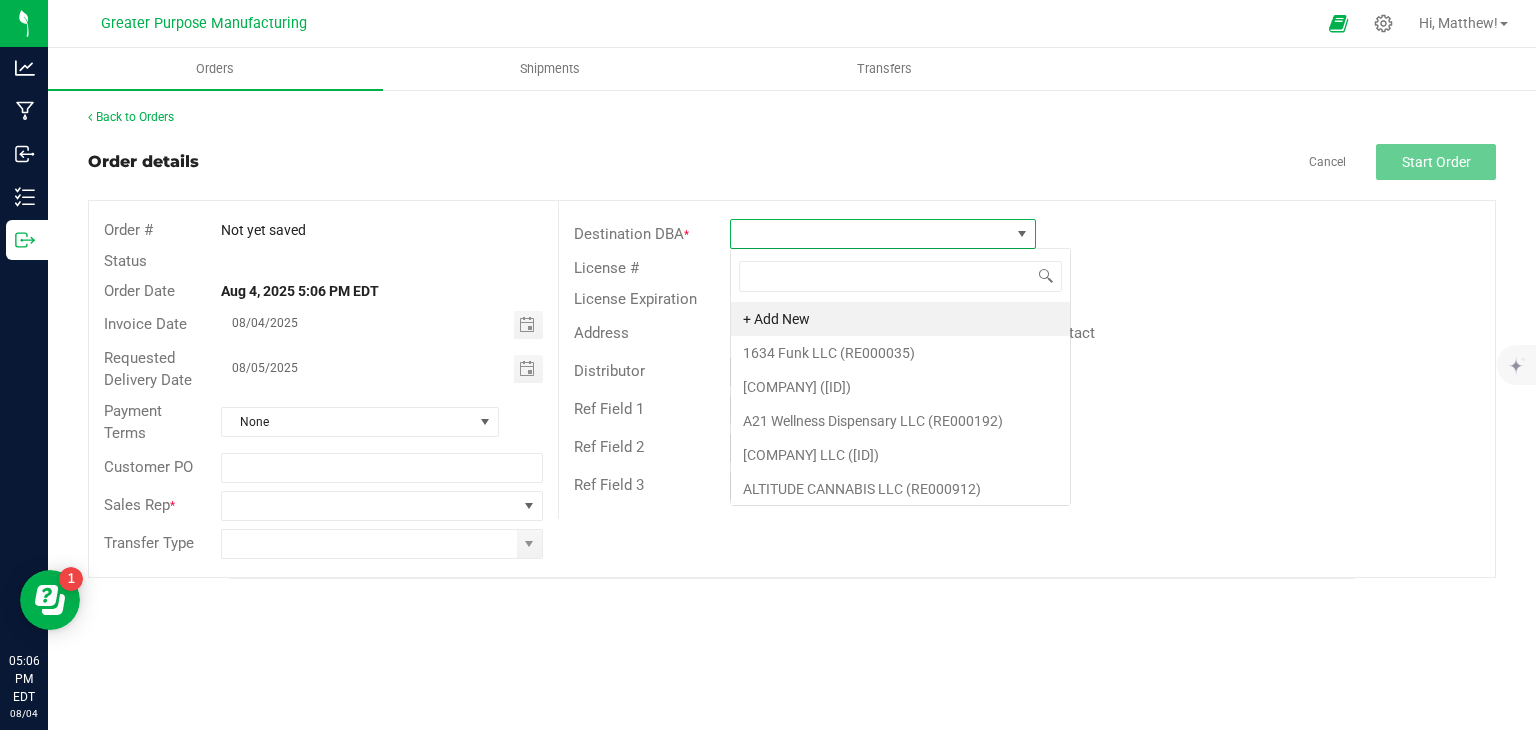 scroll, scrollTop: 99970, scrollLeft: 99693, axis: both 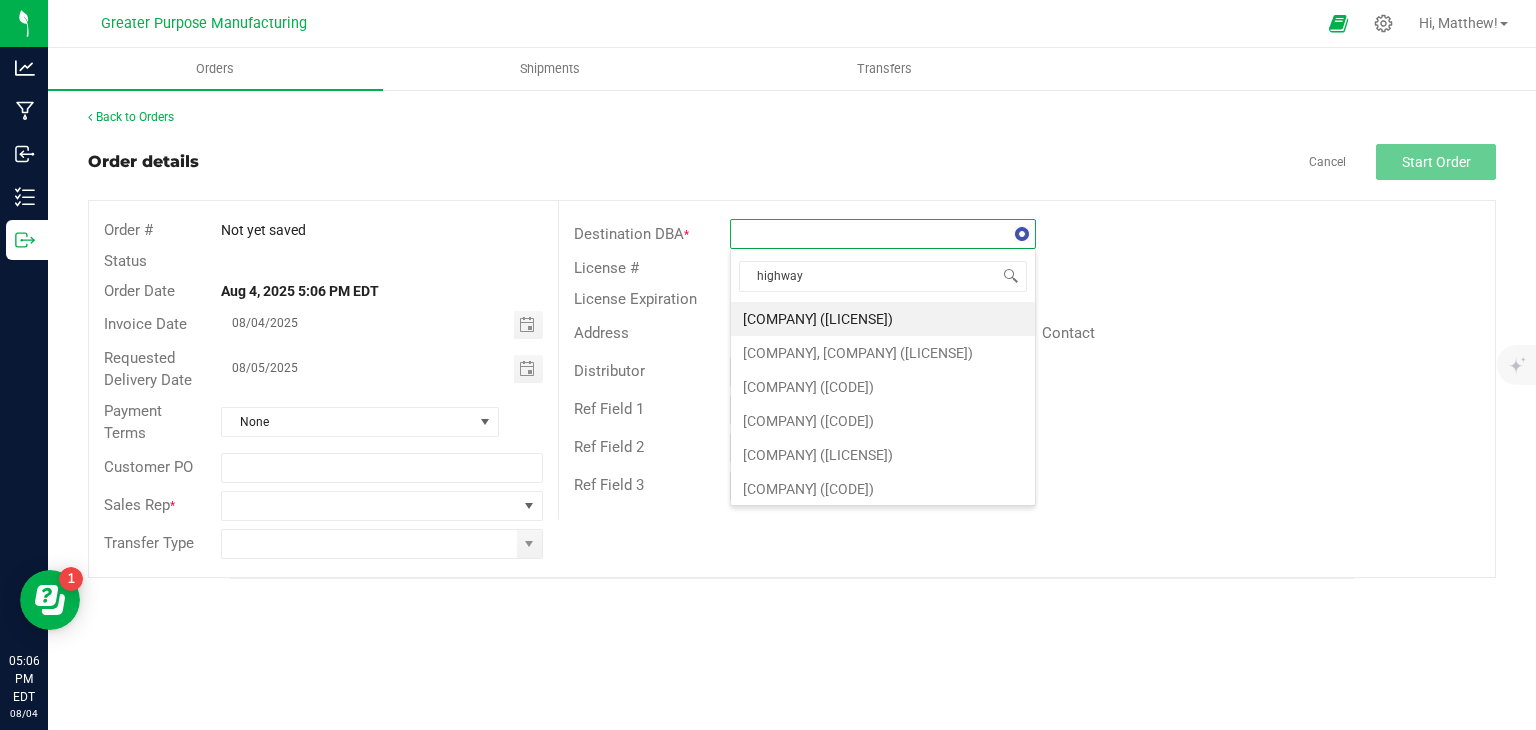type on "highway" 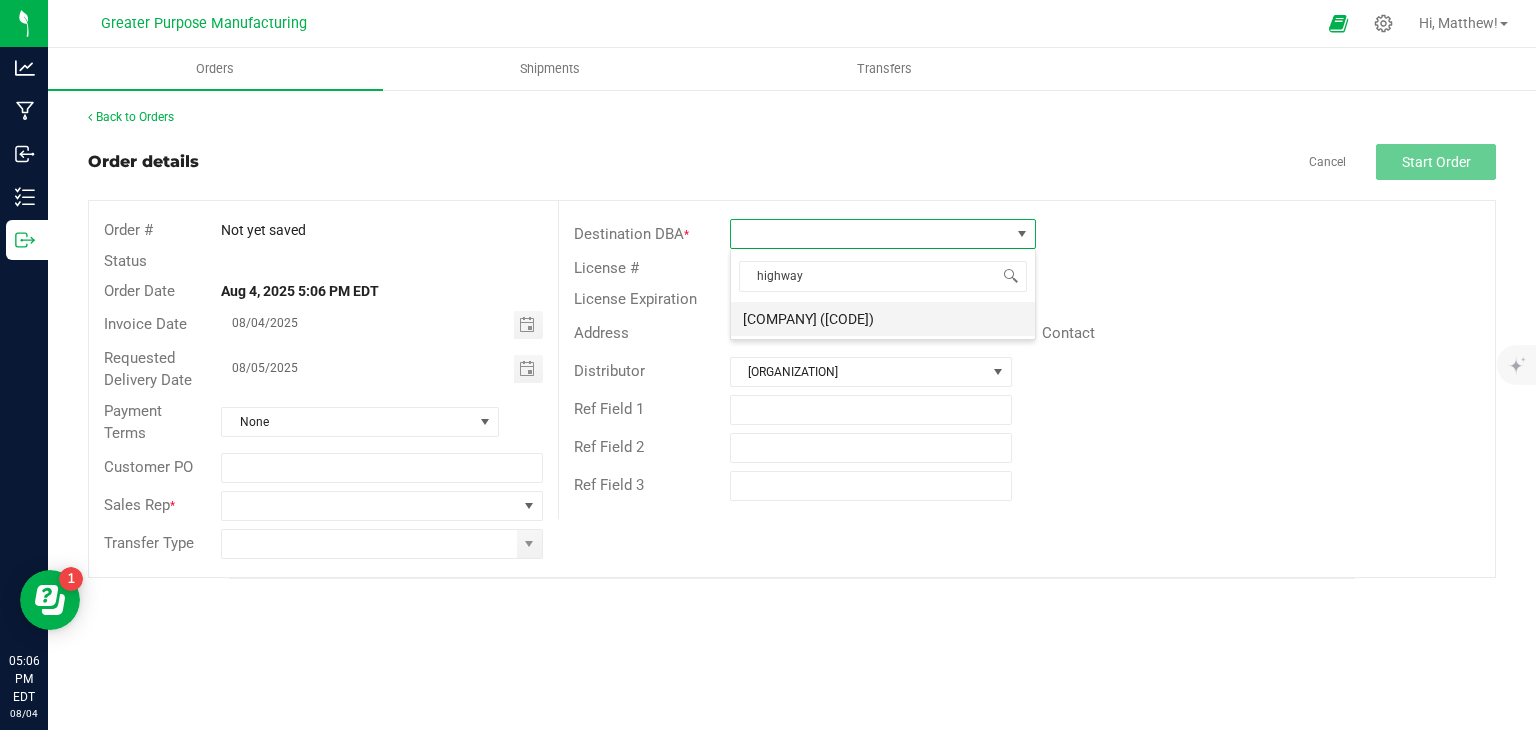click on "Highway 90 LLC (RE000775)" at bounding box center [883, 319] 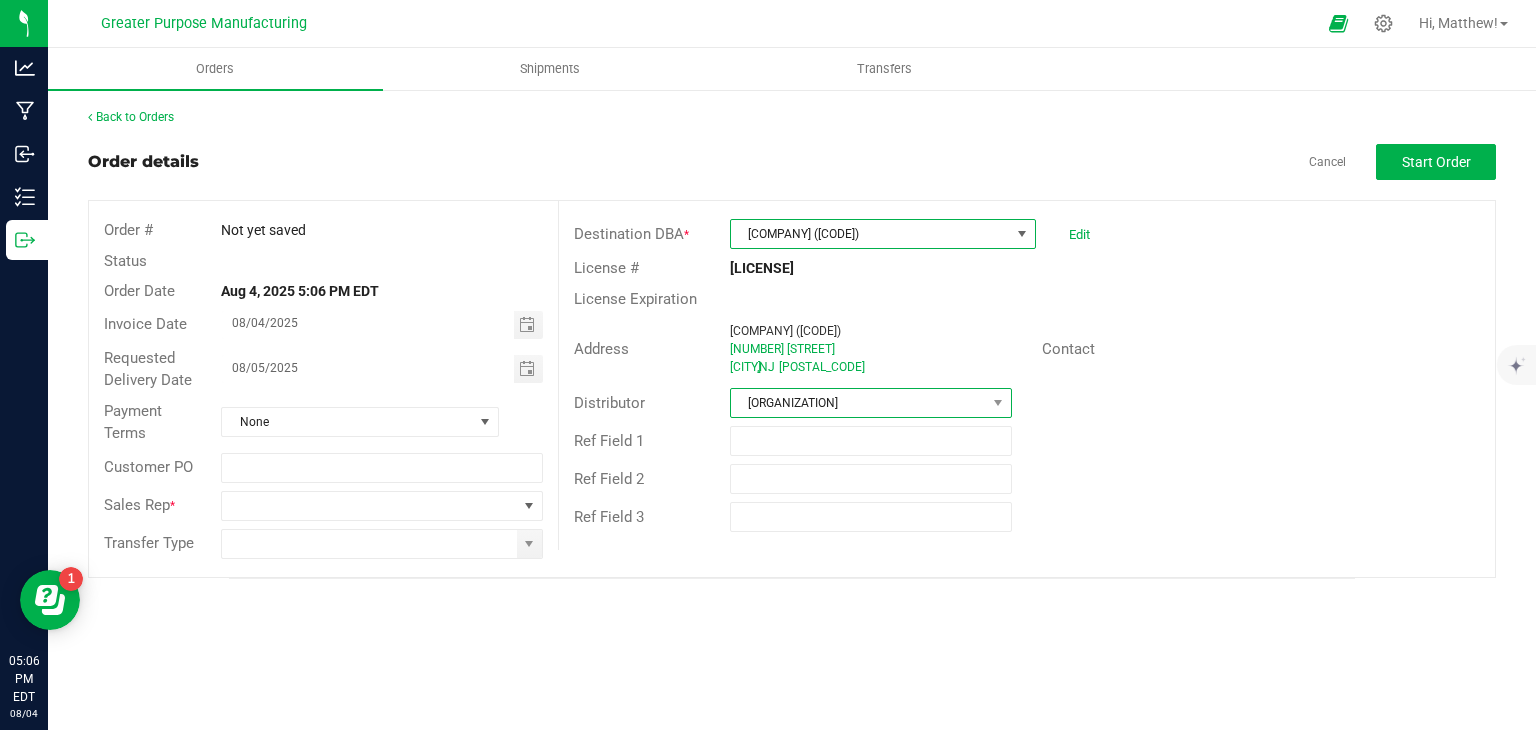 click on "Greater Purpose Distribution" at bounding box center (858, 403) 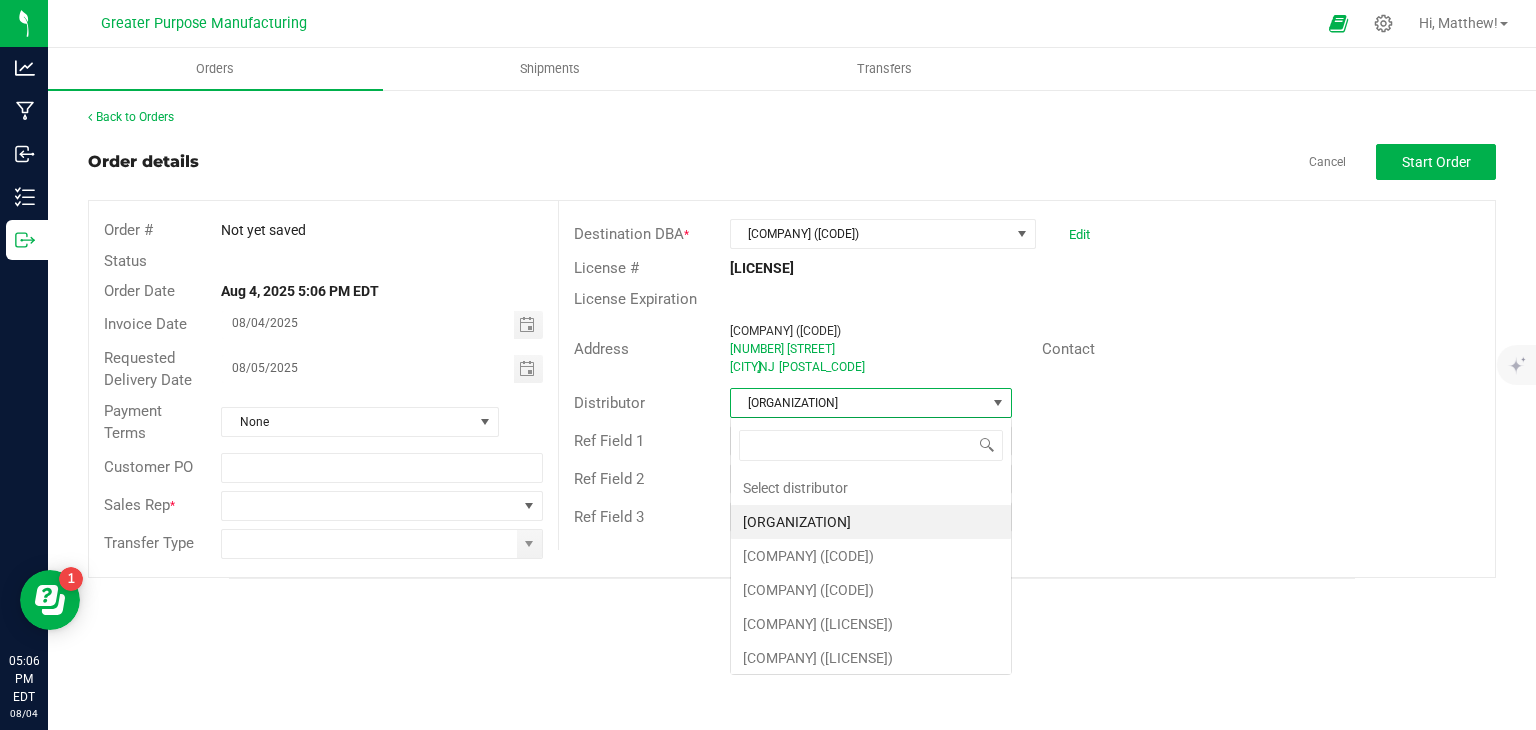 scroll, scrollTop: 99970, scrollLeft: 99717, axis: both 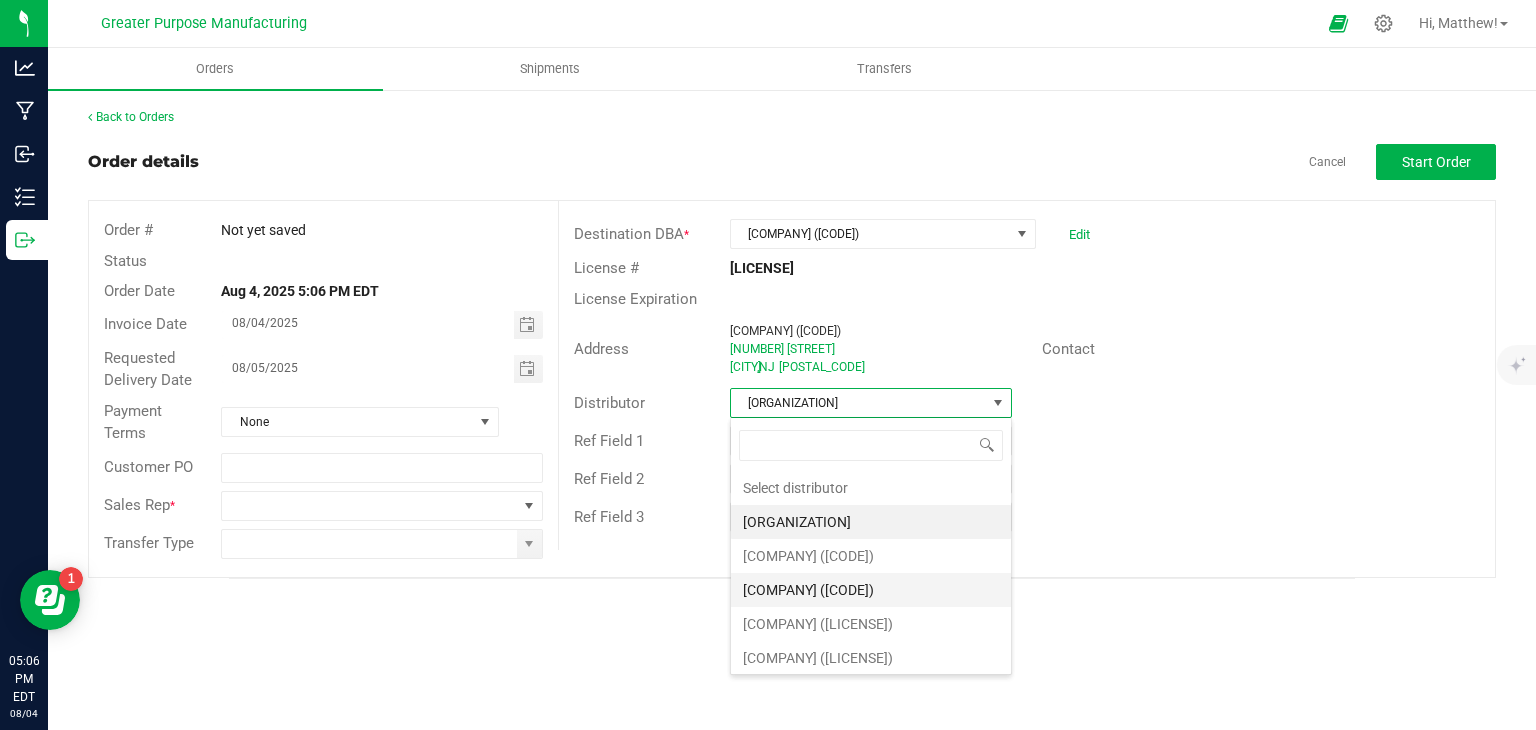 click on "[COMPANY] LLC ([ID])" at bounding box center [871, 590] 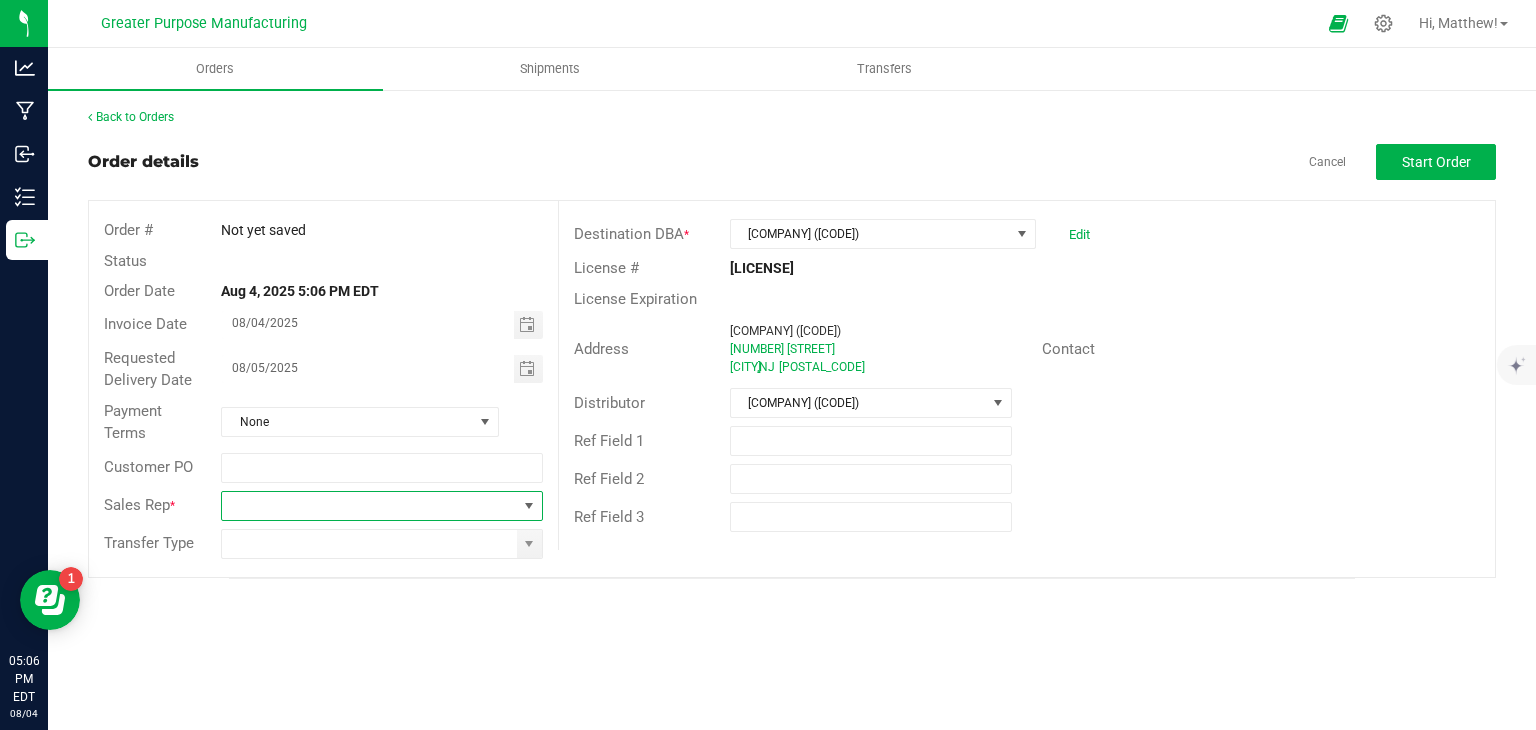 click at bounding box center (369, 506) 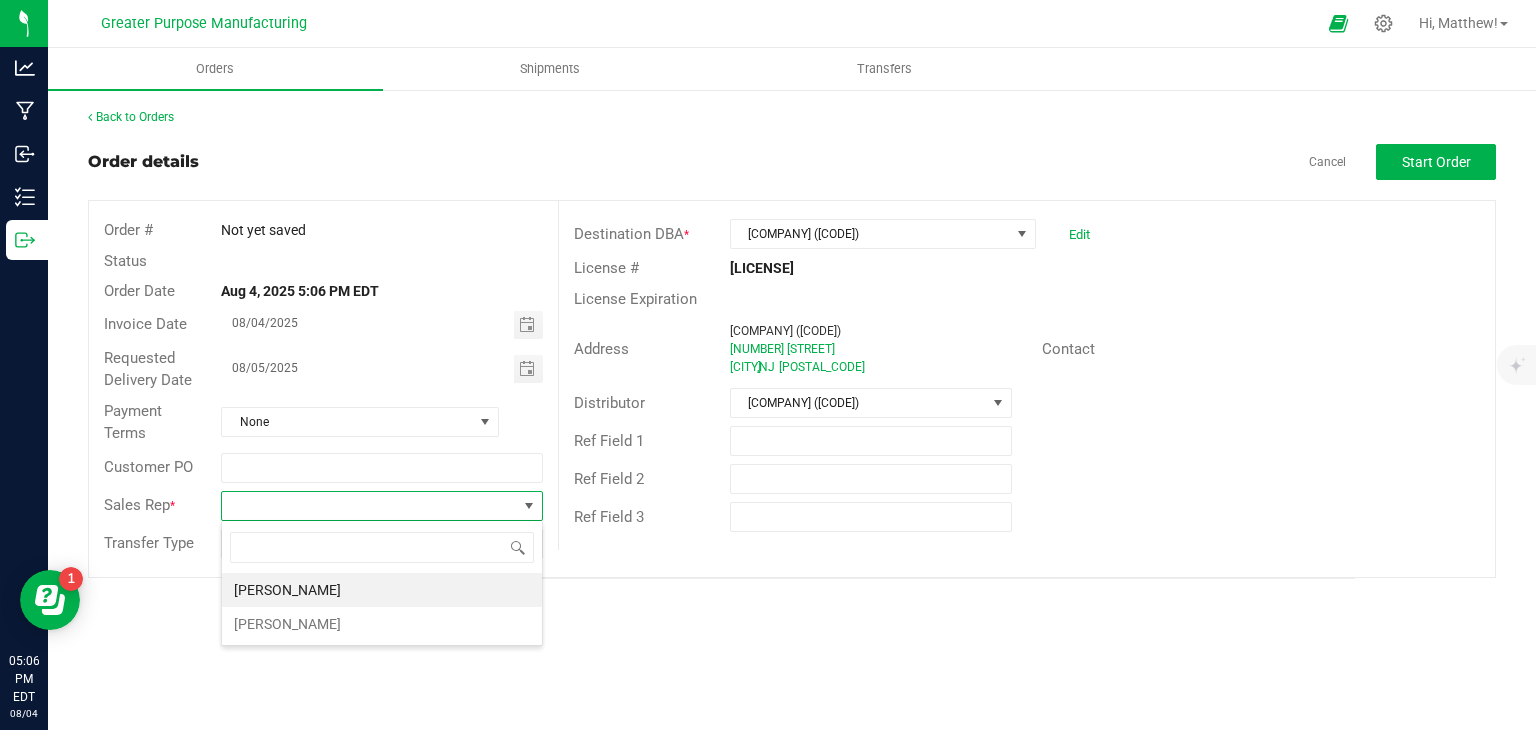 scroll, scrollTop: 99970, scrollLeft: 99678, axis: both 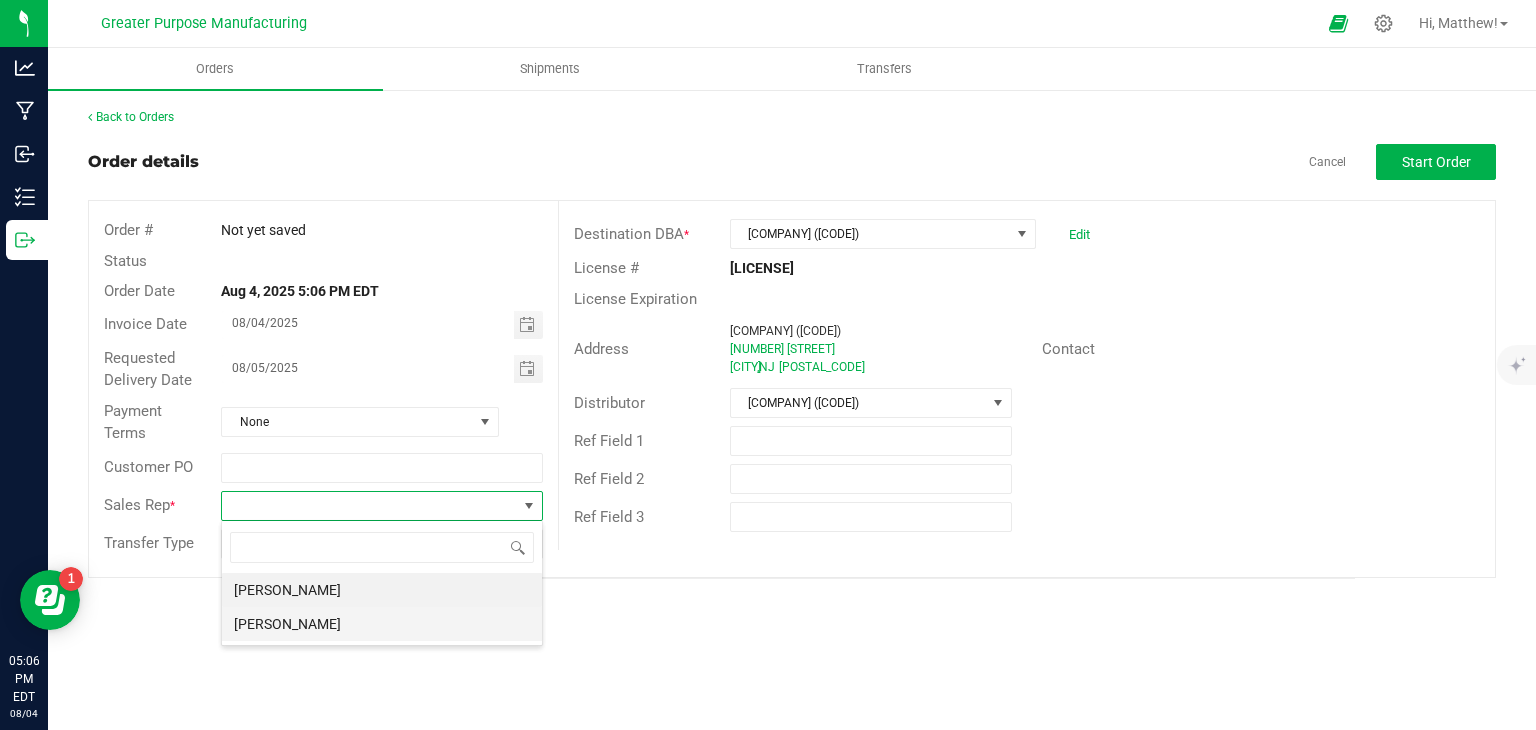 click on "[FIRST] [LAST]" at bounding box center [382, 624] 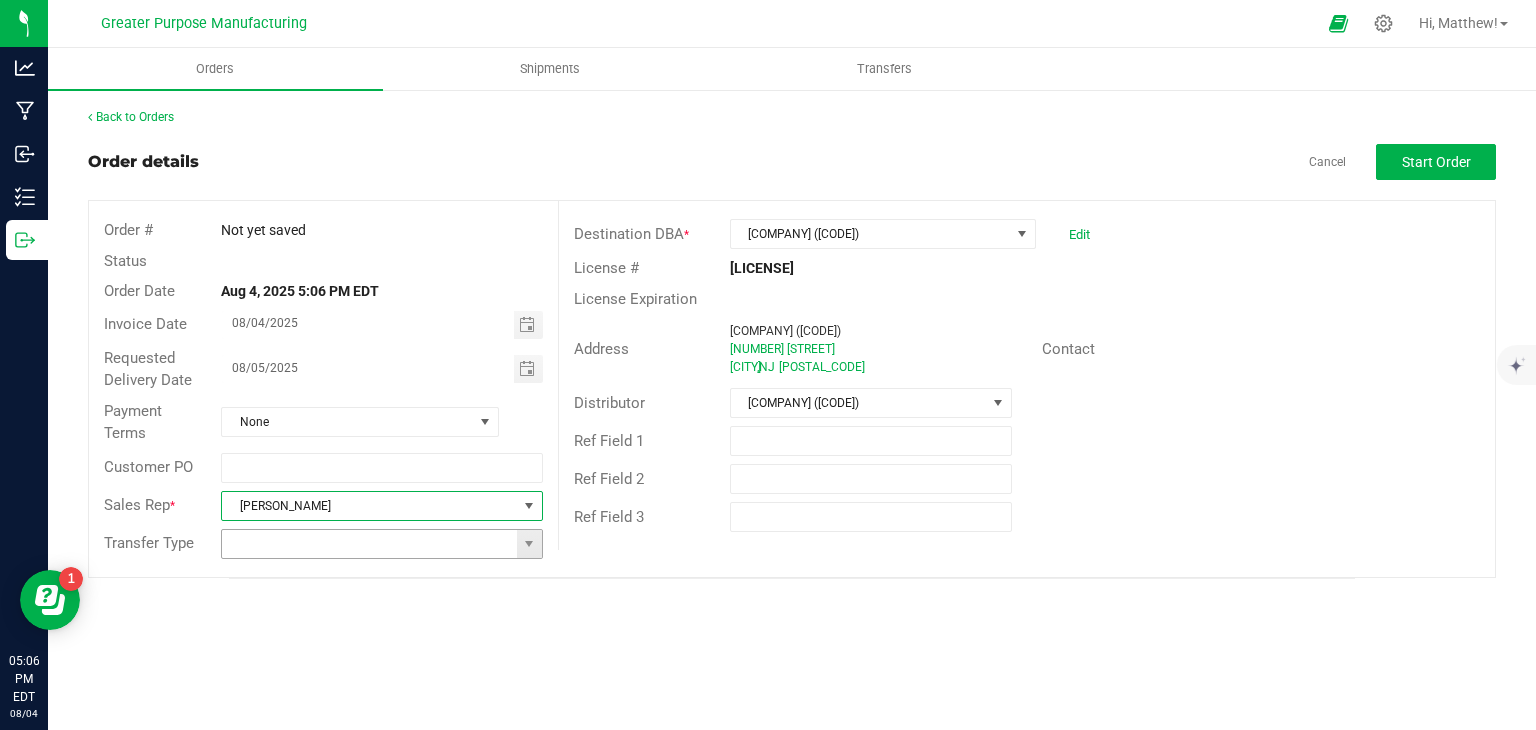 click at bounding box center [369, 544] 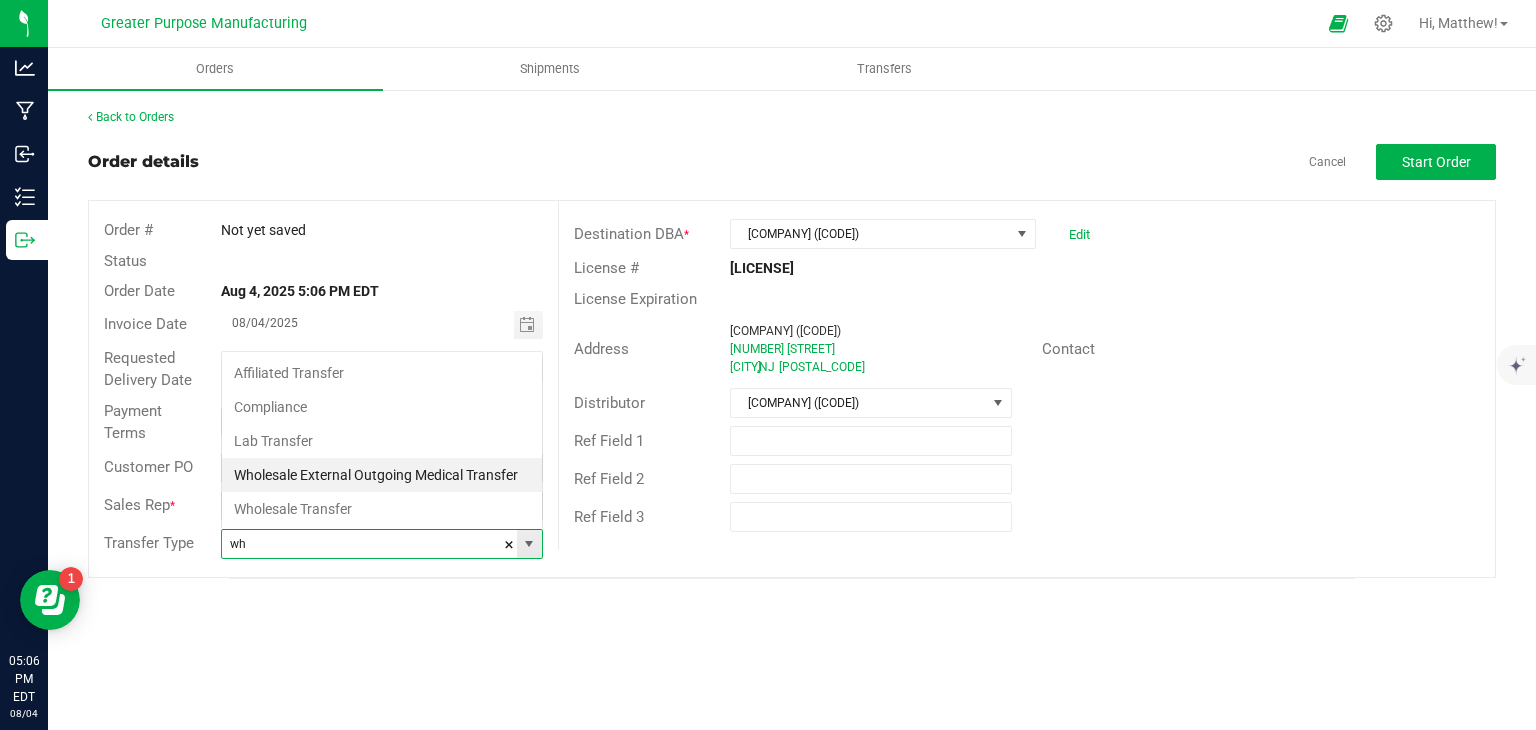 scroll, scrollTop: 99970, scrollLeft: 99678, axis: both 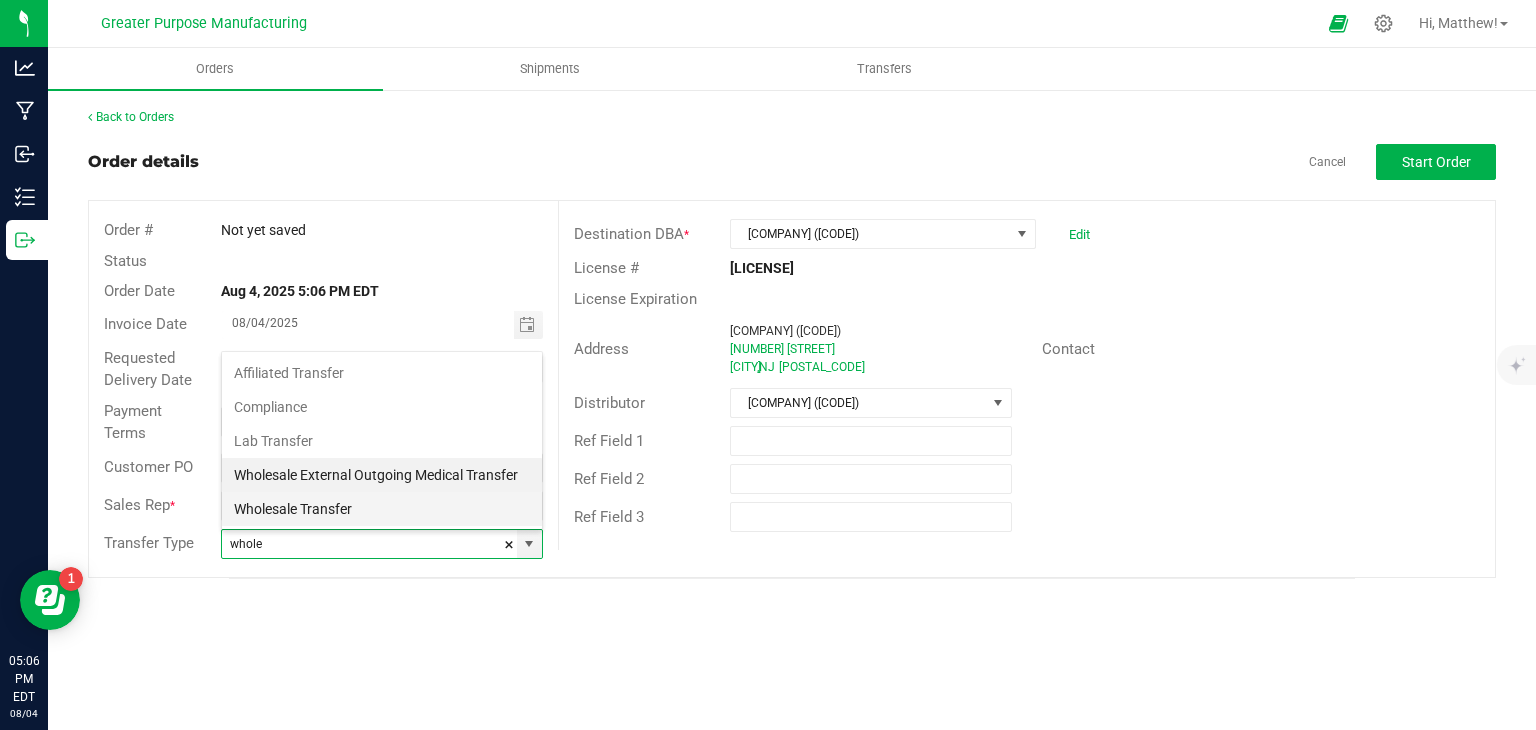 click on "Wholesale Transfer" at bounding box center (382, 509) 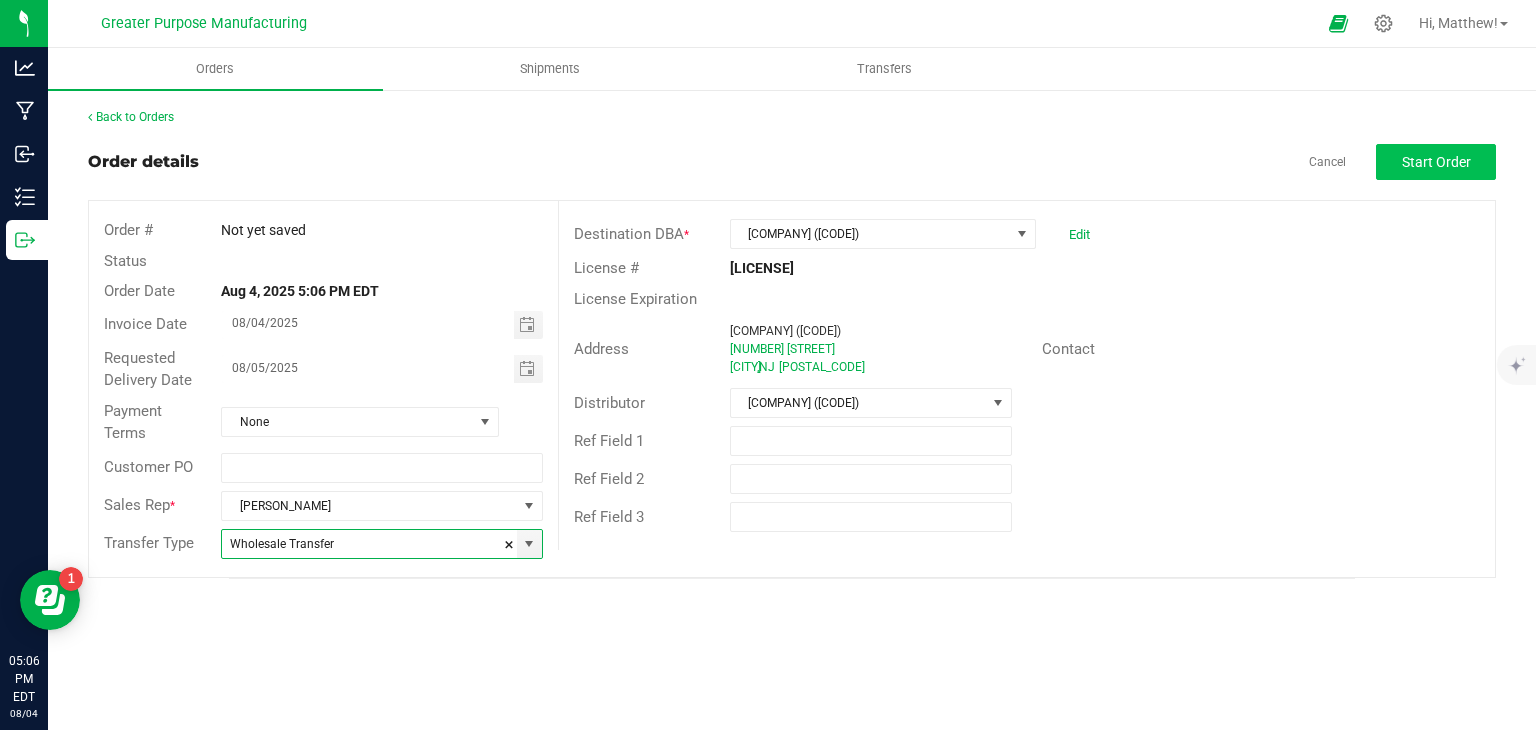 type on "Wholesale Transfer" 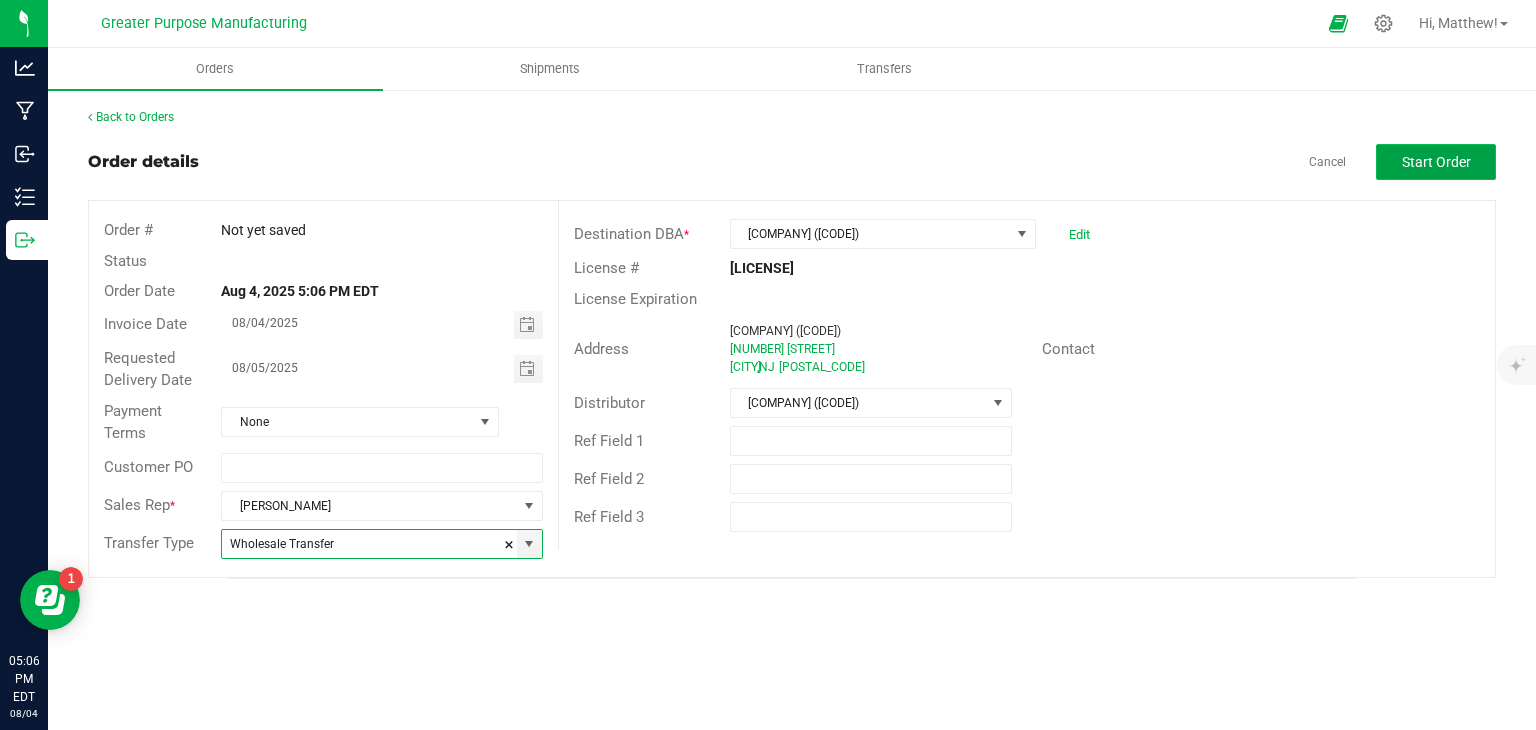 click on "Start Order" at bounding box center (1436, 162) 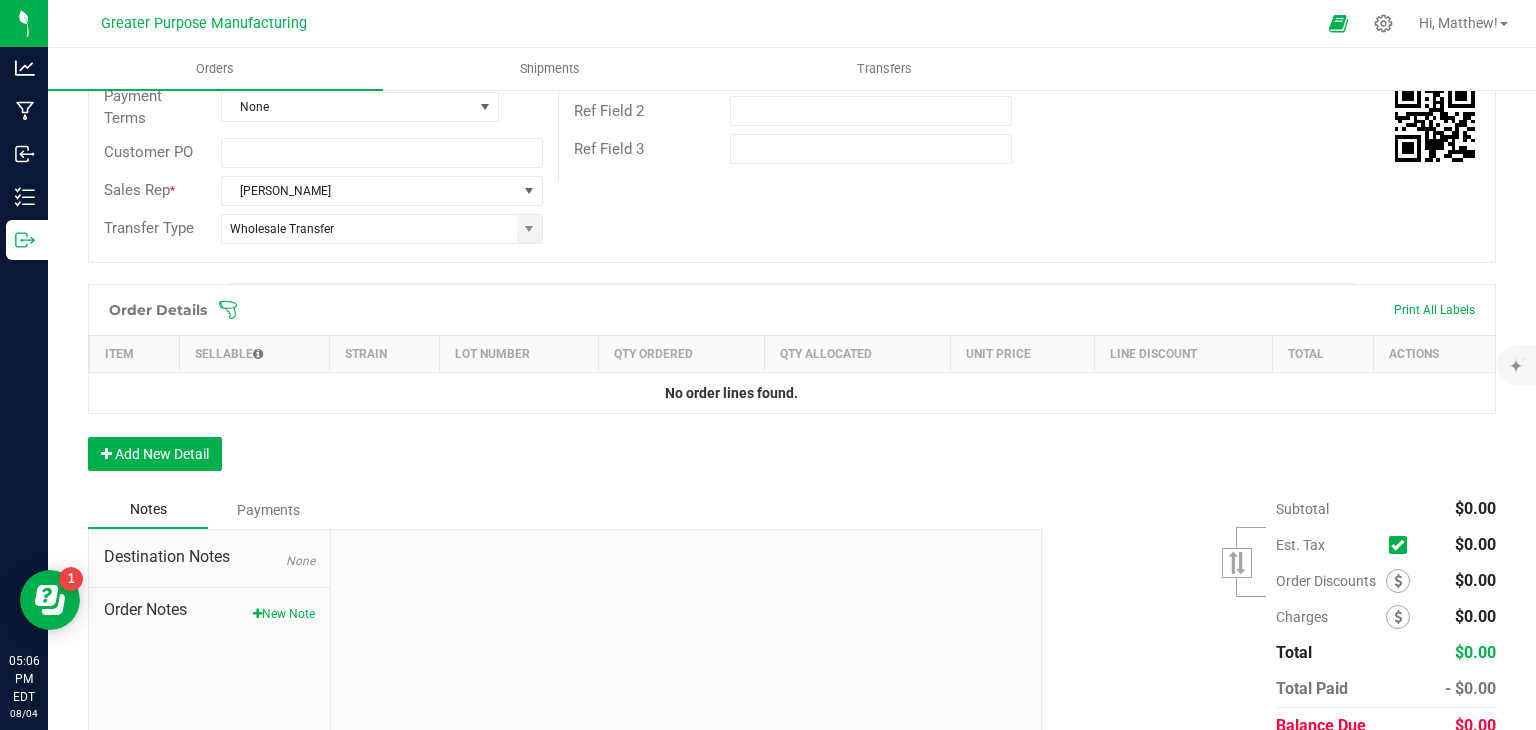 scroll, scrollTop: 371, scrollLeft: 0, axis: vertical 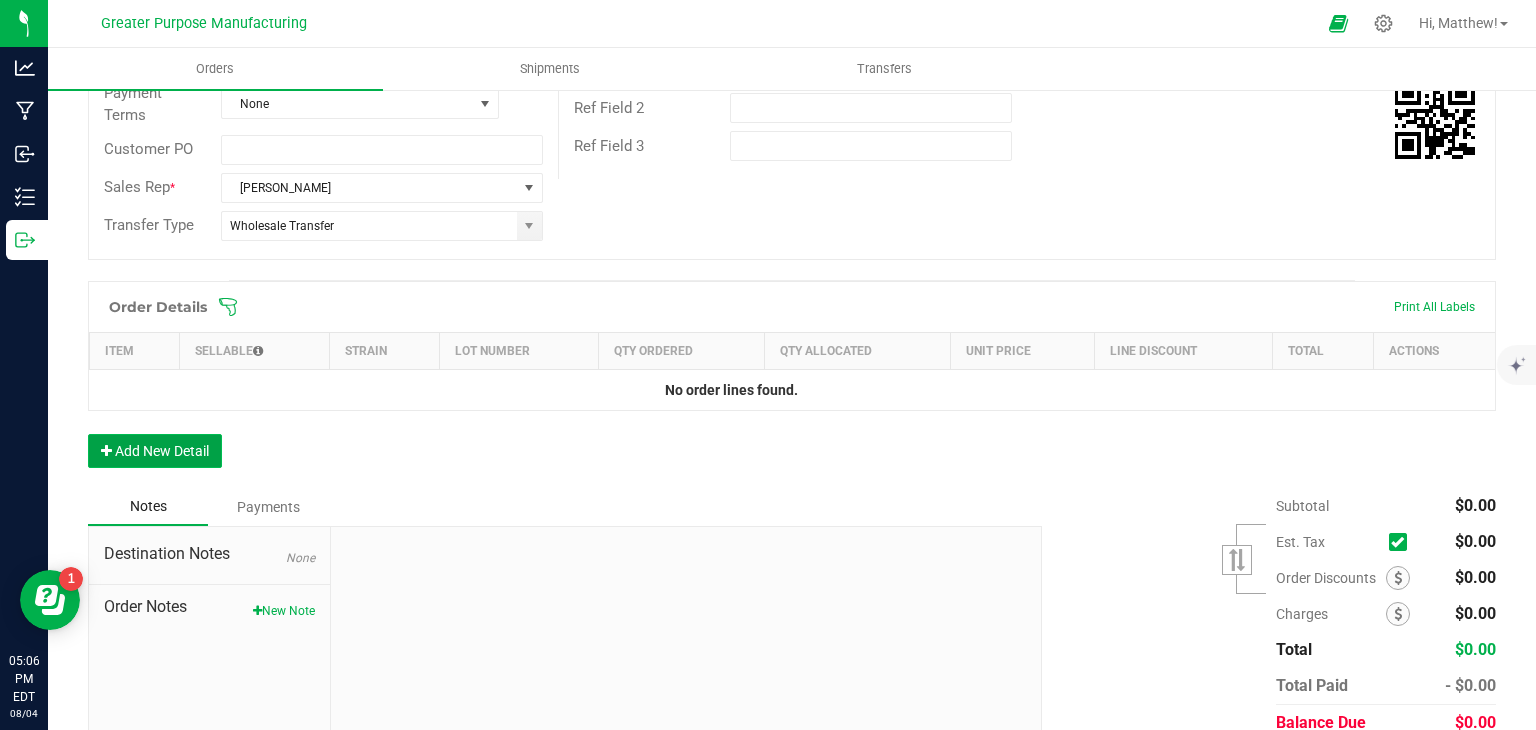 click on "Add New Detail" at bounding box center (155, 451) 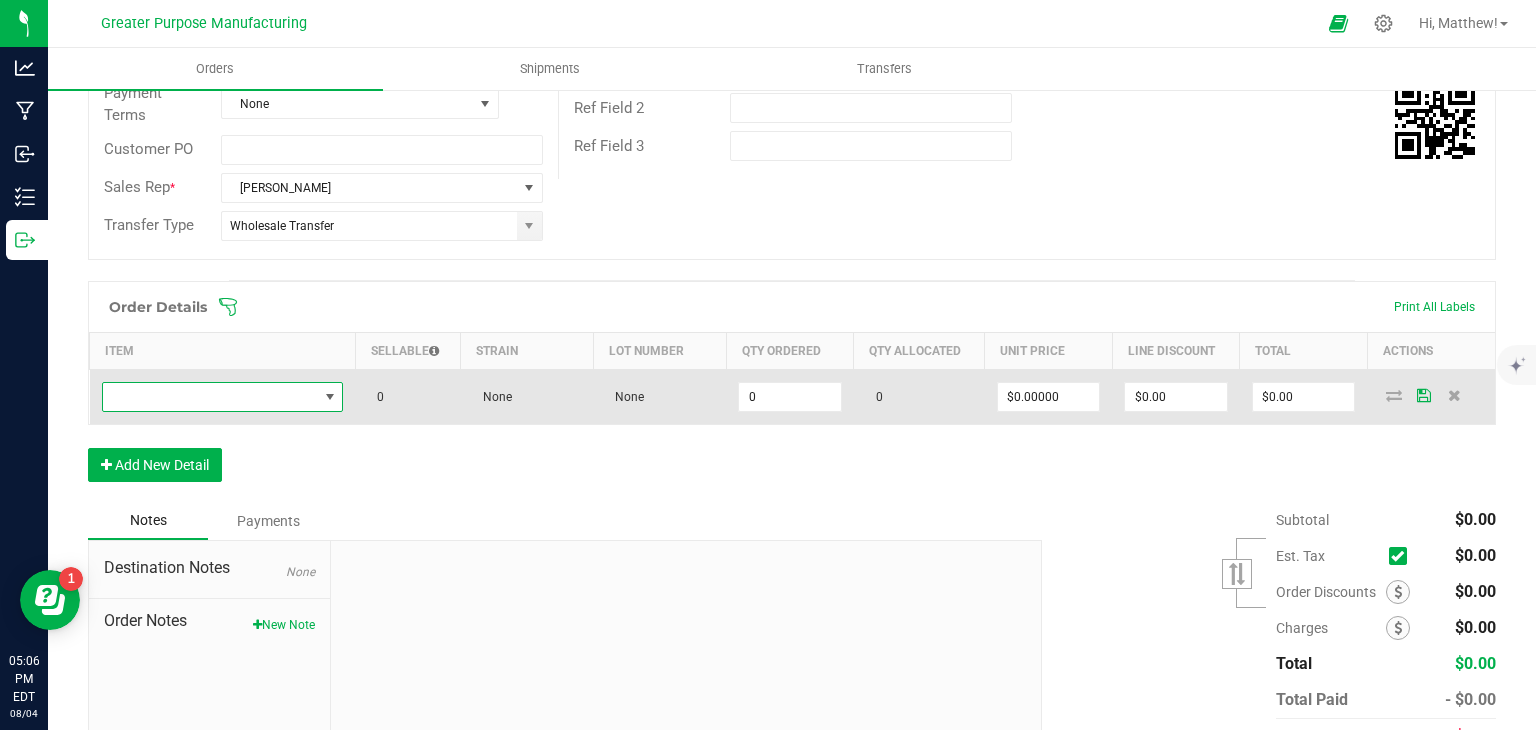 click at bounding box center (210, 397) 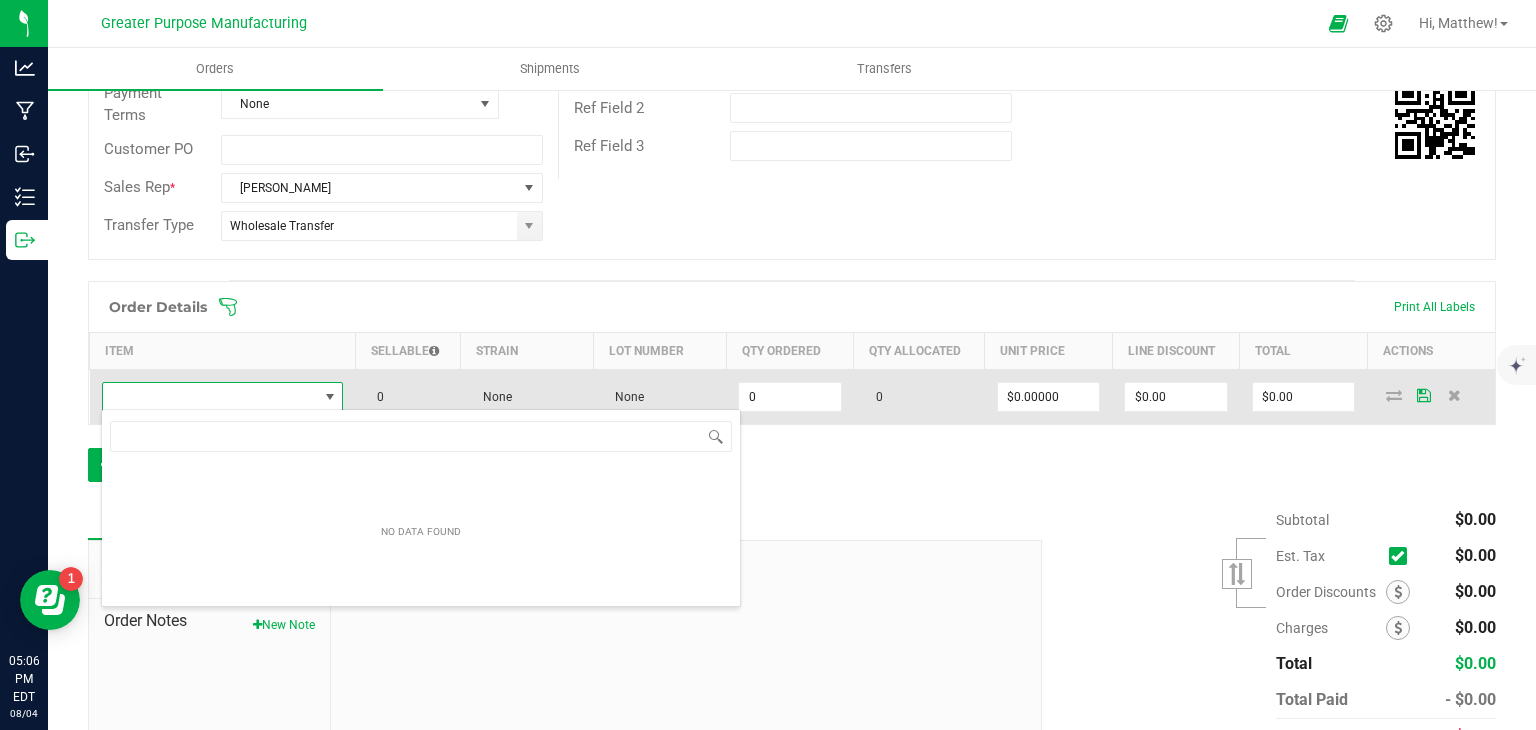 scroll, scrollTop: 99970, scrollLeft: 99761, axis: both 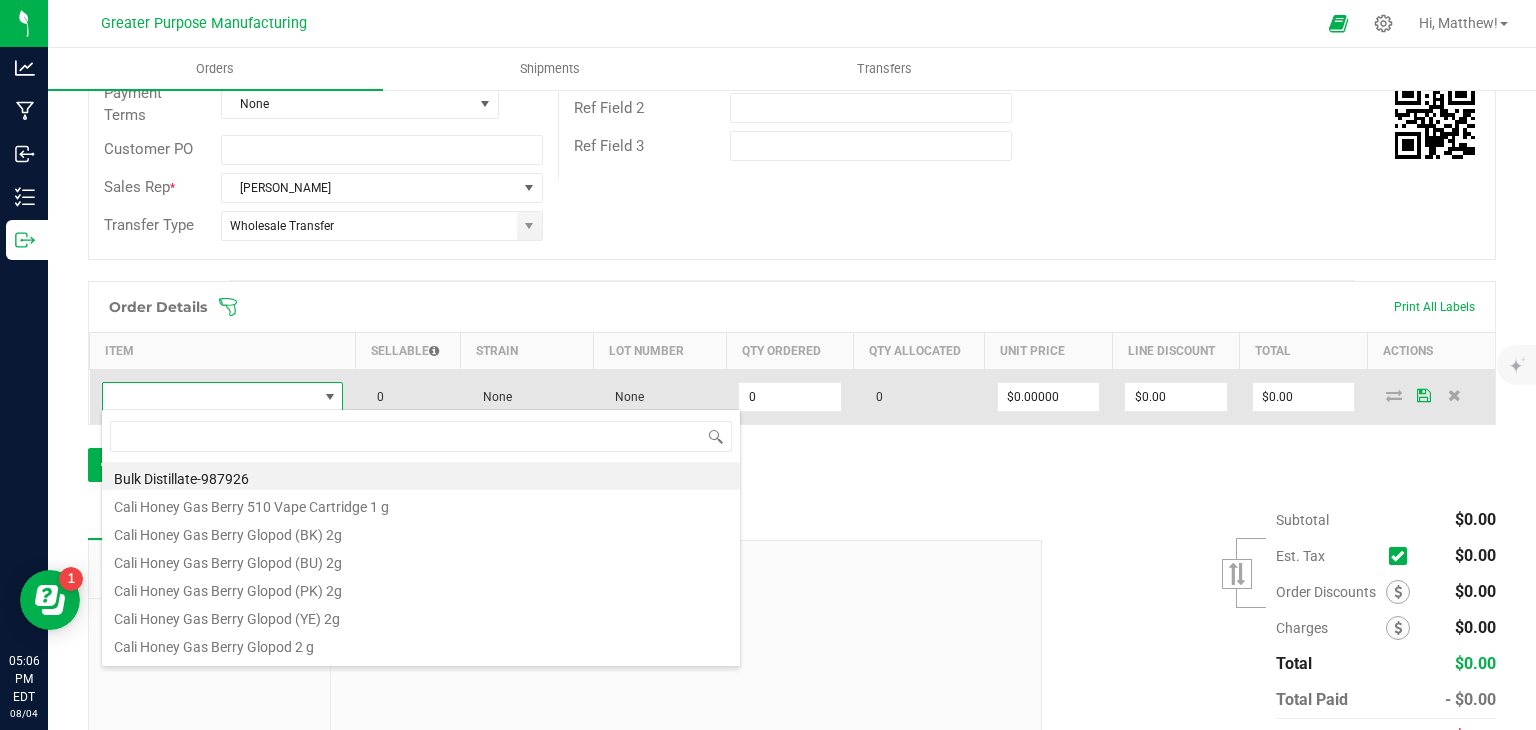 type on "[VERSION]" 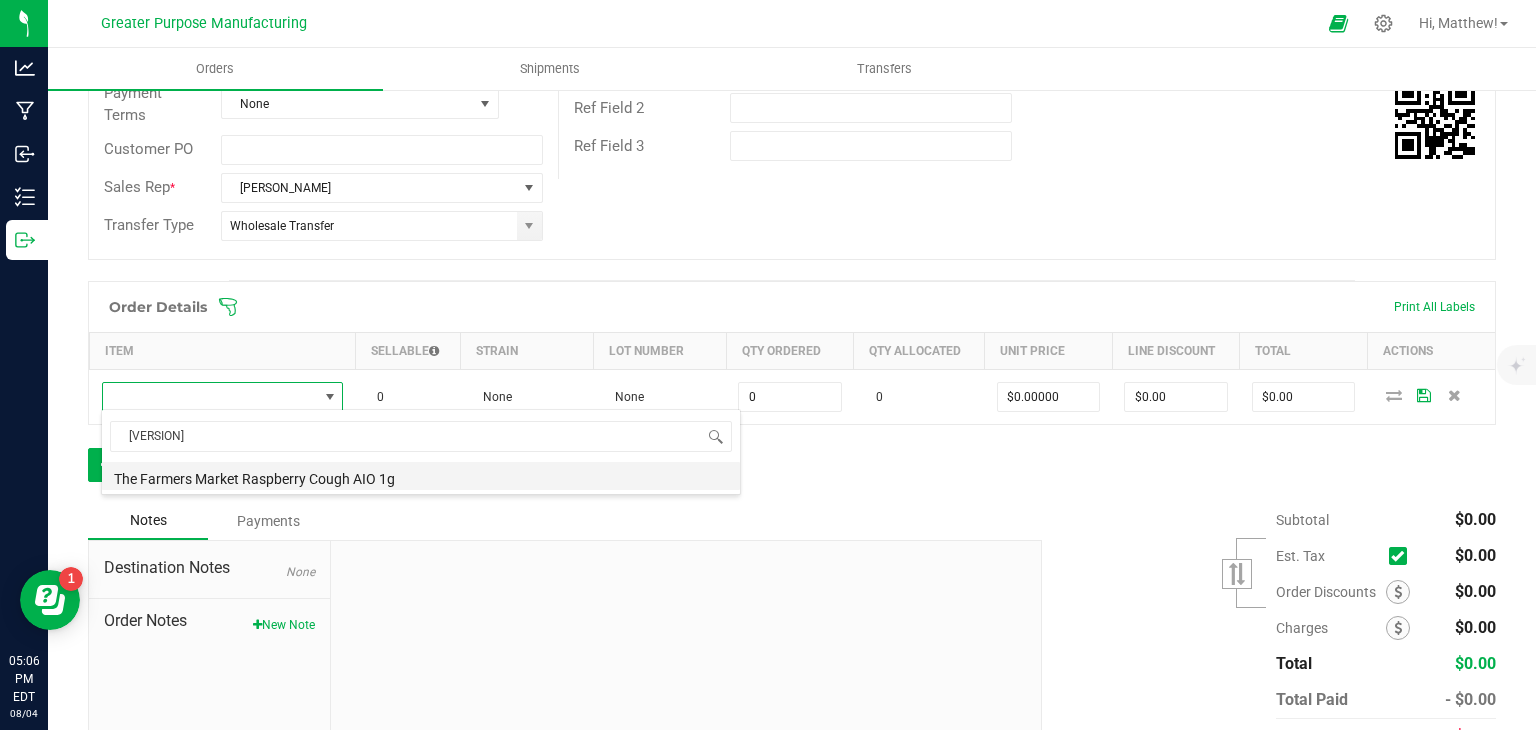 click on "The Farmers Market Raspberry Cough AIO 1g" at bounding box center (421, 476) 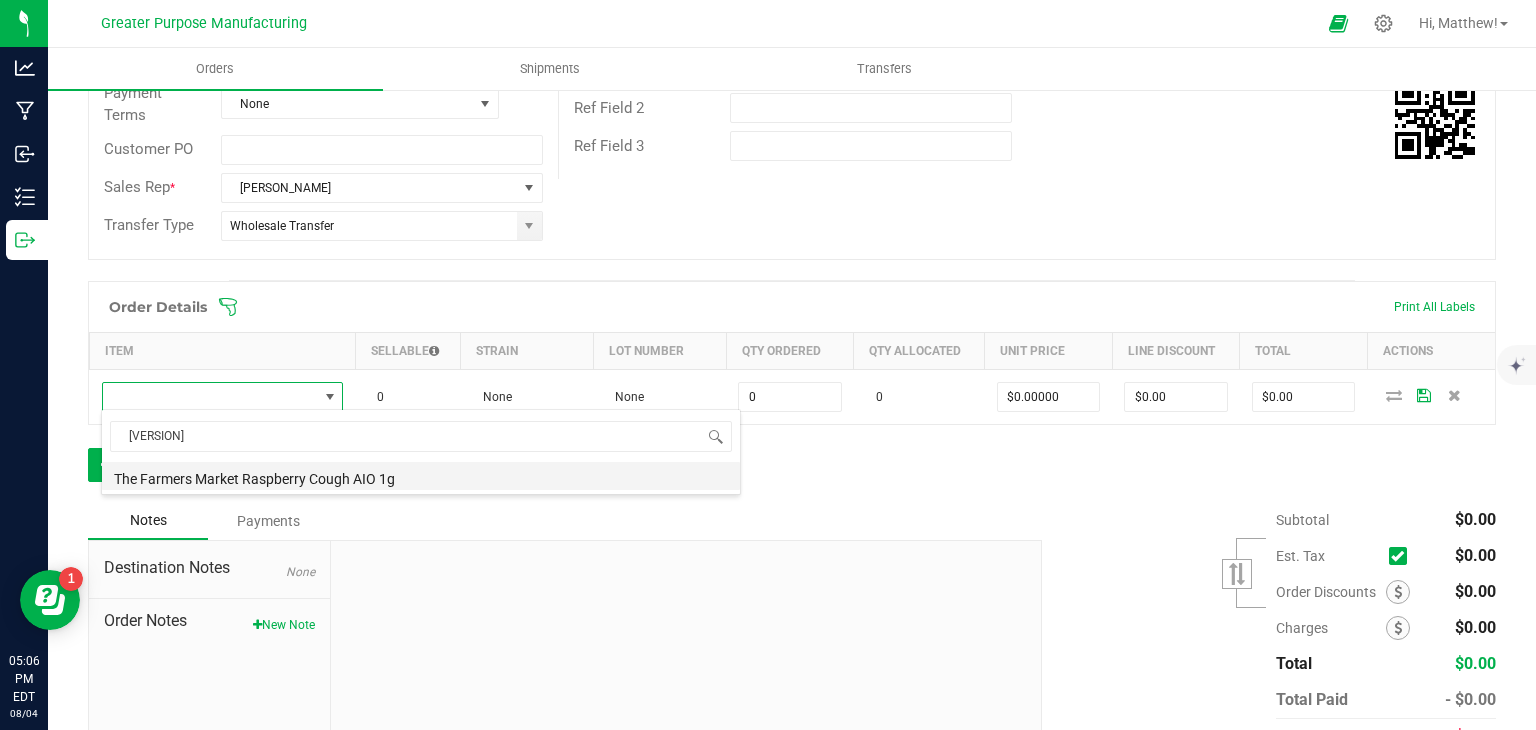 type on "0 ea" 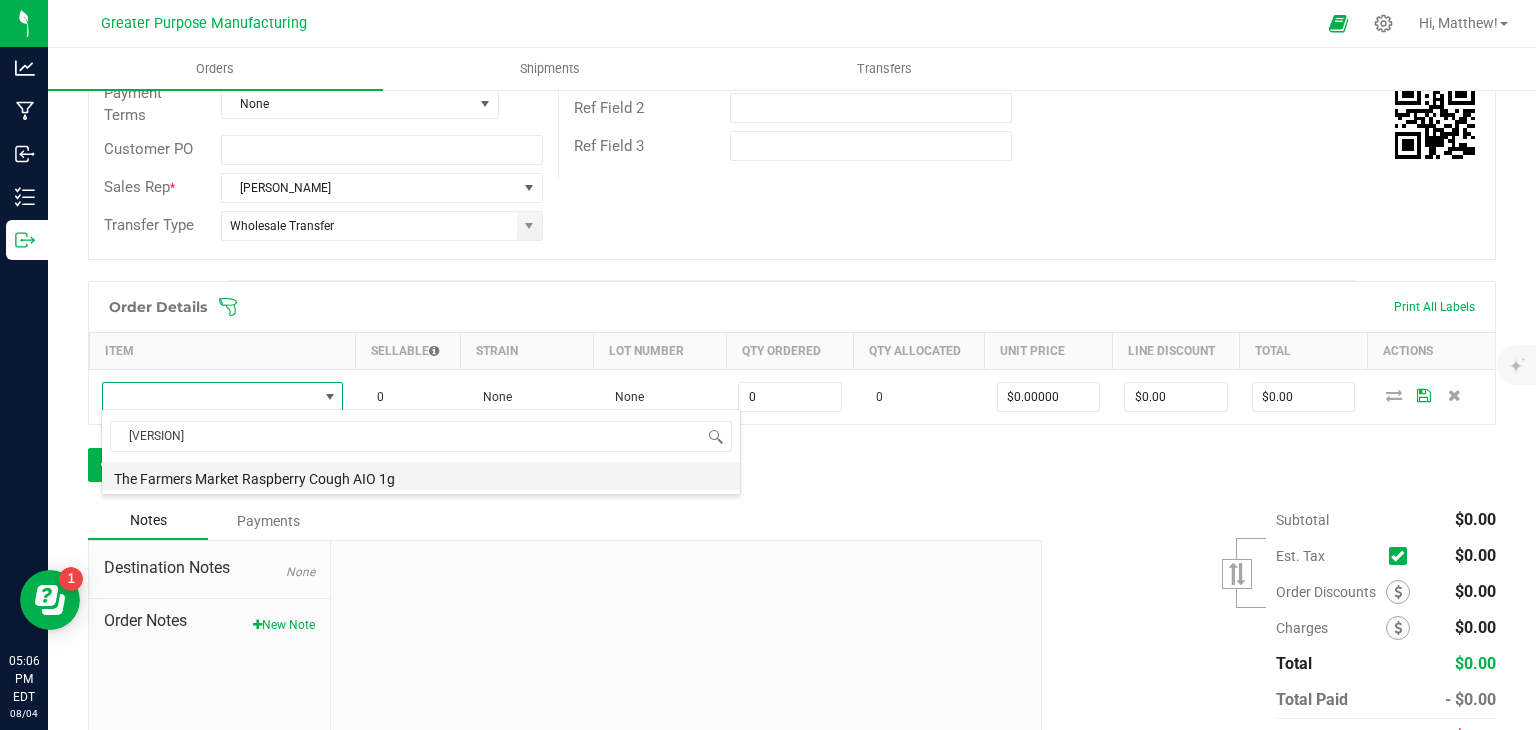 type on "$30.00000" 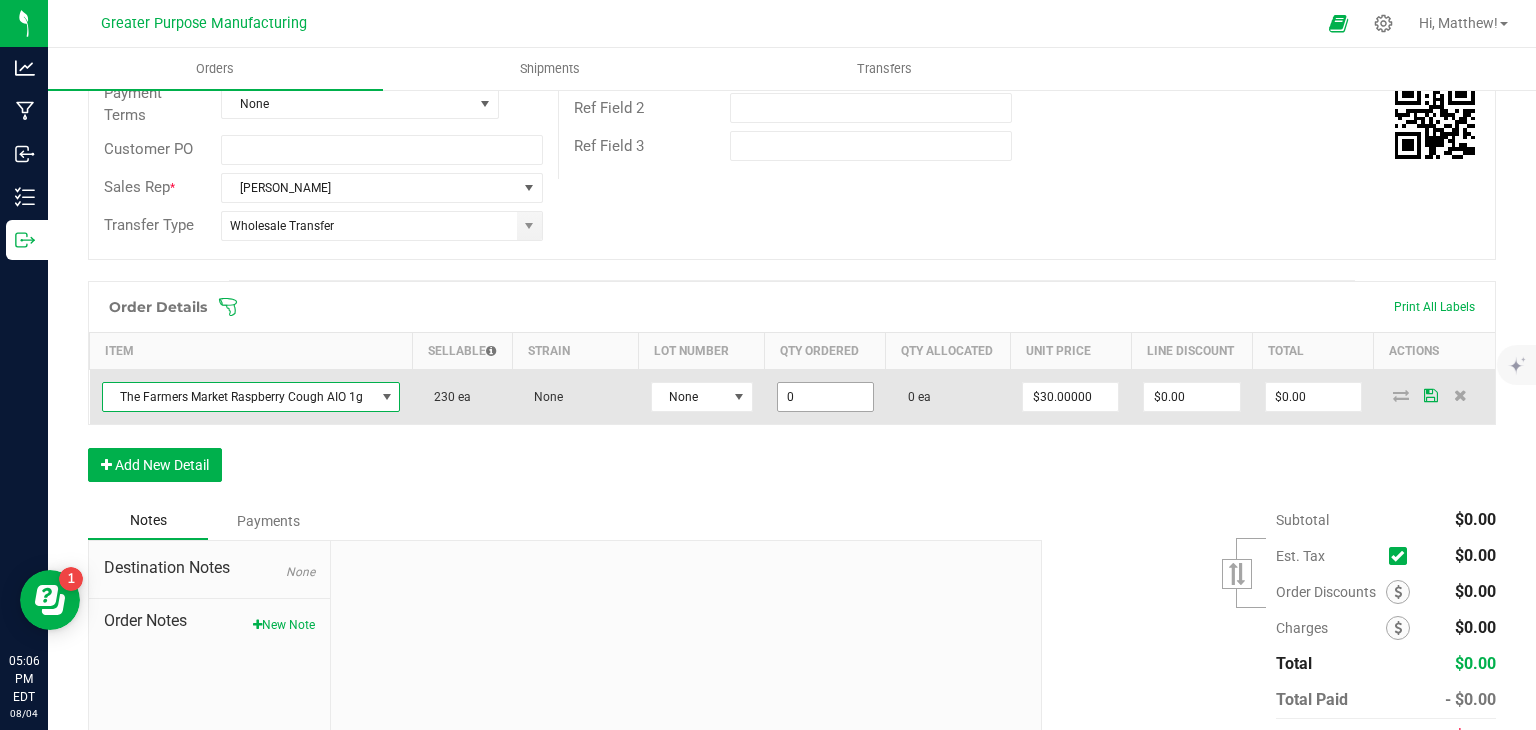 click on "0" at bounding box center [825, 397] 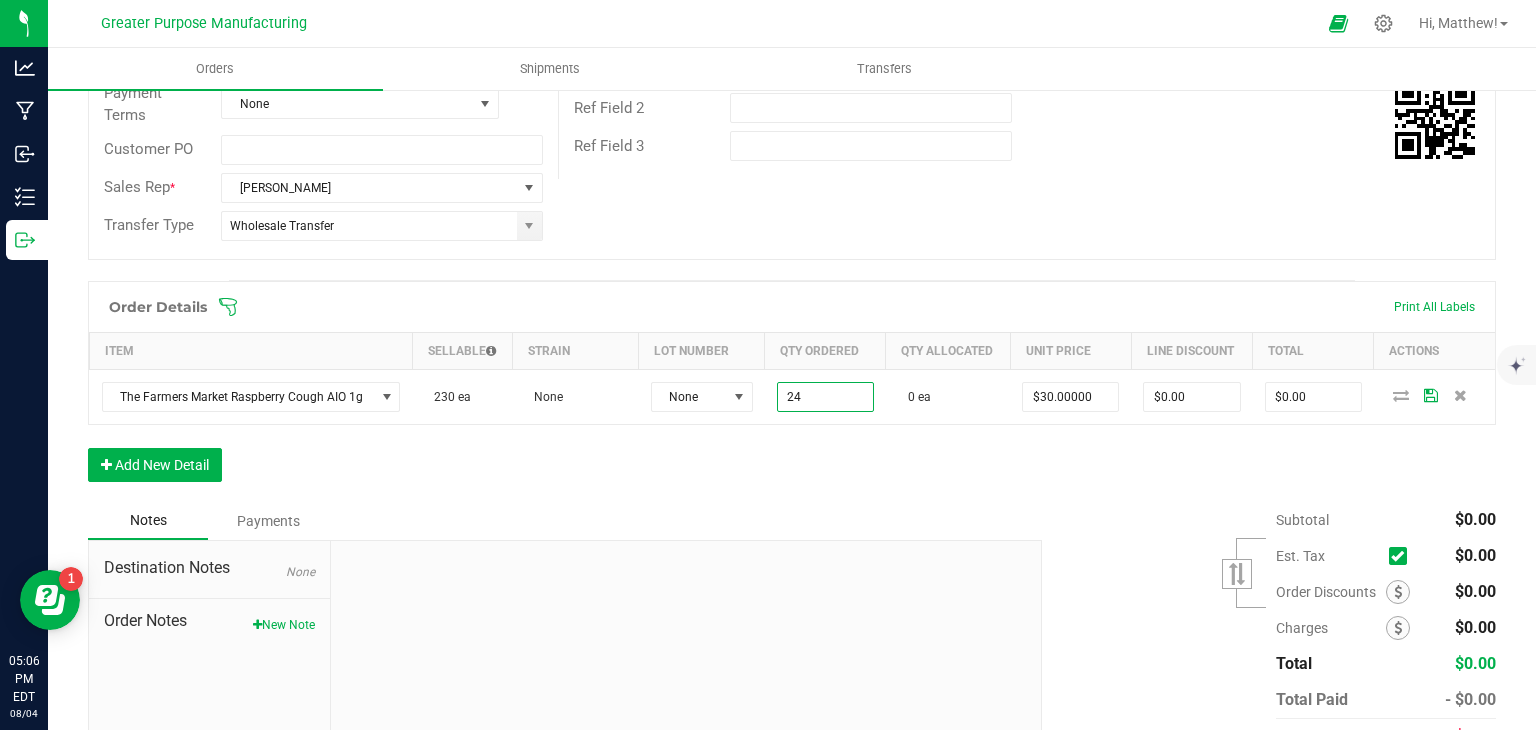 type on "24 ea" 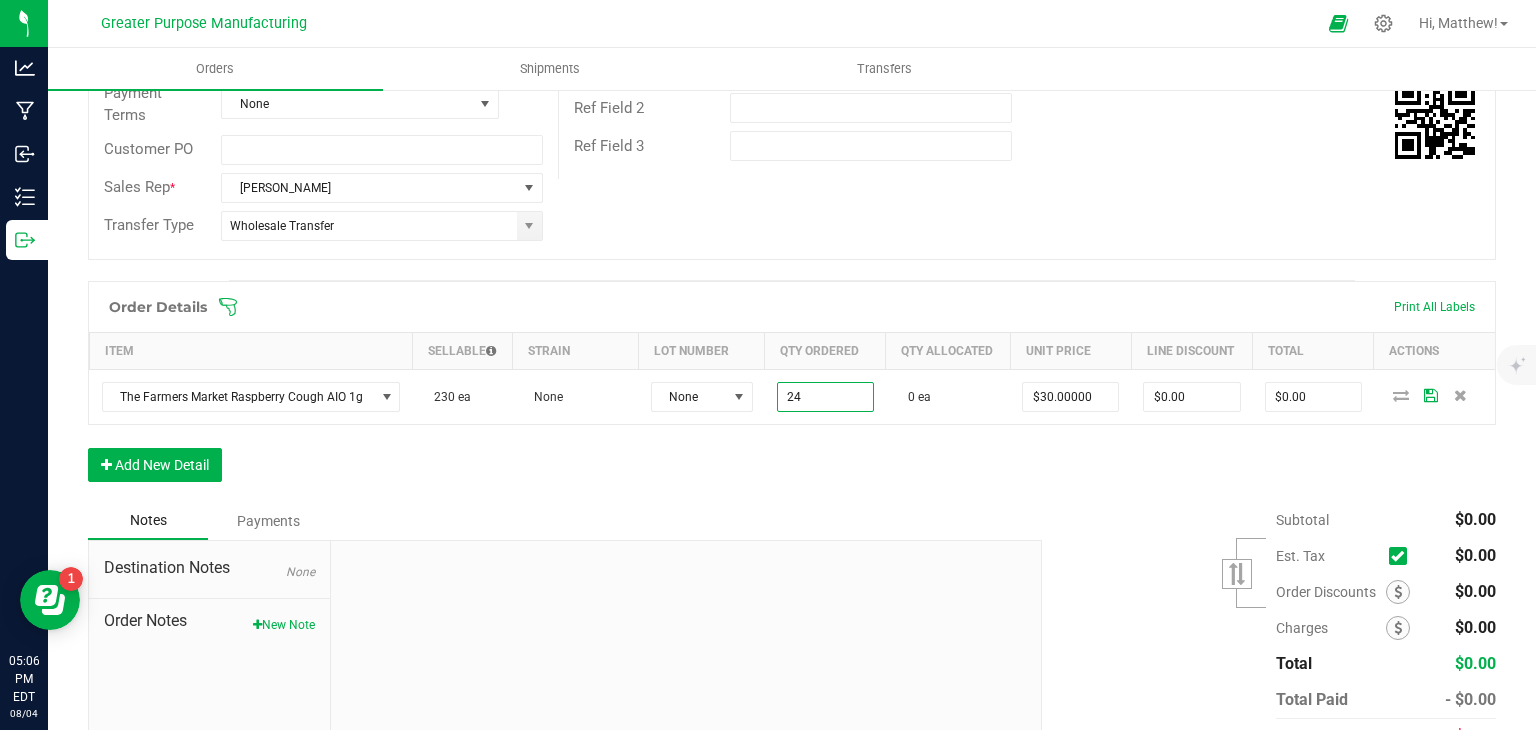 type on "$720.00" 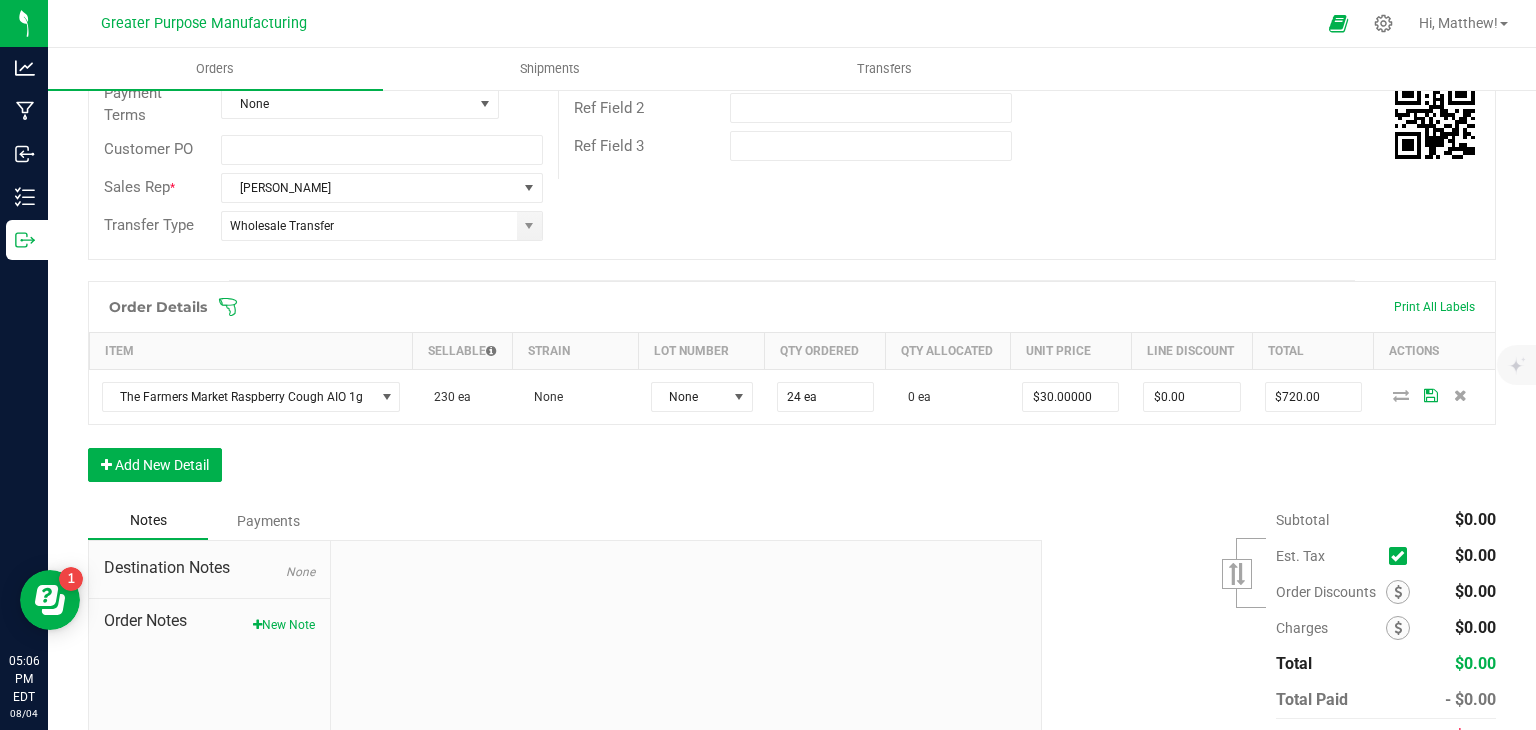 click at bounding box center [686, 675] 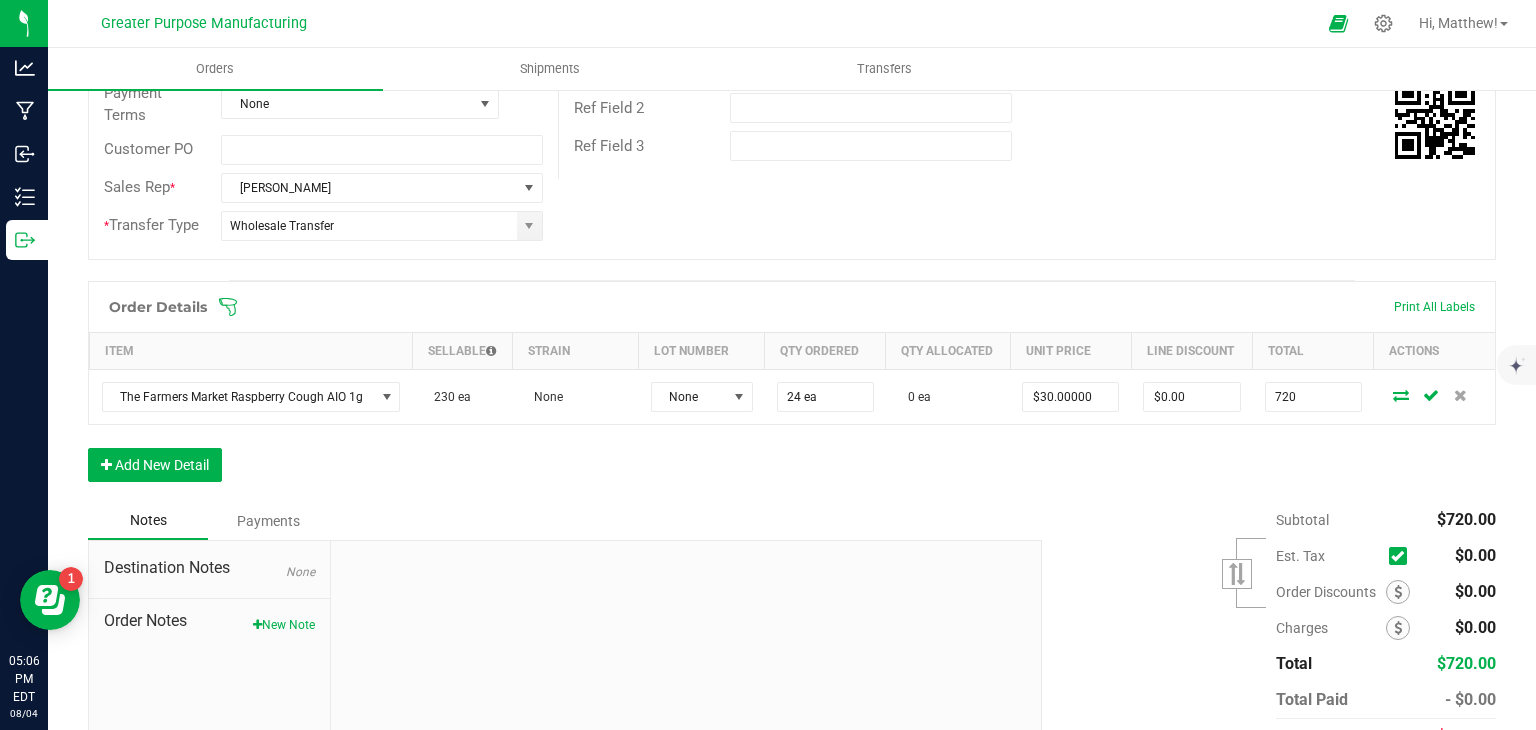 click on "720" at bounding box center (1313, 397) 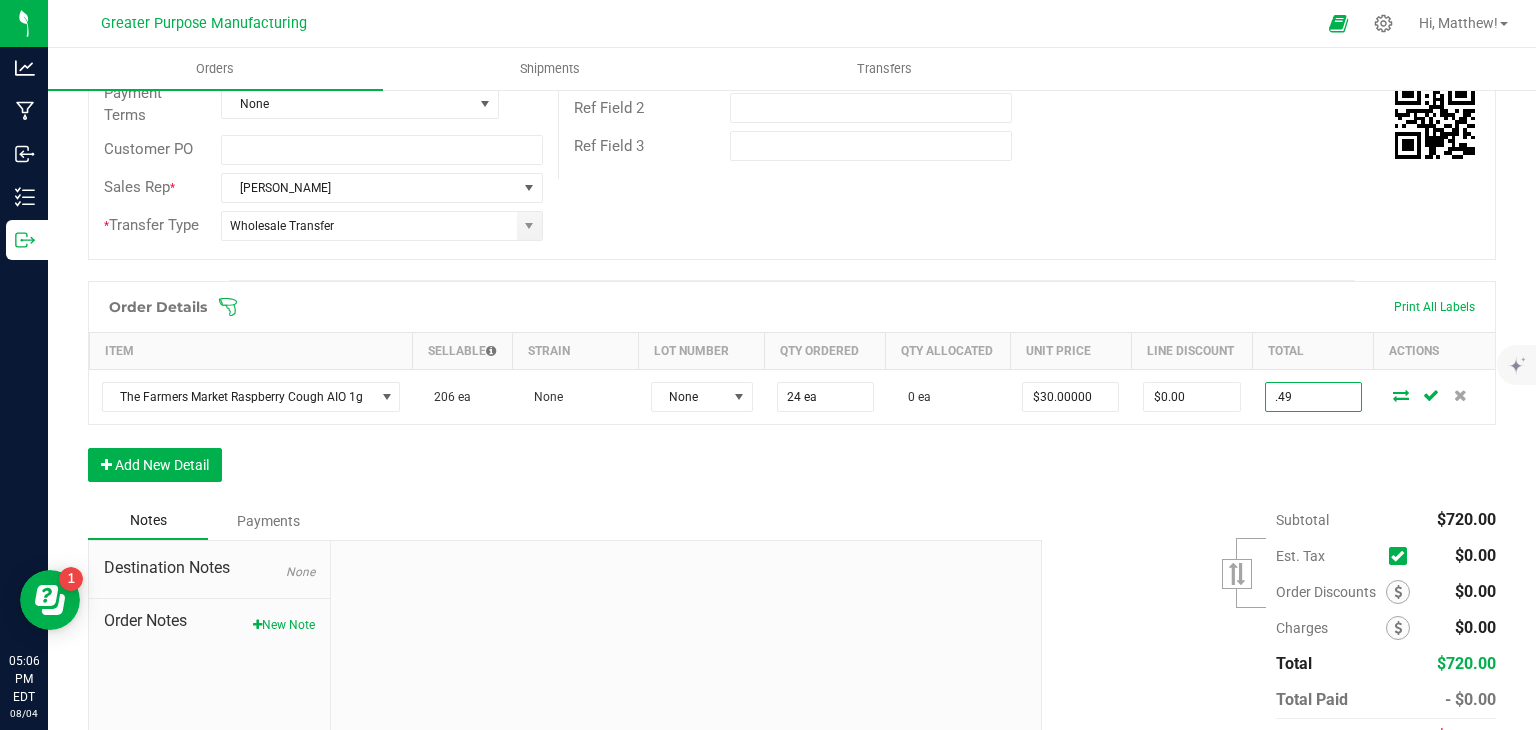 type on ".49" 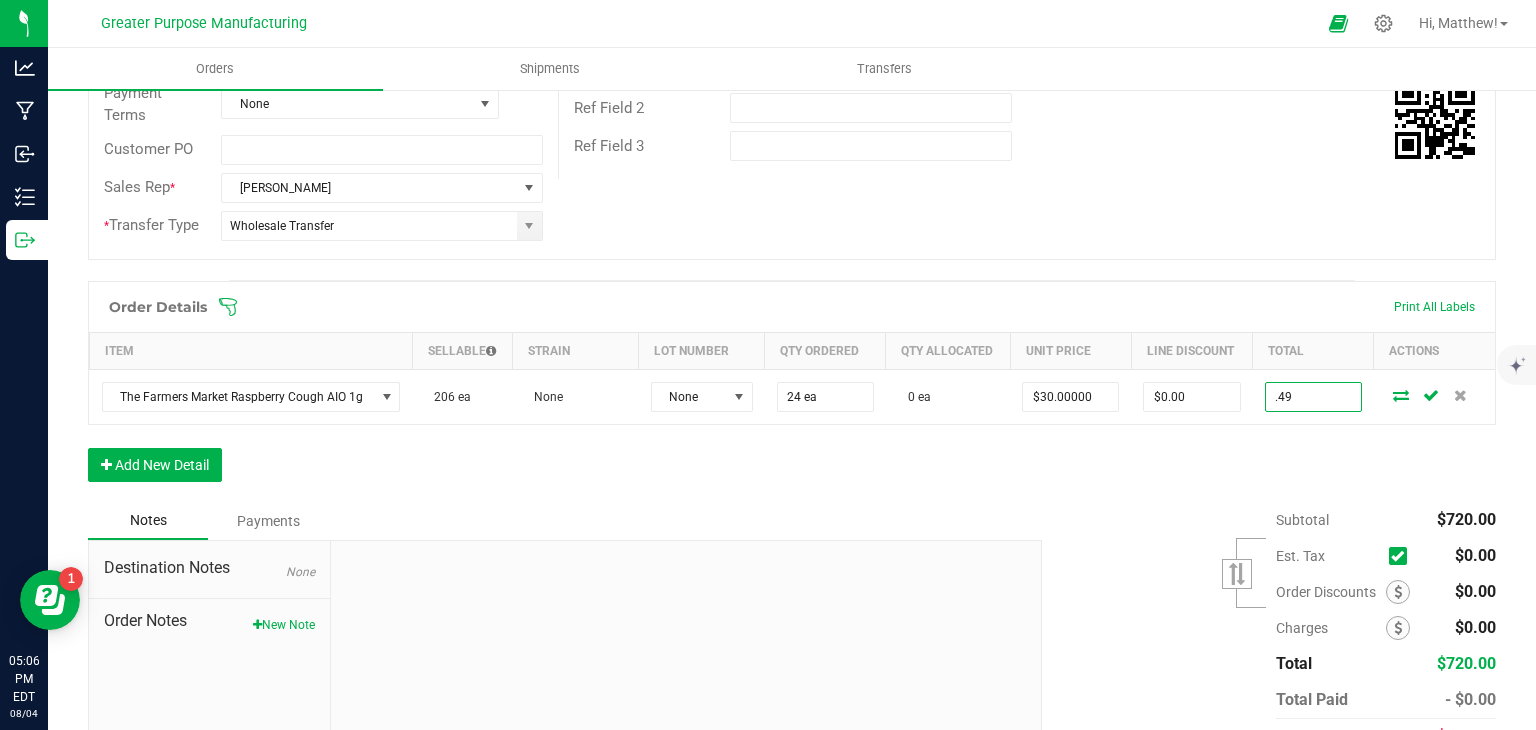 type on "$0.02042" 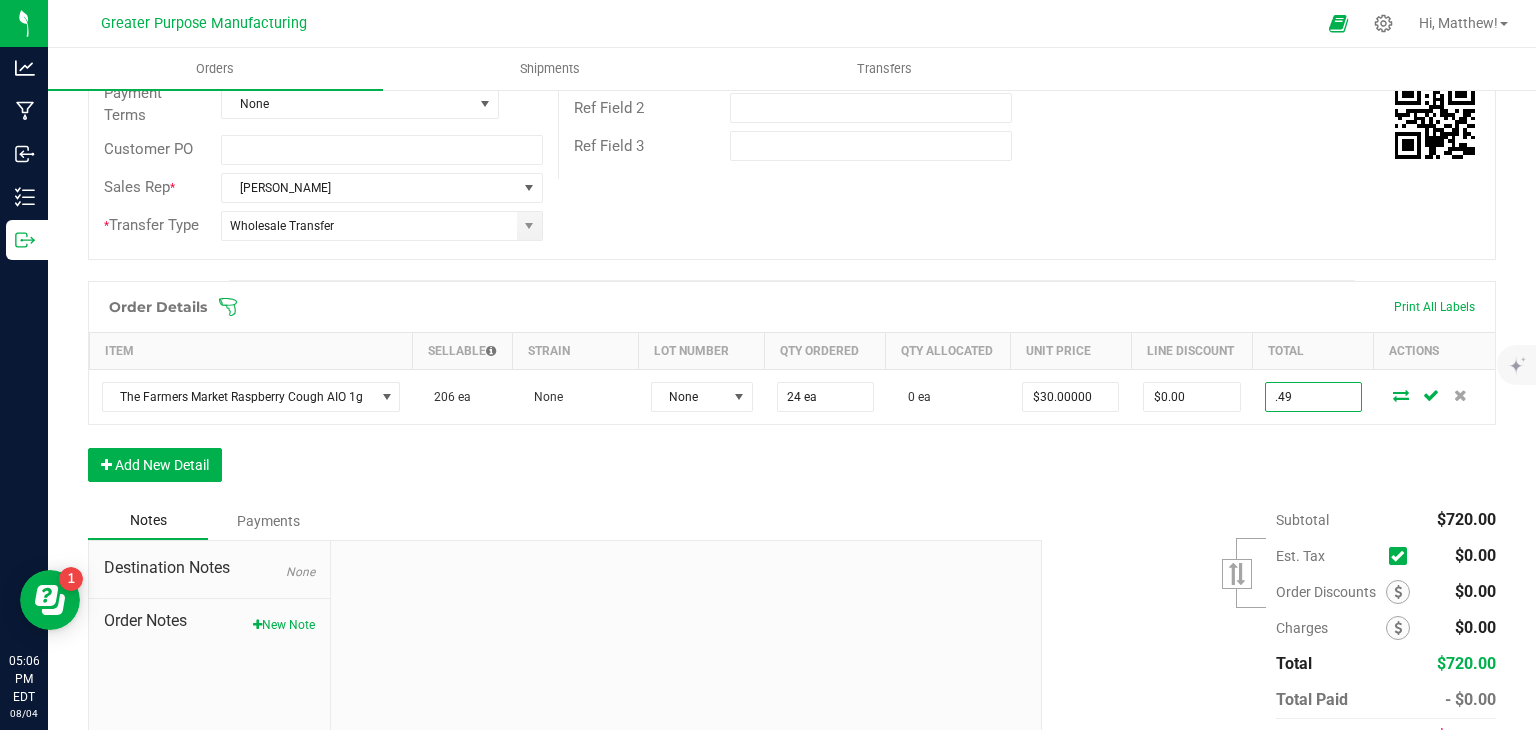 type on "$0.49" 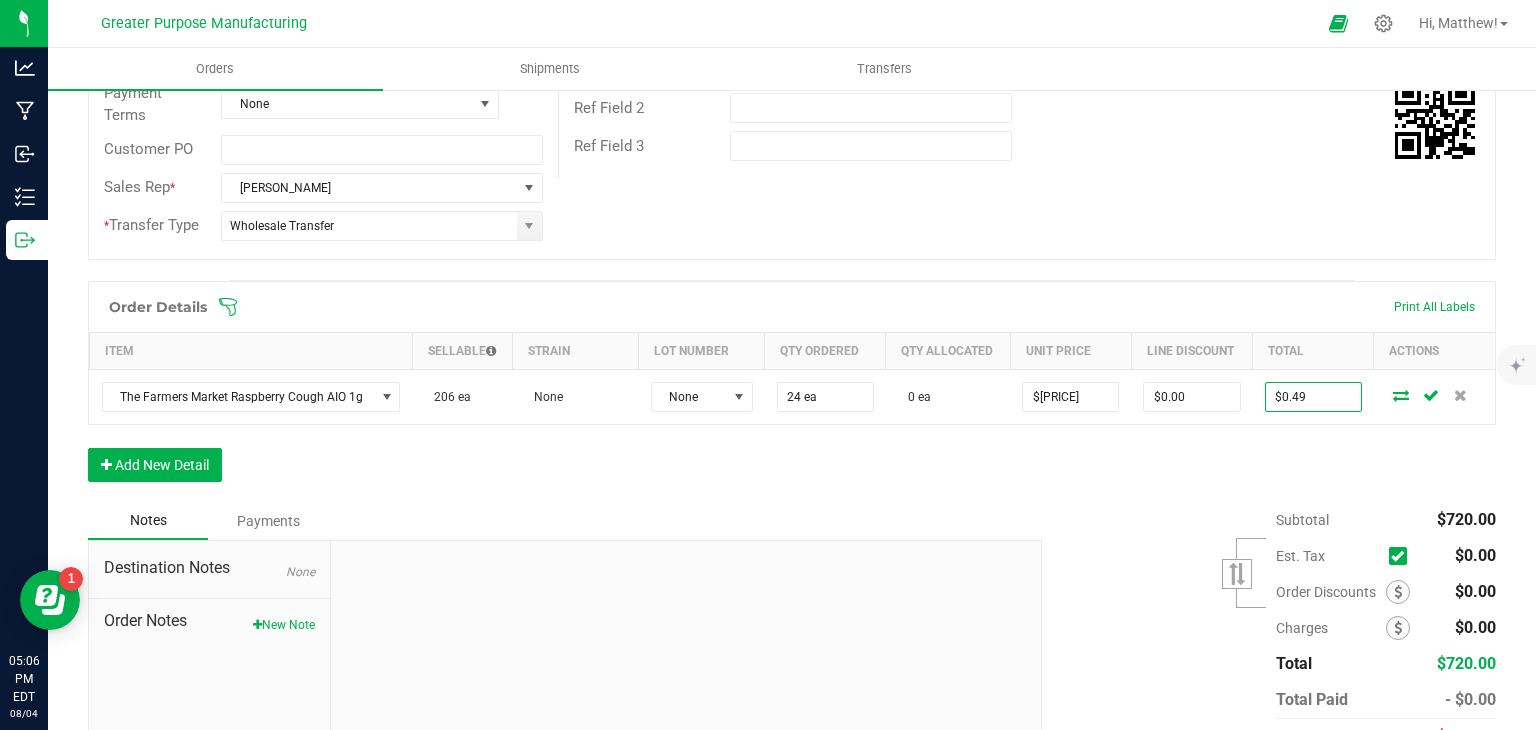 click on "Notes
Payments" at bounding box center [557, 521] 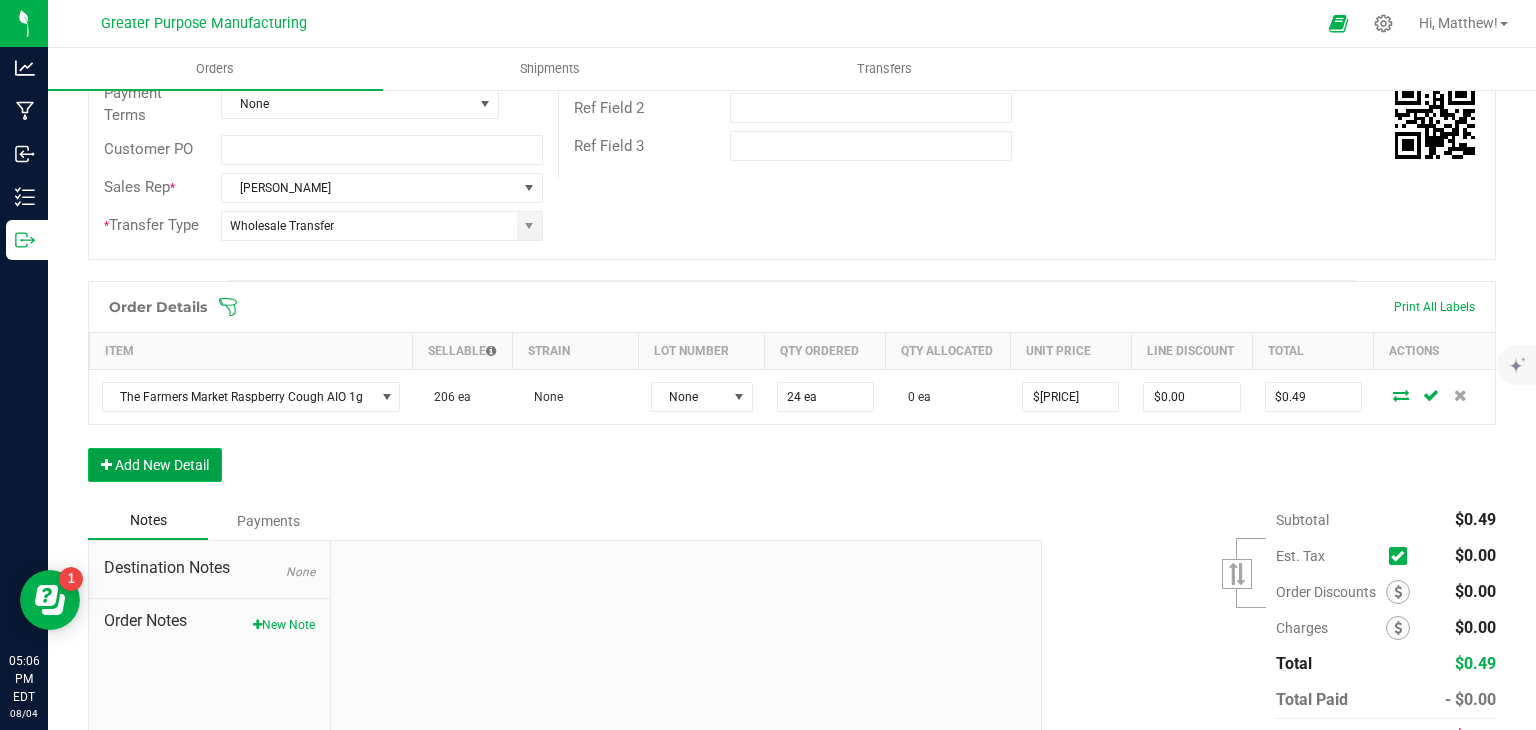 click on "Add New Detail" at bounding box center (155, 465) 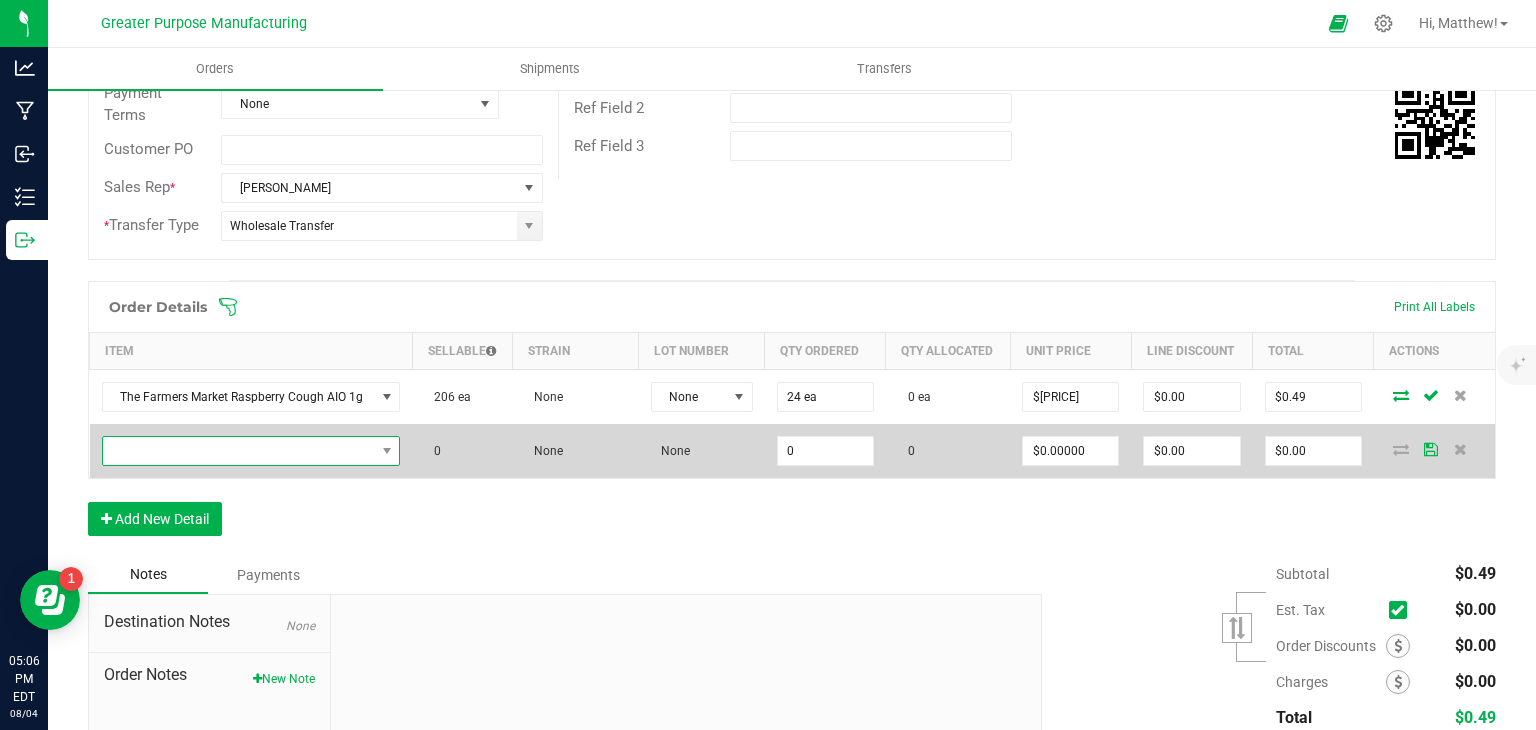 click at bounding box center [239, 451] 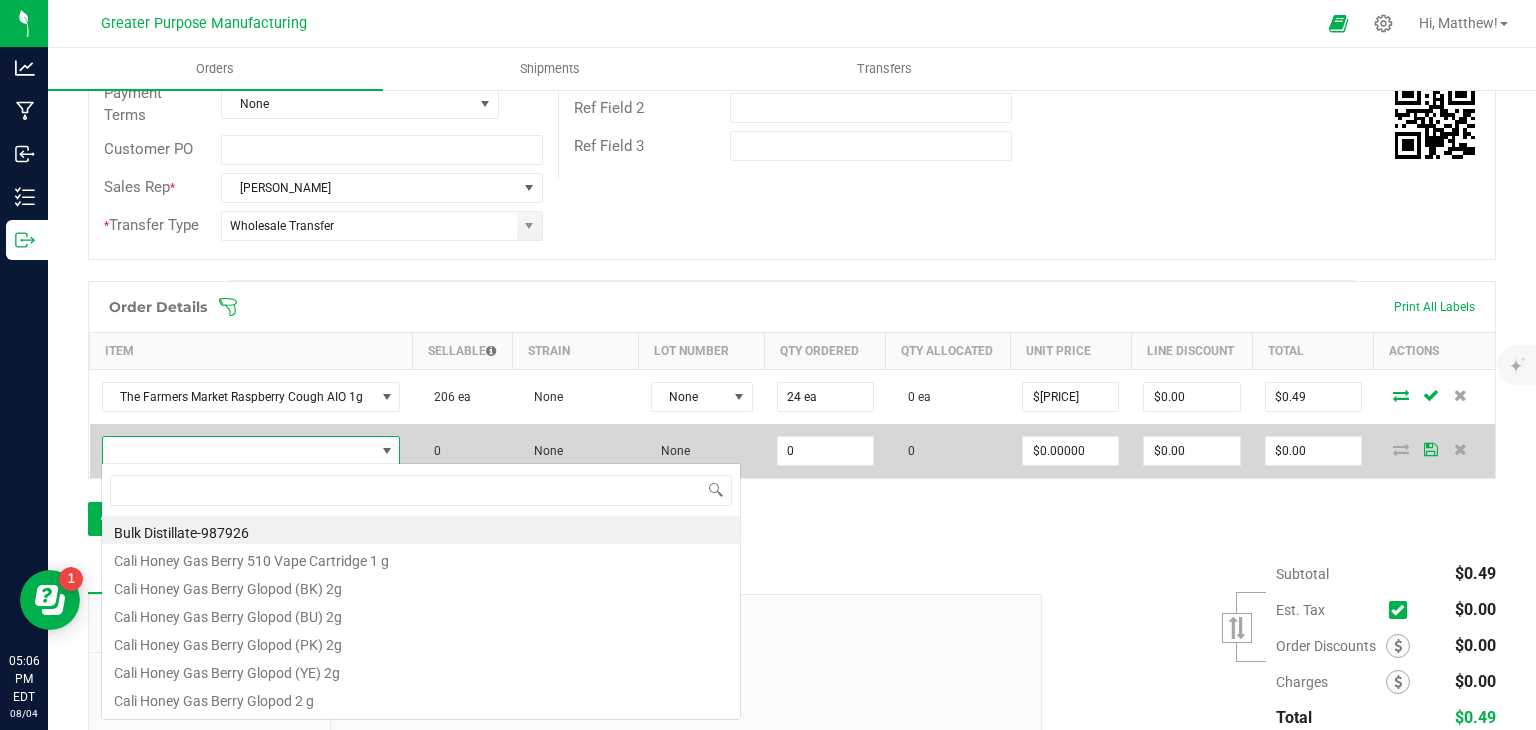 scroll, scrollTop: 99970, scrollLeft: 99707, axis: both 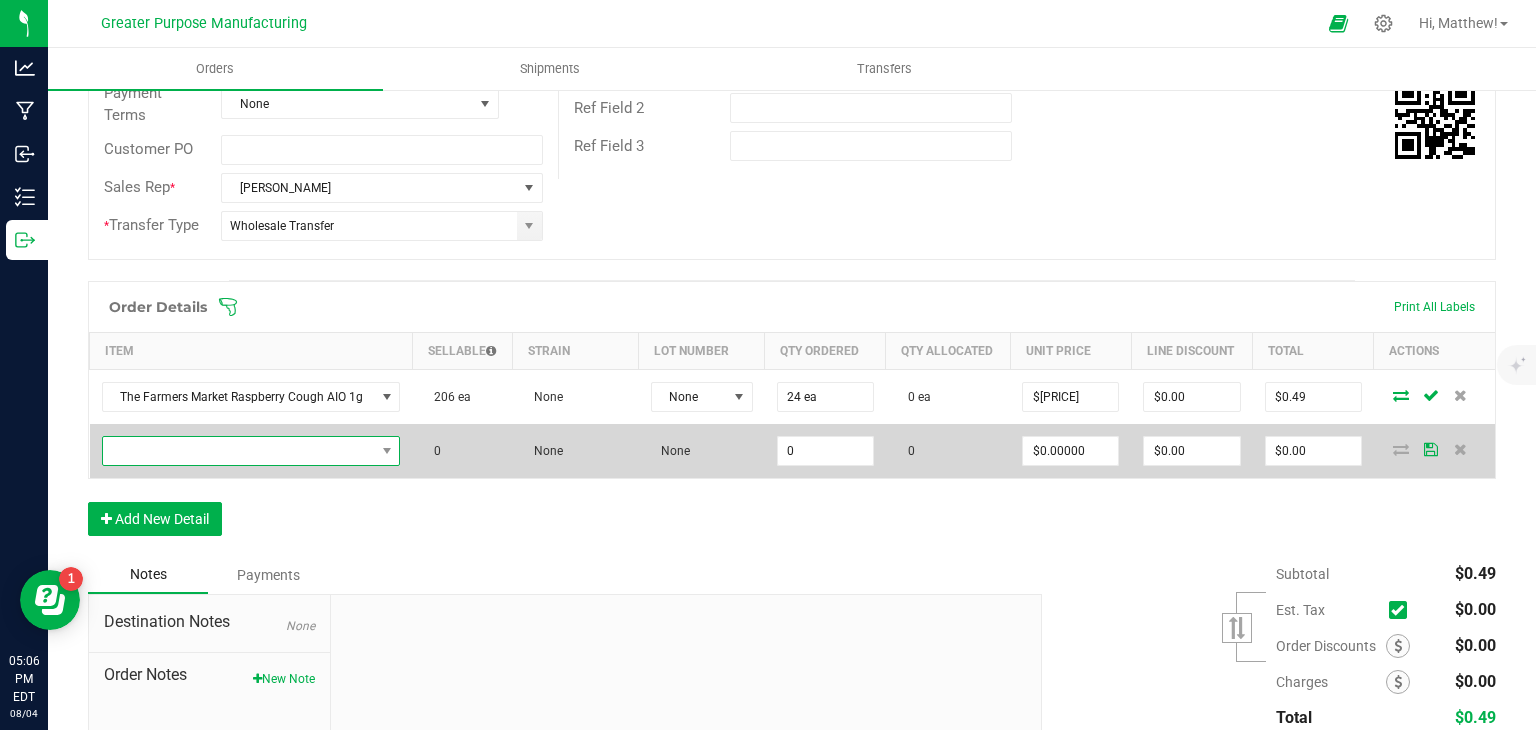 click at bounding box center [239, 451] 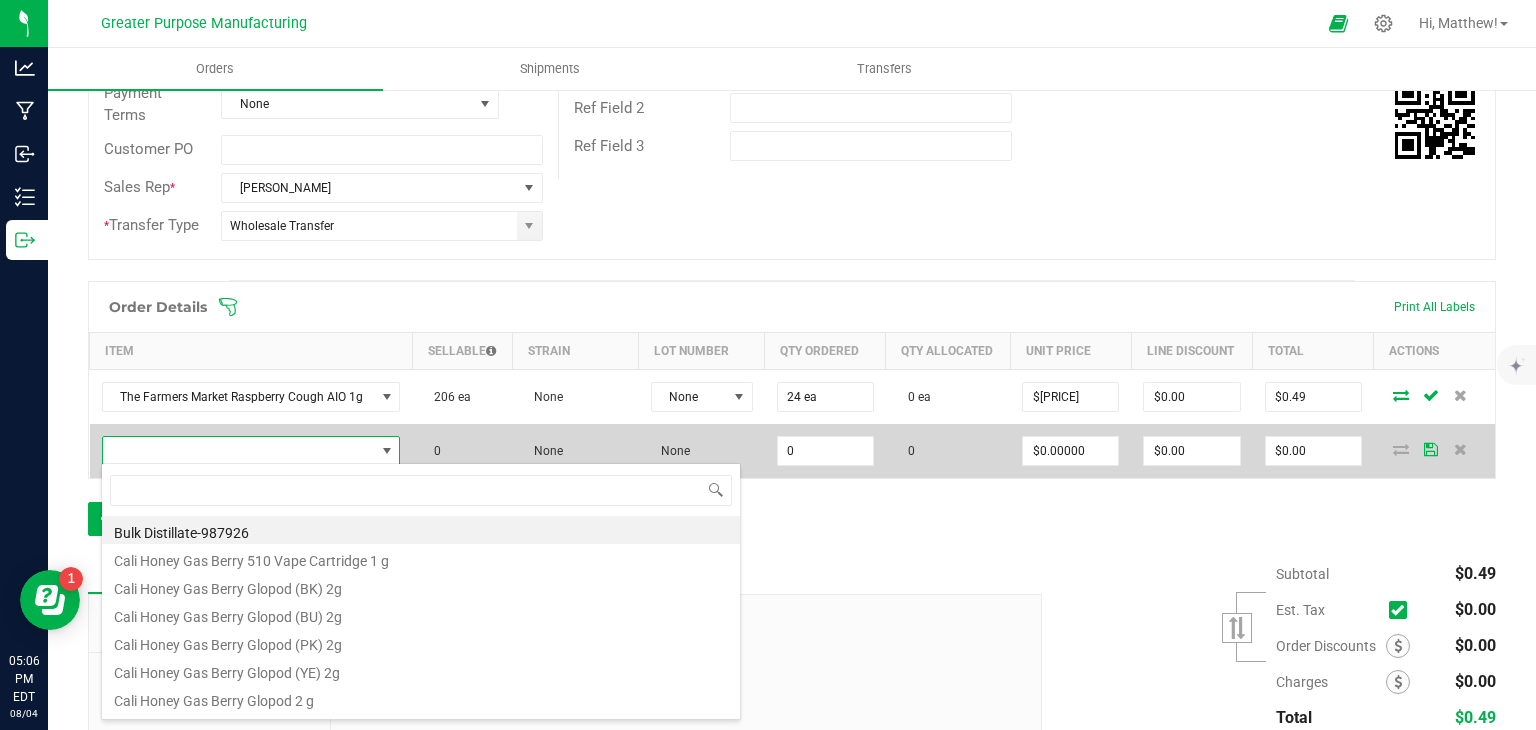 scroll, scrollTop: 99970, scrollLeft: 99707, axis: both 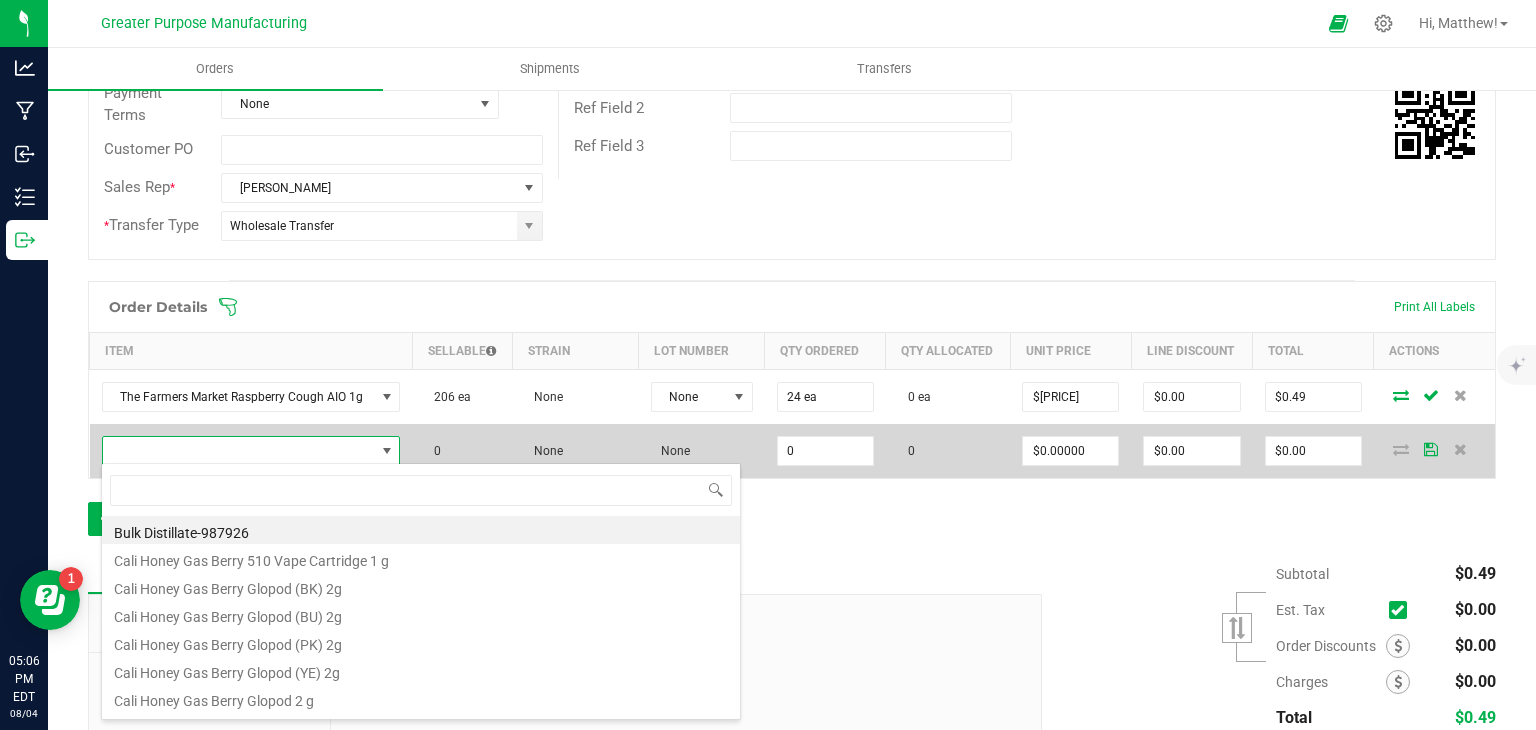 type on "1.3.13.1013.0" 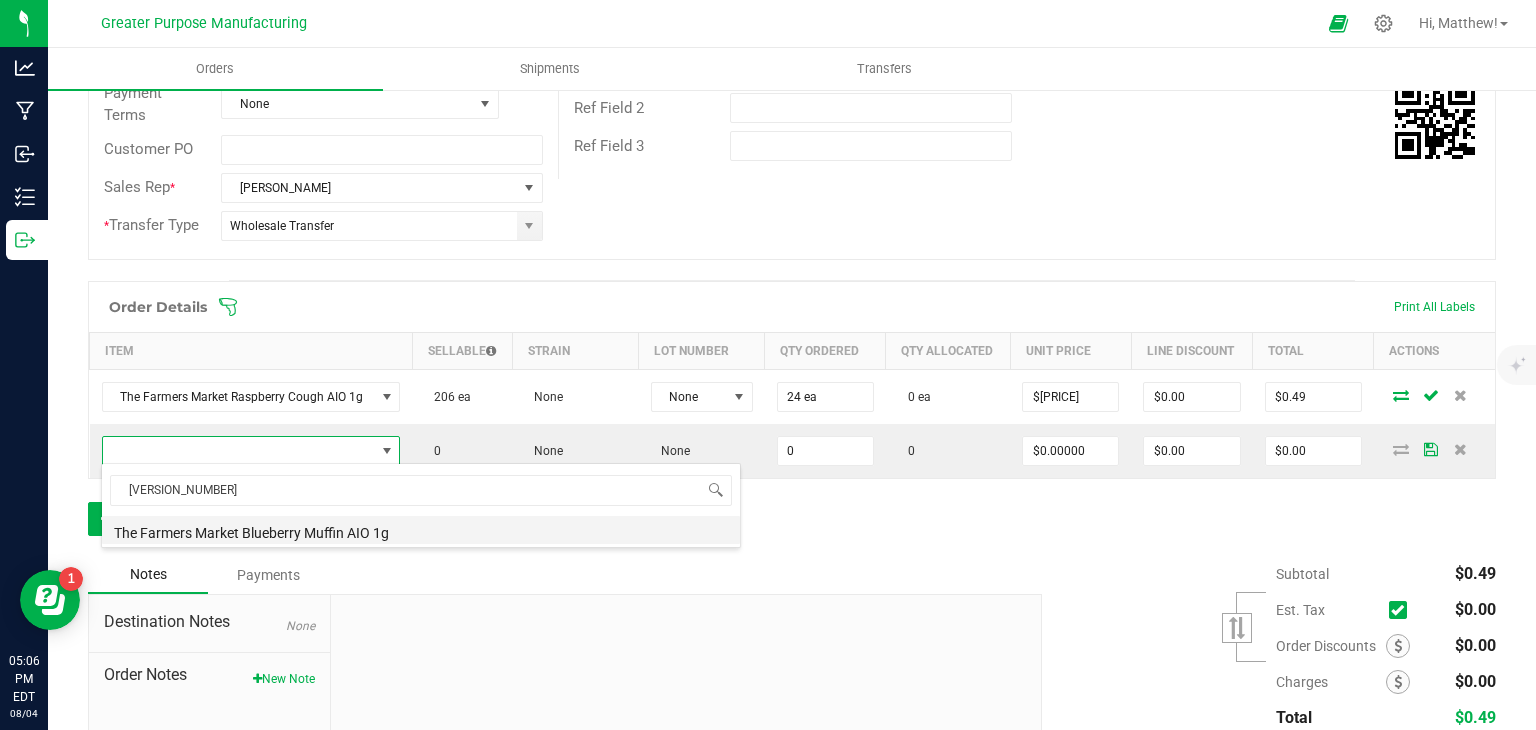 click on "The Farmers Market Blueberry Muffin AIO 1g" at bounding box center [421, 530] 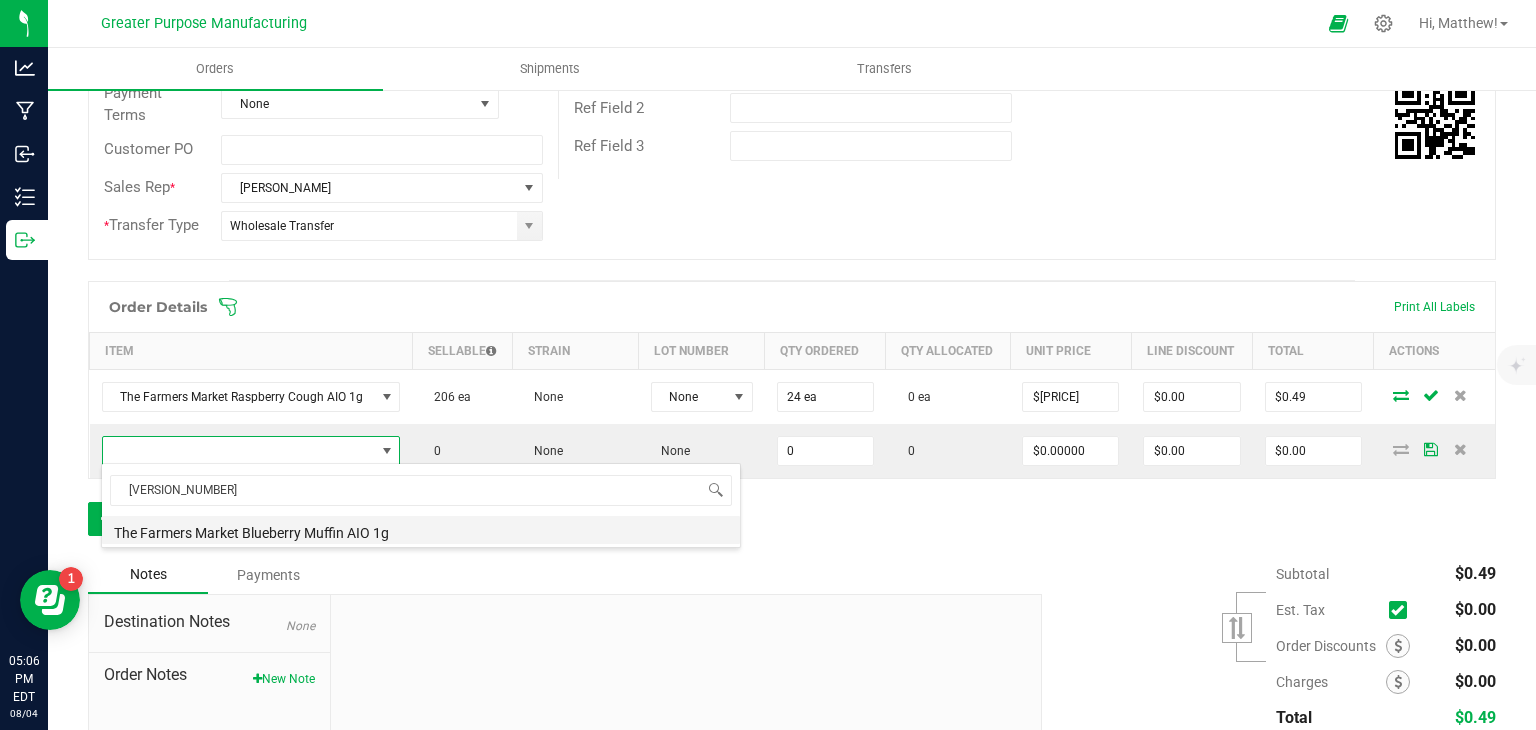 type on "0 ea" 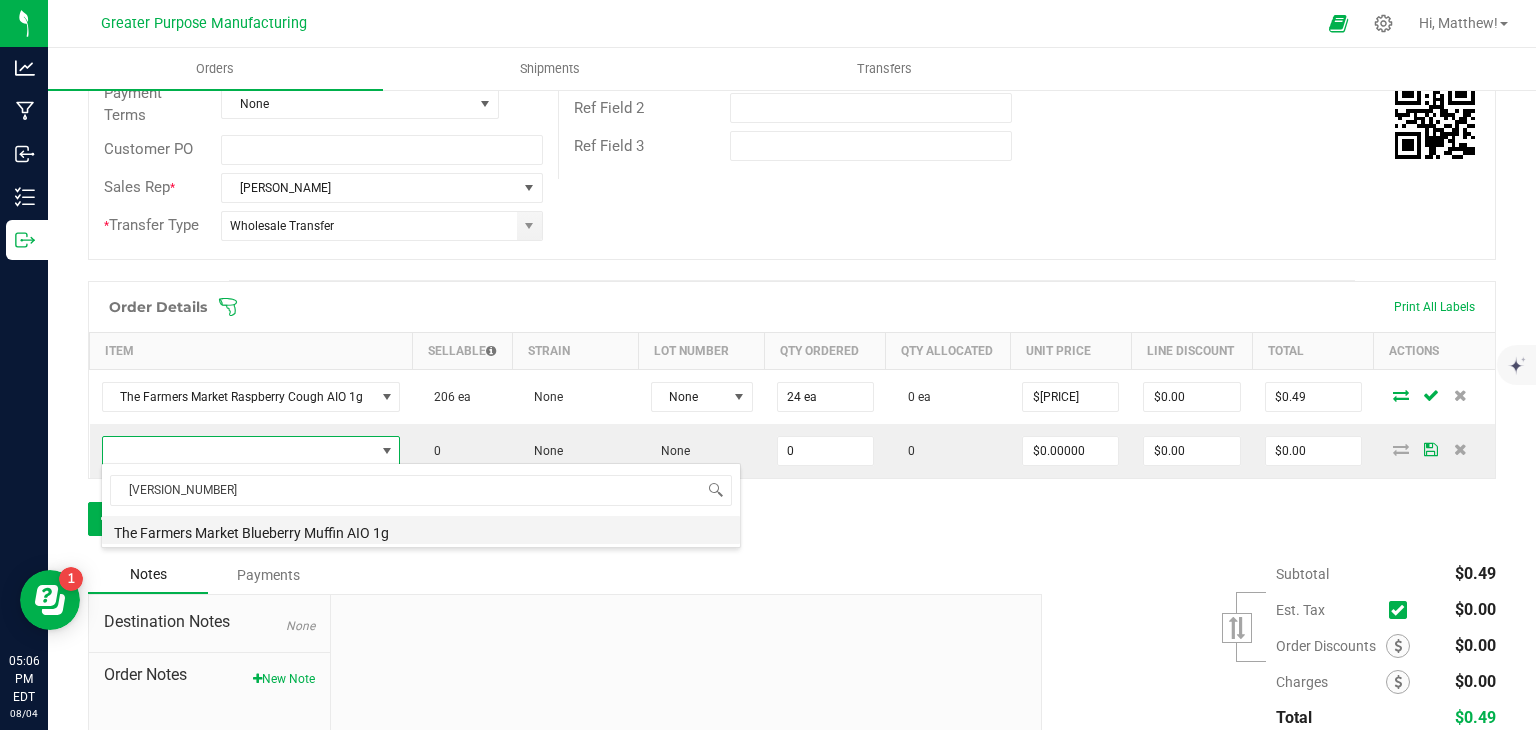 type on "$30.00000" 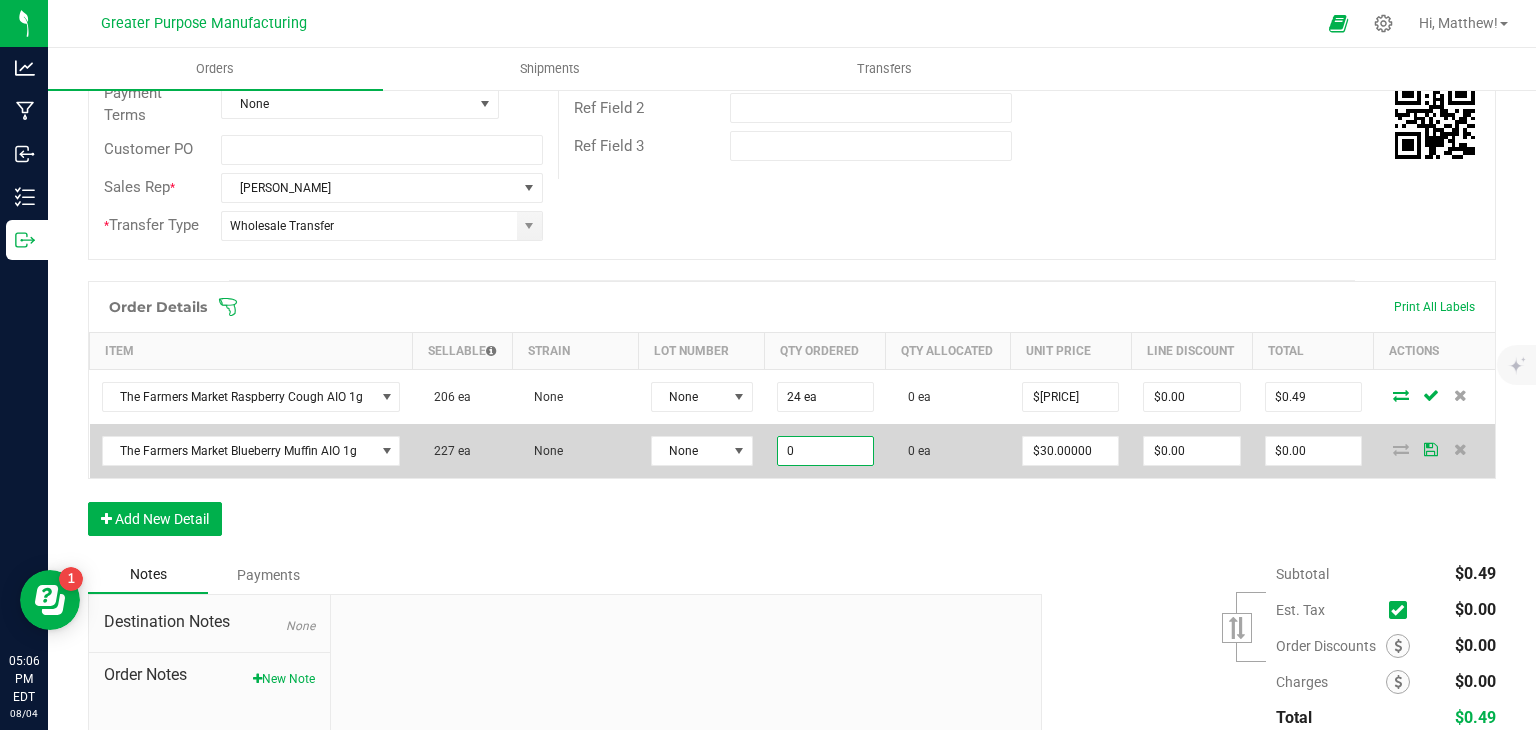click on "0" at bounding box center [825, 451] 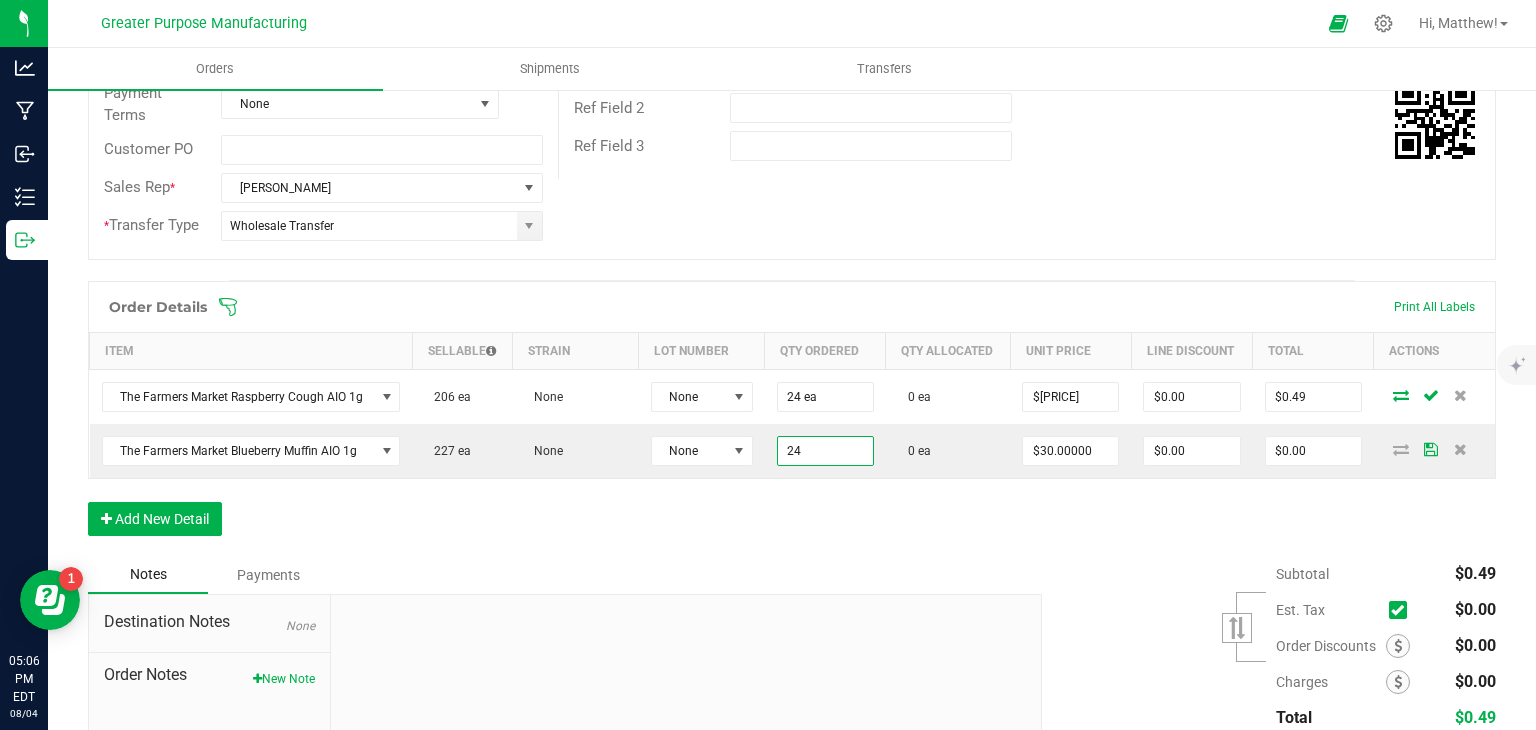 type on "24 ea" 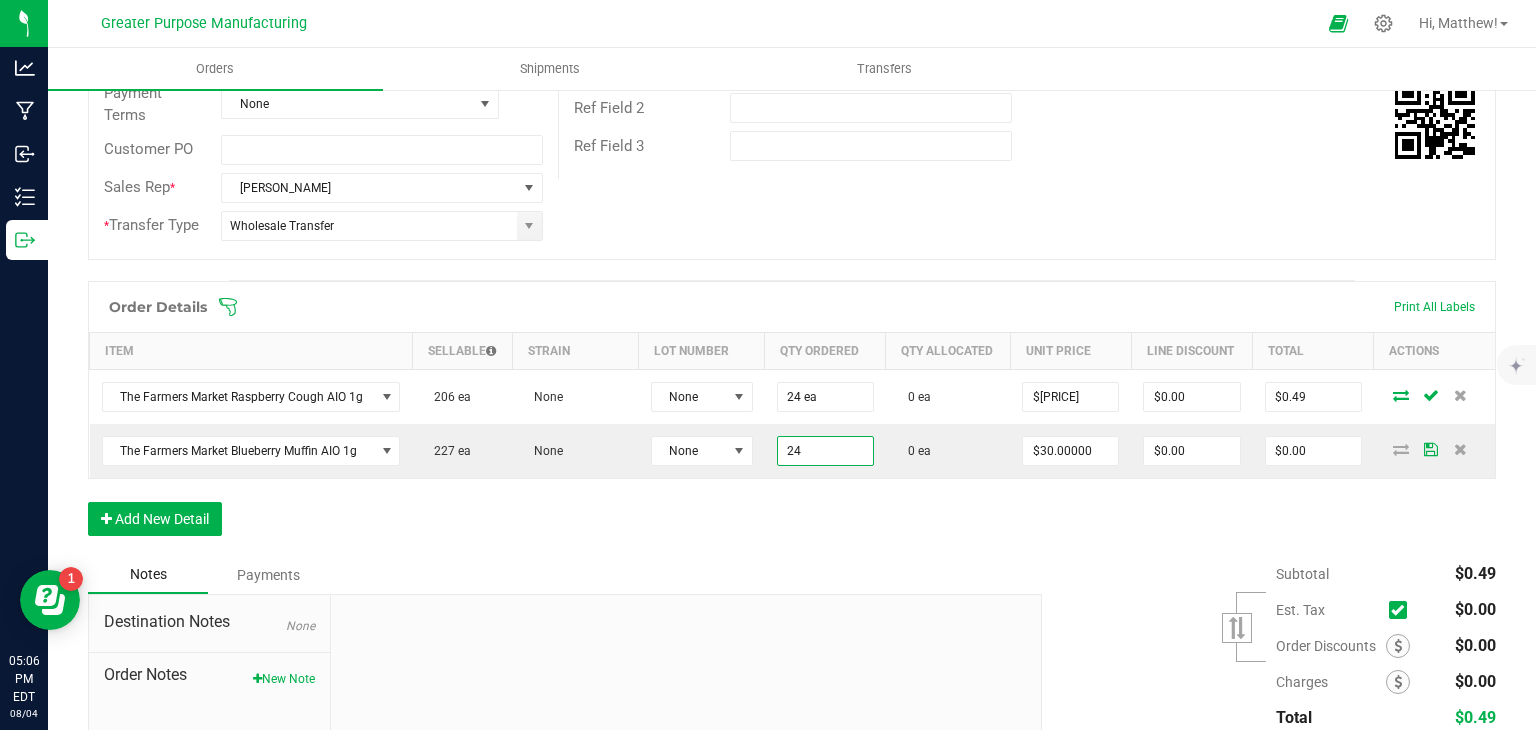 type on "$720.00" 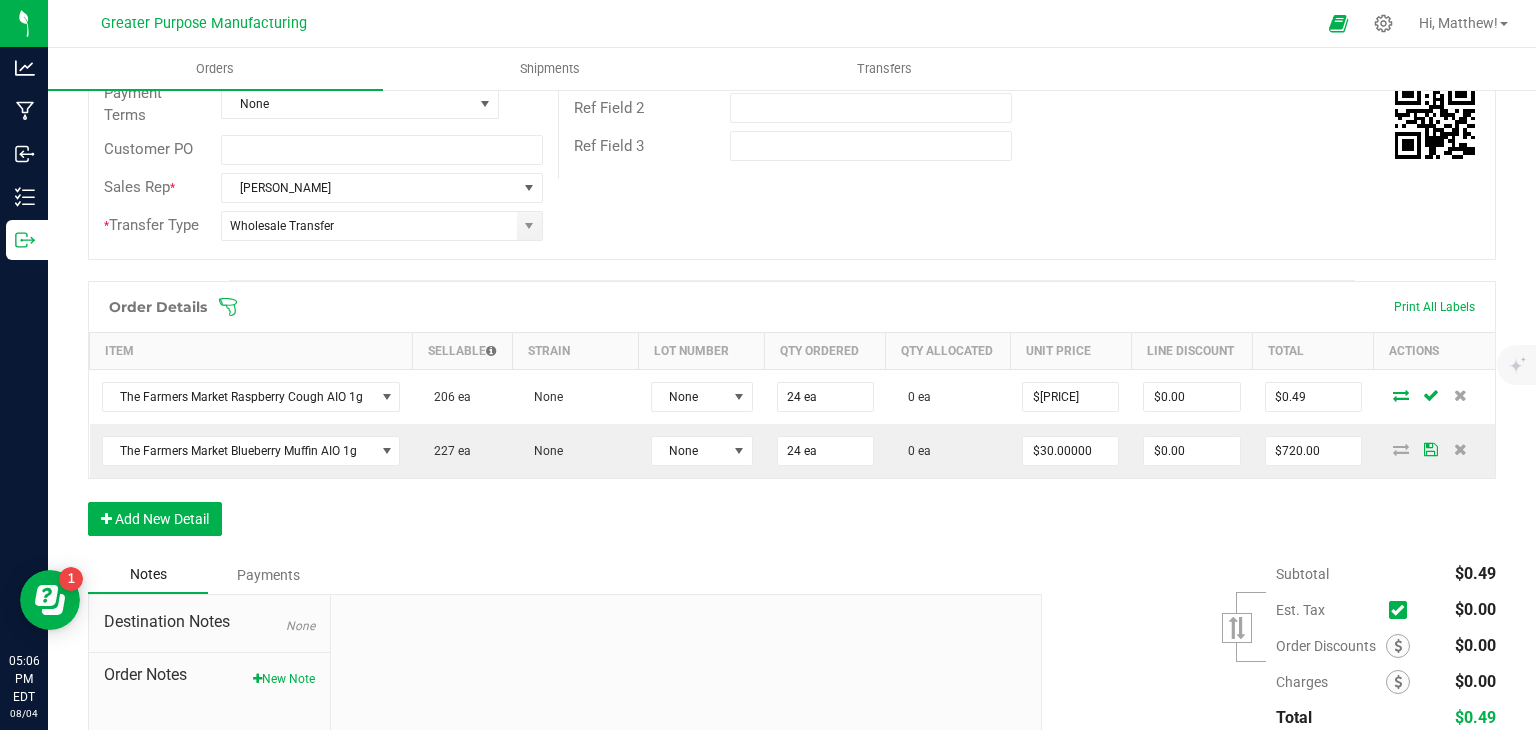 click on "Order Details Print All Labels Item  Sellable  Strain  Lot Number  Qty Ordered Qty Allocated Unit Price Line Discount Total Actions The Farmers Market Raspberry Cough AIO 1g  206 ea   None  None 24 ea  0 ea  $0.02042 $0.00 $0.49 The Farmers Market Blueberry Muffin AIO 1g  227 ea   None  None 24 ea  0 ea  $30.00000 $0.00 $720.00
Add New Detail" at bounding box center (792, 418) 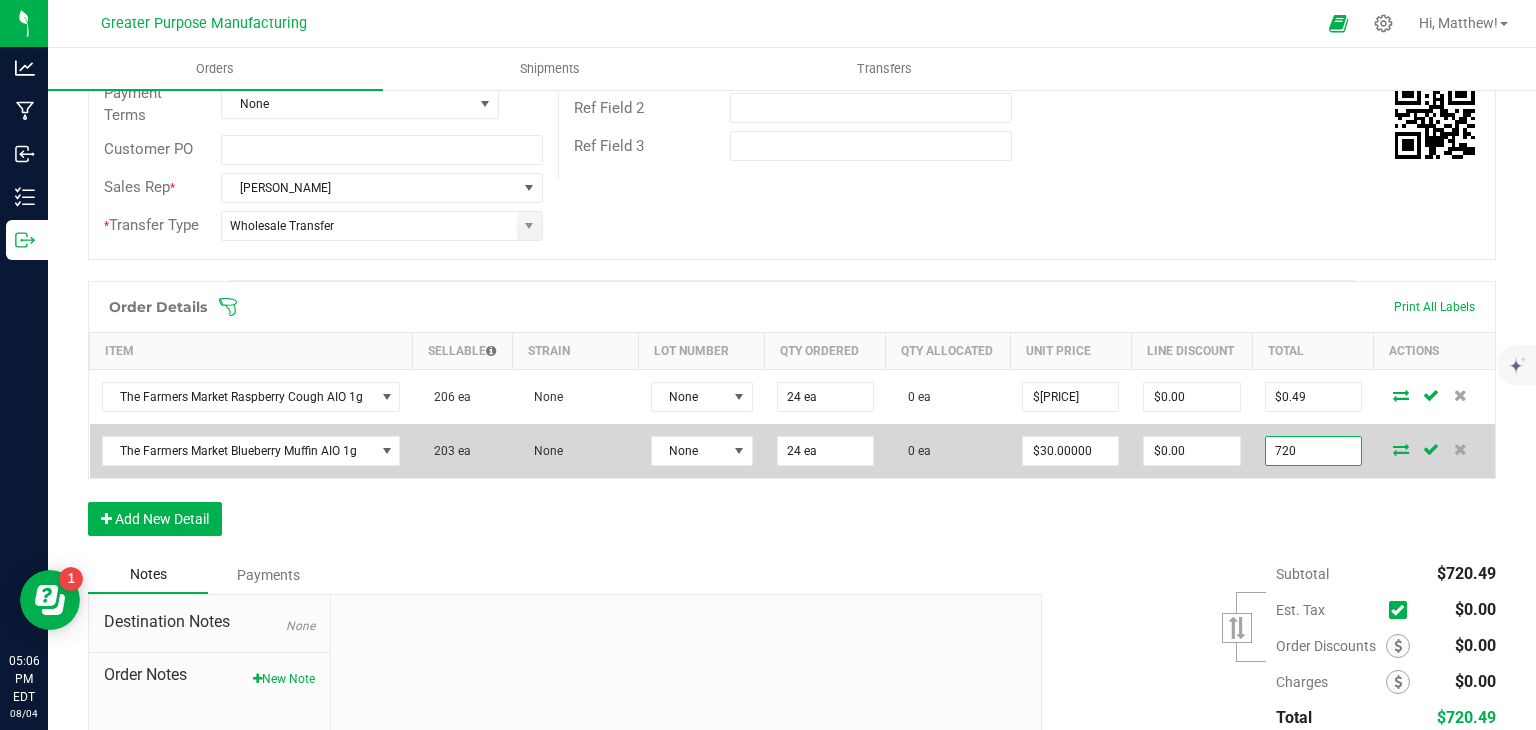 click on "720" at bounding box center (1313, 451) 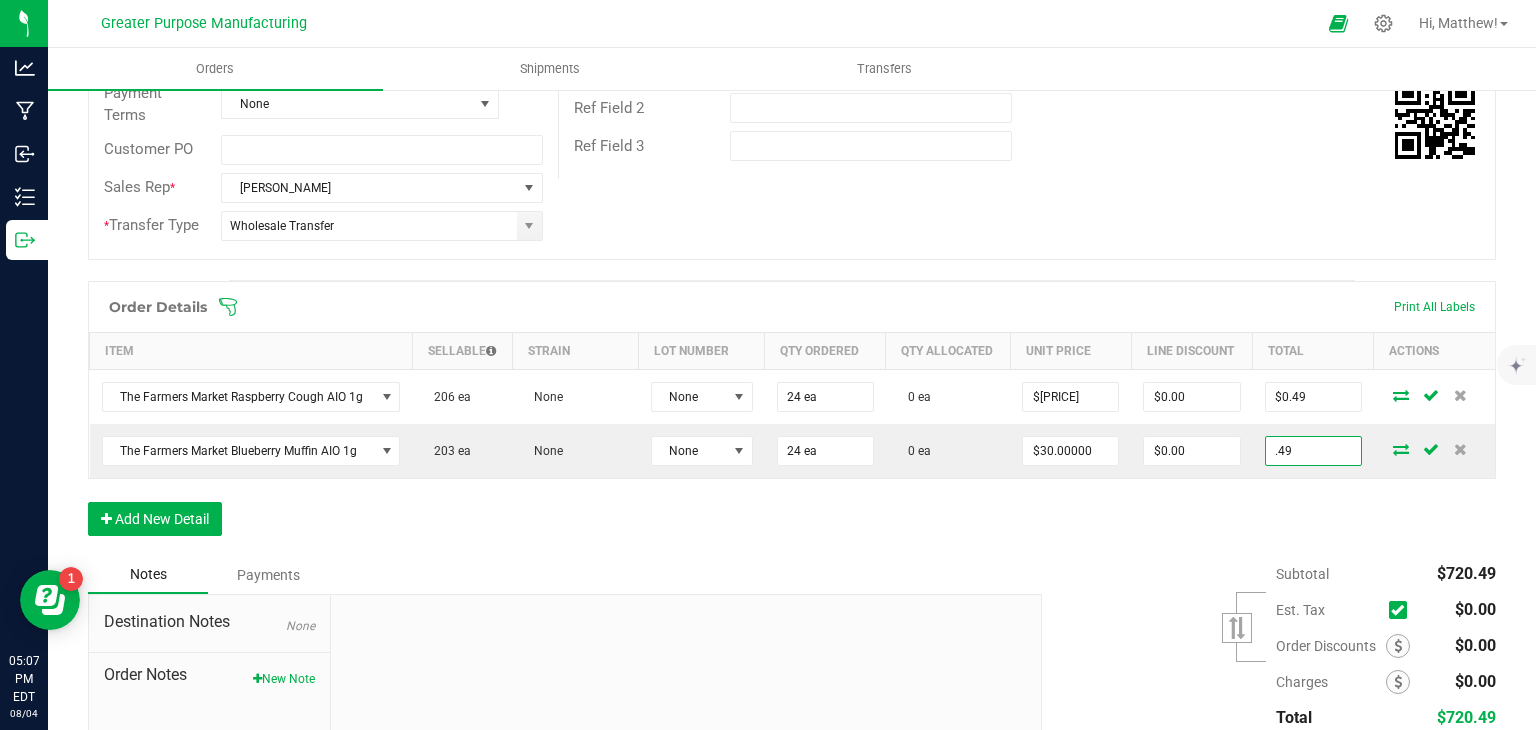 type on ".49" 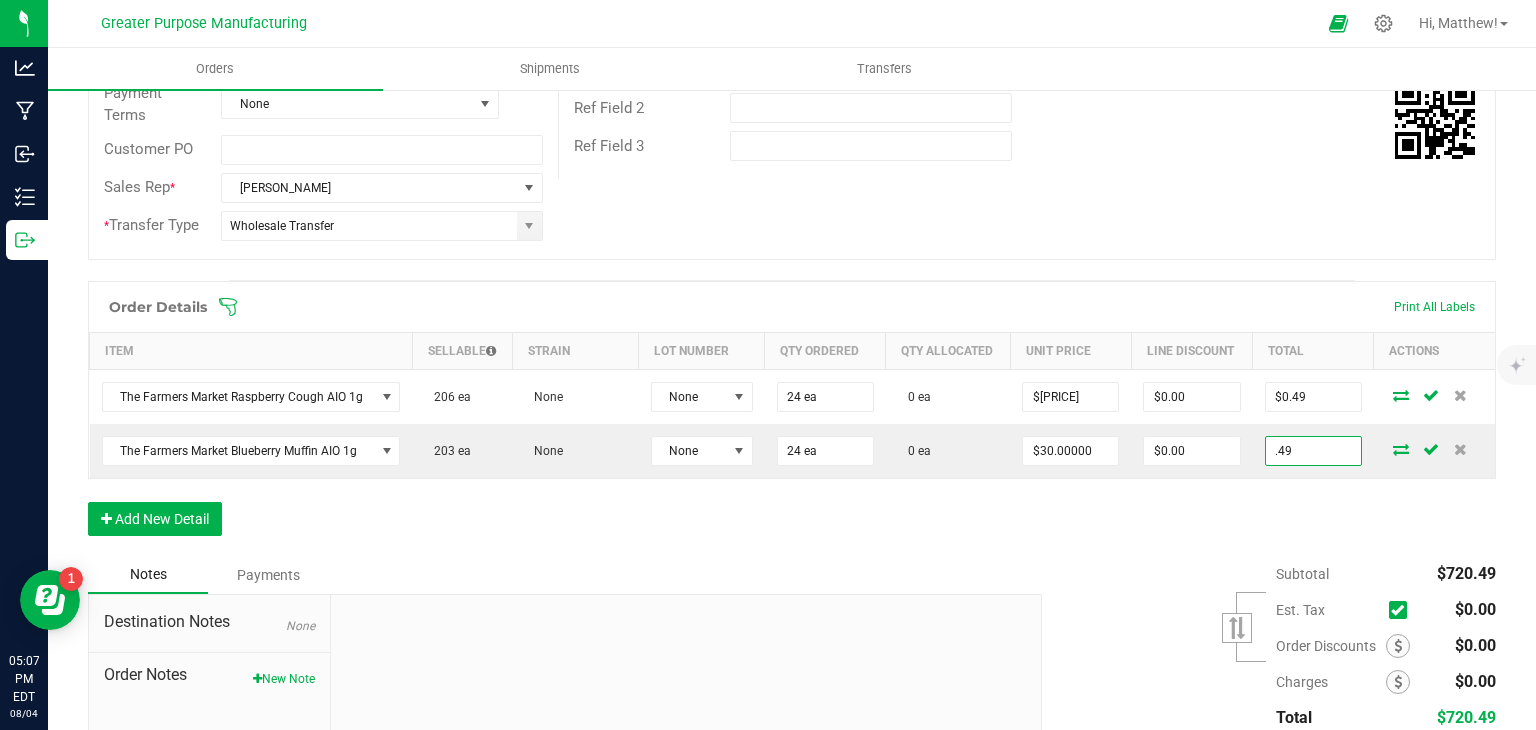 type on "$0.02042" 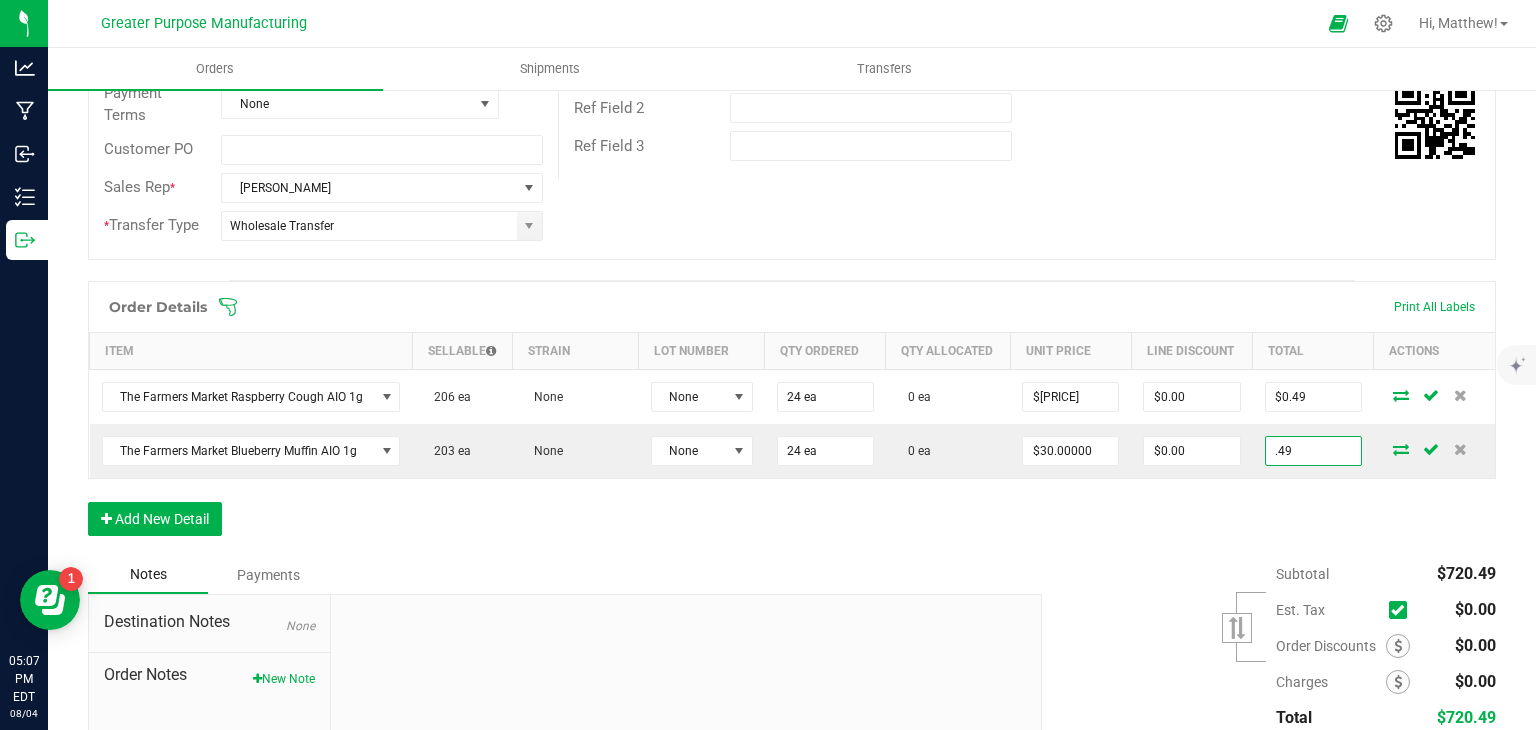 type on "$0.49" 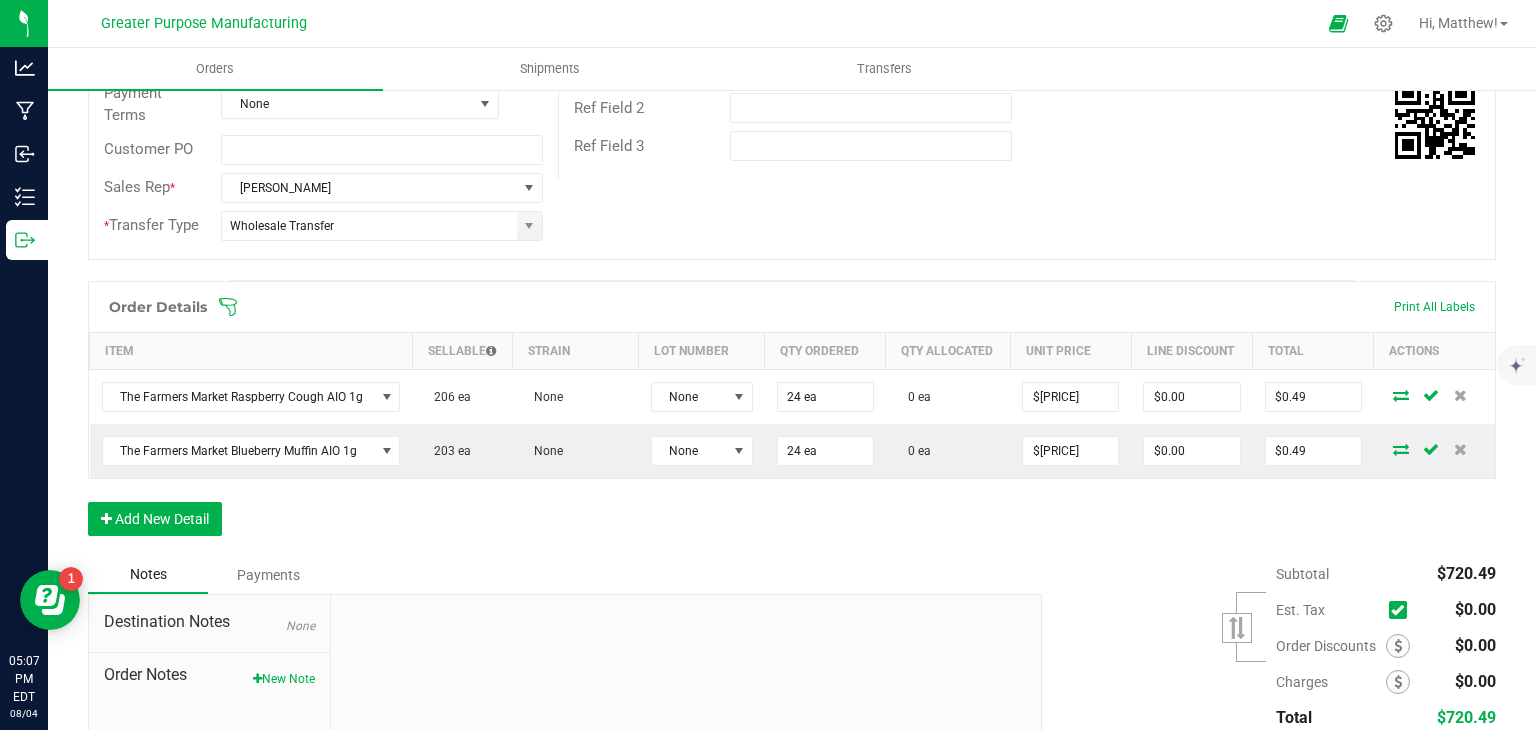 click on "Order Details Print All Labels Item  Sellable  Strain  Lot Number  Qty Ordered Qty Allocated Unit Price Line Discount Total Actions The Farmers Market Raspberry Cough AIO 1g  206 ea   None  None 24 ea  0 ea  $0.02042 $0.00 $0.49 The Farmers Market Blueberry Muffin AIO 1g  203 ea   None  None 24 ea  0 ea  $0.02042 $0.00 $0.49
Add New Detail" at bounding box center [792, 418] 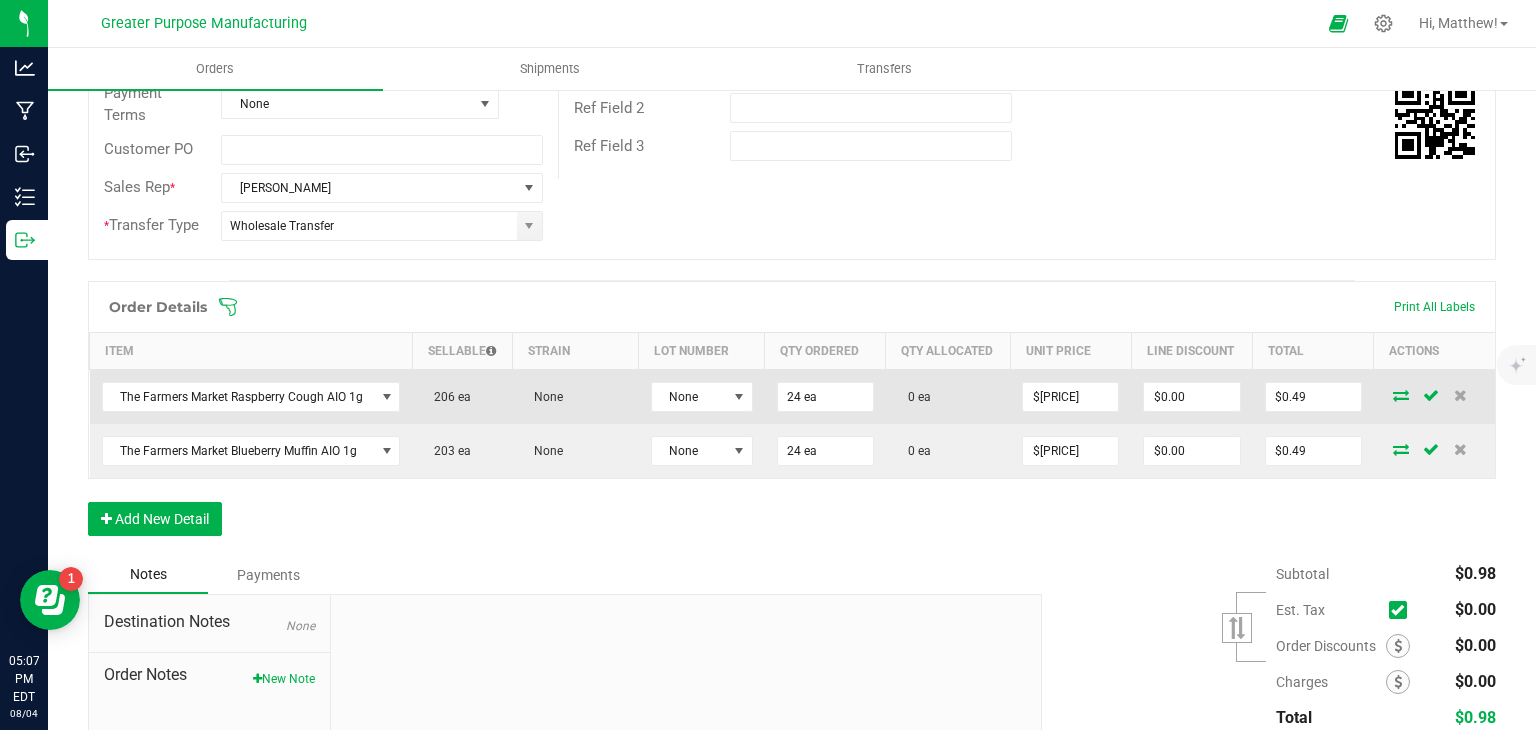 click at bounding box center (1434, 396) 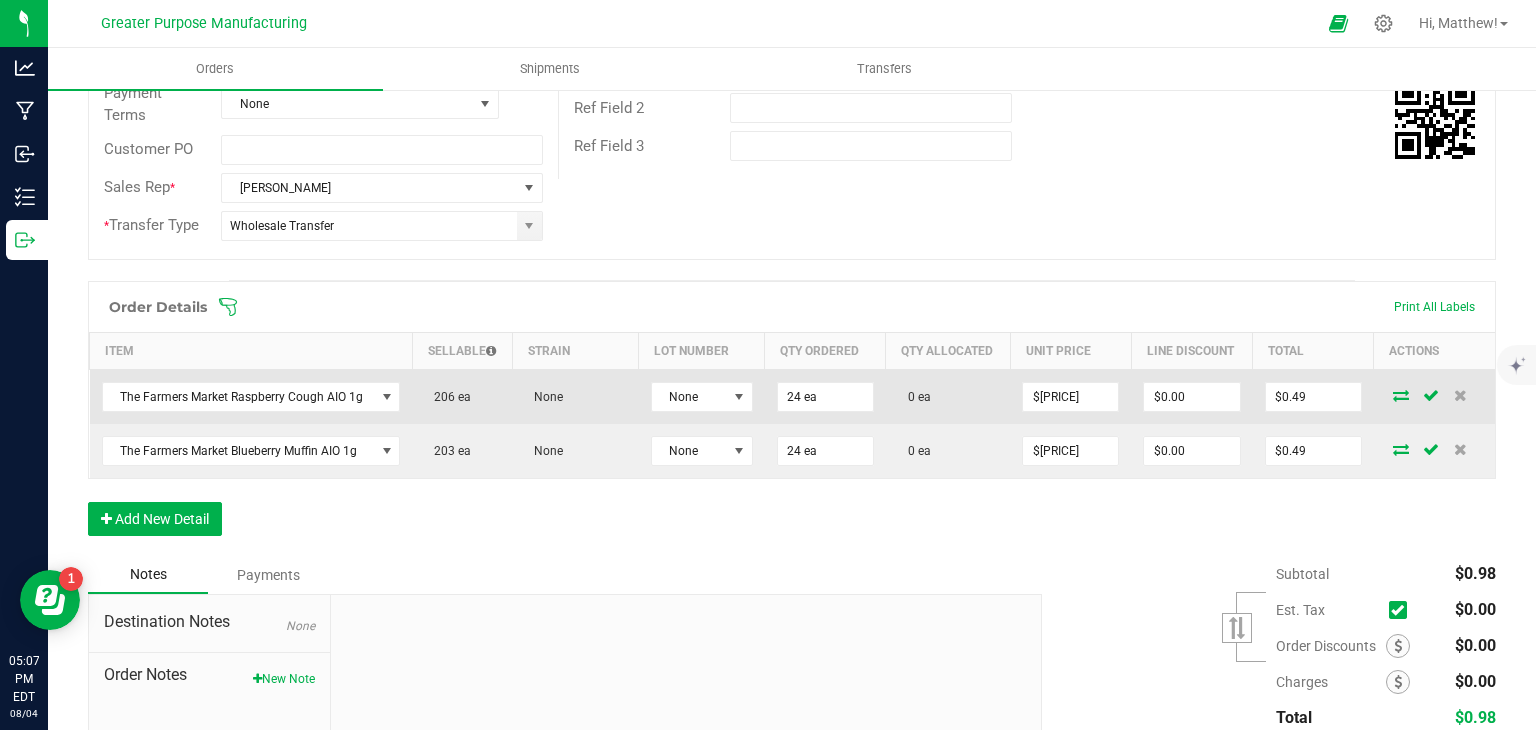 click at bounding box center (1401, 395) 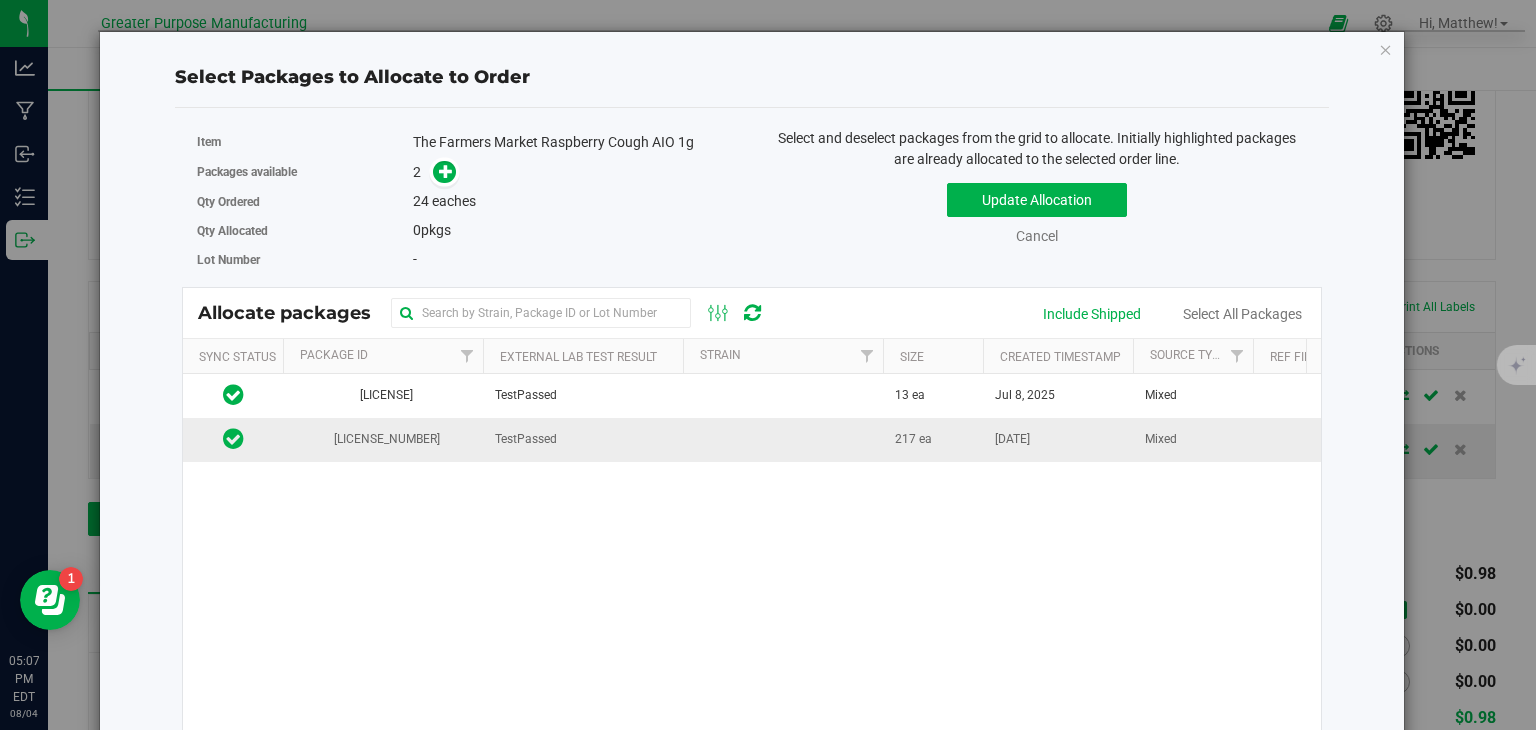 click at bounding box center (783, 439) 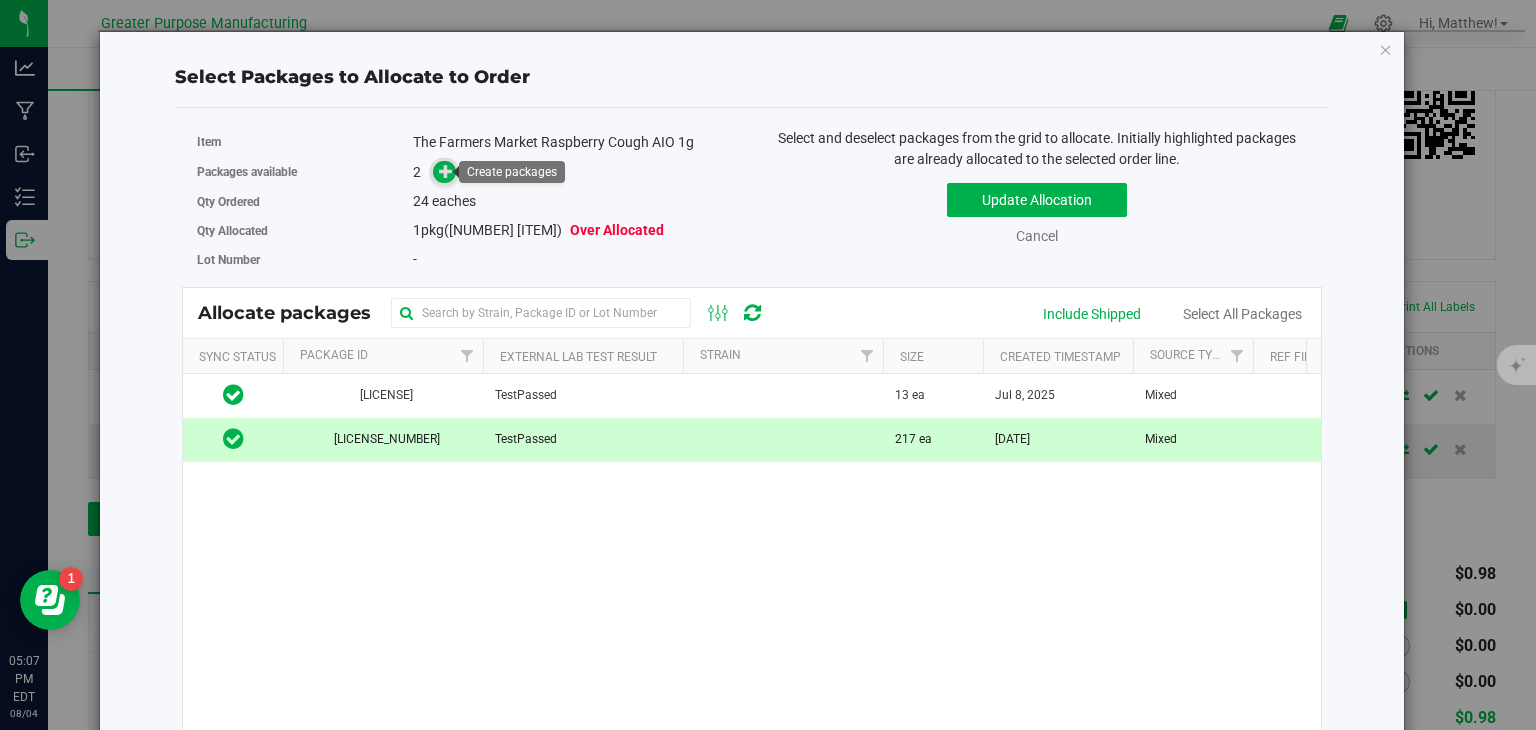 click at bounding box center (446, 170) 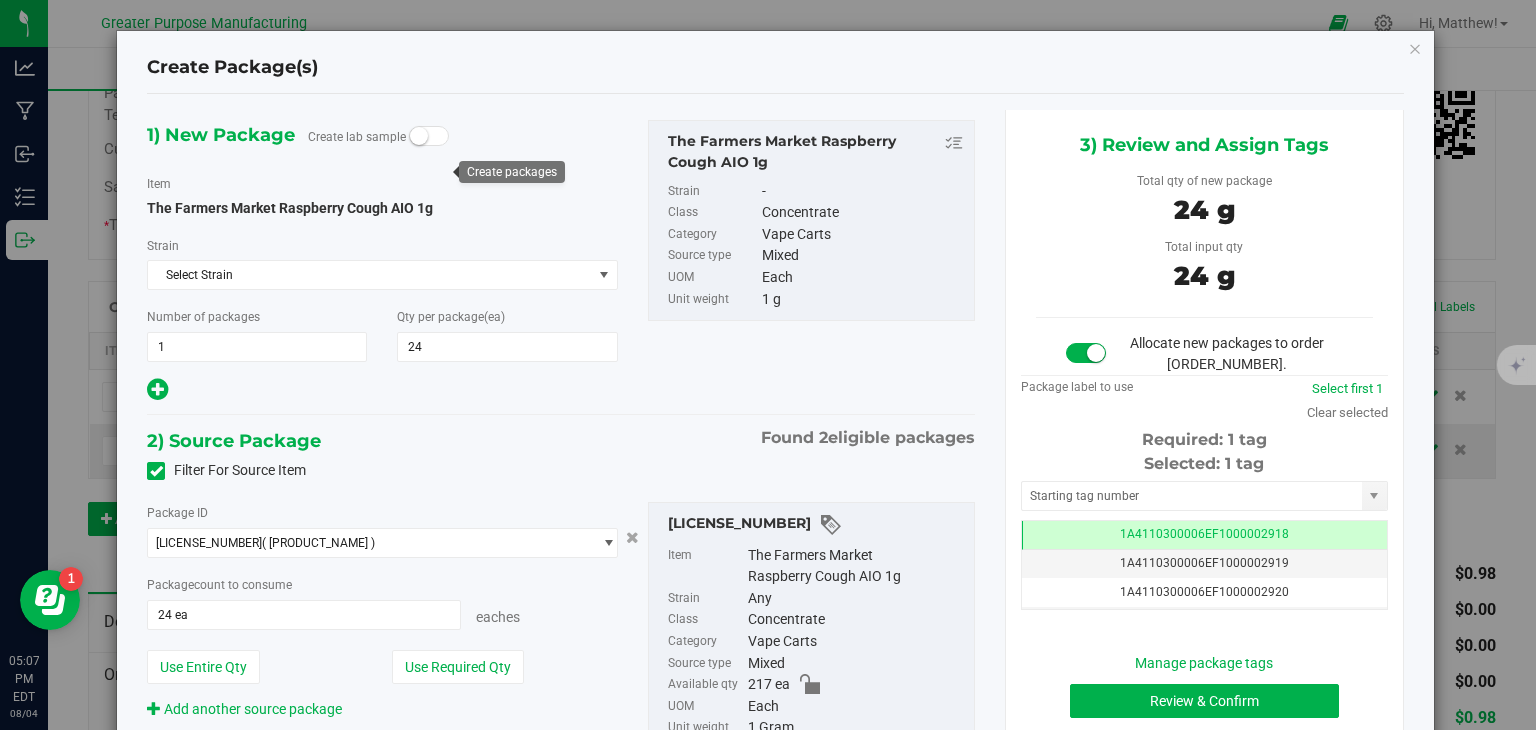scroll, scrollTop: 0, scrollLeft: 0, axis: both 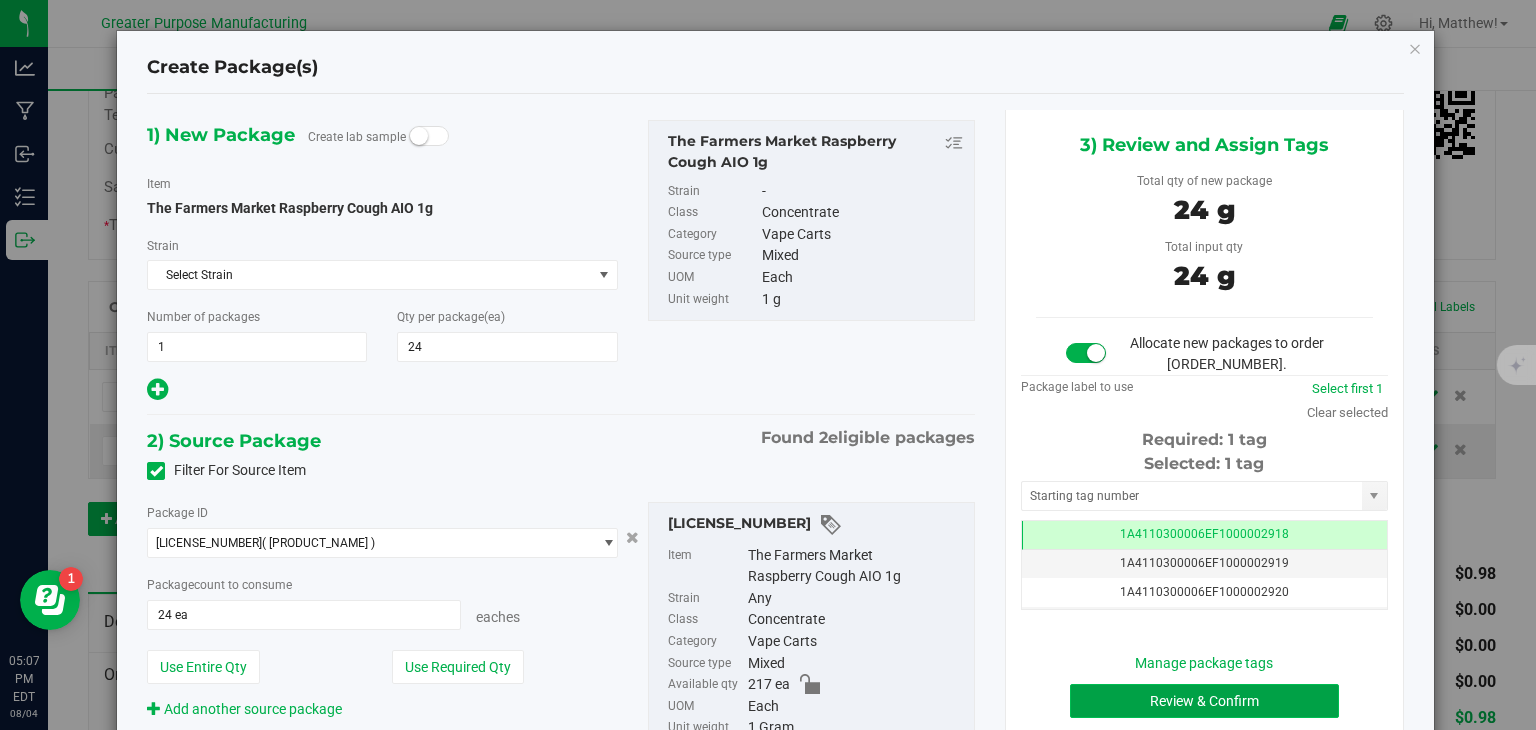 click on "Review & Confirm" at bounding box center (1204, 701) 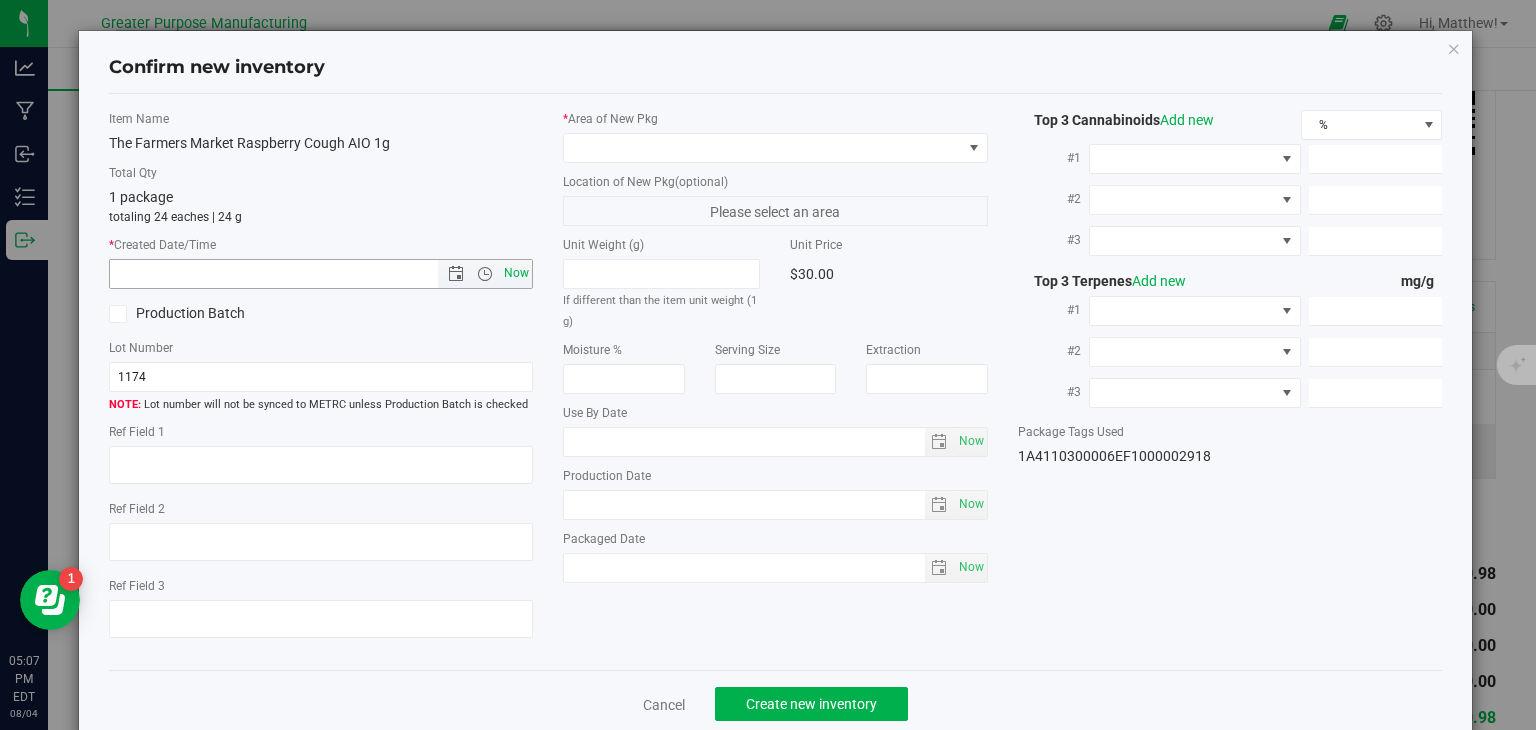 click on "Now" at bounding box center (517, 273) 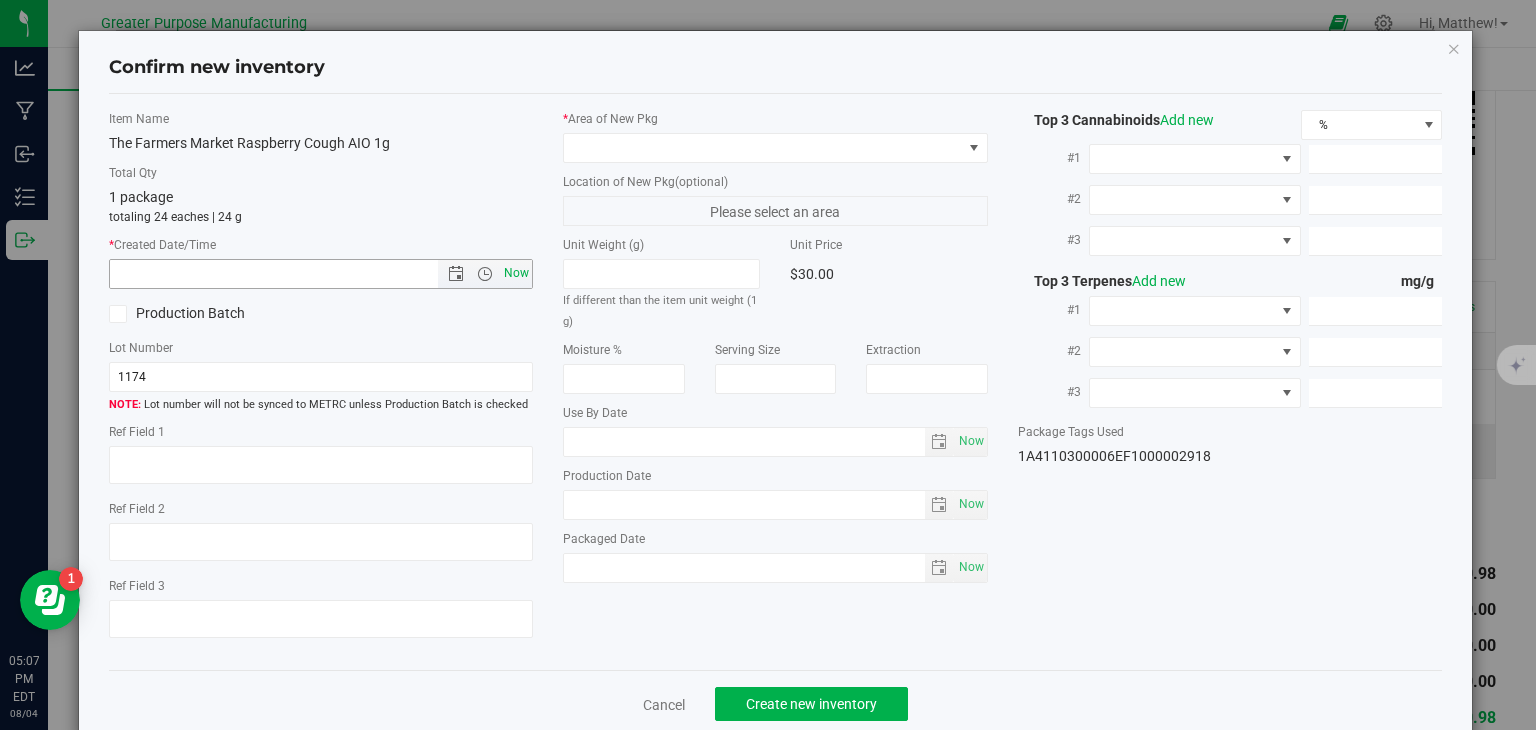 type on "8/4/2025 5:07 PM" 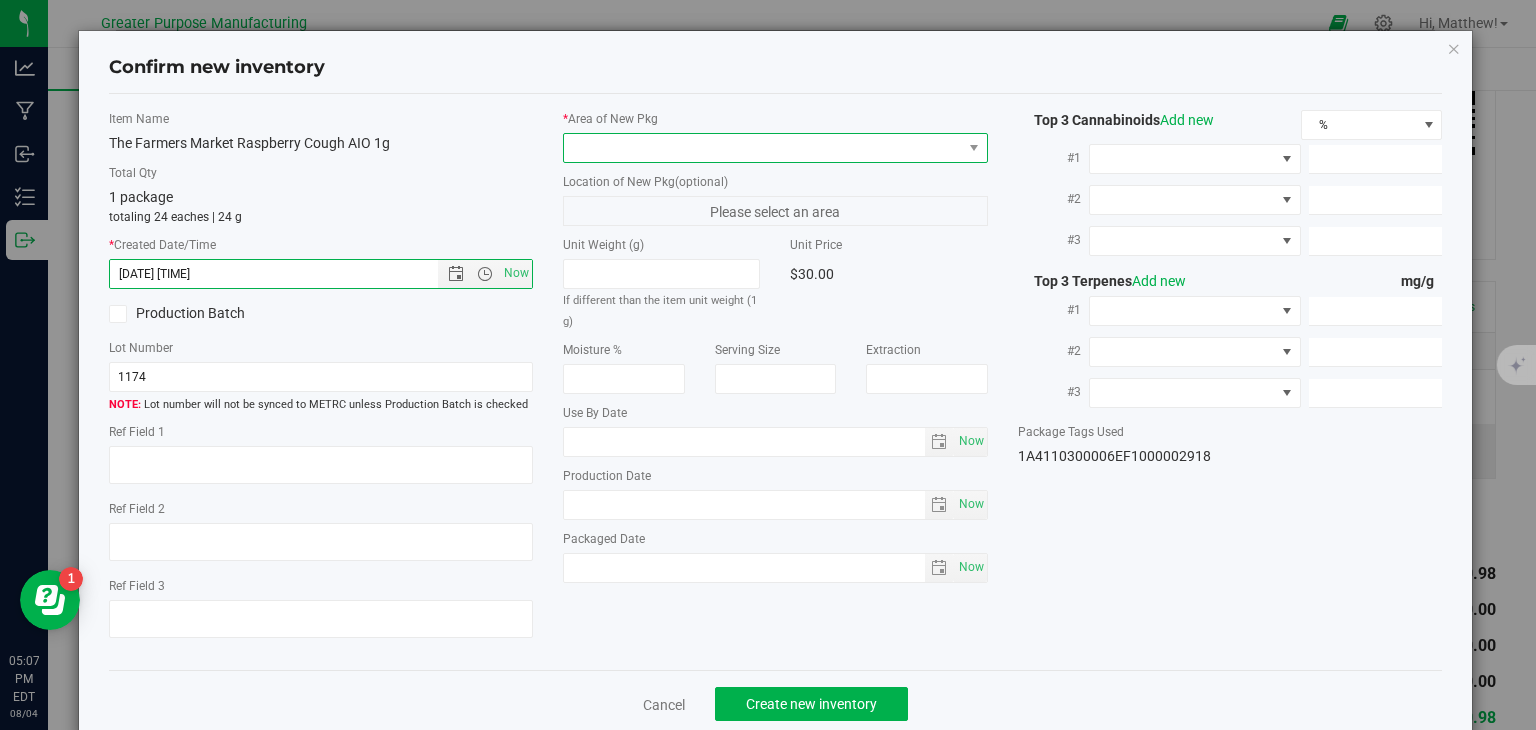 click at bounding box center (763, 148) 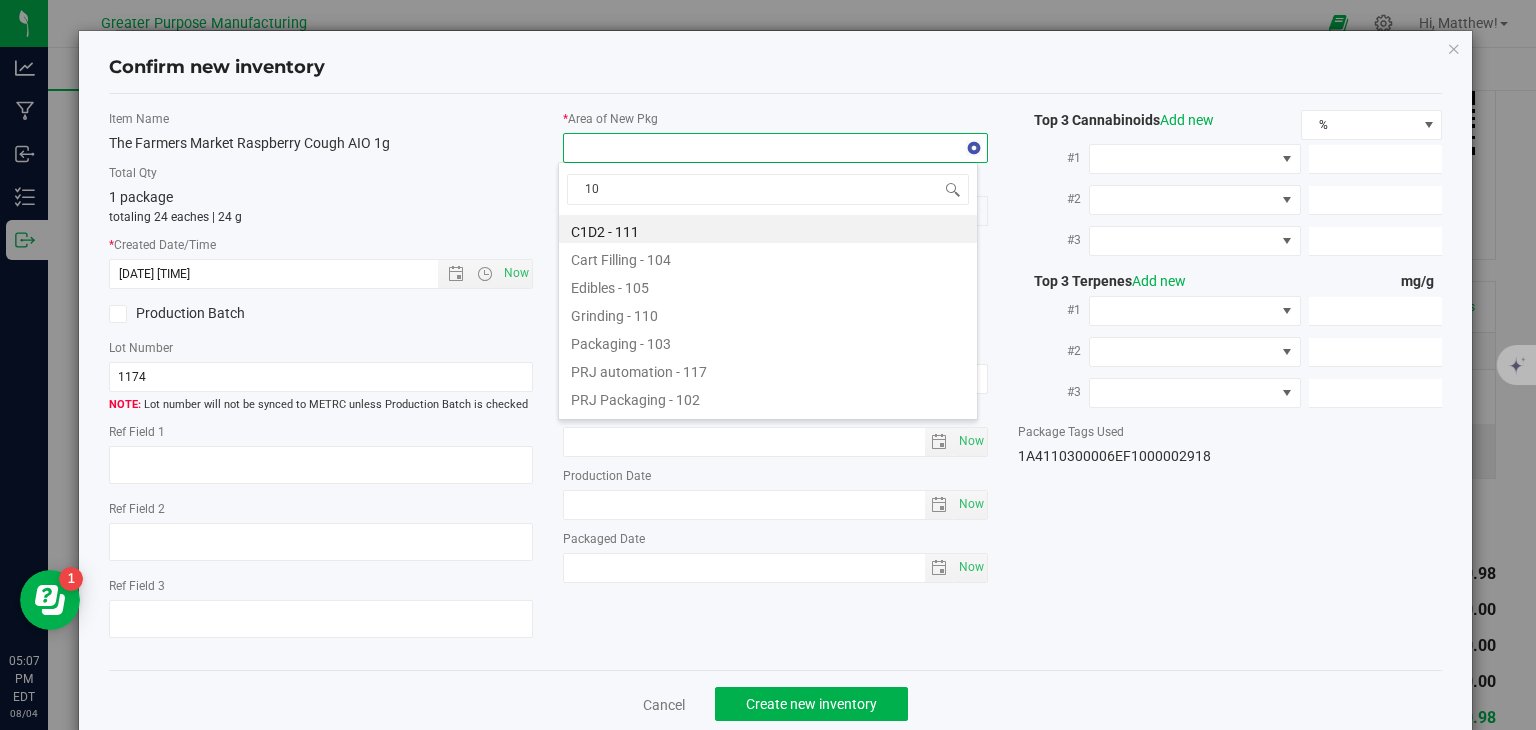 type on "108" 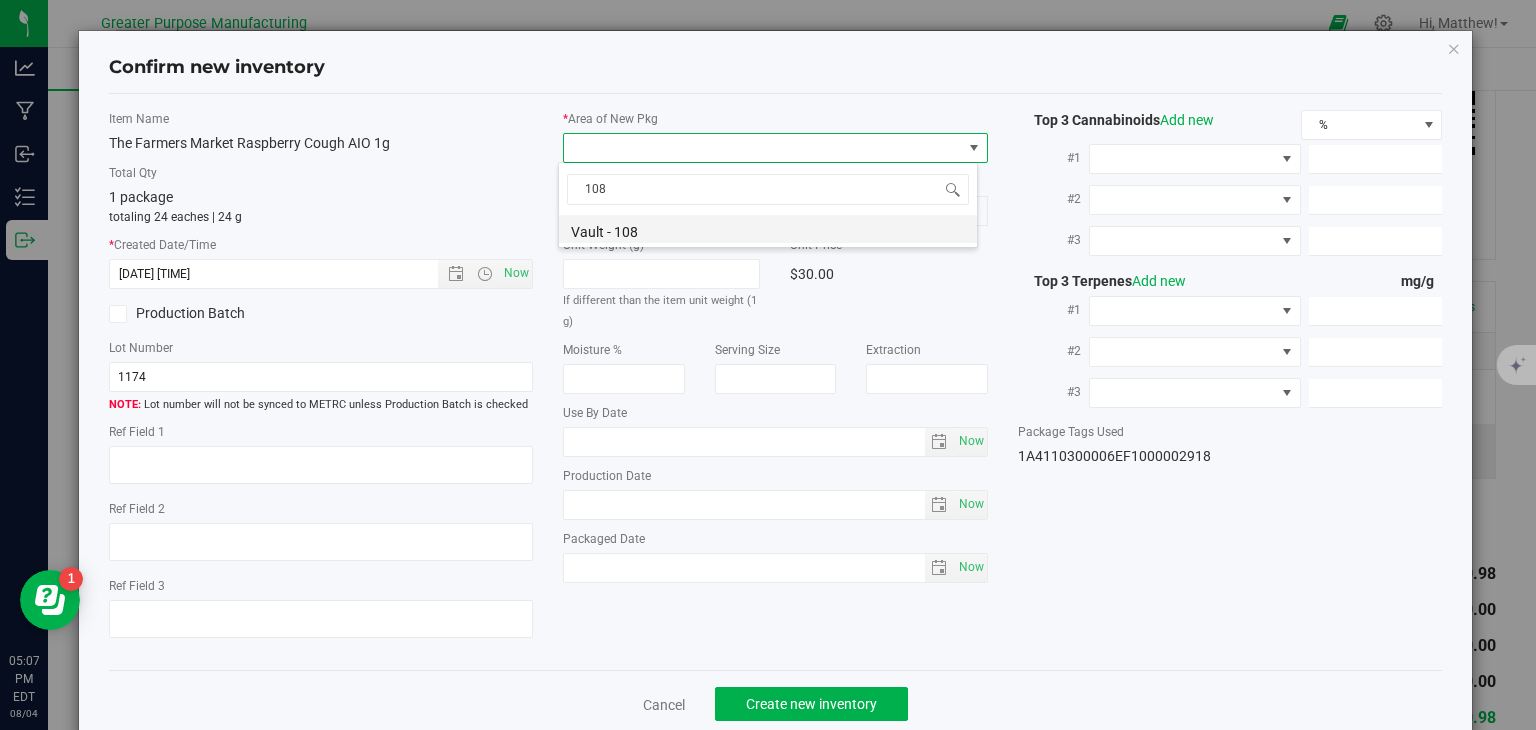 click on "Vault - 108" at bounding box center [768, 229] 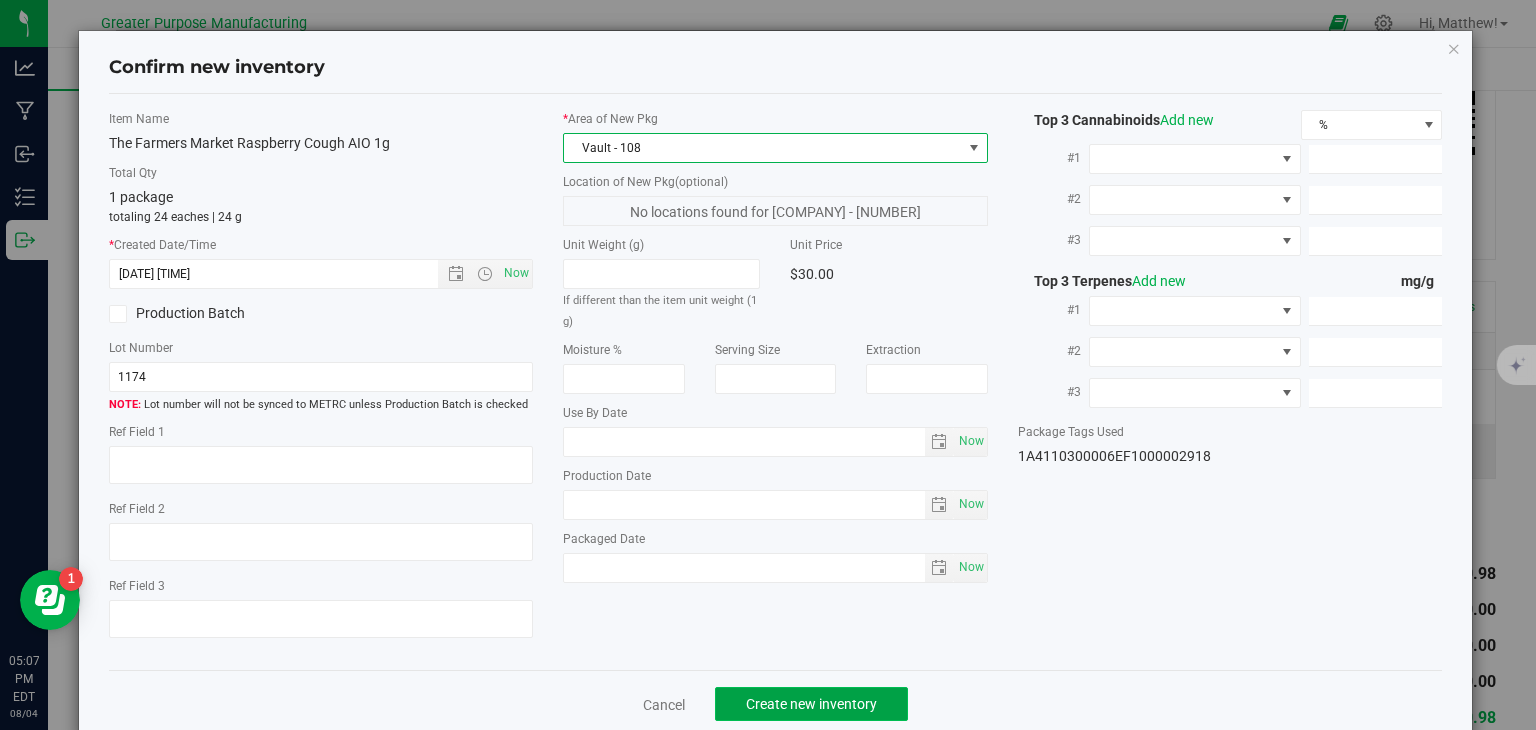 click on "Create new inventory" 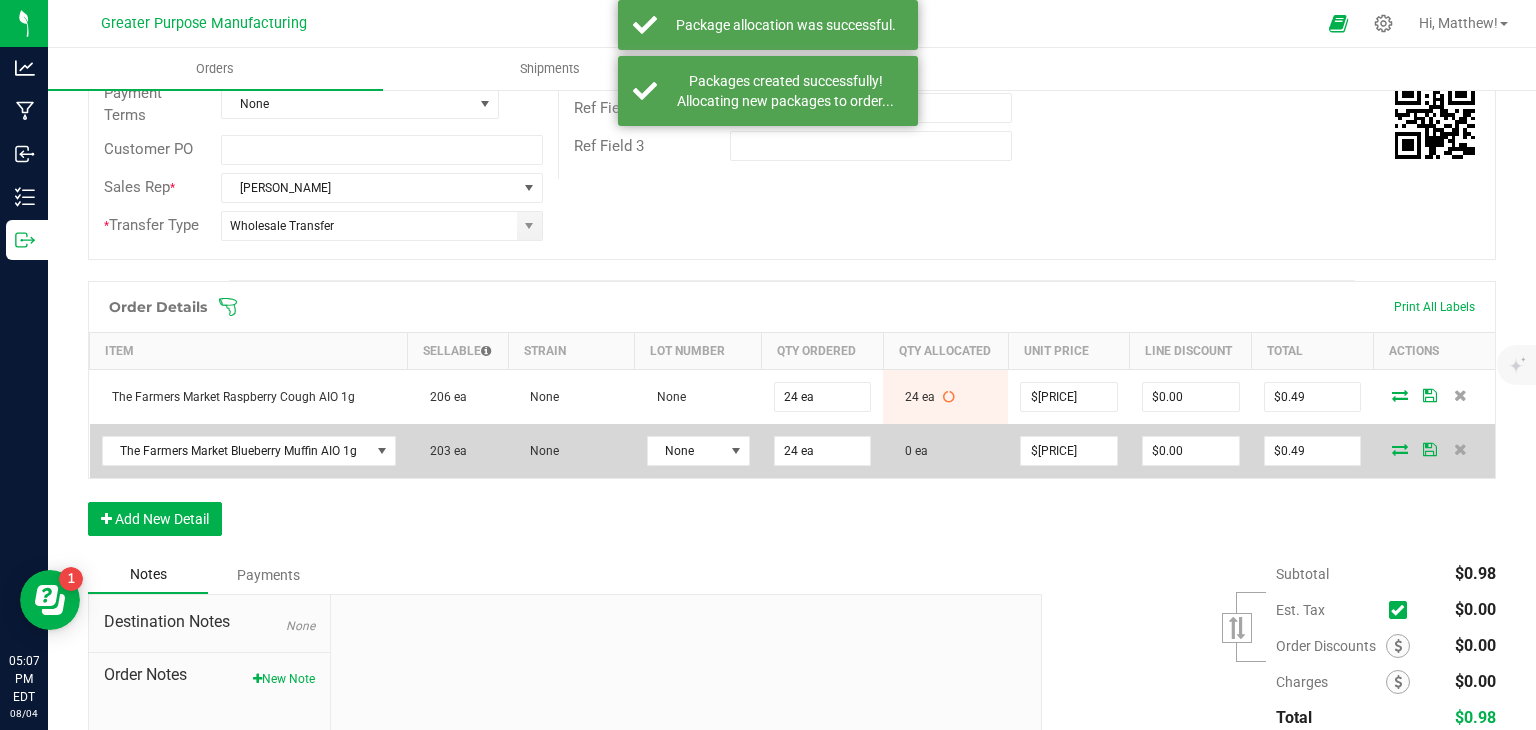 click at bounding box center [1400, 449] 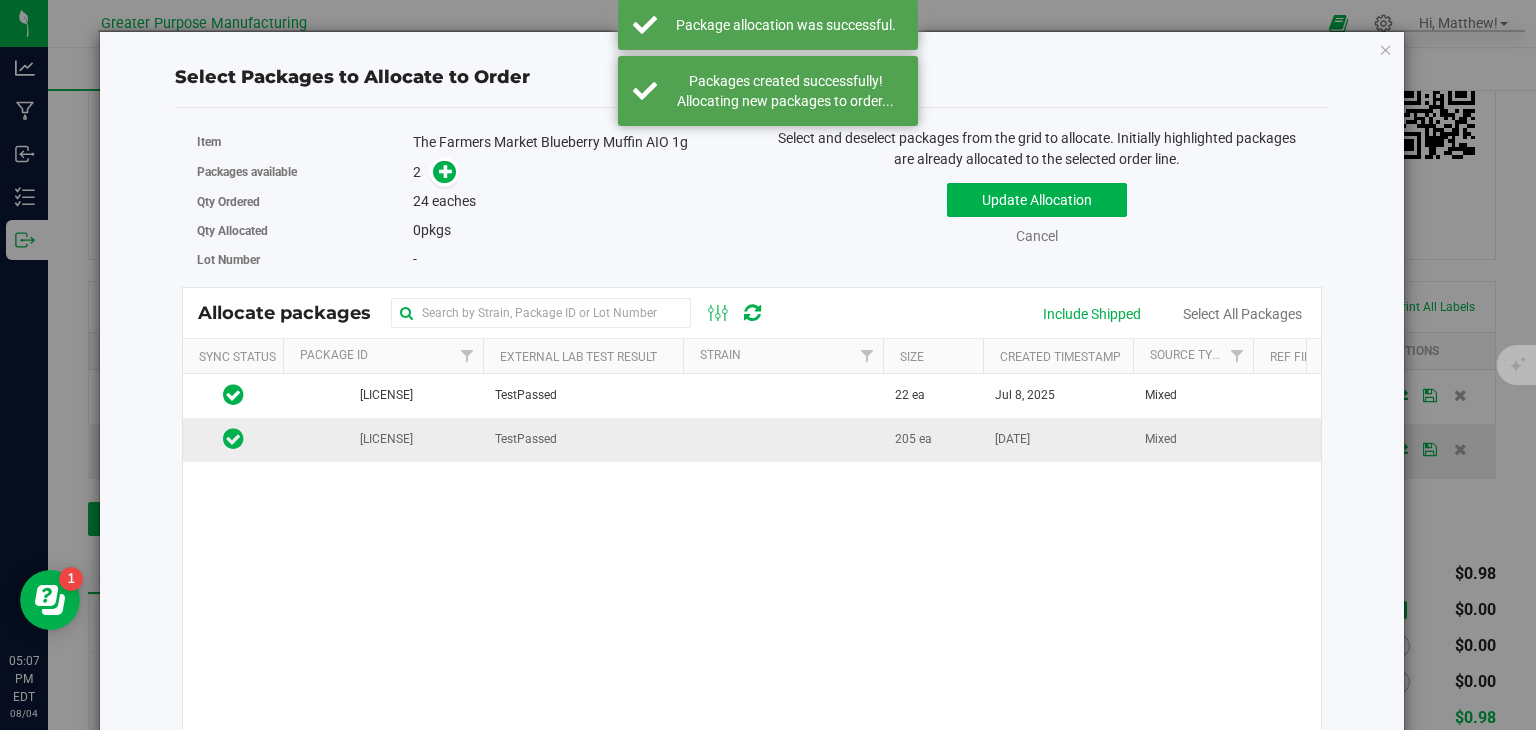 click at bounding box center (783, 439) 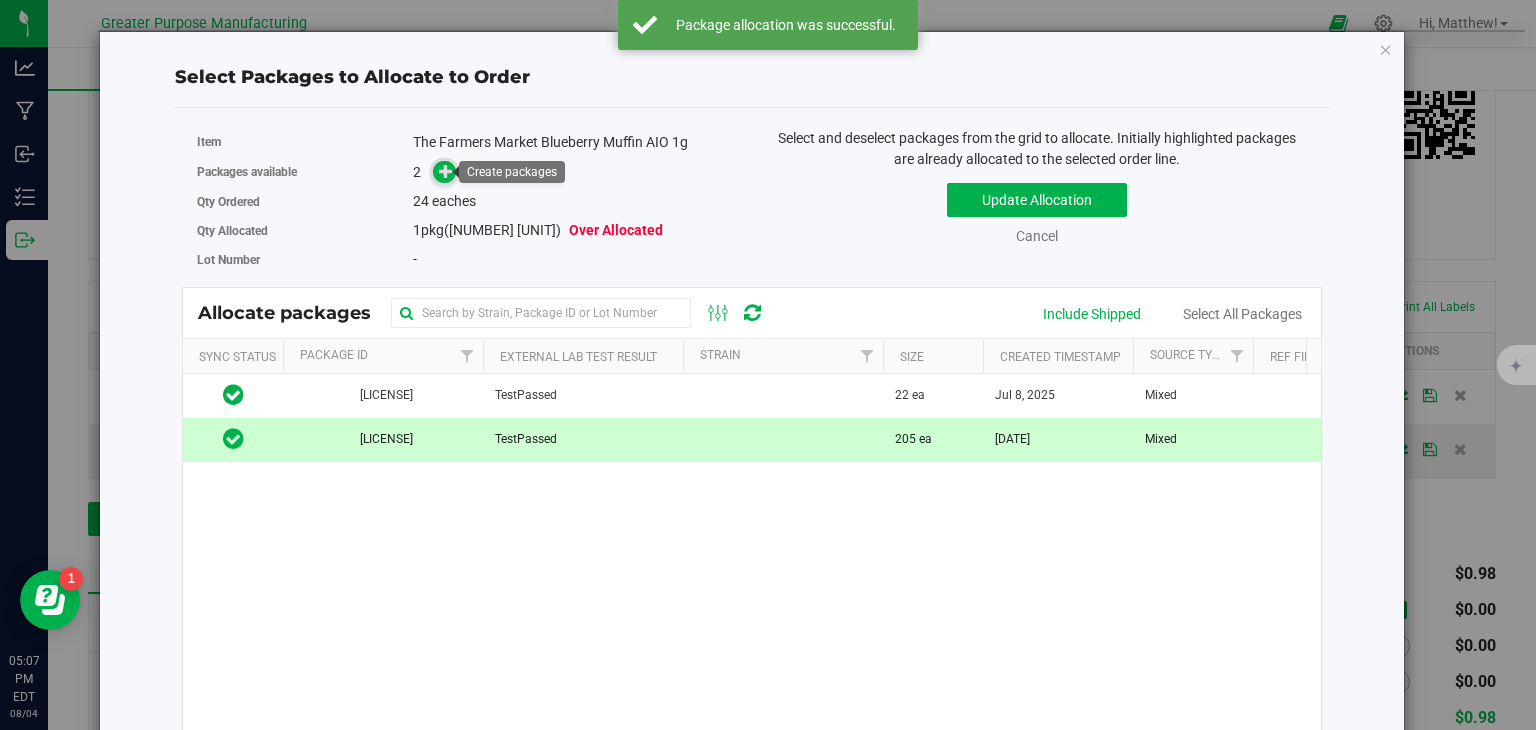 click at bounding box center (446, 171) 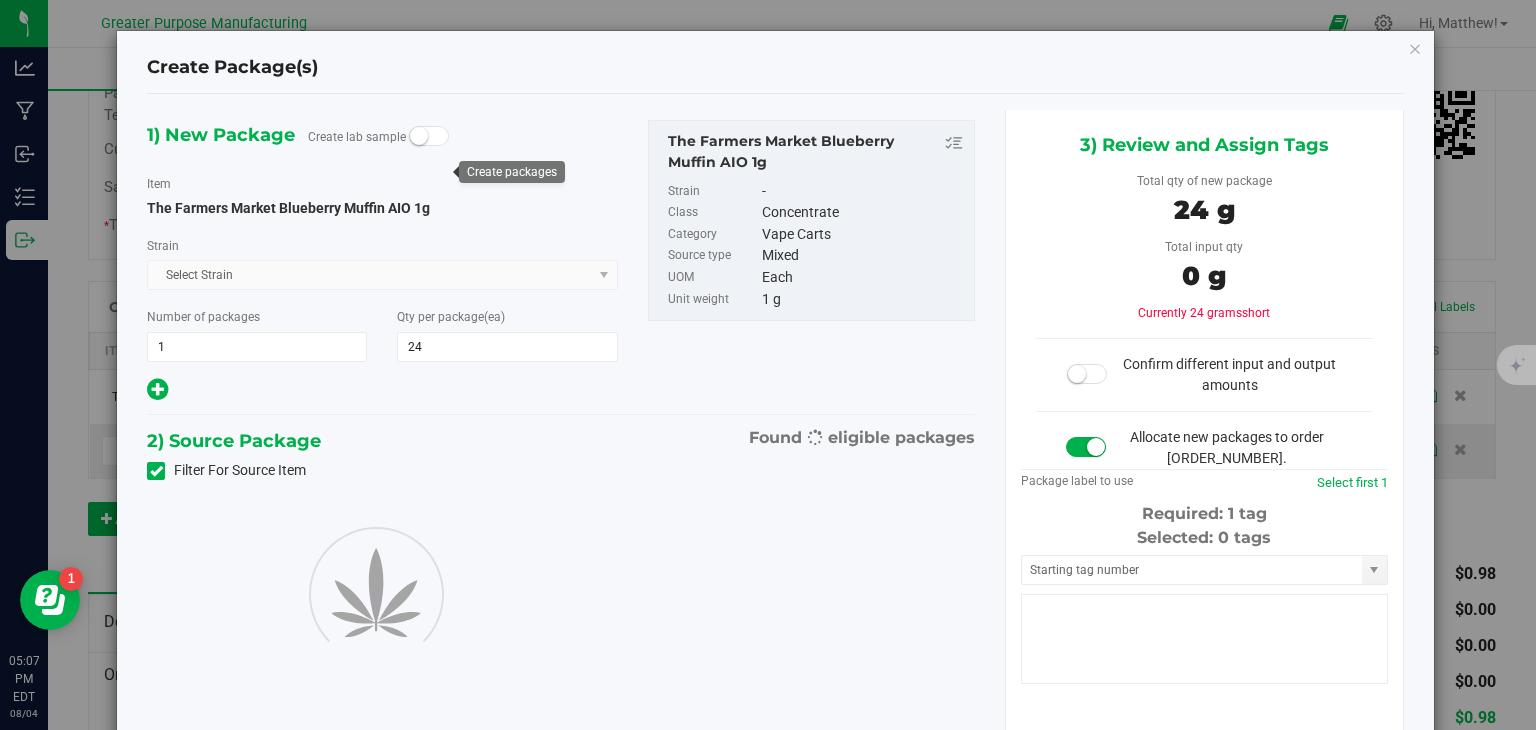 type on "24" 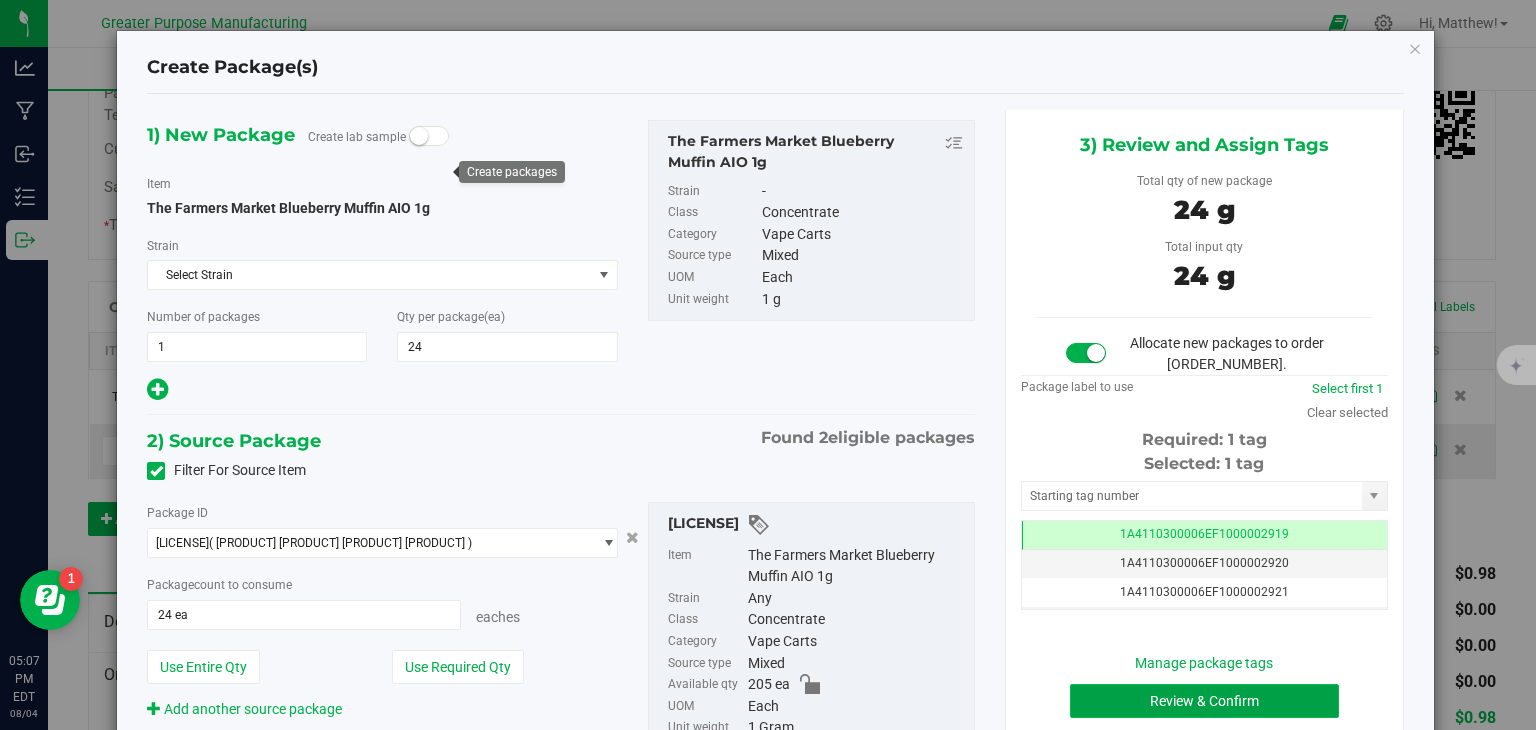 click on "Review & Confirm" at bounding box center [1204, 701] 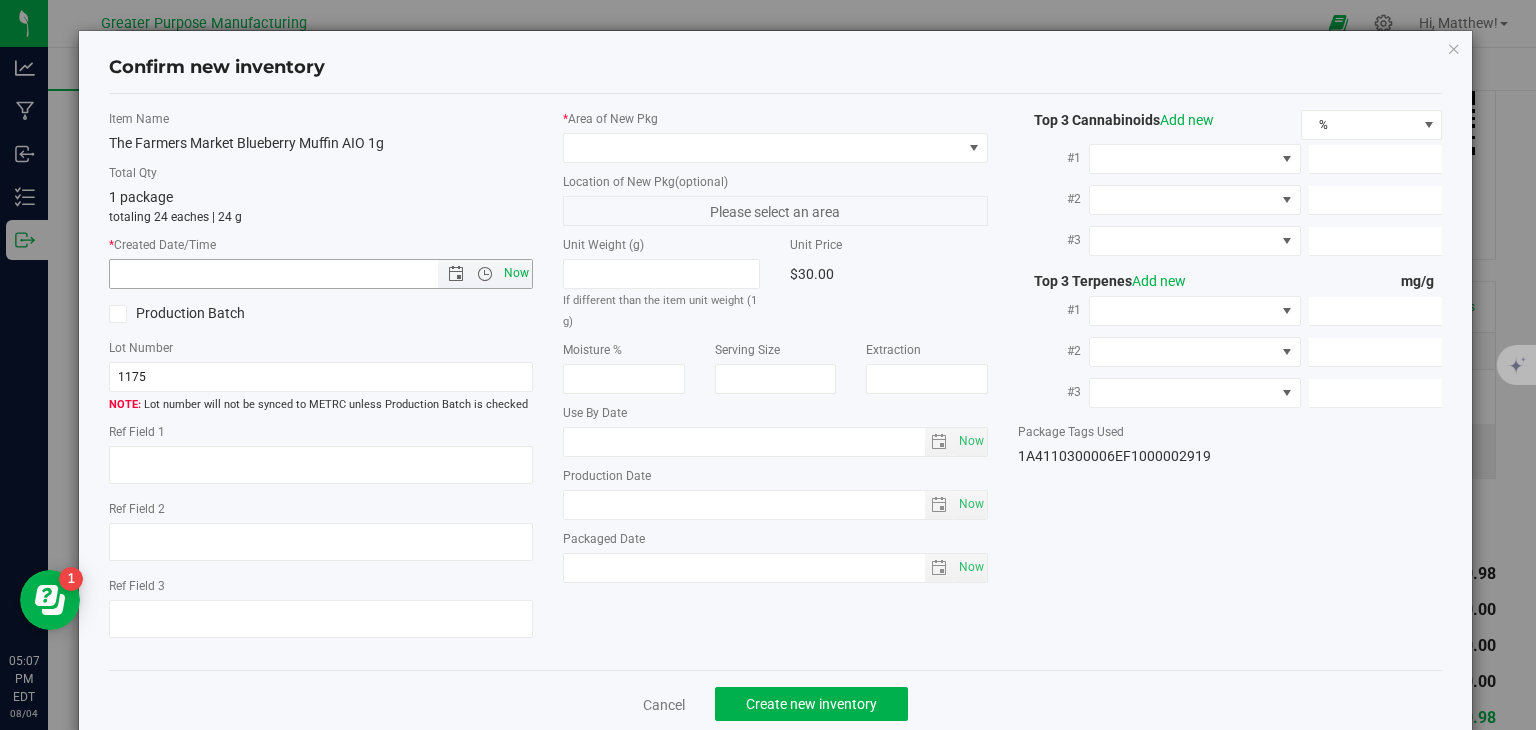 click on "Now" at bounding box center [517, 273] 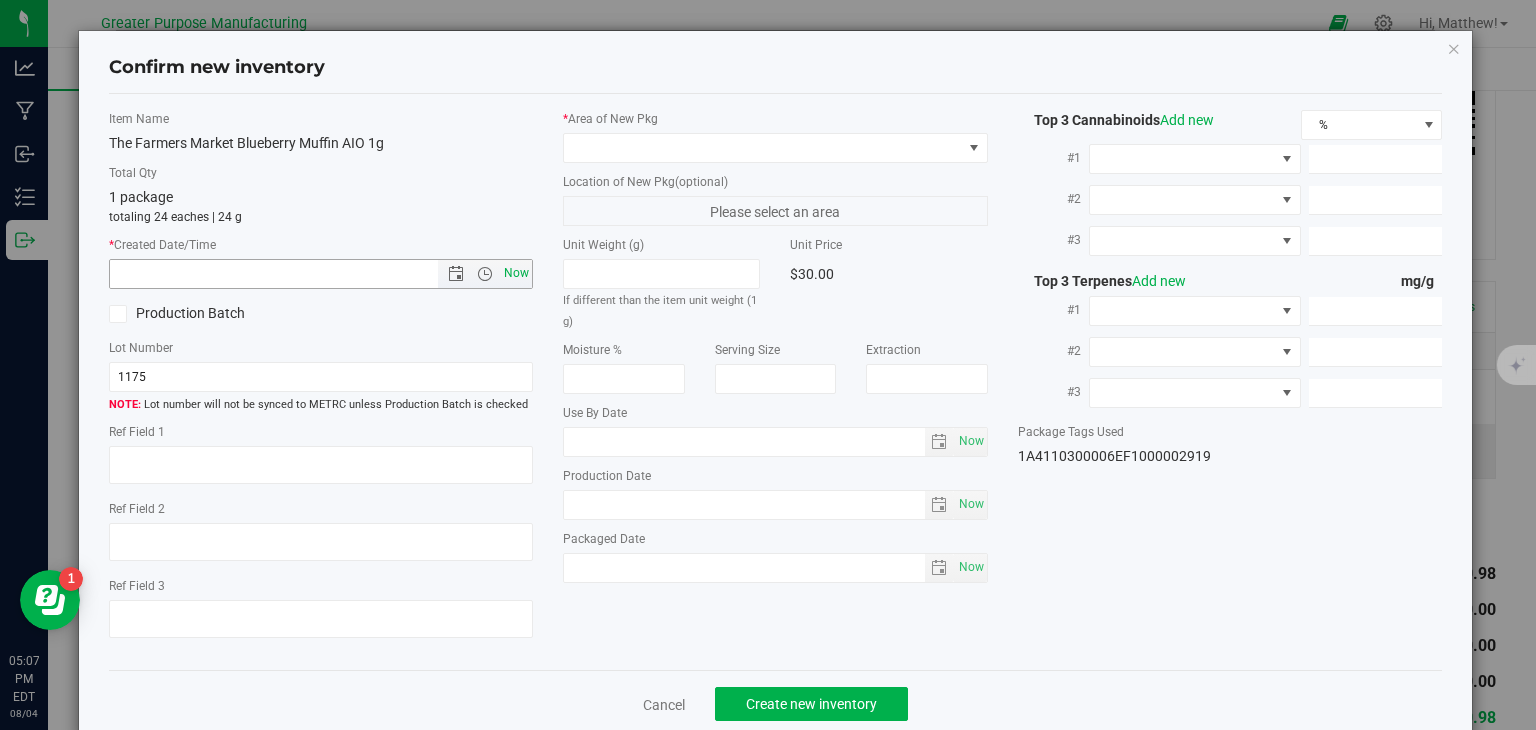type on "8/4/2025 5:07 PM" 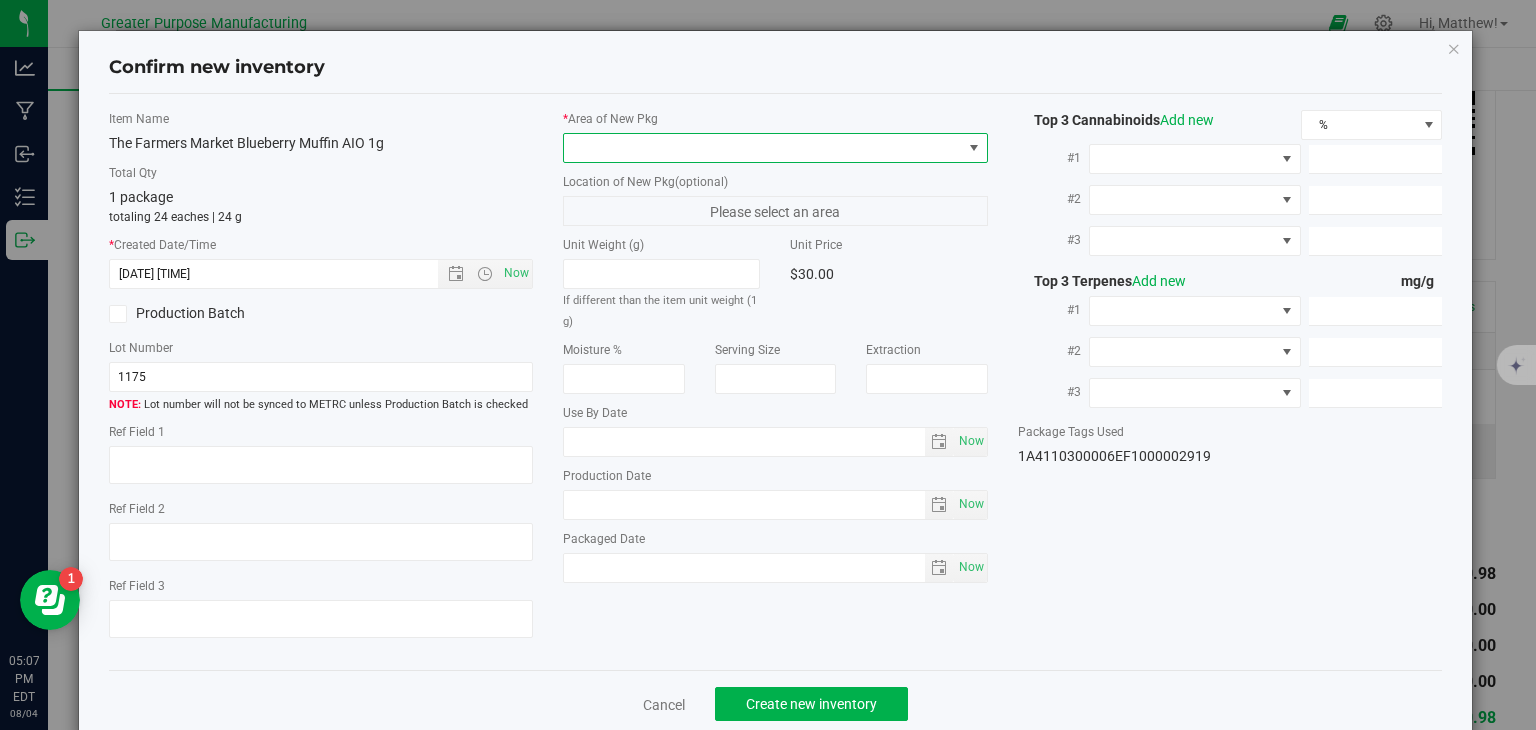 click at bounding box center [763, 148] 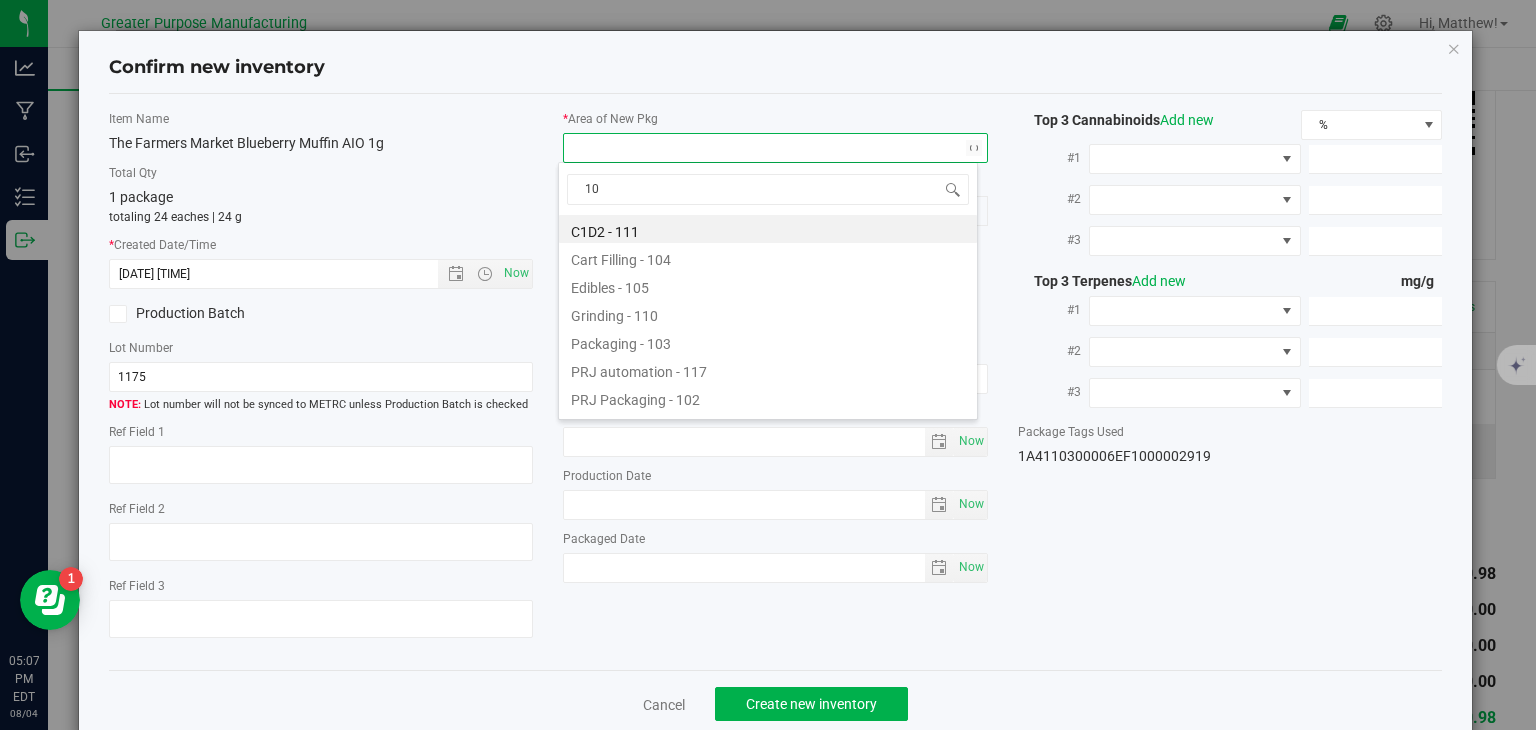 type on "108" 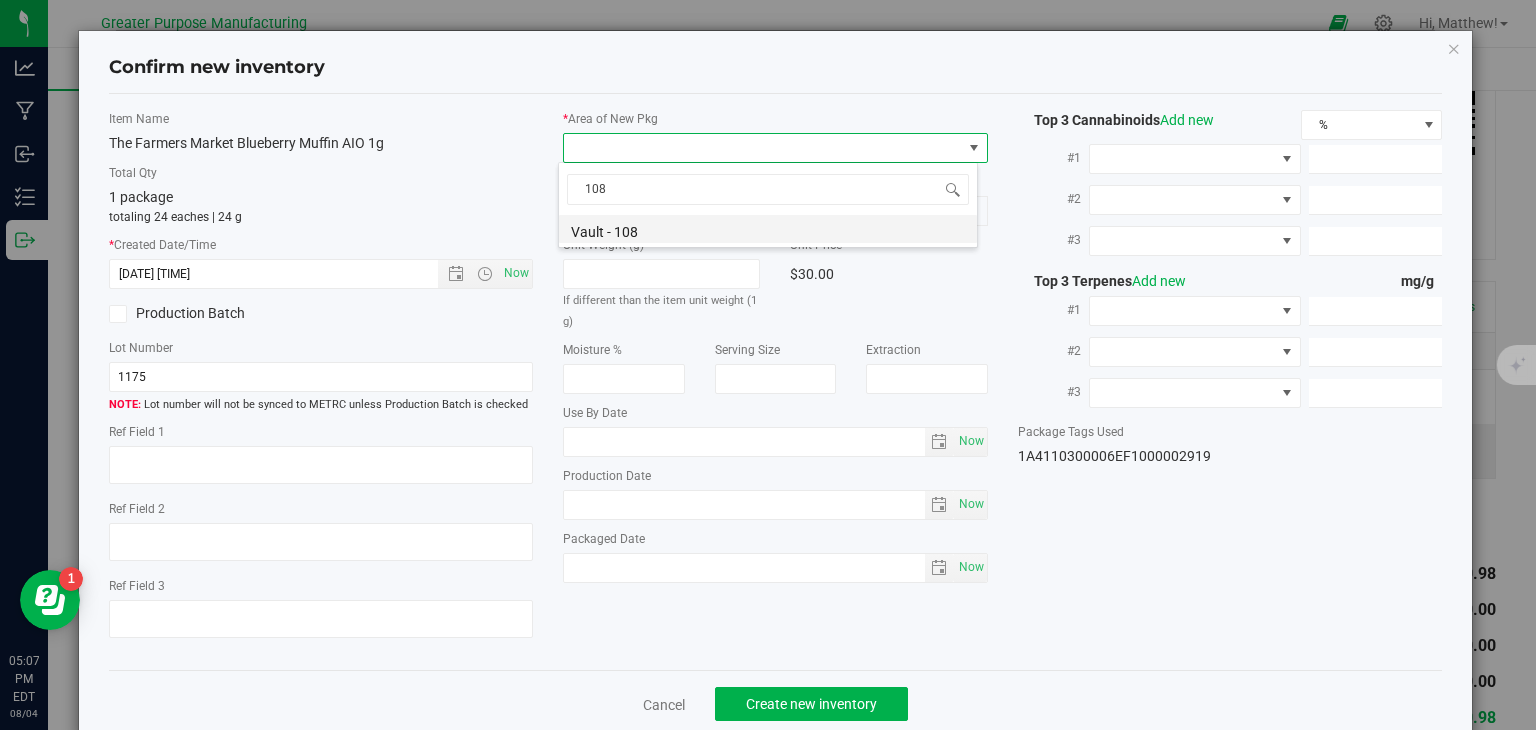 click on "Vault - 108" at bounding box center [768, 229] 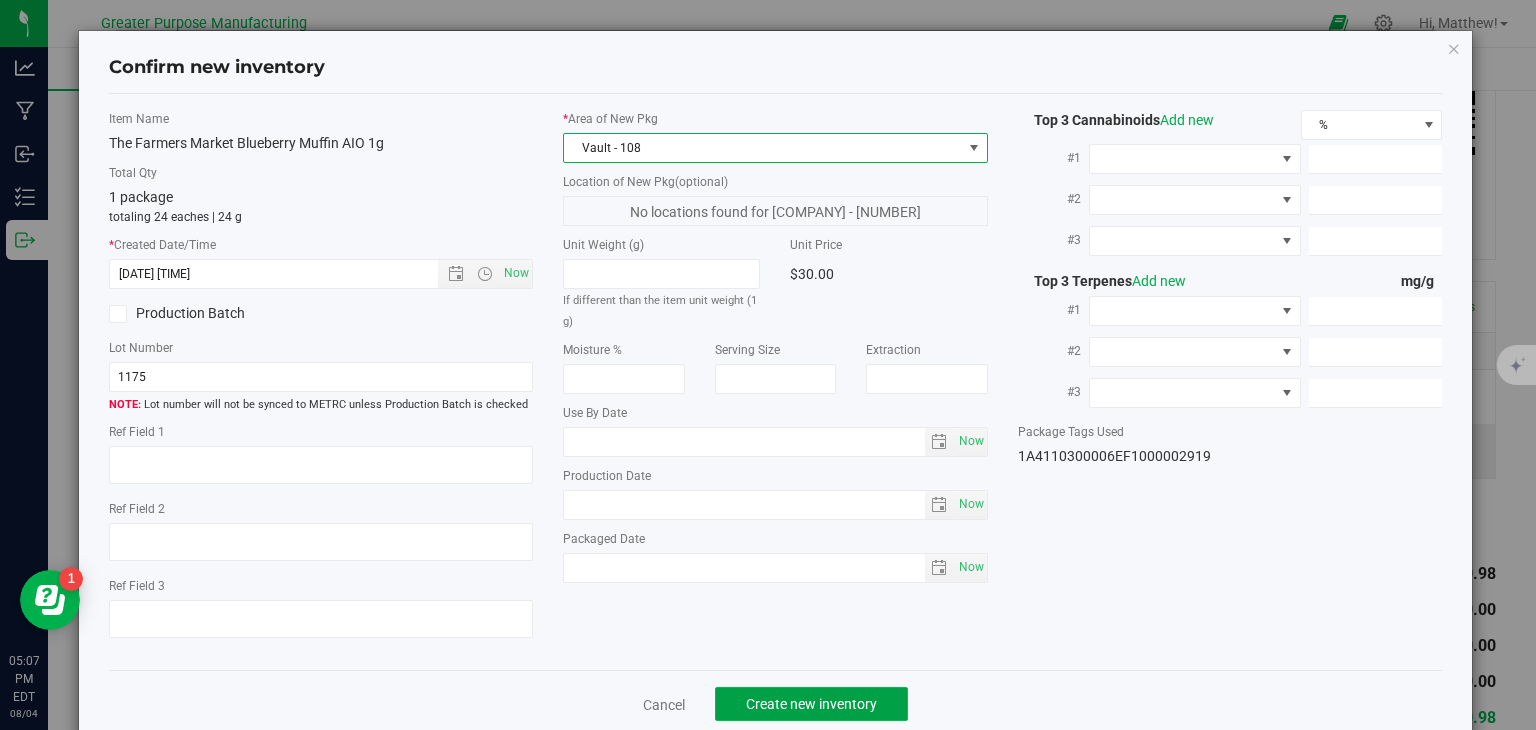 click on "Create new inventory" 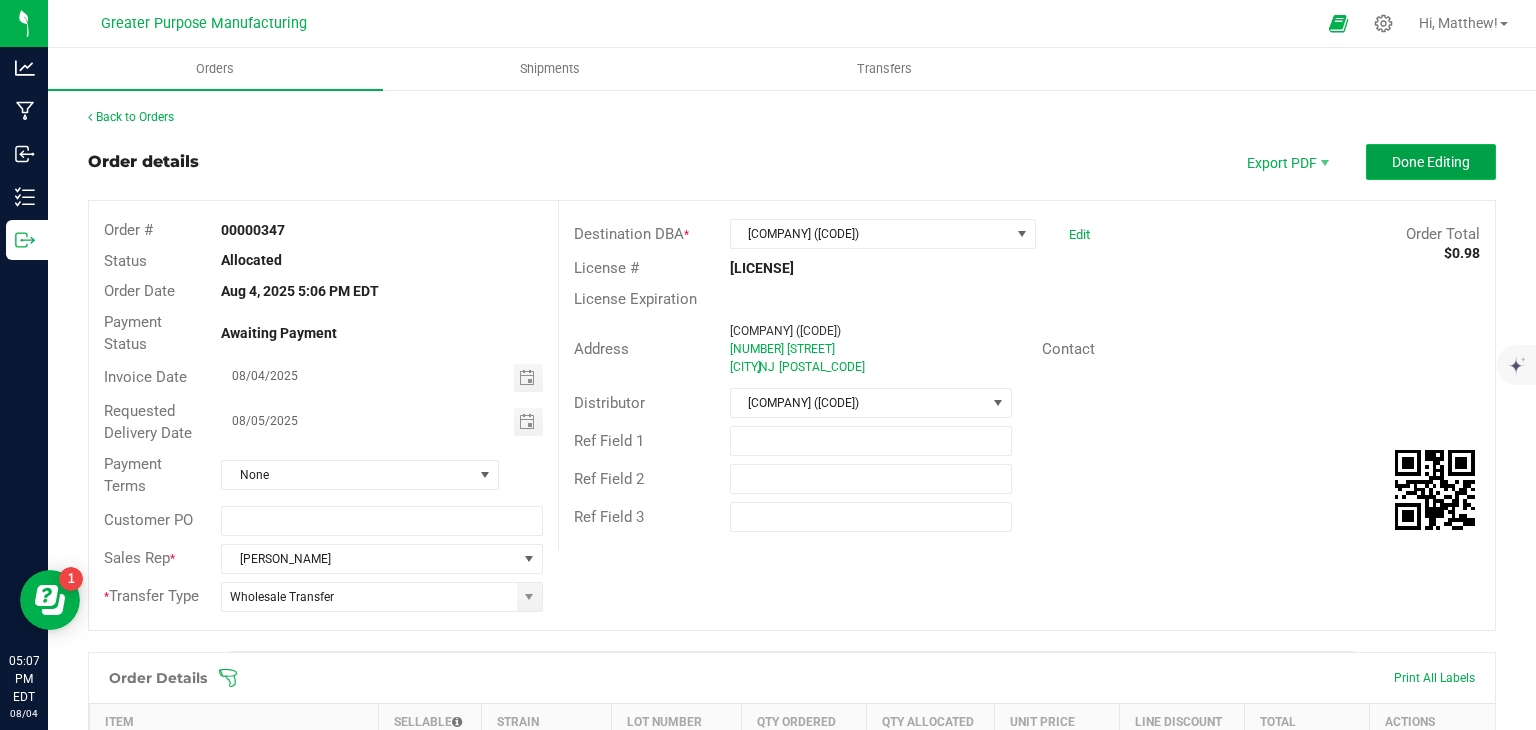 click on "Done Editing" at bounding box center (1431, 162) 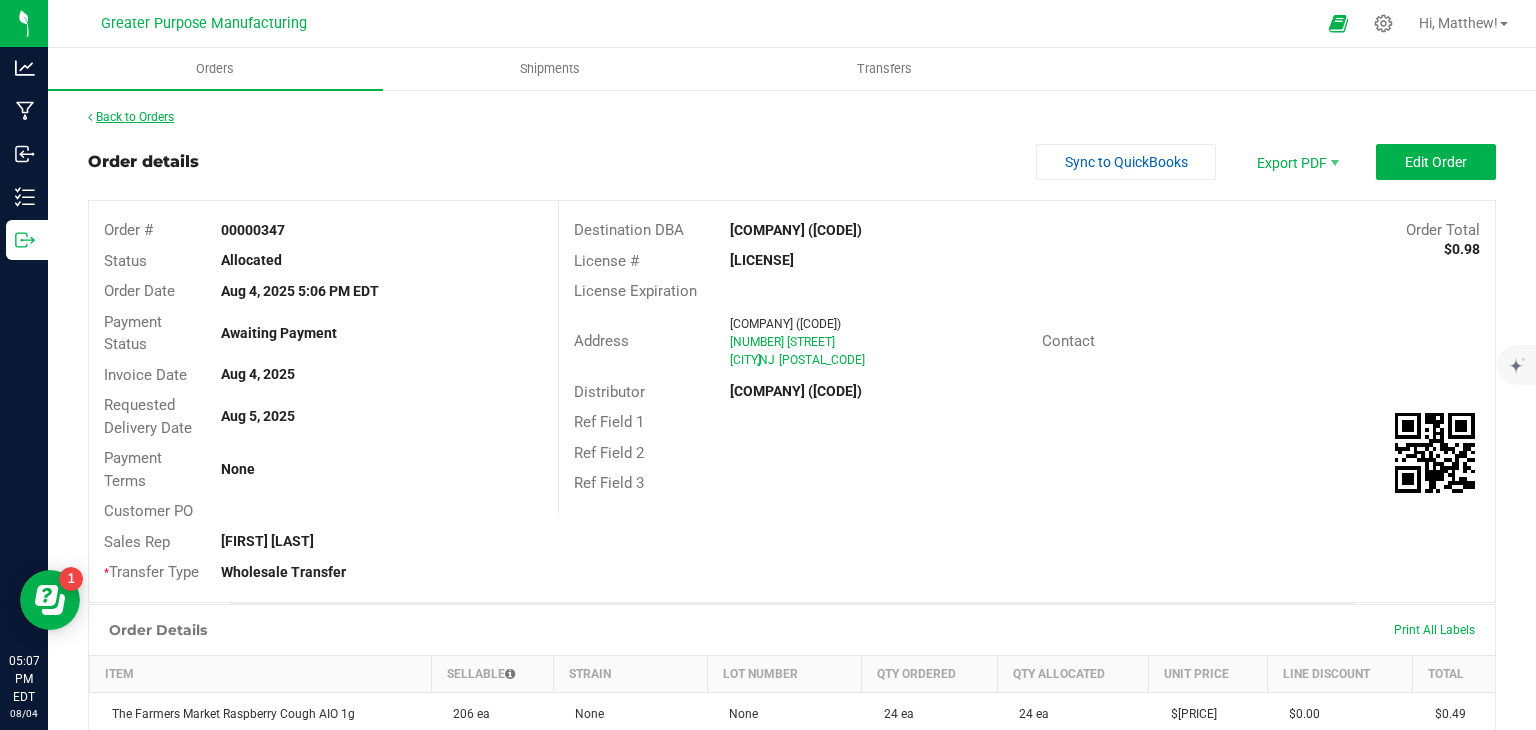 click on "Back to Orders" at bounding box center [131, 117] 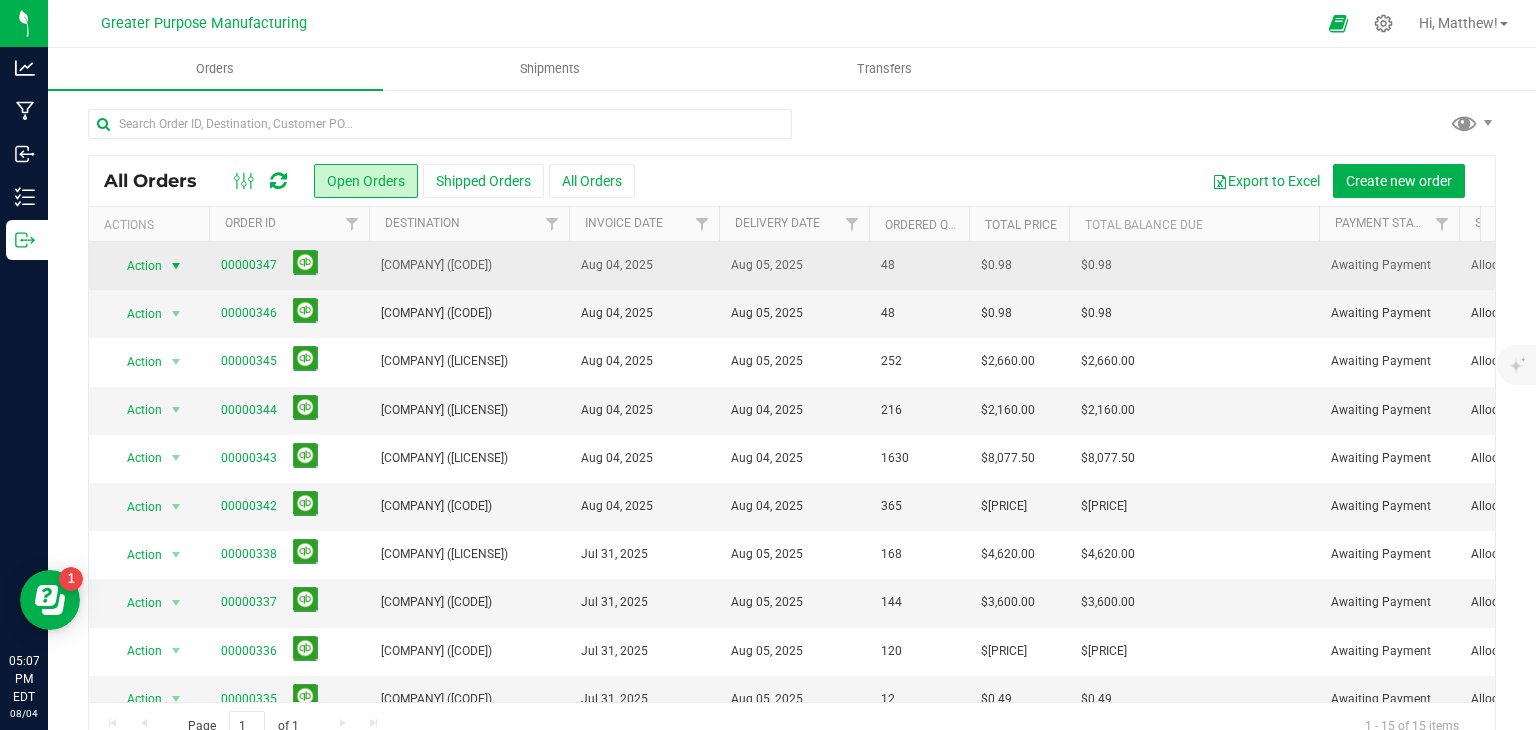 click at bounding box center (176, 266) 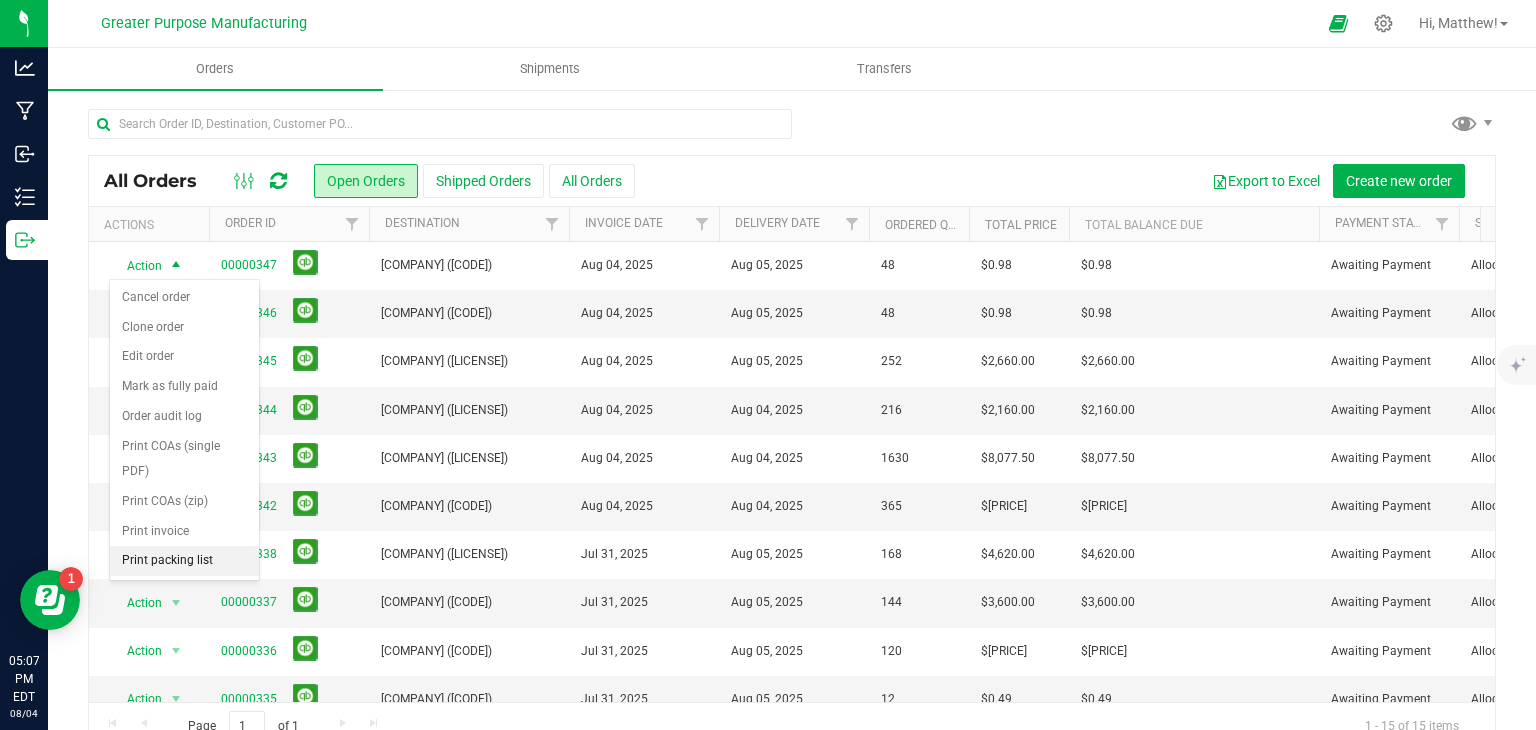 click on "Print packing list" at bounding box center (184, 561) 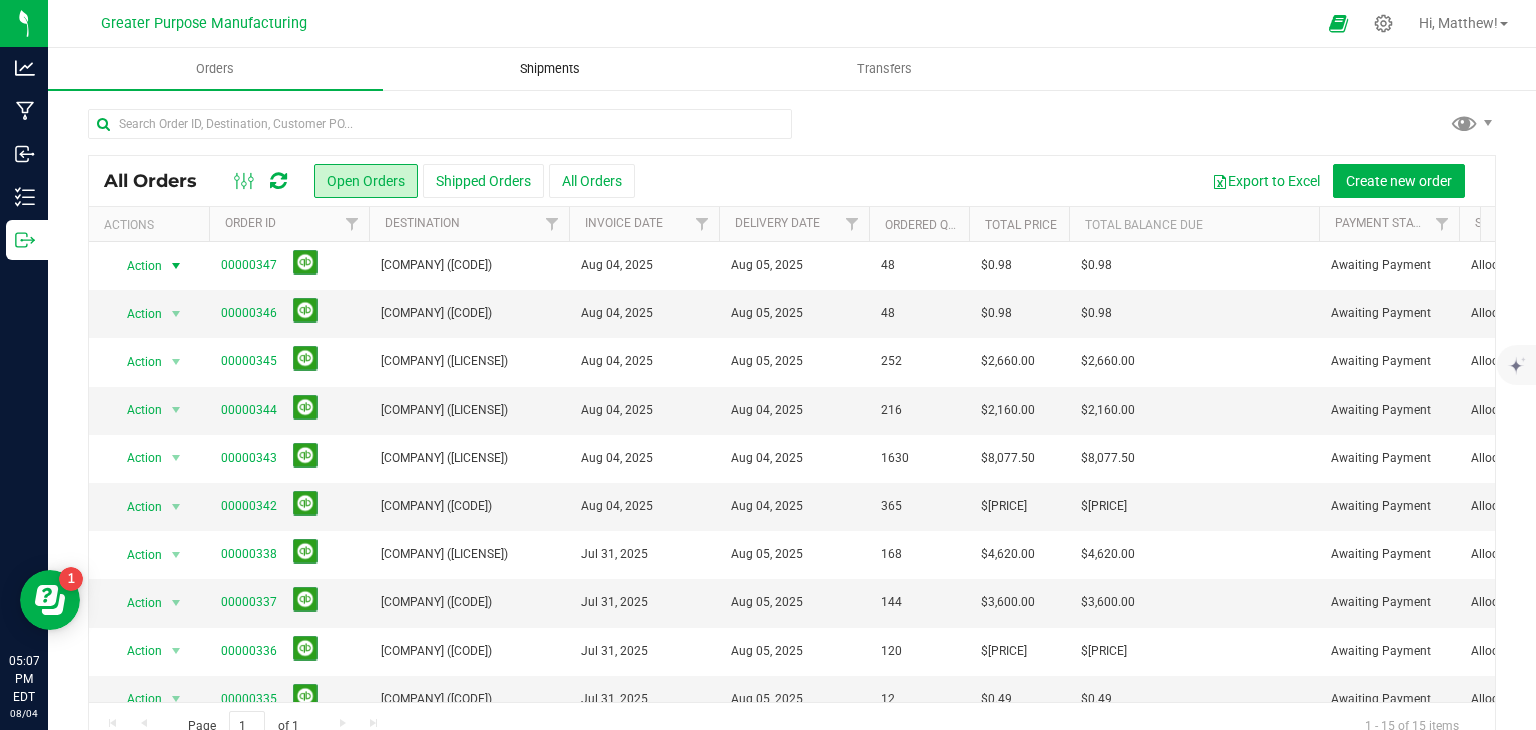 click on "Shipments" at bounding box center (550, 69) 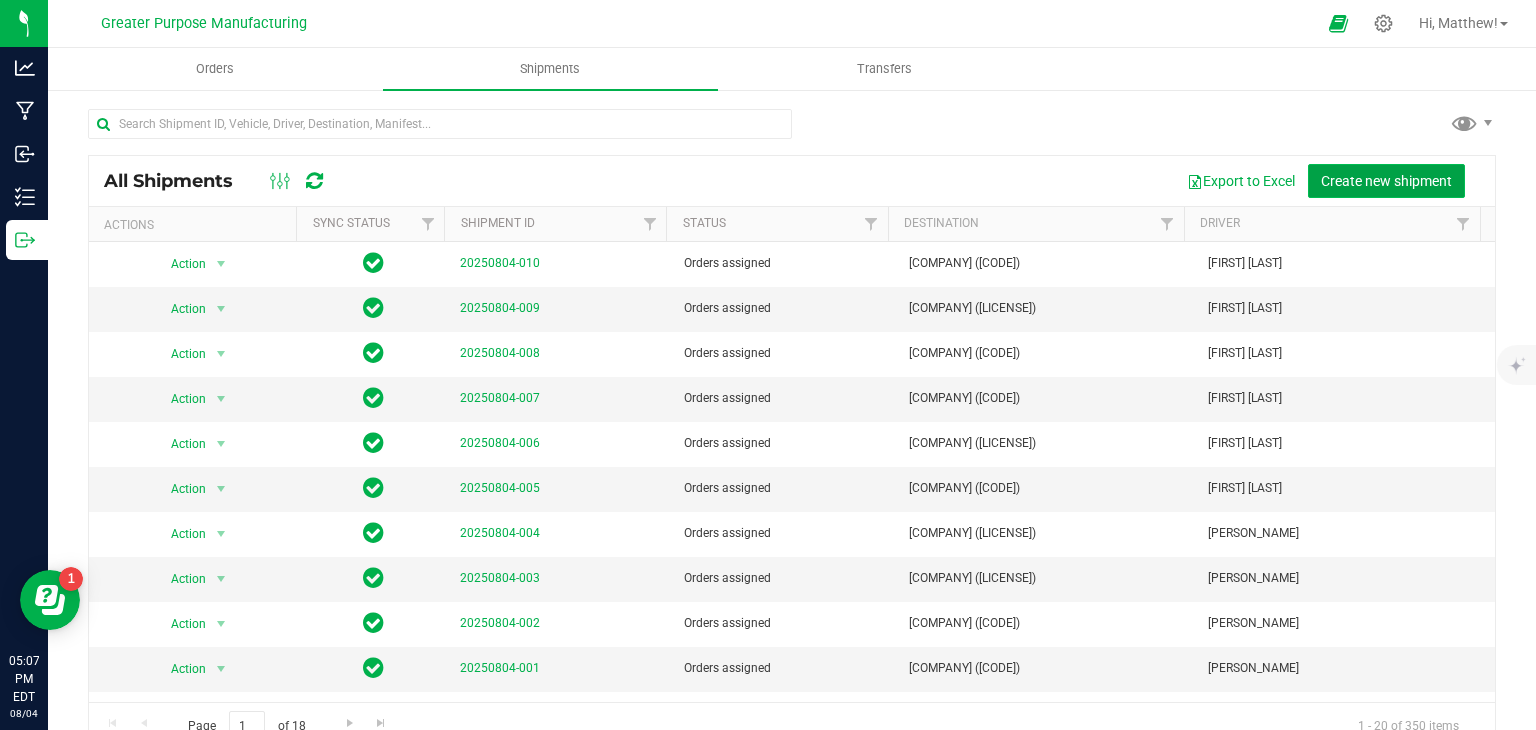 click on "Create new shipment" at bounding box center [1386, 181] 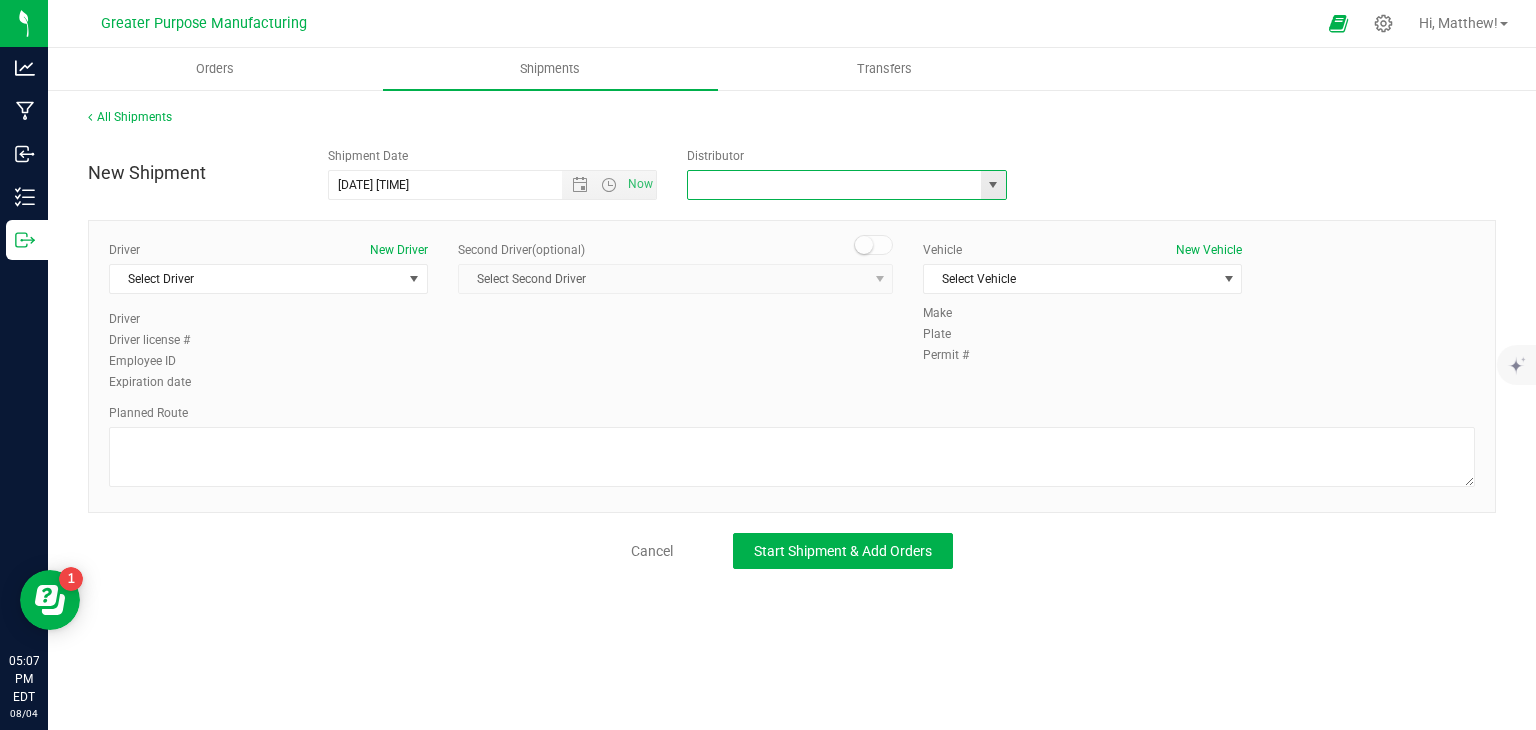 click at bounding box center [830, 185] 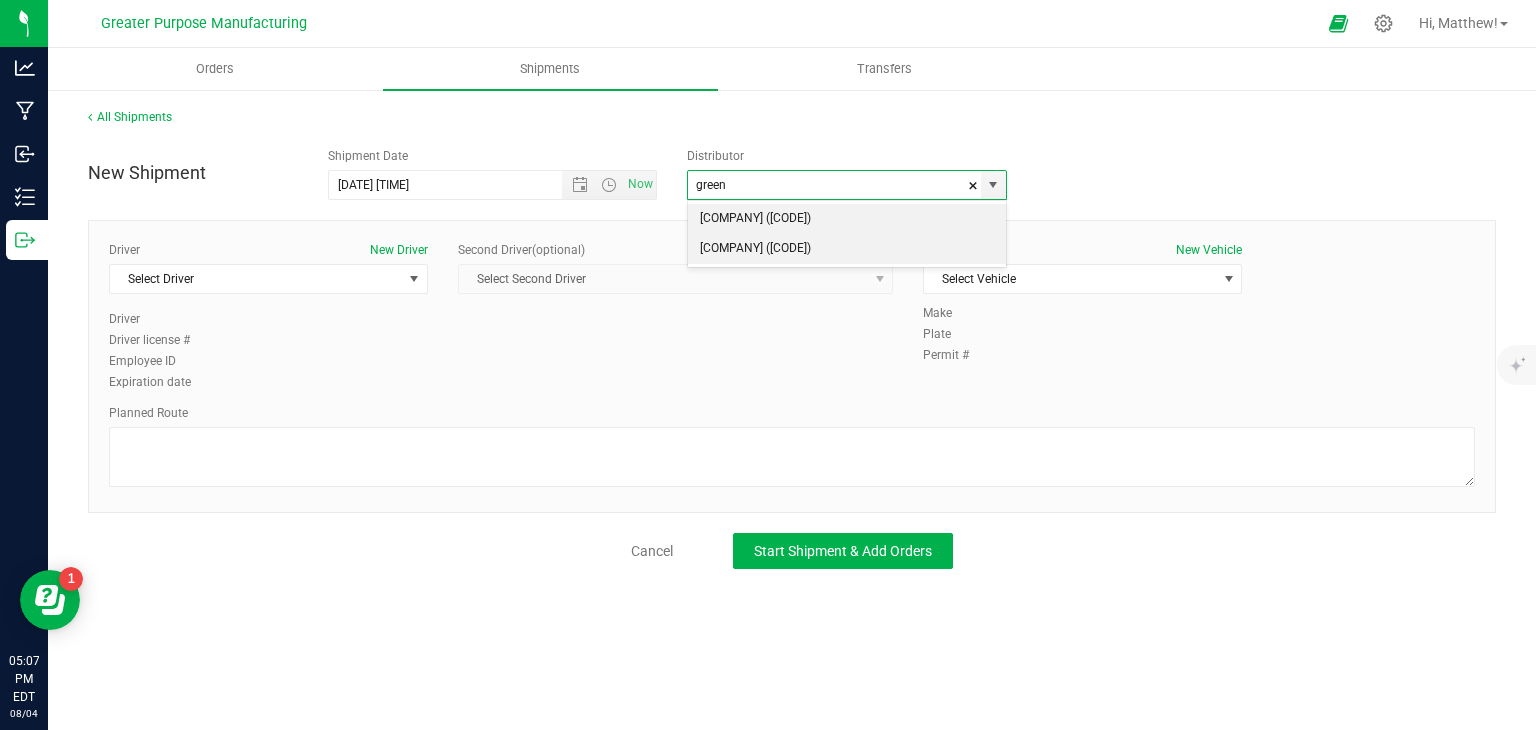 click on "[COMPANY] LLC ([ID])" at bounding box center [847, 249] 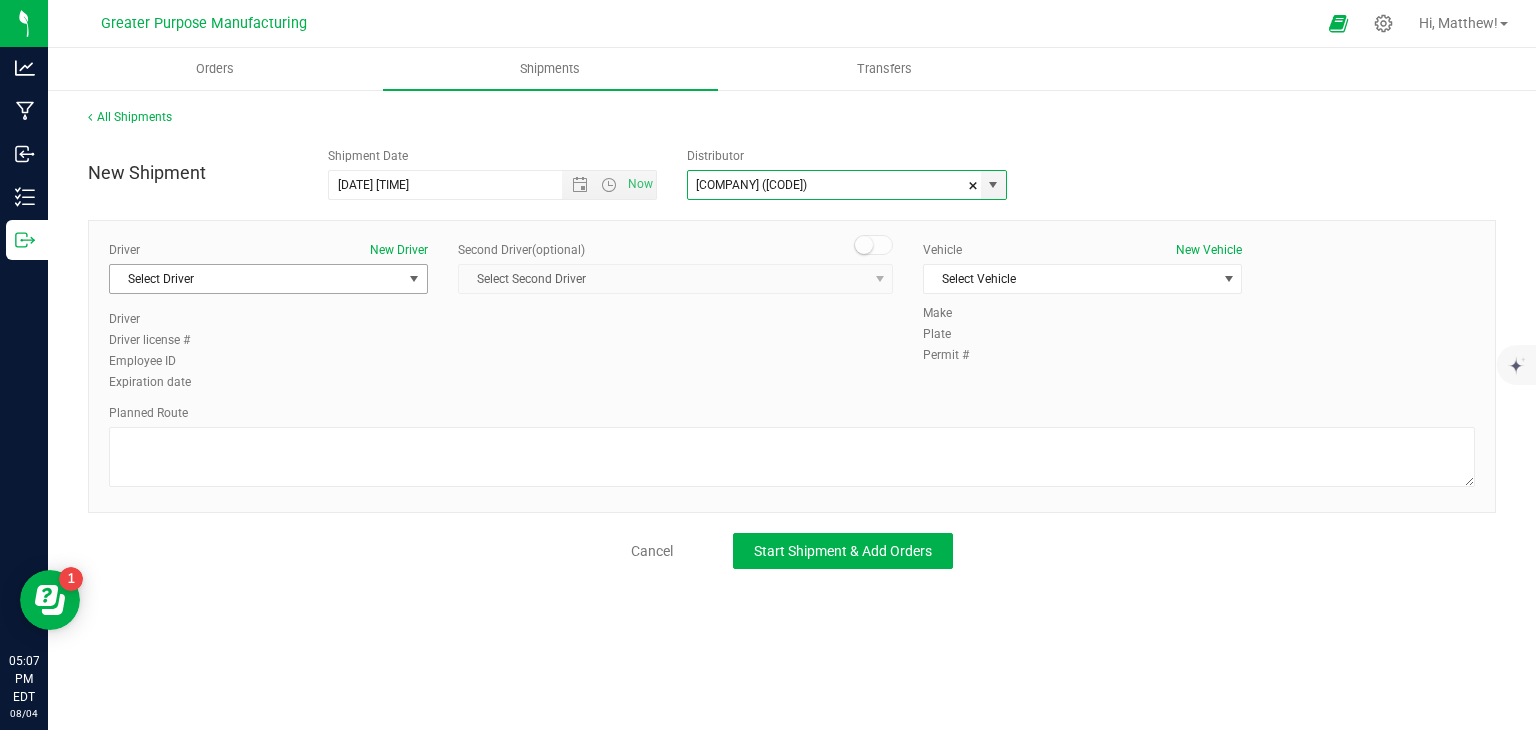 type on "[COMPANY] LLC ([ID])" 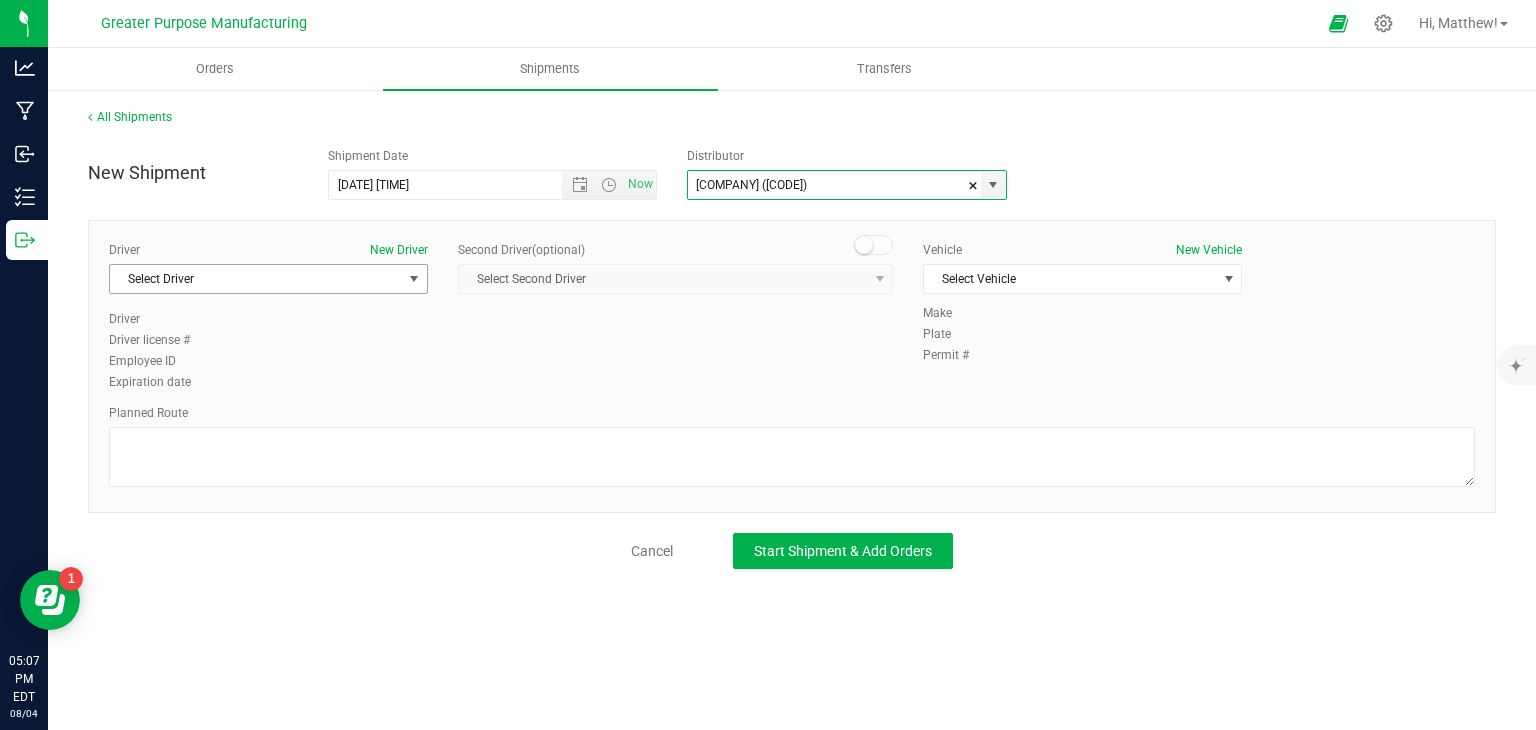 click on "Select Driver" at bounding box center [256, 279] 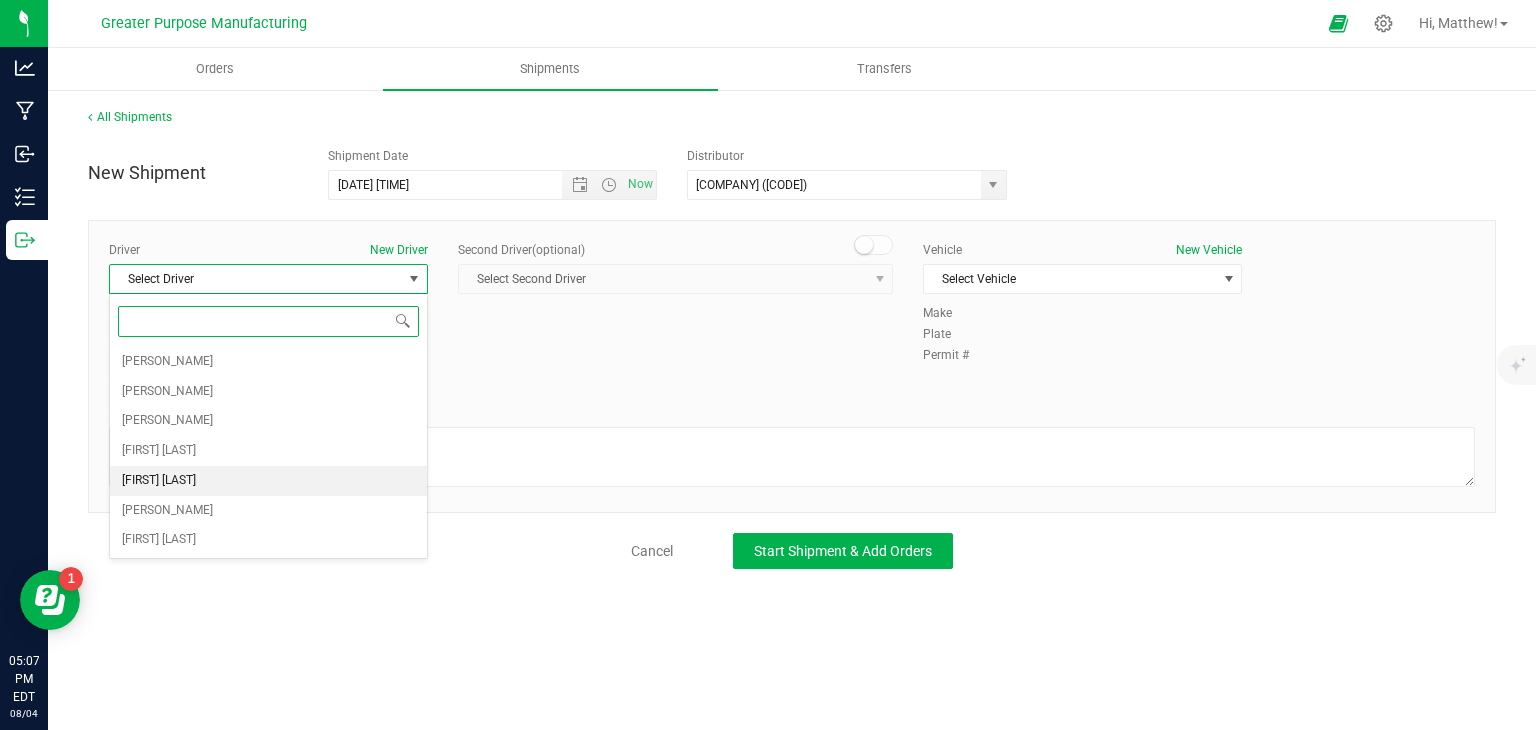 click on "[FIRST] [LAST]" at bounding box center [268, 481] 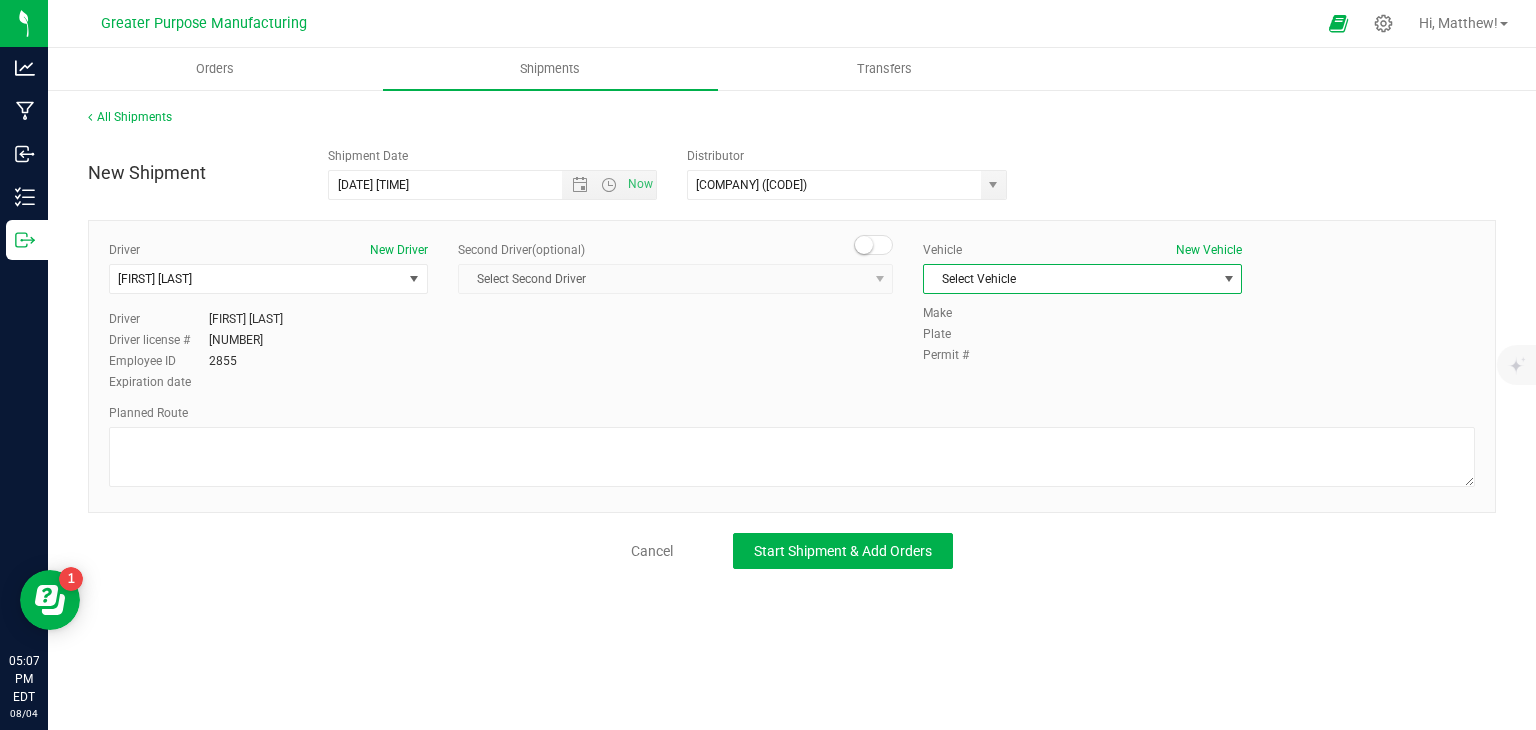click on "Select Vehicle" at bounding box center (1070, 279) 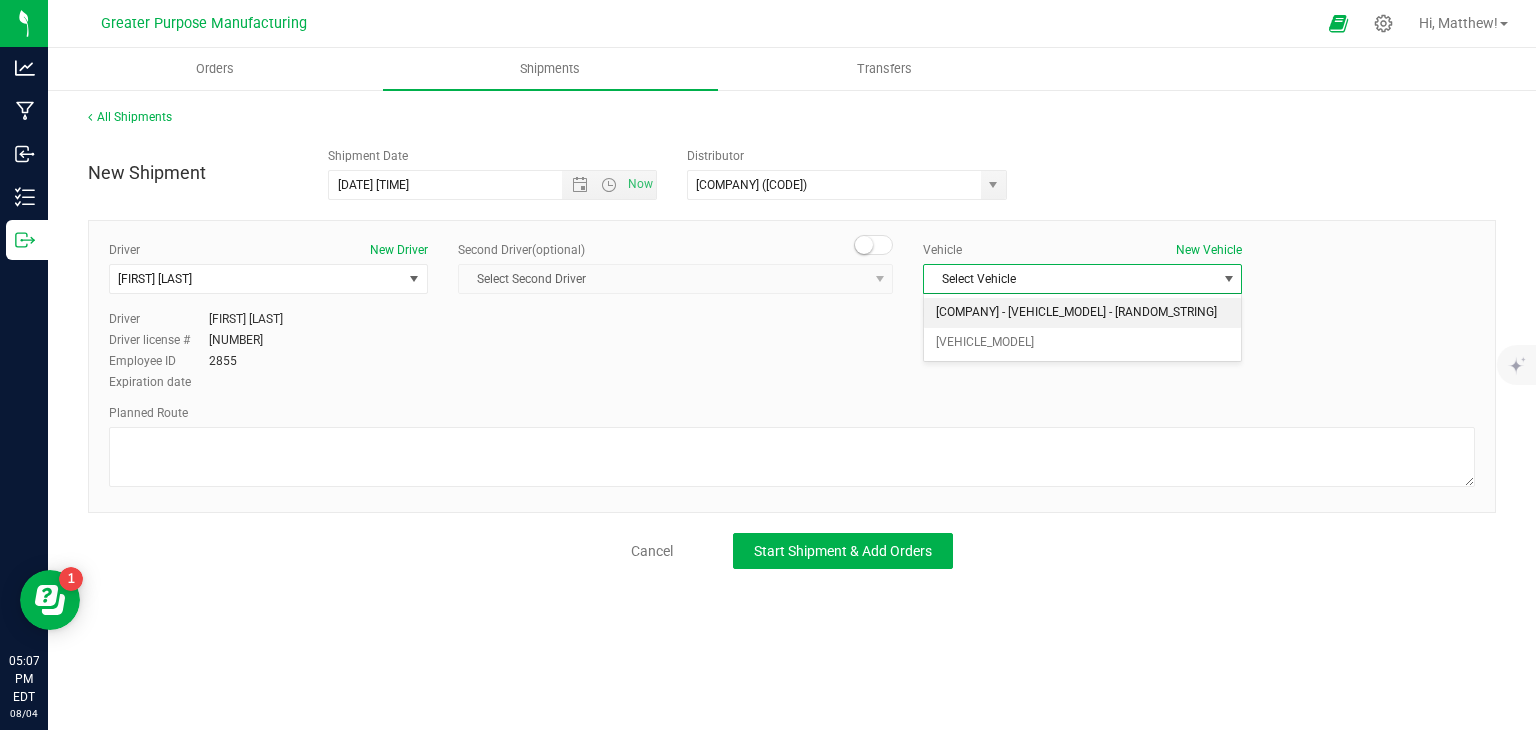 click on "GVS - Ford Transit 250 - A24UZU" at bounding box center (1082, 313) 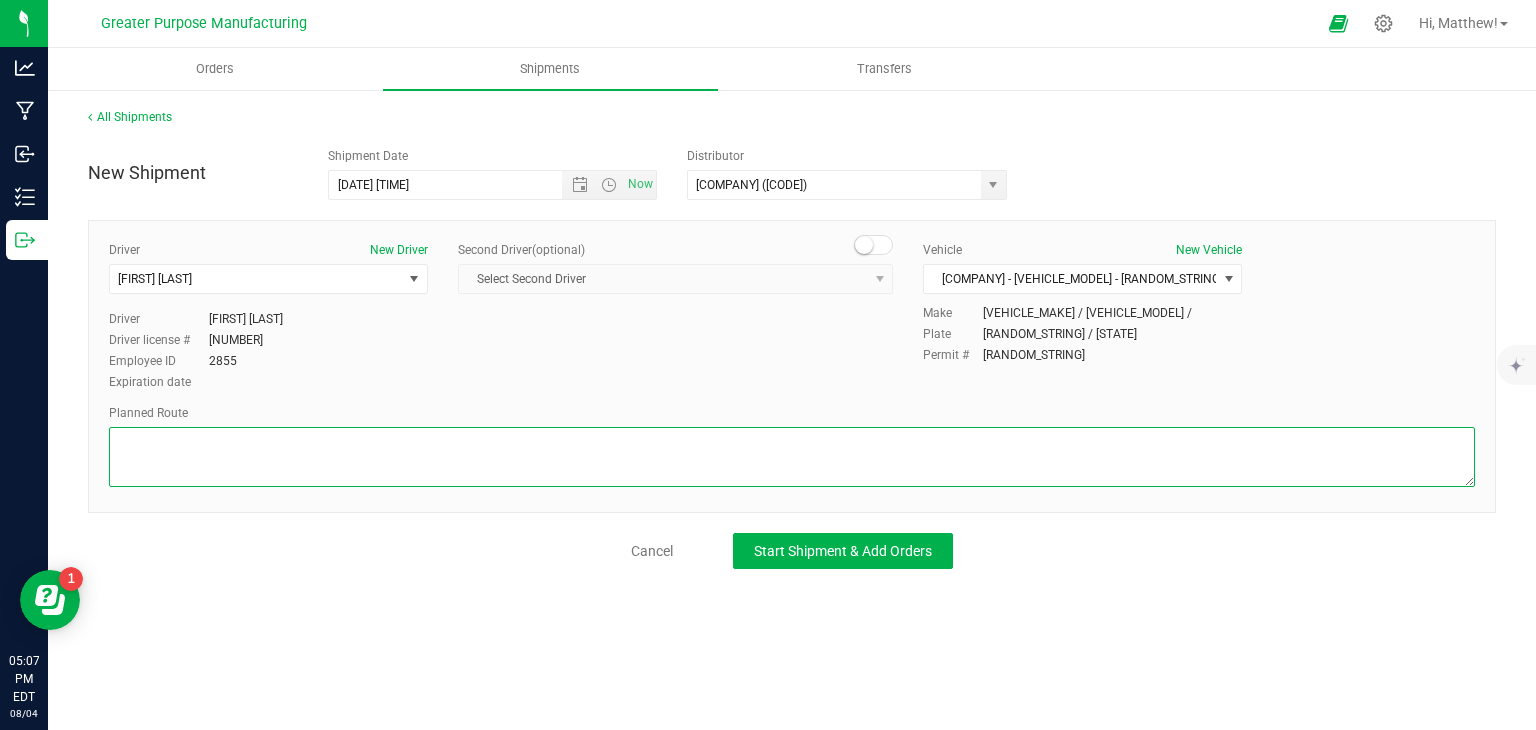 click at bounding box center (792, 457) 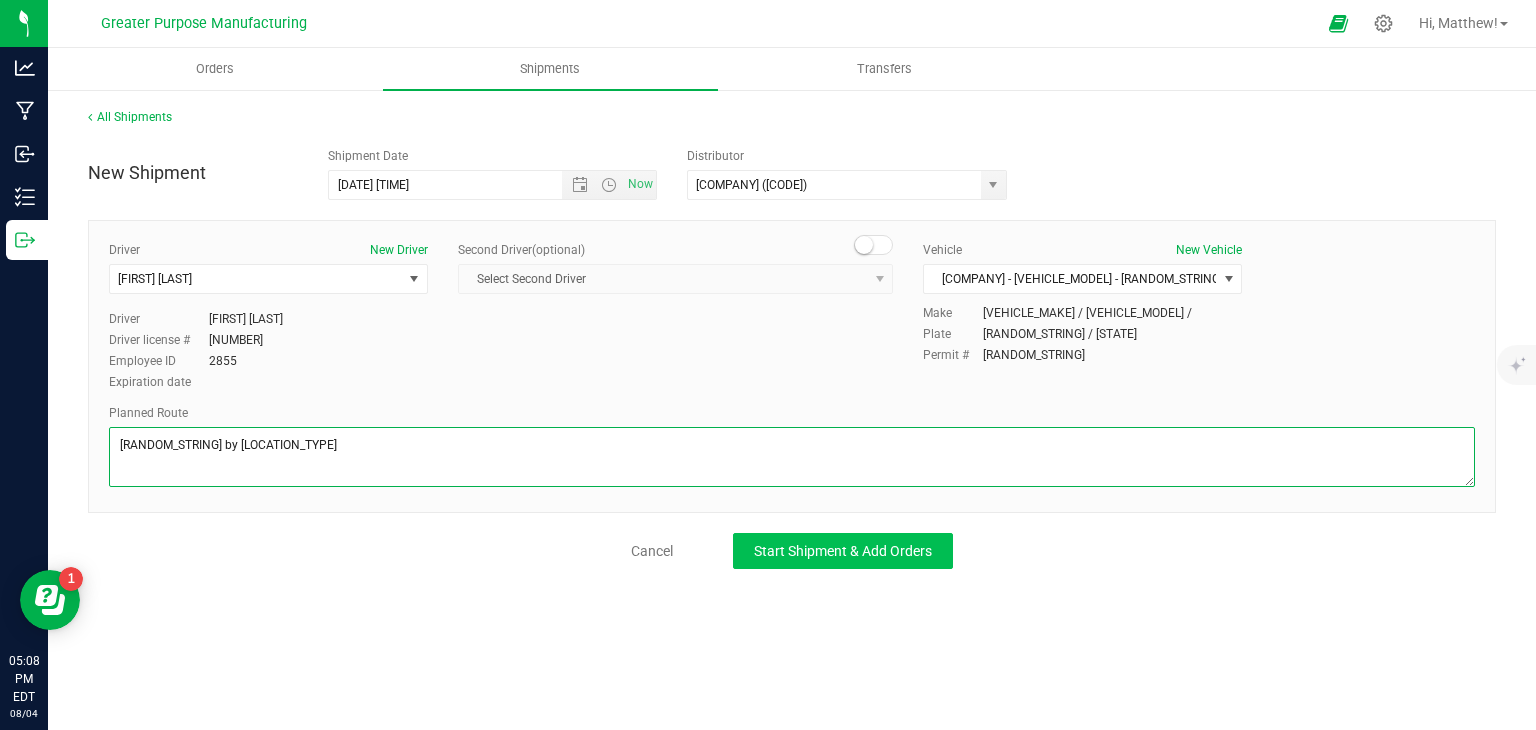 type on "Randomized by GPS" 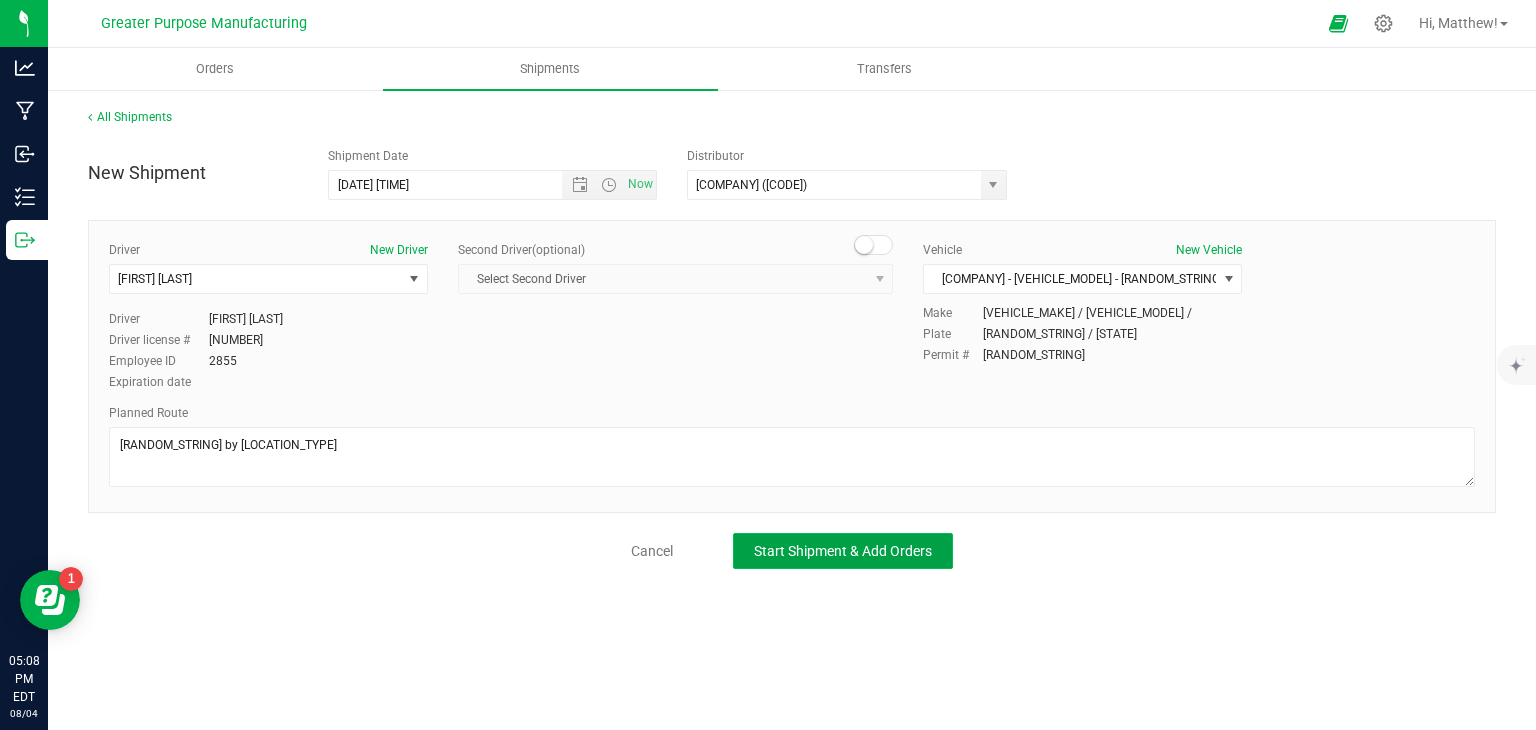 click on "Start Shipment & Add Orders" 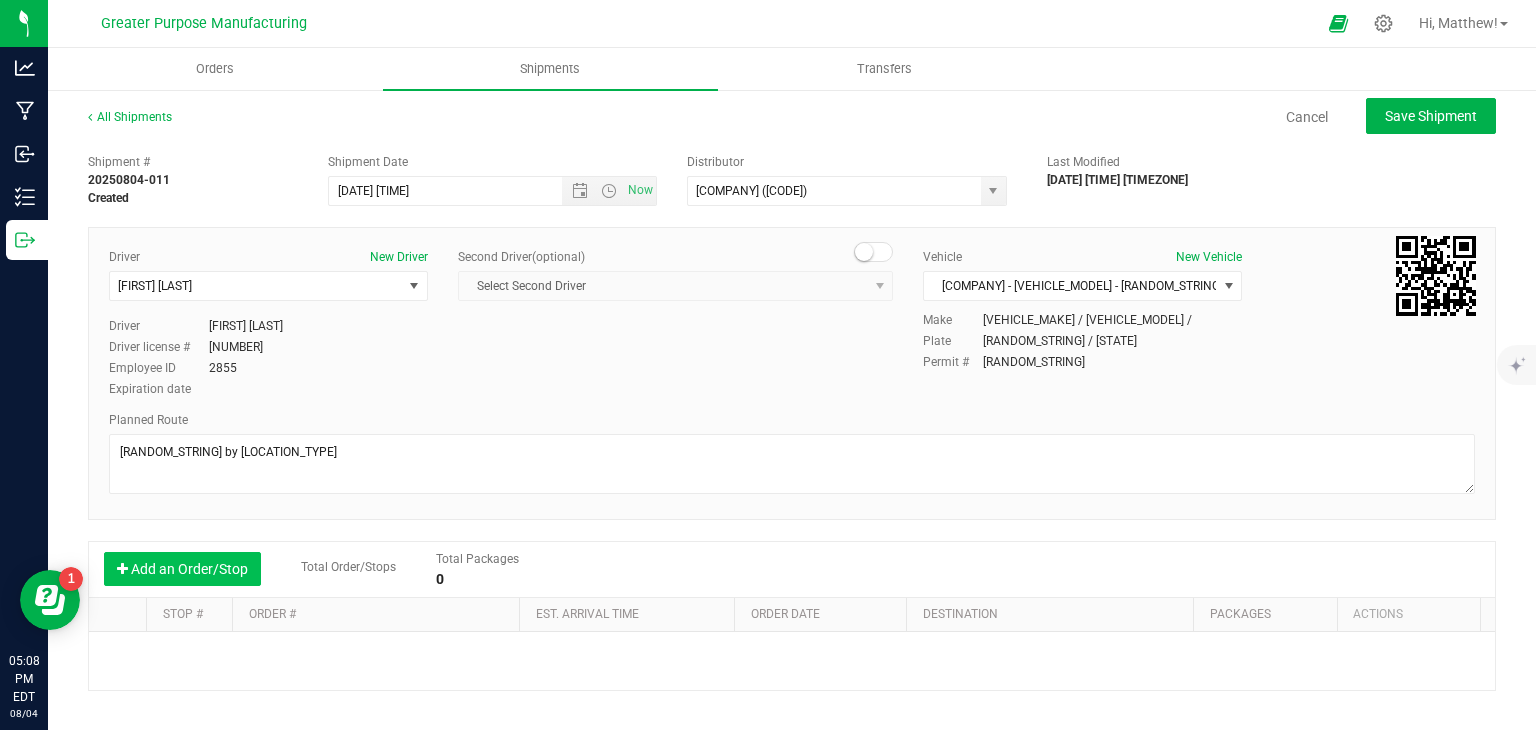click on "Add an Order/Stop" at bounding box center [182, 569] 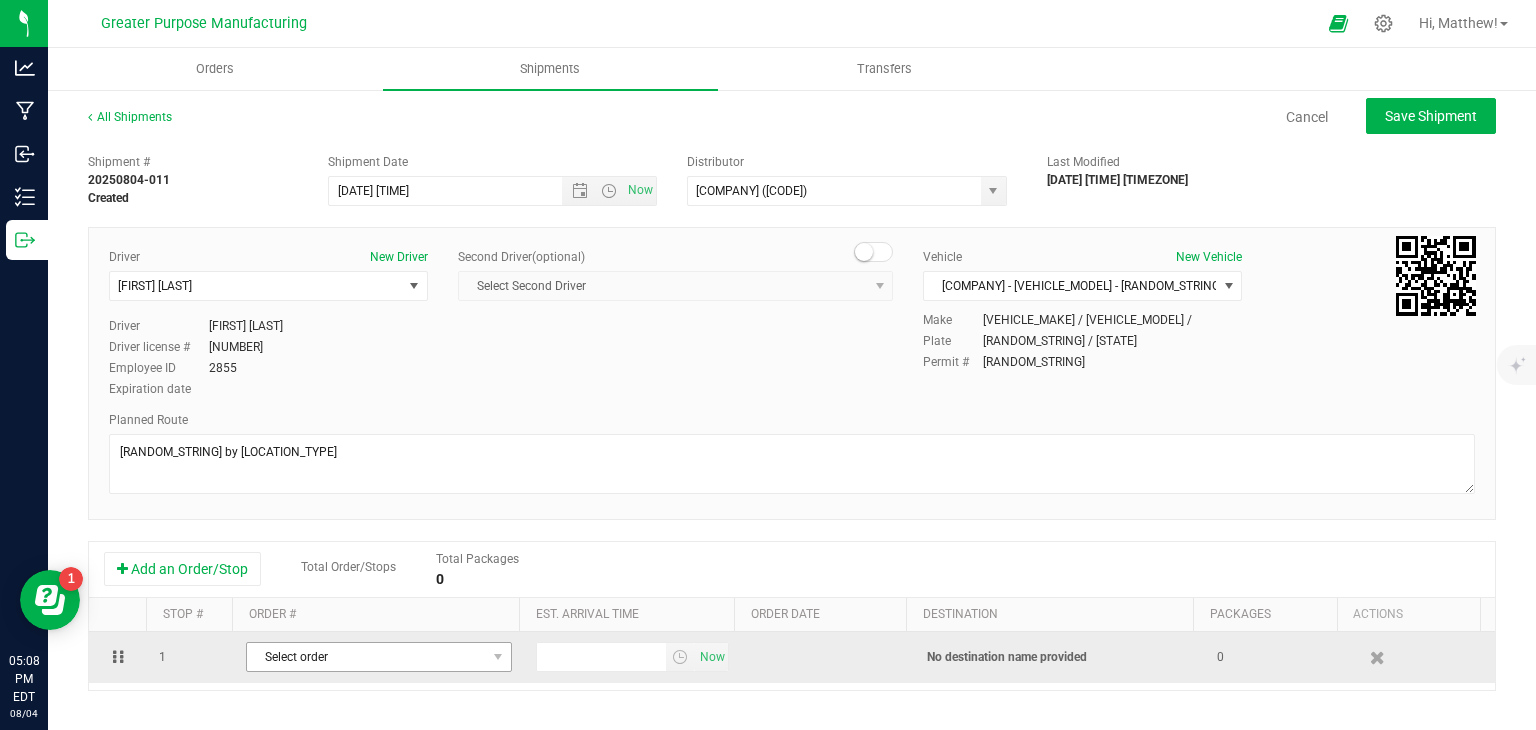 click on "Select order" at bounding box center (366, 657) 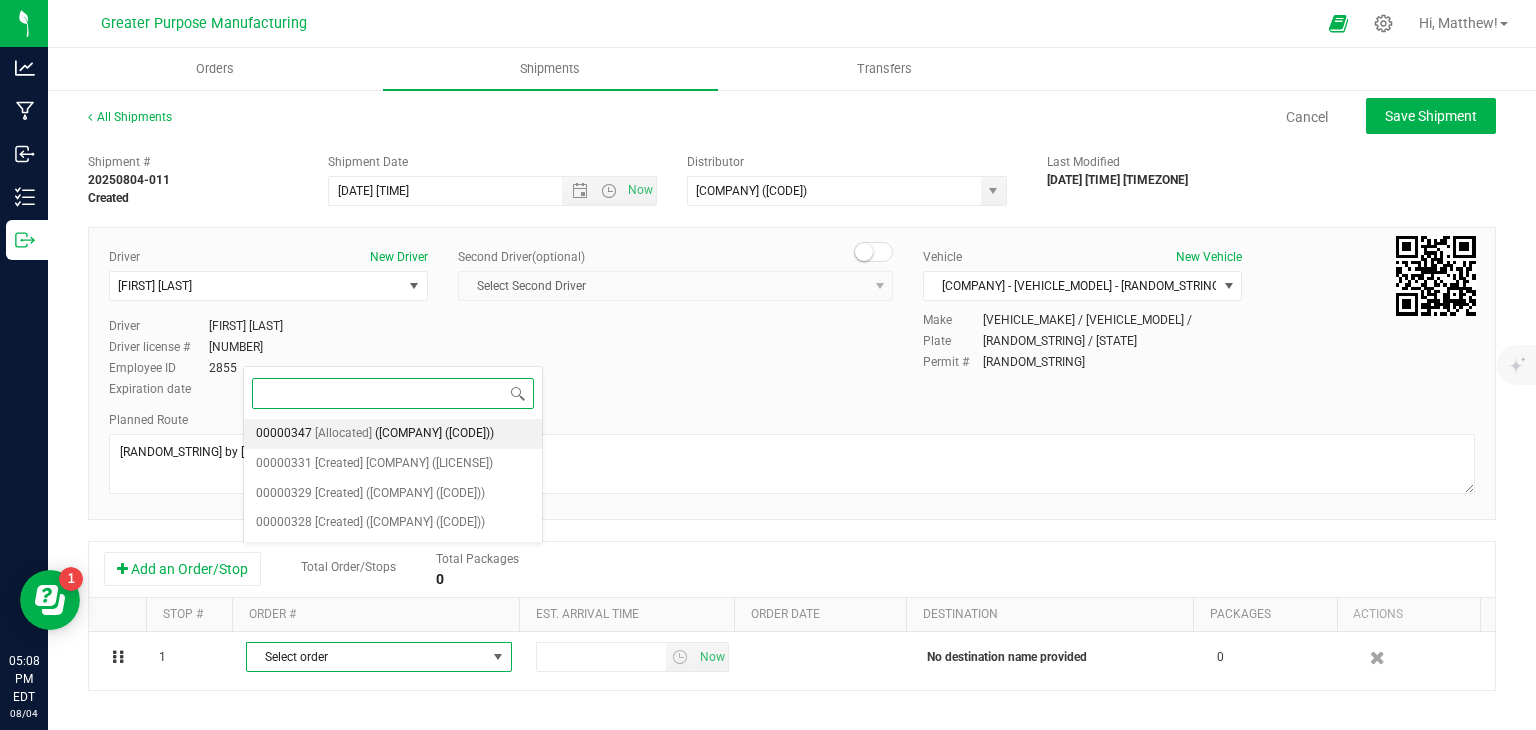 click on "(Highway 90 LLC (RE000775))" at bounding box center [434, 434] 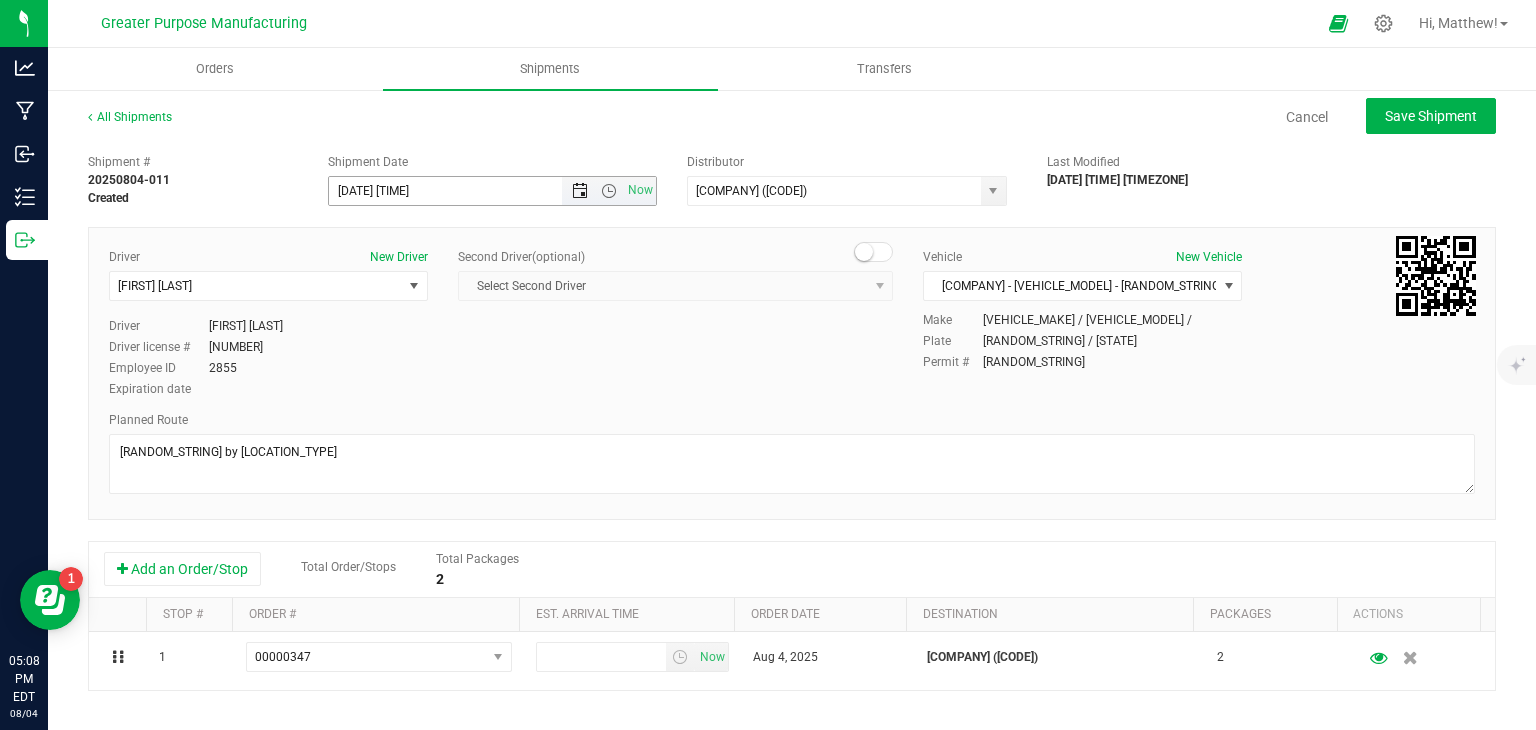 click at bounding box center [580, 191] 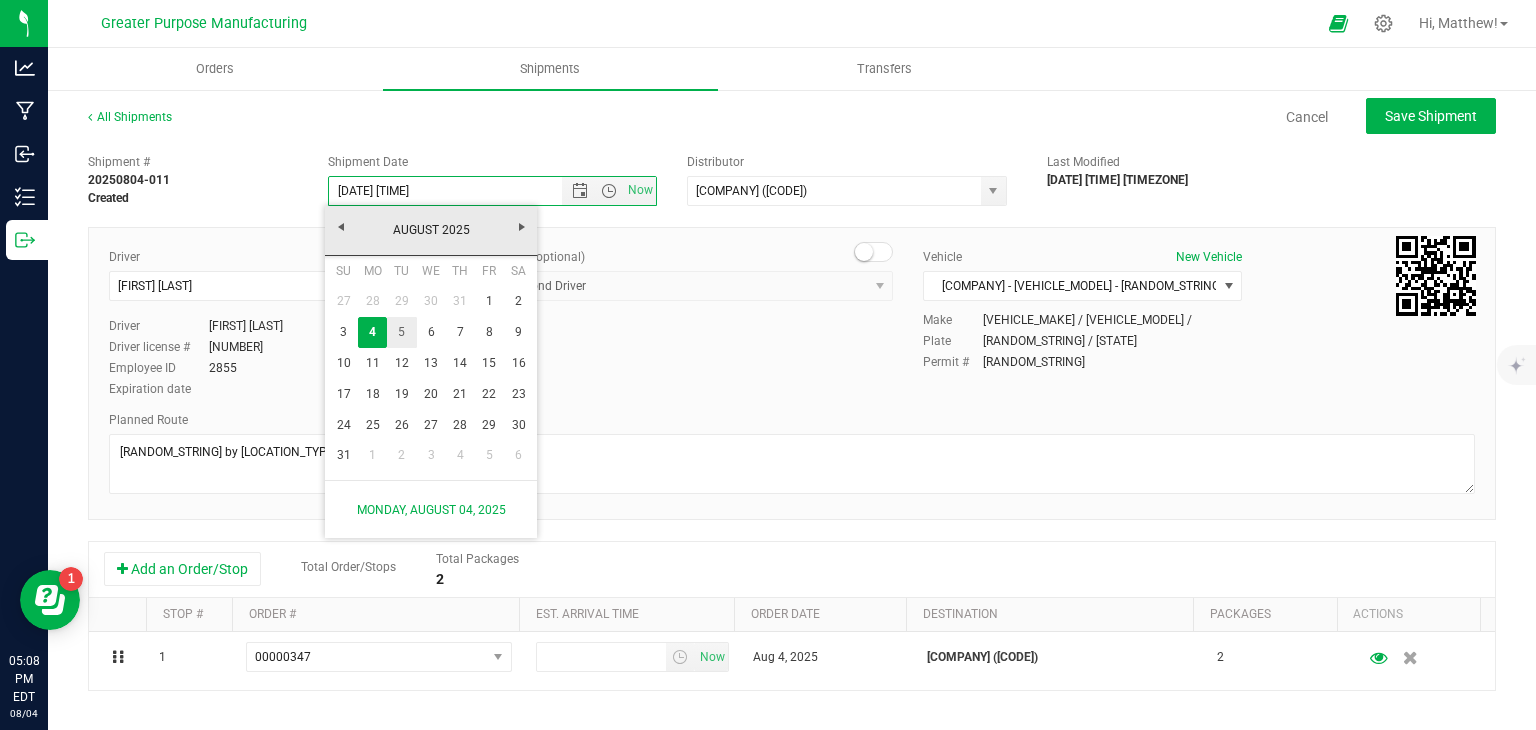 click on "5" at bounding box center [401, 332] 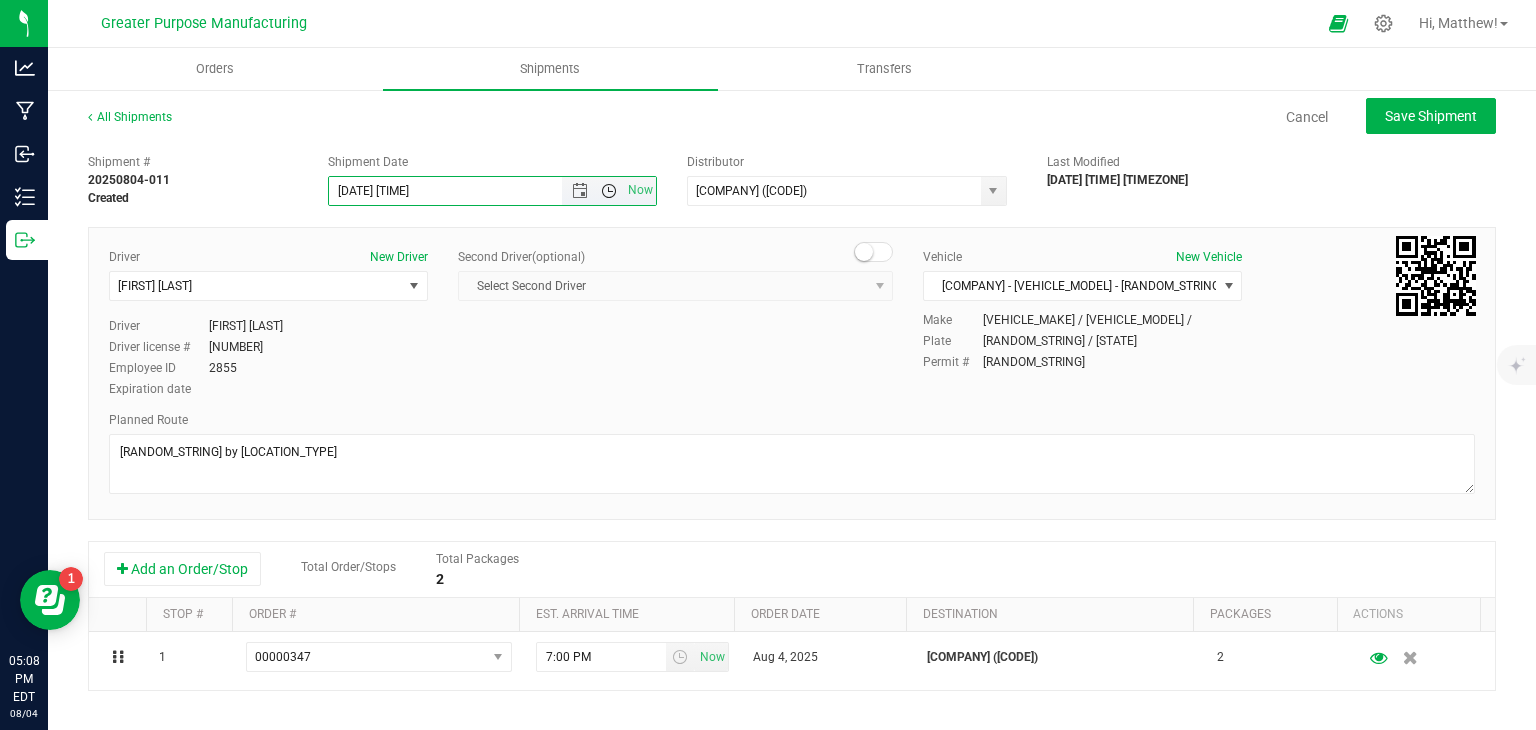 click at bounding box center (609, 191) 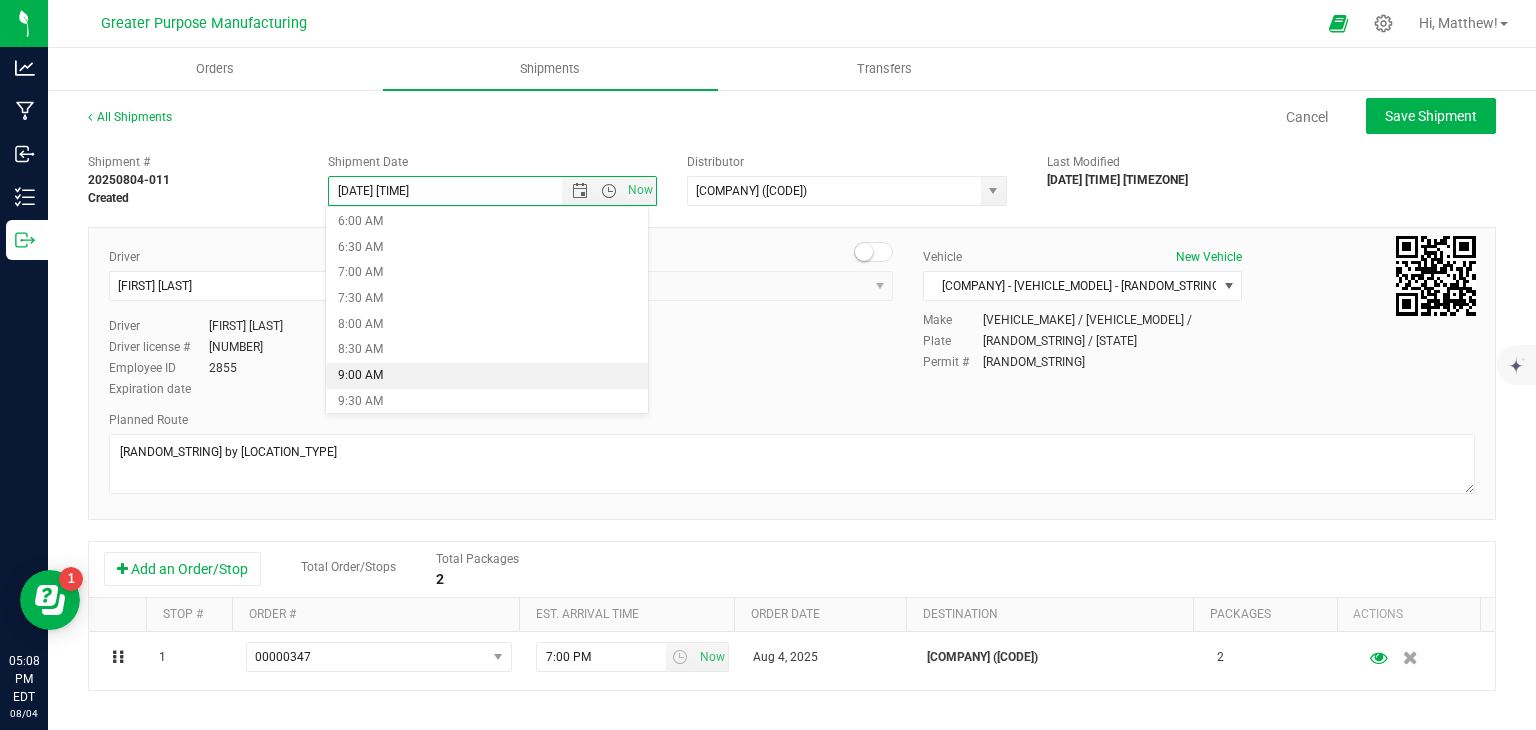 click on "9:00 AM" at bounding box center [487, 376] 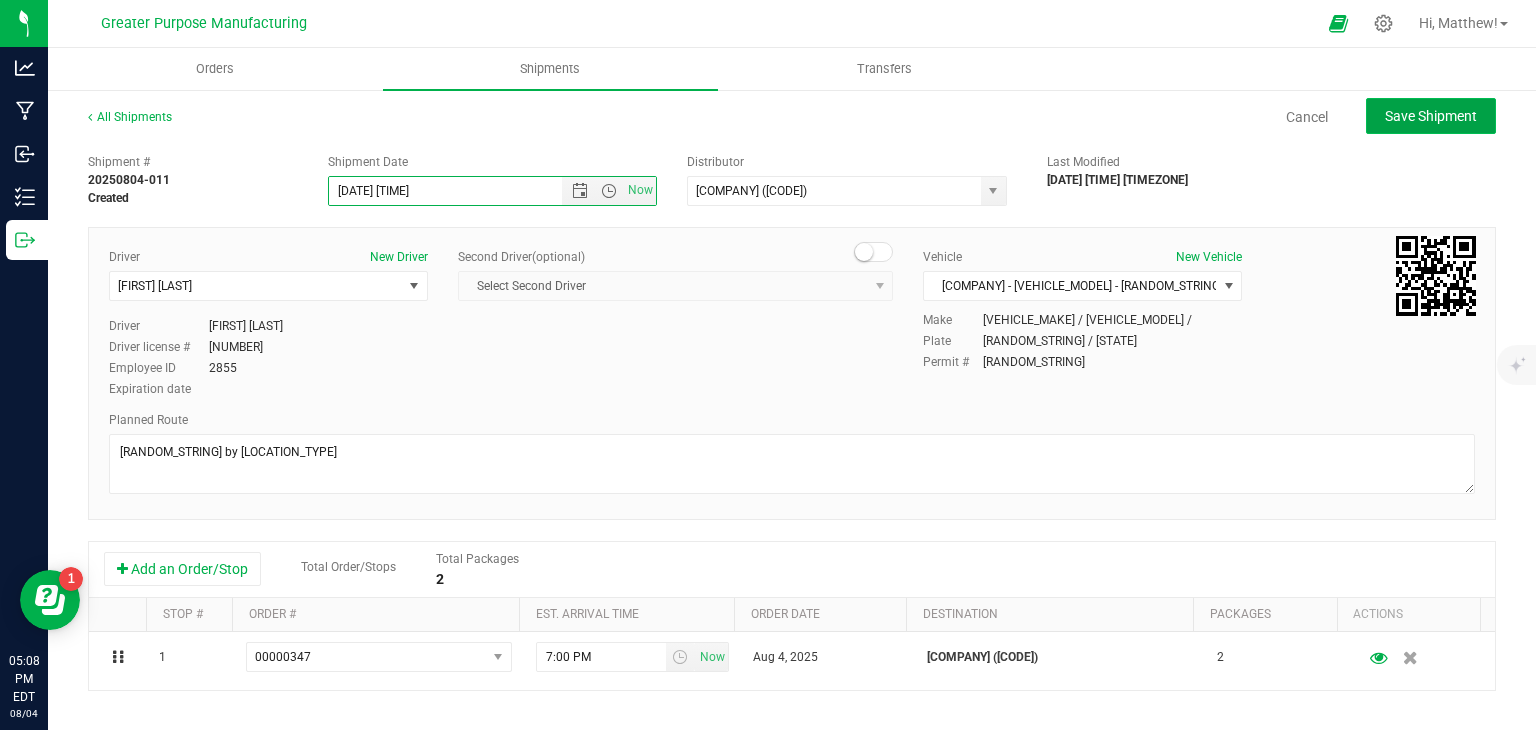click on "Save Shipment" 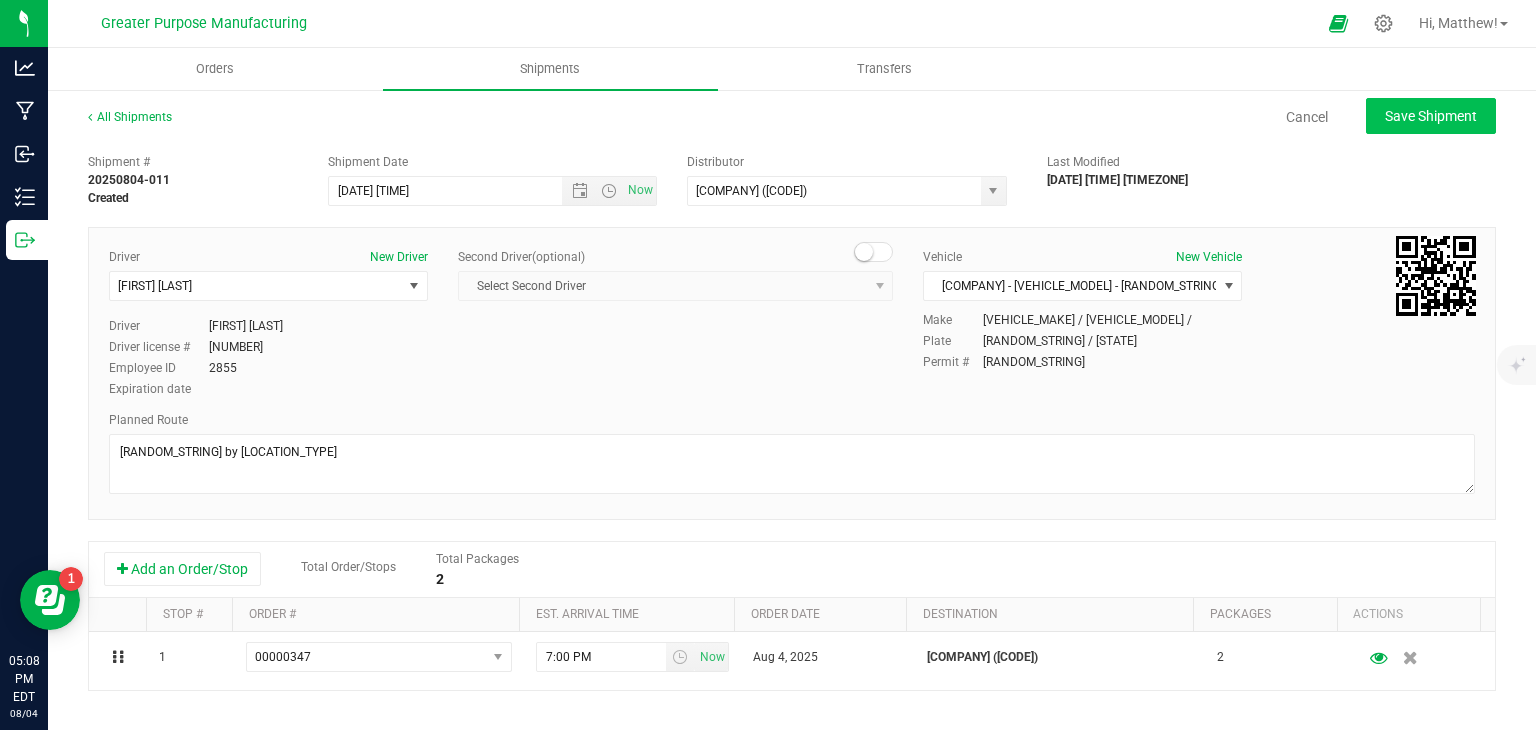 type on "[DATE] [TIME]" 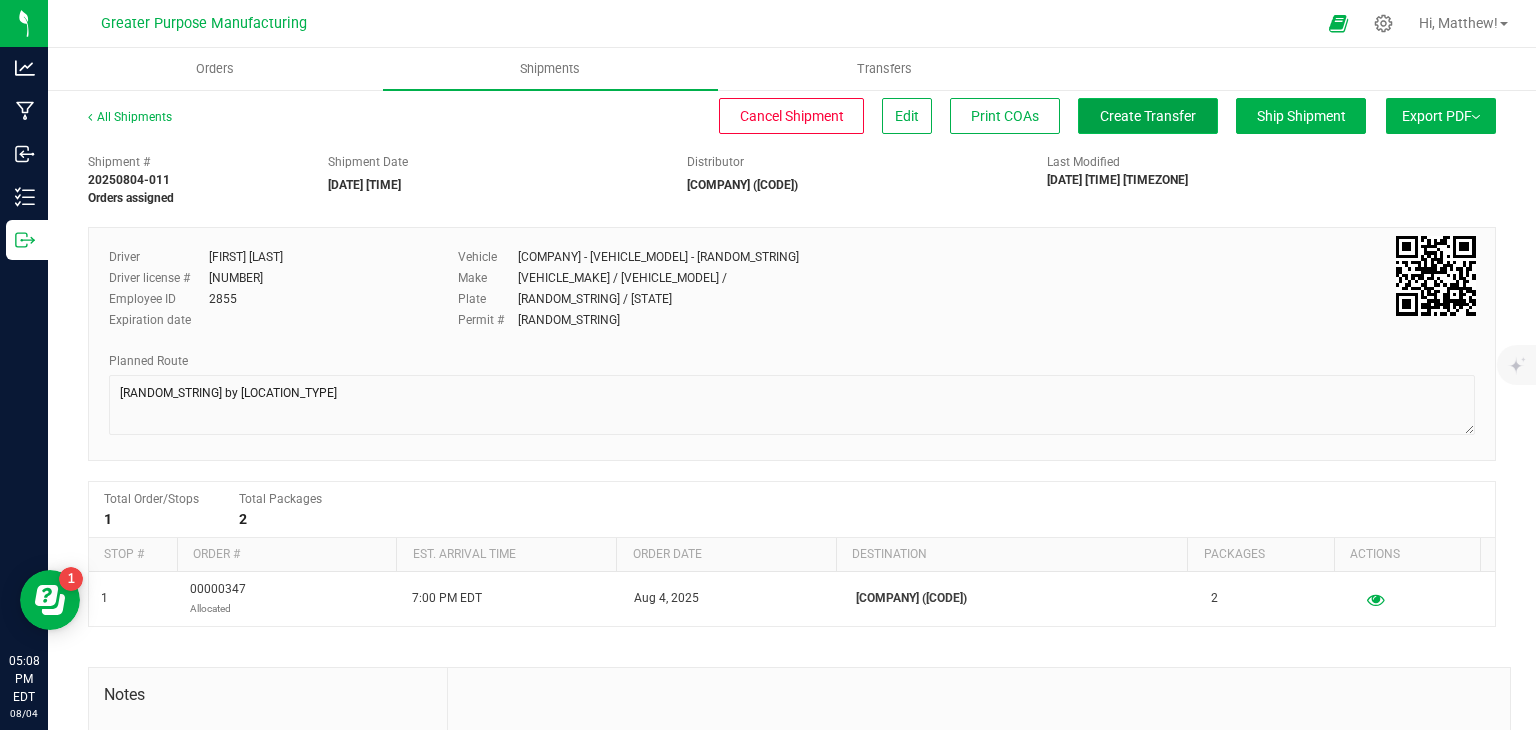 click on "Create Transfer" at bounding box center (1148, 116) 